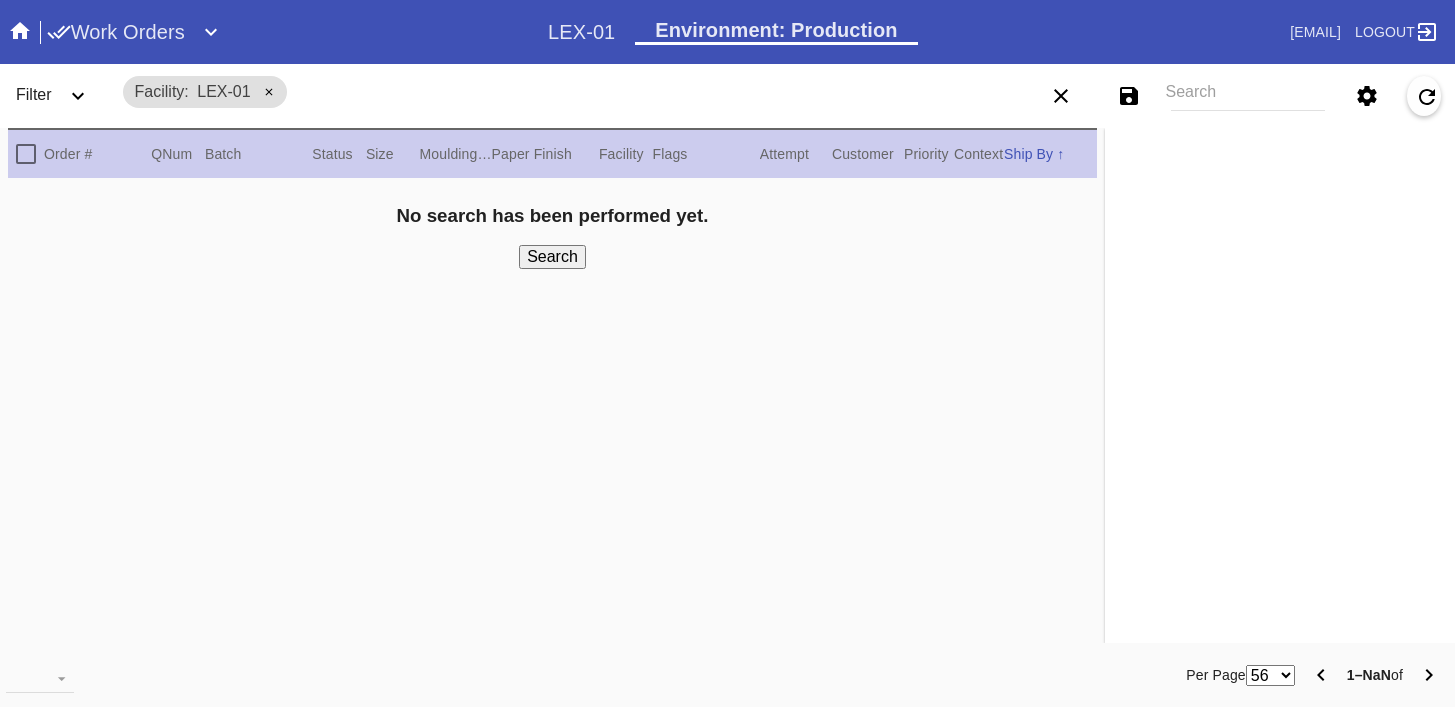 scroll, scrollTop: 0, scrollLeft: 0, axis: both 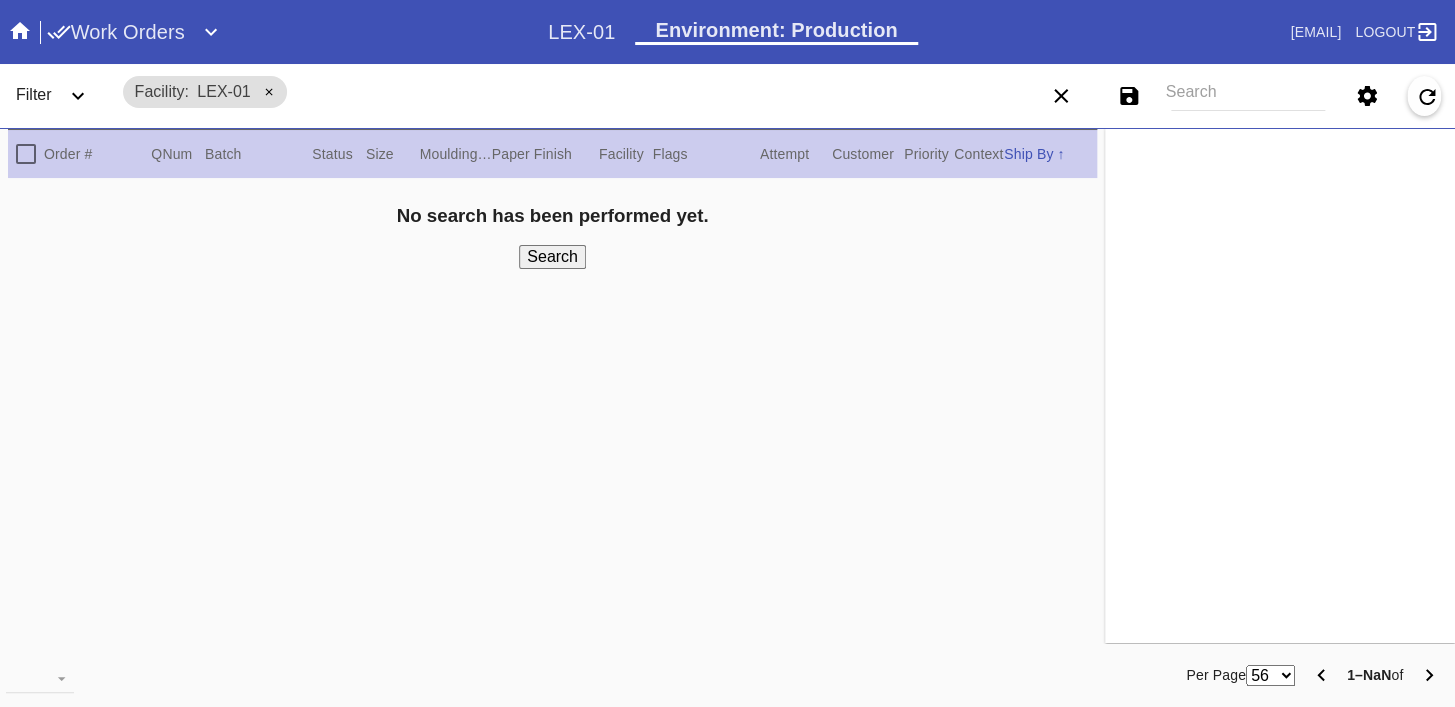 click on "Download... Export Selected Items Print Work Orders Frame Labels Frame Labels v2 Mat Labels Moulding Plate Labels Acrylic Labels Foam Labels Foam Data Story Pockets Mini Story Pockets OMGA Data GUNNAR Data FastCAM Data" at bounding box center (218, 675) 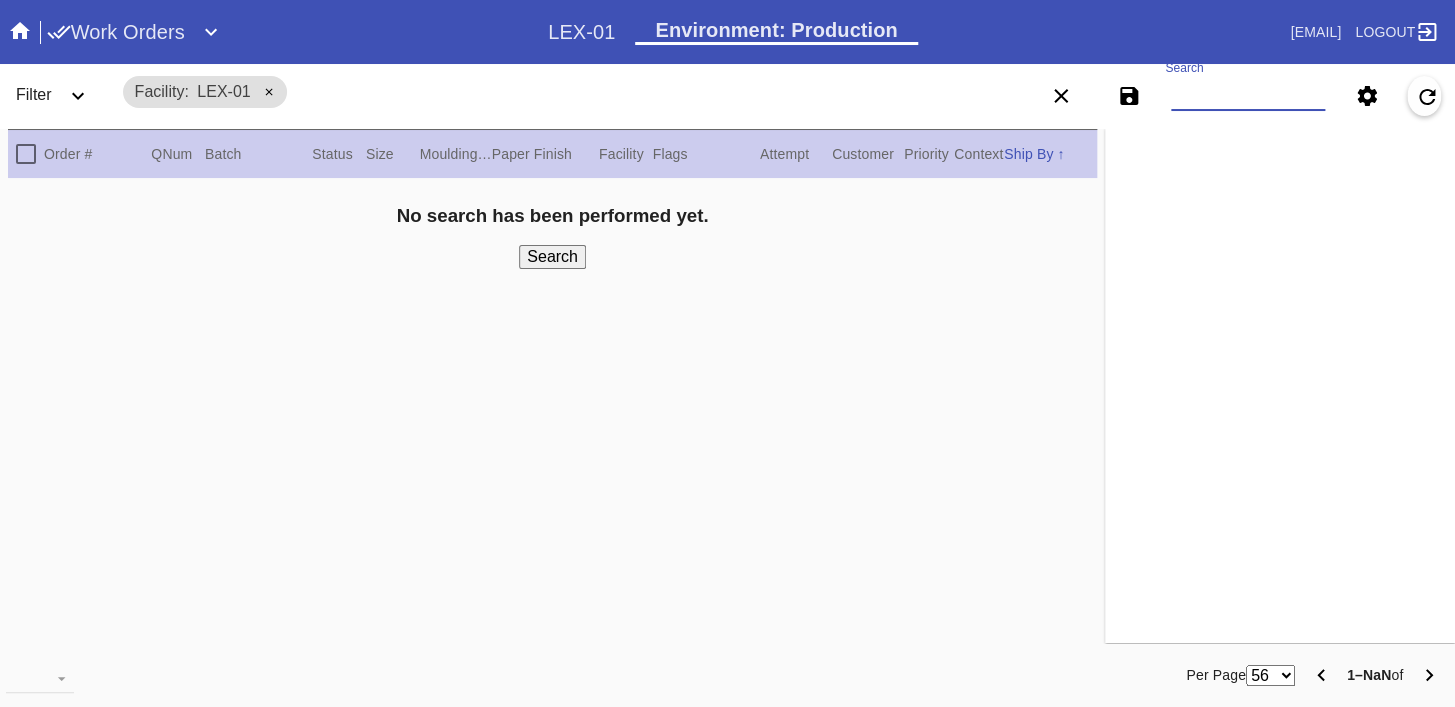 click on "Search" at bounding box center (1248, 96) 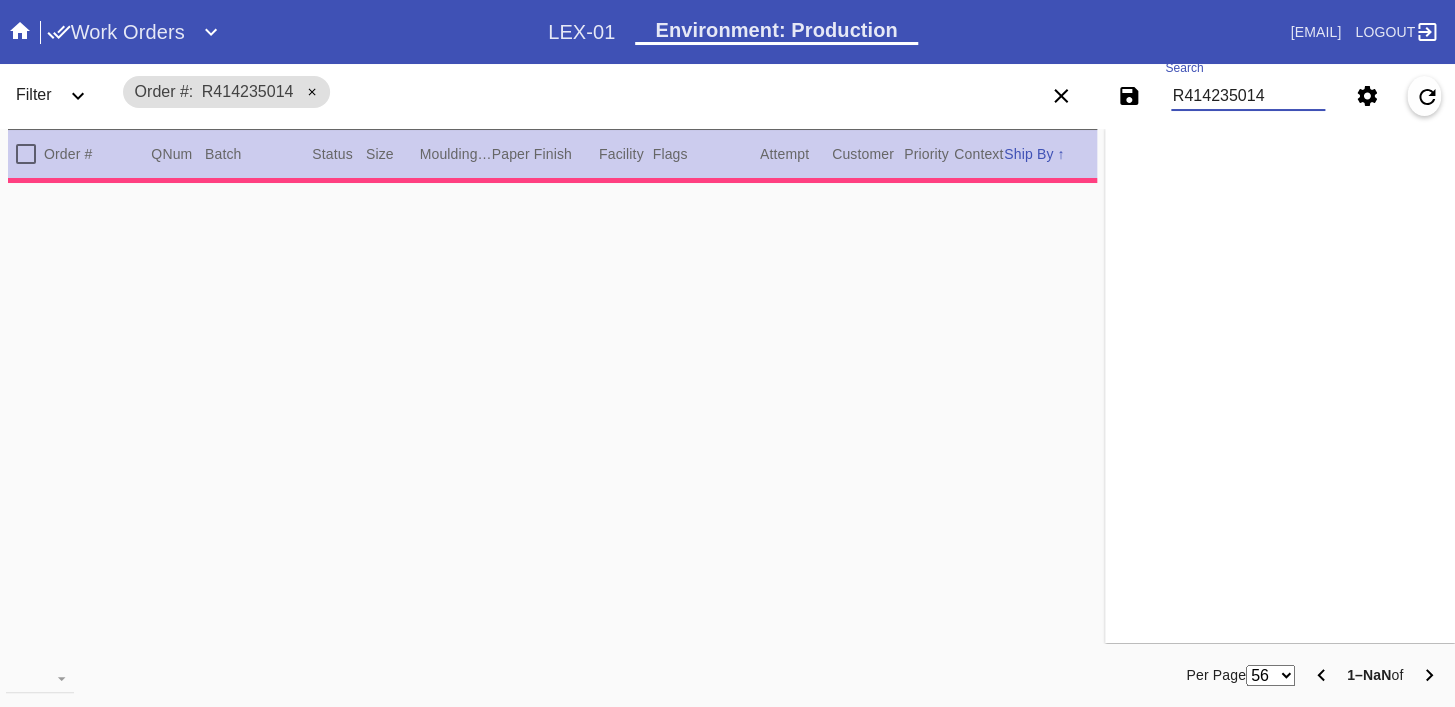 type on "PRO NOTE: replacement piece will be 20"w x 16"h [DATE]-KC" 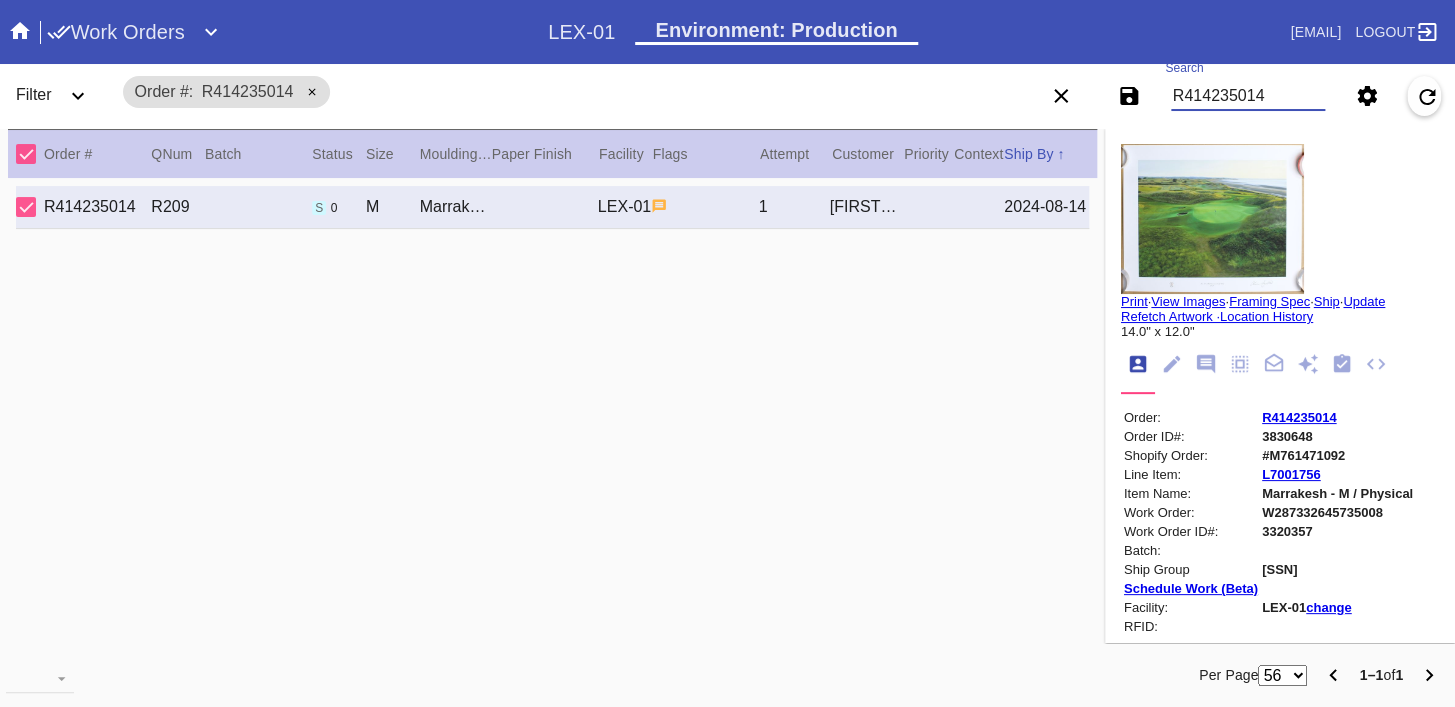 click at bounding box center (1212, 219) 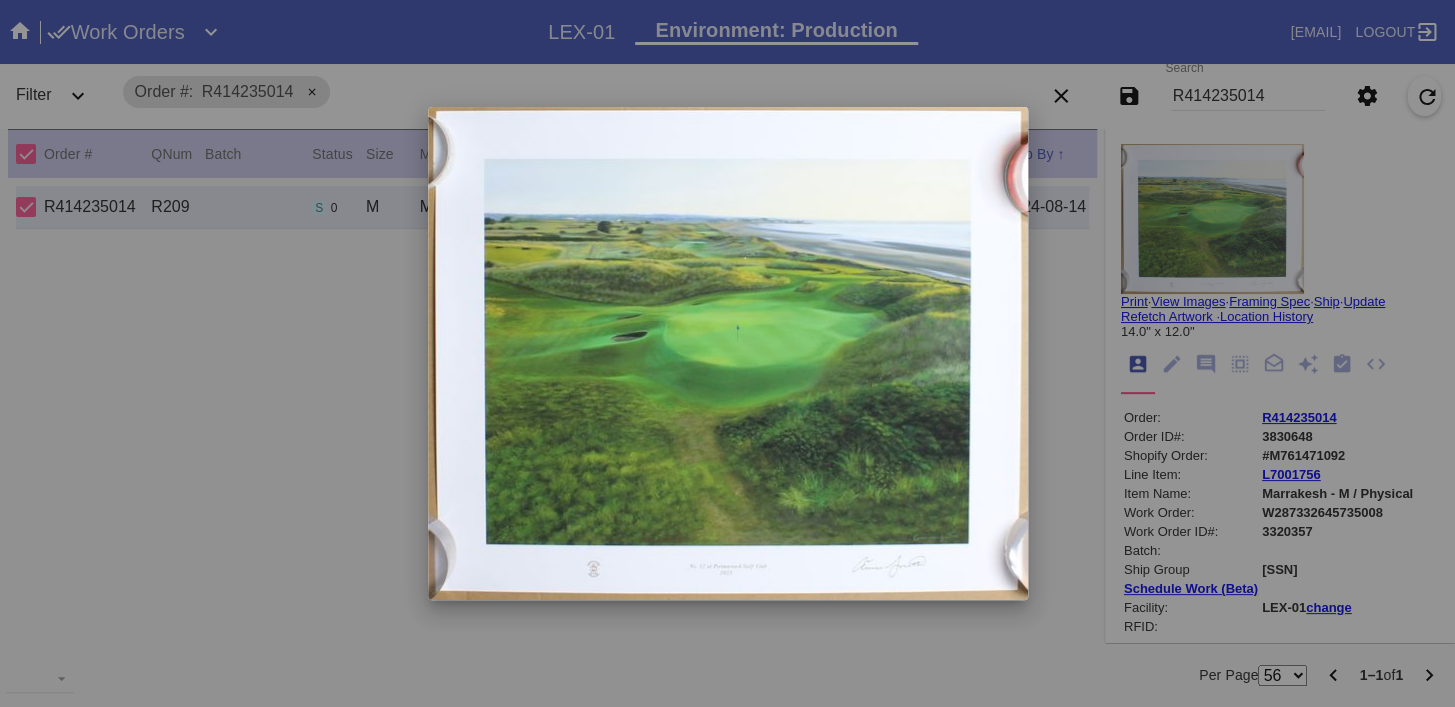 click at bounding box center [727, 353] 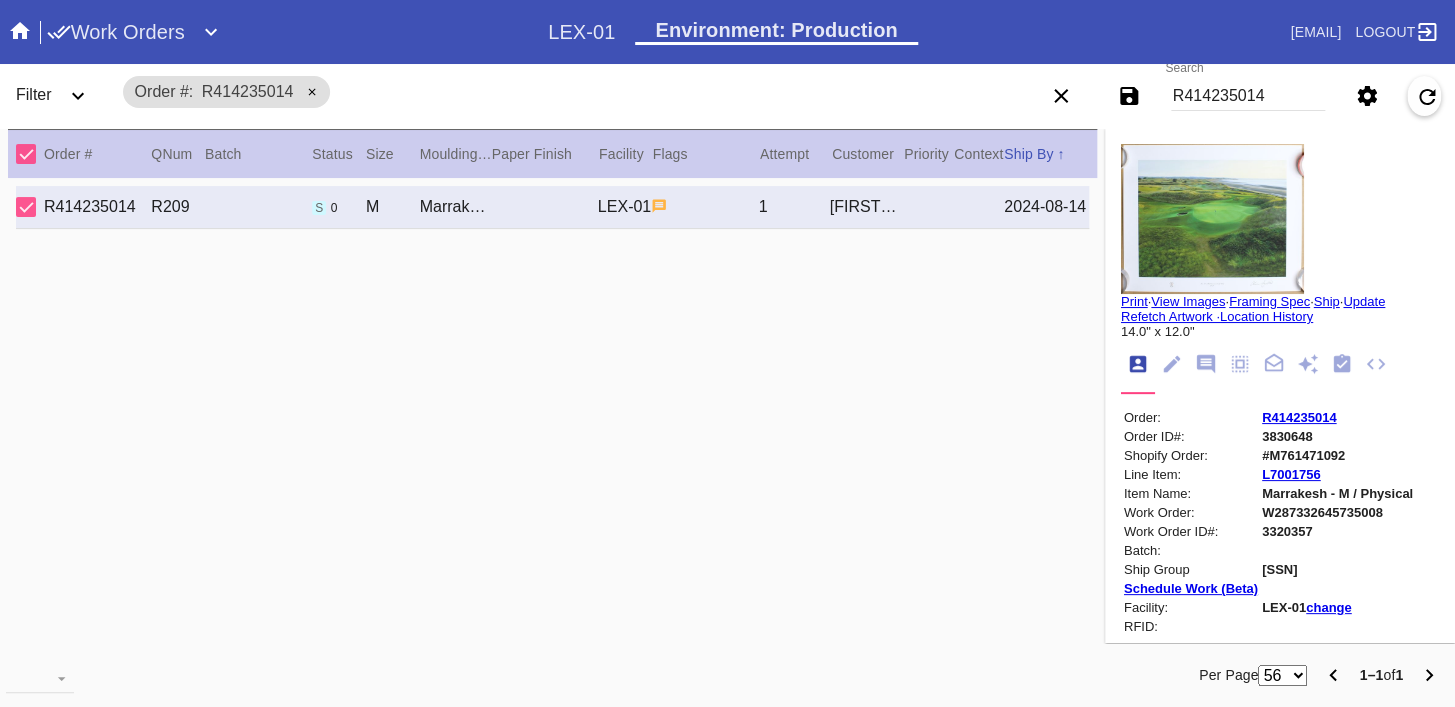 click on "R414235014" at bounding box center [1248, 96] 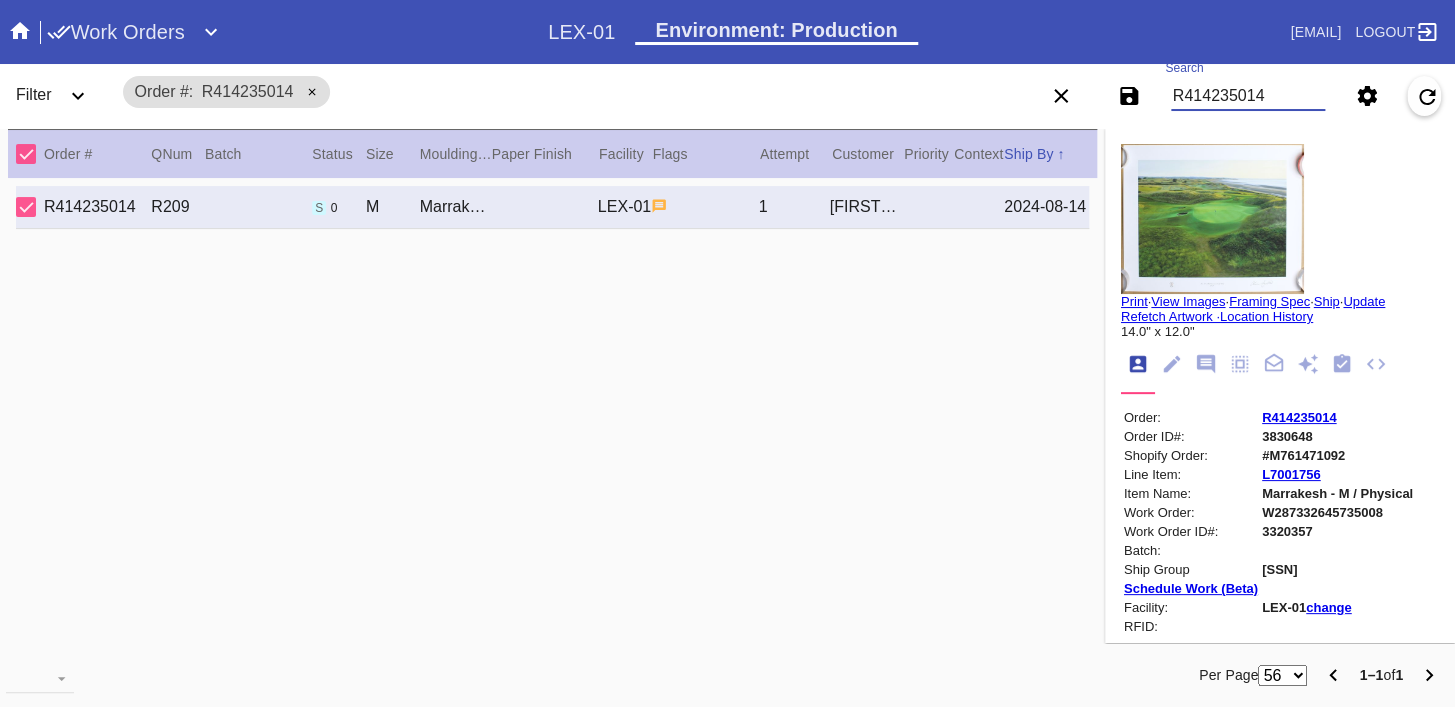 click on "R414235014" at bounding box center [1248, 96] 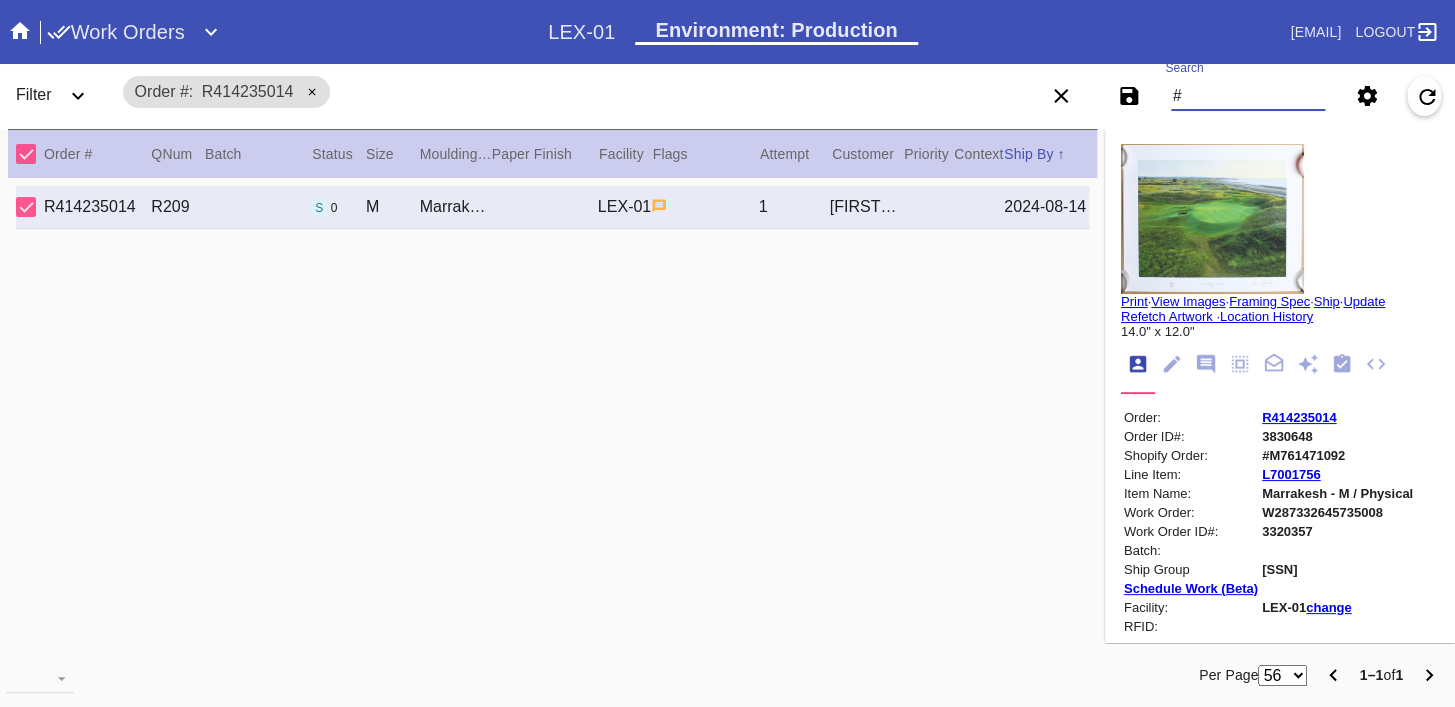 paste on "M761745668" 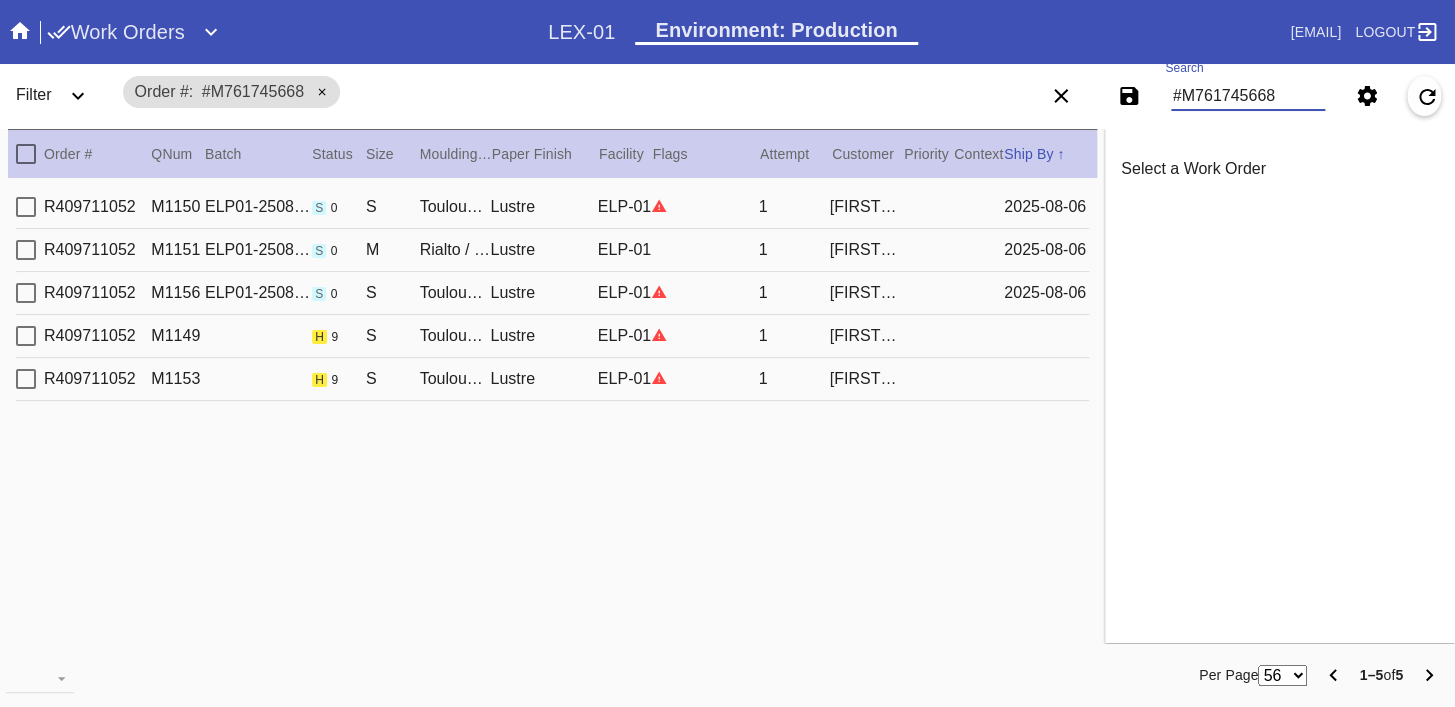 type on "#M761745668" 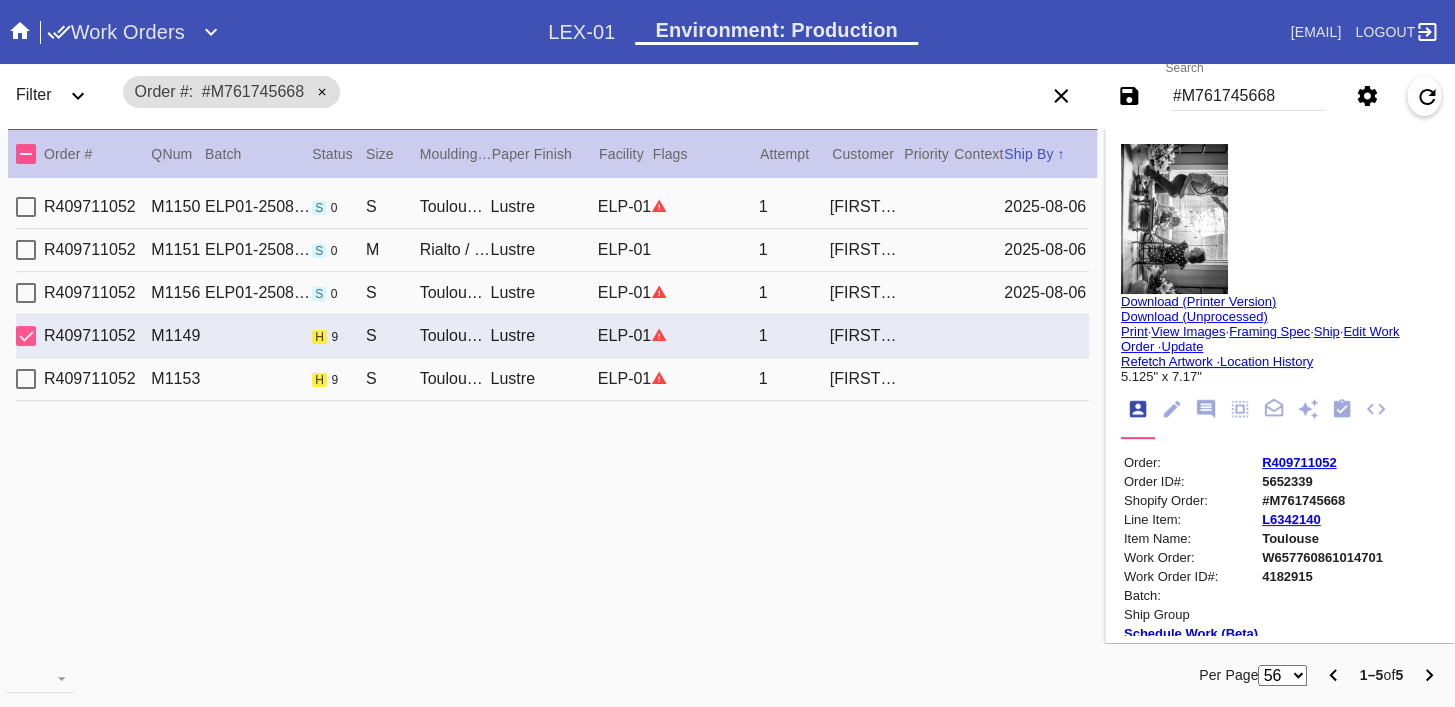 click on "Lustre" at bounding box center (543, 379) 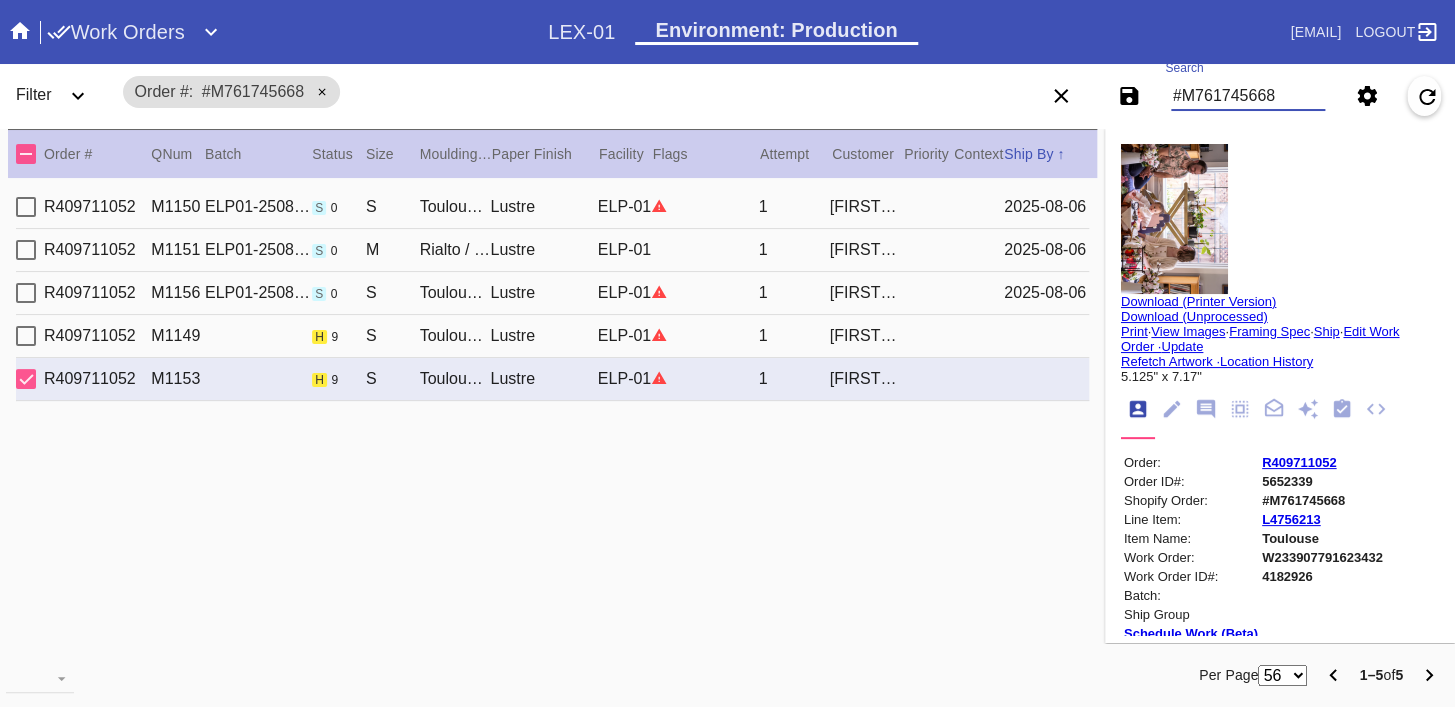 click on "#M761745668" at bounding box center (1248, 96) 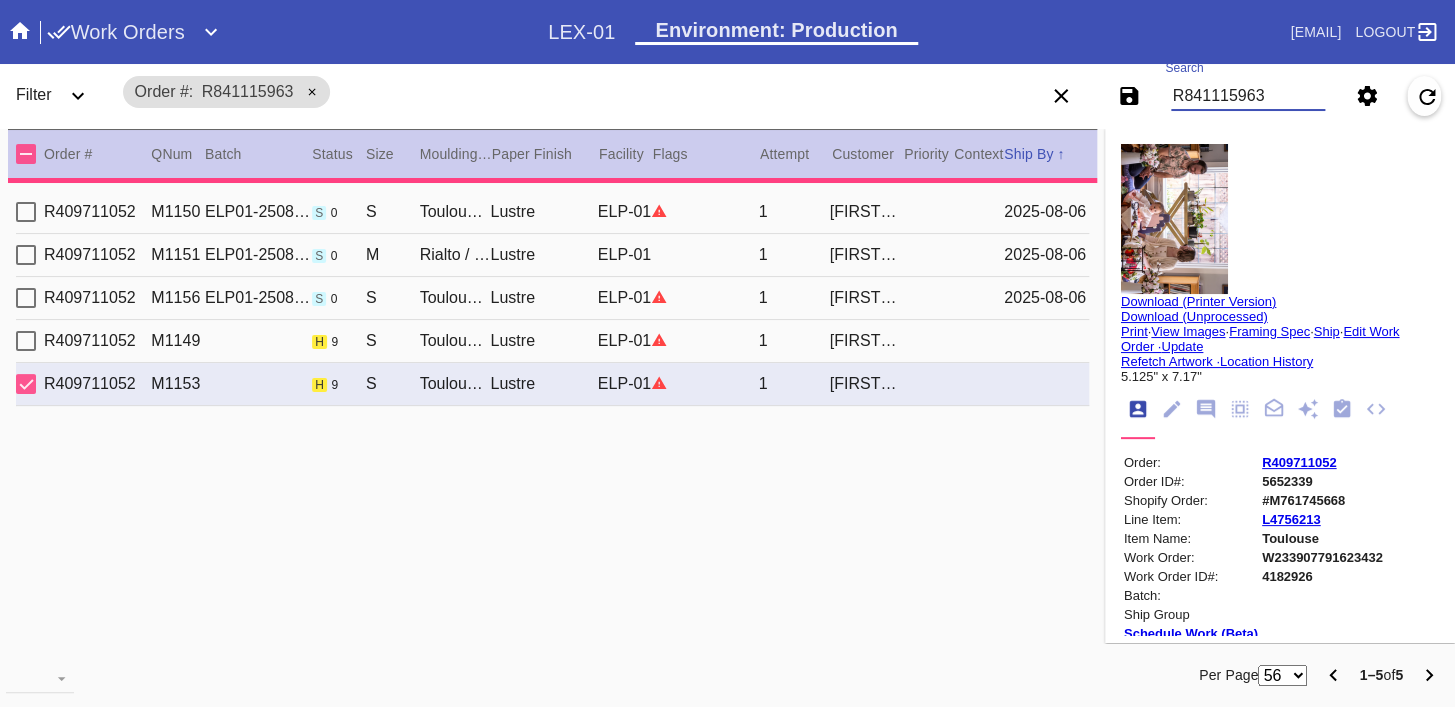 type on "2.0" 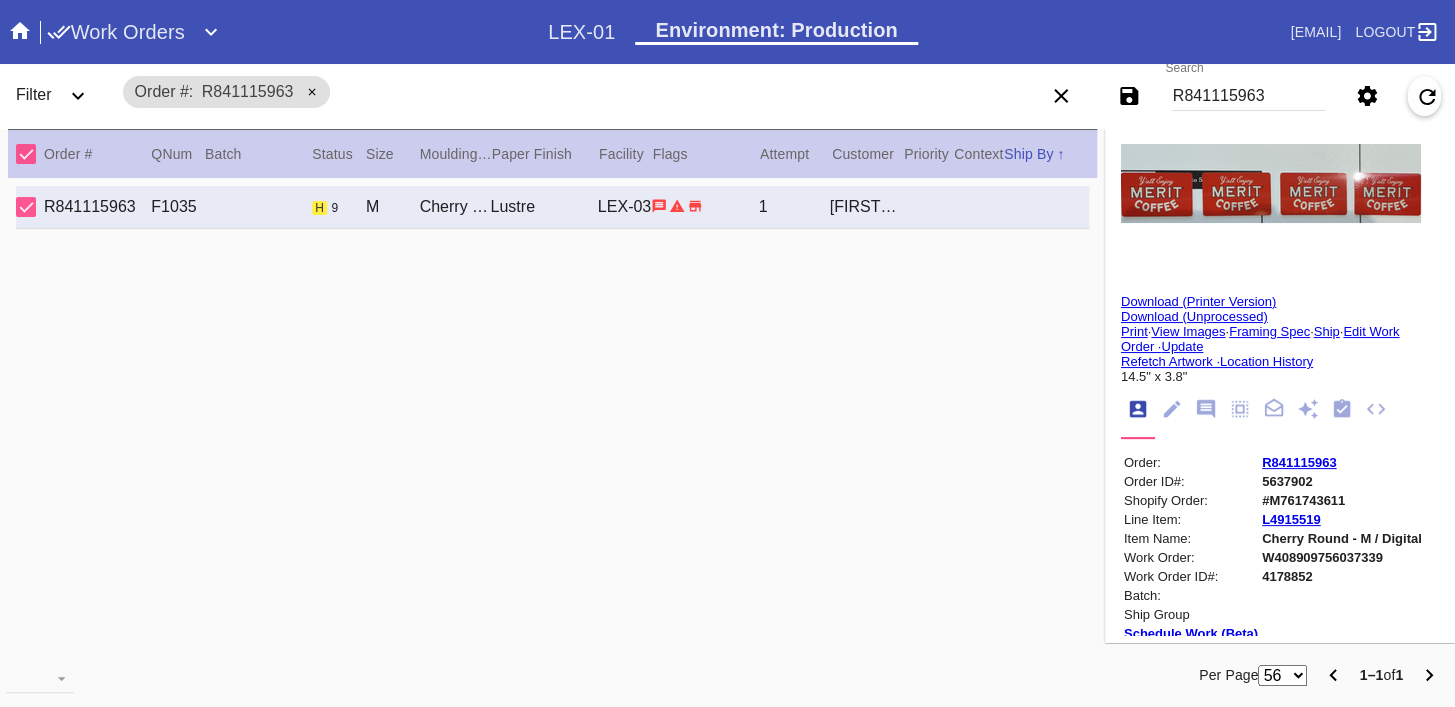 click at bounding box center (1271, 183) 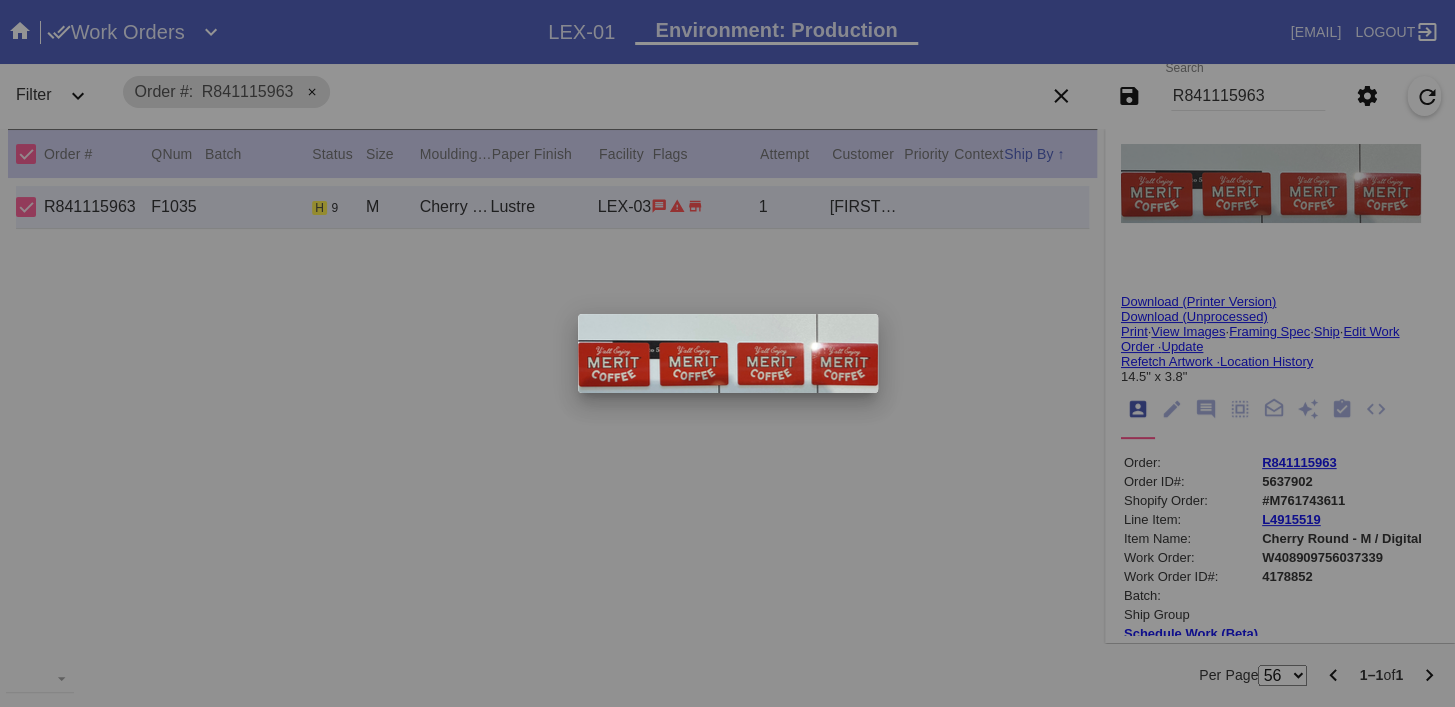 click at bounding box center (727, 353) 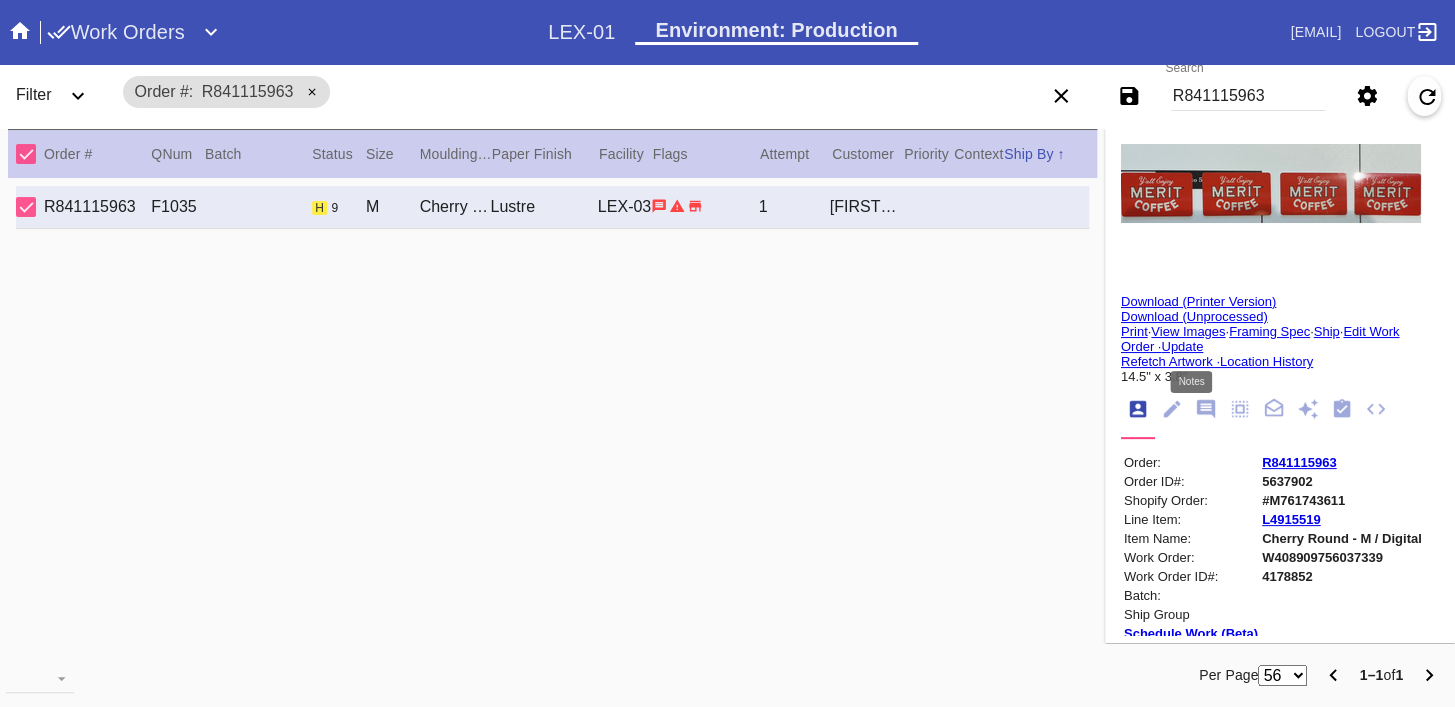 click 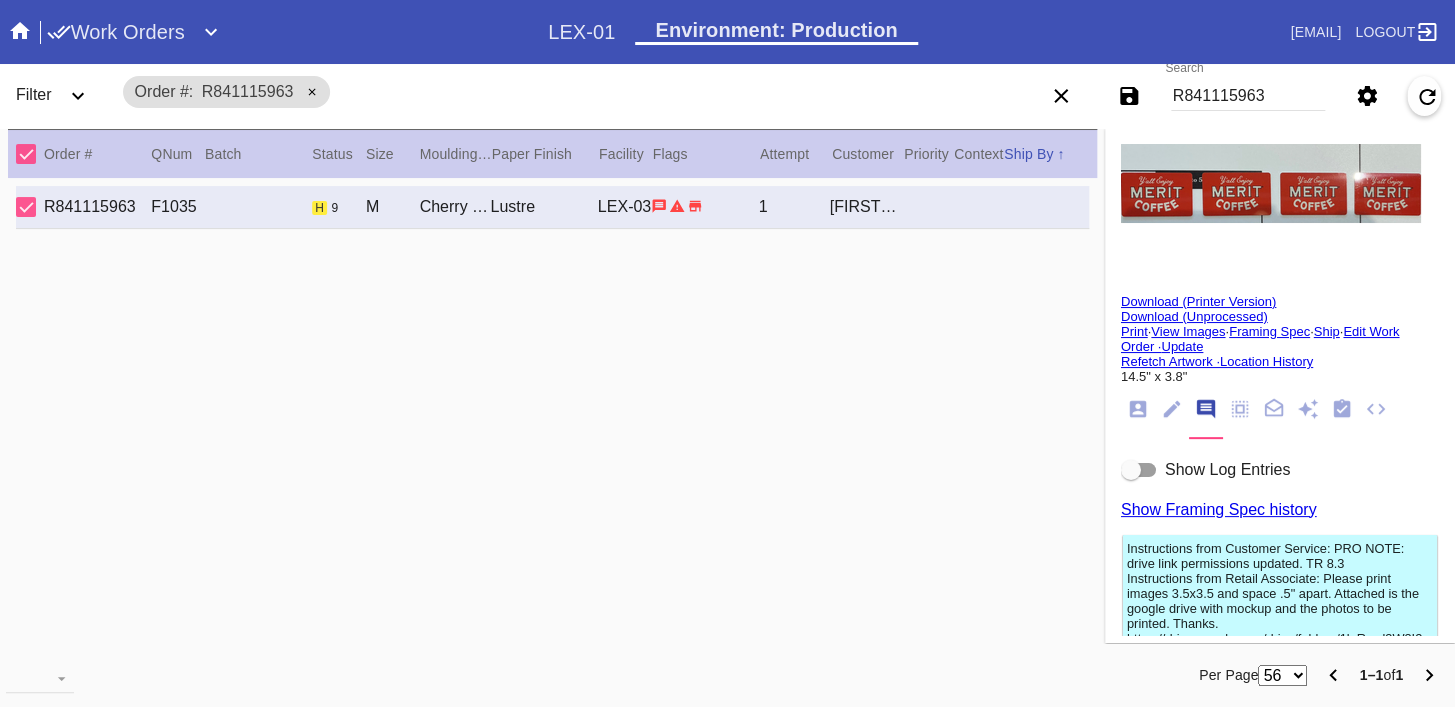 click at bounding box center (1271, 183) 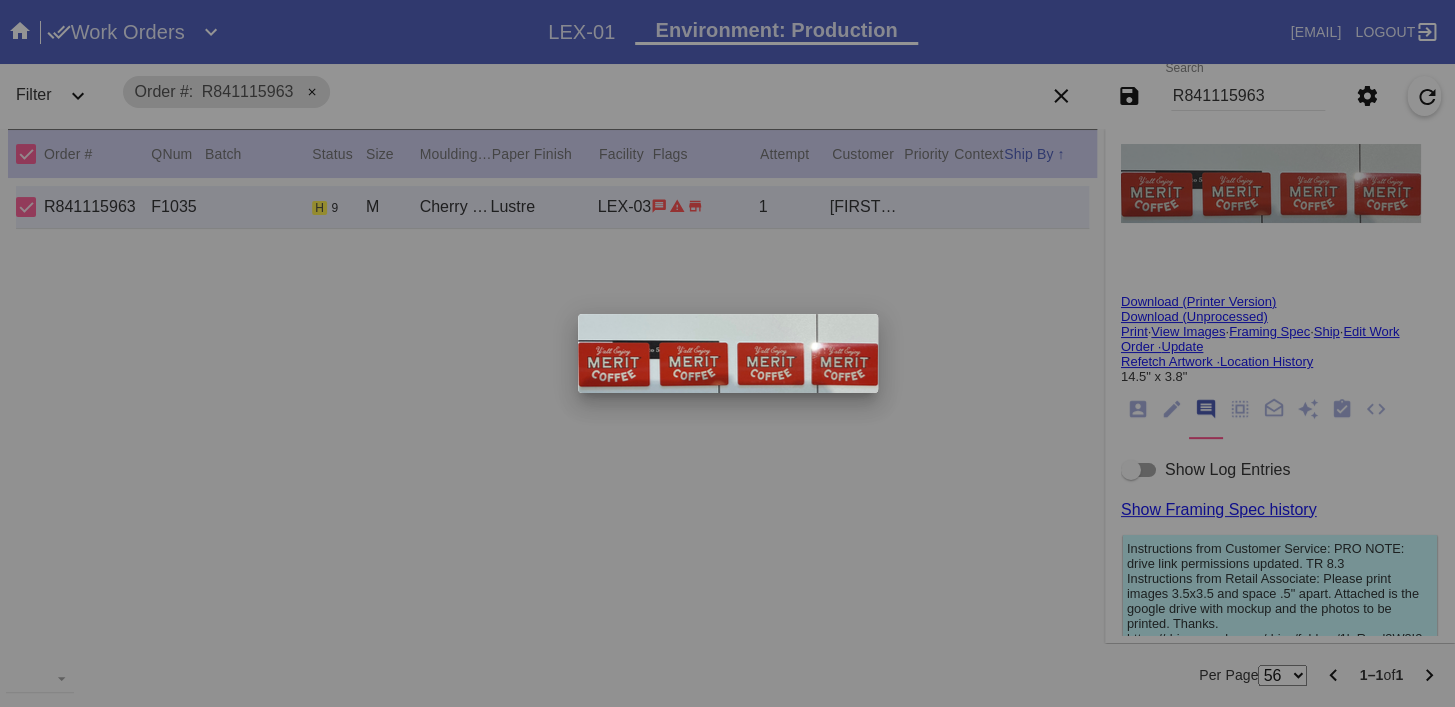 click at bounding box center (727, 353) 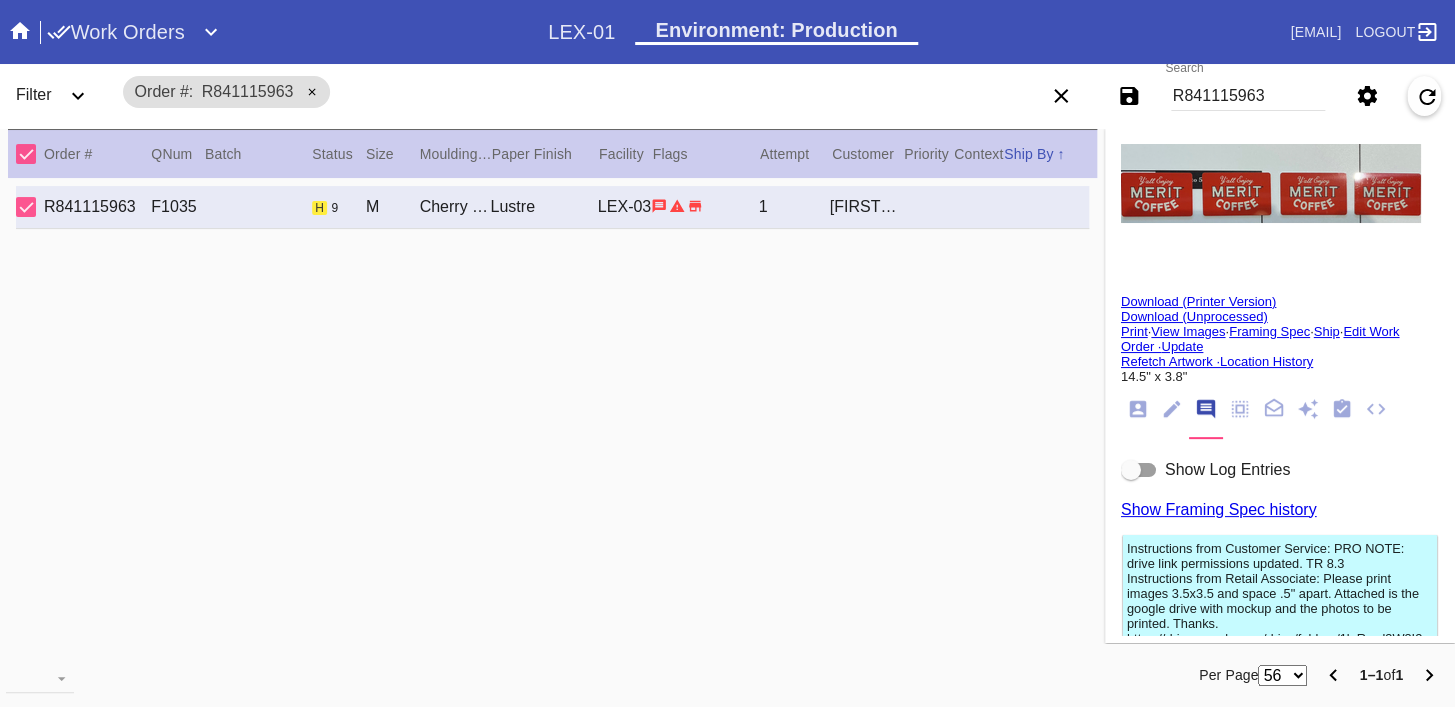 click on "View Images" at bounding box center (1188, 331) 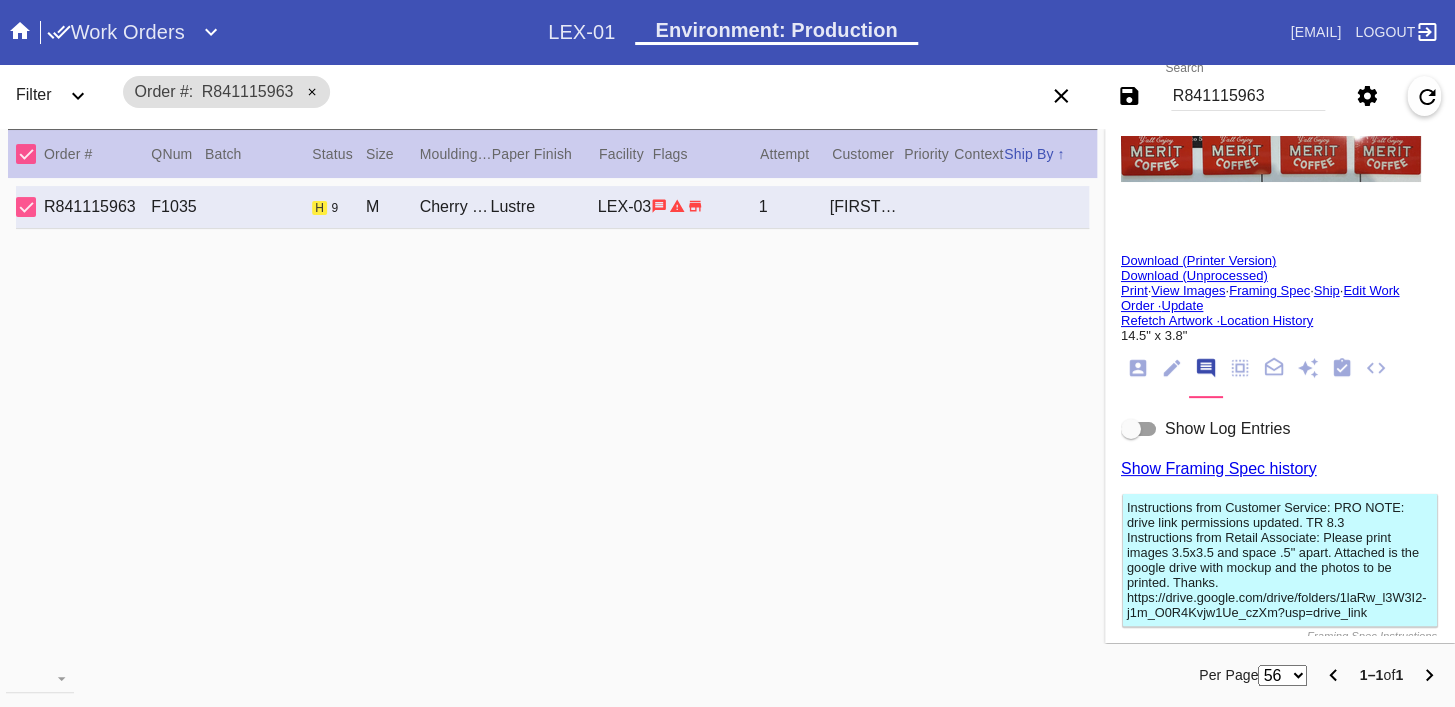 scroll, scrollTop: 181, scrollLeft: 0, axis: vertical 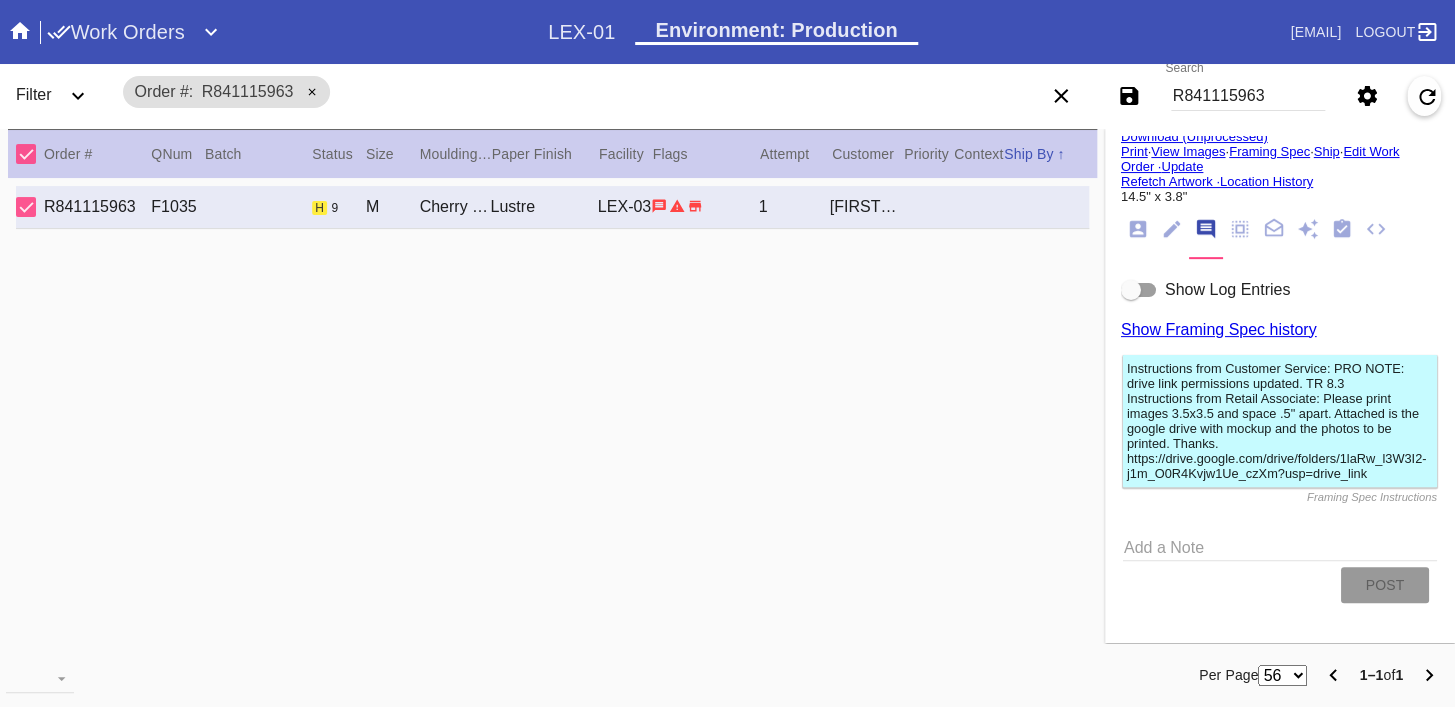 drag, startPoint x: 1353, startPoint y: 475, endPoint x: 1111, endPoint y: 460, distance: 242.46443 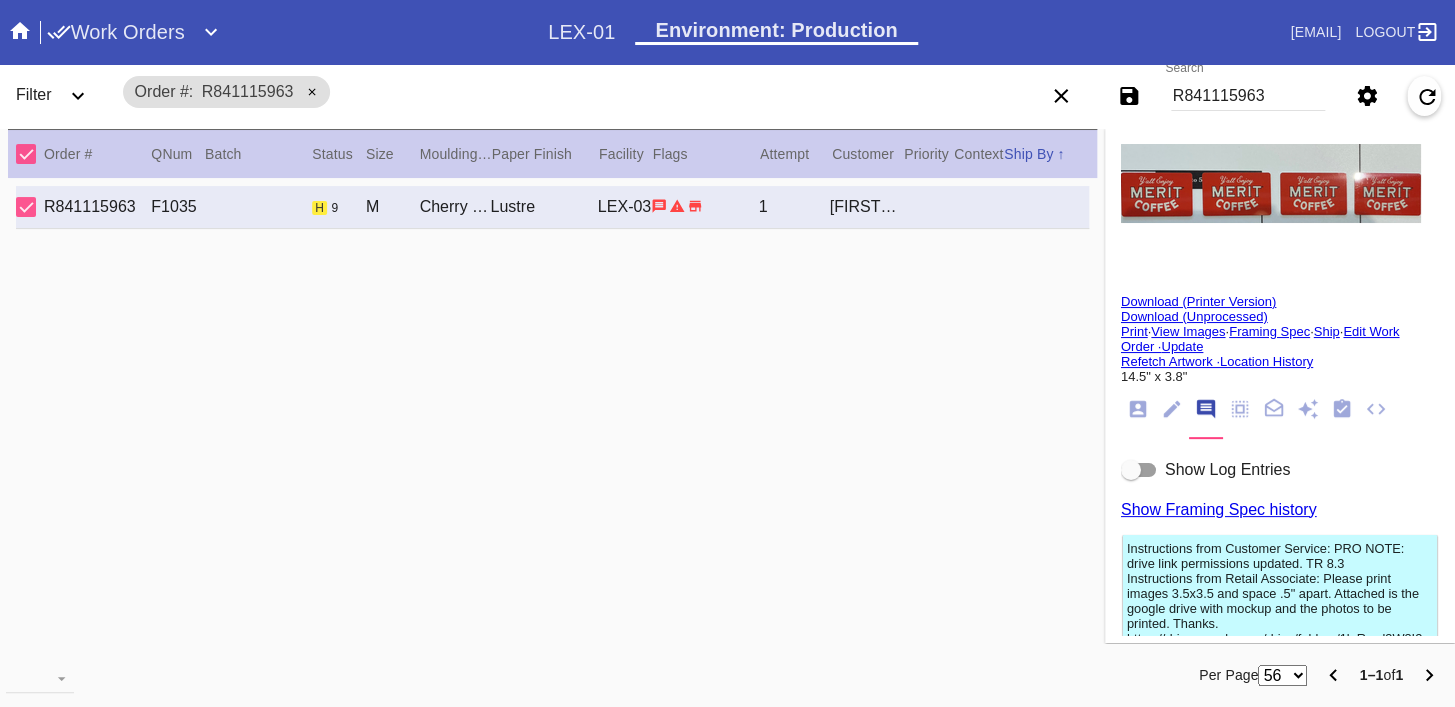 scroll, scrollTop: 181, scrollLeft: 0, axis: vertical 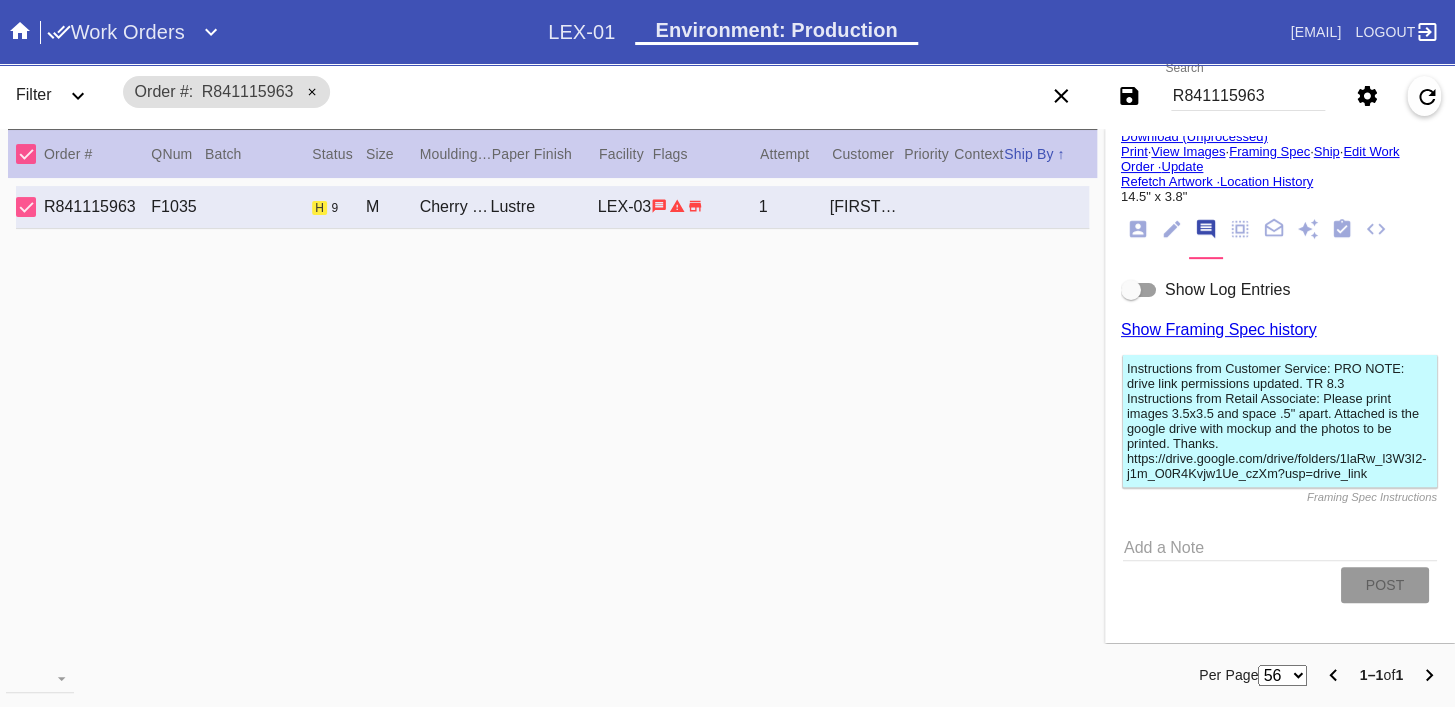 click on "R841115963 F1035 h   9 M Cherry Round / Honey - Linen Lustre LEX-03 1 Jamie Hall" at bounding box center (552, 418) 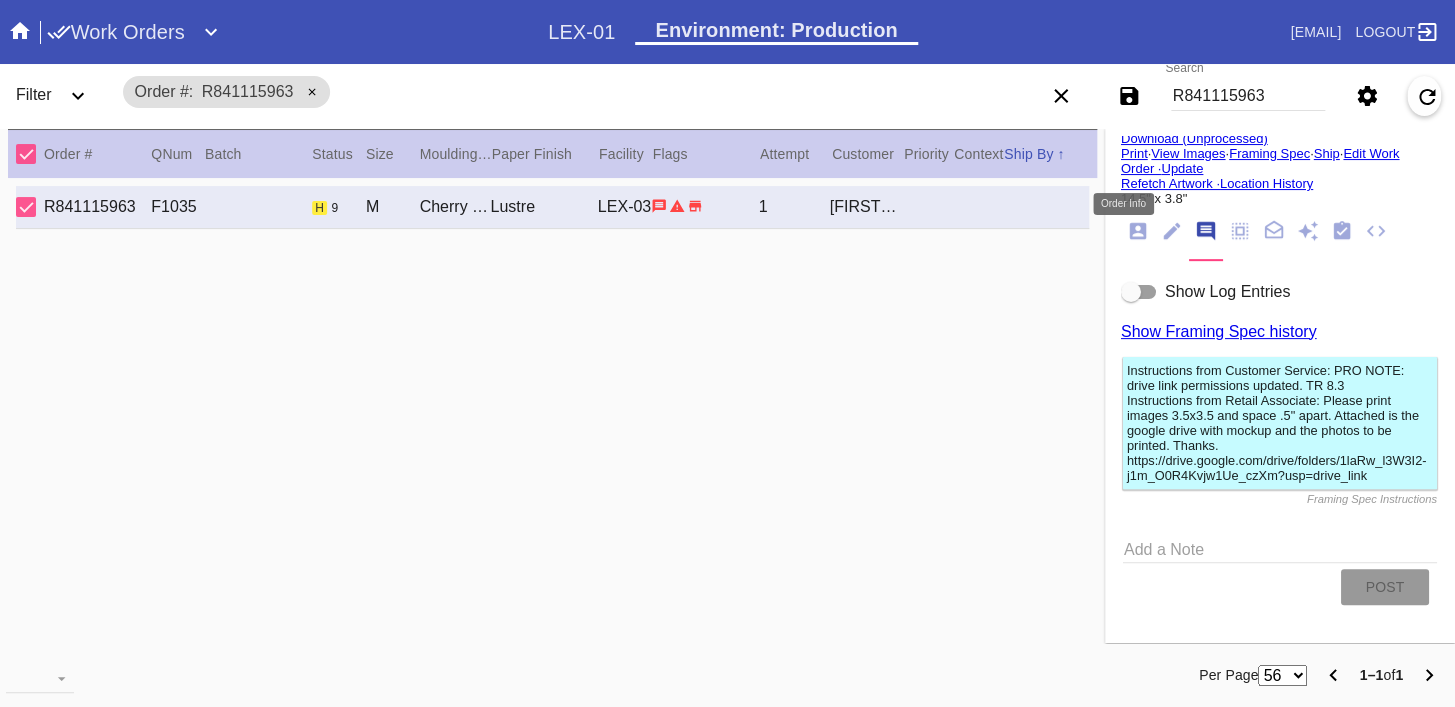 click 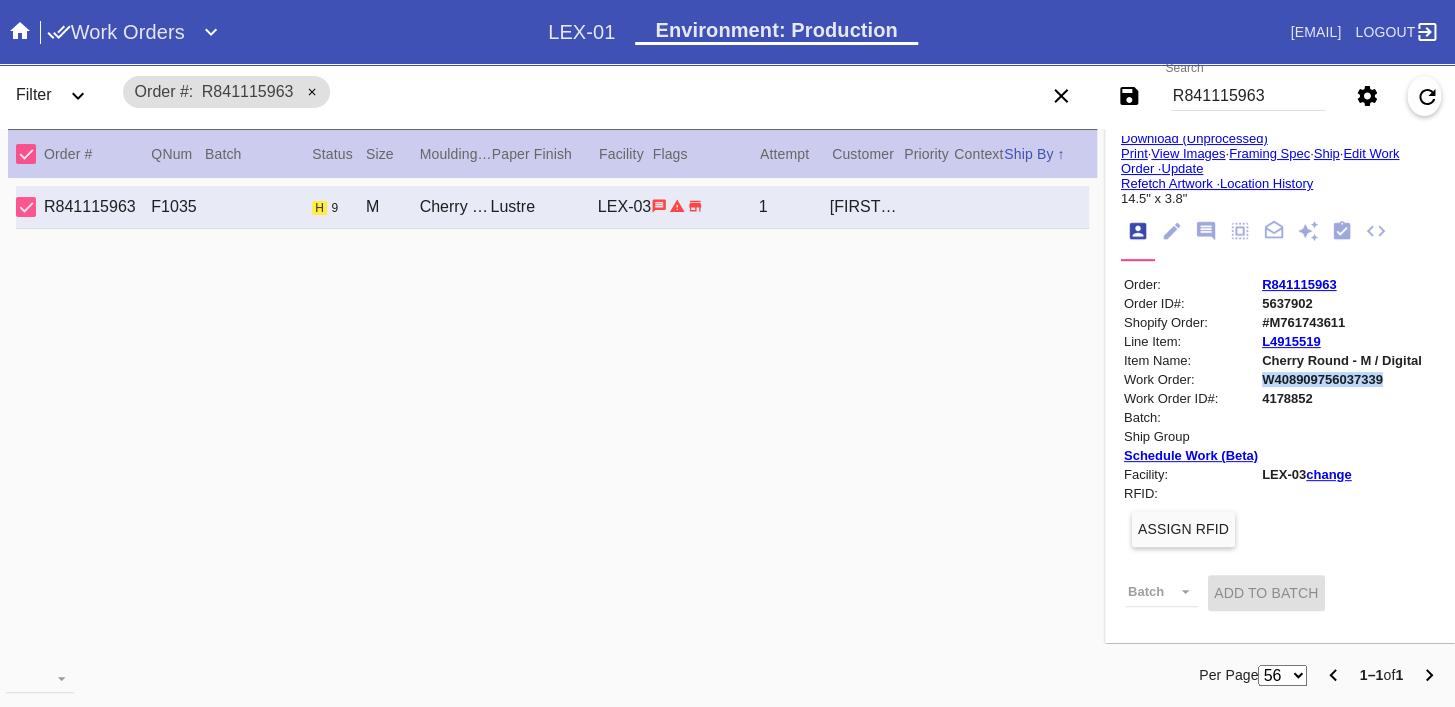 copy on "W408909756037339" 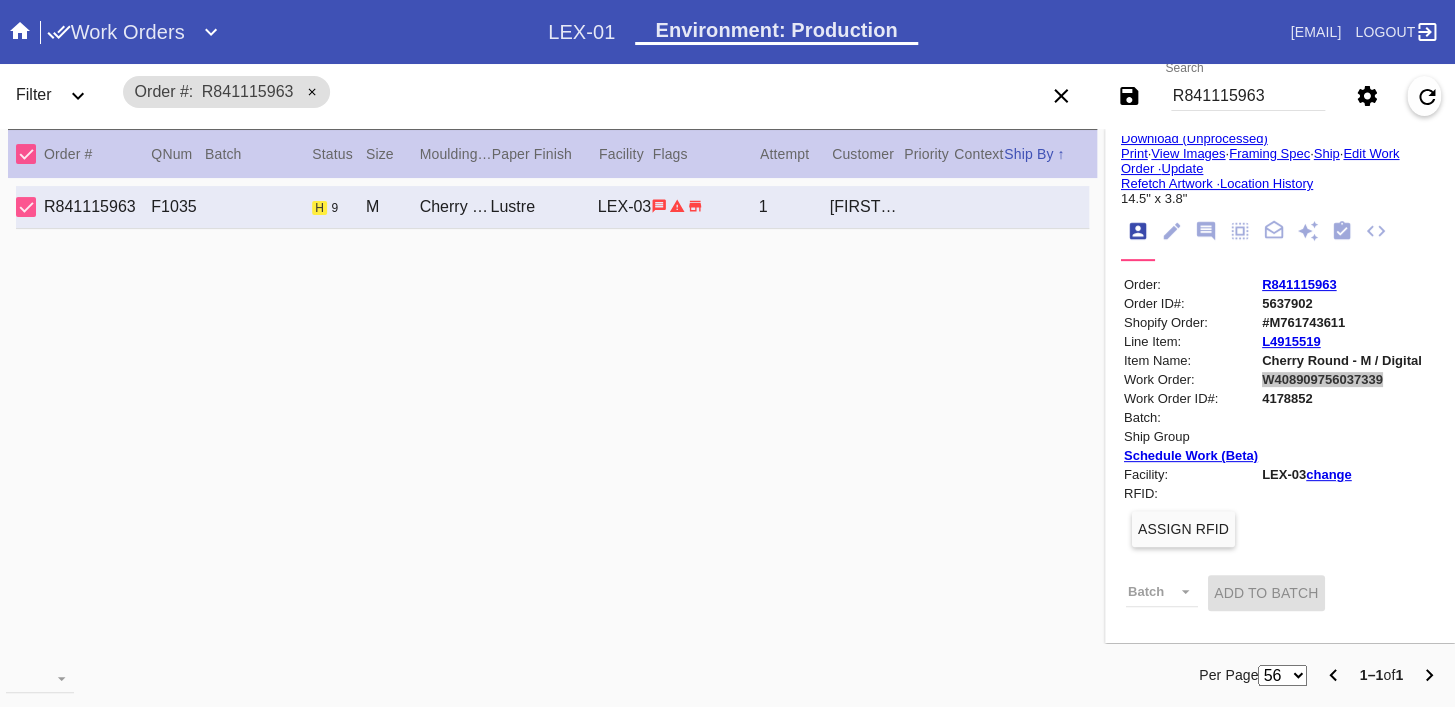 scroll, scrollTop: 0, scrollLeft: 0, axis: both 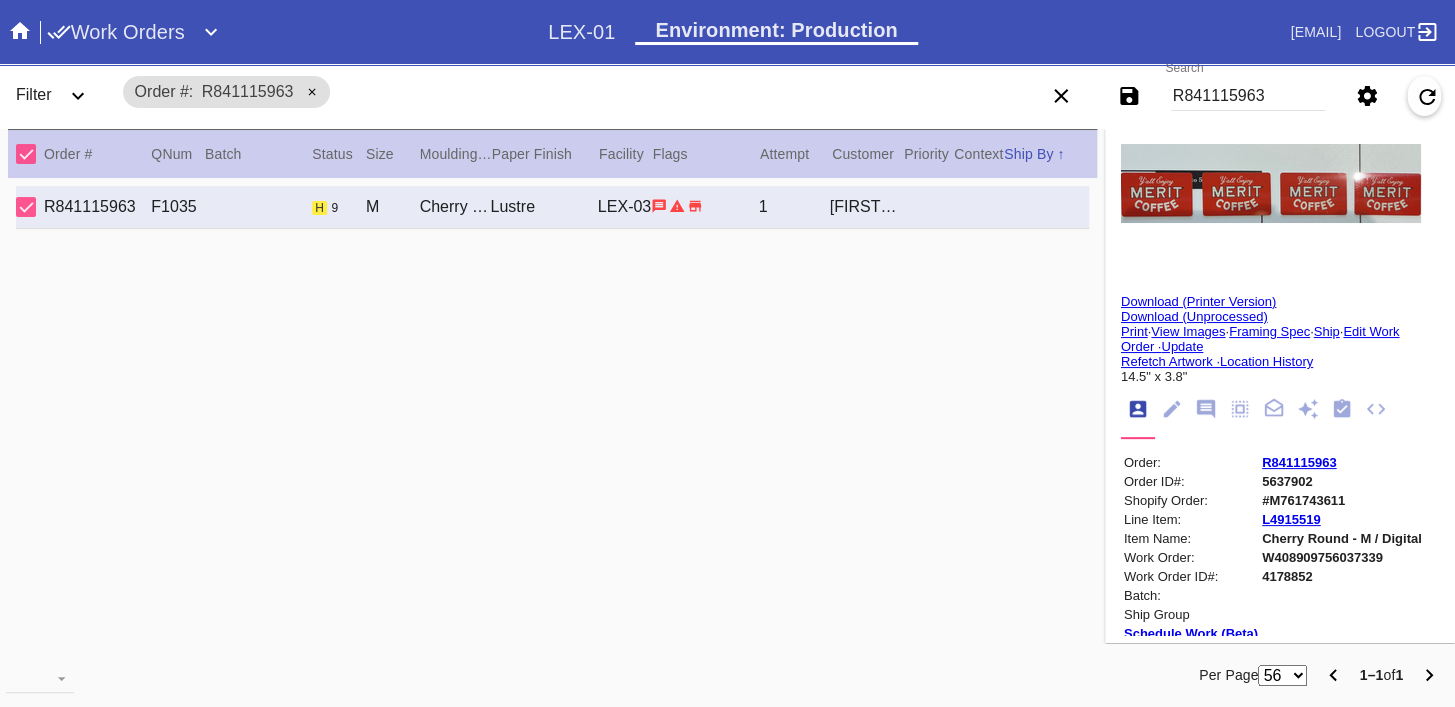 click on "R841115963" at bounding box center (1248, 96) 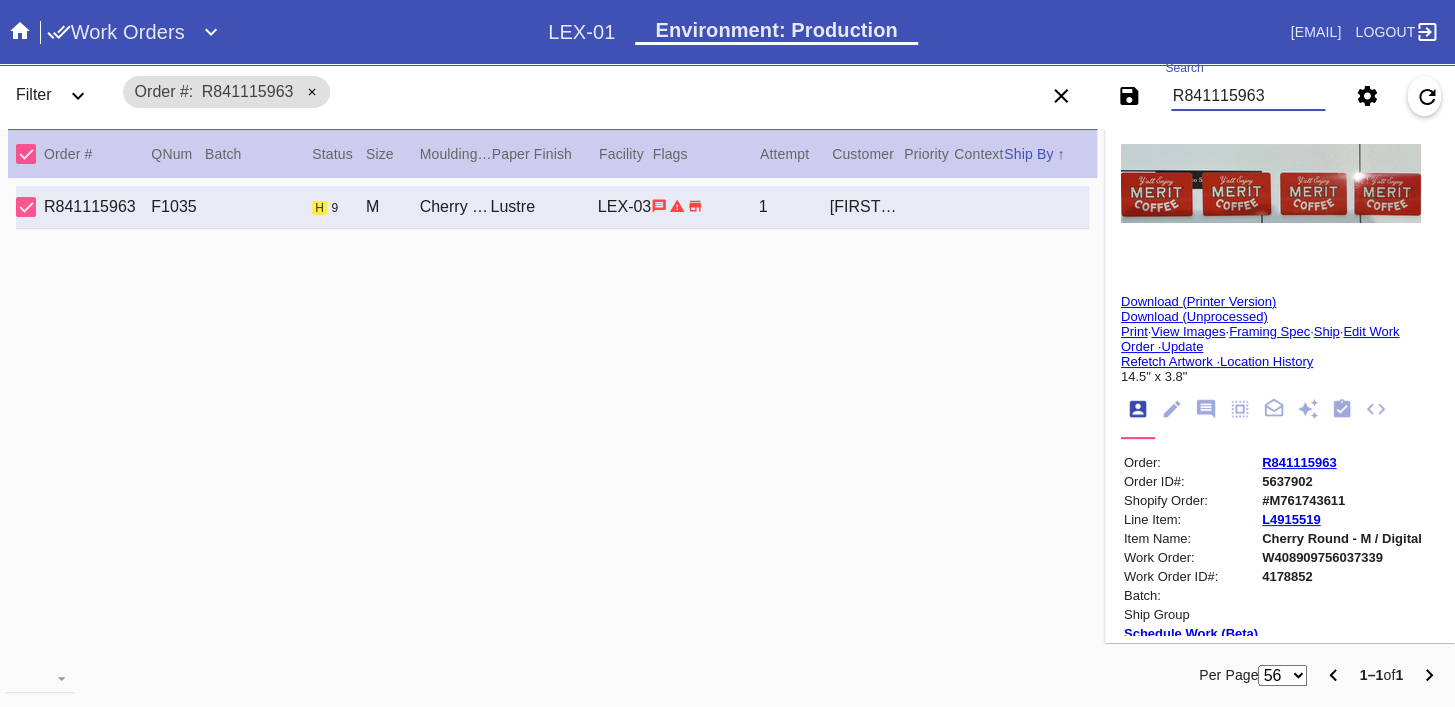 click on "R841115963" at bounding box center (1248, 96) 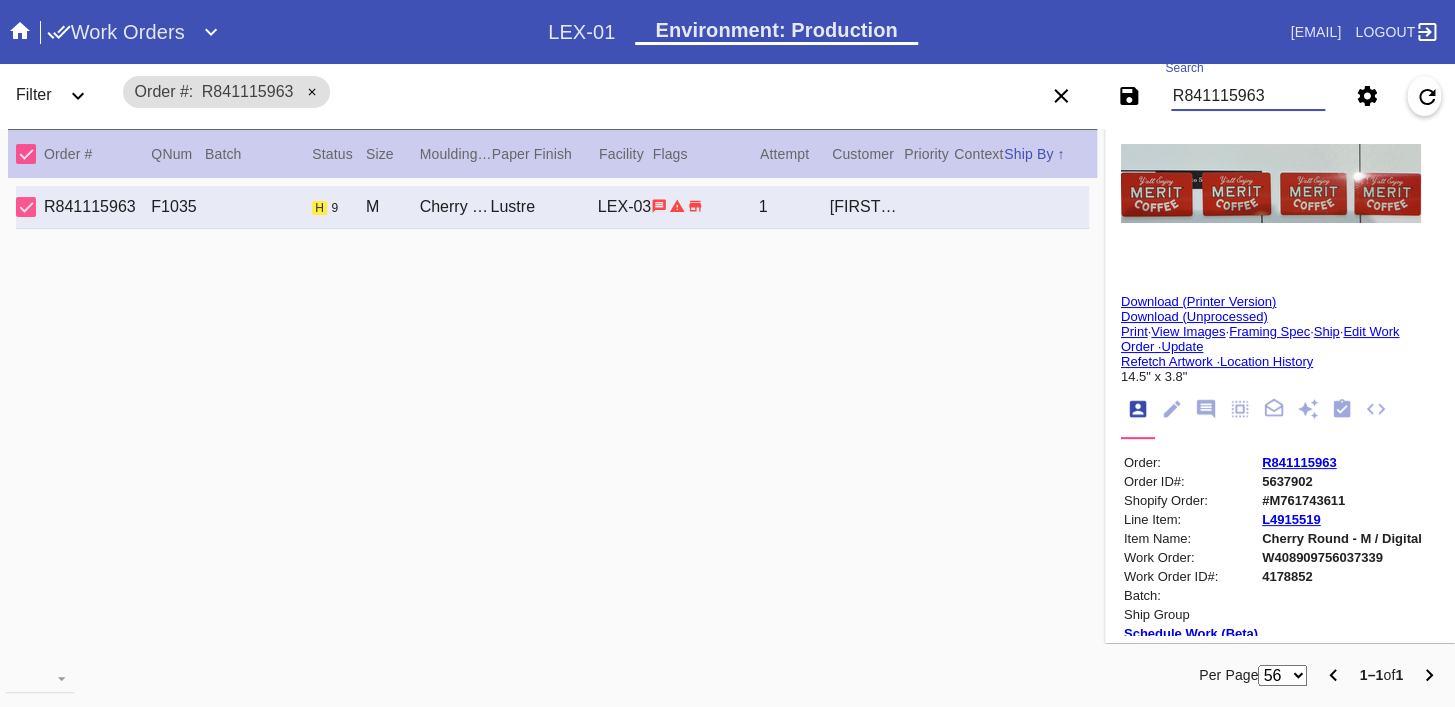 paste on "568384980" 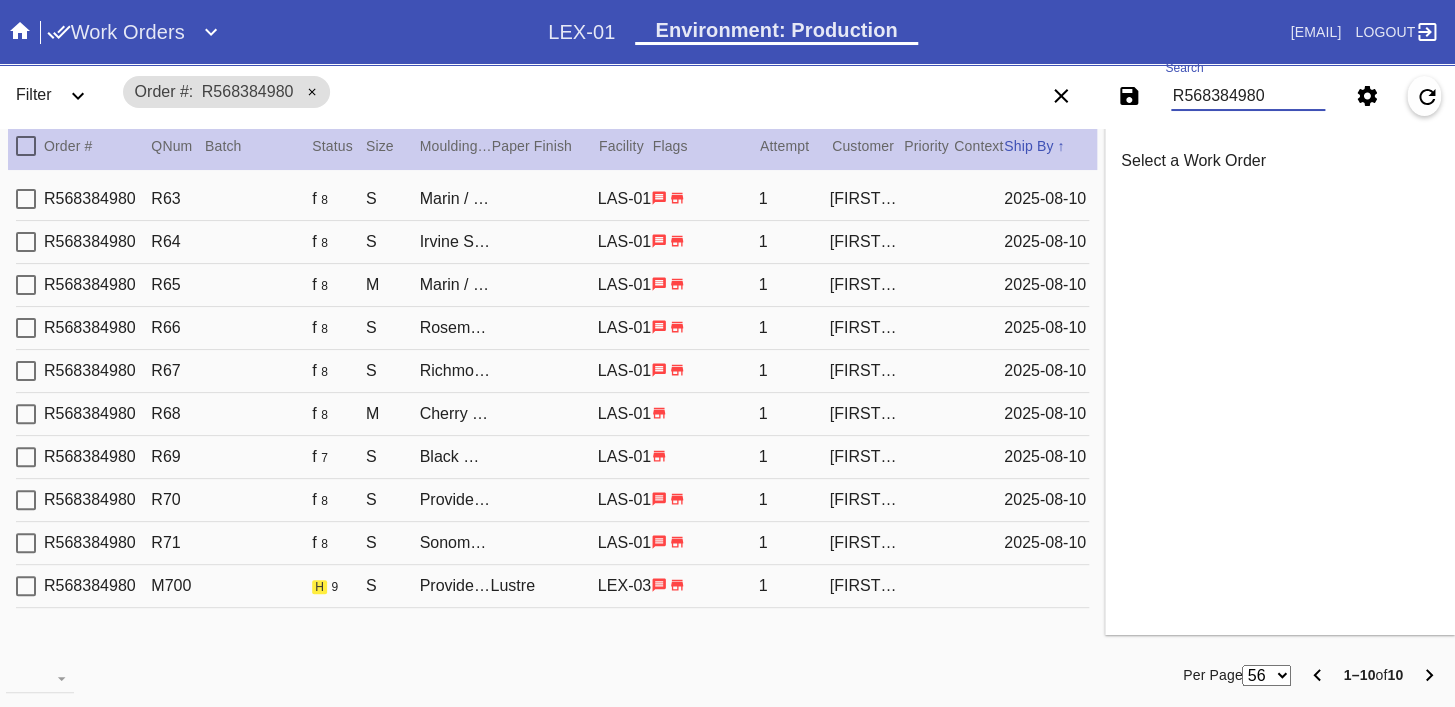 scroll, scrollTop: 13, scrollLeft: 0, axis: vertical 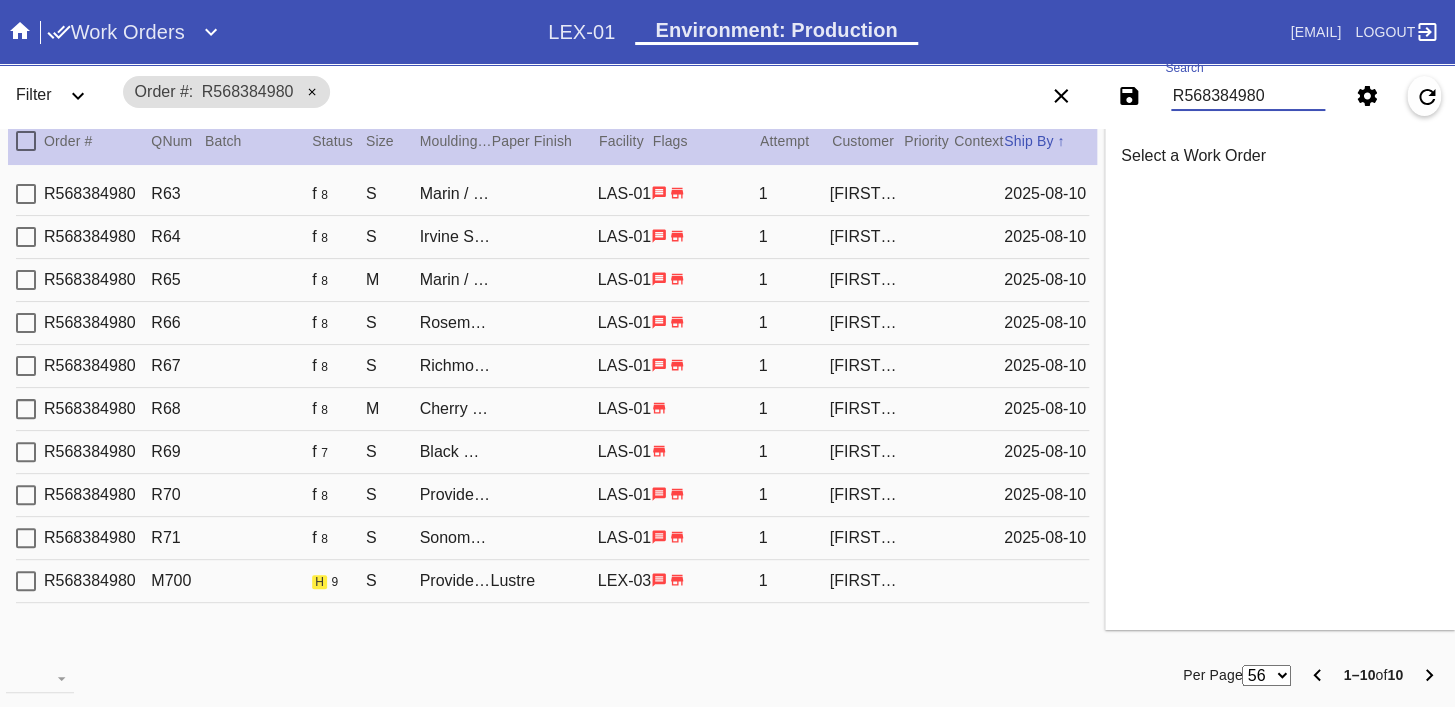 type on "R568384980" 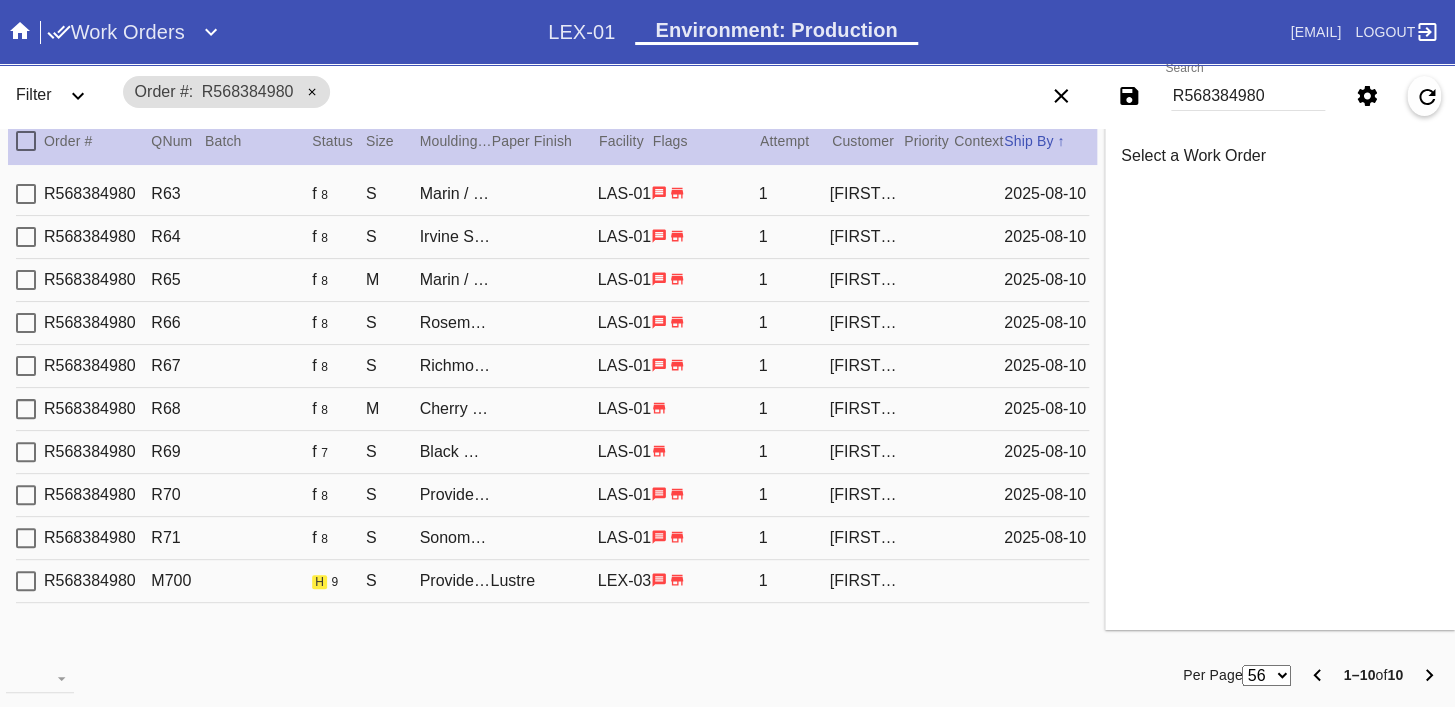 click on "Lustre" at bounding box center [543, 581] 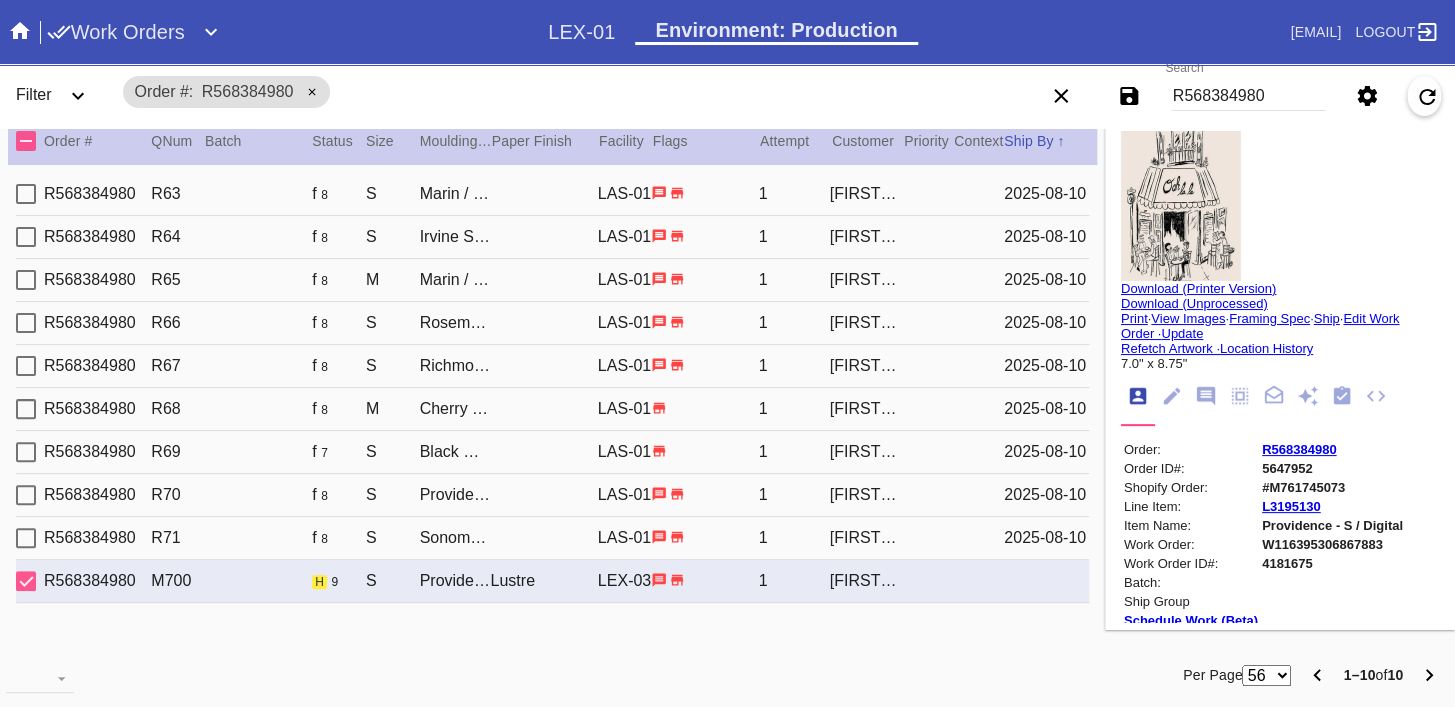click at bounding box center [1181, 206] 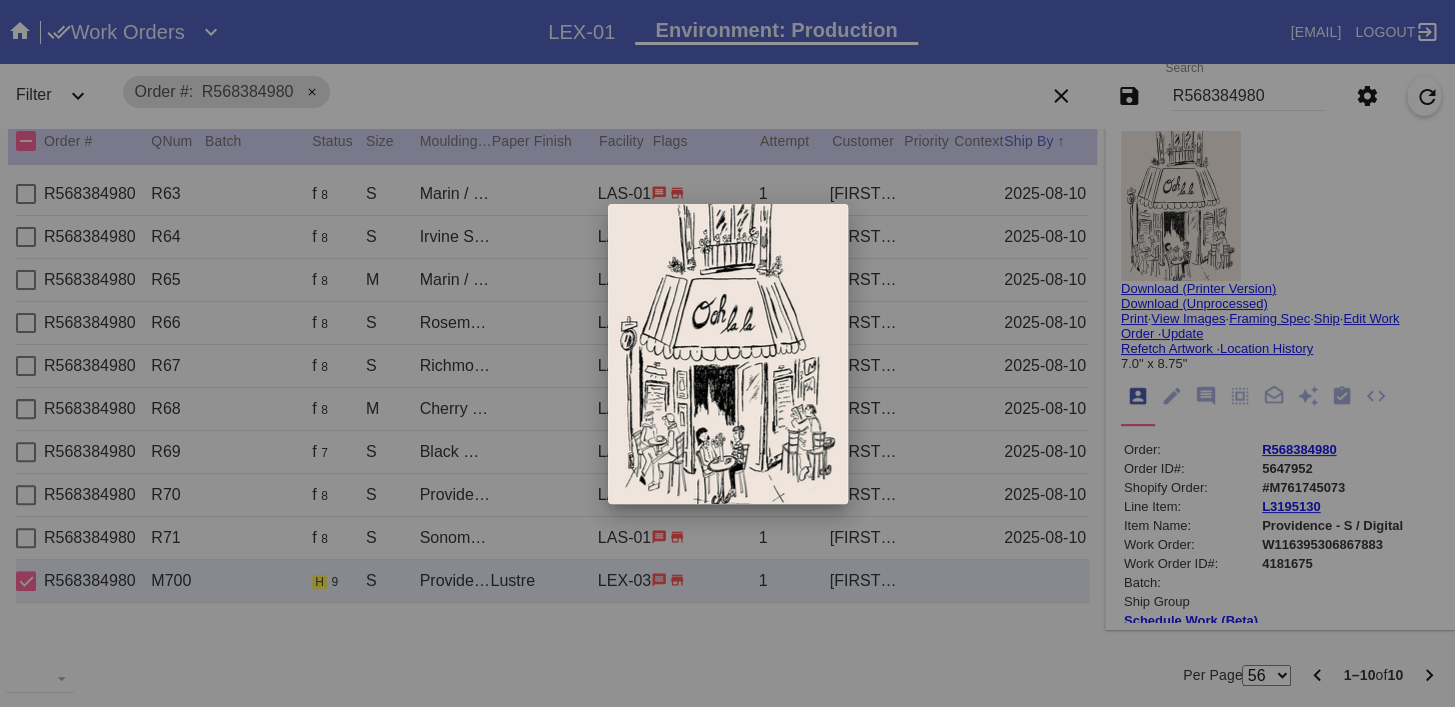 click at bounding box center (727, 353) 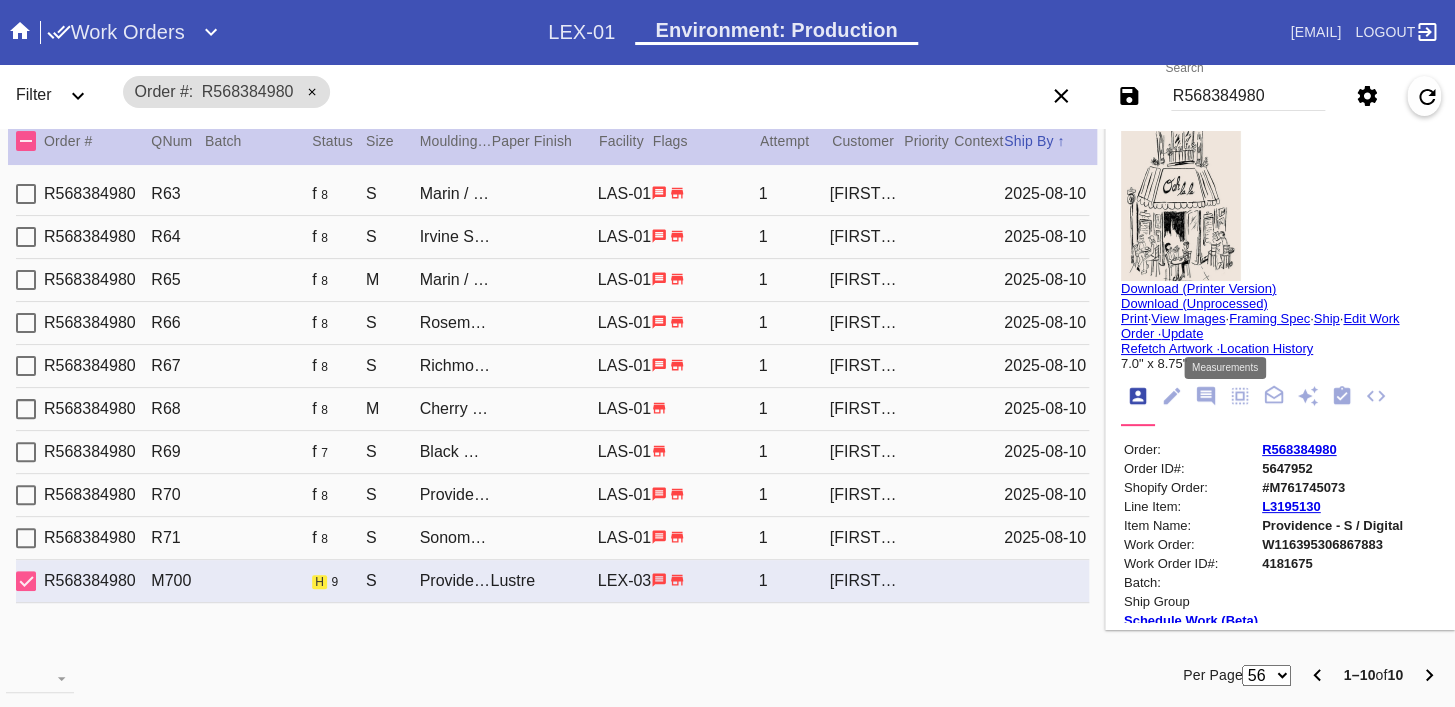 click 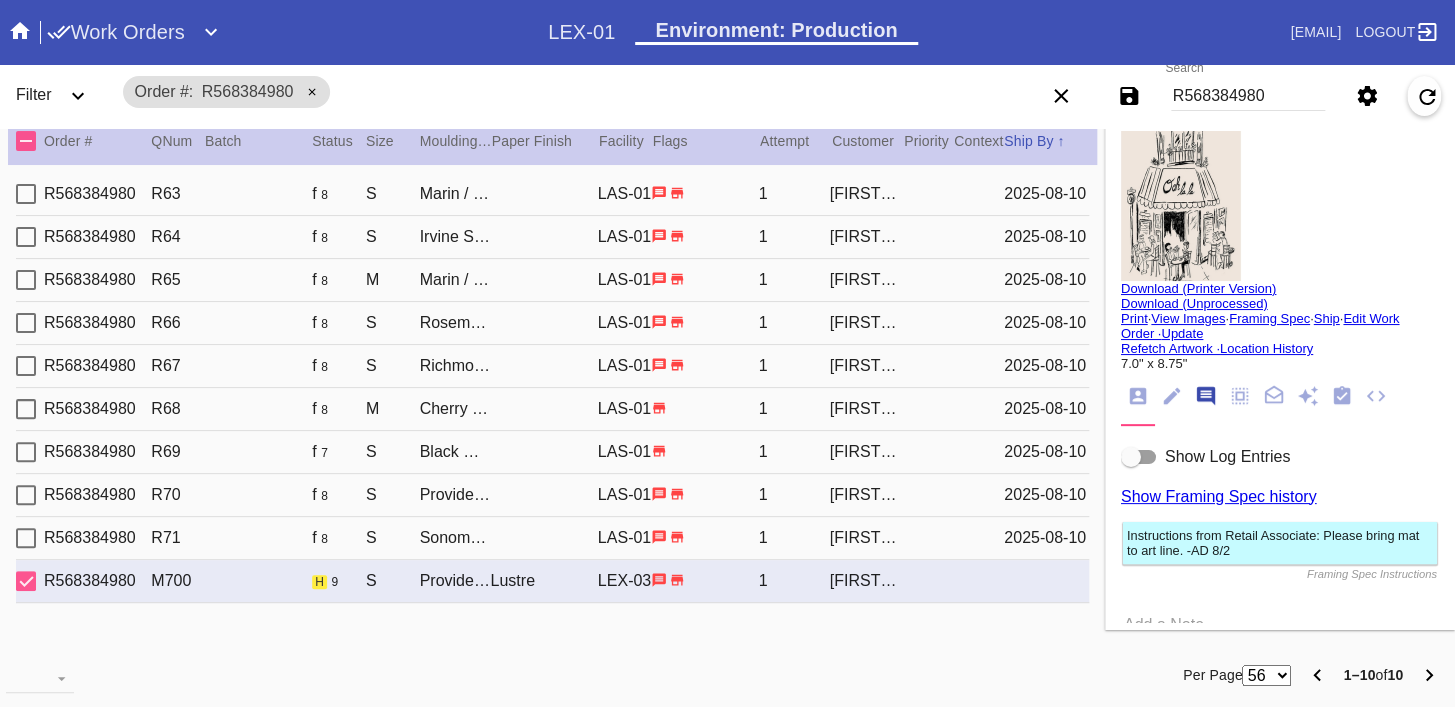 scroll, scrollTop: 123, scrollLeft: 0, axis: vertical 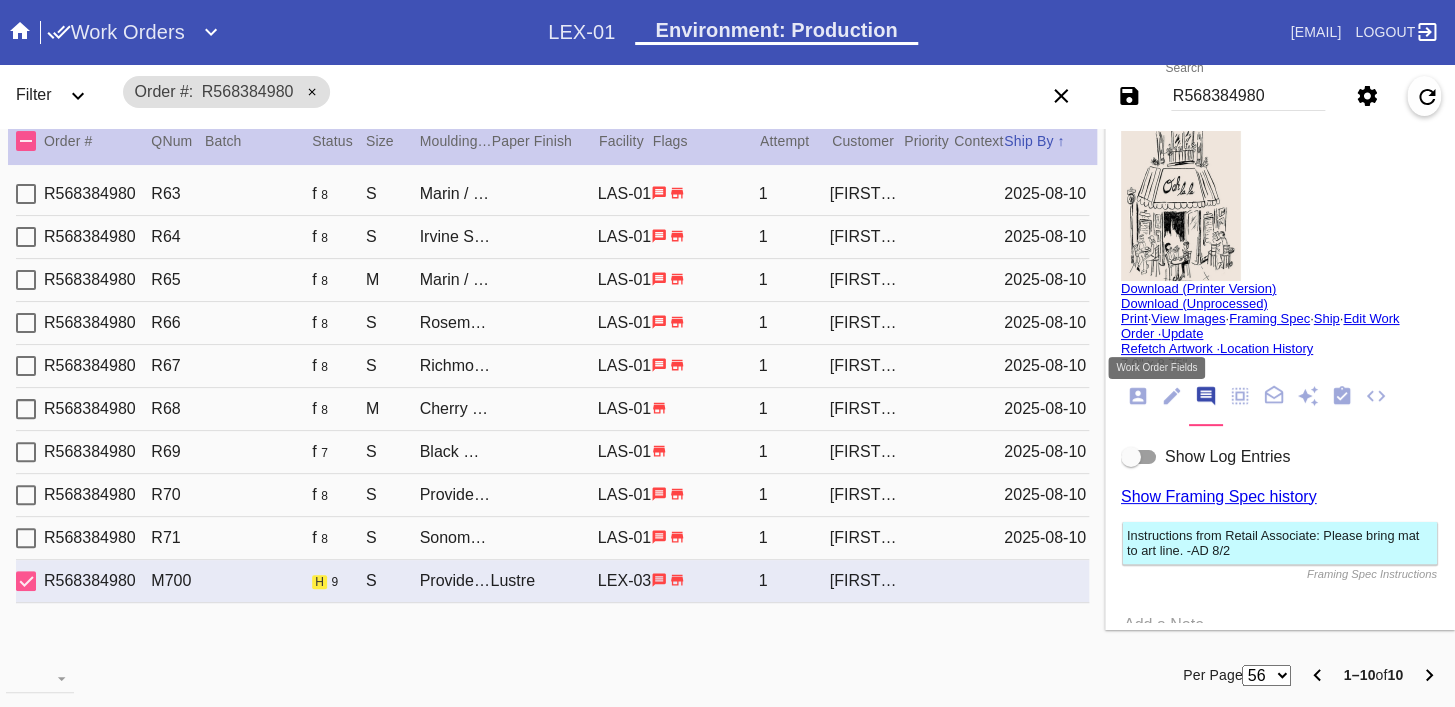 click 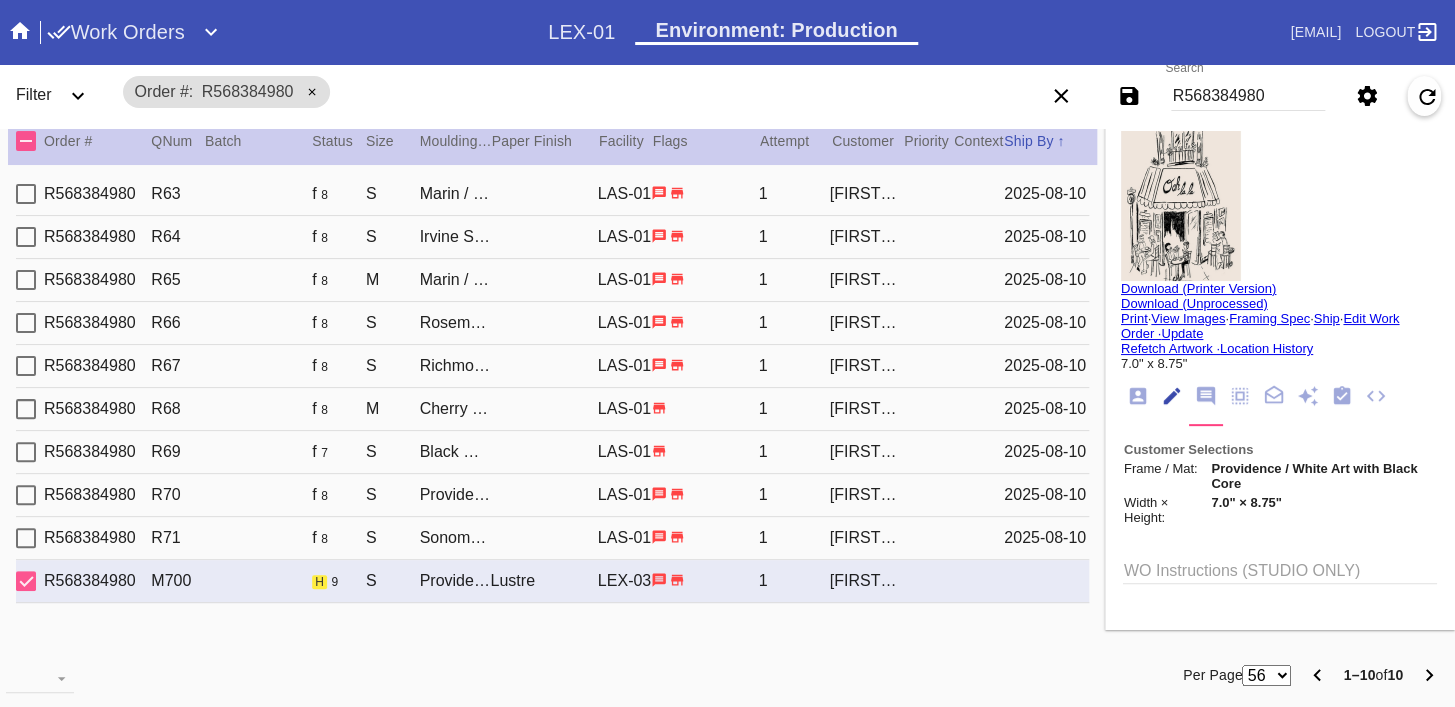 scroll, scrollTop: 73, scrollLeft: 0, axis: vertical 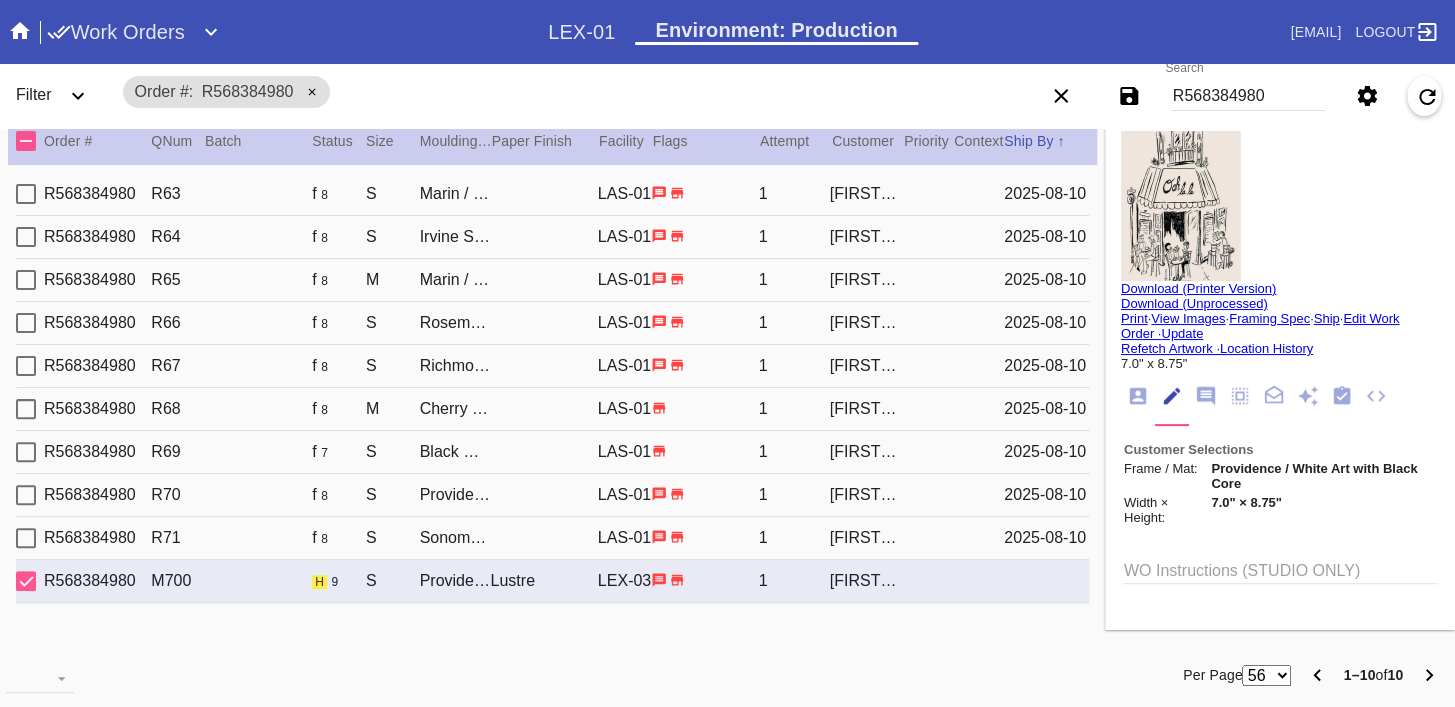 click at bounding box center [1181, 206] 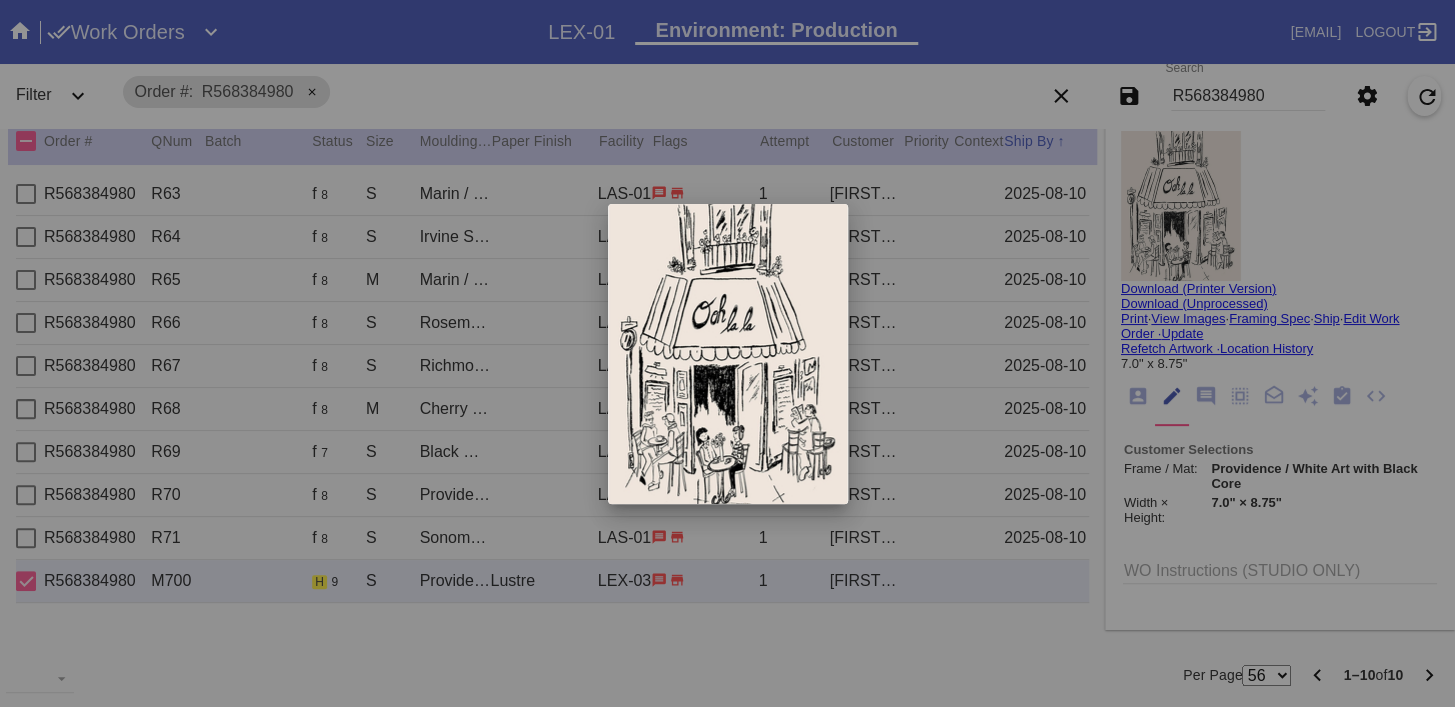 click at bounding box center [727, 353] 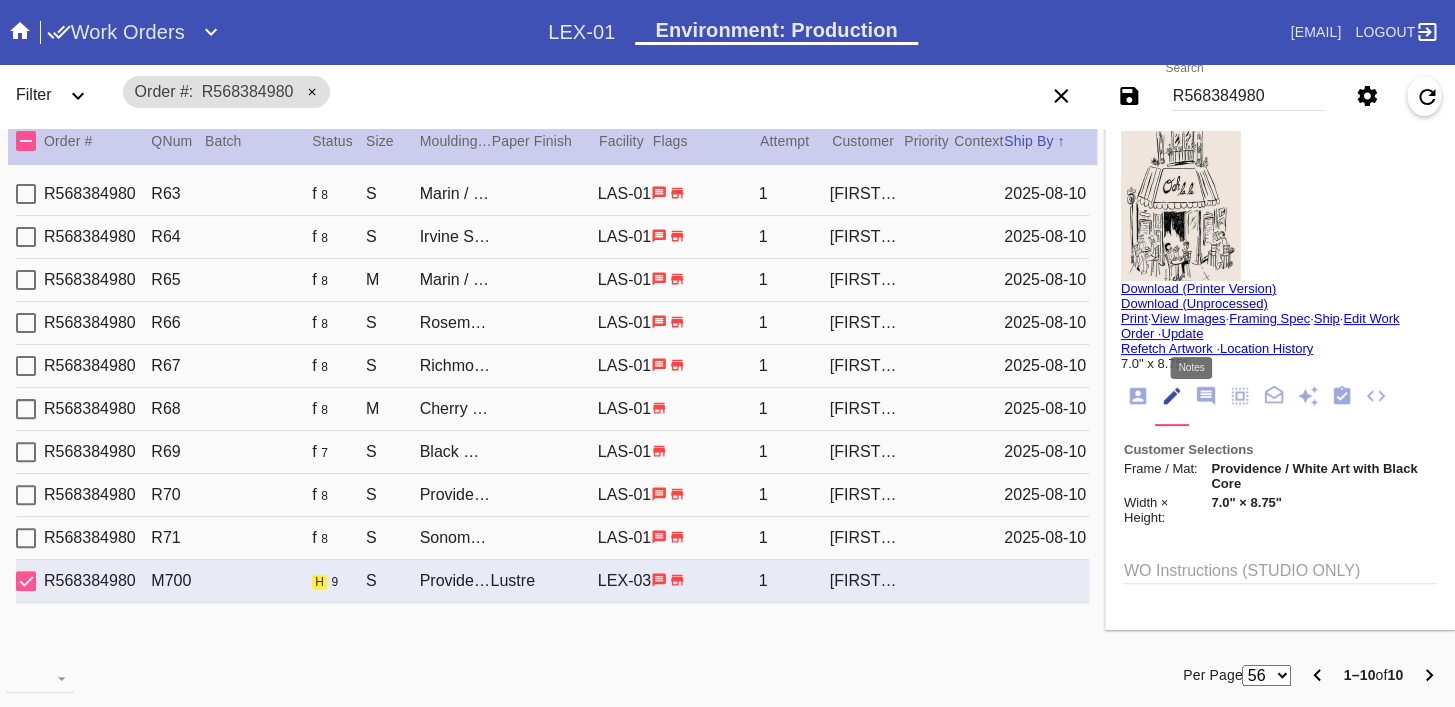 click 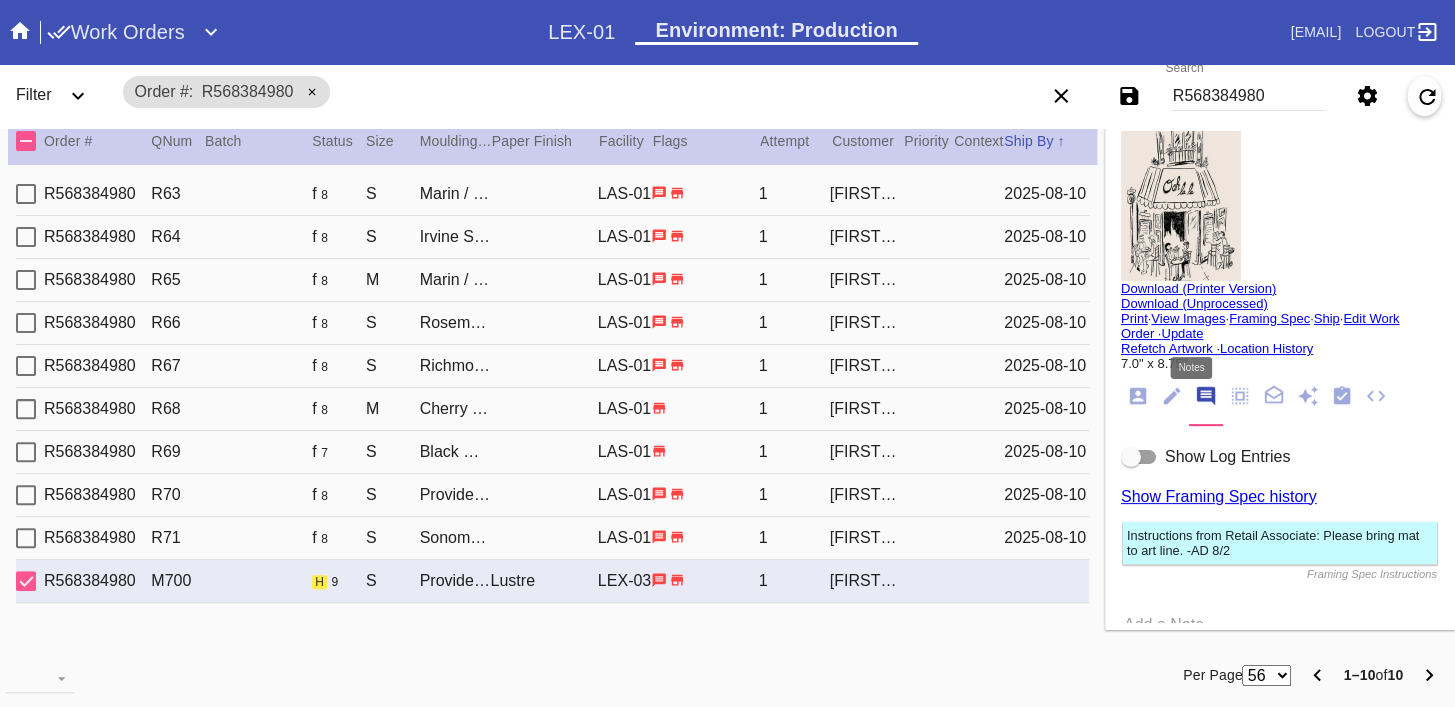 scroll, scrollTop: 123, scrollLeft: 0, axis: vertical 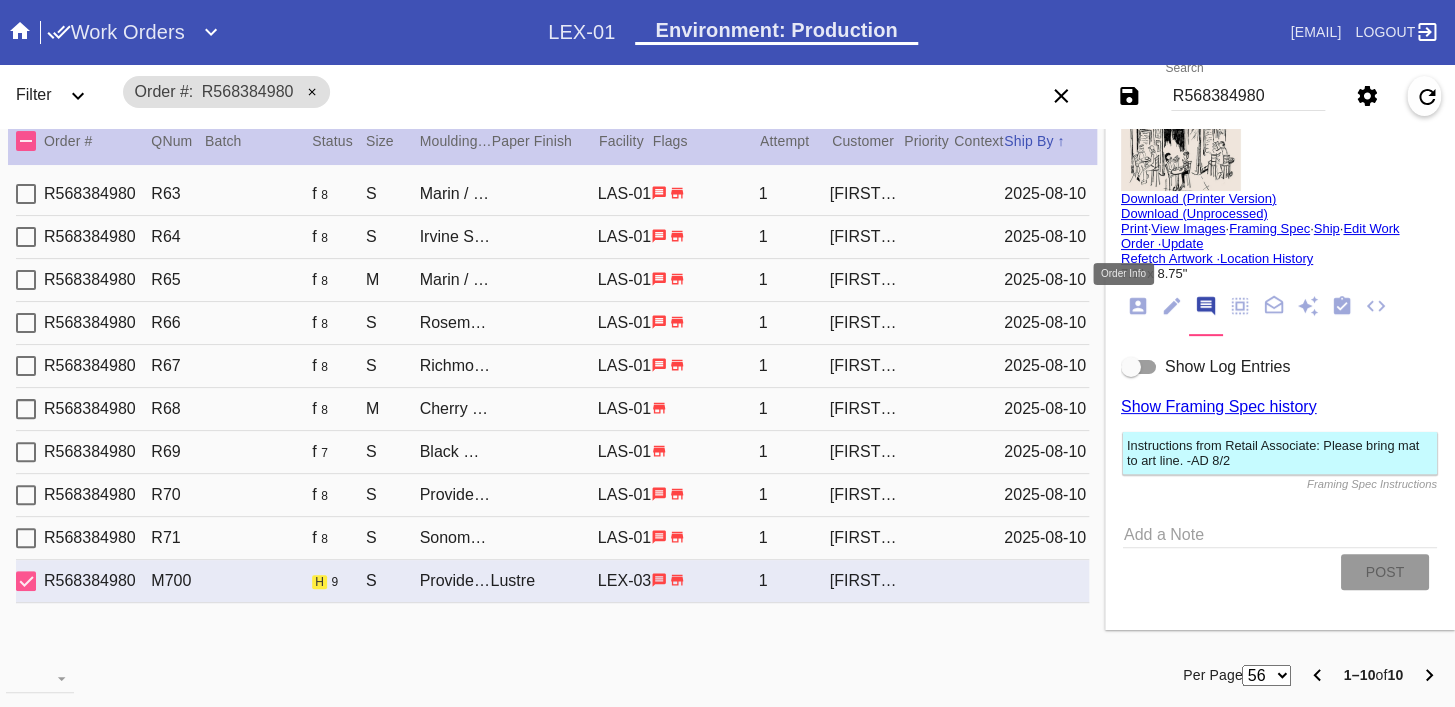 click 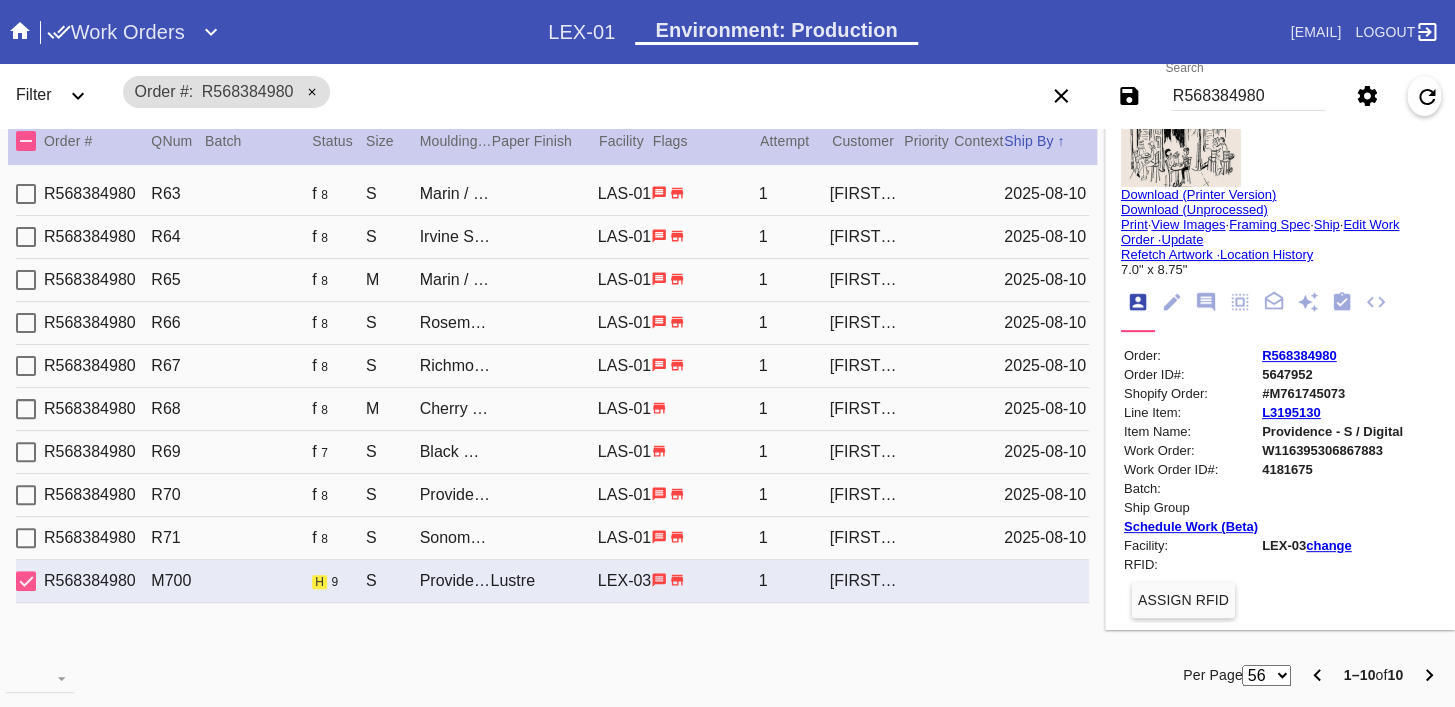 click on "R568384980" at bounding box center [1299, 355] 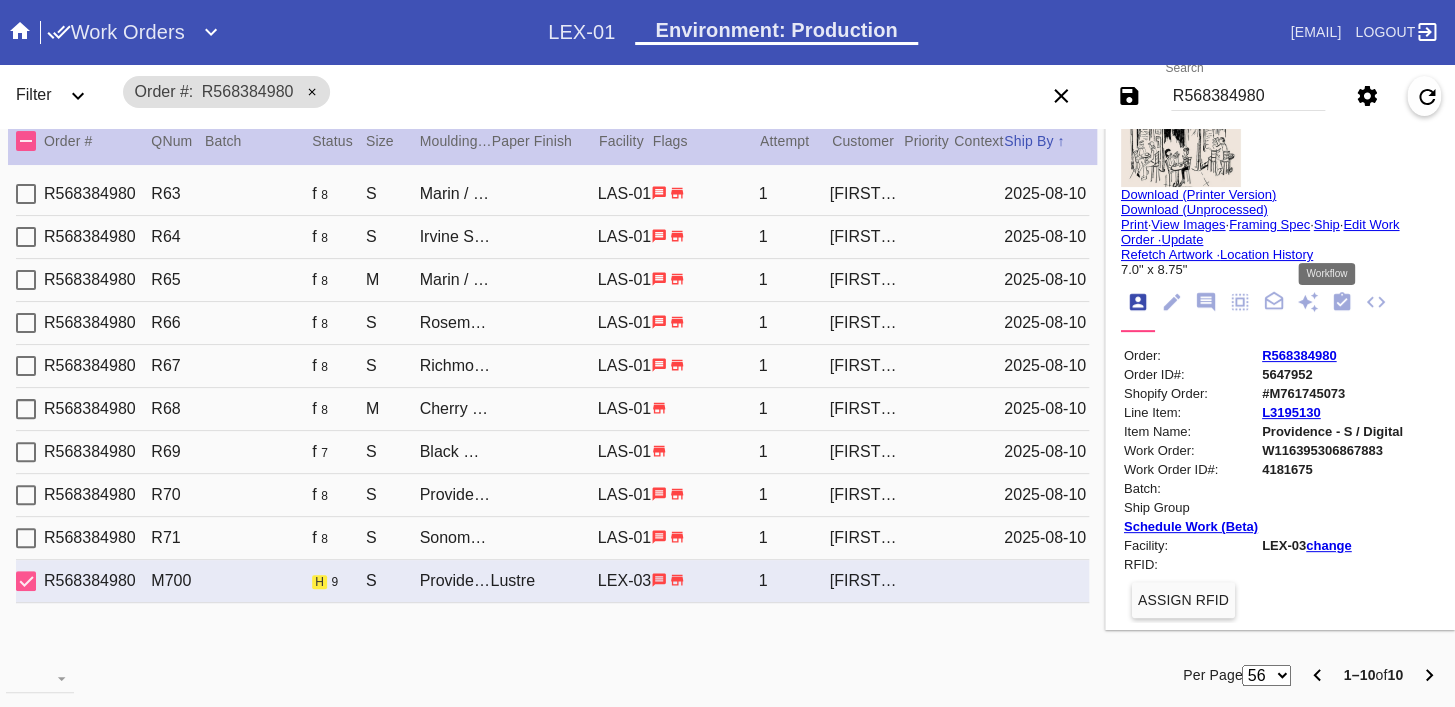 click 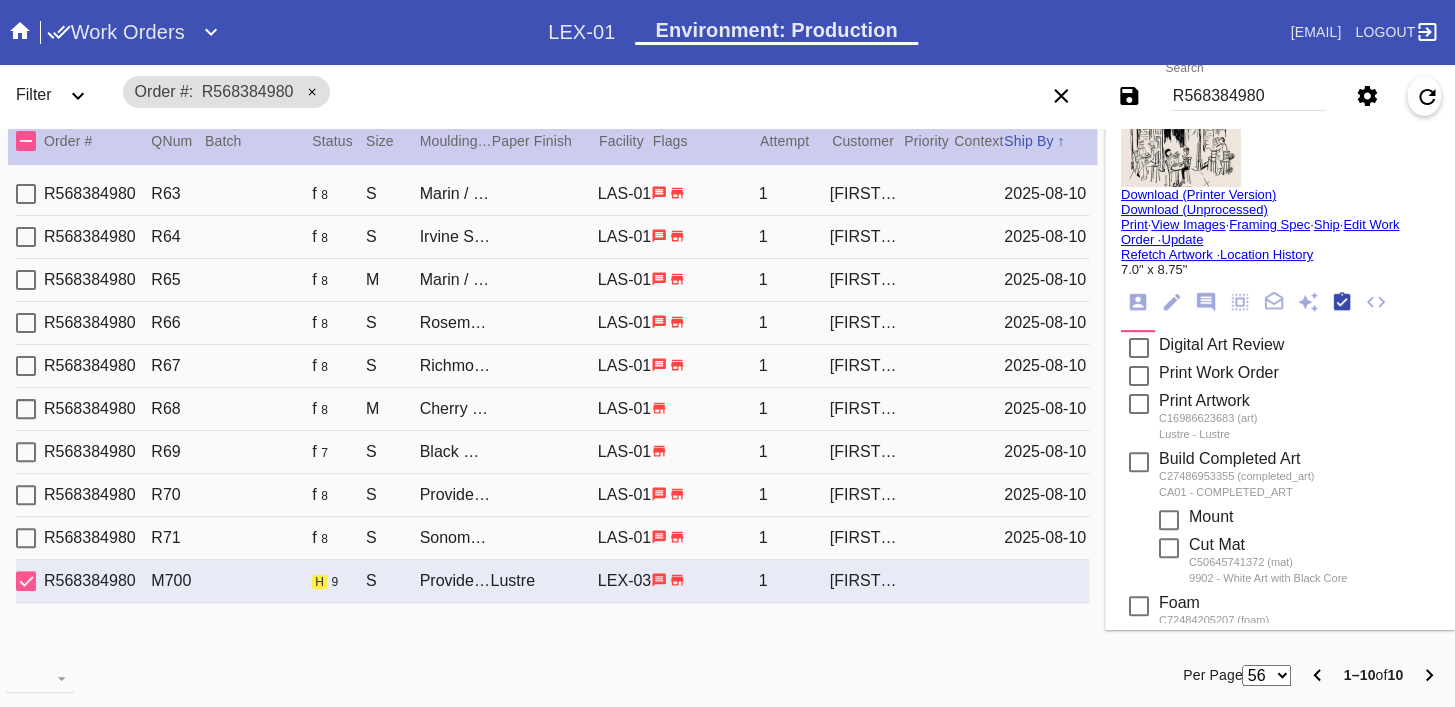scroll, scrollTop: 322, scrollLeft: 0, axis: vertical 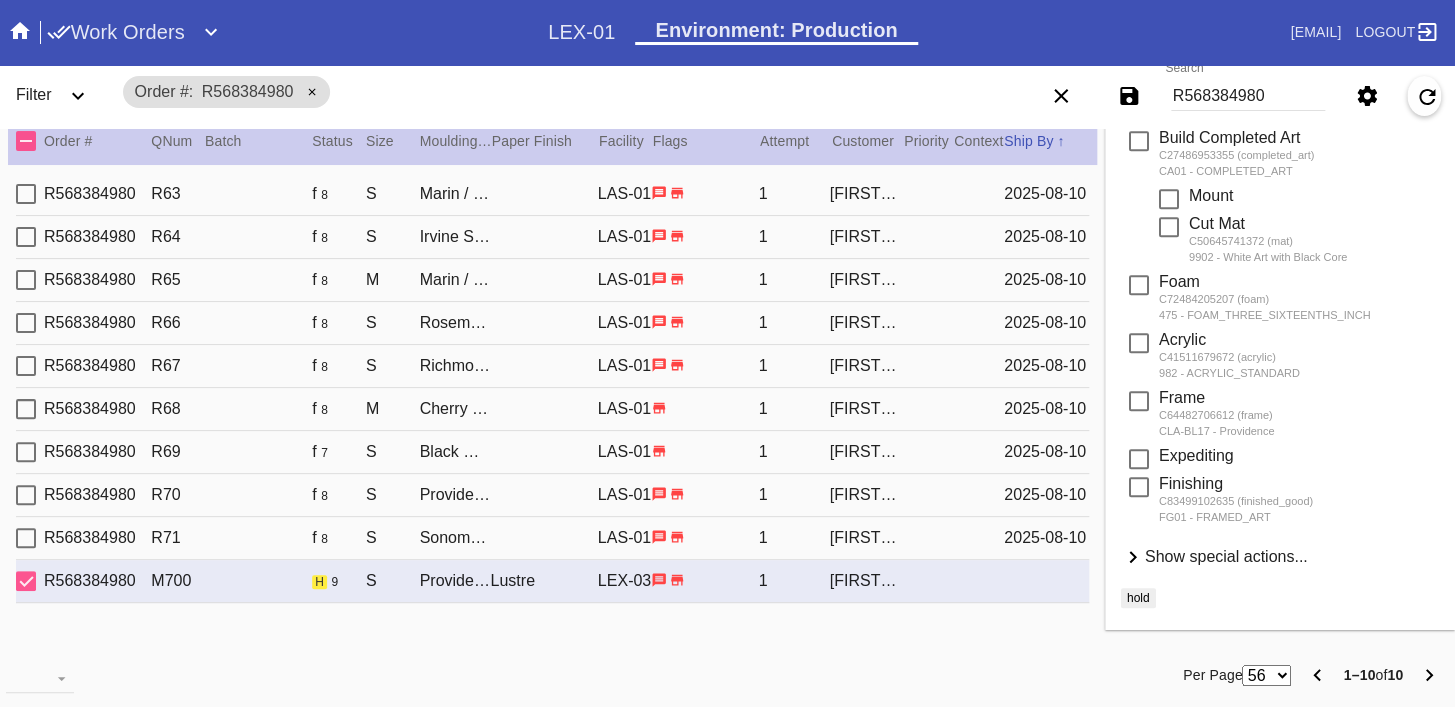 click on "Show special actions..." at bounding box center [1226, 556] 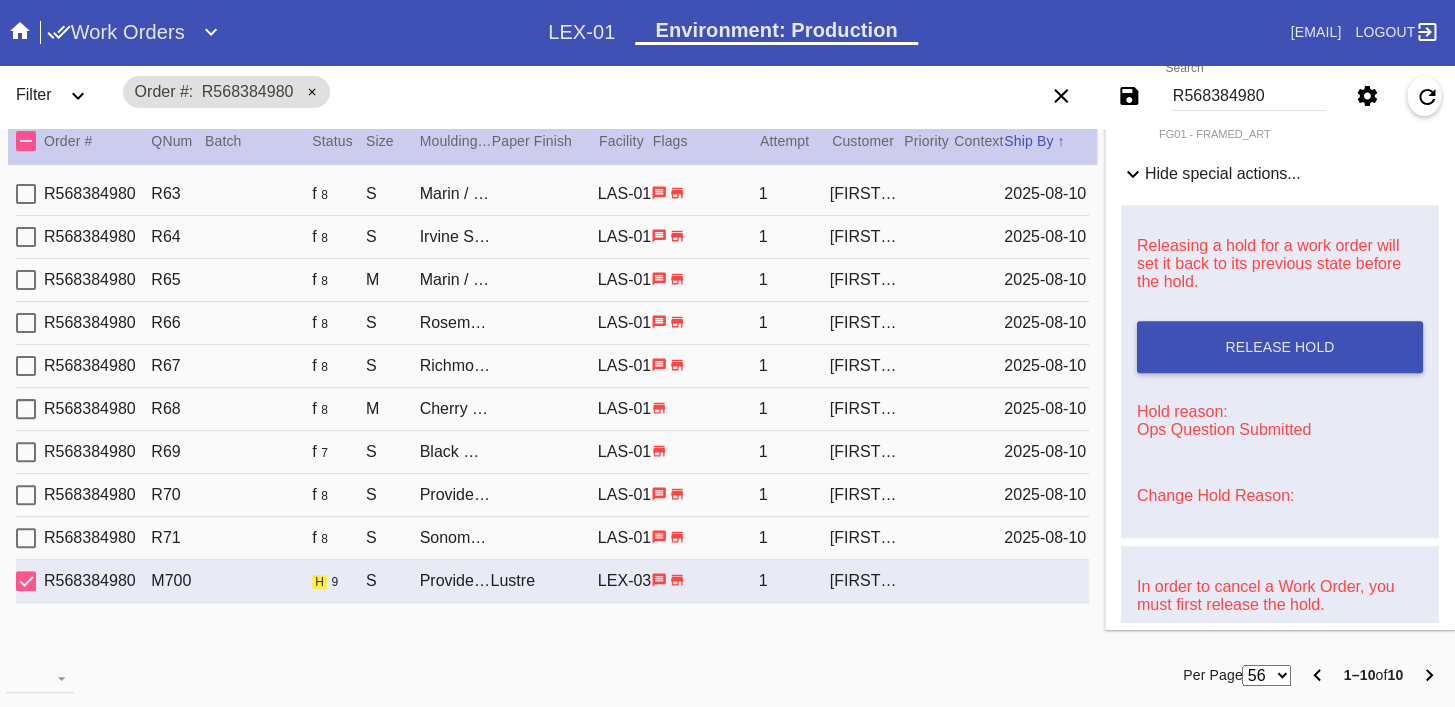 scroll, scrollTop: 886, scrollLeft: 0, axis: vertical 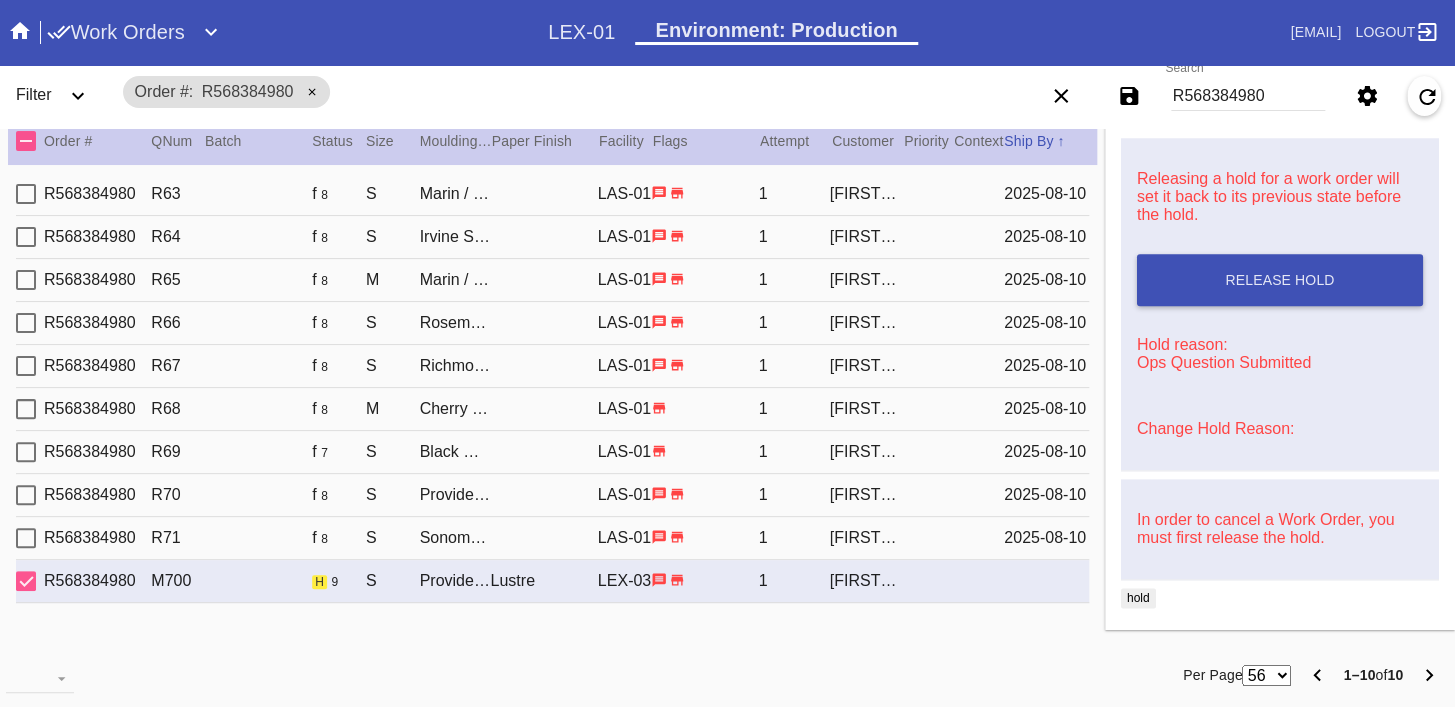 click on "Change Hold Reason:" at bounding box center [1215, 428] 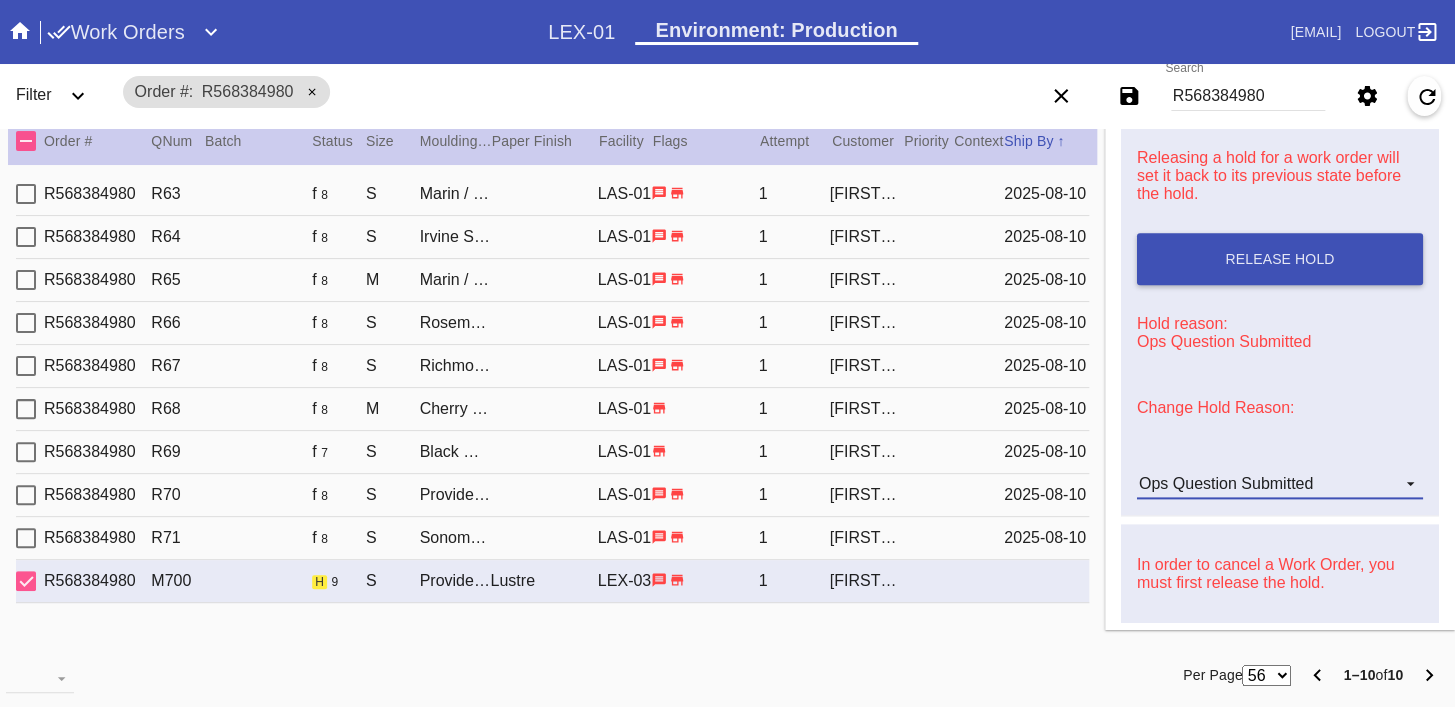 click on "Ops Question Submitted" at bounding box center (1226, 483) 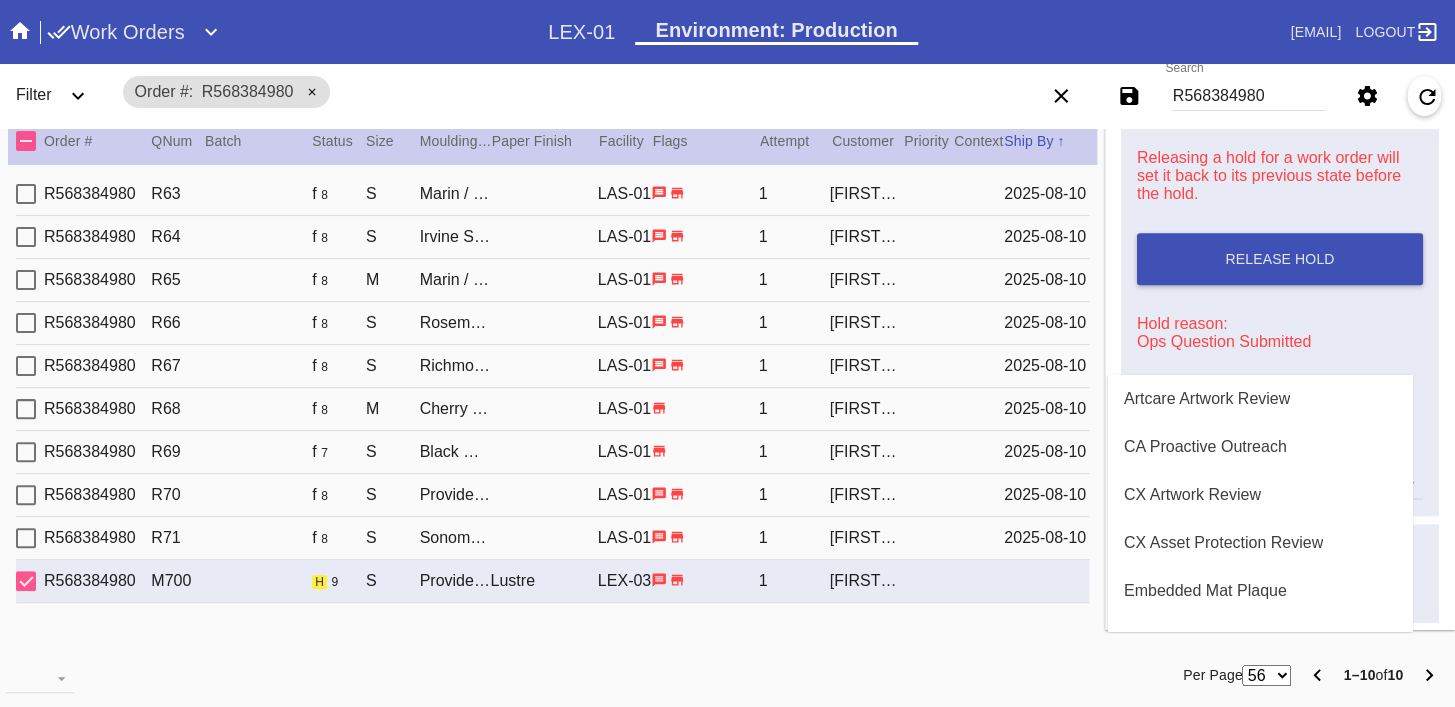 scroll, scrollTop: 376, scrollLeft: 0, axis: vertical 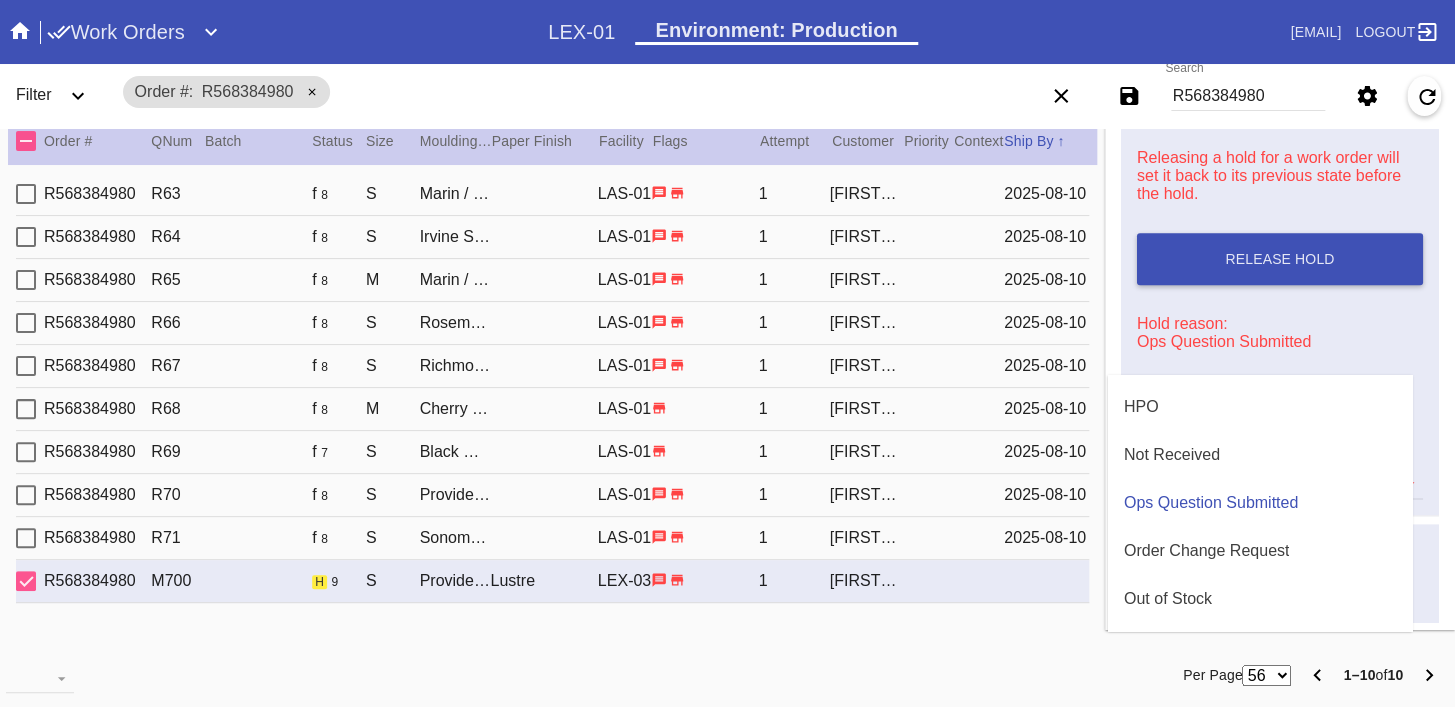 click at bounding box center [727, 353] 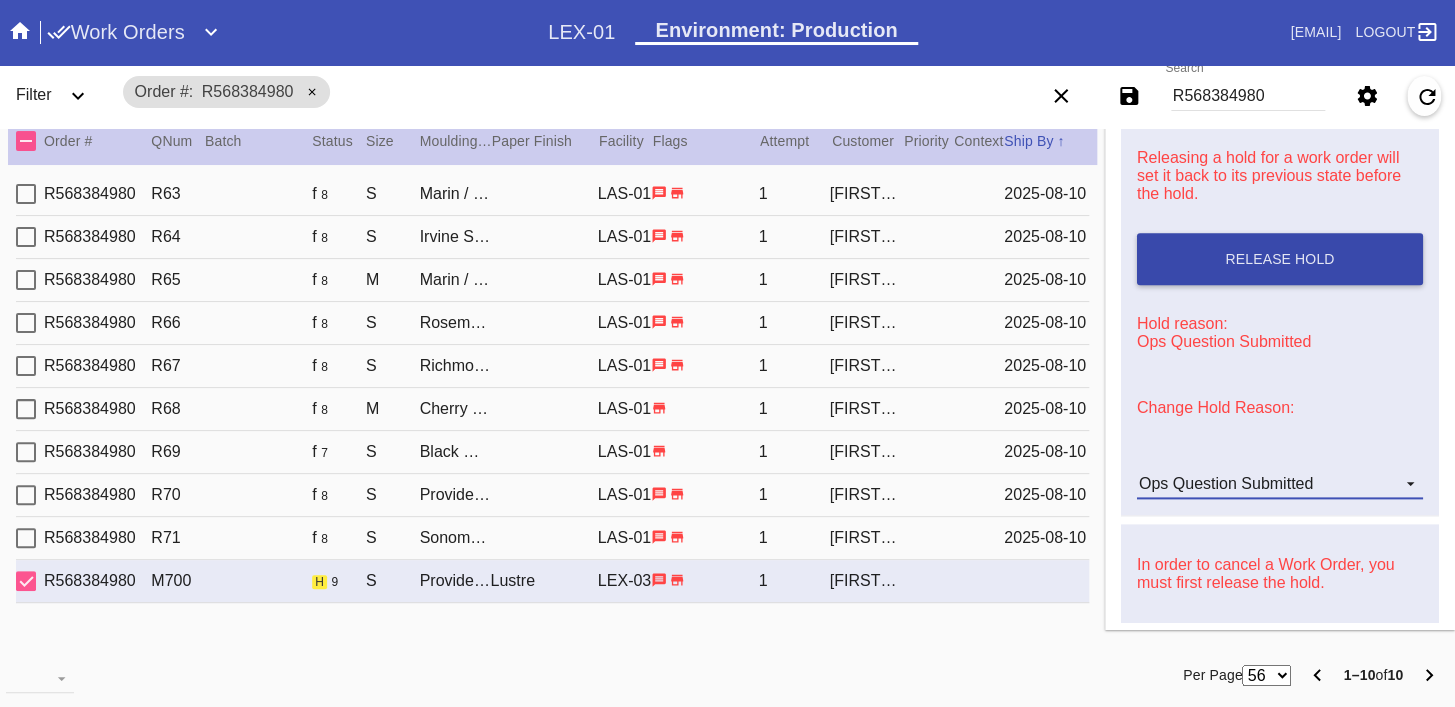 click on "Release Hold" at bounding box center [1280, 259] 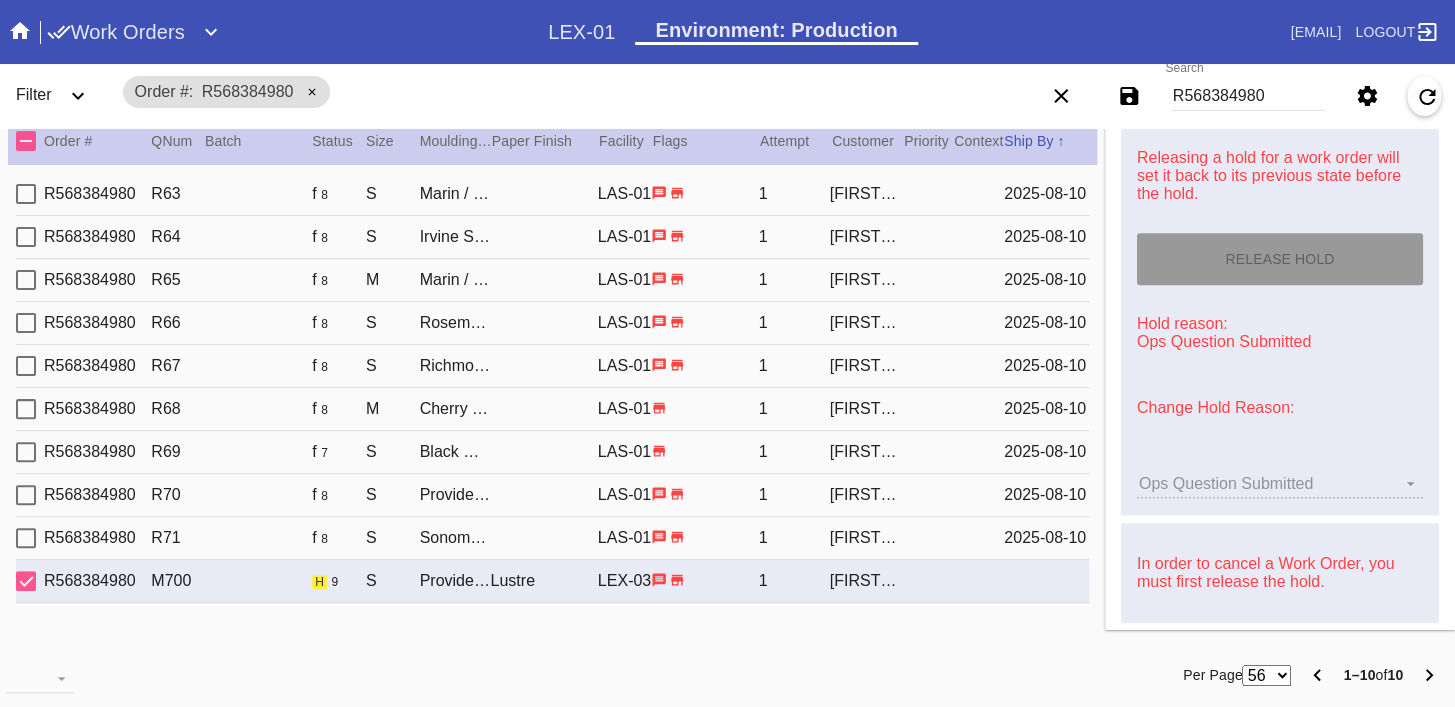 type on "8/9/2025" 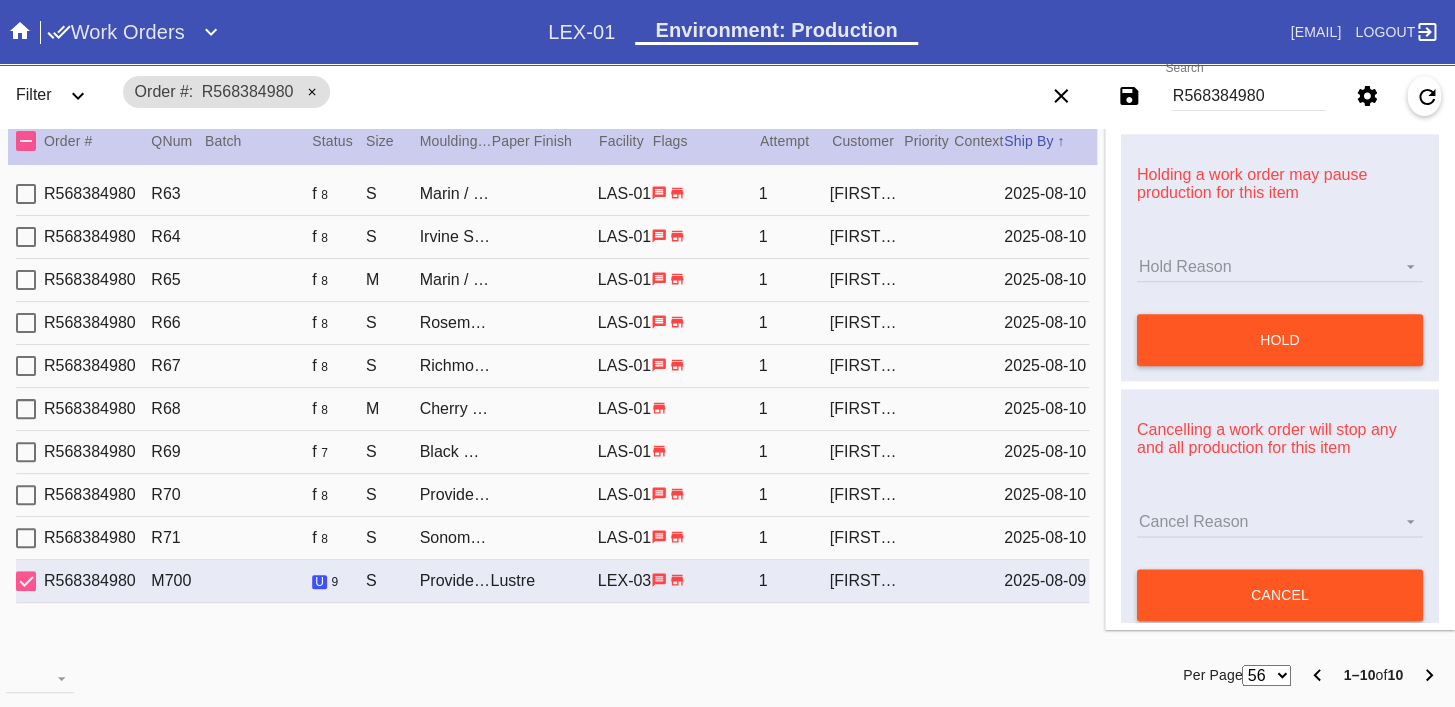 scroll, scrollTop: 0, scrollLeft: 0, axis: both 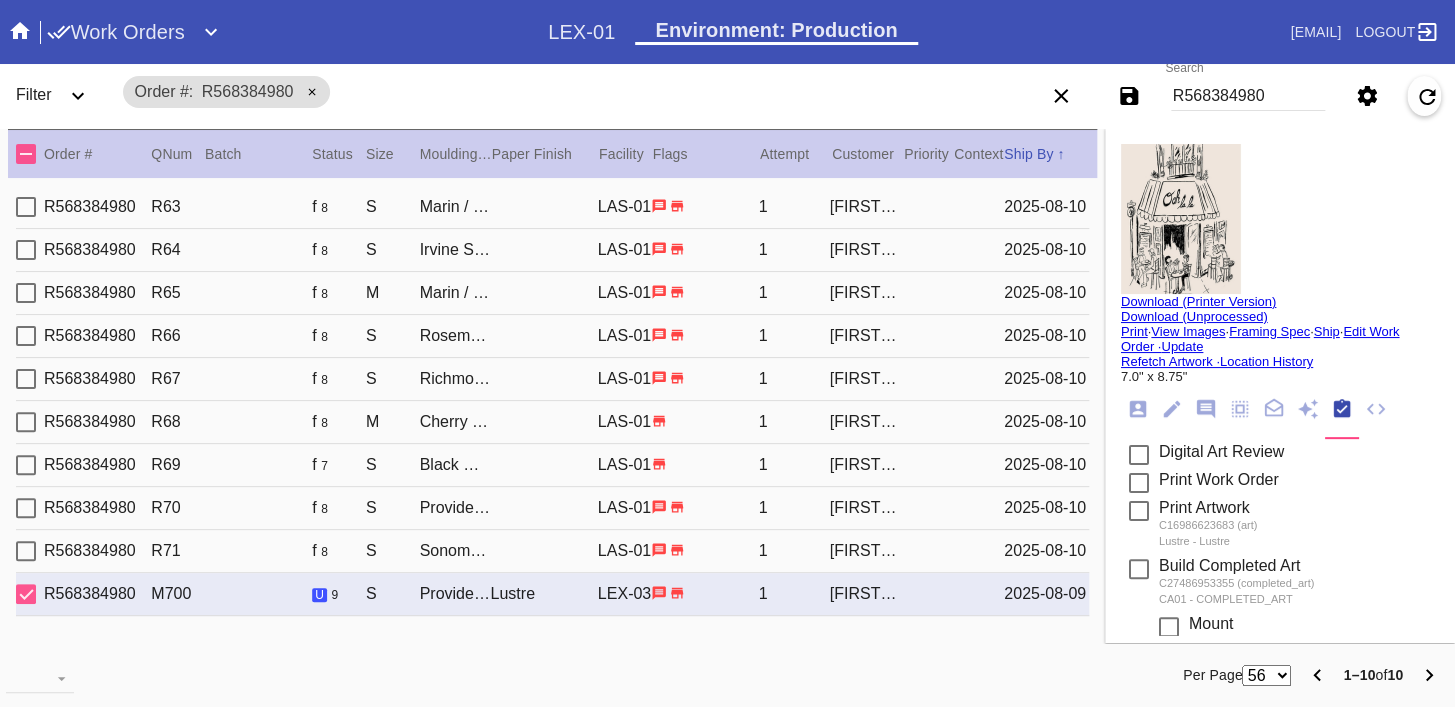 click at bounding box center (1181, 219) 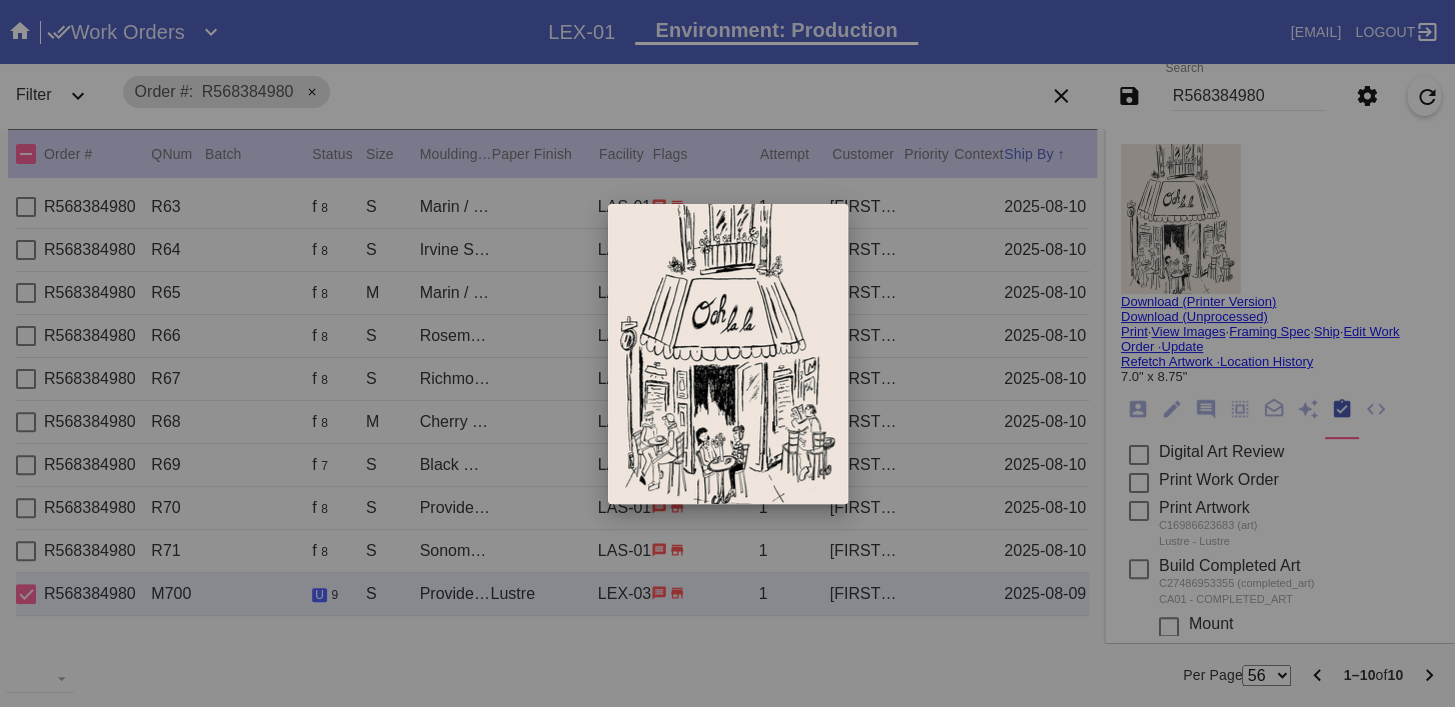 click at bounding box center [727, 353] 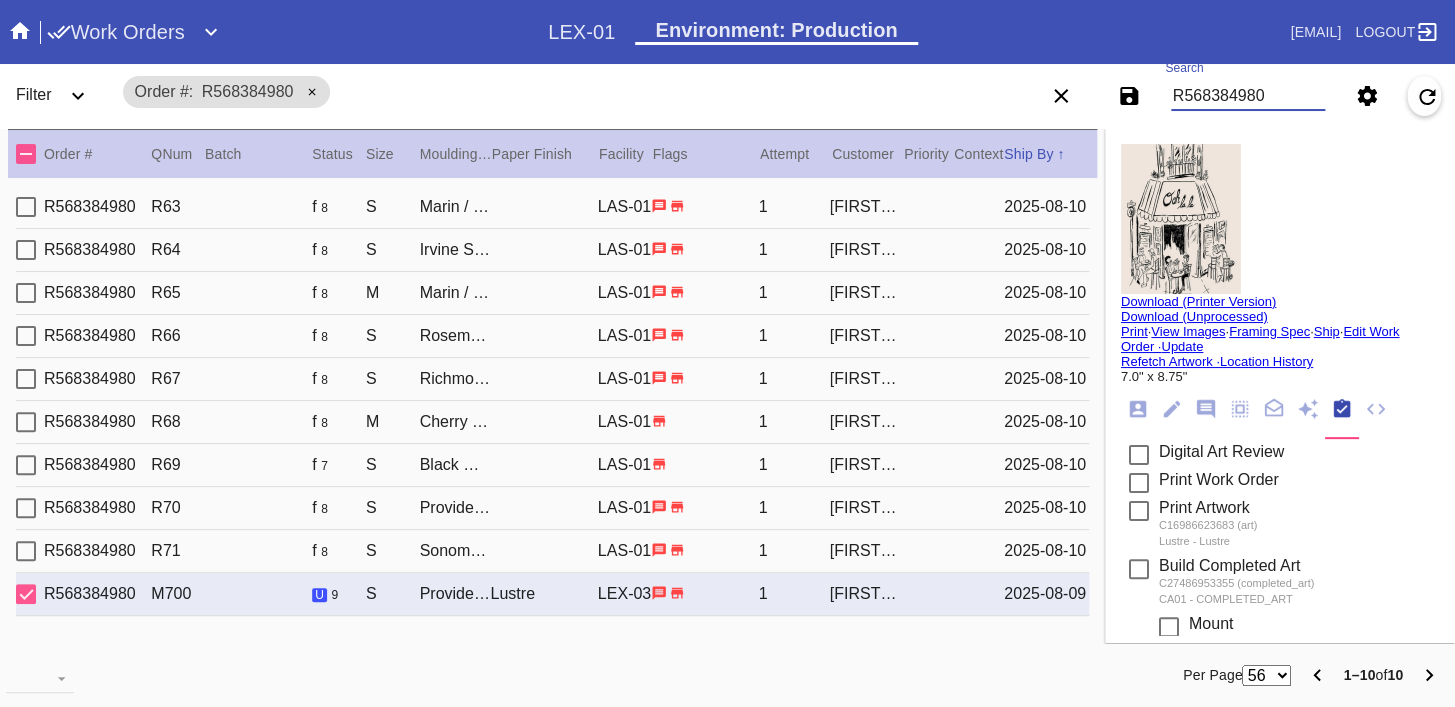 click on "R568384980" at bounding box center [1248, 96] 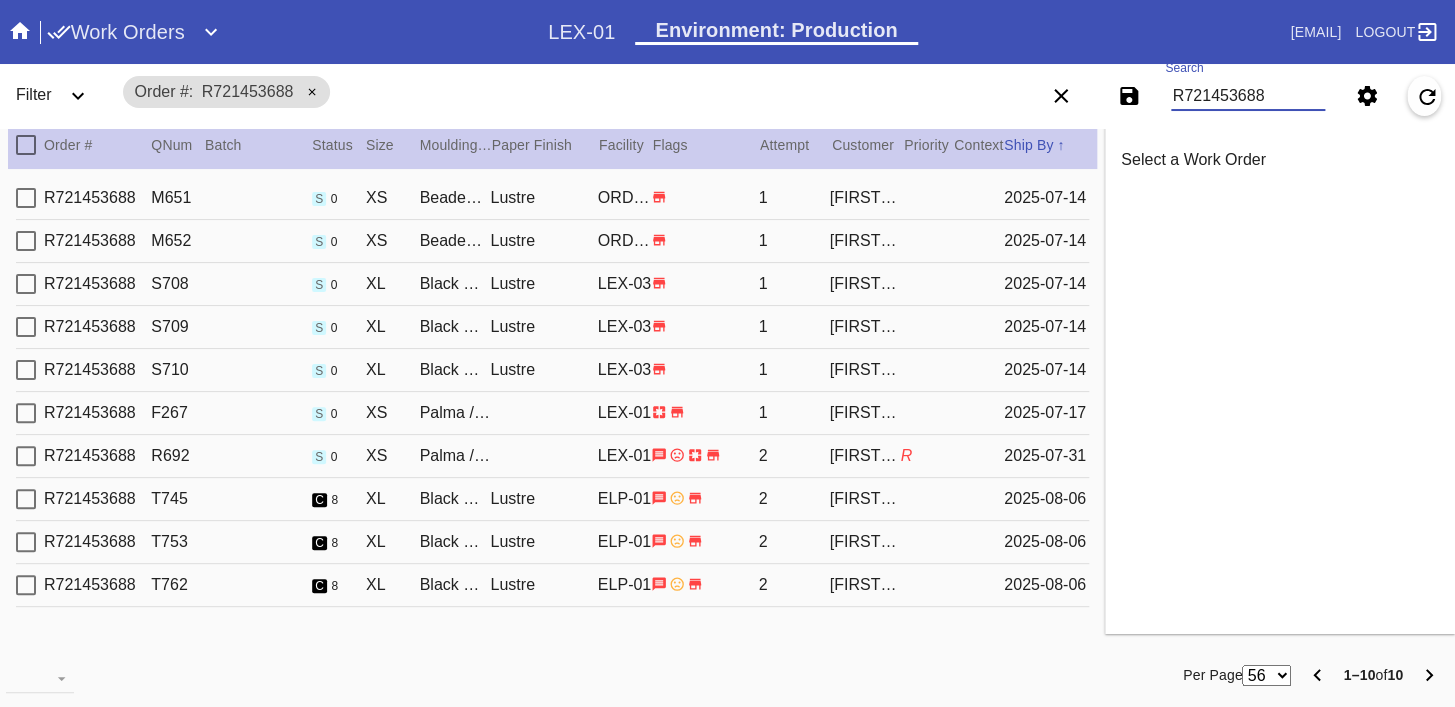 scroll, scrollTop: 13, scrollLeft: 0, axis: vertical 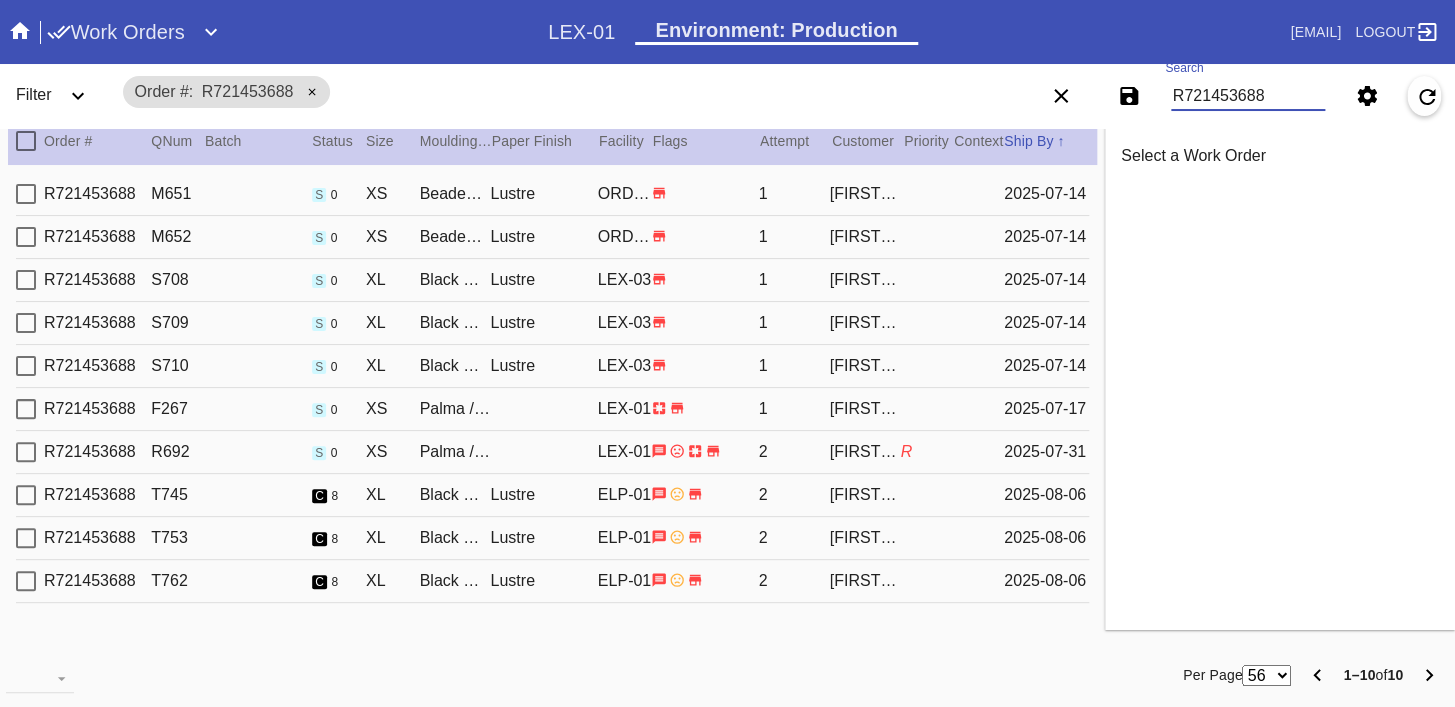 type on "R721453688" 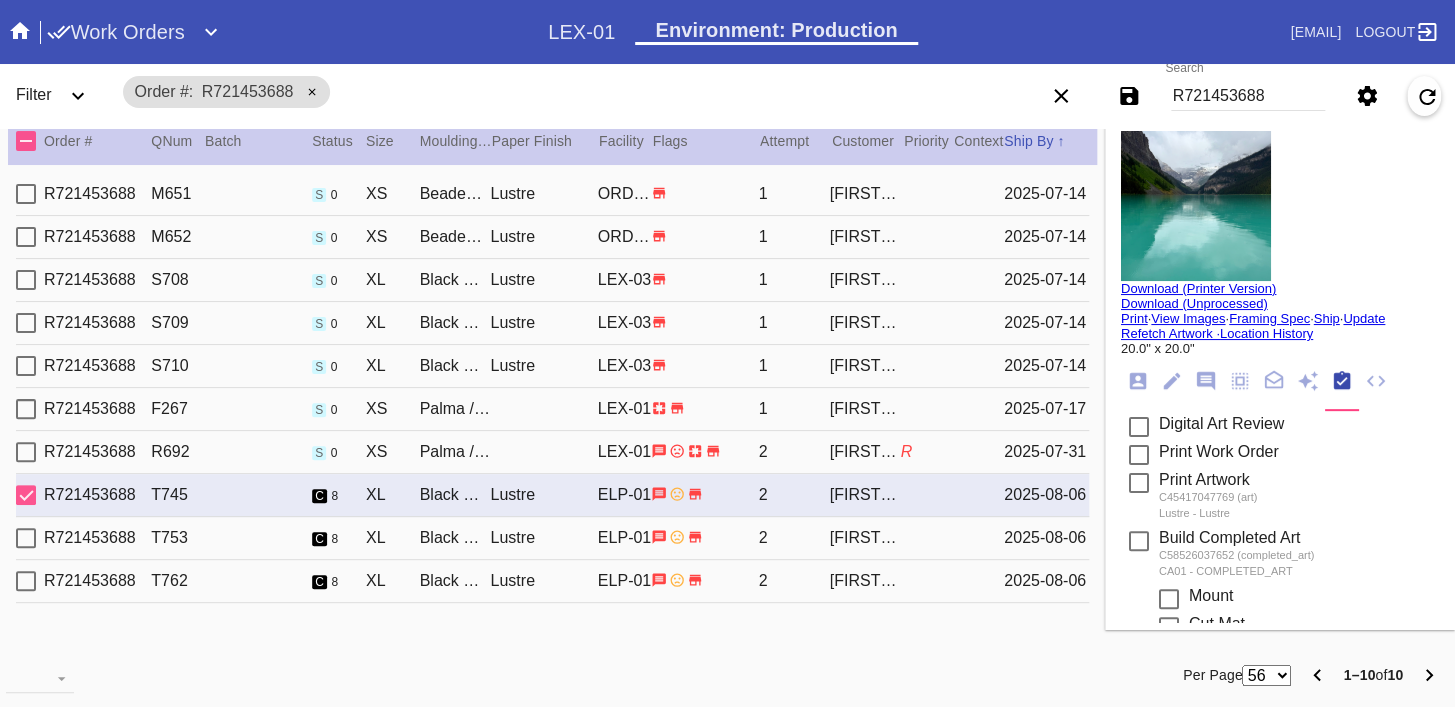 click on "Lustre" at bounding box center [543, 538] 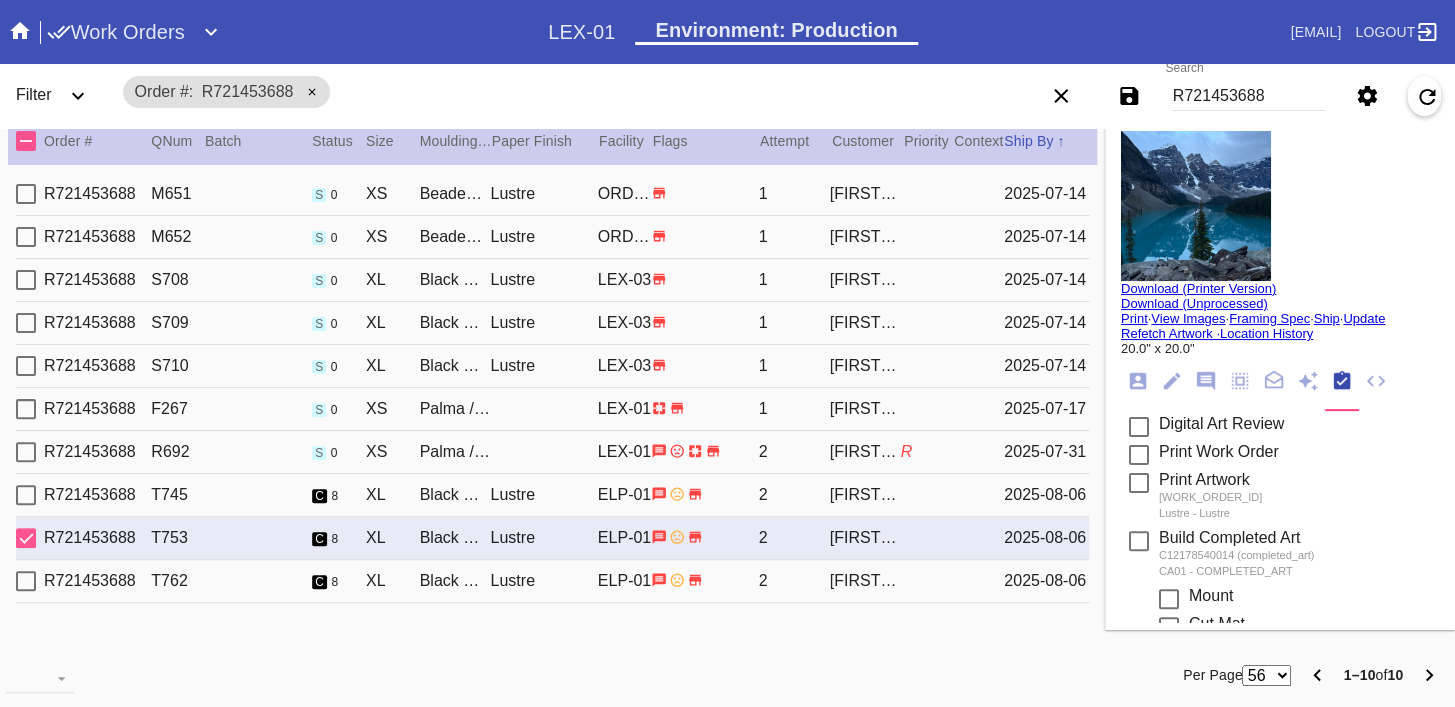 drag, startPoint x: 541, startPoint y: 601, endPoint x: 616, endPoint y: 578, distance: 78.44743 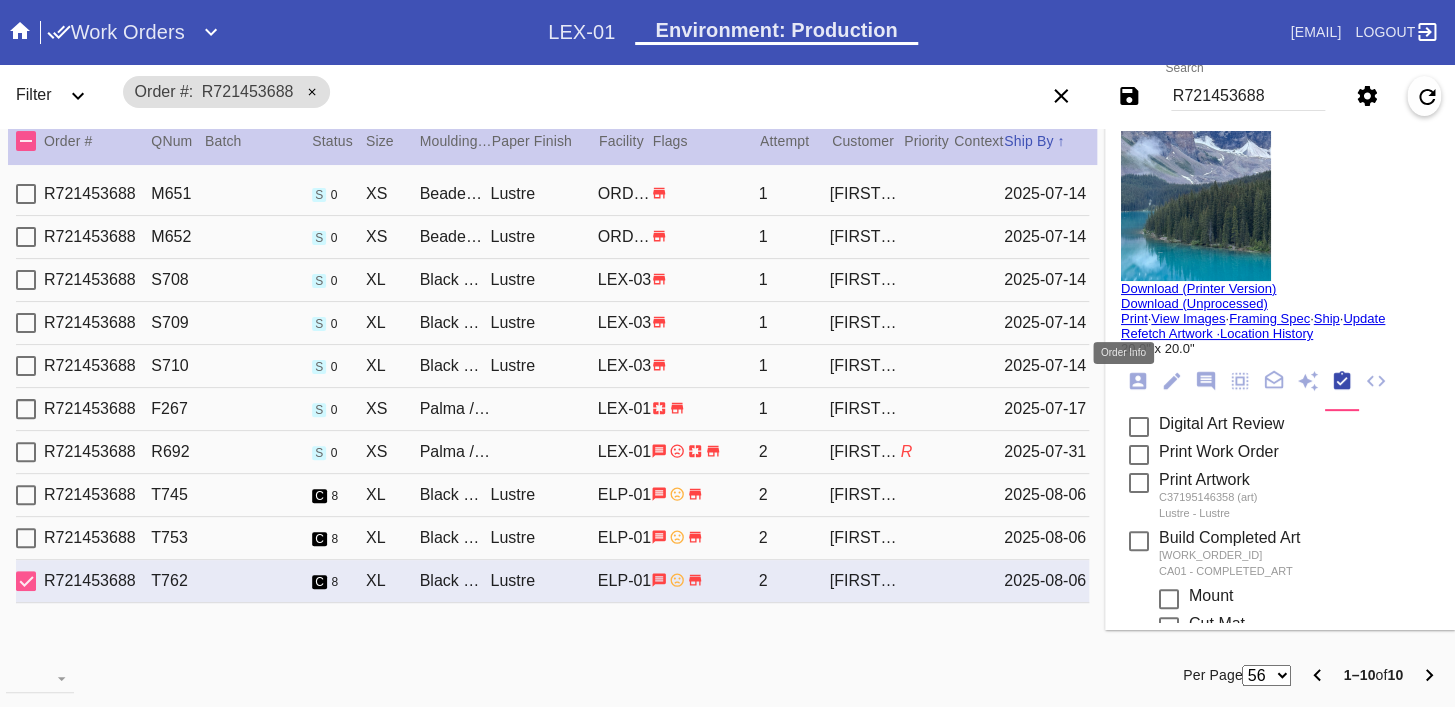 click 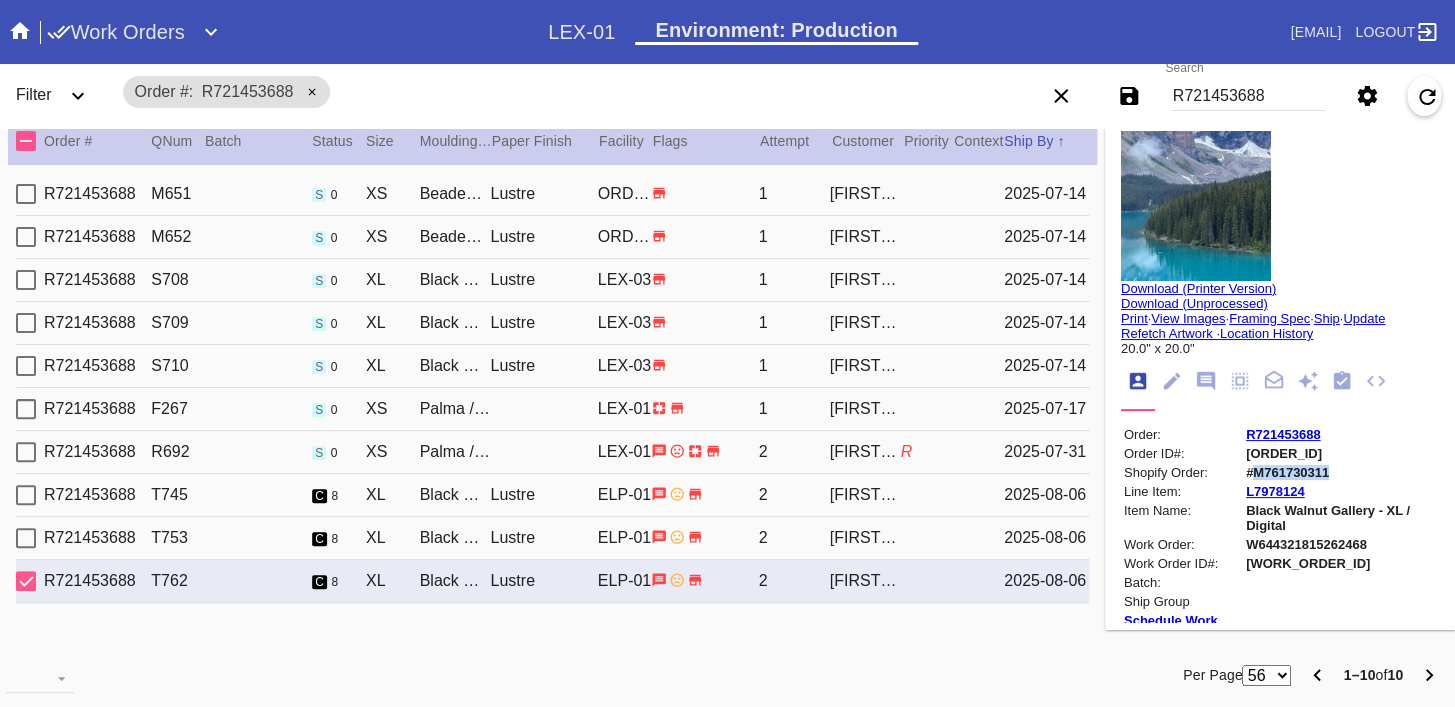 copy on "M761730311" 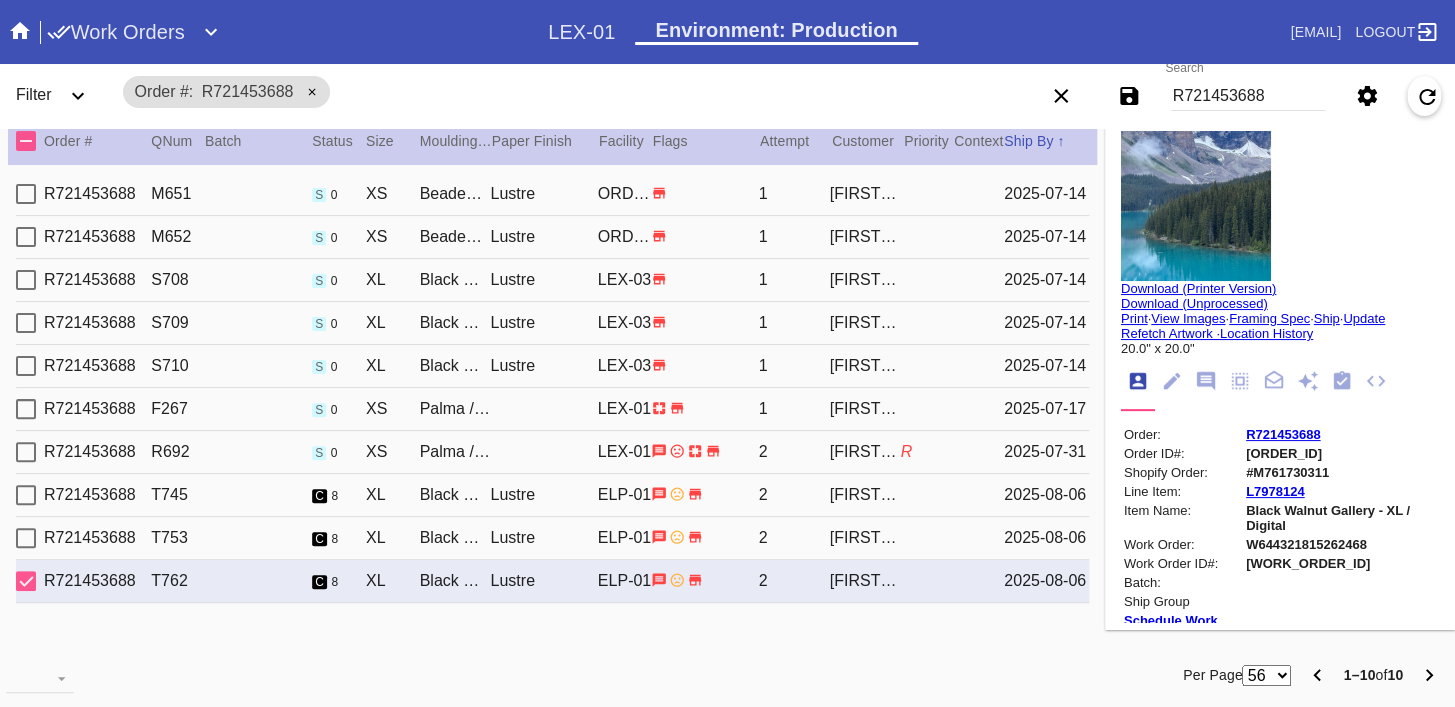 click on "R721453688" at bounding box center [1248, 96] 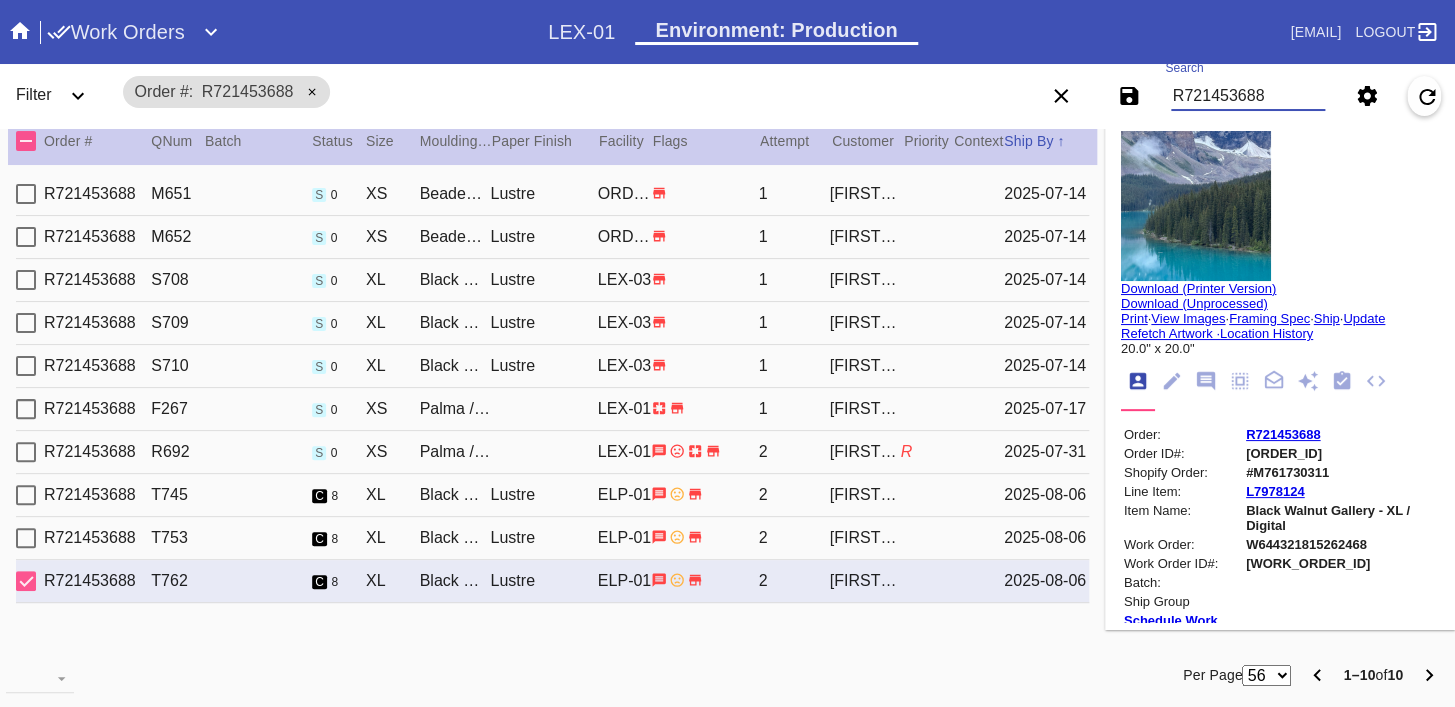 click on "R721453688" at bounding box center [1248, 96] 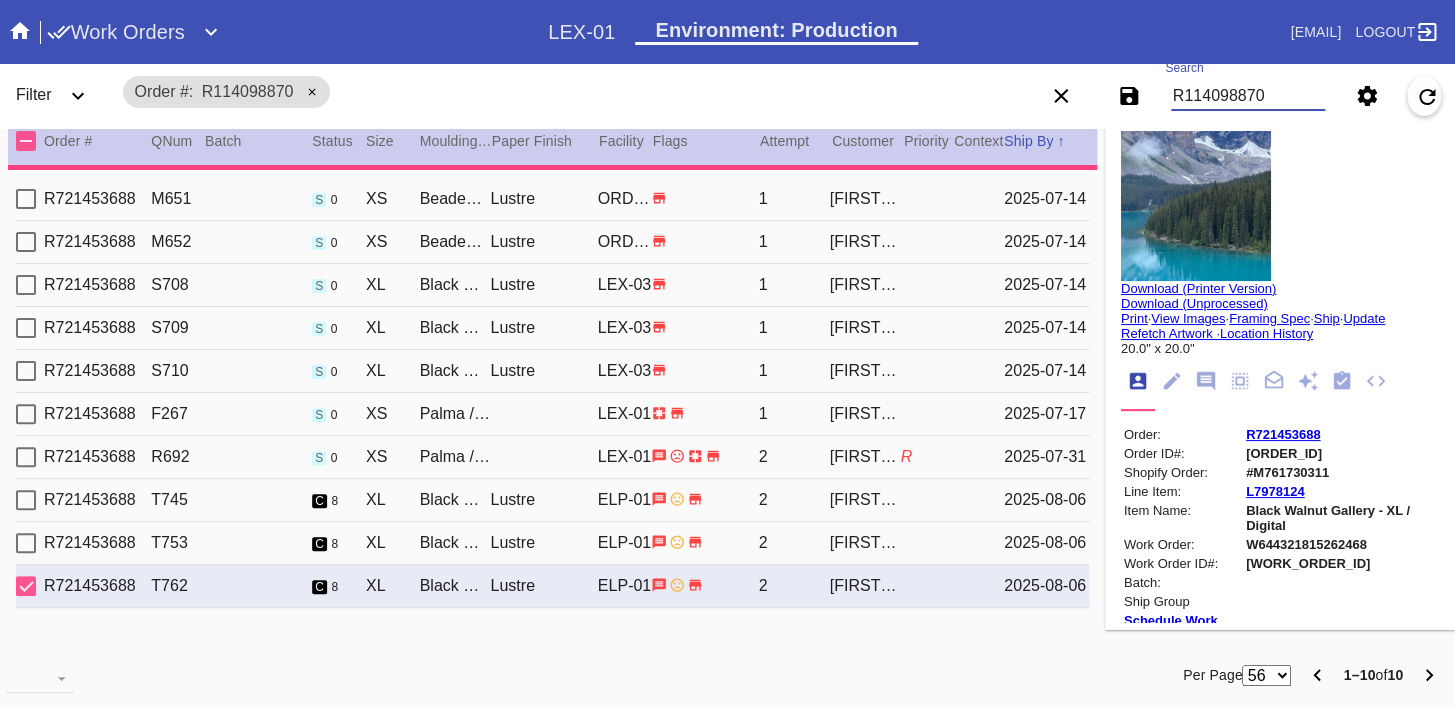 type 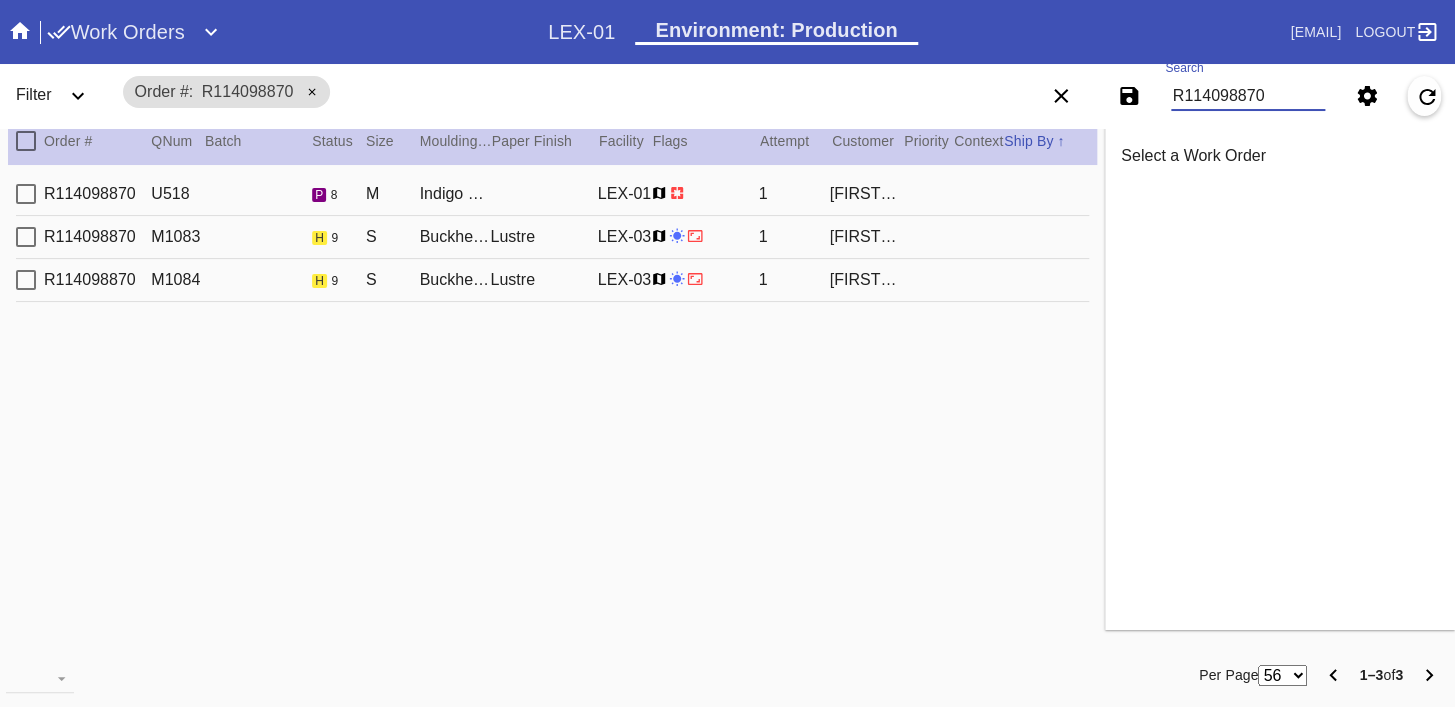 type on "R114098870" 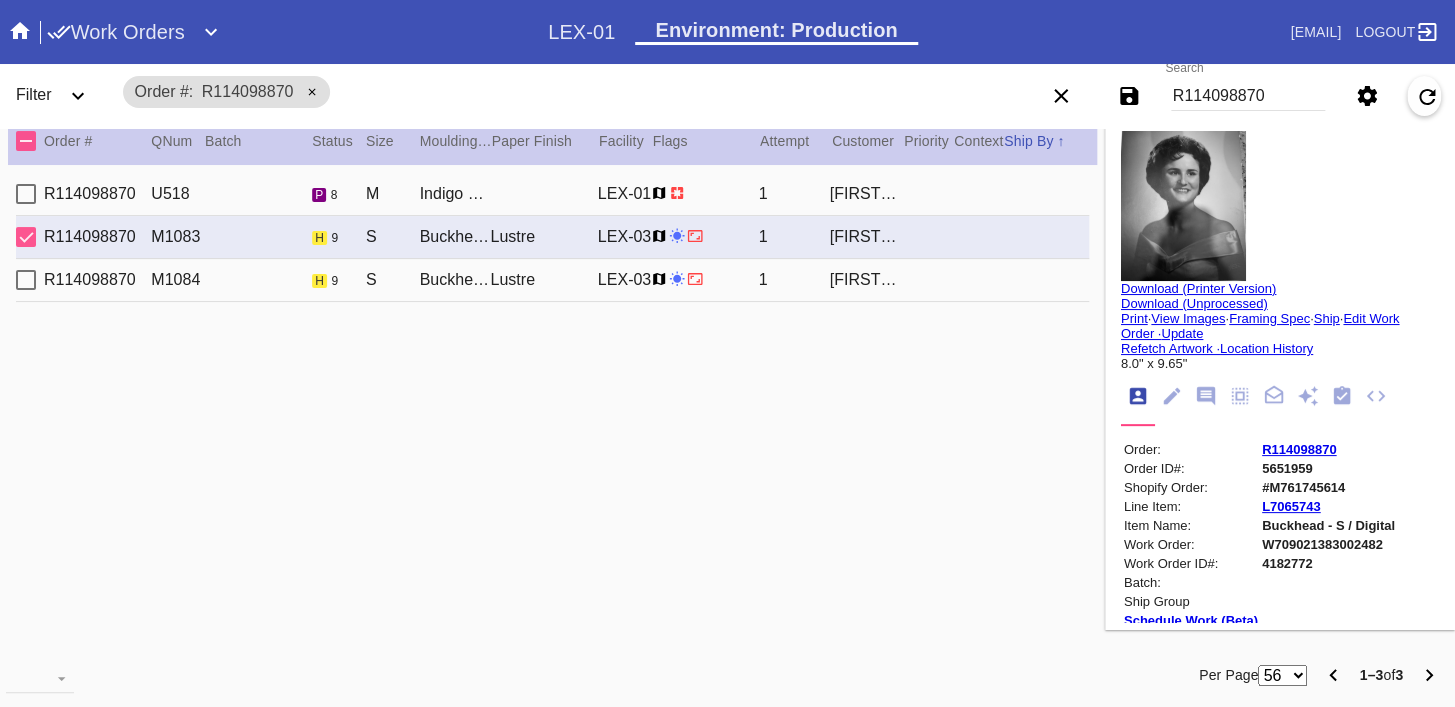 click on "R114098870 M1084 h   9 S Buckhead / No Mat Lustre LEX-03 1 Kate Truscott" at bounding box center (552, 280) 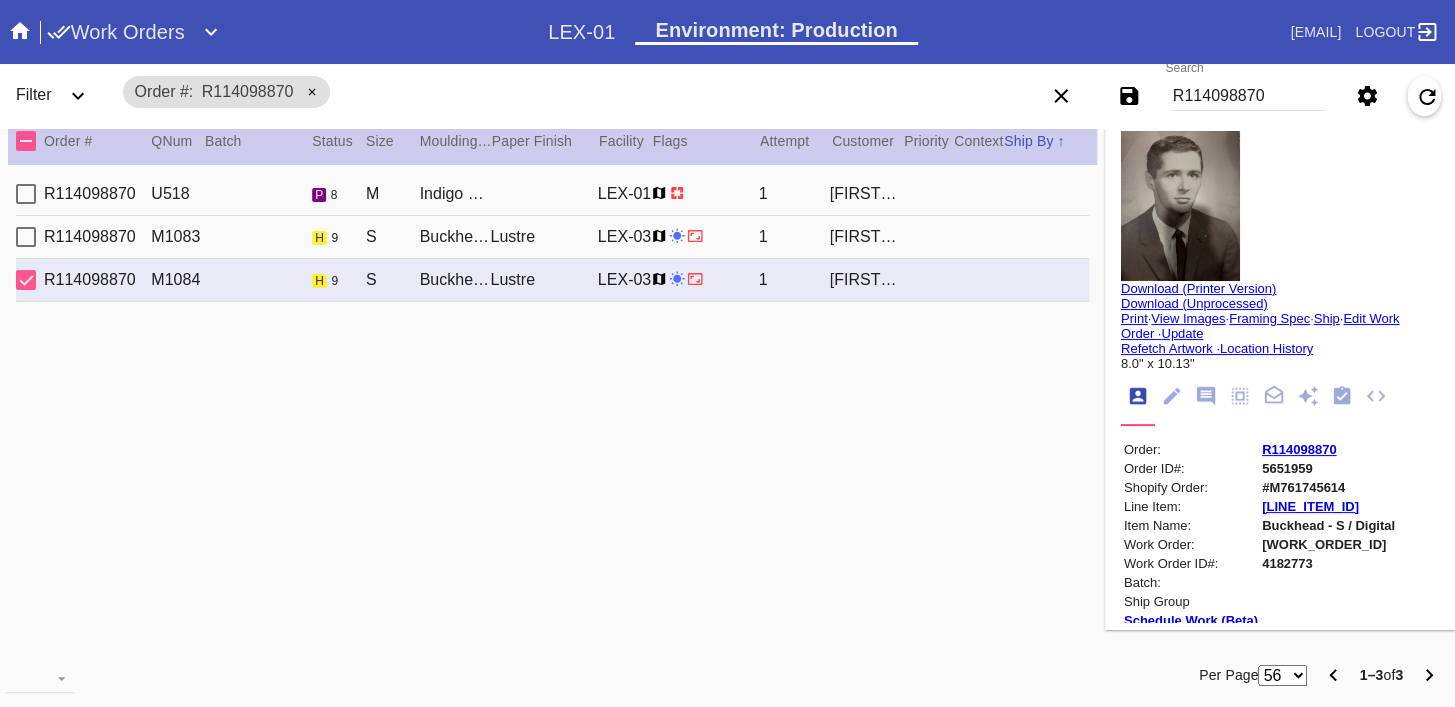 scroll, scrollTop: 0, scrollLeft: 0, axis: both 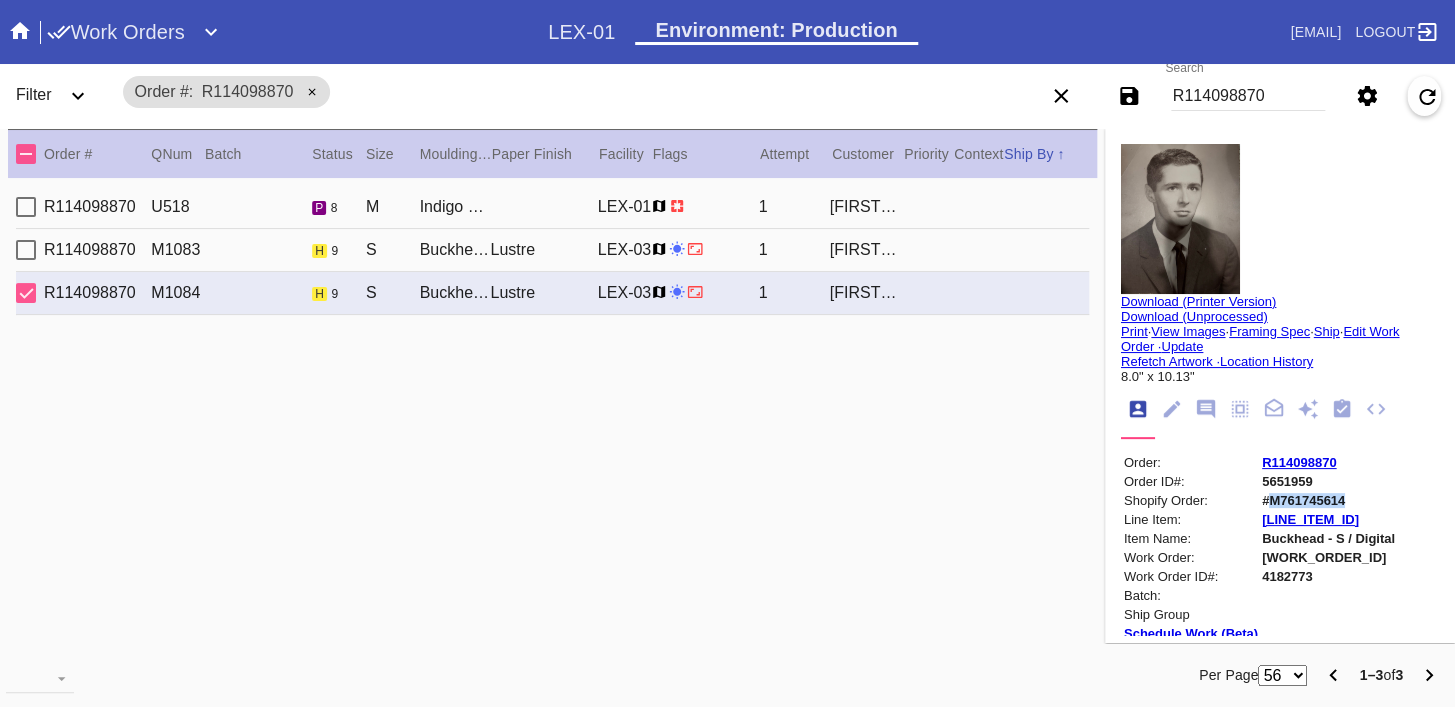 copy on "M761745614" 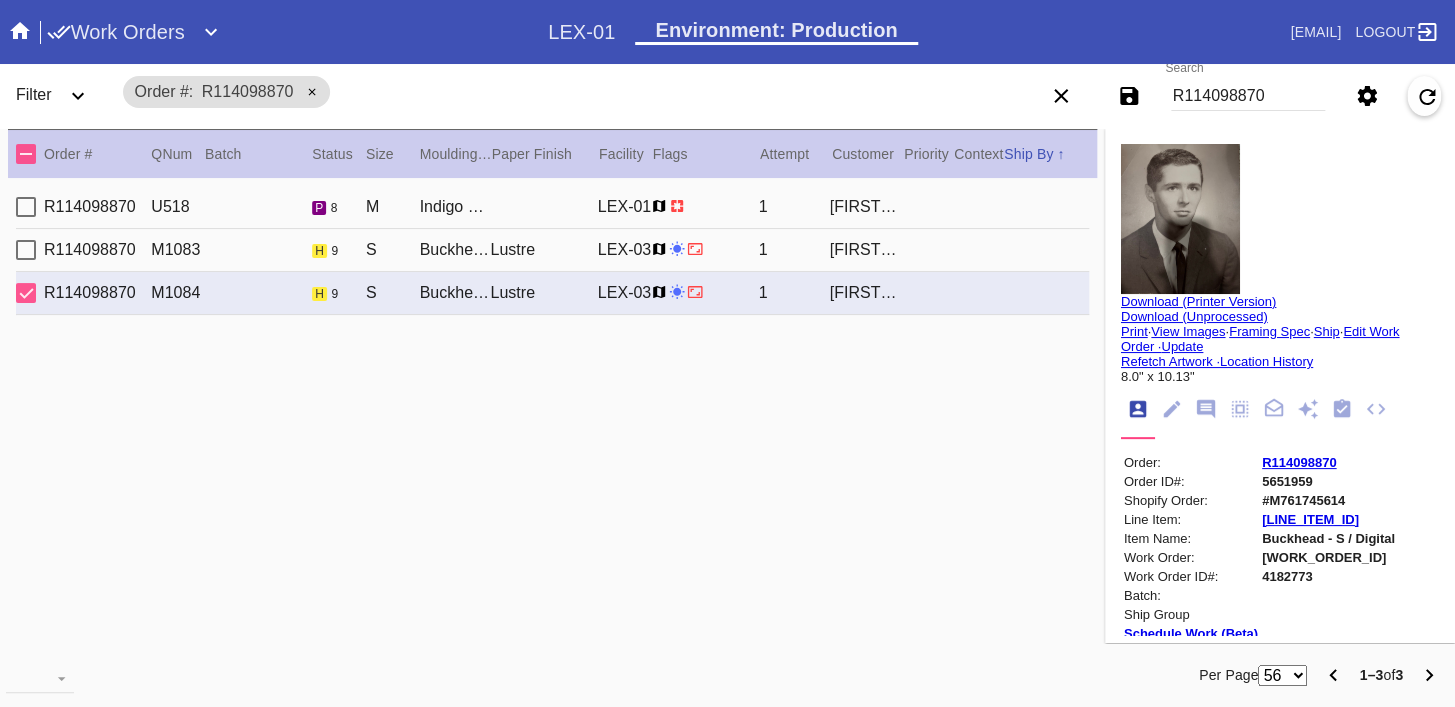 click at bounding box center (1280, 219) 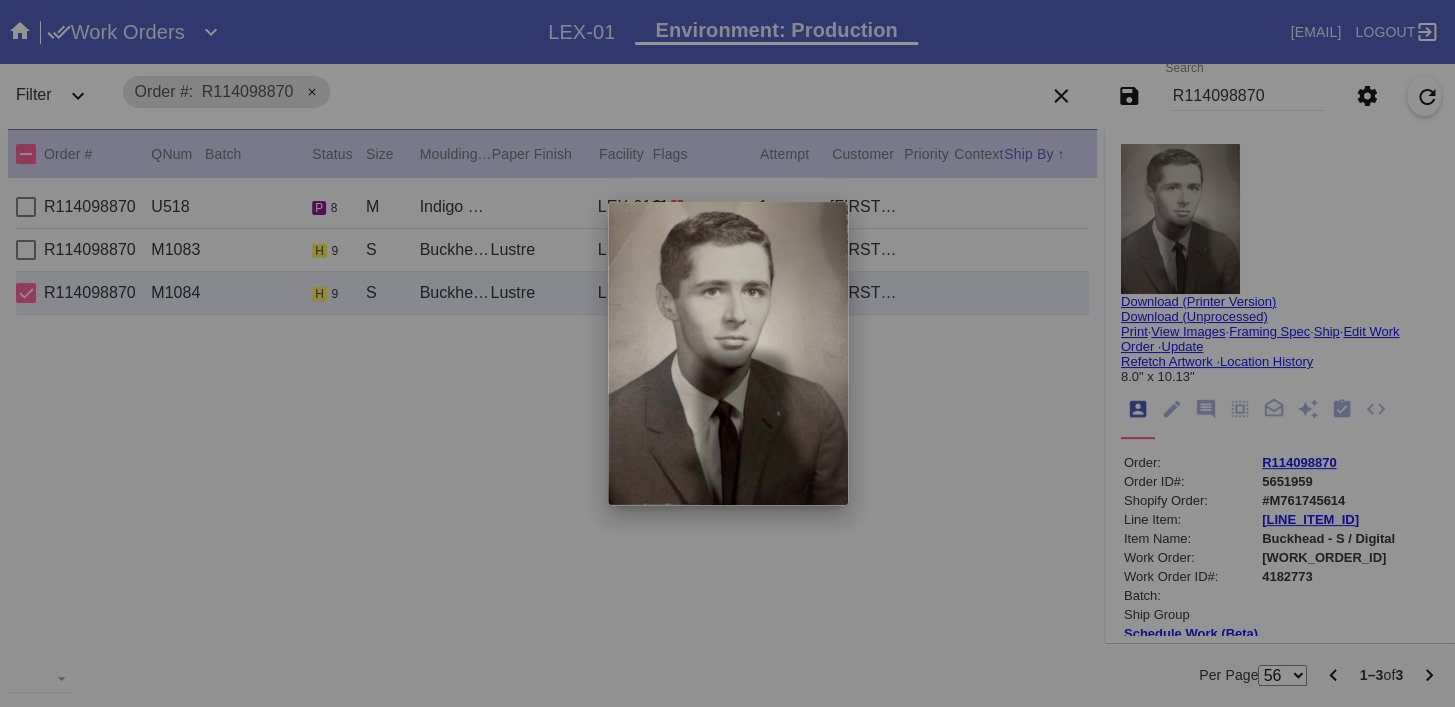 click at bounding box center (727, 353) 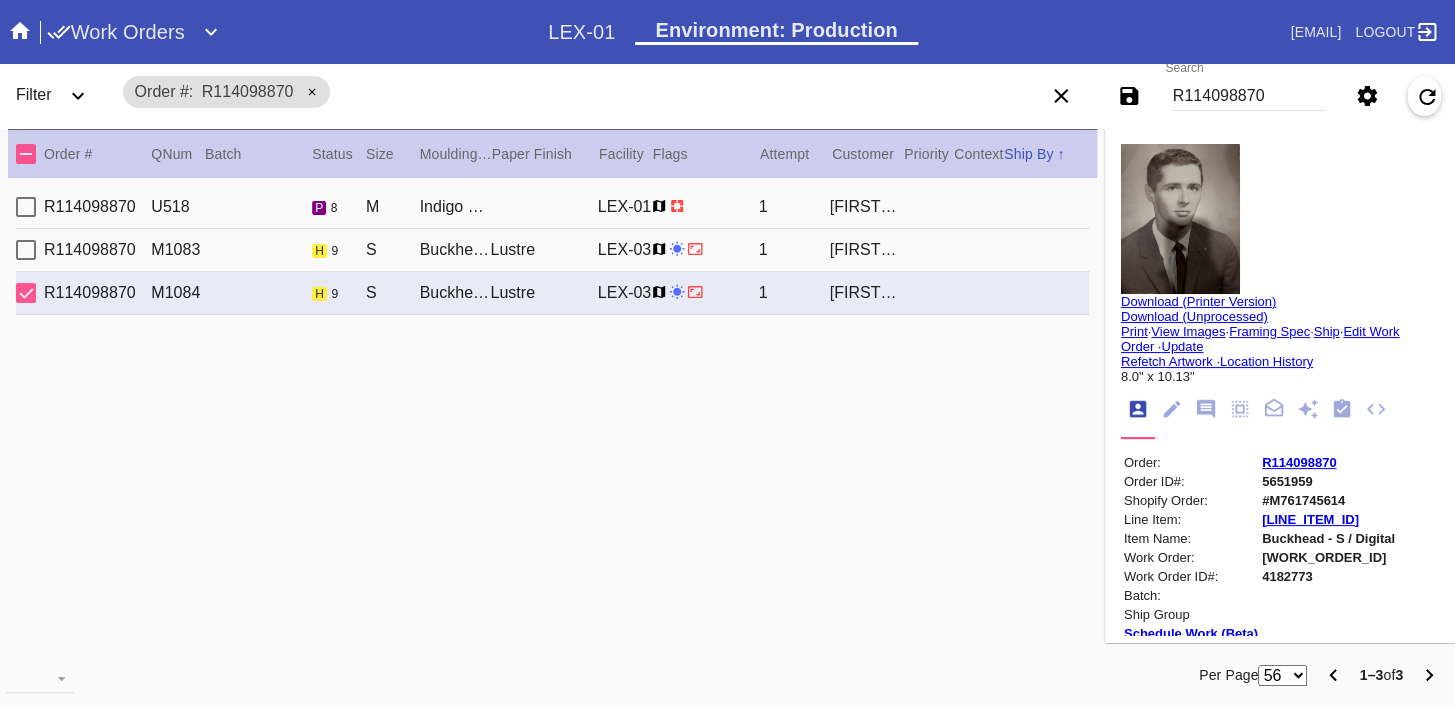 drag, startPoint x: 953, startPoint y: 253, endPoint x: 1004, endPoint y: 241, distance: 52.392746 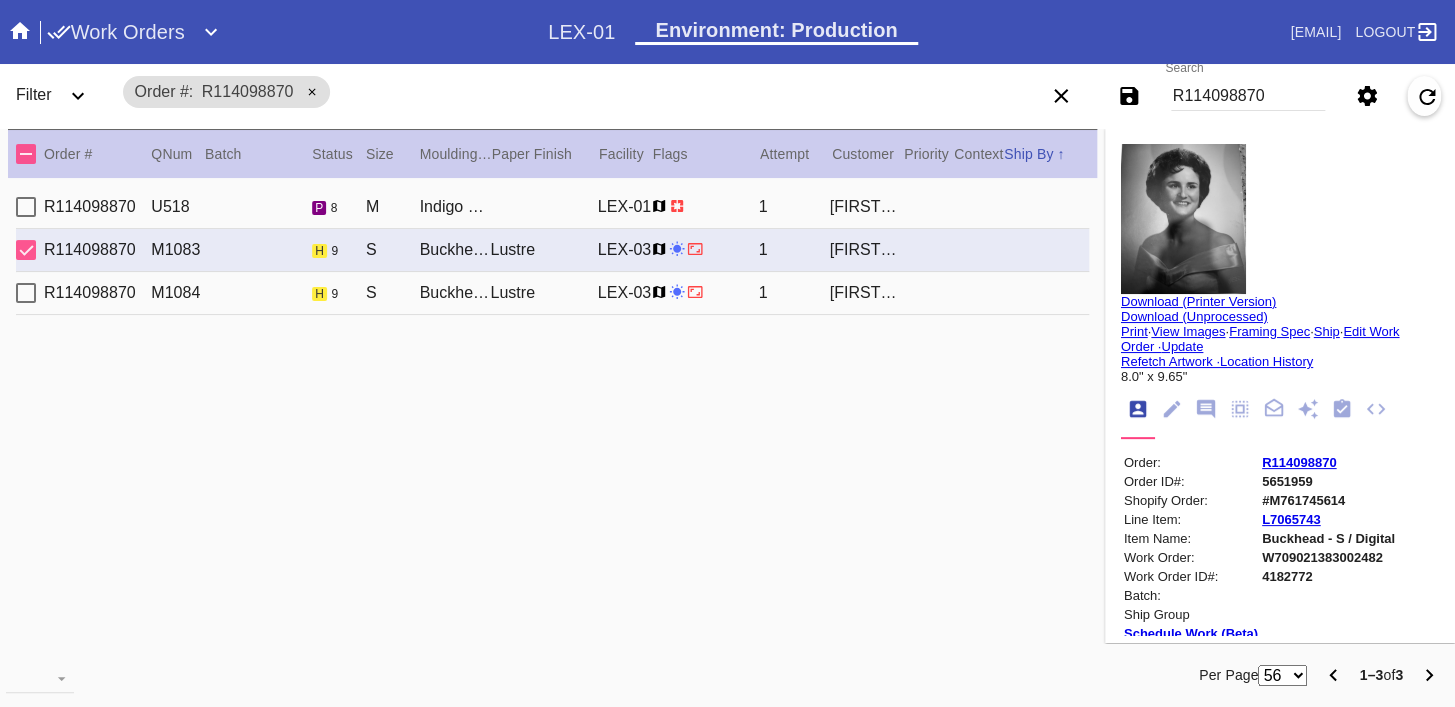 click at bounding box center (1183, 219) 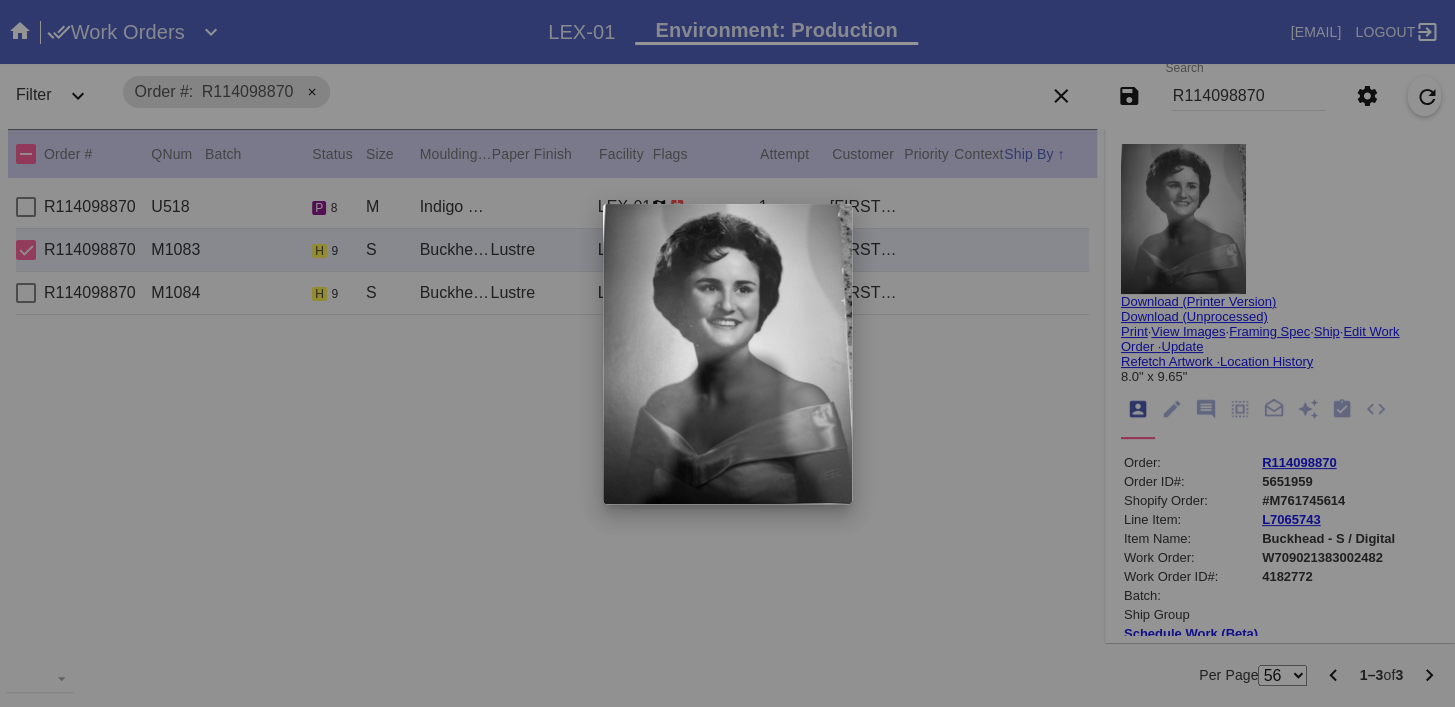 click at bounding box center (727, 353) 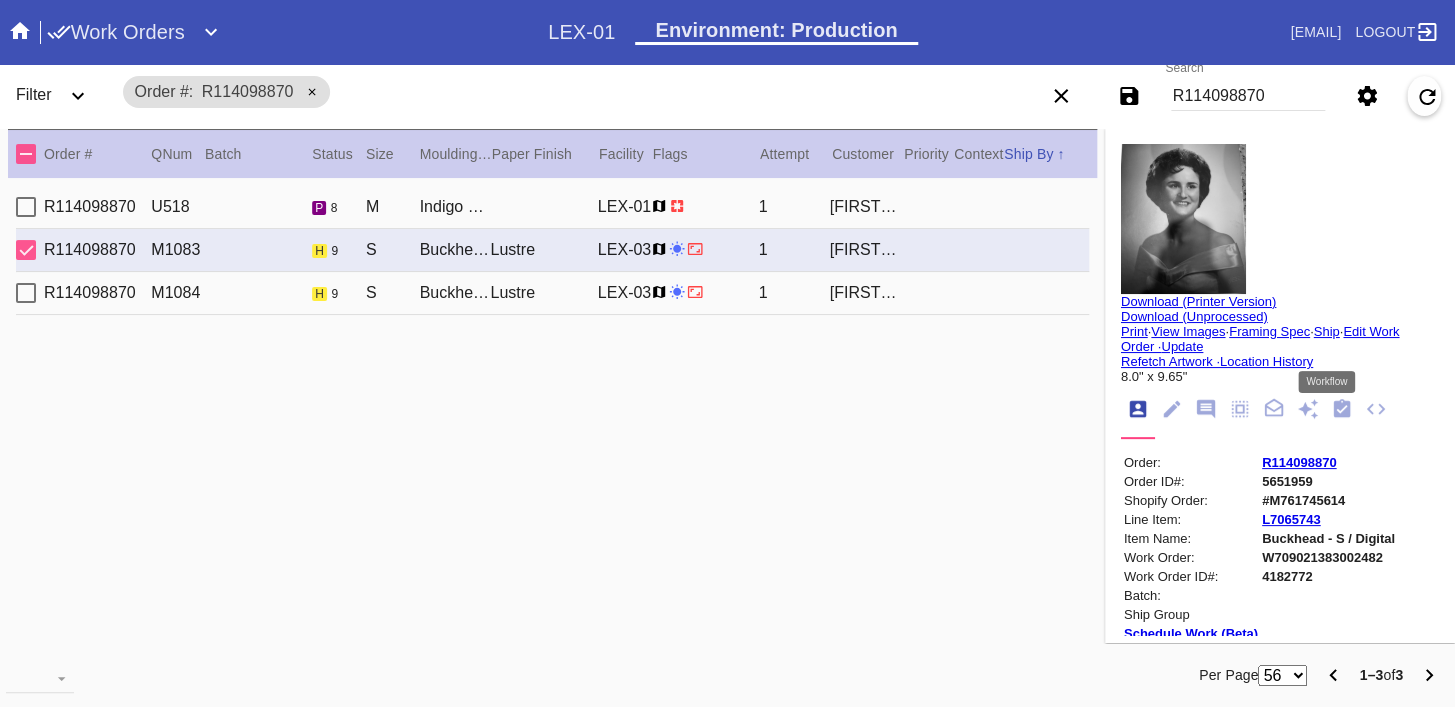 click 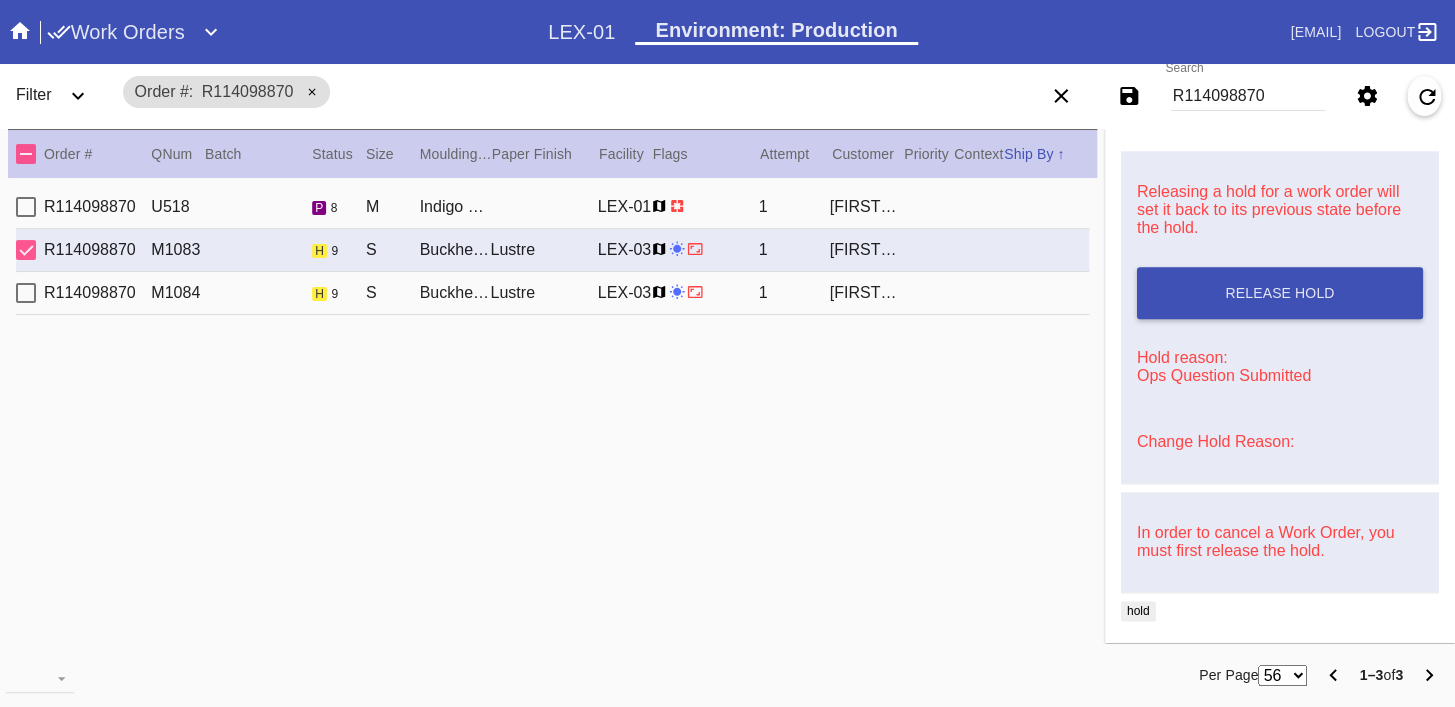 scroll, scrollTop: 827, scrollLeft: 0, axis: vertical 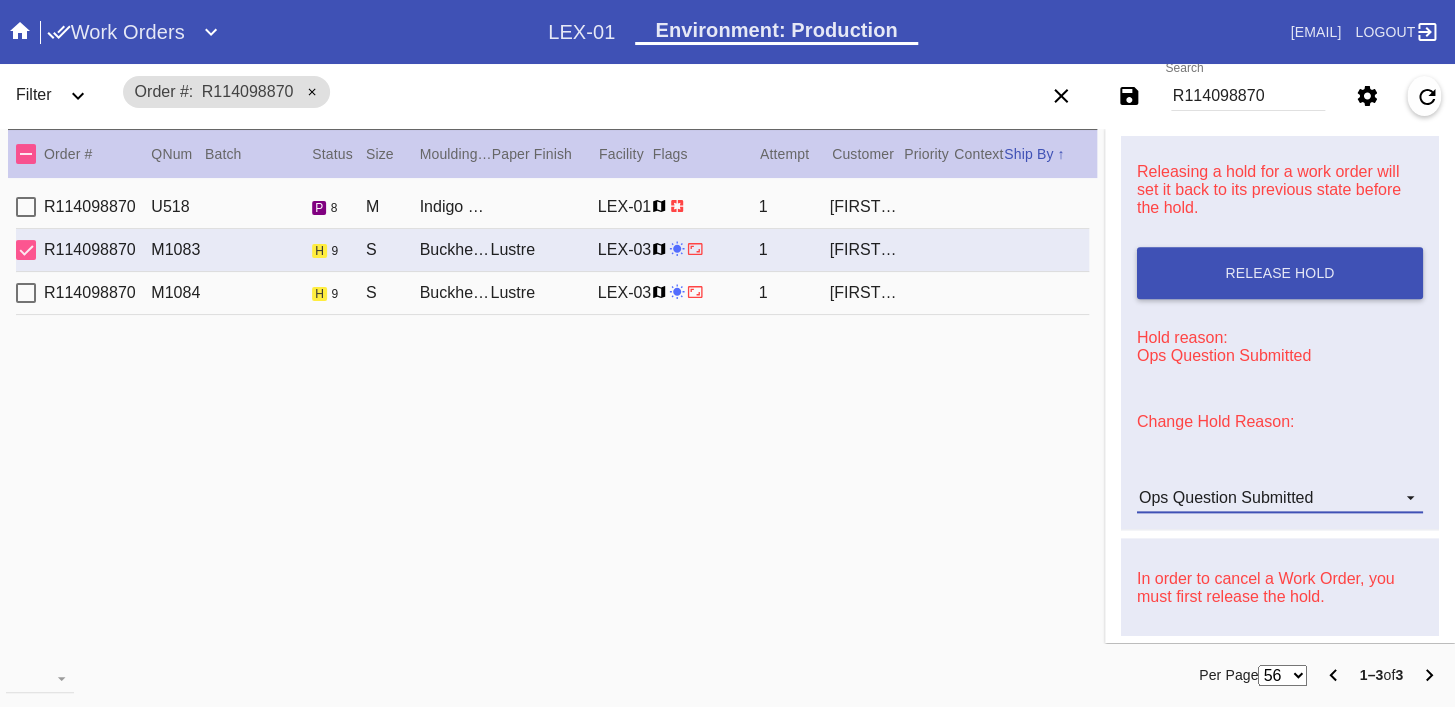 click on "Ops Question Submitted" at bounding box center (1226, 497) 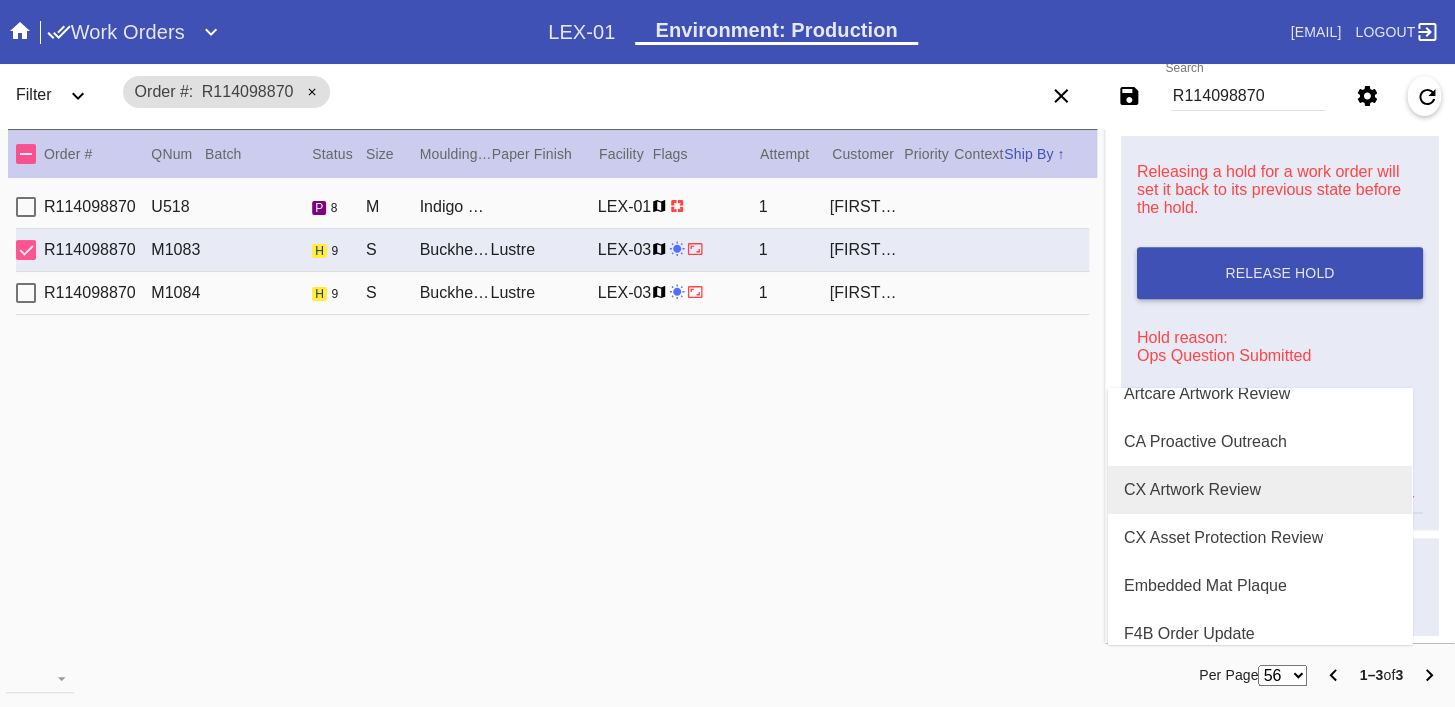 scroll, scrollTop: 17, scrollLeft: 0, axis: vertical 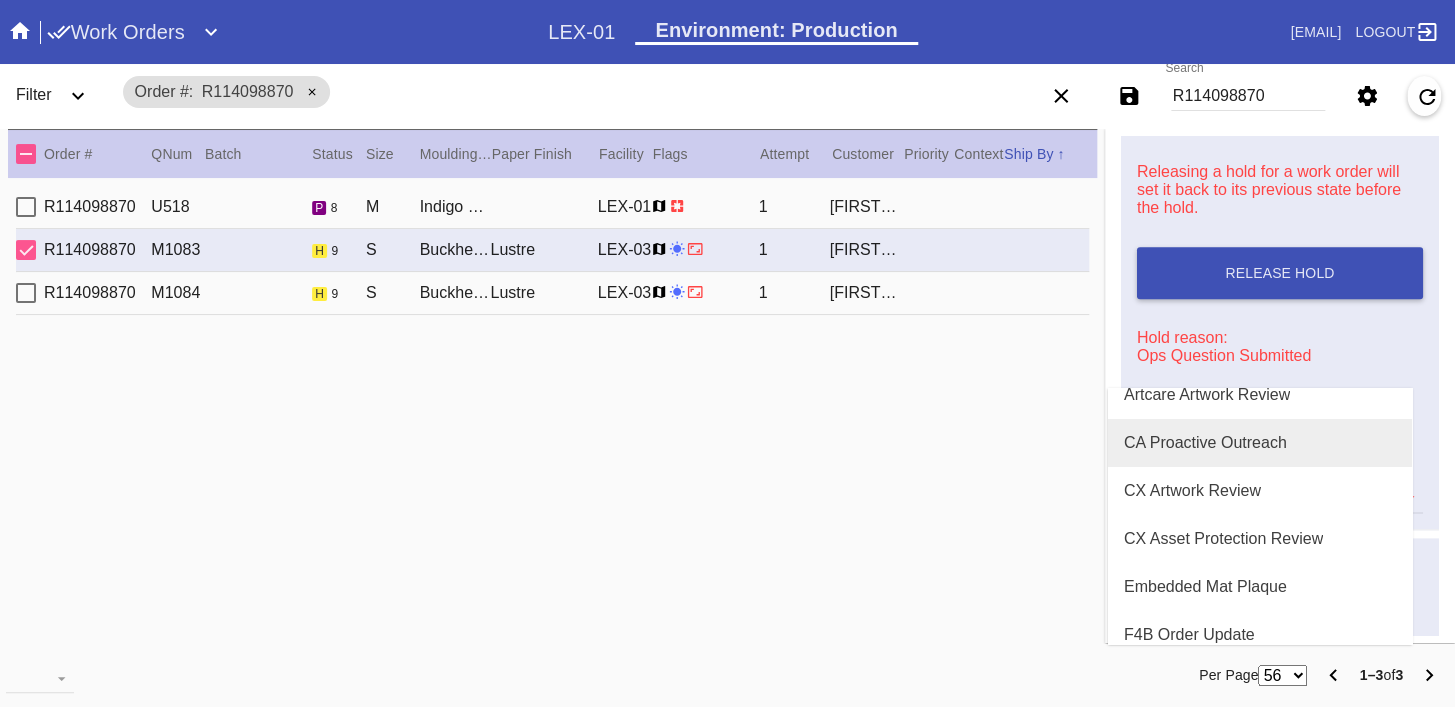 click on "CA Proactive Outreach" at bounding box center (1205, 443) 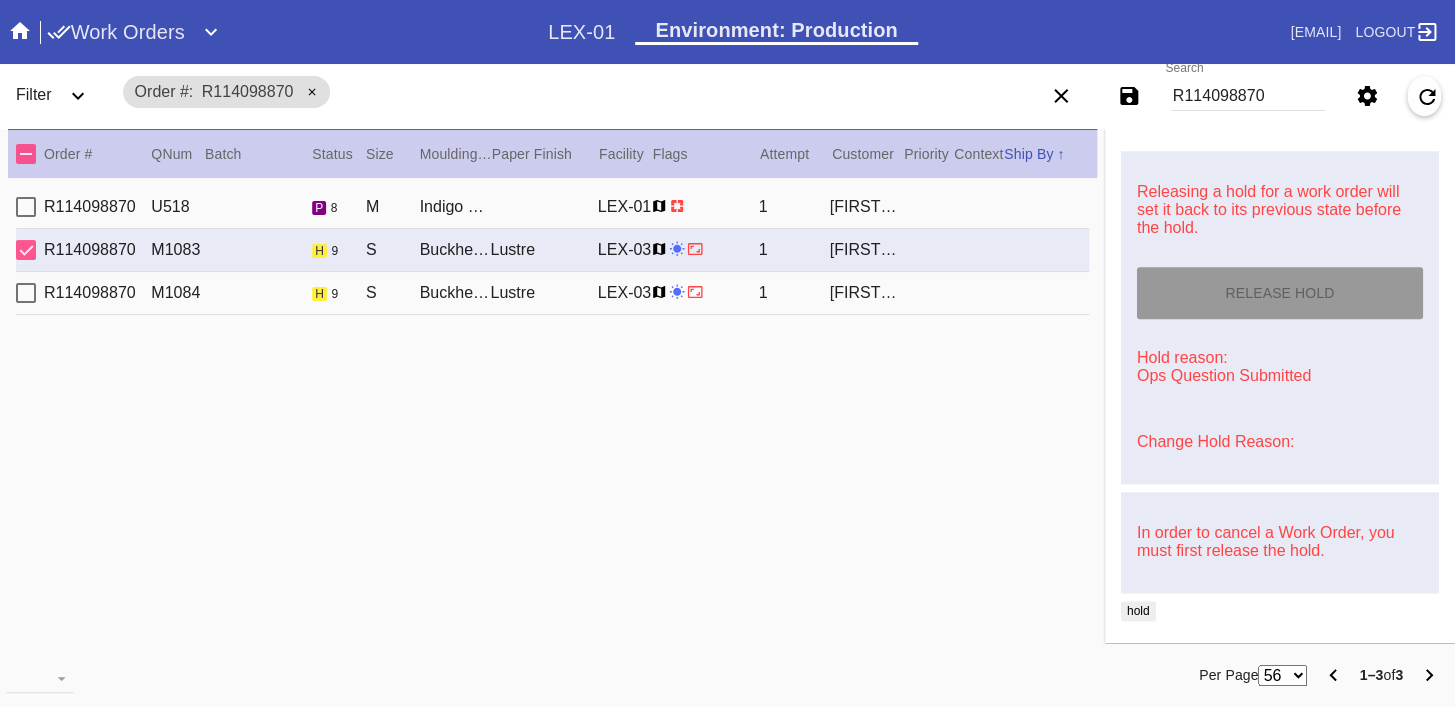 type 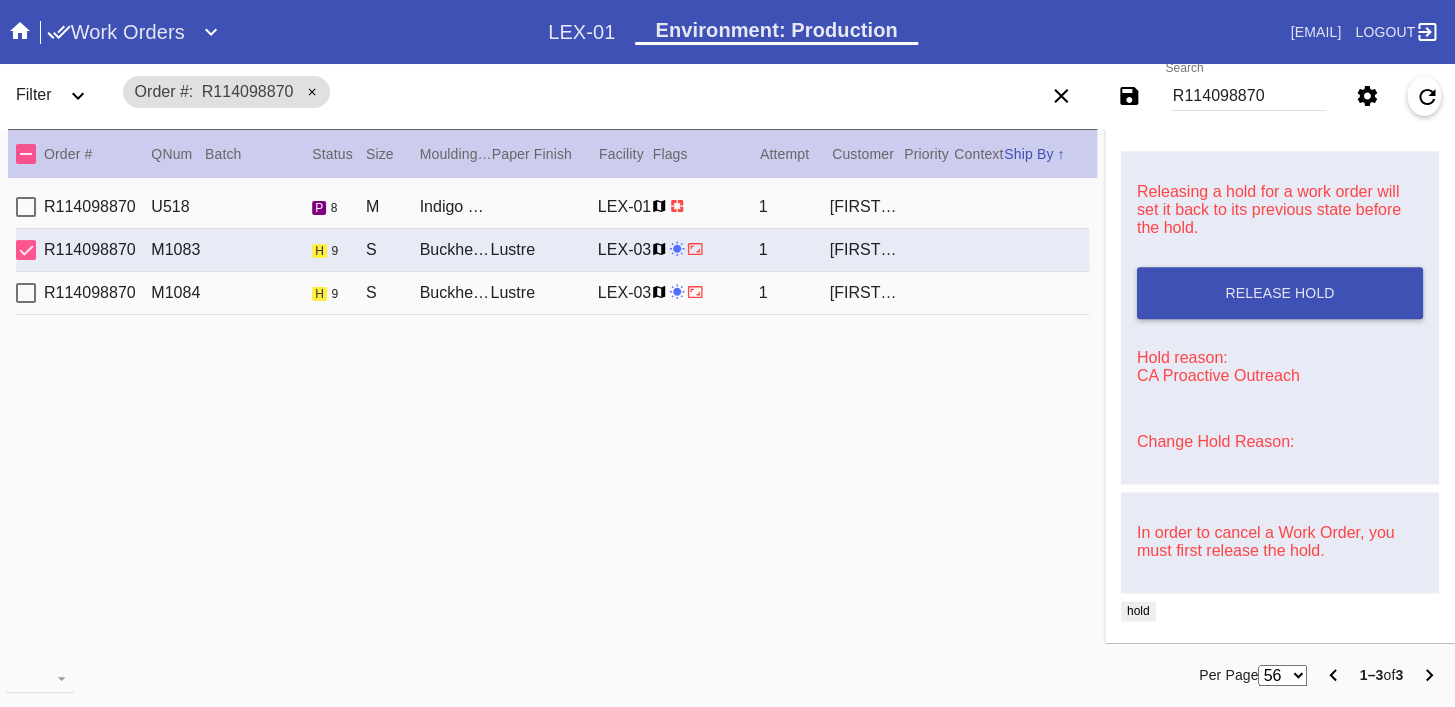 click on "R114098870 M1084 h   9 S Buckhead / No Mat Lustre LEX-03 1 Kate Truscott" at bounding box center (552, 293) 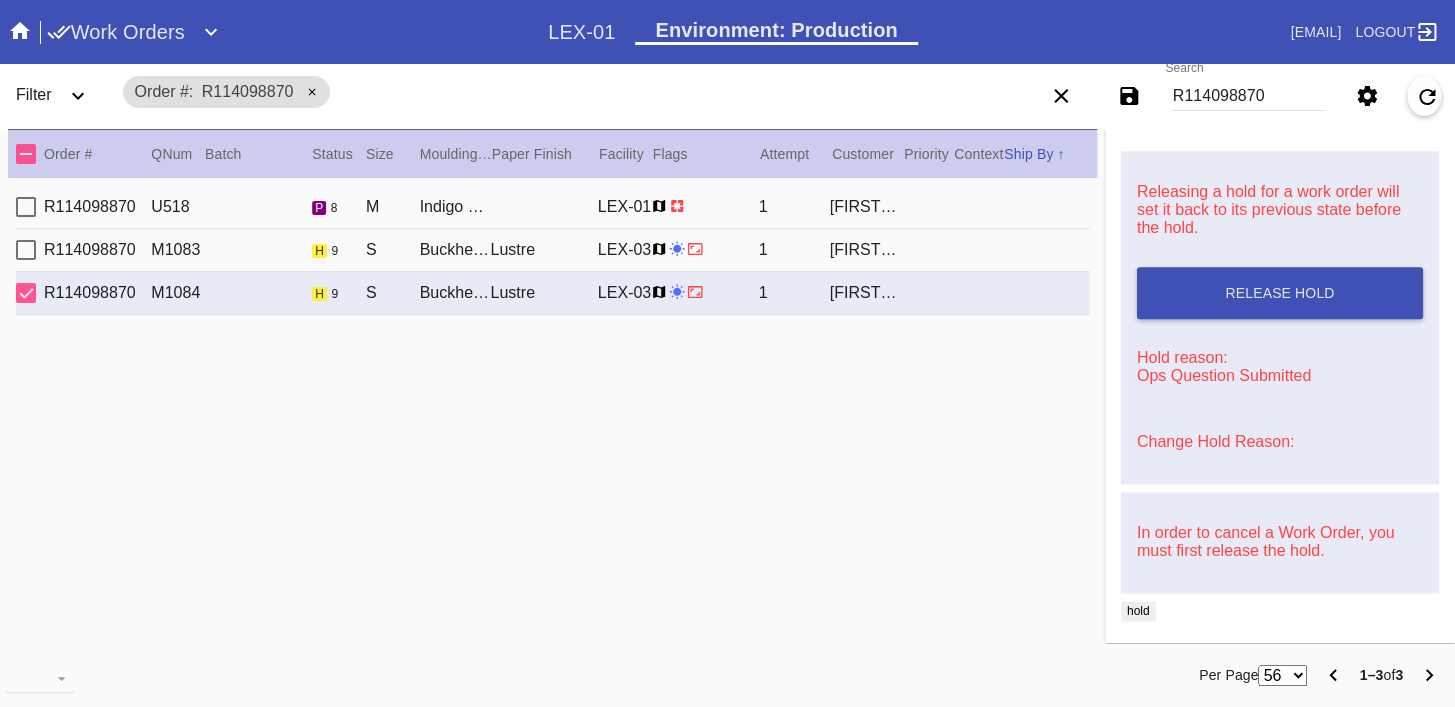 click on "Change Hold Reason:" at bounding box center (1215, 441) 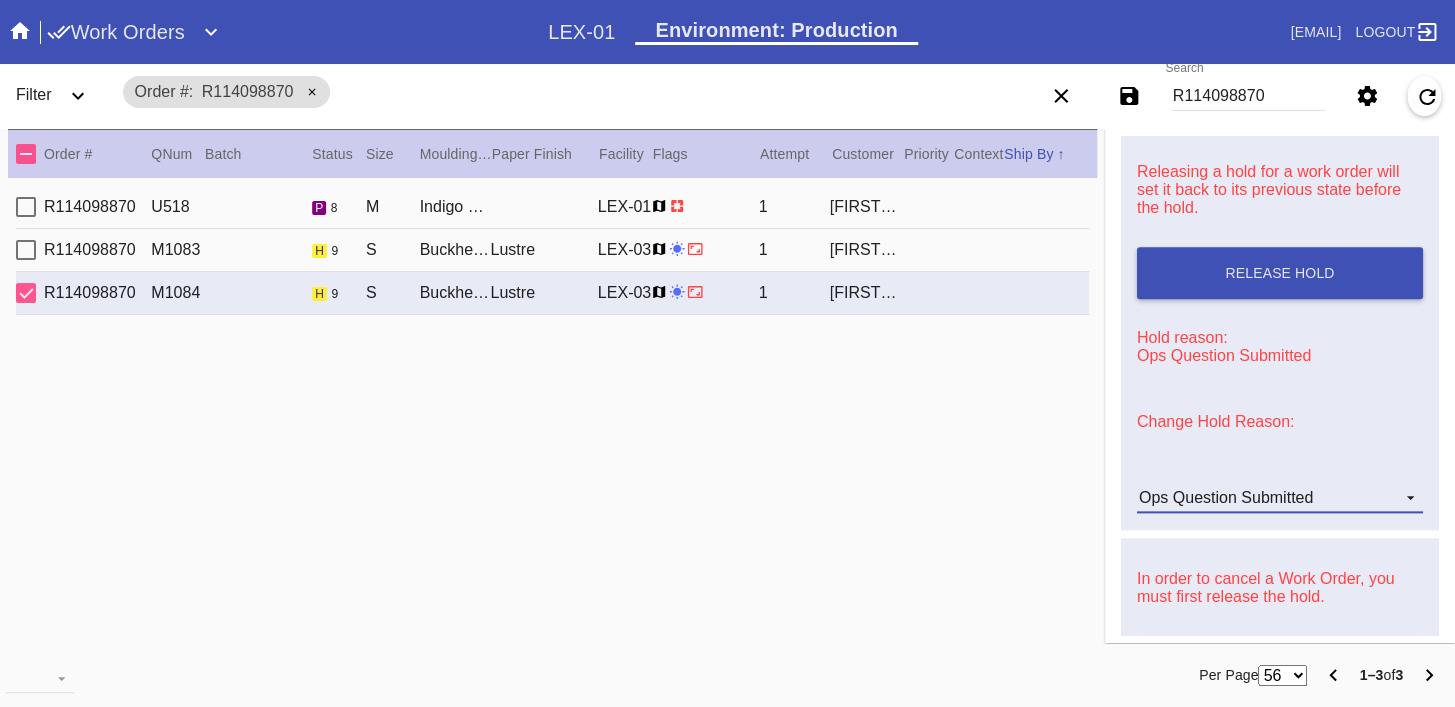 click on "Ops Question Submitted" at bounding box center [1226, 497] 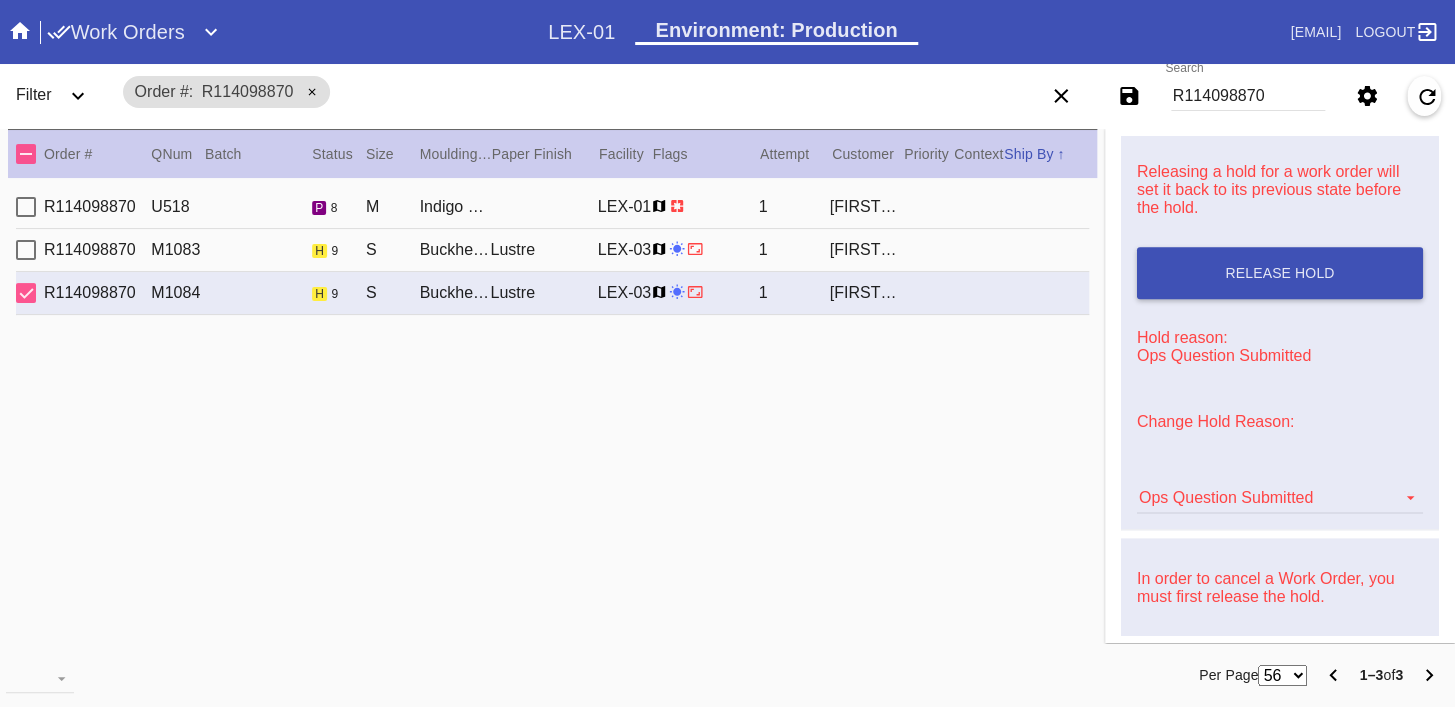 scroll, scrollTop: 376, scrollLeft: 0, axis: vertical 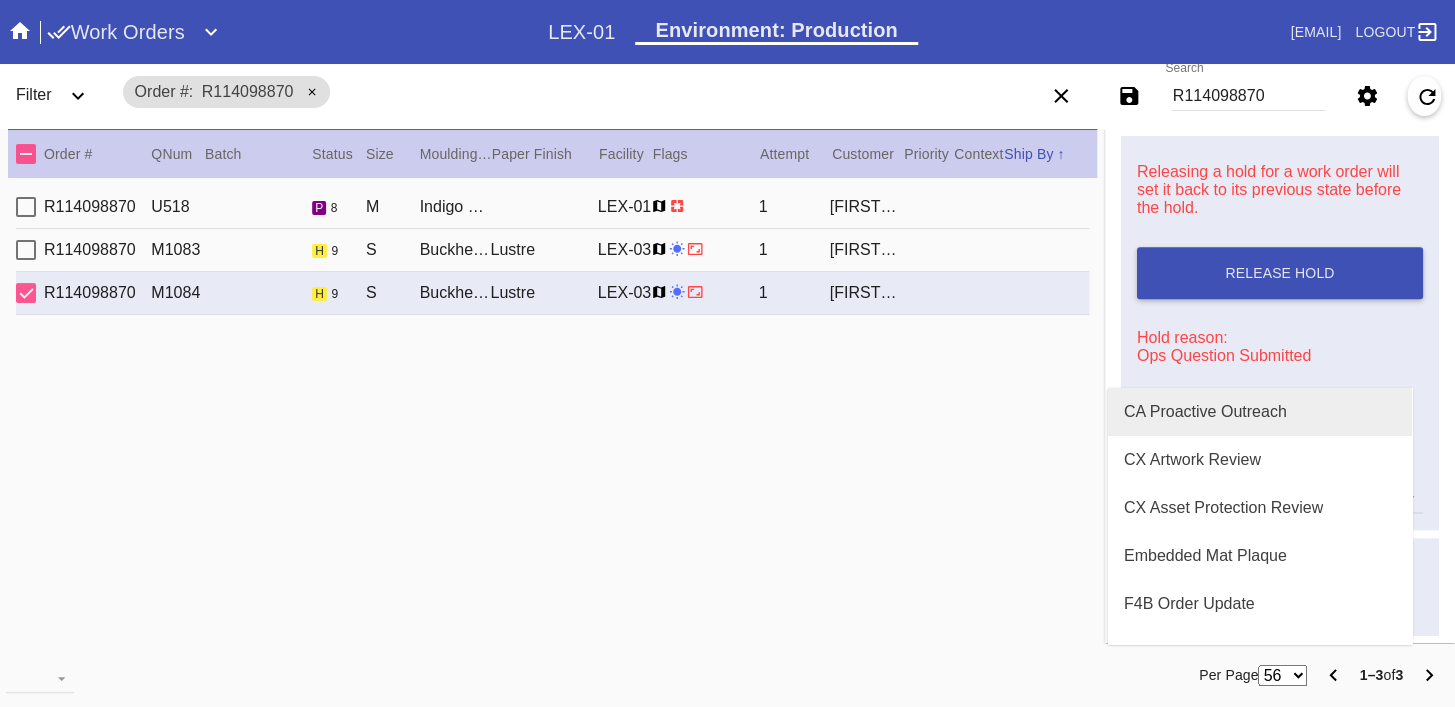 click on "CA Proactive Outreach" at bounding box center (1260, 412) 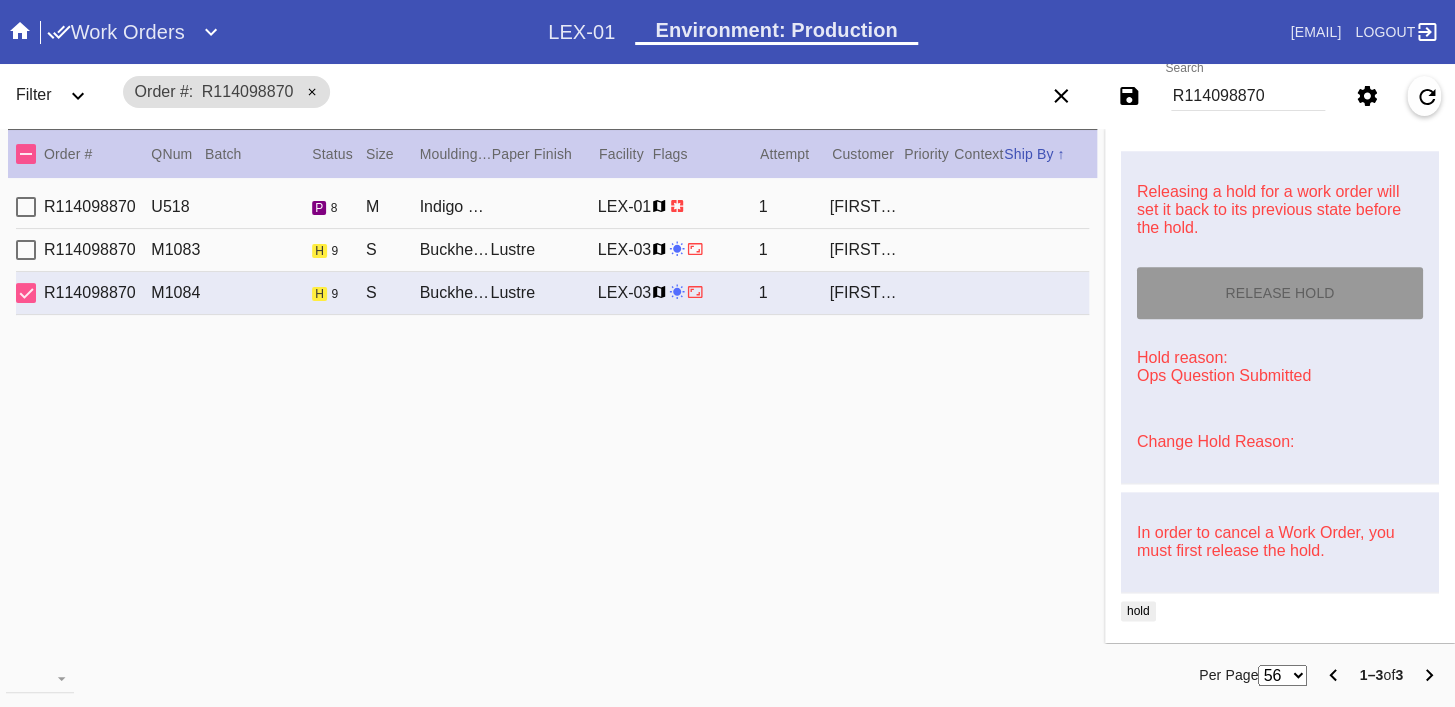 type on "8/2/2025" 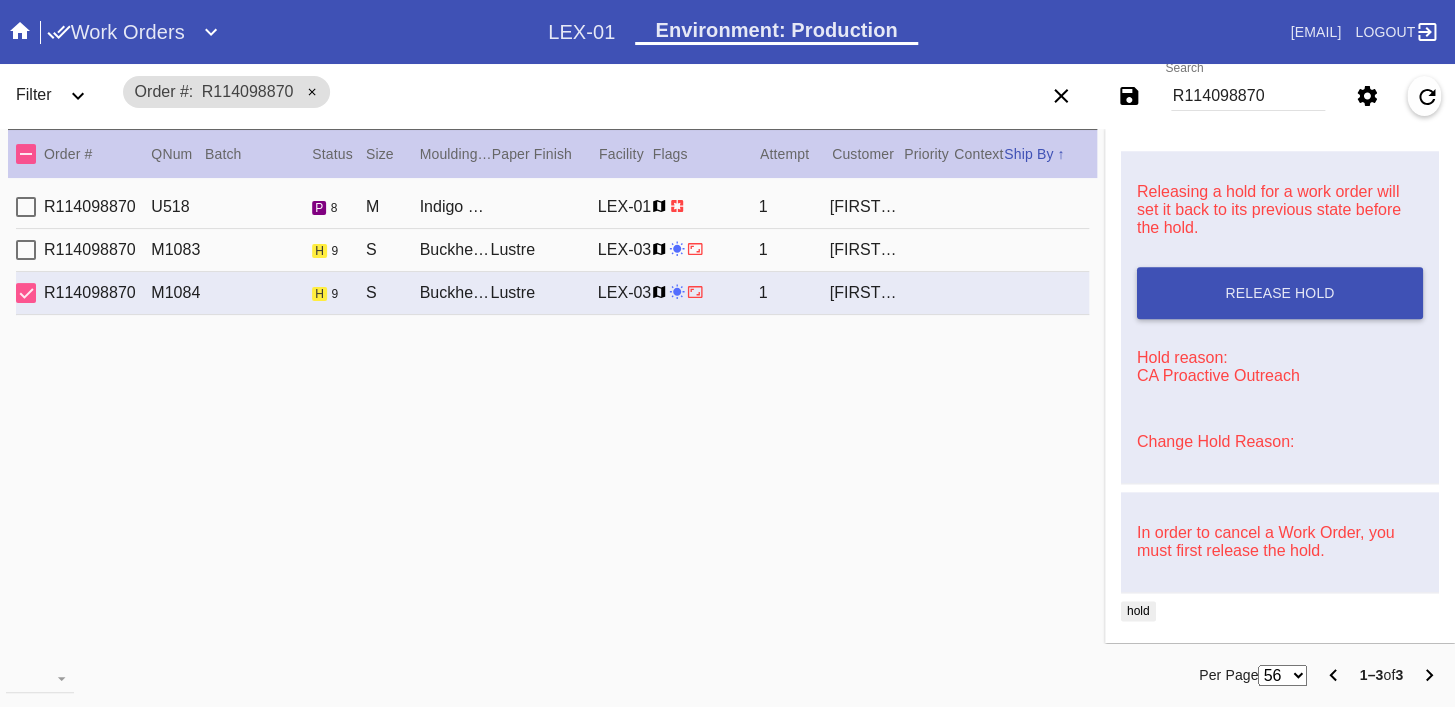 click on "R114098870" at bounding box center (1248, 96) 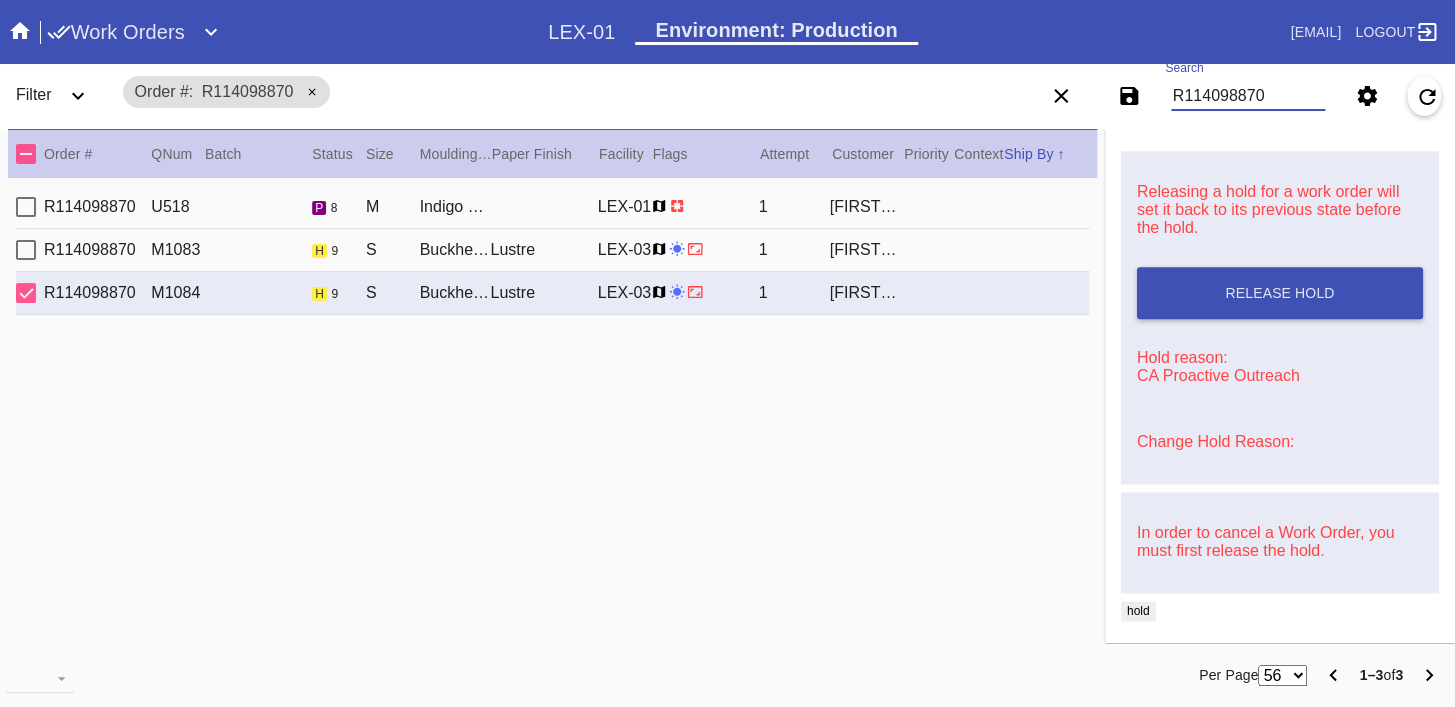 click on "R114098870" at bounding box center [1248, 96] 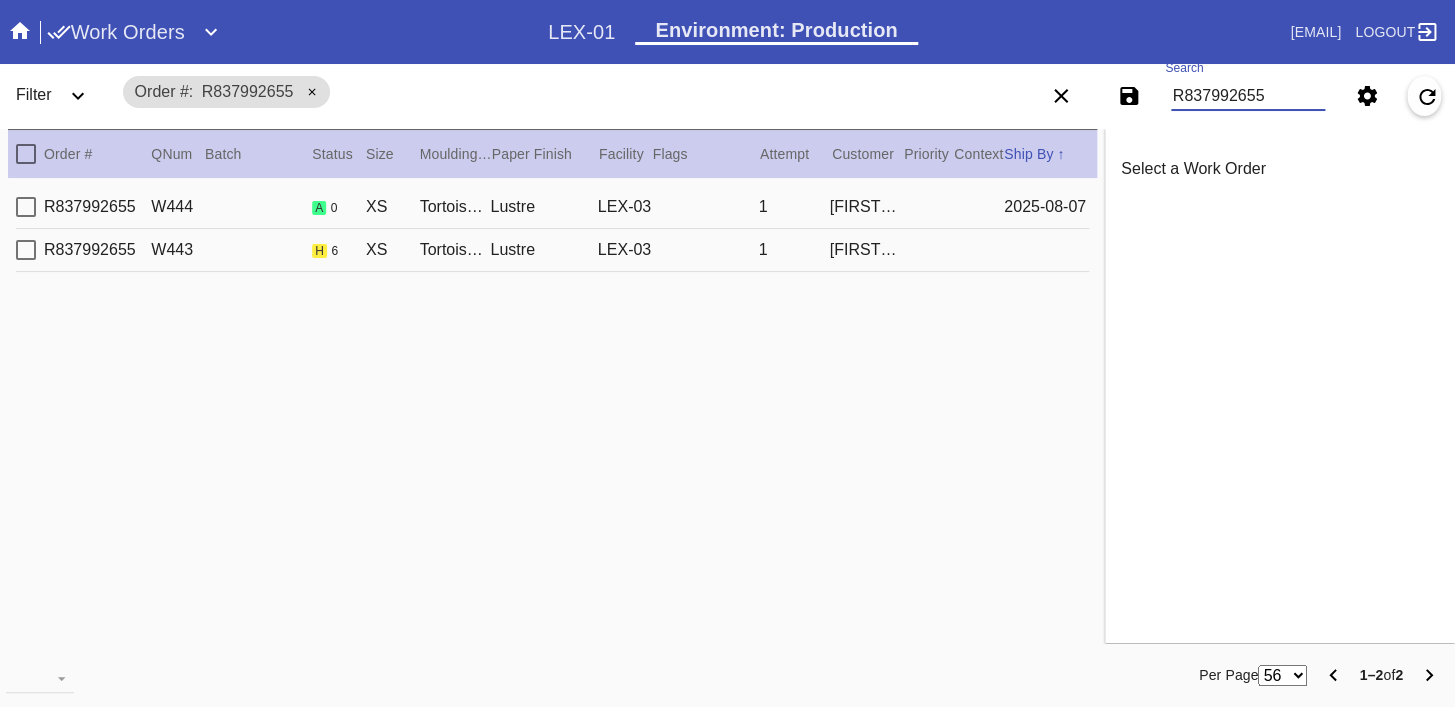 scroll, scrollTop: 0, scrollLeft: 0, axis: both 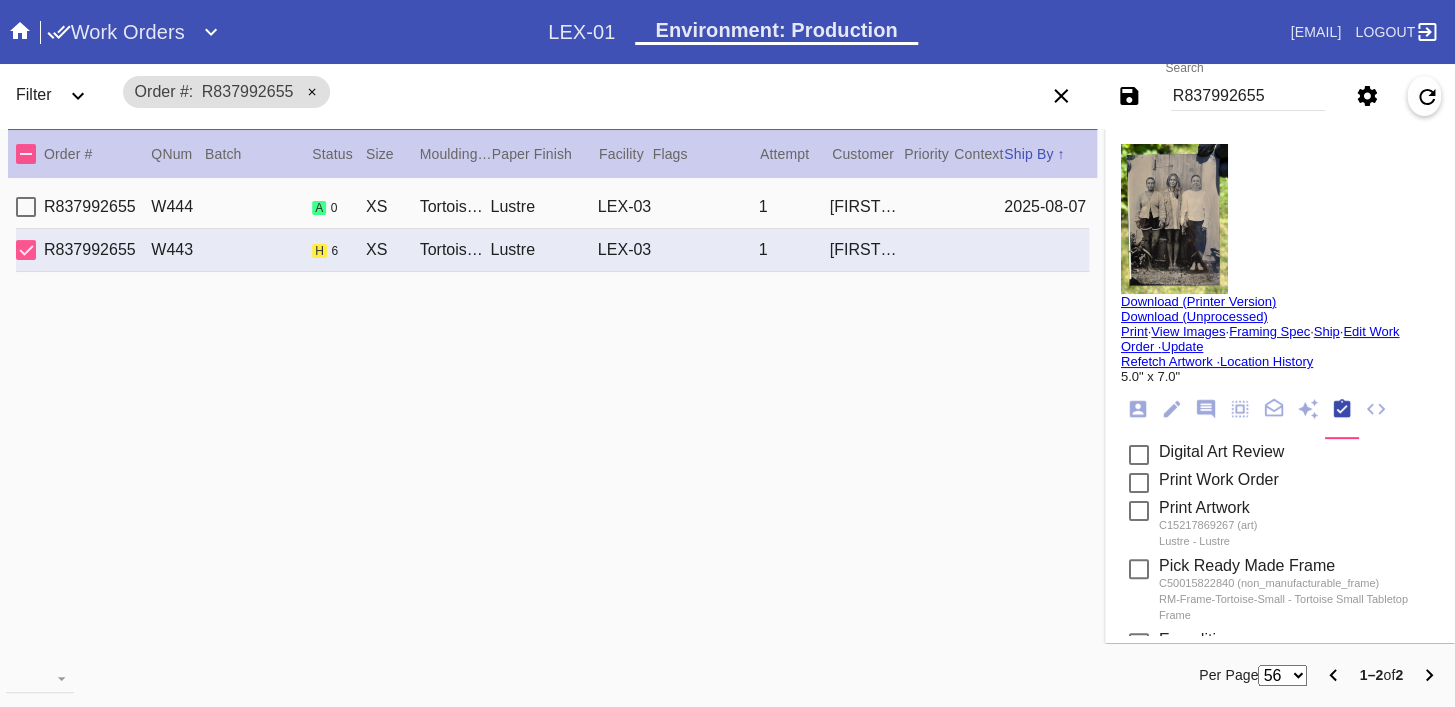 click on "R837992655 W444 a   0 XS Tortoise Mini Square Tabletop Frame / No Mat Lustre LEX-03 1 Kat King
2025-08-07" at bounding box center [552, 207] 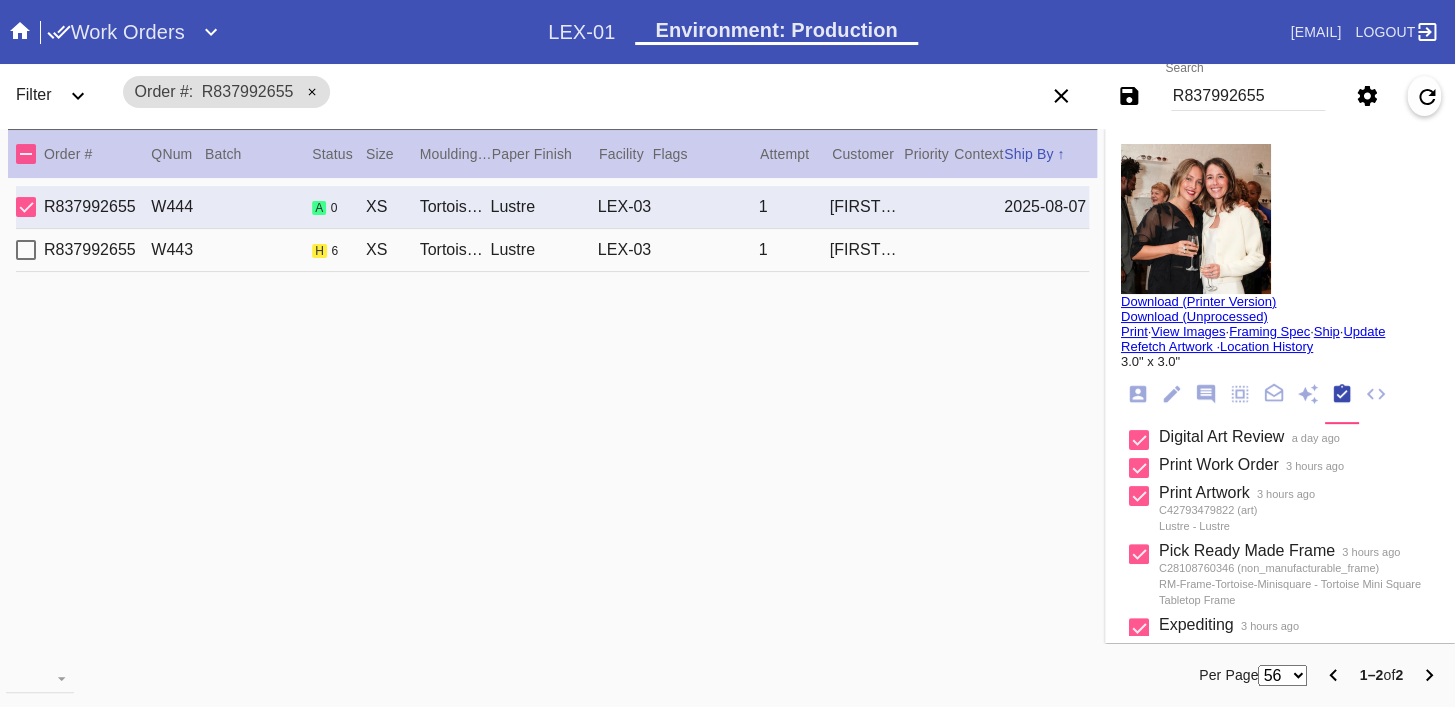 click on "R837992655 W443 h   6 XS Tortoise Small Tabletop Frame / No Mat Lustre LEX-03 1 Kat King" at bounding box center [552, 250] 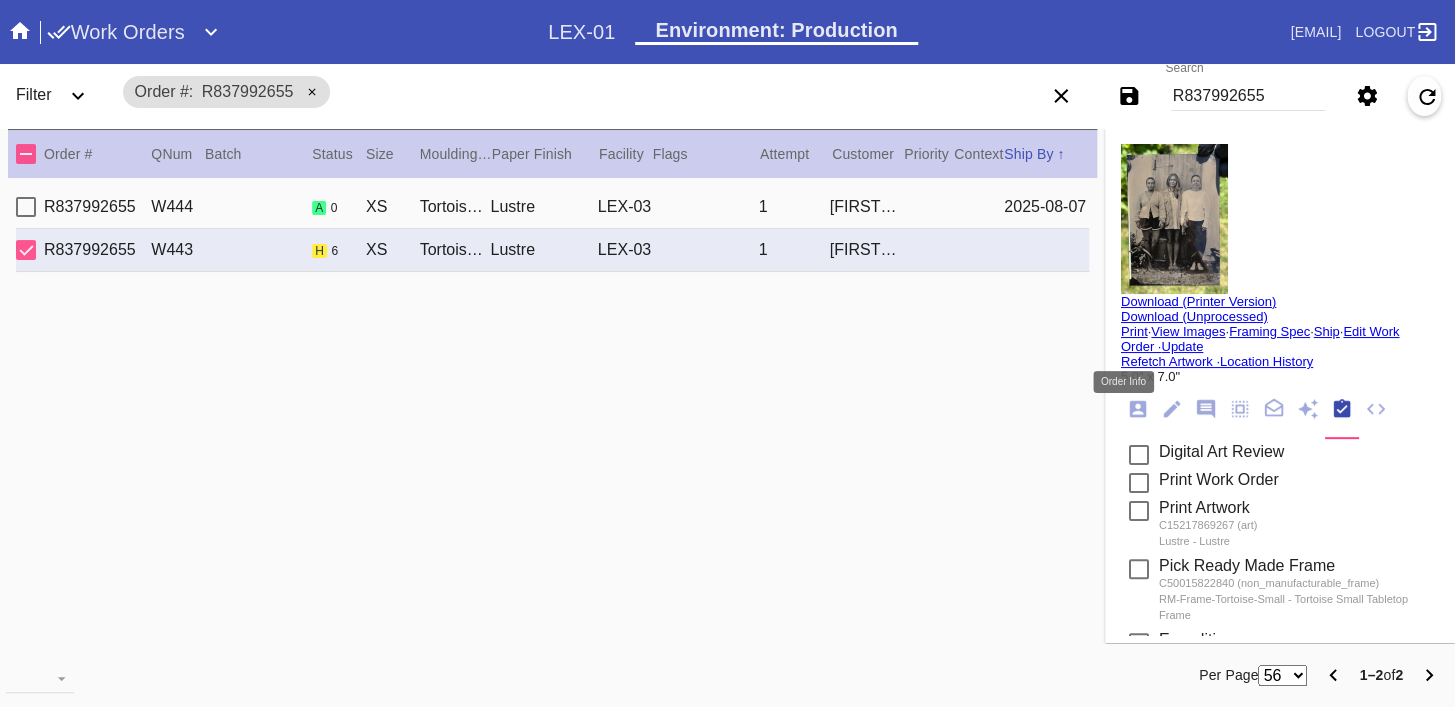click 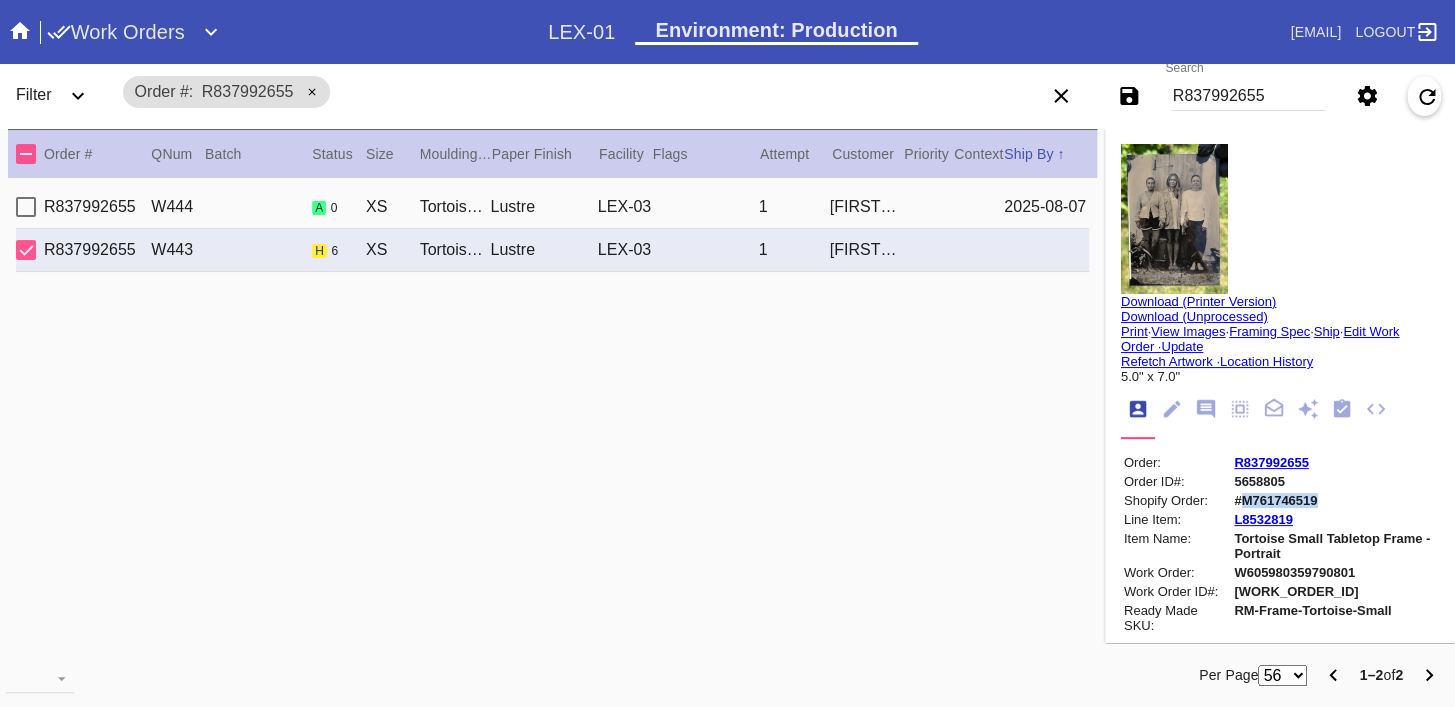 copy on "M761746519" 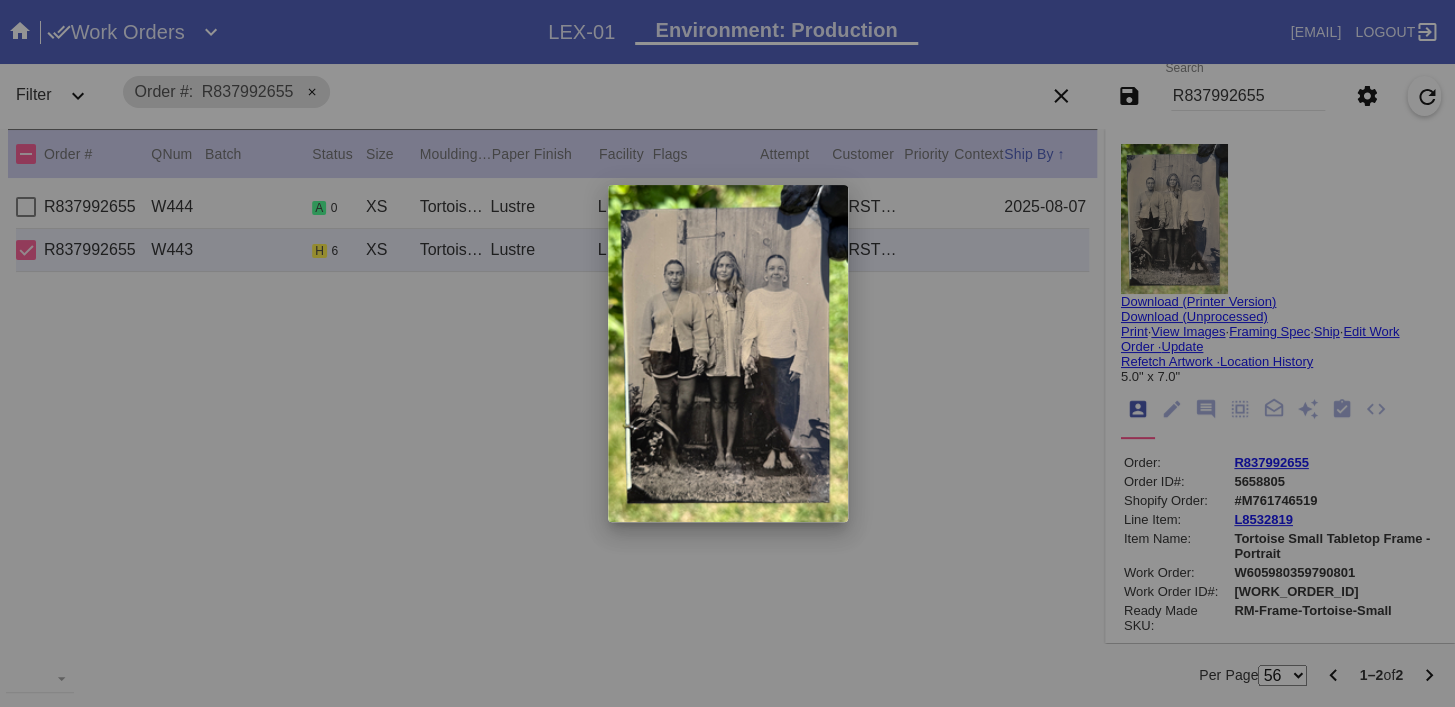 click at bounding box center [727, 353] 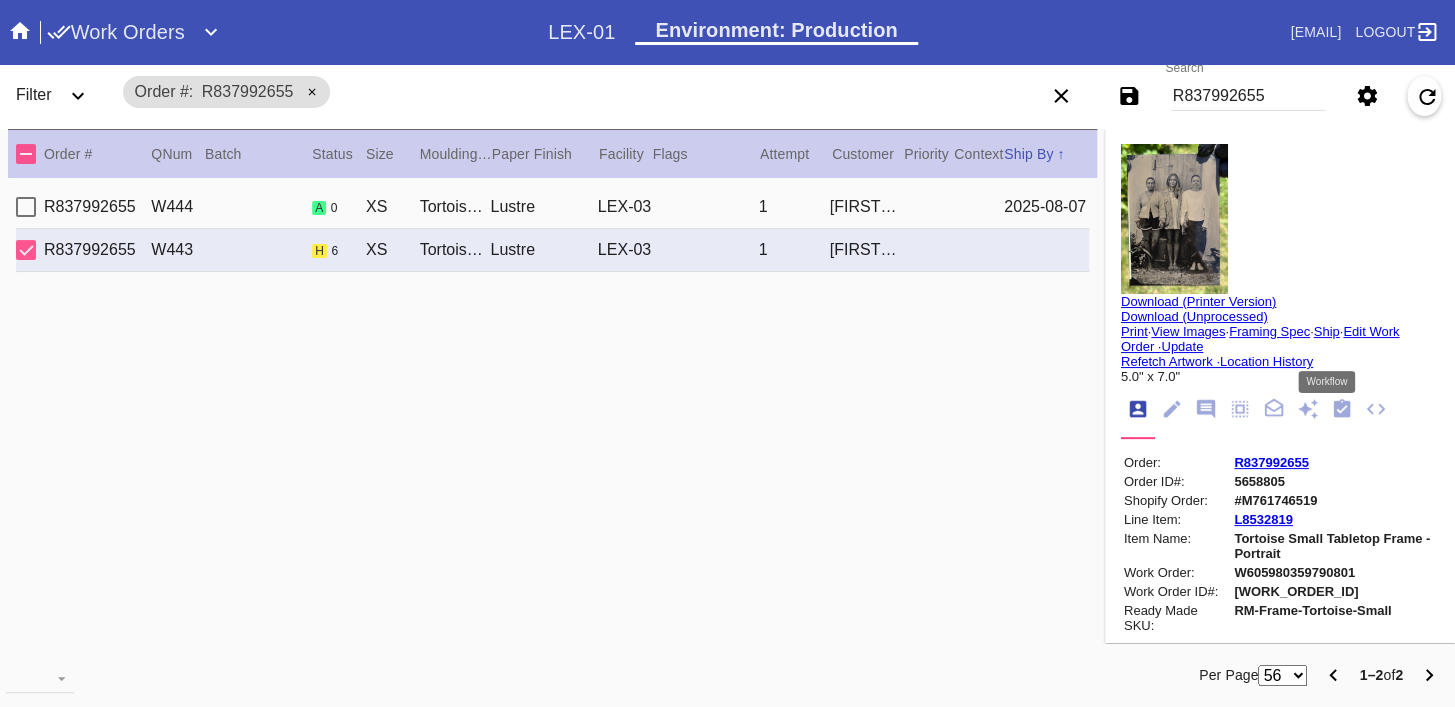 click 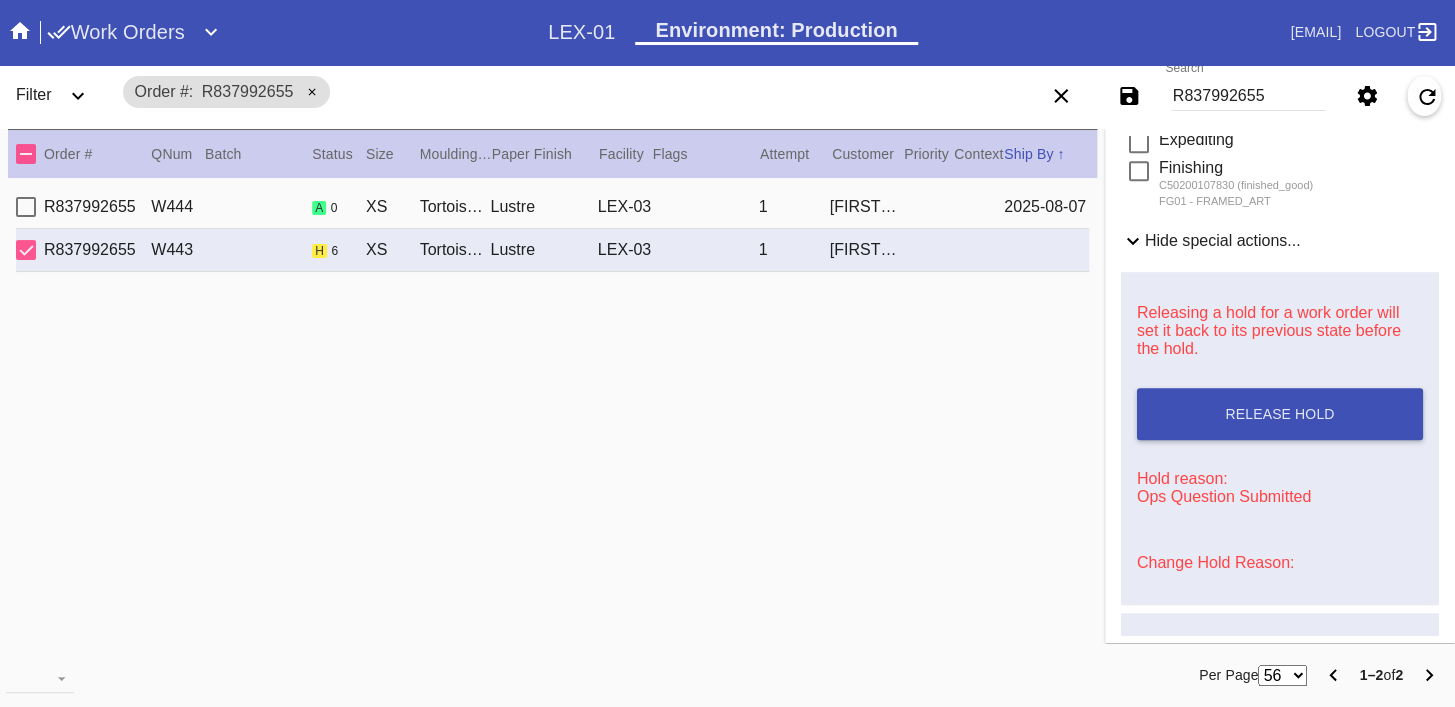 scroll, scrollTop: 637, scrollLeft: 0, axis: vertical 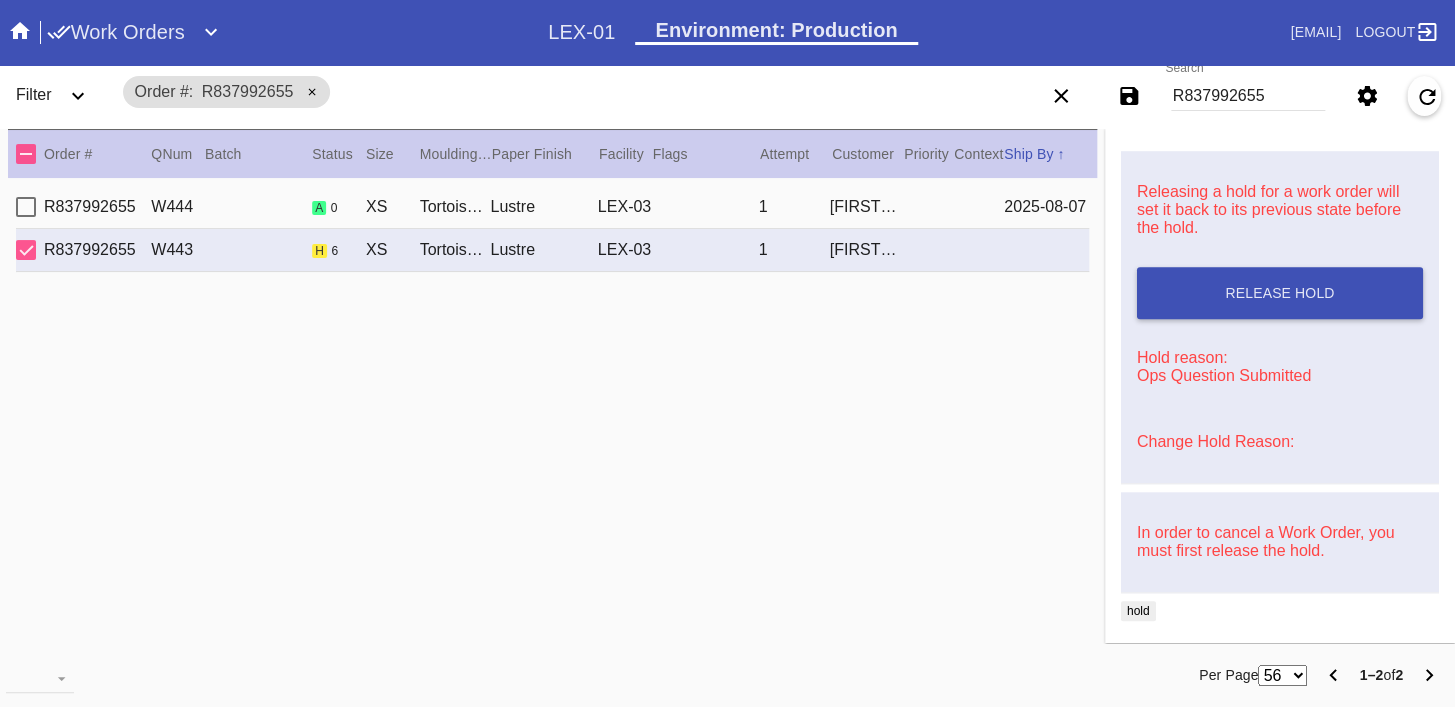 click on "Change Hold Reason:" at bounding box center (1215, 441) 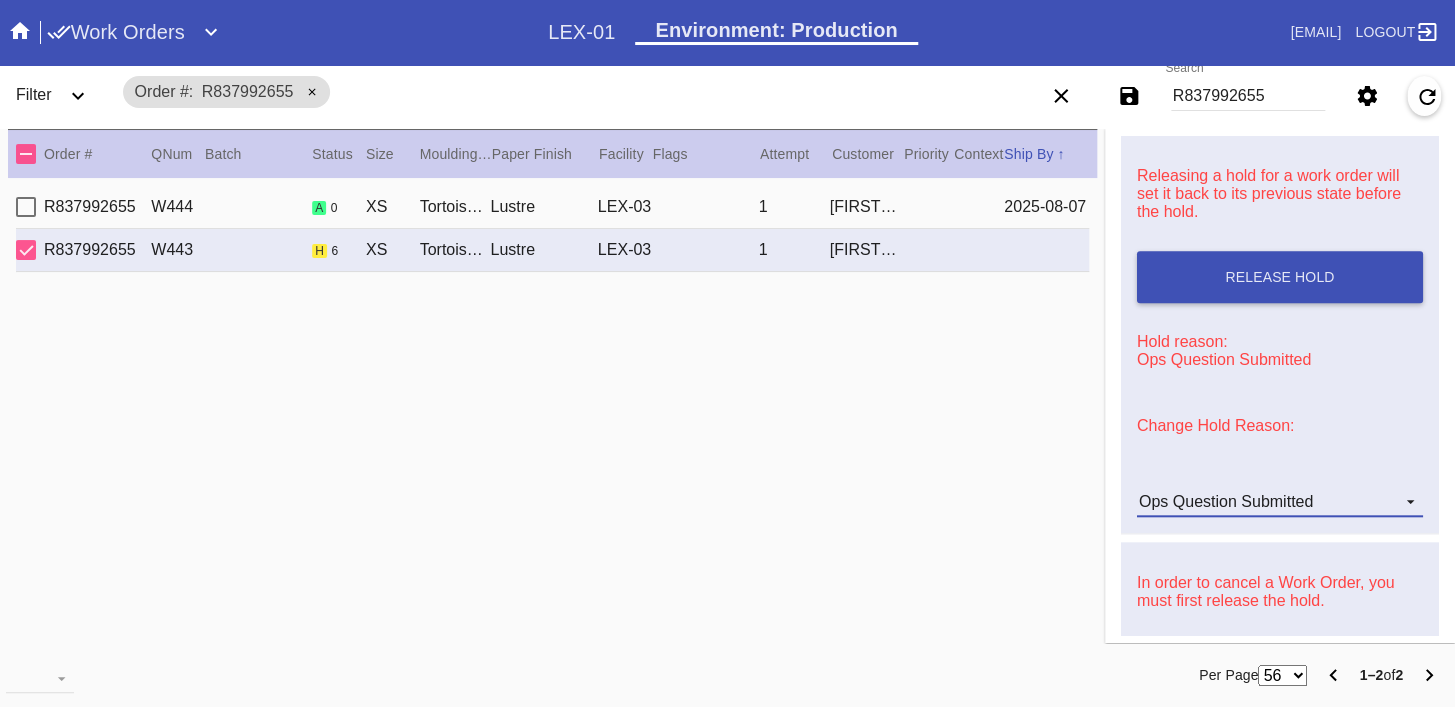 click on "Ops Question Submitted" at bounding box center [1226, 501] 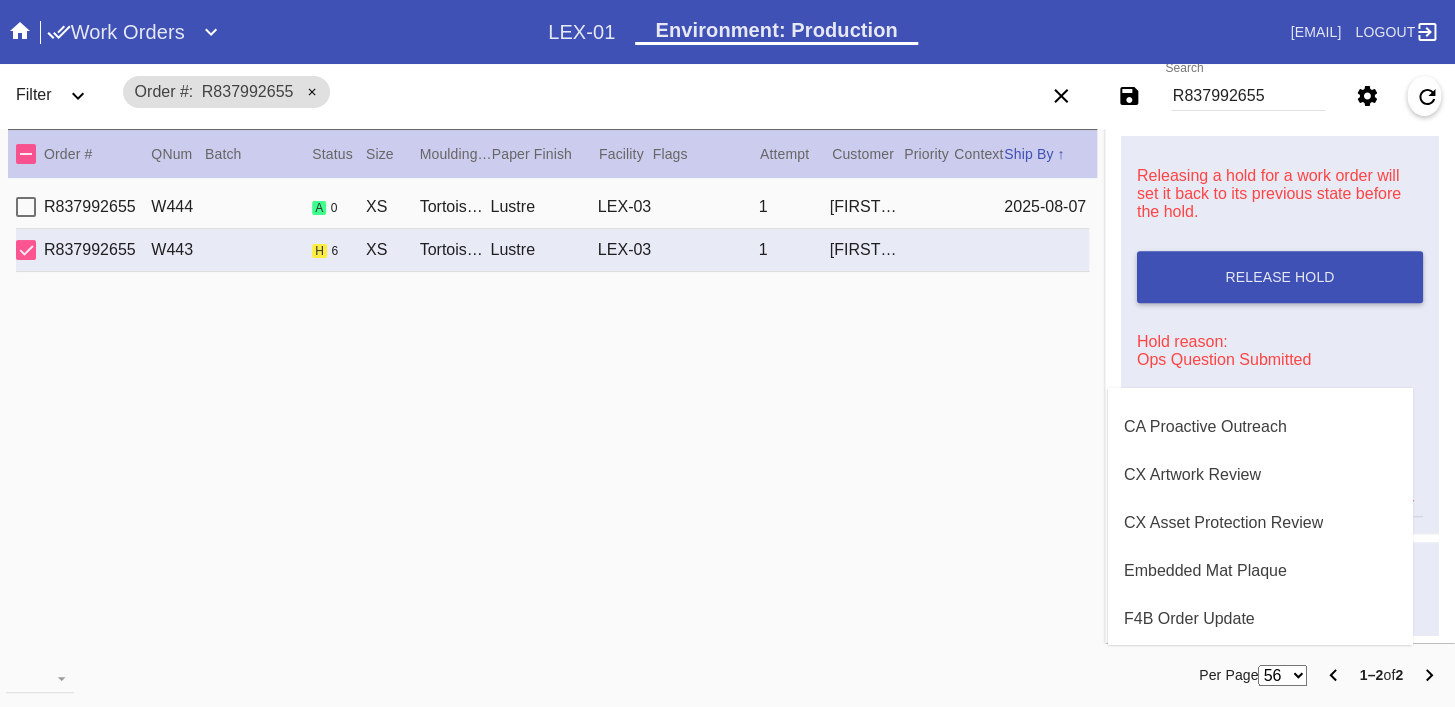 scroll, scrollTop: 13, scrollLeft: 0, axis: vertical 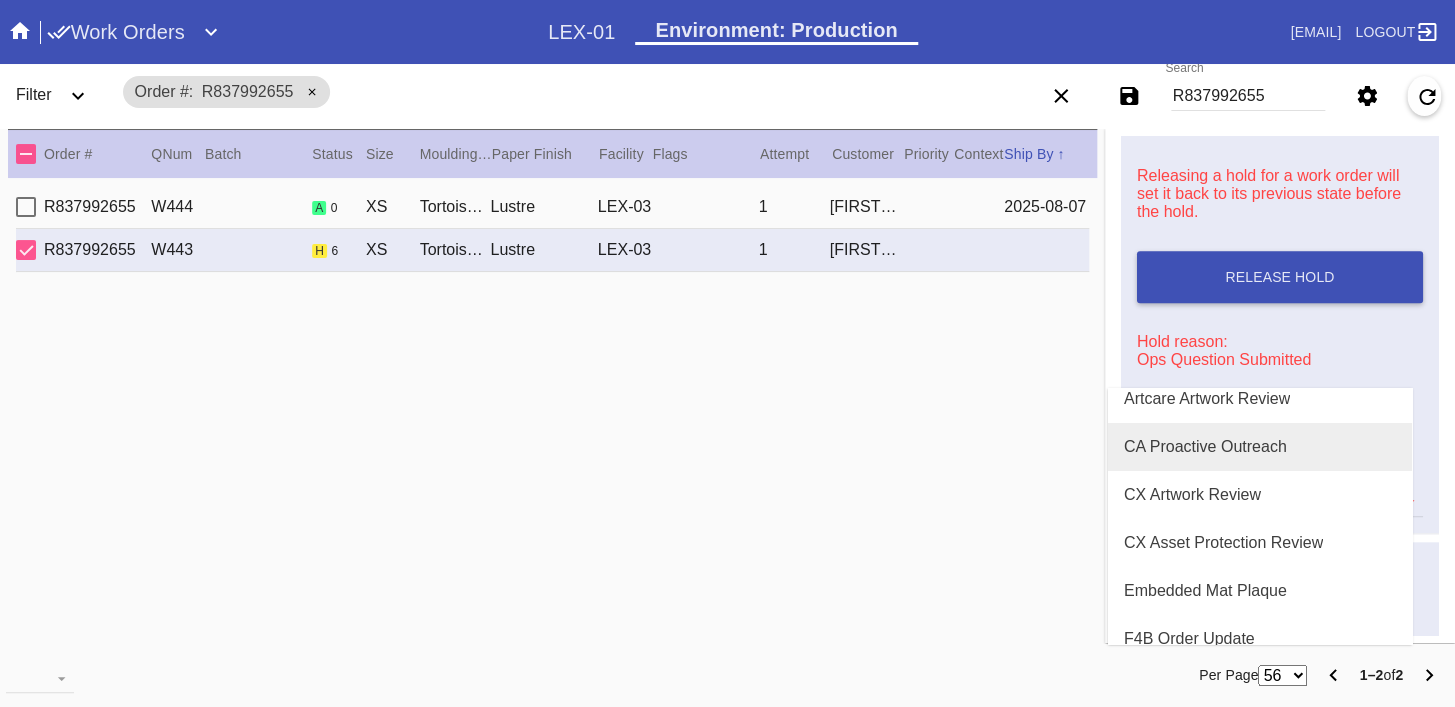 click on "CA Proactive Outreach" at bounding box center [1260, 447] 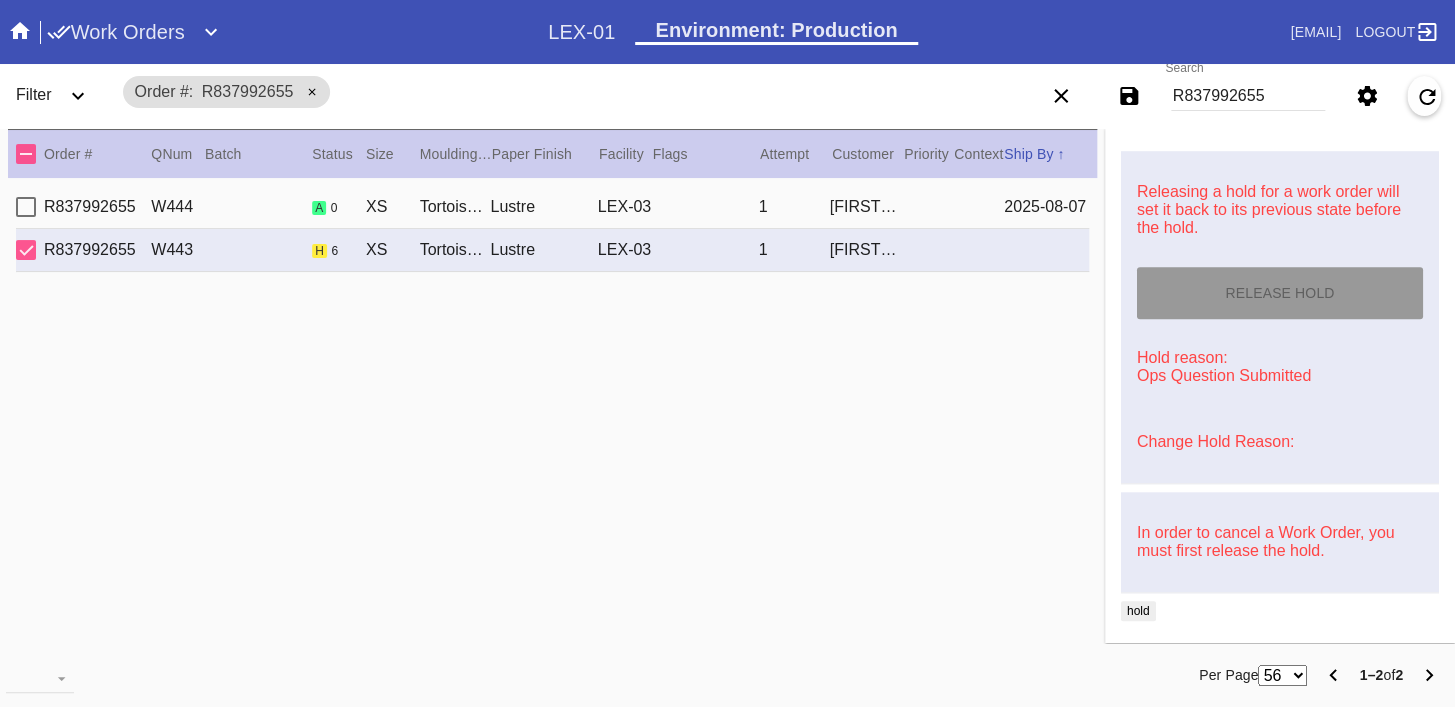 type on "8/4/2025" 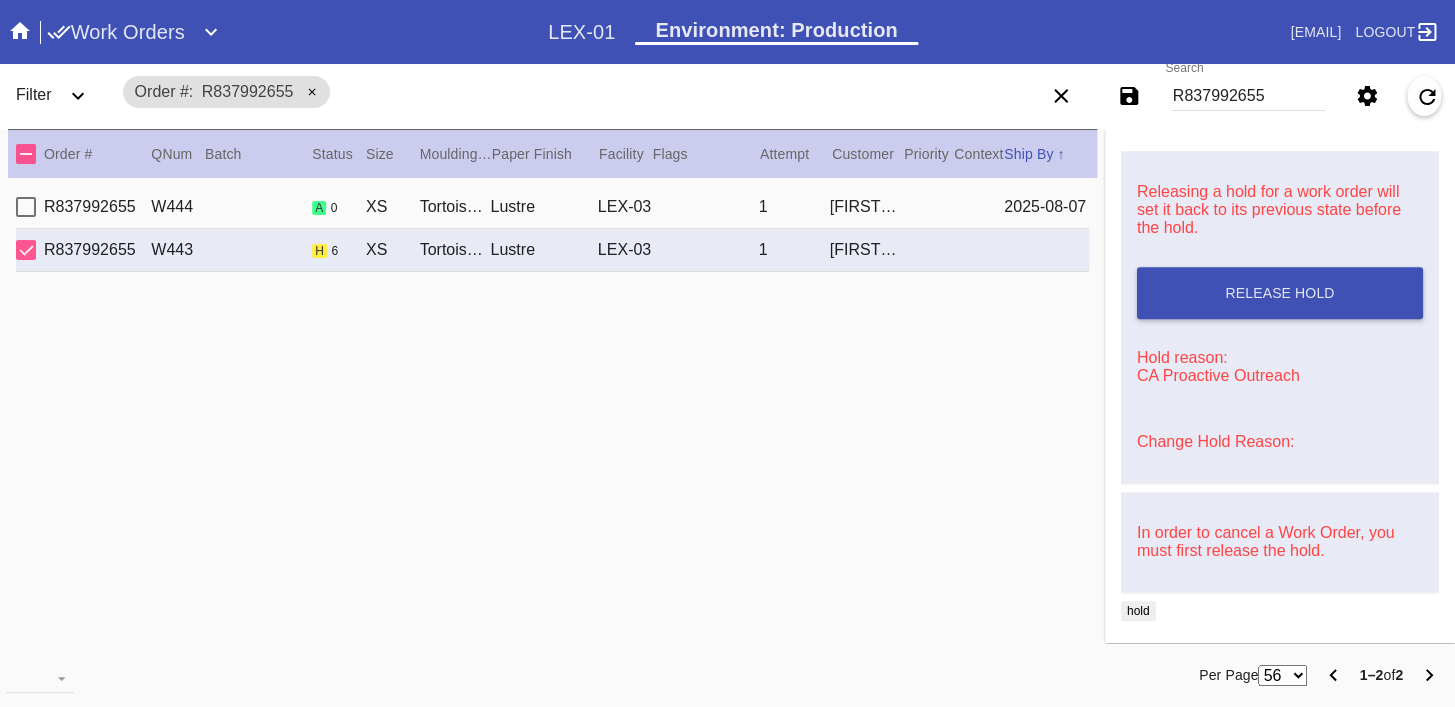 click on "R837992655" at bounding box center (1248, 96) 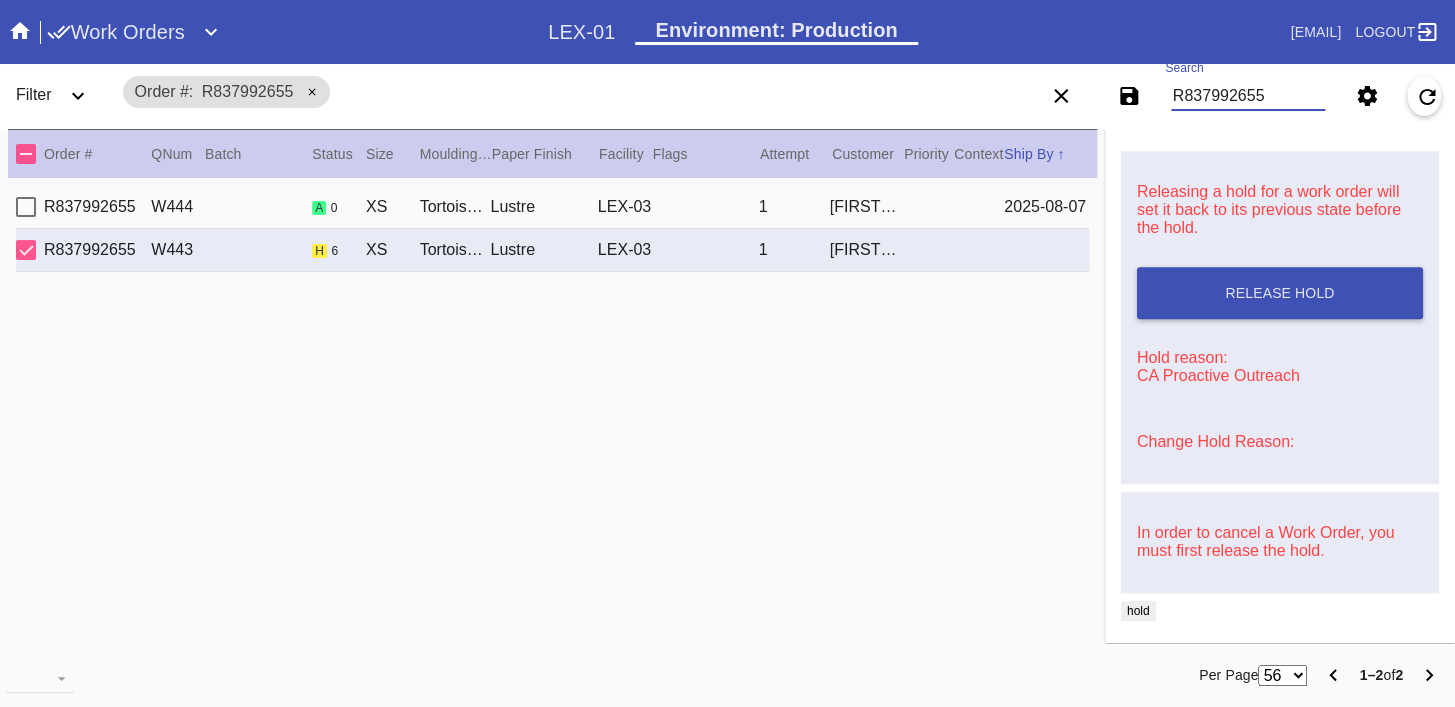 click on "R837992655" at bounding box center (1248, 96) 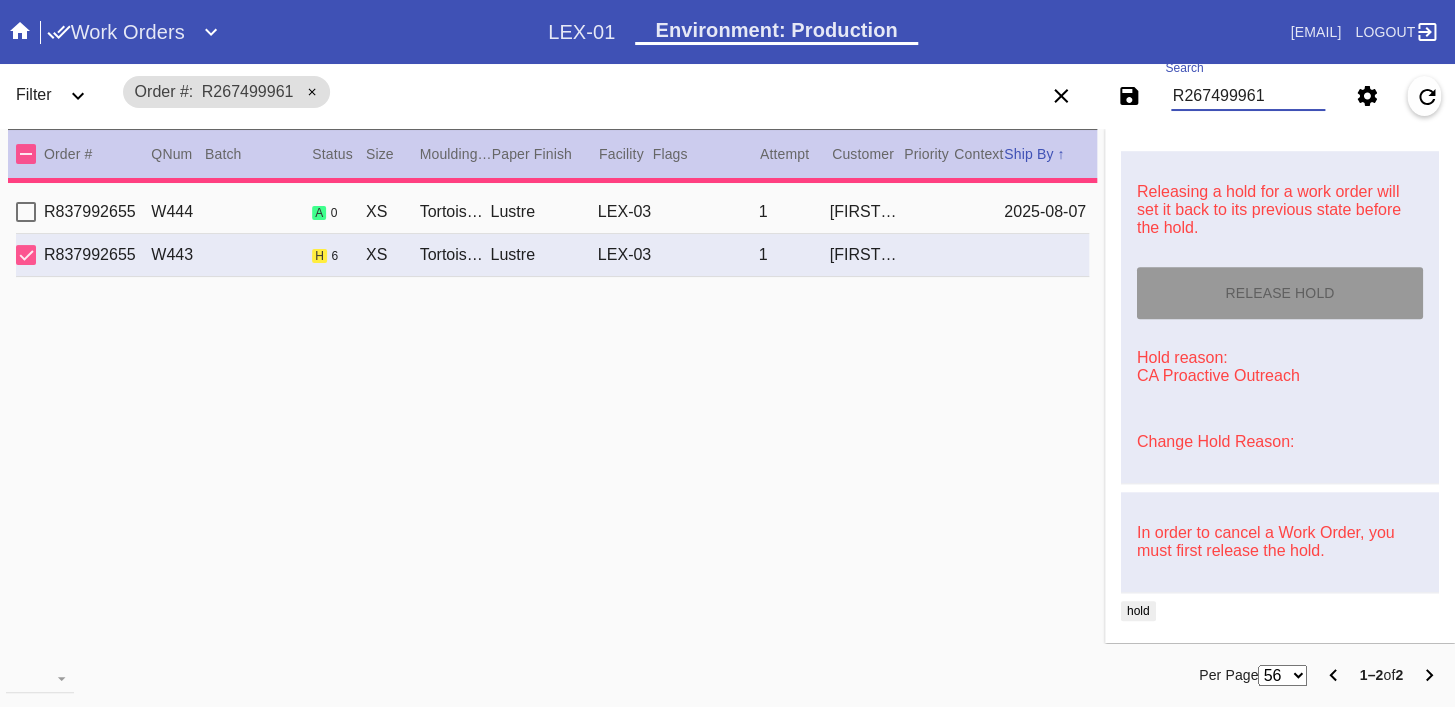 type 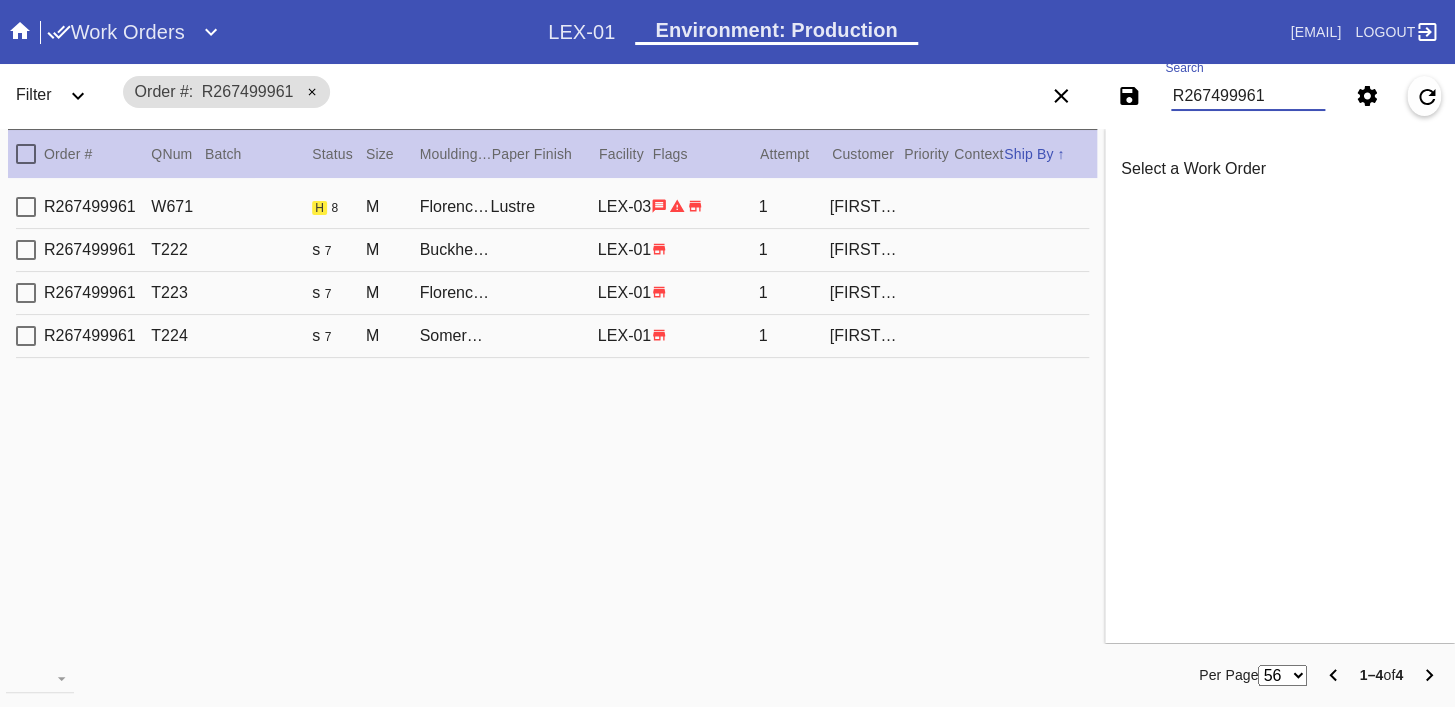 type on "R267499961" 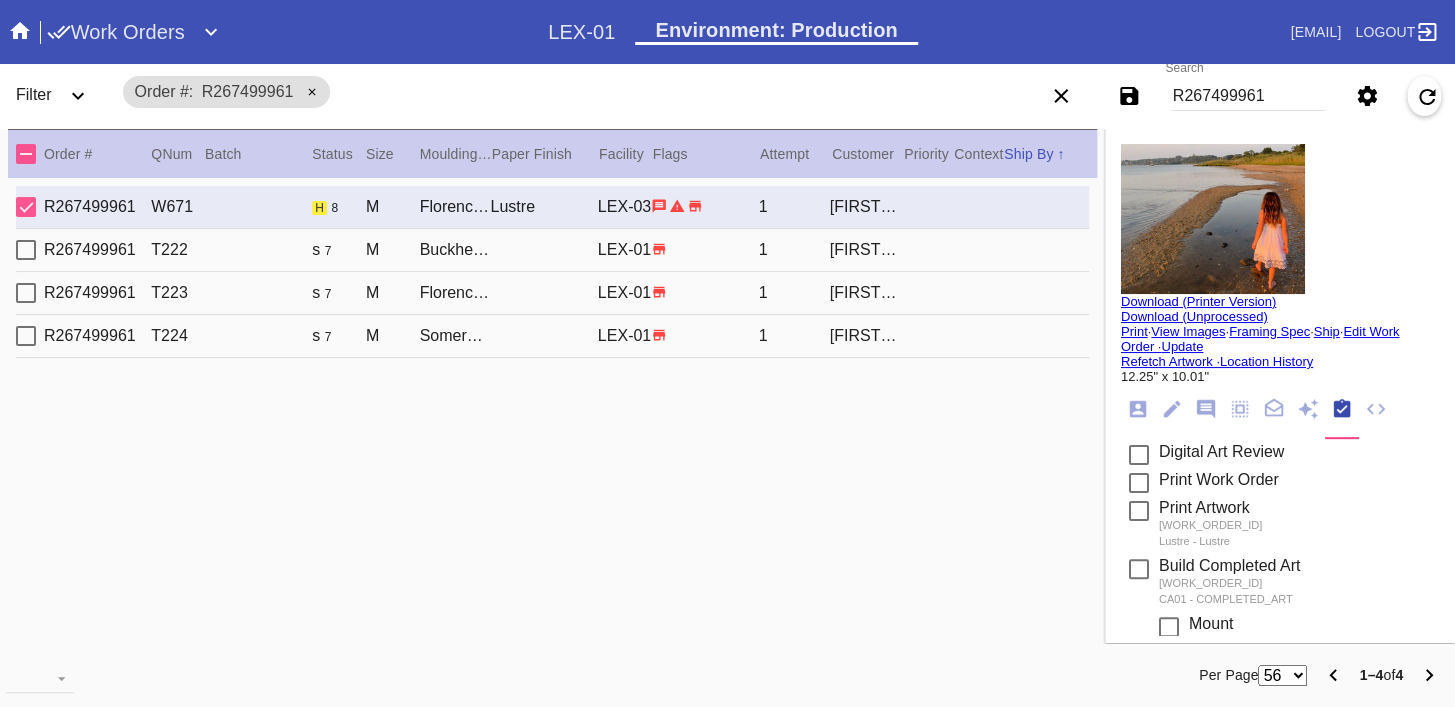 click at bounding box center [1213, 219] 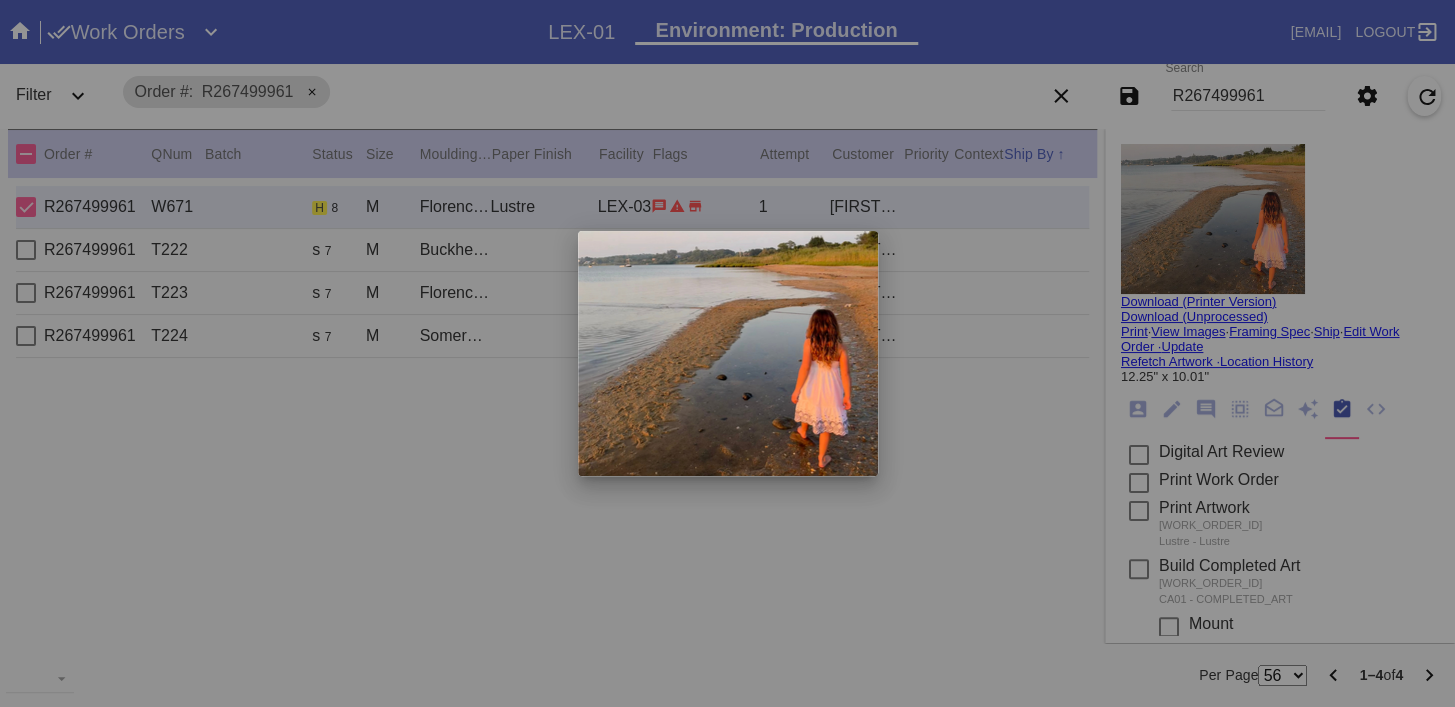 drag, startPoint x: 1186, startPoint y: 212, endPoint x: 1182, endPoint y: 198, distance: 14.56022 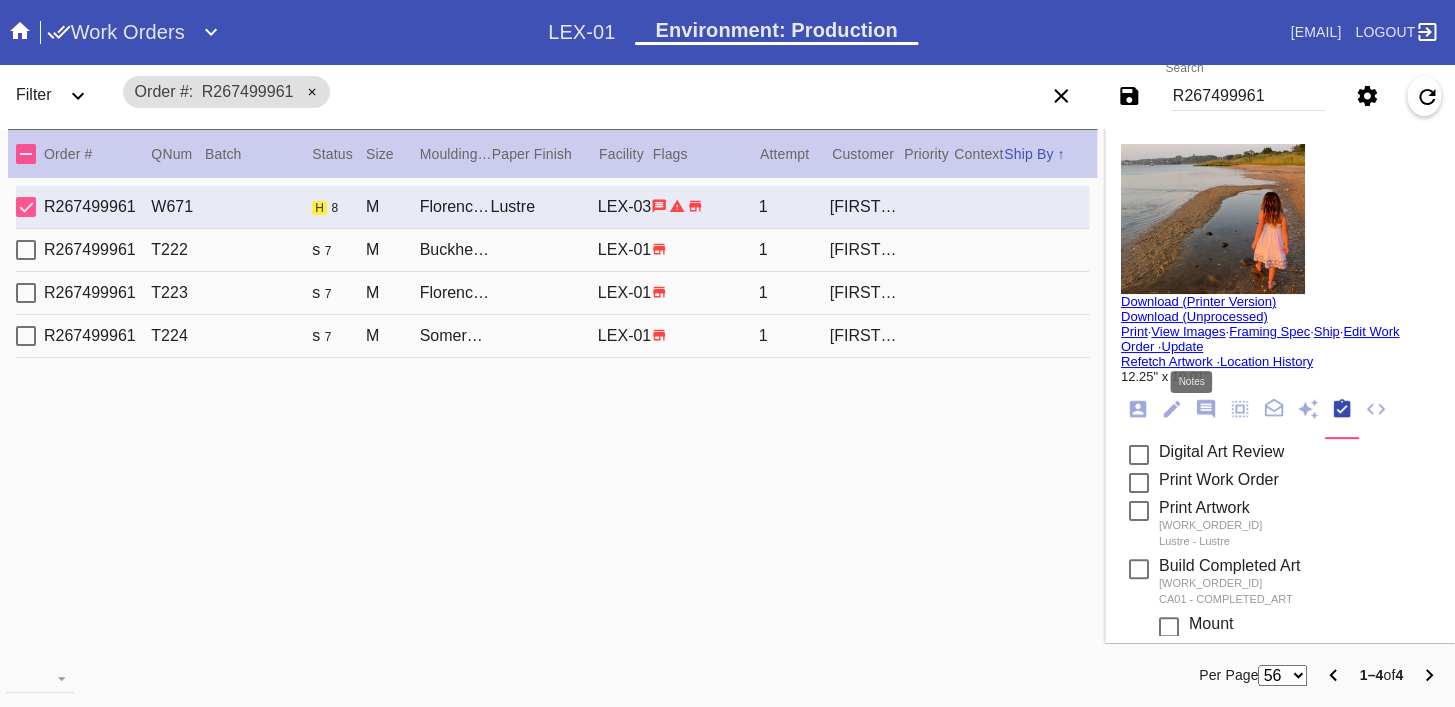 click 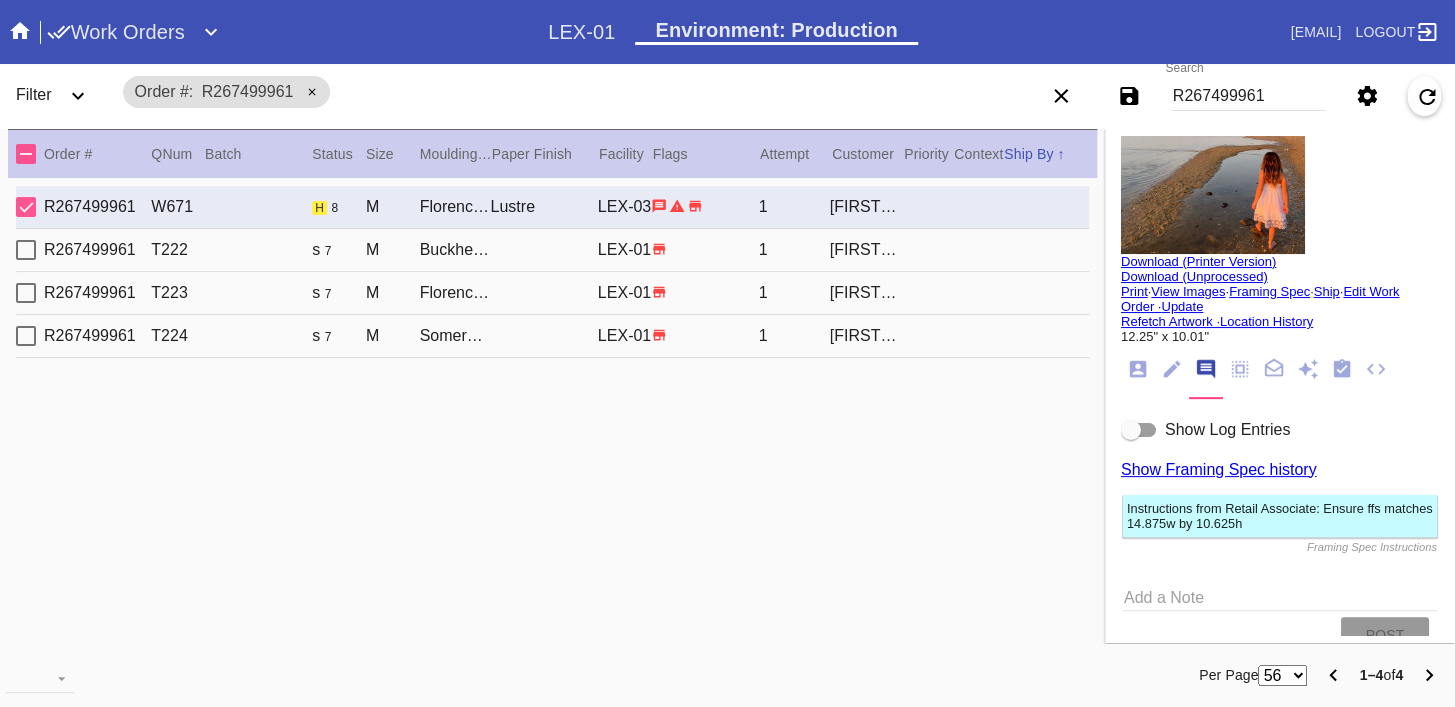 scroll, scrollTop: 94, scrollLeft: 0, axis: vertical 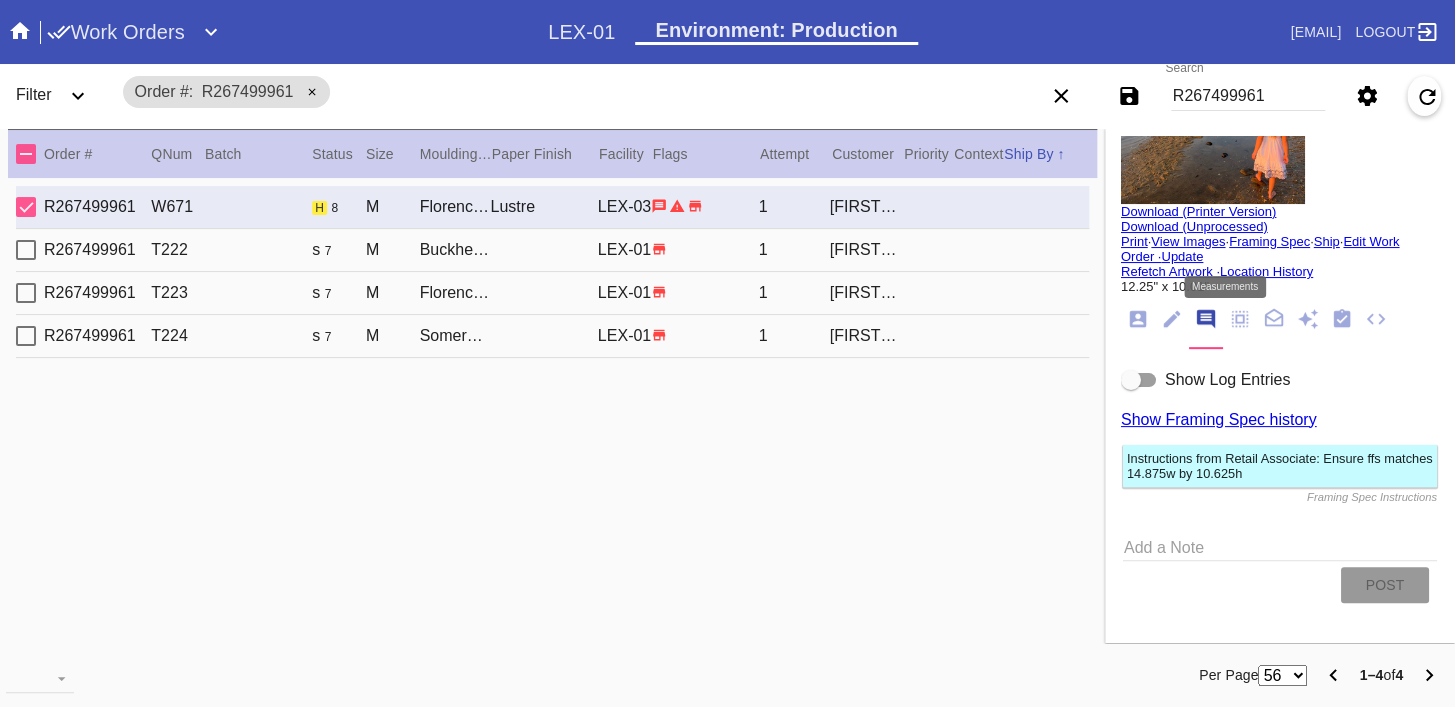 click 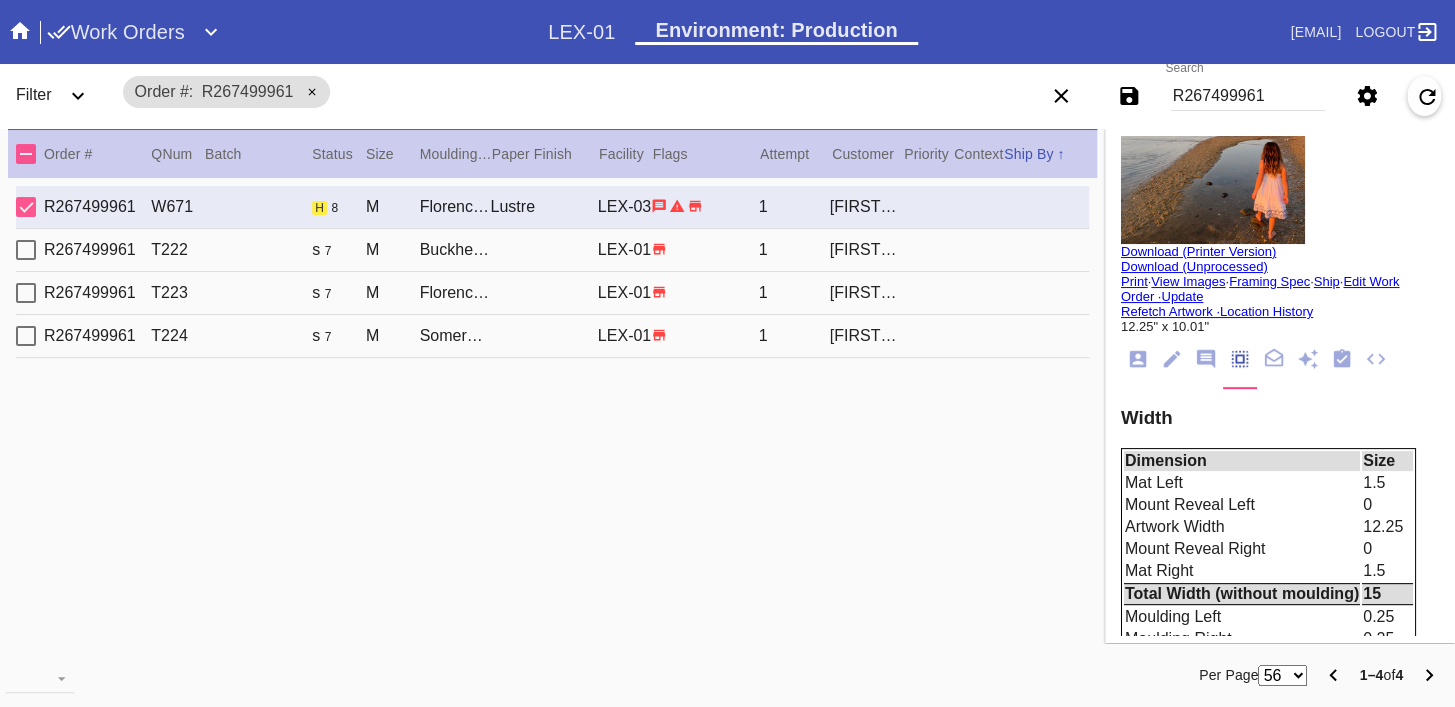 scroll, scrollTop: 0, scrollLeft: 0, axis: both 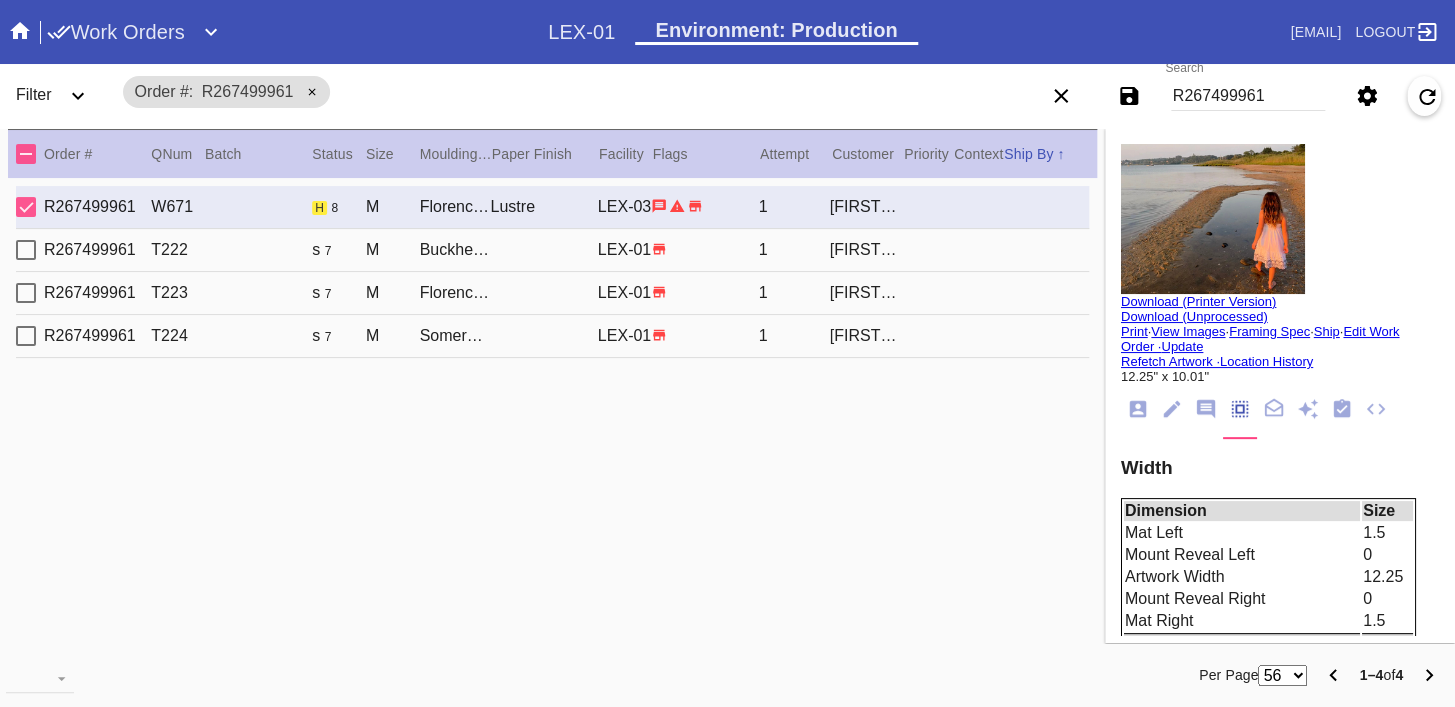 click 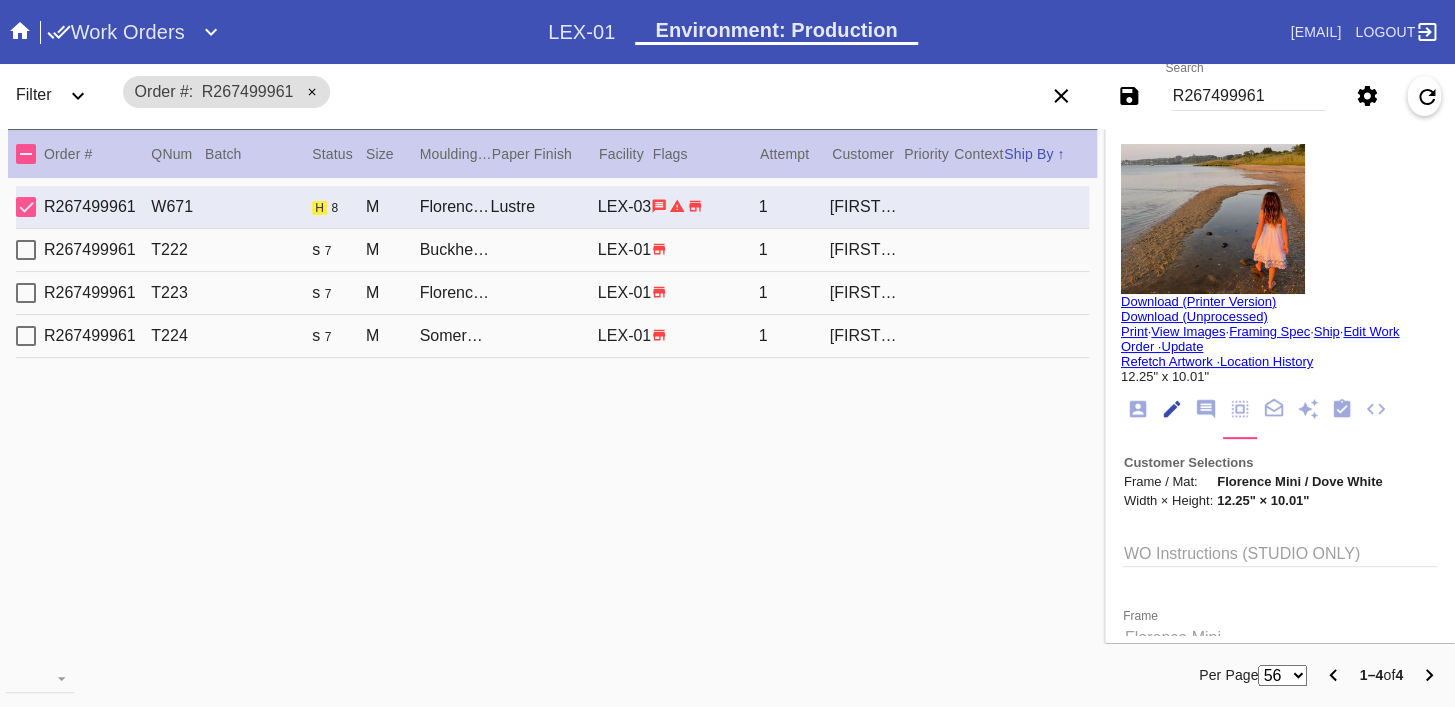 scroll, scrollTop: 73, scrollLeft: 0, axis: vertical 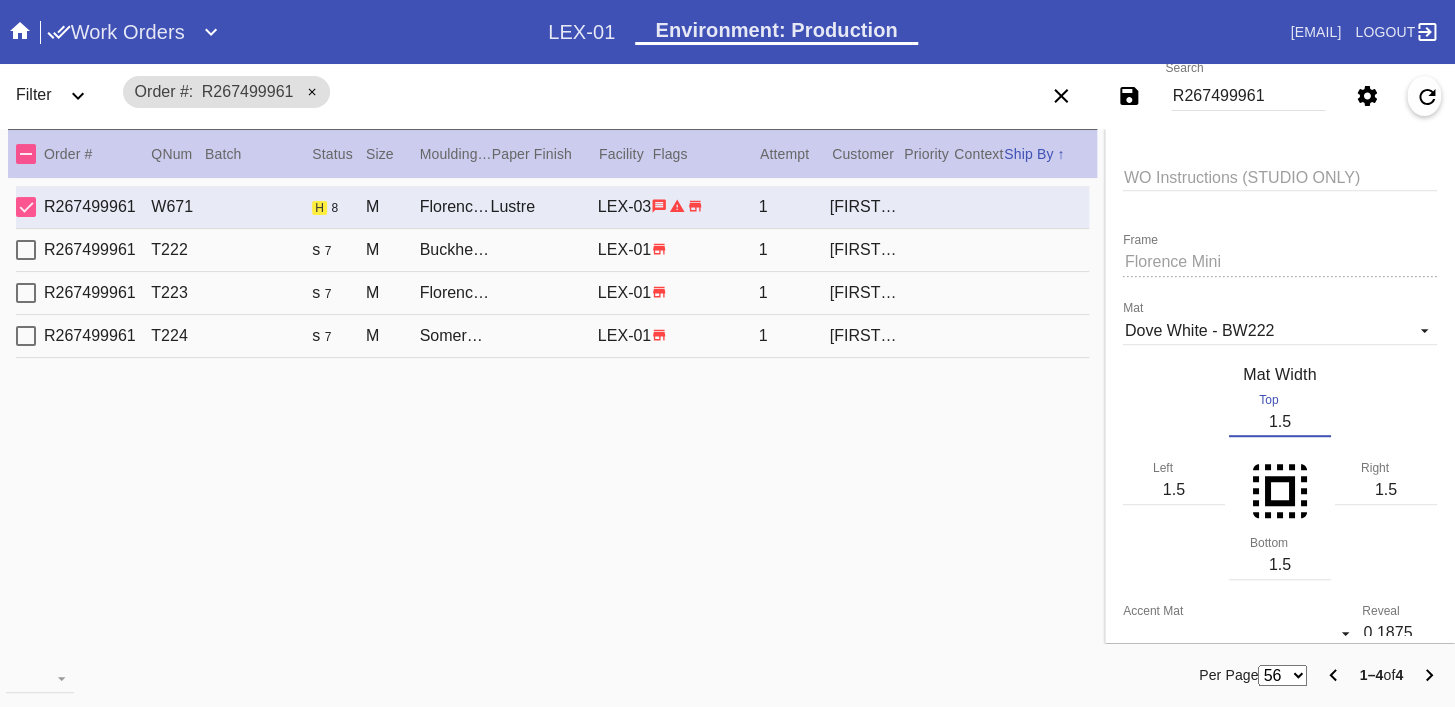 click on "1.5" at bounding box center (1280, 422) 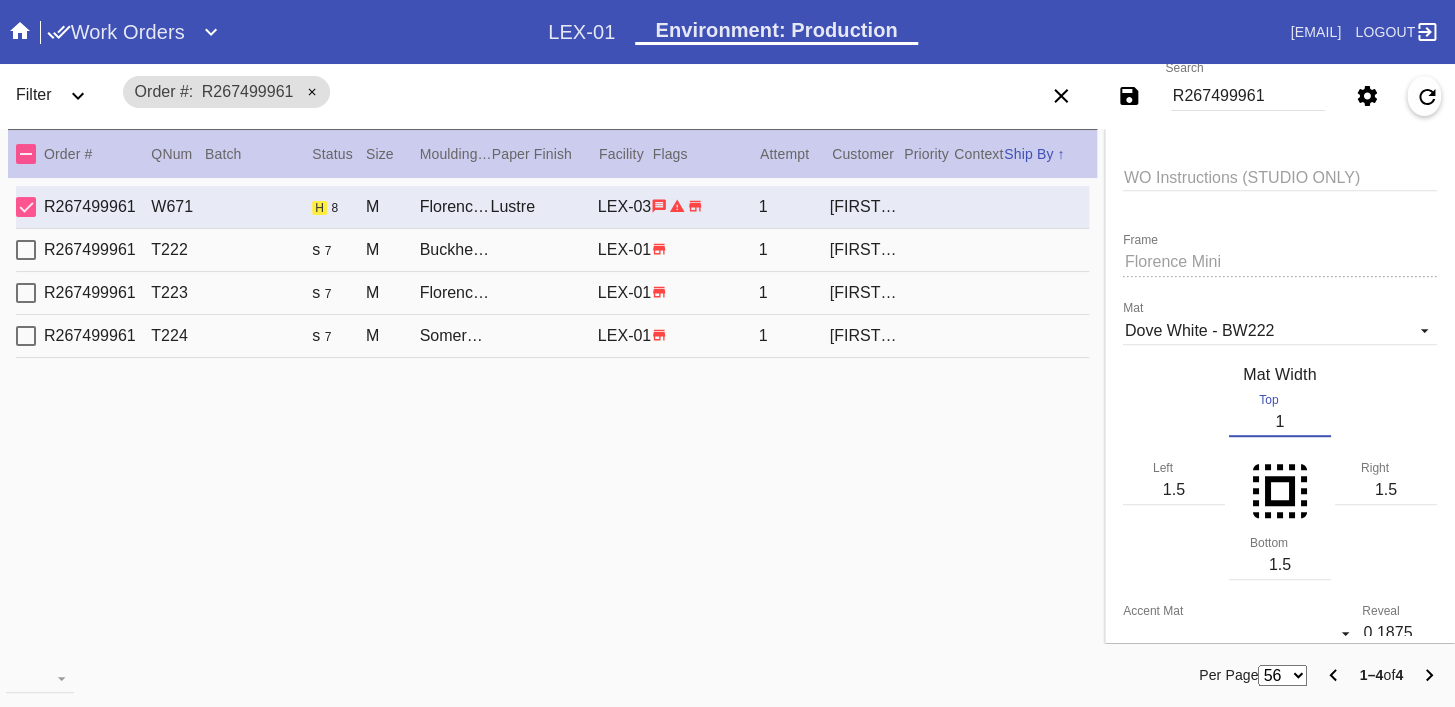 type on "1" 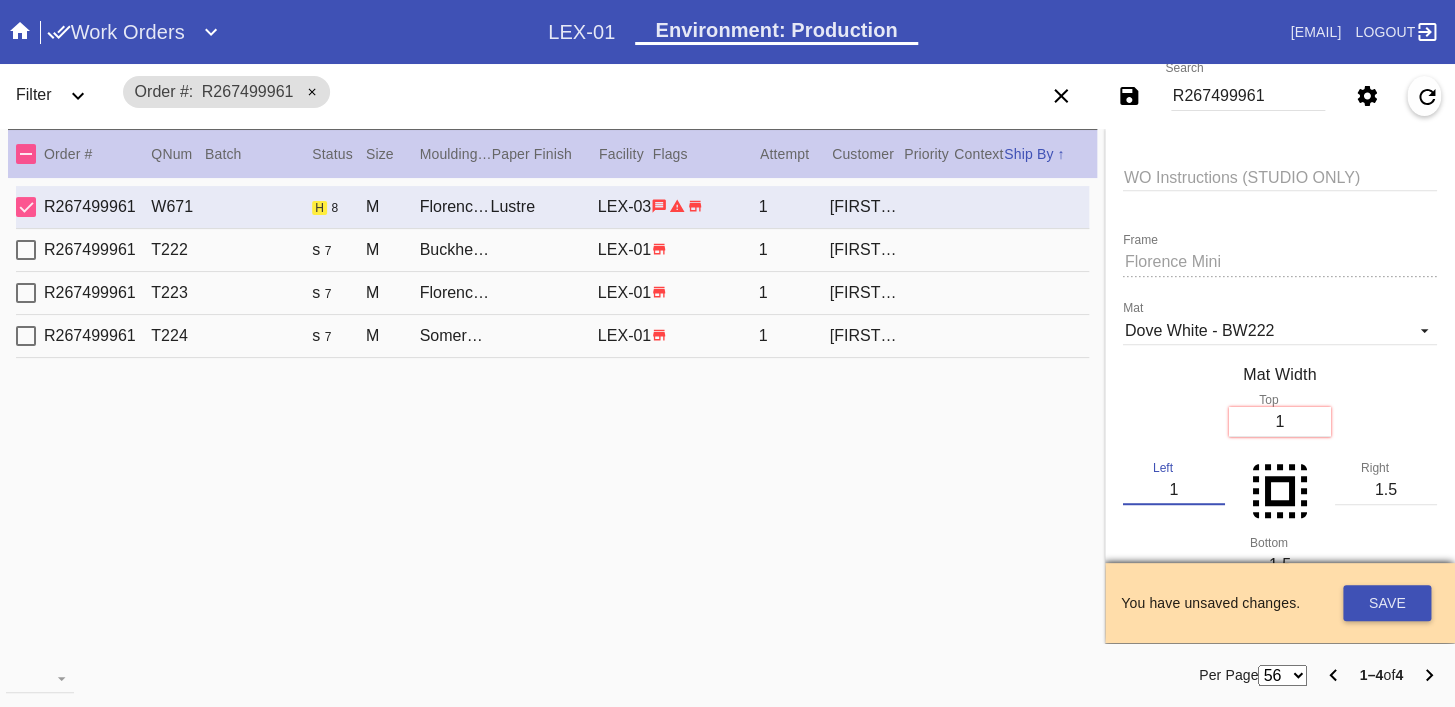 type on "1" 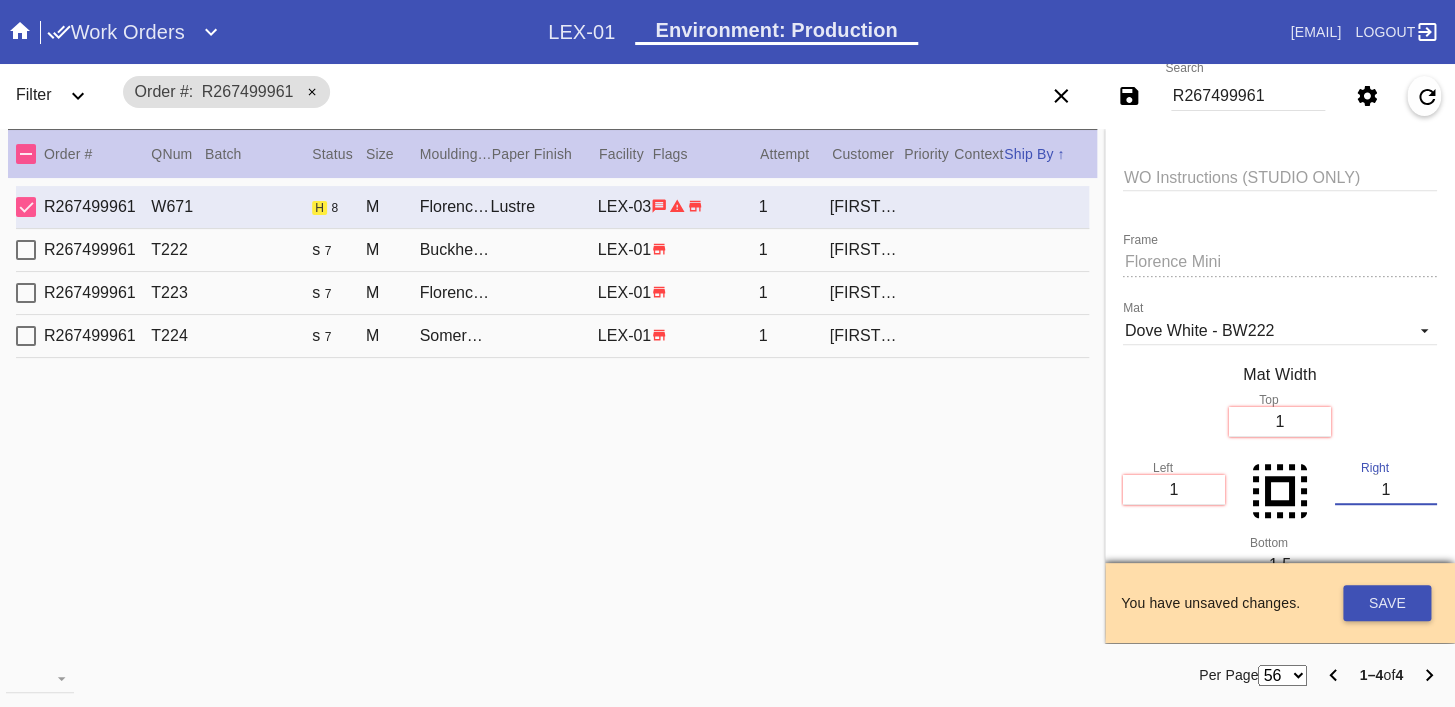 type on "1" 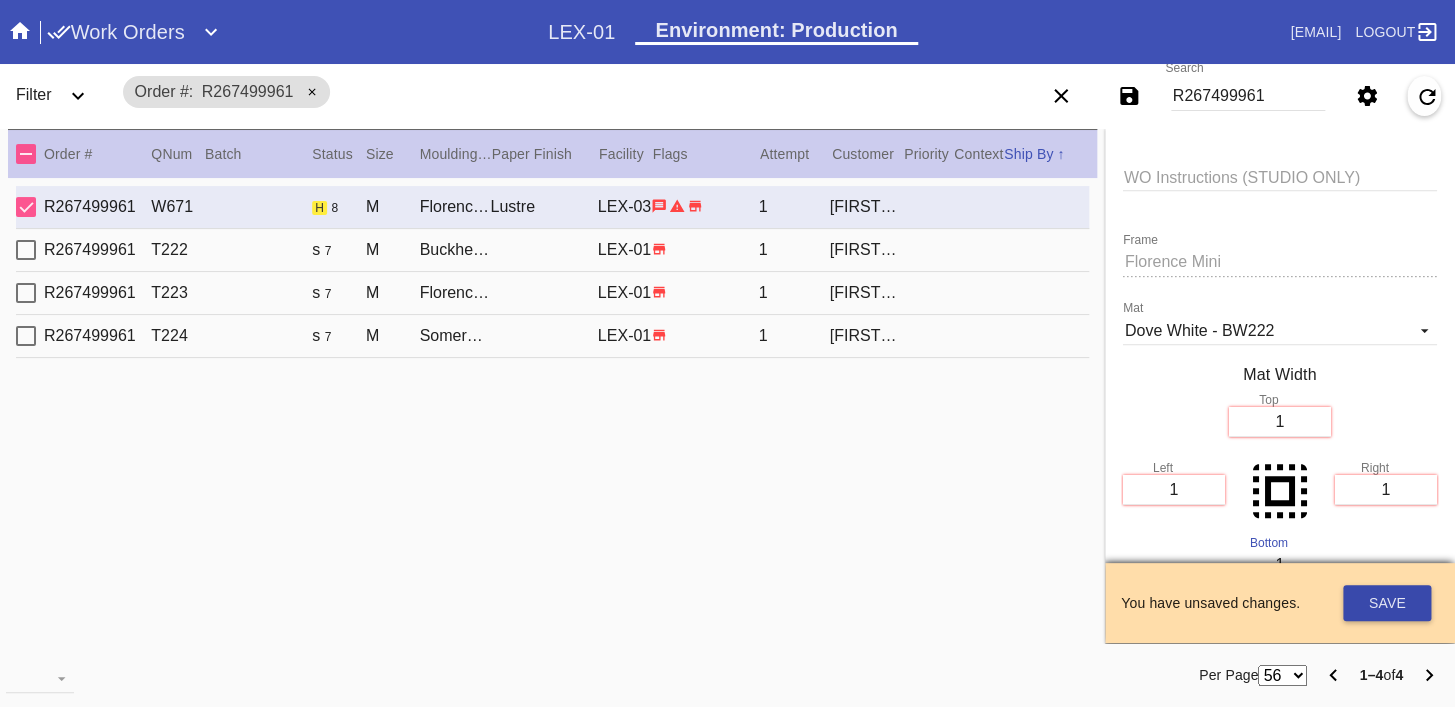 type on "1" 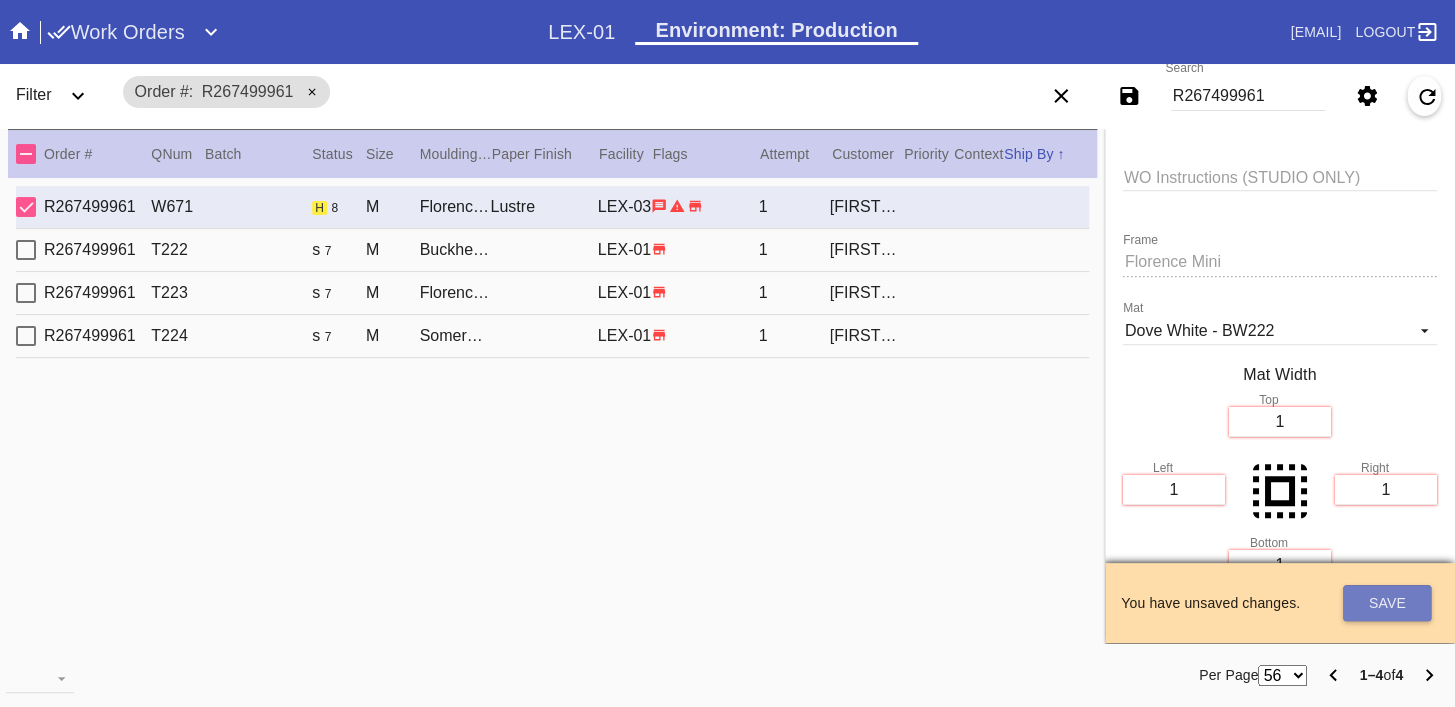 click on "Save" at bounding box center (1387, 603) 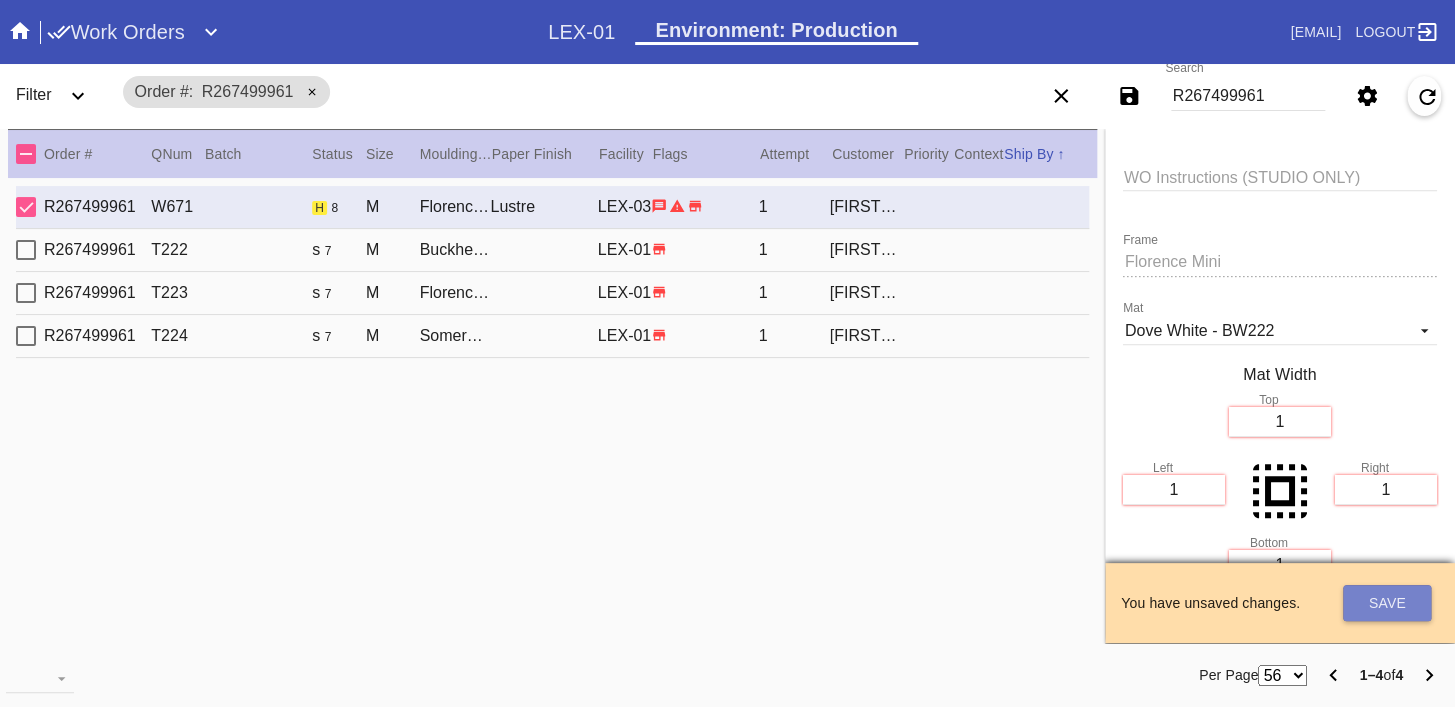 type 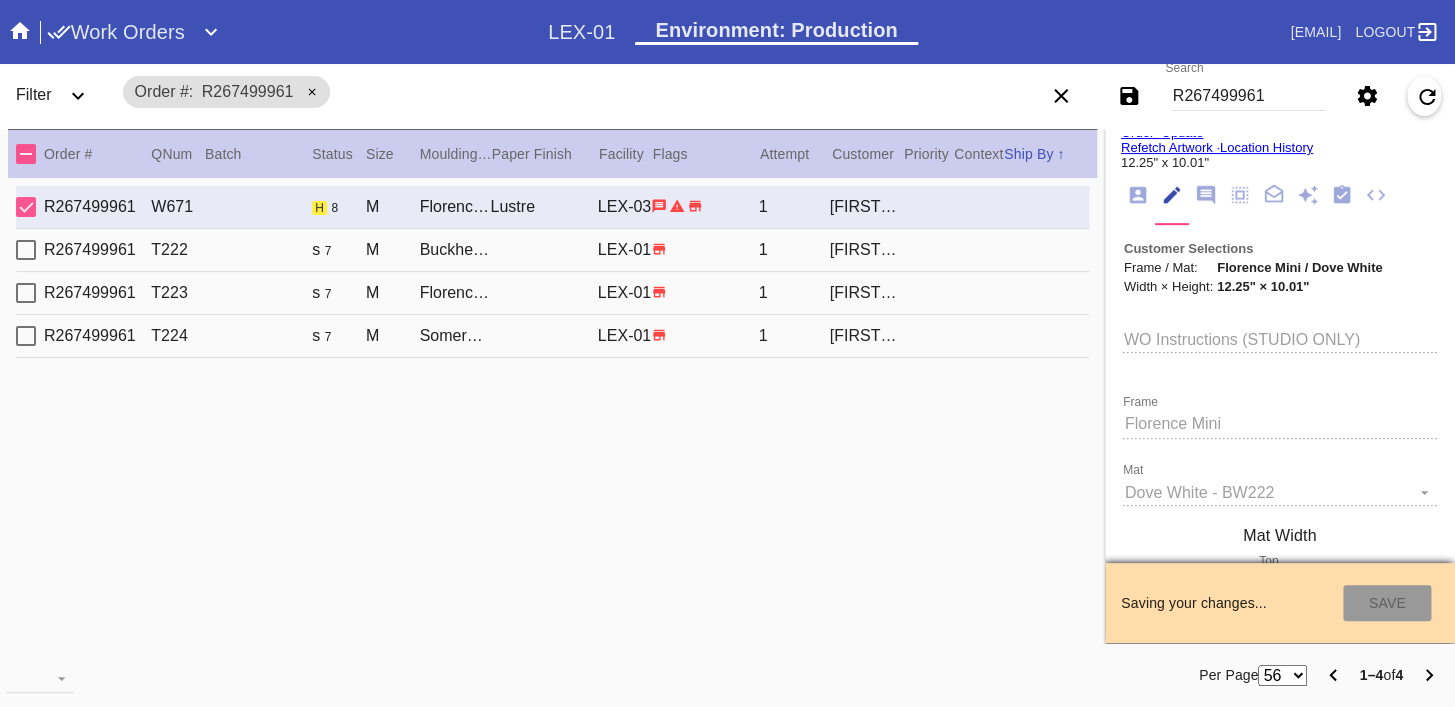scroll, scrollTop: 0, scrollLeft: 0, axis: both 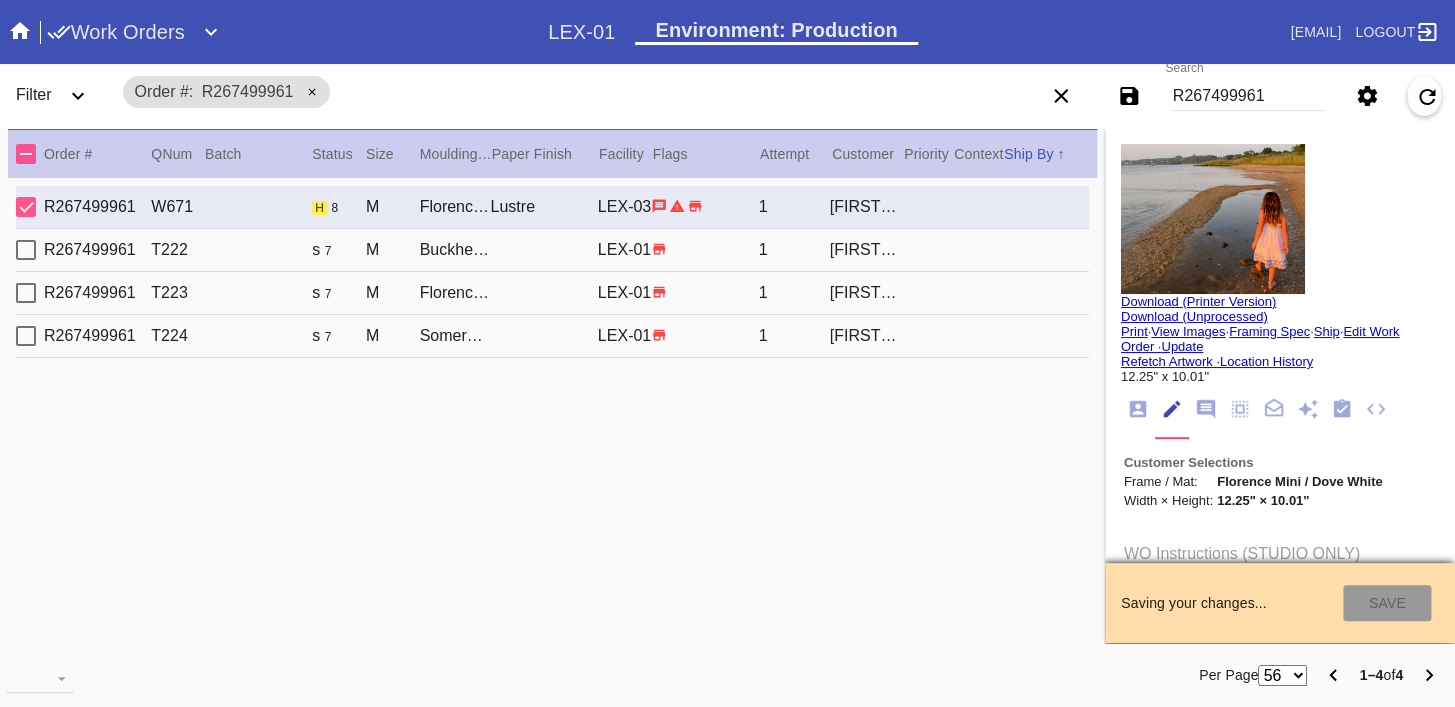 type on "1.0" 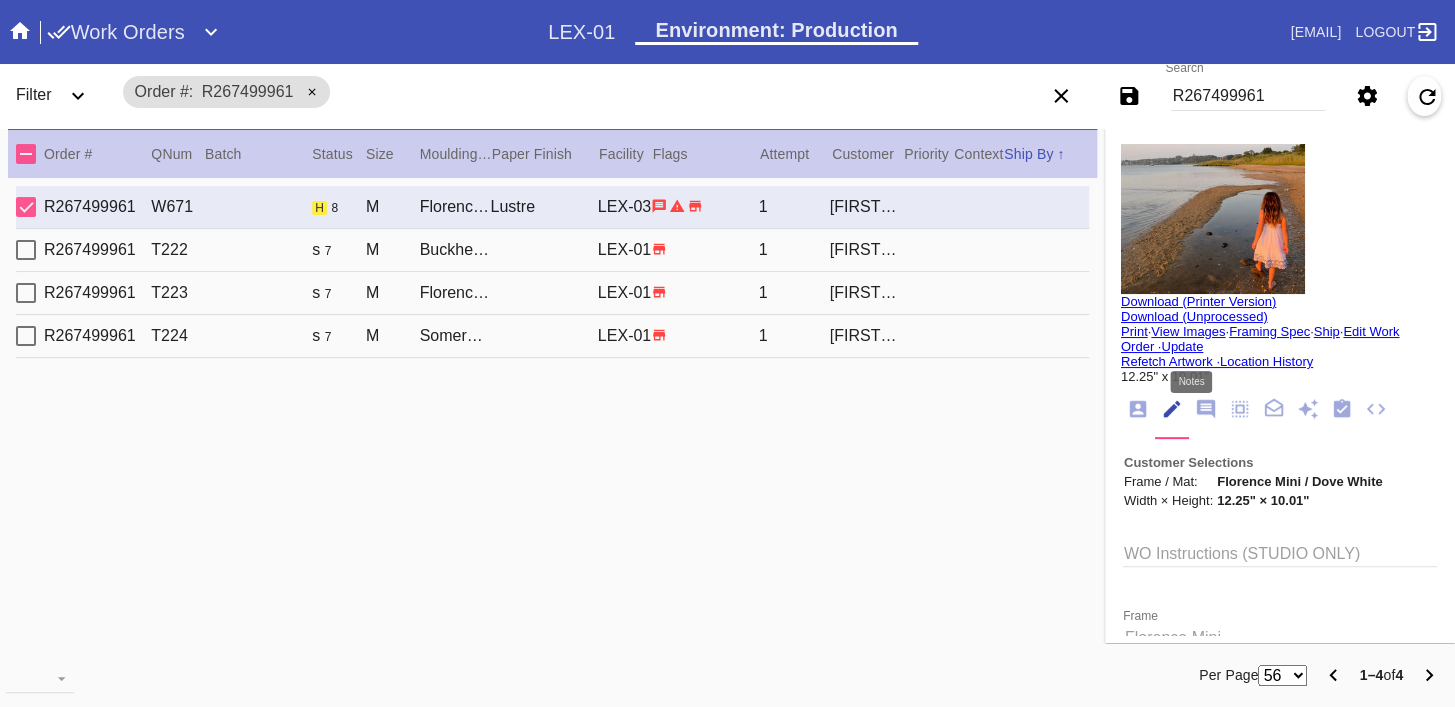 click 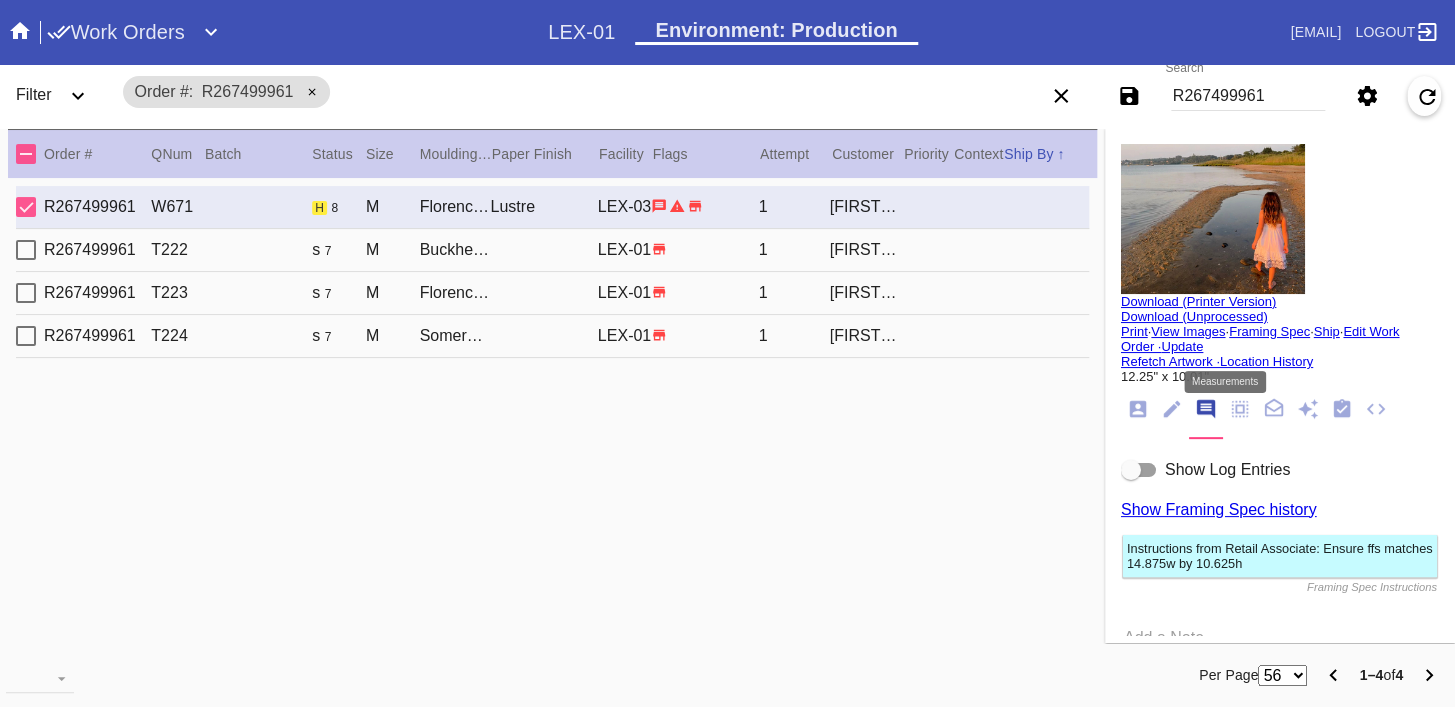 click 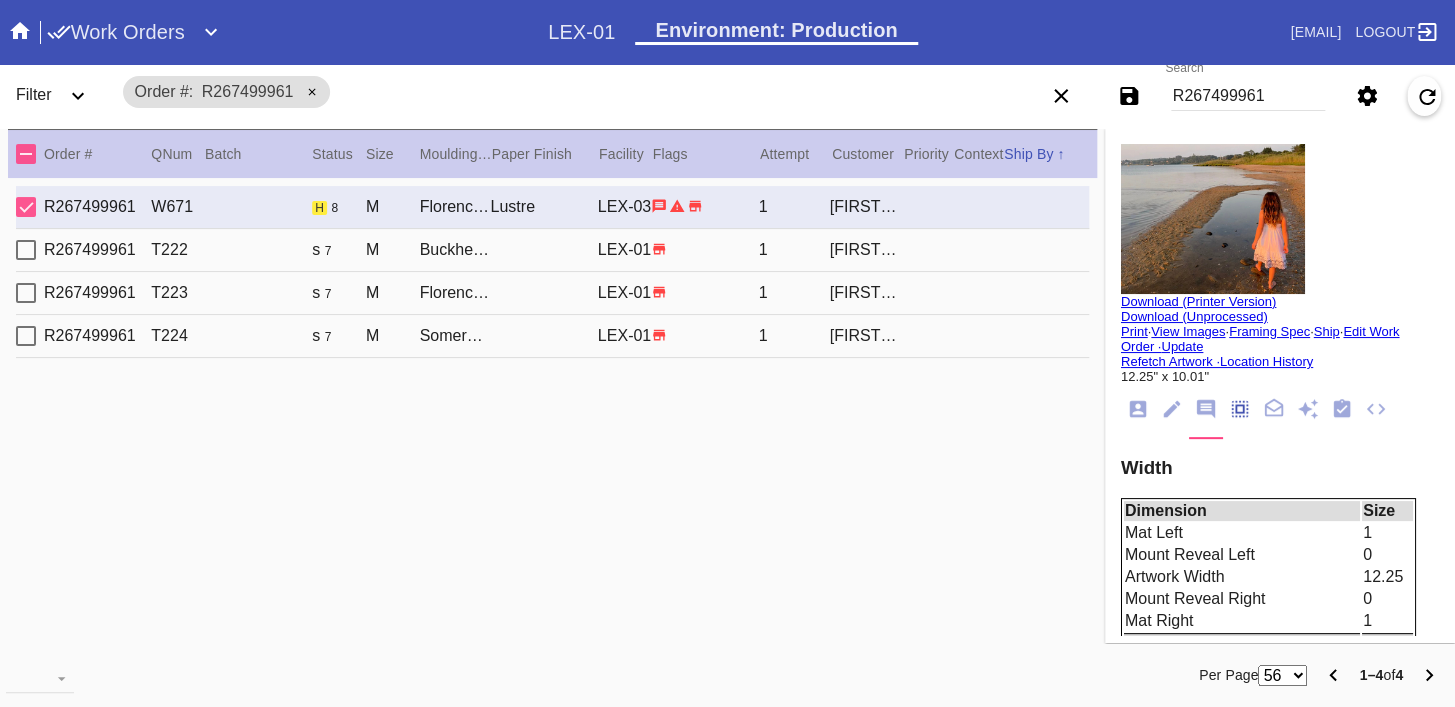 scroll, scrollTop: 173, scrollLeft: 0, axis: vertical 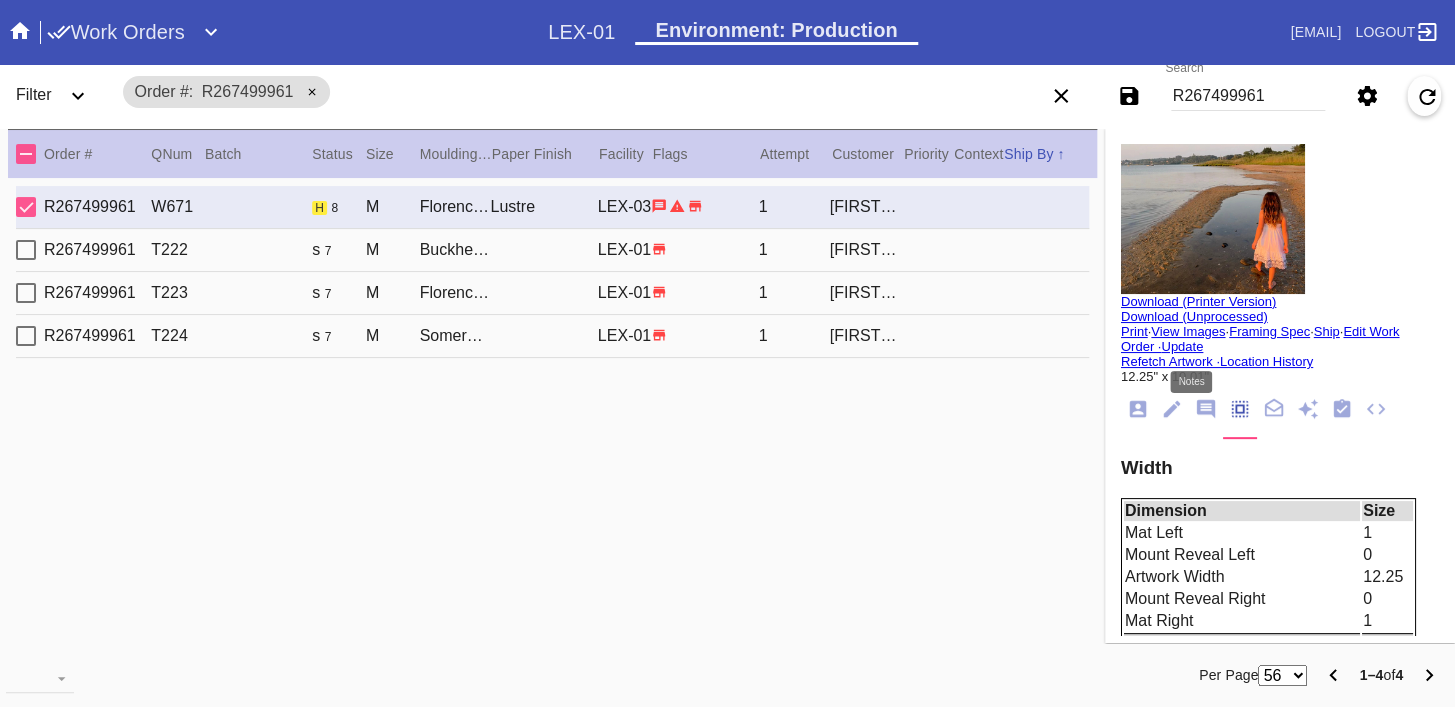 click 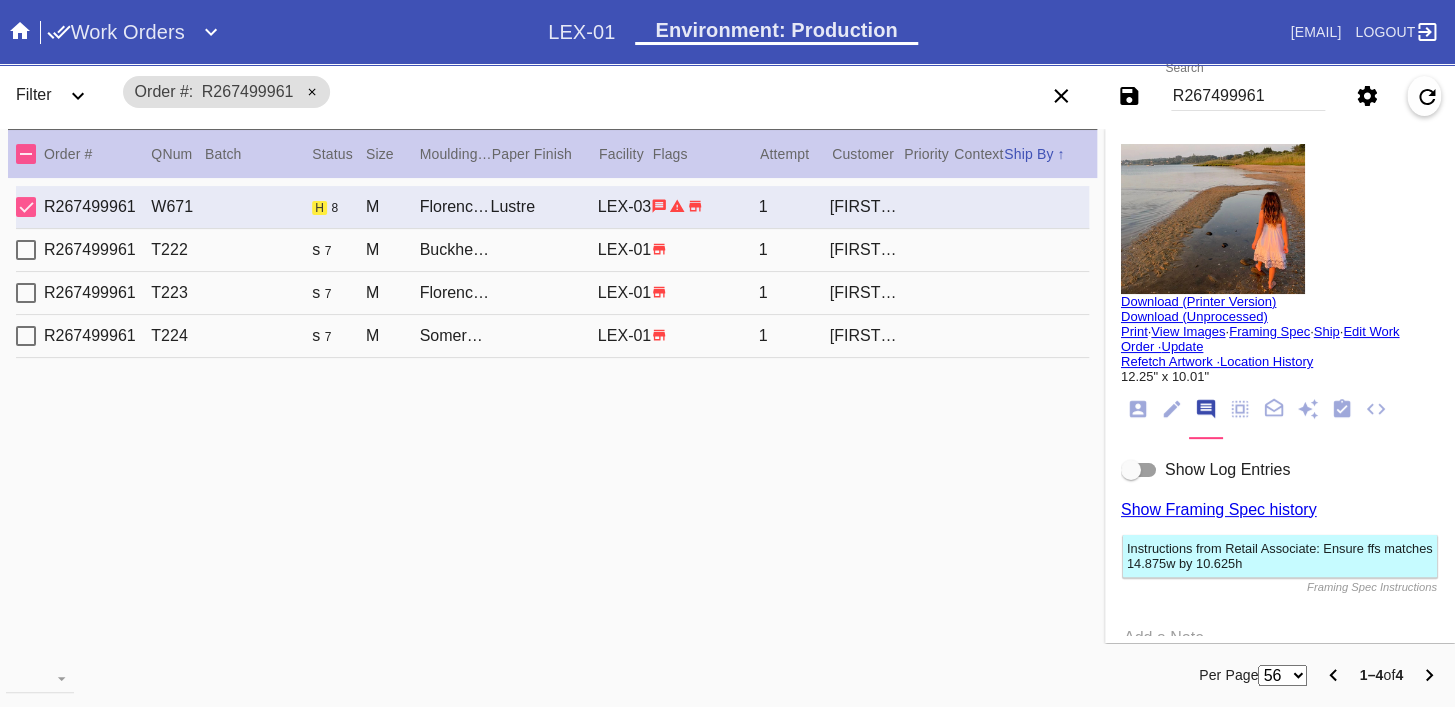 click on "Download (Unprocessed)" at bounding box center [1194, 316] 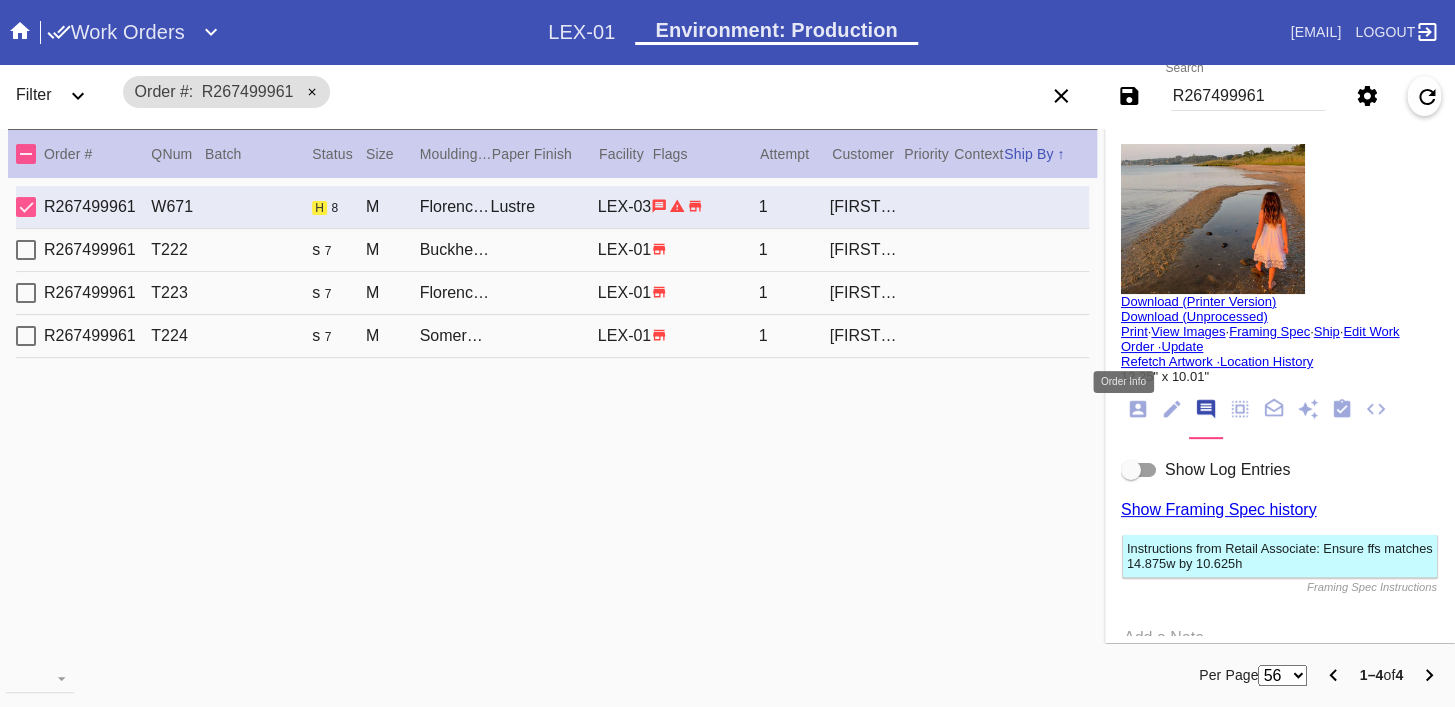 click 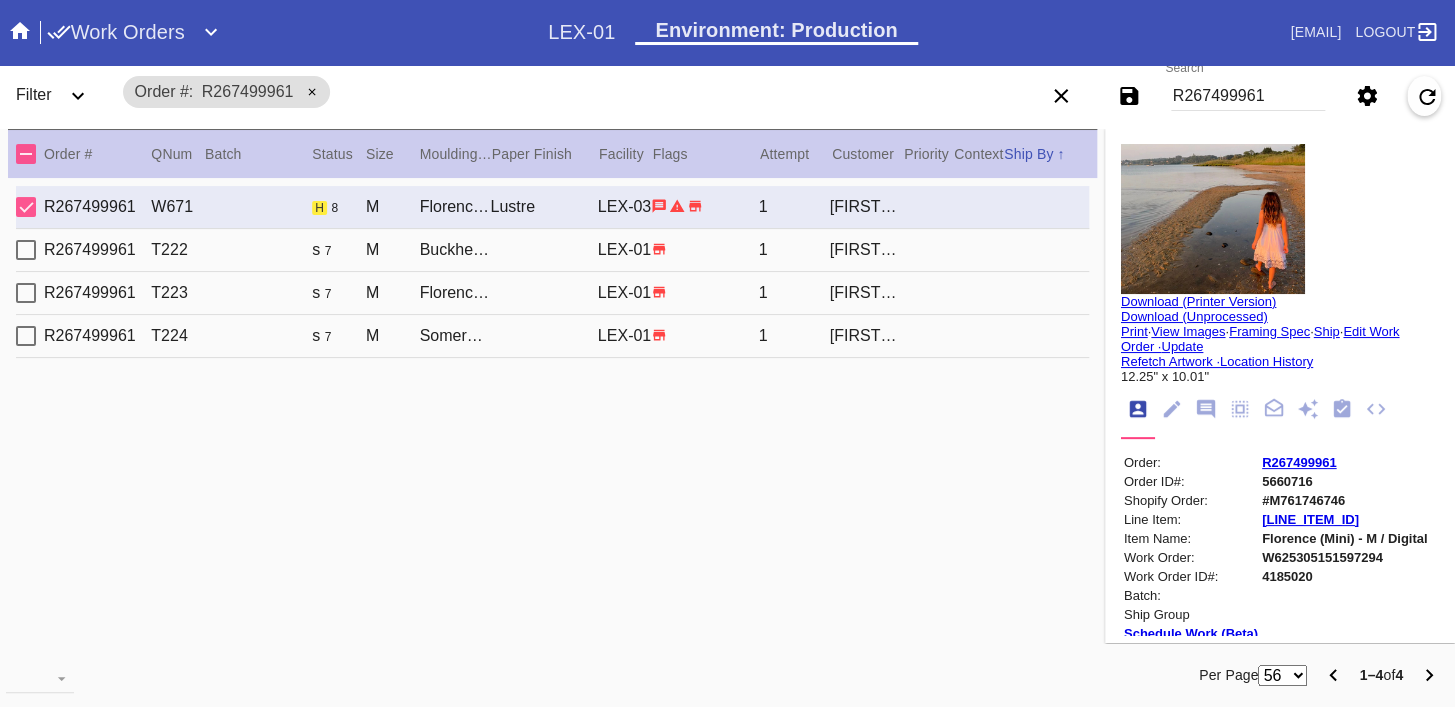 click on "R267499961" at bounding box center [1299, 462] 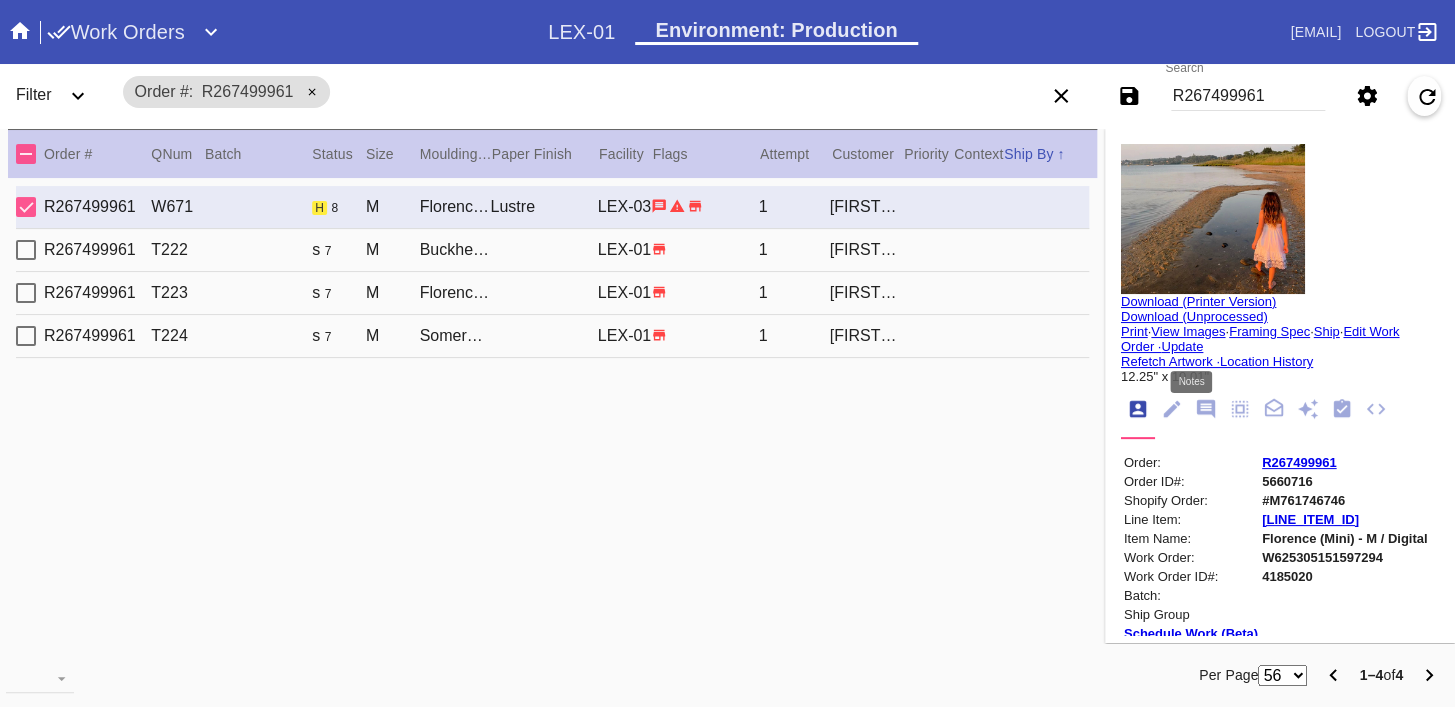 click 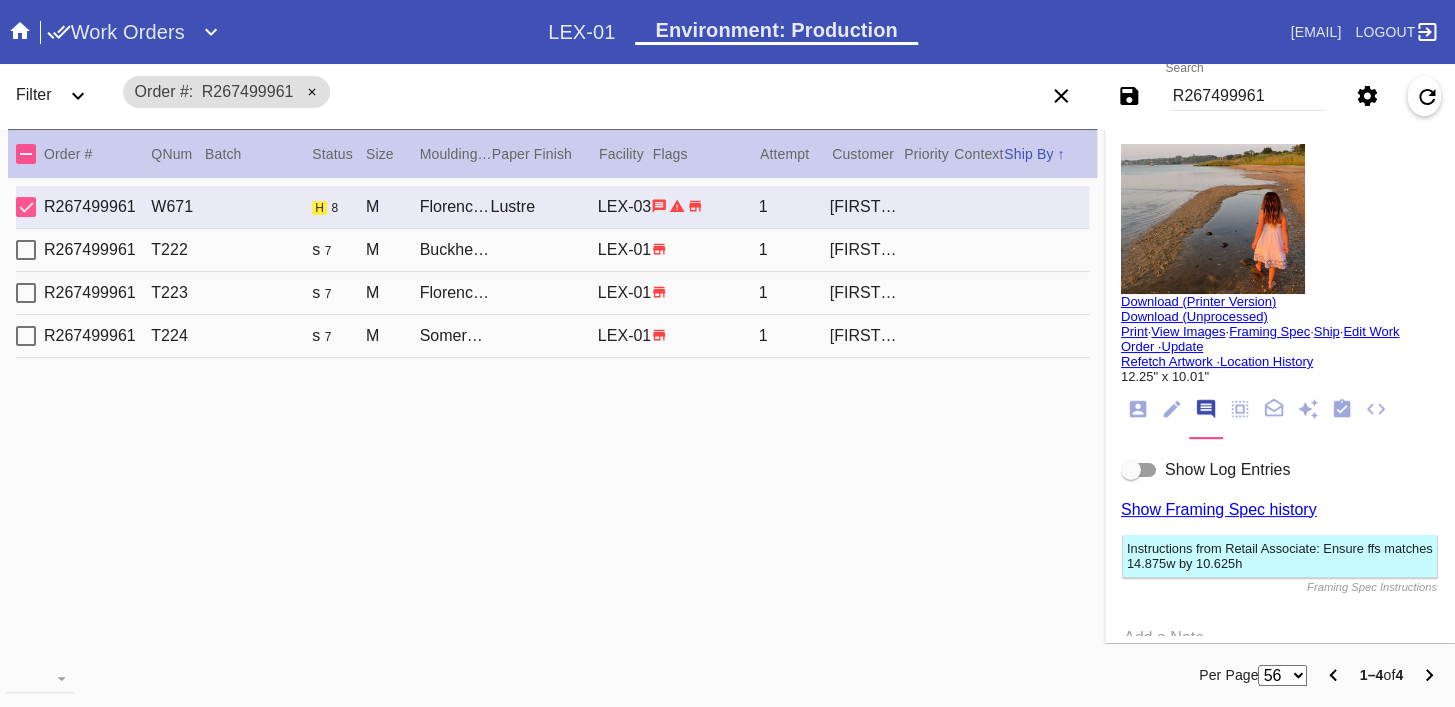 drag, startPoint x: 1286, startPoint y: 568, endPoint x: 1168, endPoint y: 572, distance: 118.06778 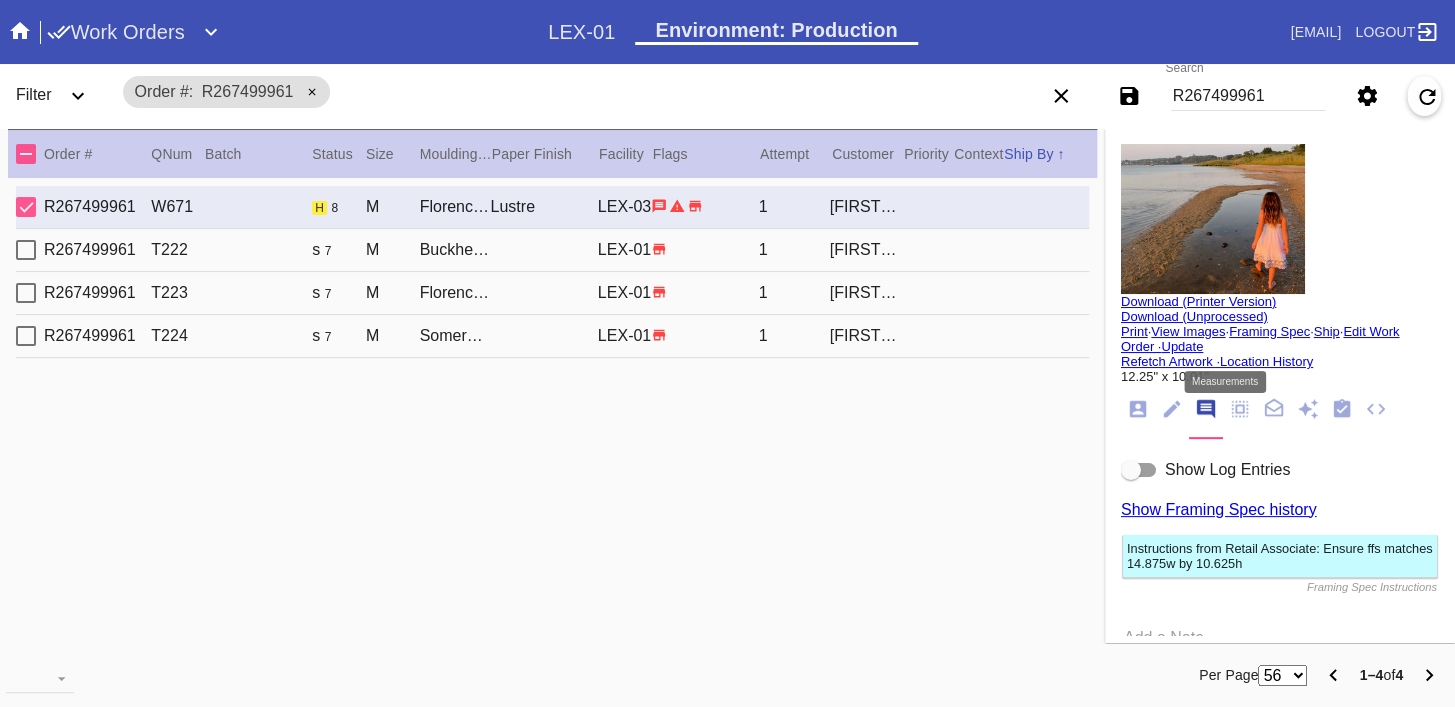 click 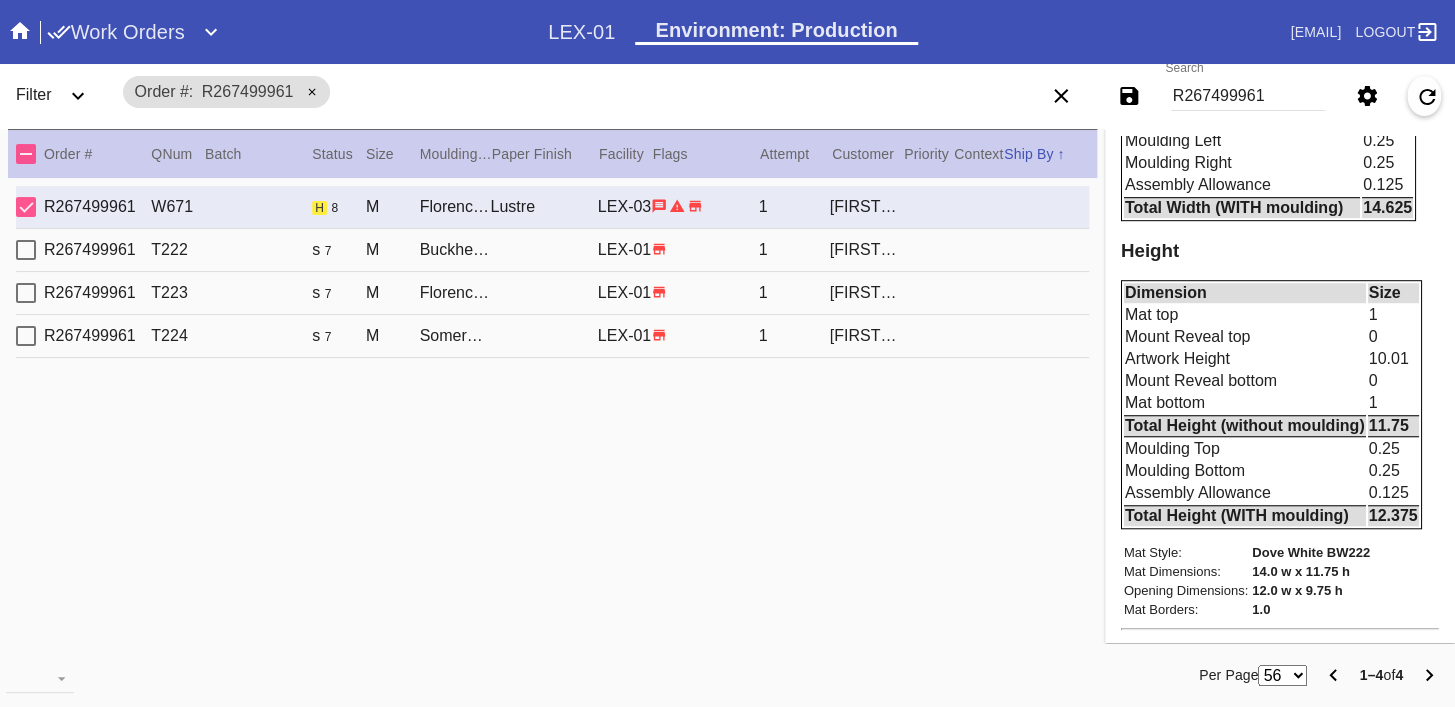 scroll, scrollTop: 546, scrollLeft: 0, axis: vertical 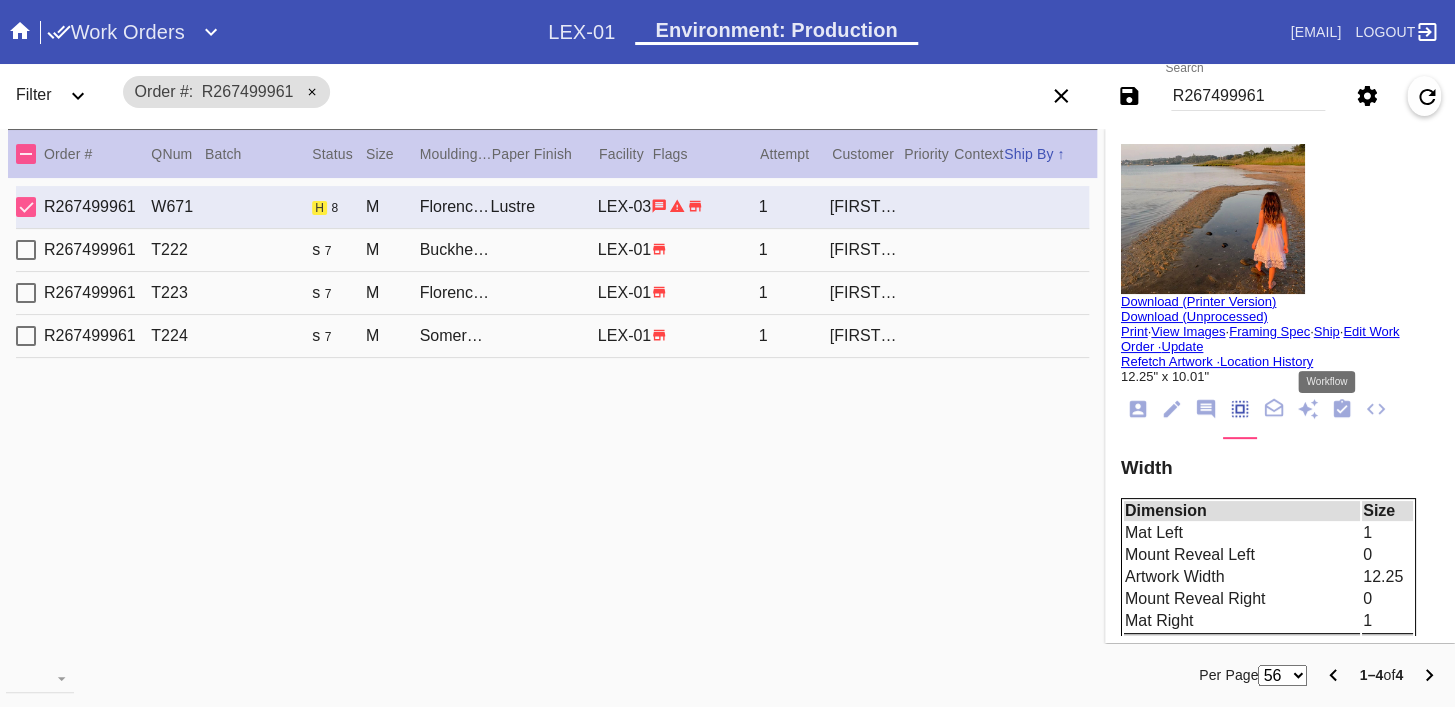 click 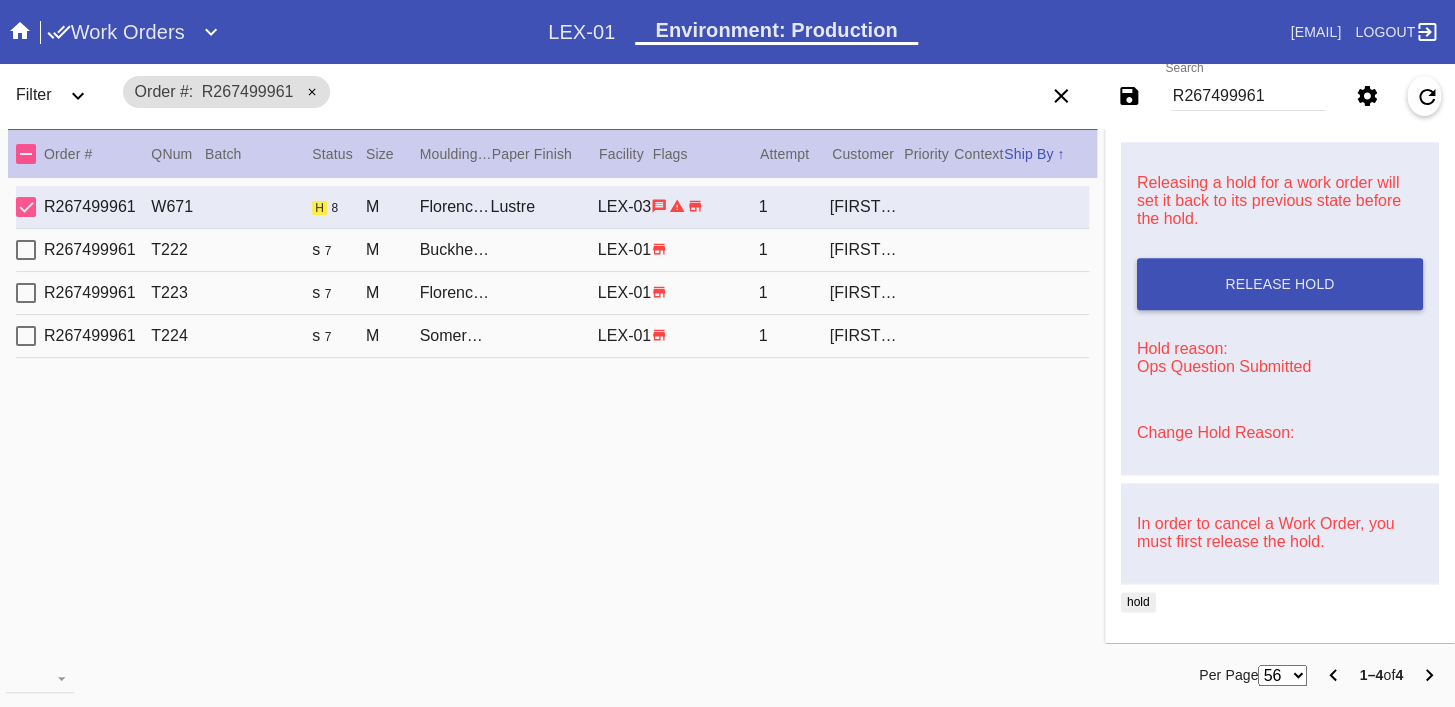 scroll, scrollTop: 827, scrollLeft: 0, axis: vertical 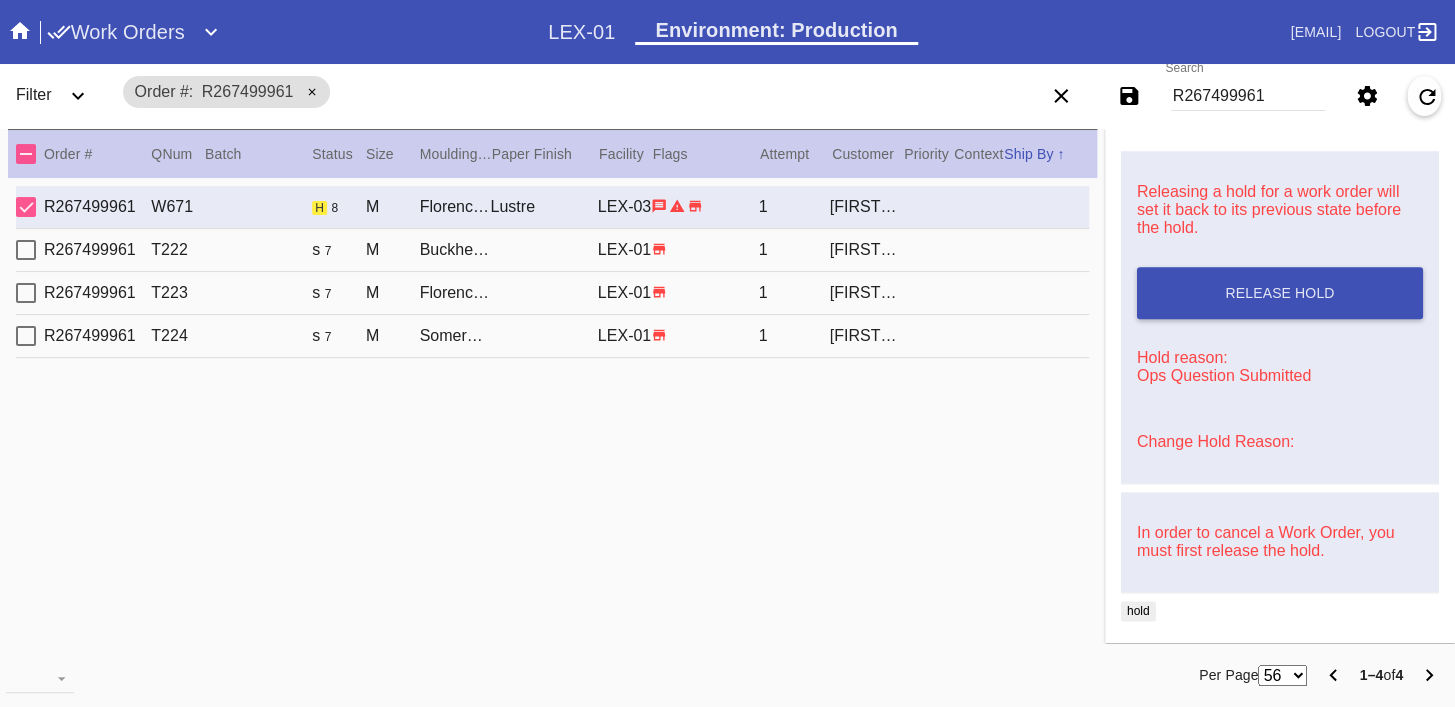click on "Change Hold Reason:" at bounding box center (1215, 441) 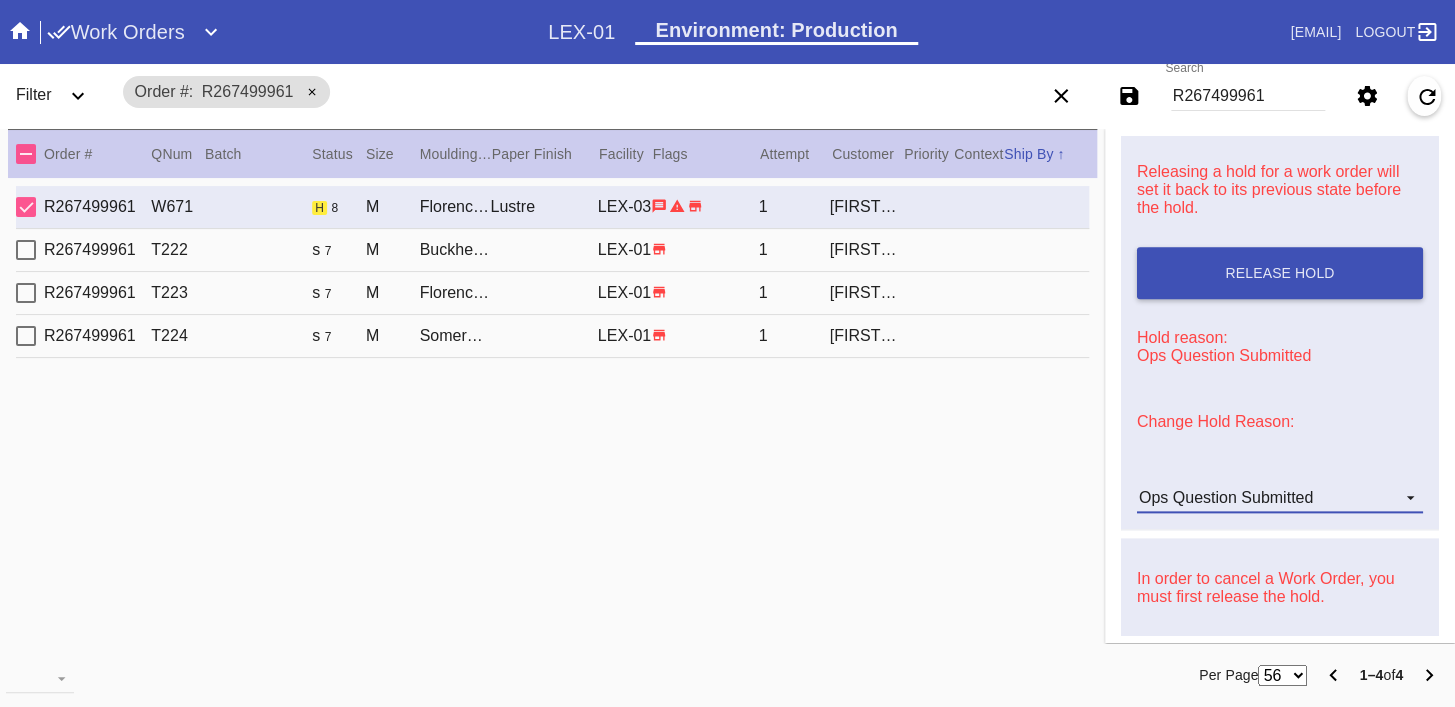 click on "Ops Question Submitted" at bounding box center (1226, 497) 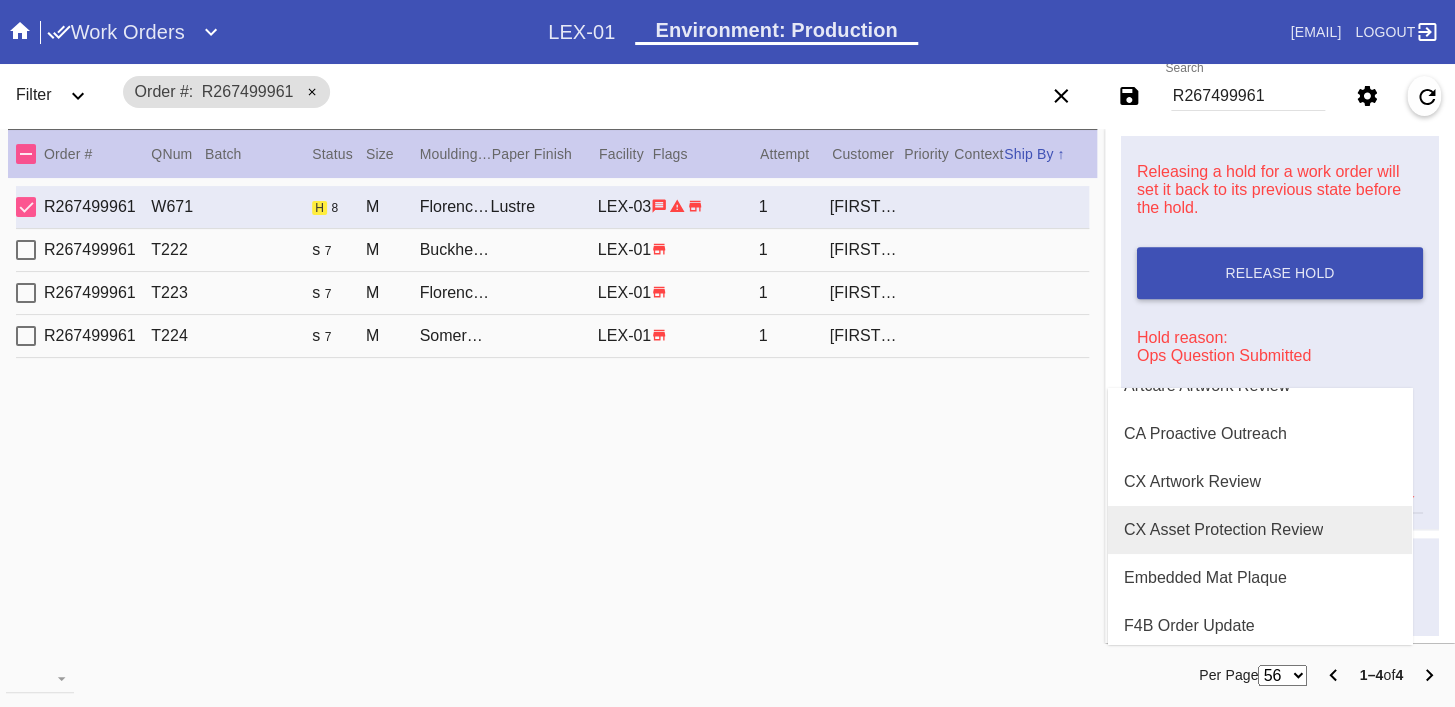 scroll, scrollTop: 0, scrollLeft: 0, axis: both 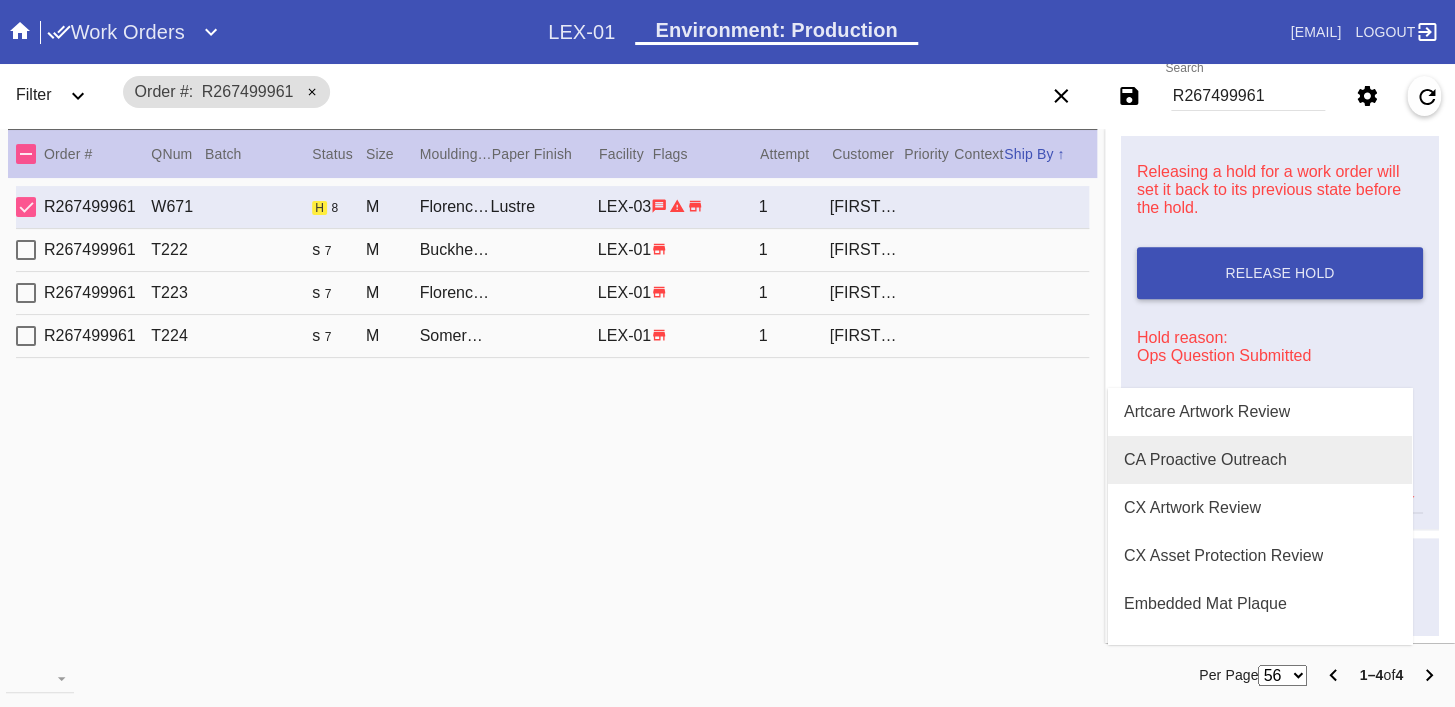 click on "CA Proactive Outreach" at bounding box center [1205, 460] 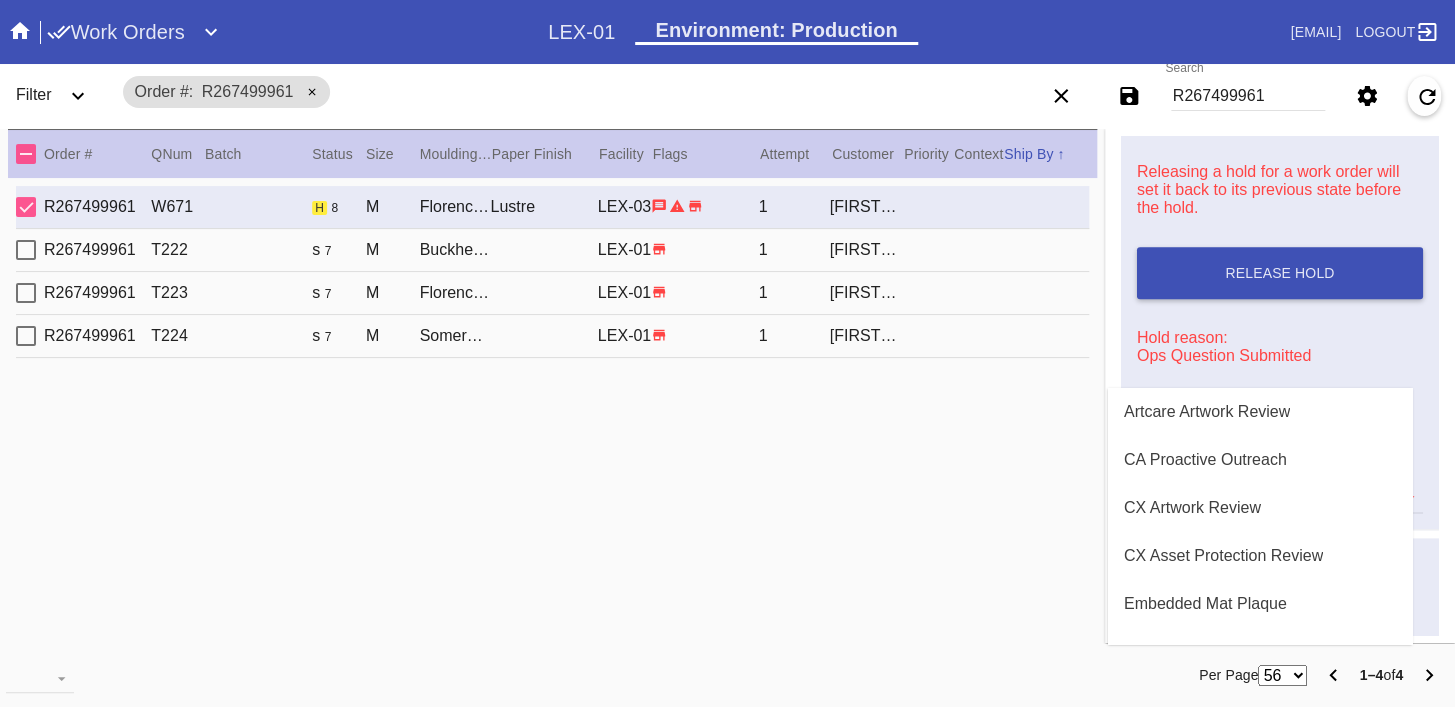 type 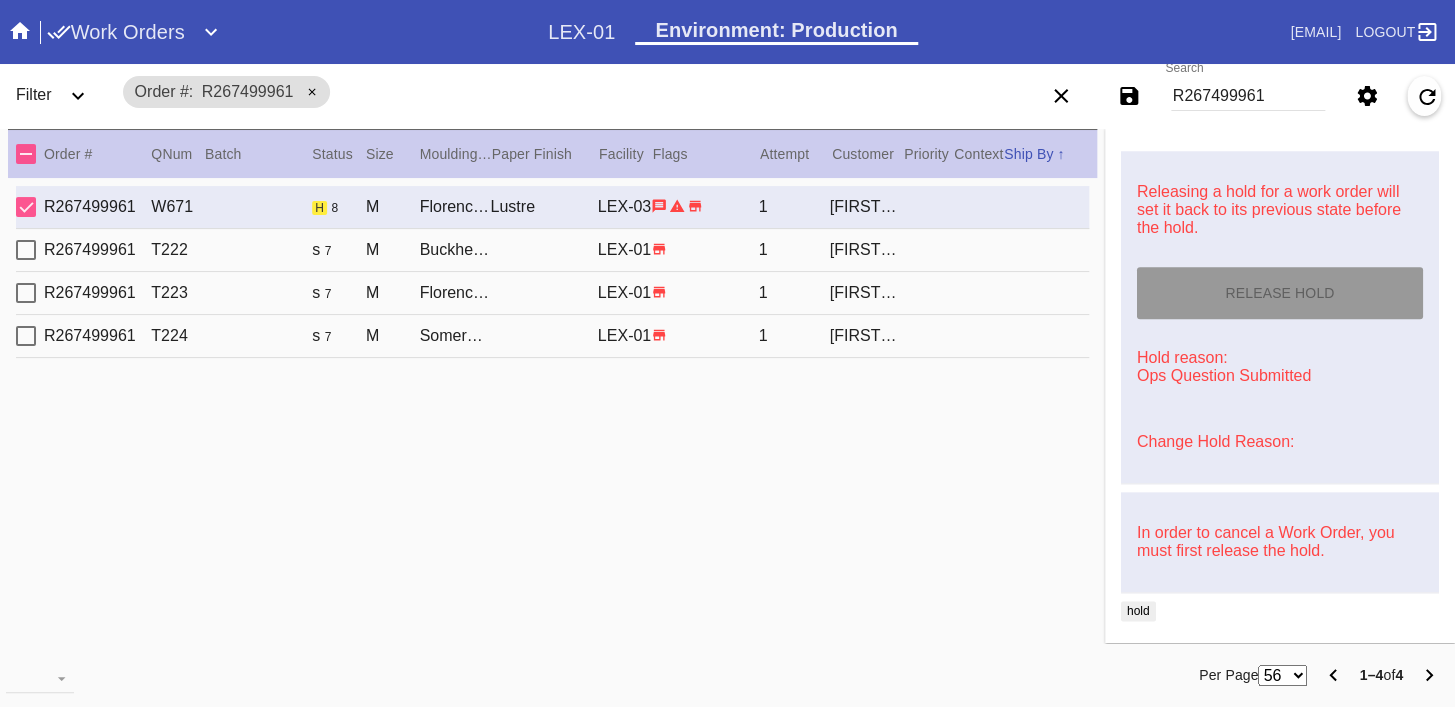 type on "8/3/2025" 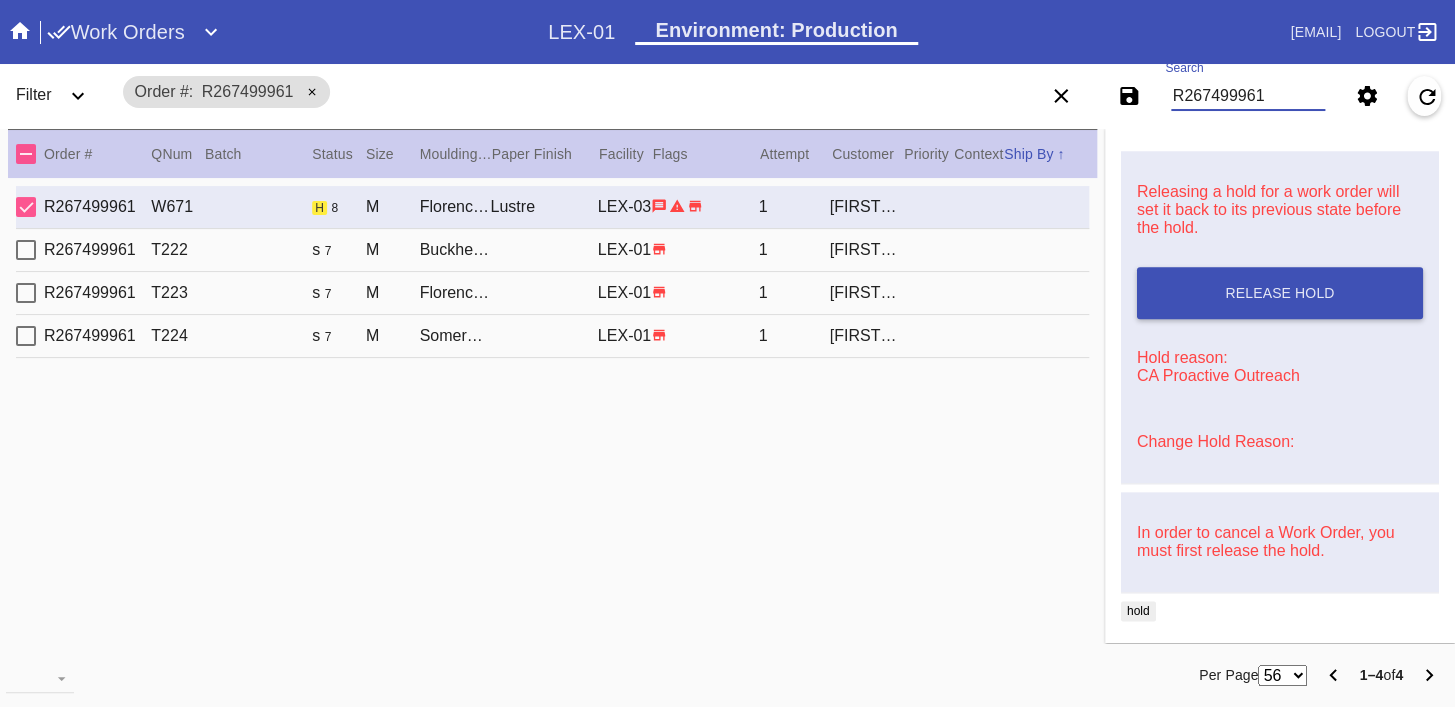 click on "R267499961" at bounding box center (1248, 96) 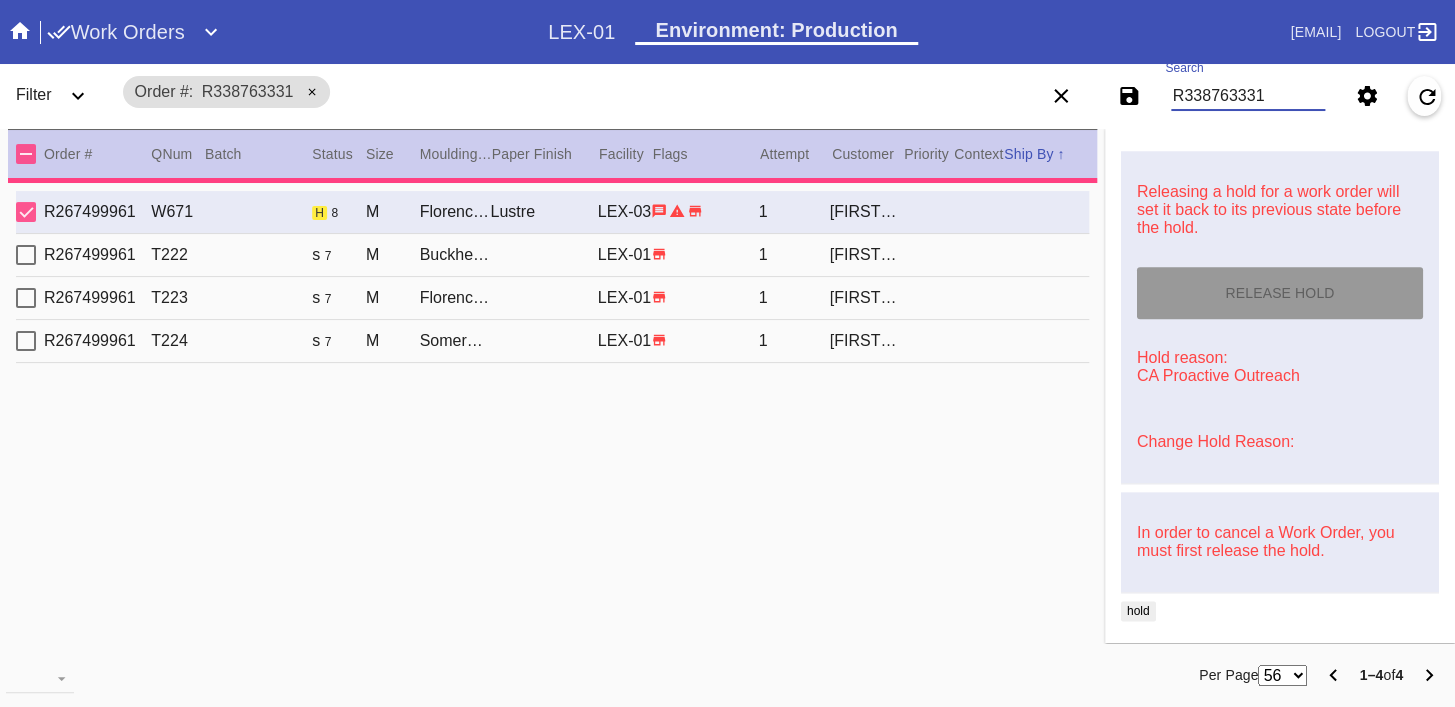 type on "R338763331" 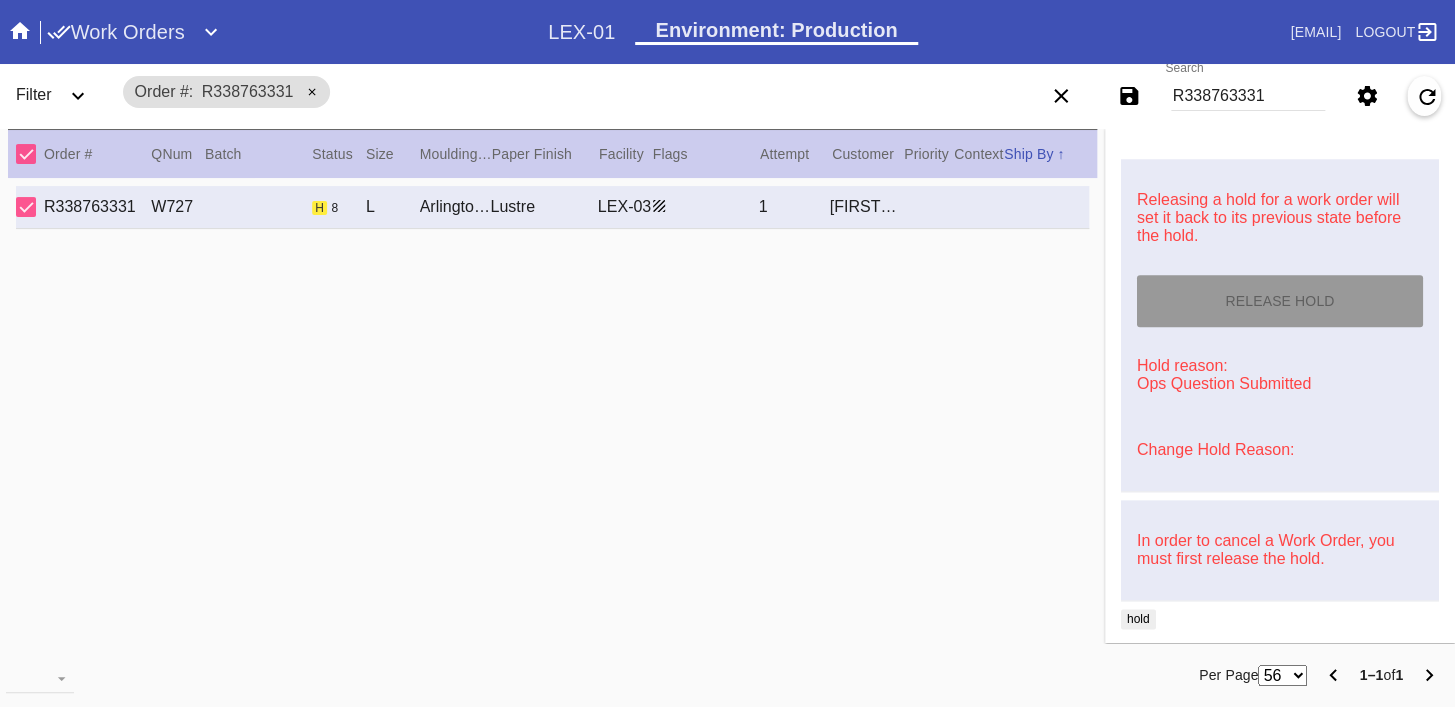 type on "Sarah on the Oregon Coast" 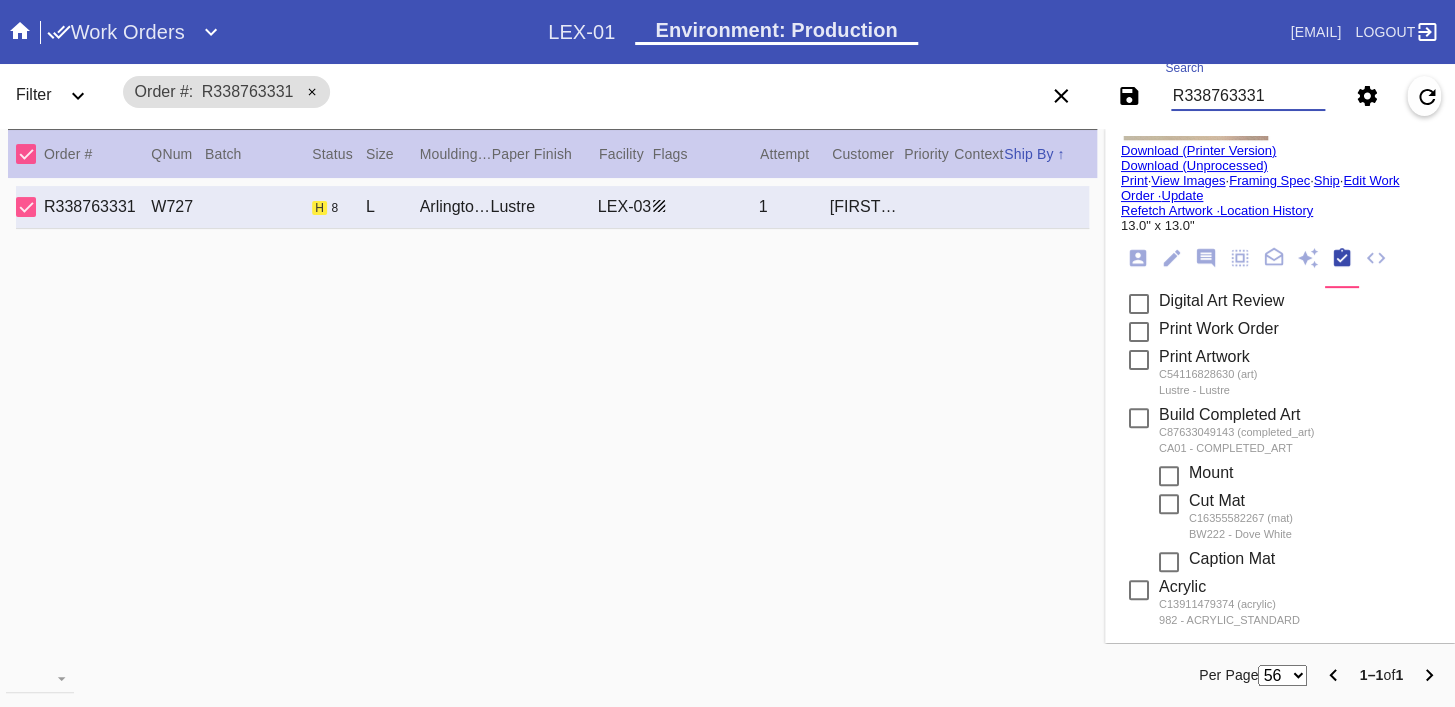 scroll, scrollTop: 0, scrollLeft: 0, axis: both 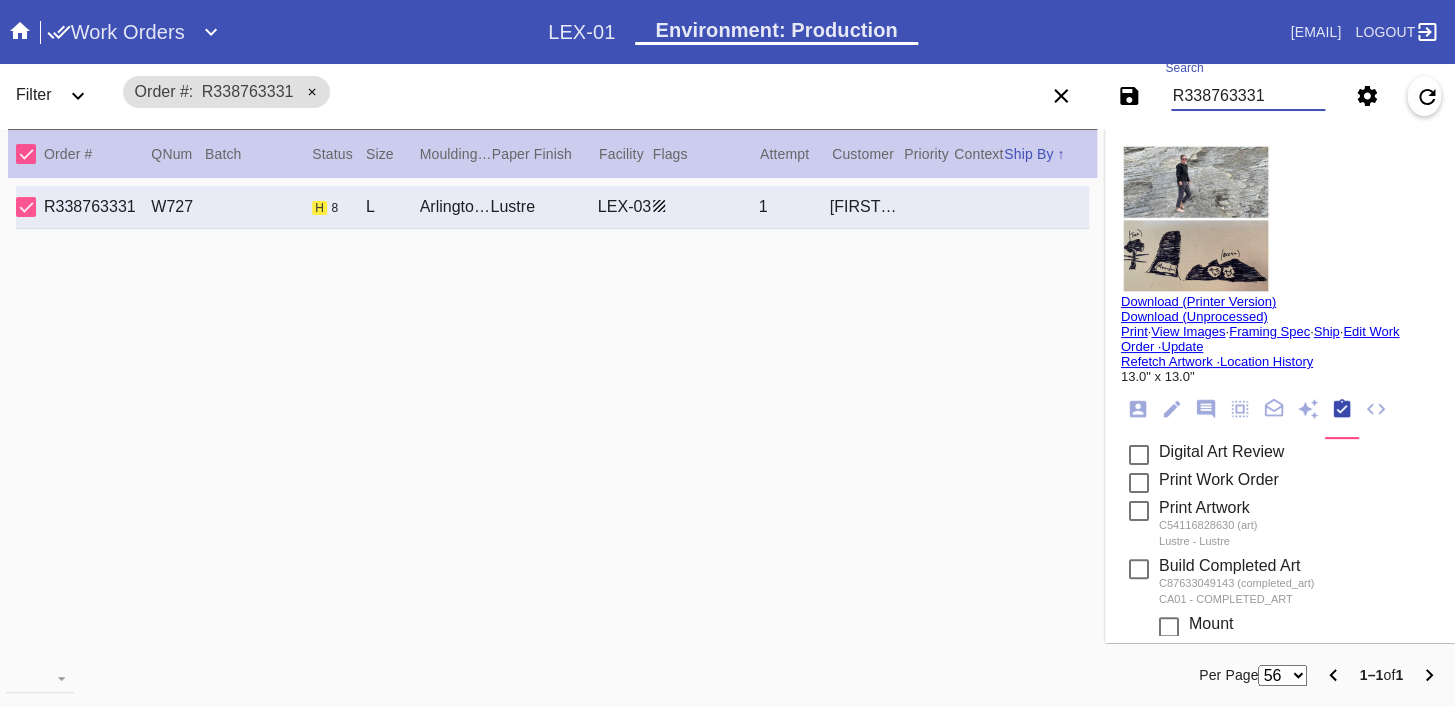click at bounding box center (1196, 219) 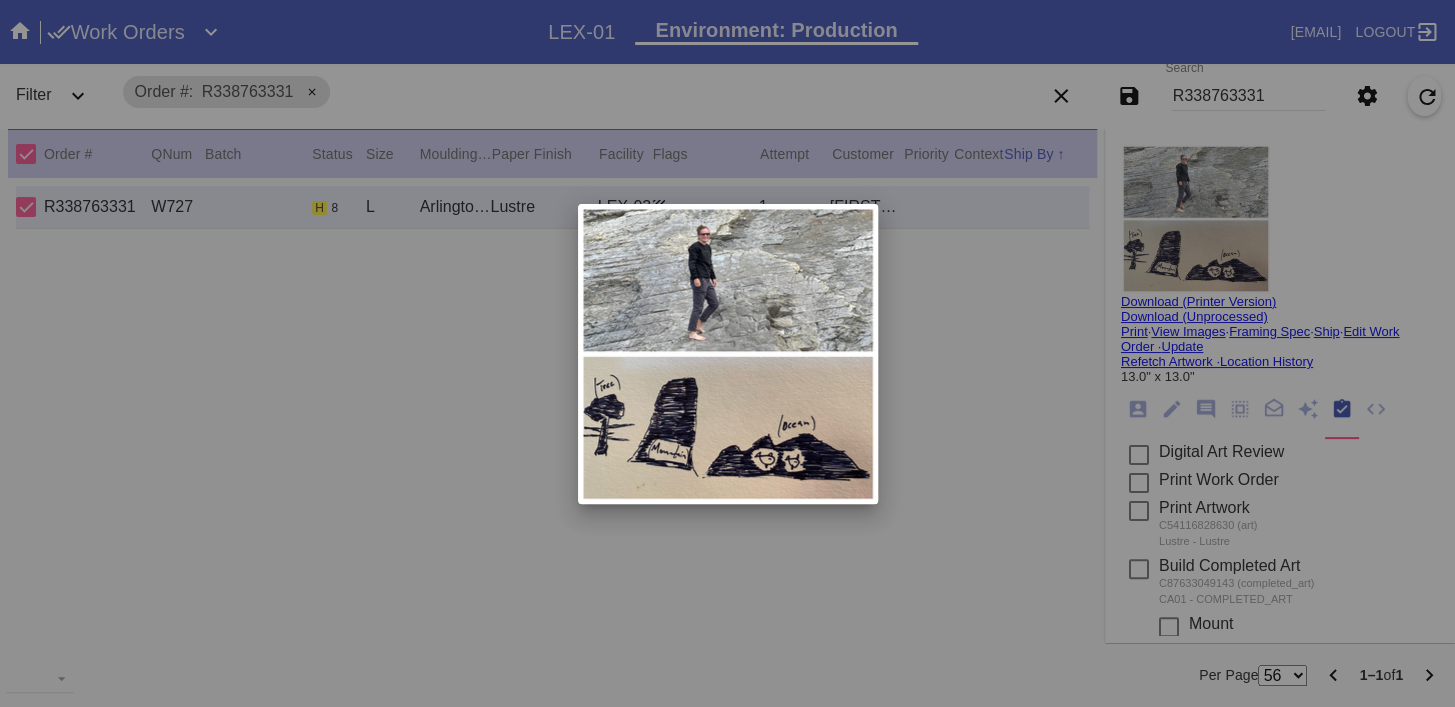 click at bounding box center [727, 353] 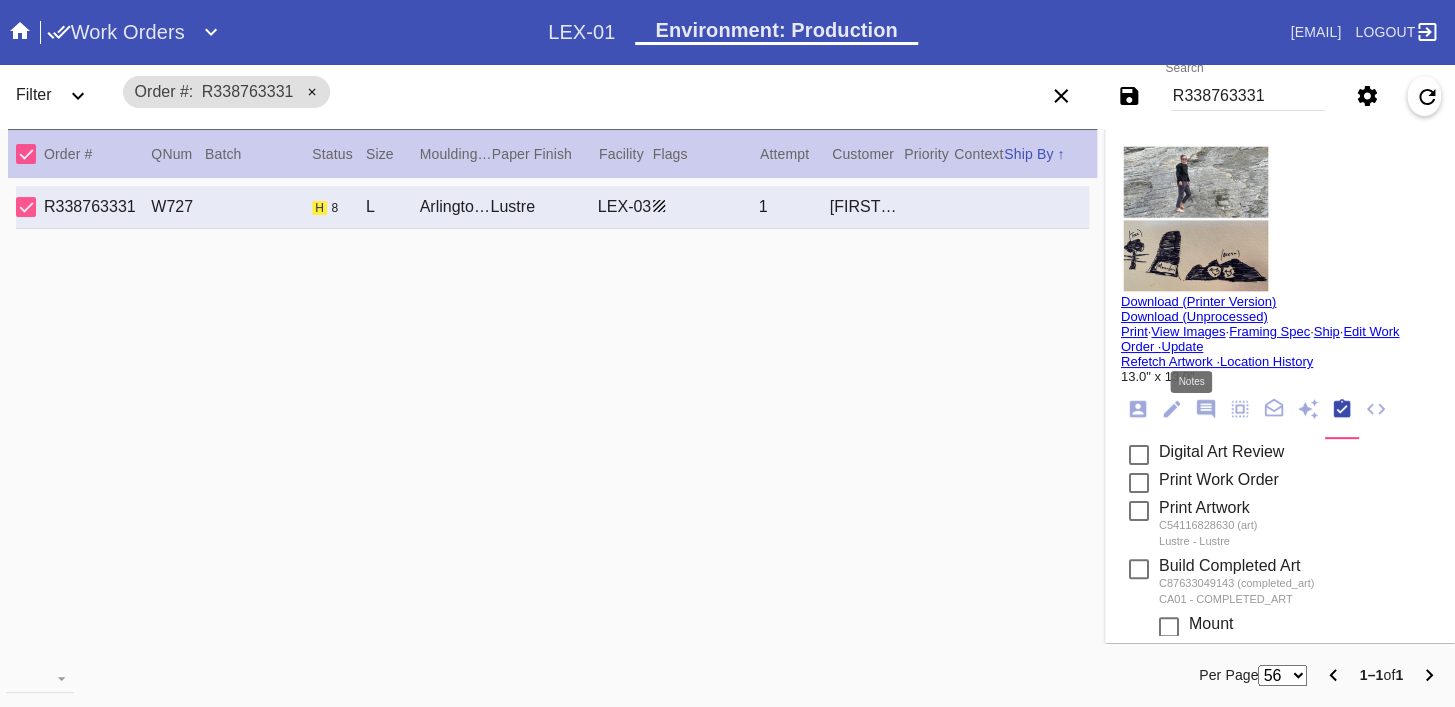 click 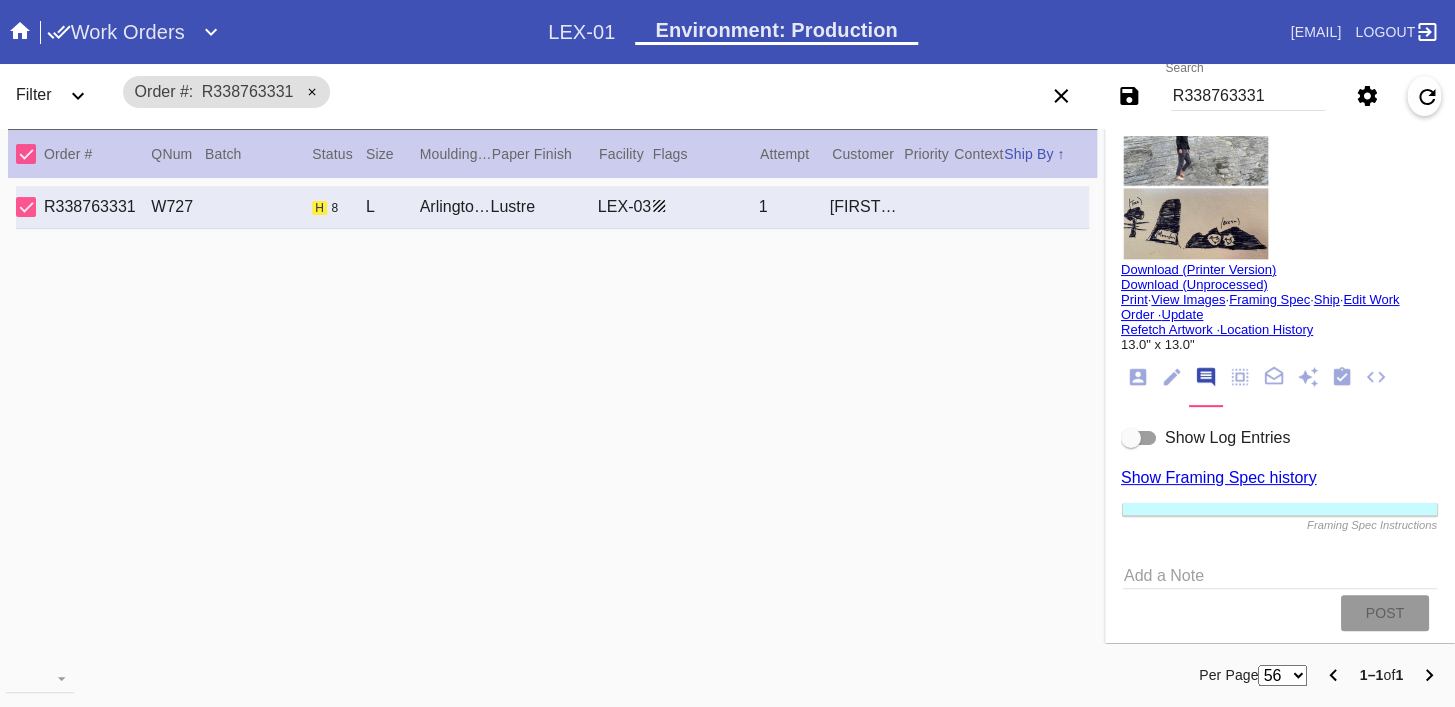 scroll, scrollTop: 0, scrollLeft: 0, axis: both 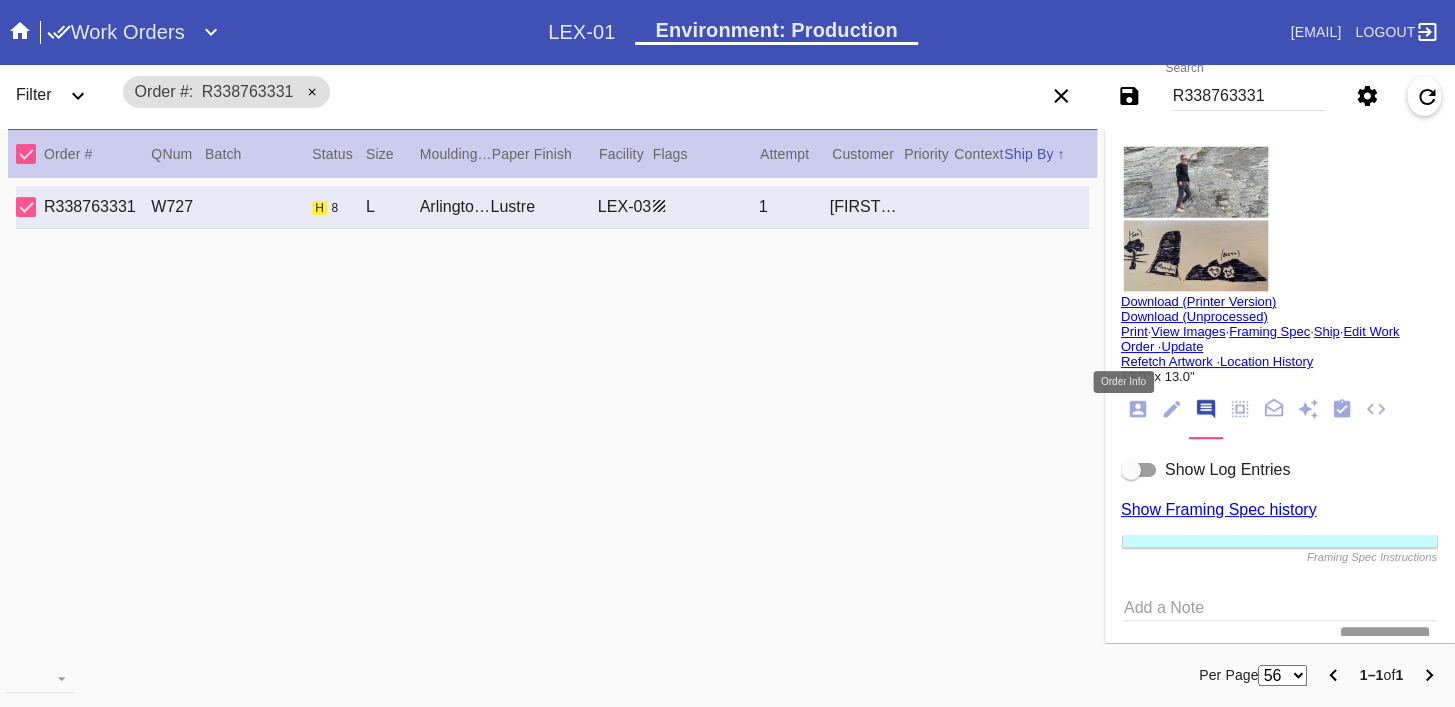 click 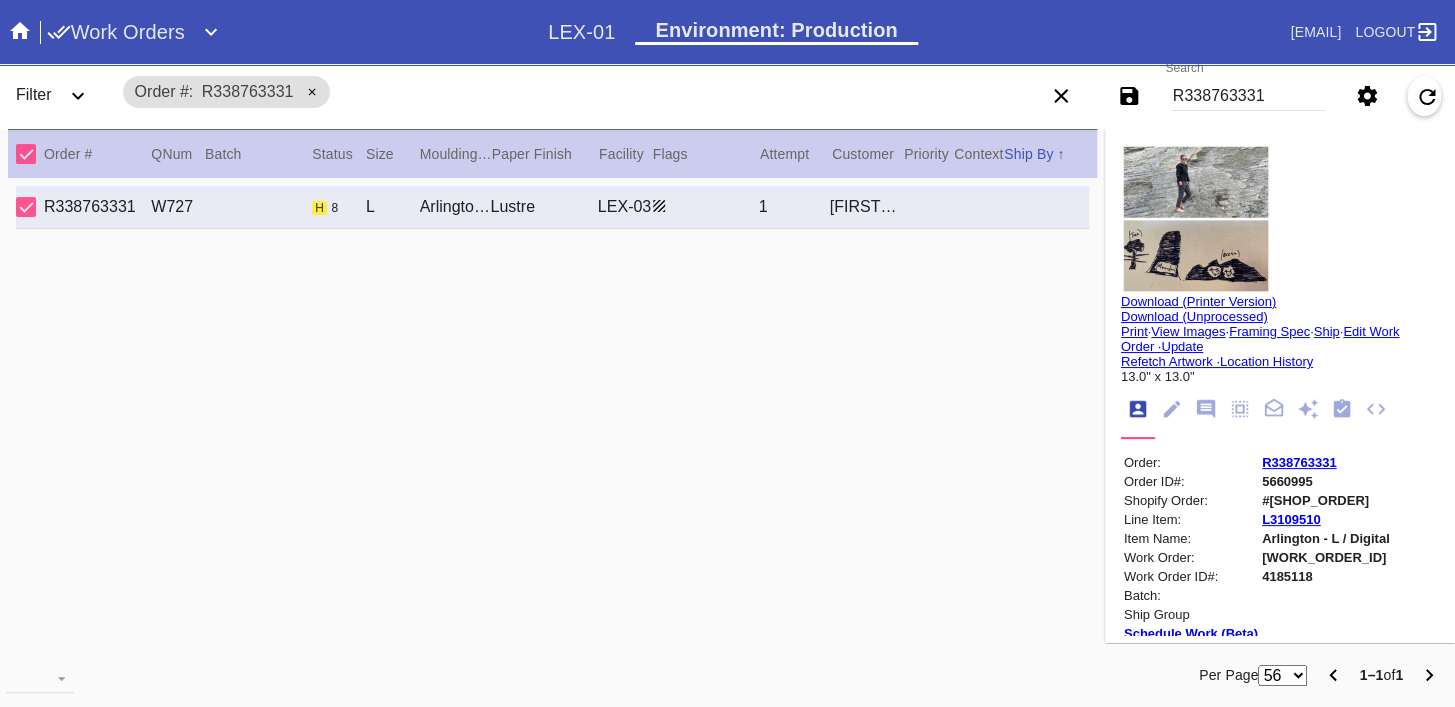click on "R338763331" at bounding box center (1299, 462) 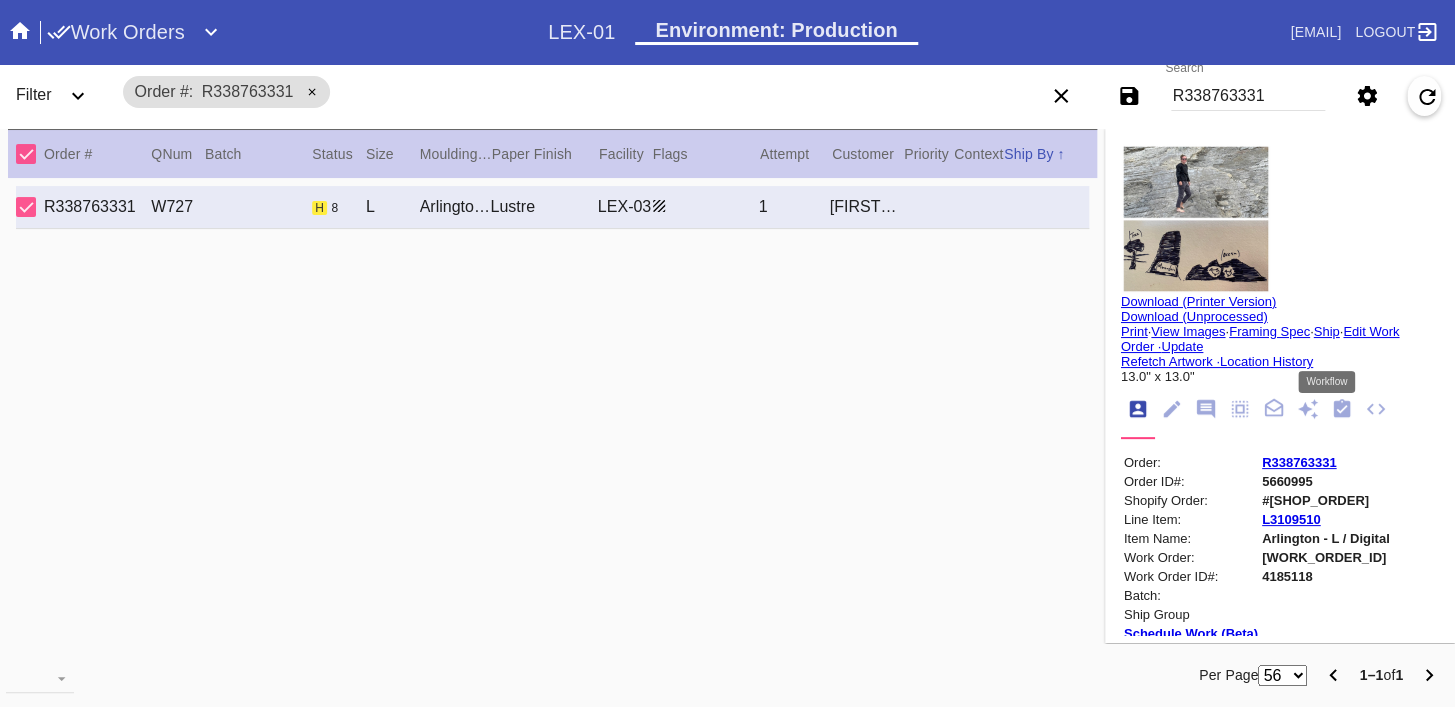 click at bounding box center [1342, 410] 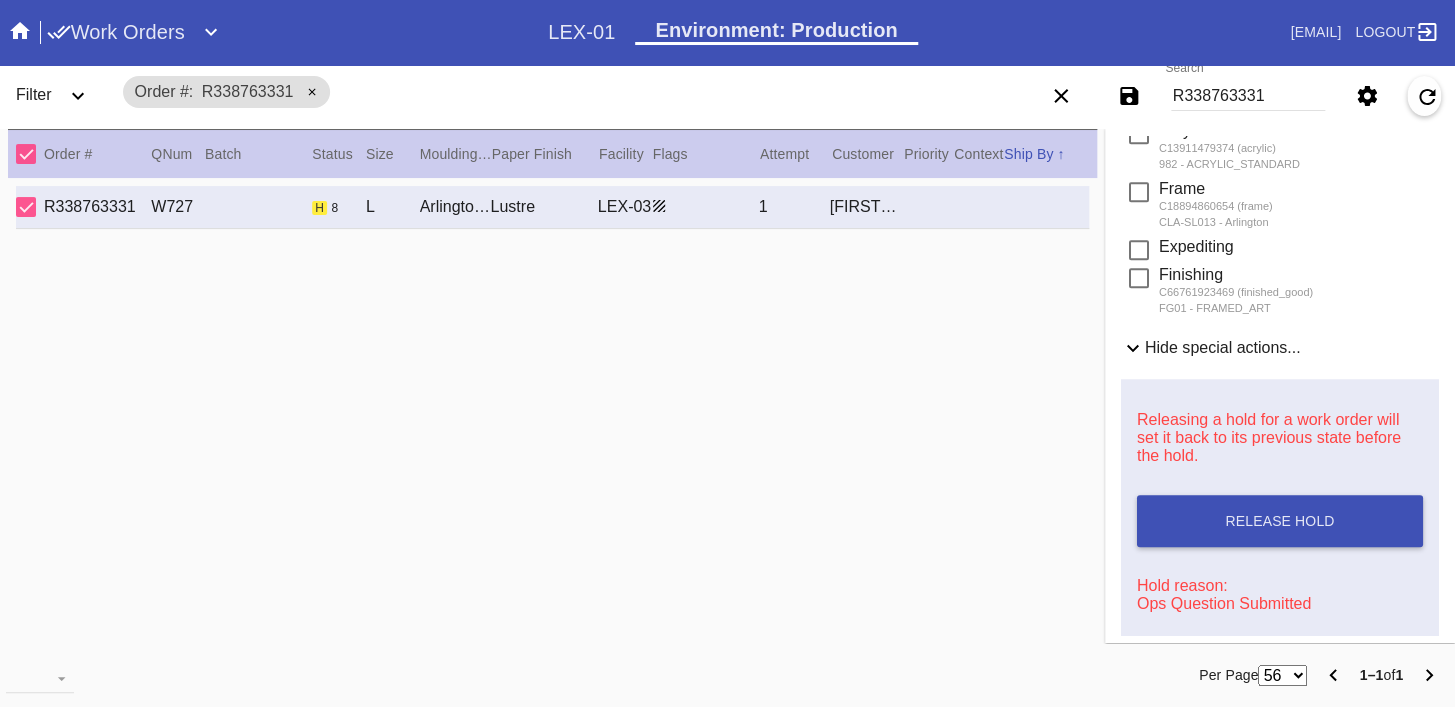 scroll, scrollTop: 856, scrollLeft: 0, axis: vertical 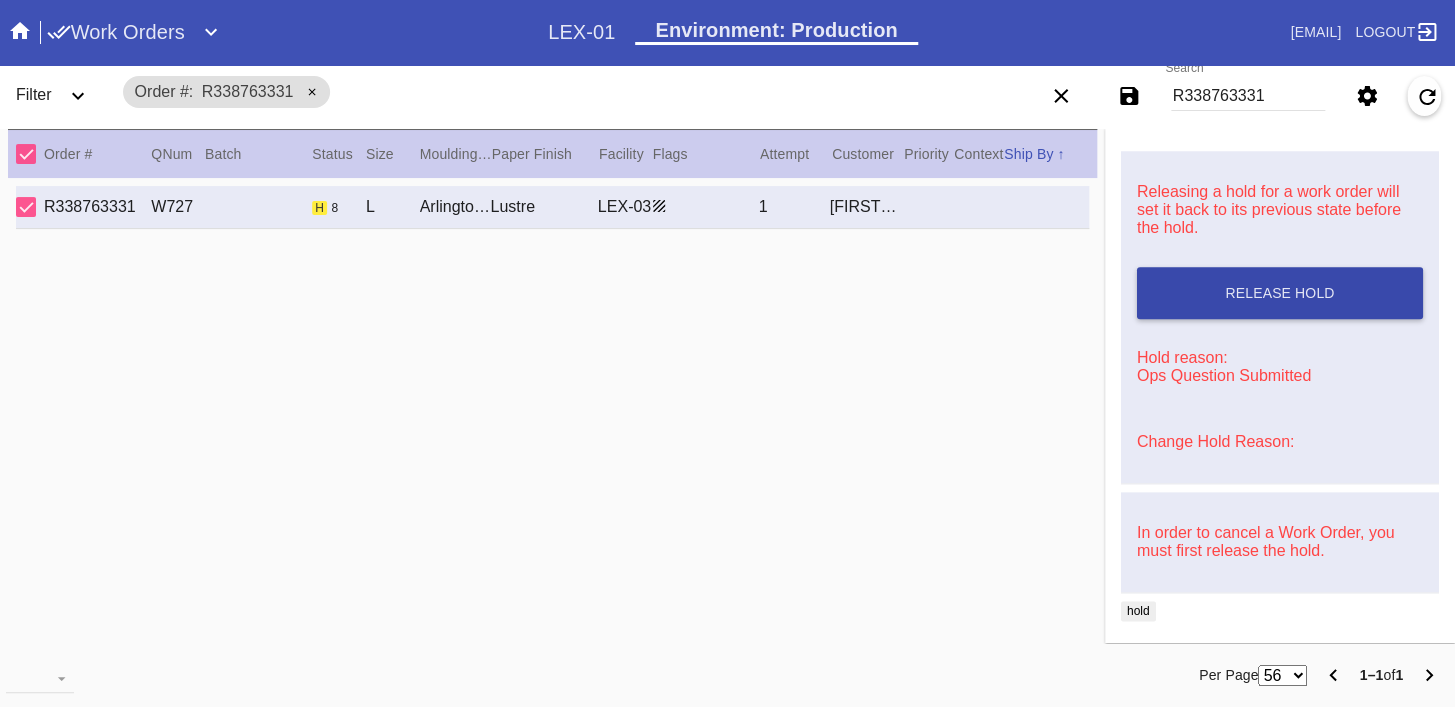 click on "Release Hold" at bounding box center (1279, 293) 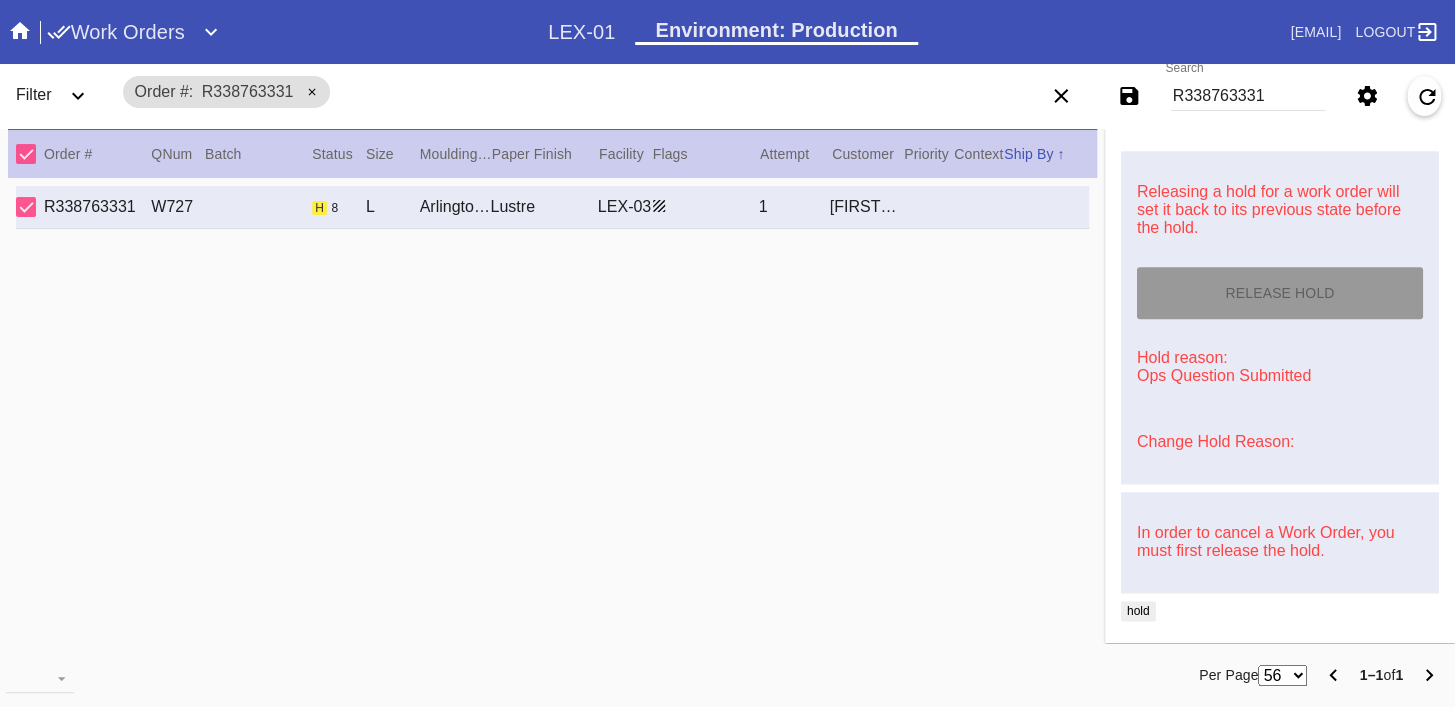 type on "8/9/2025" 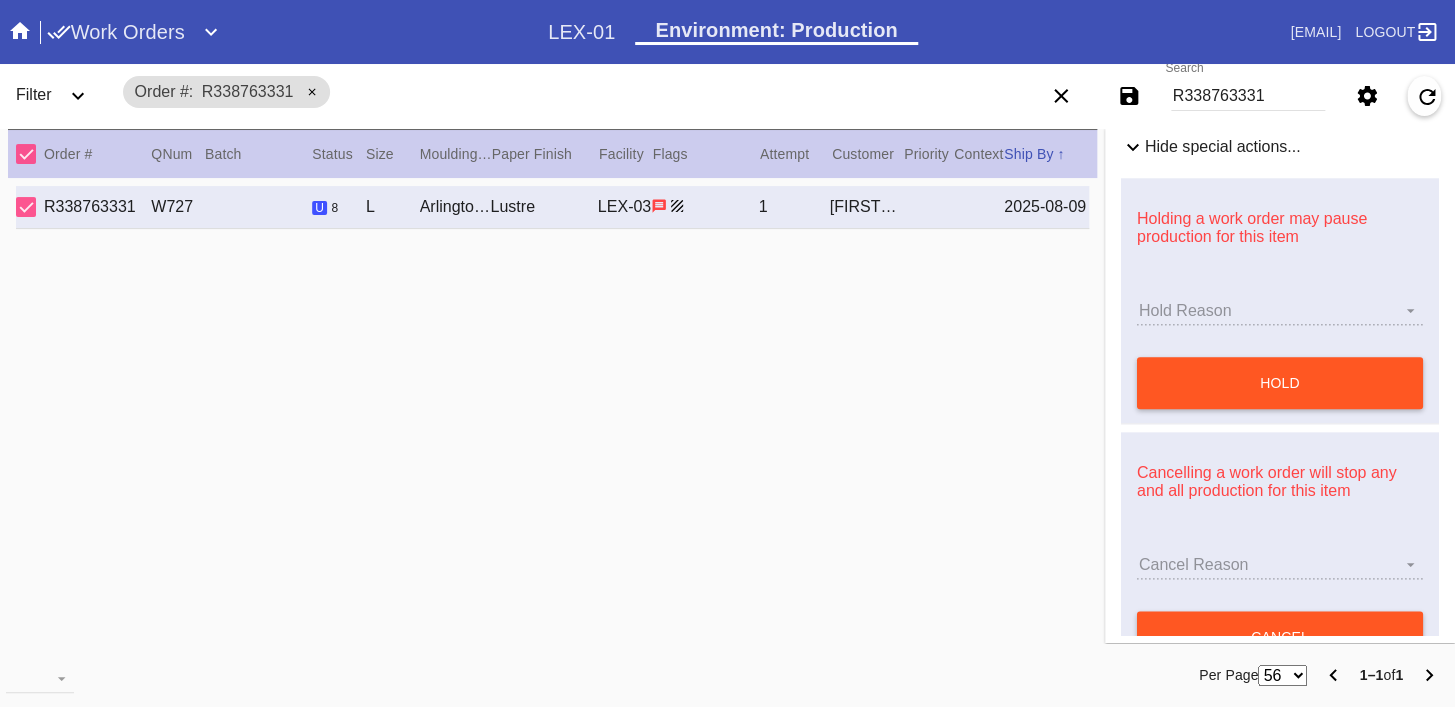 scroll, scrollTop: 724, scrollLeft: 0, axis: vertical 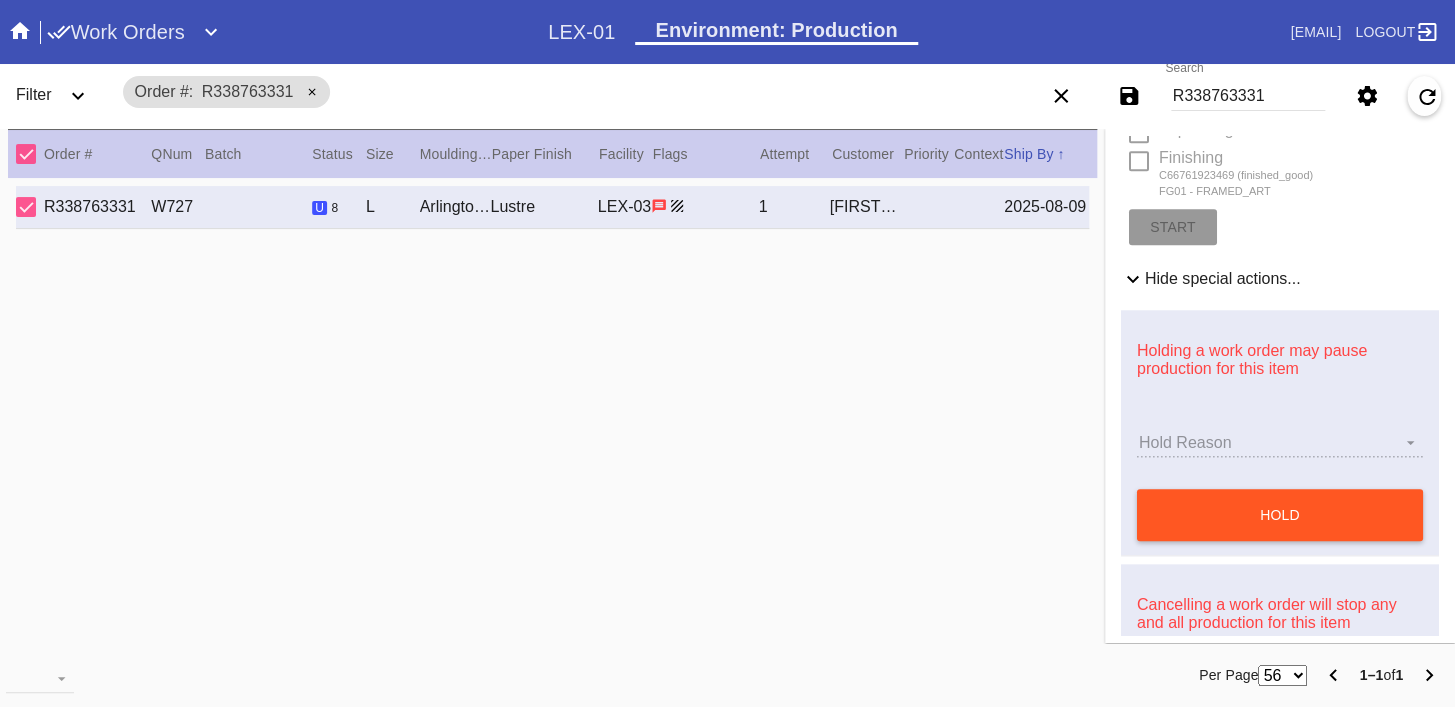type on "Sarah on the Oregon Coast" 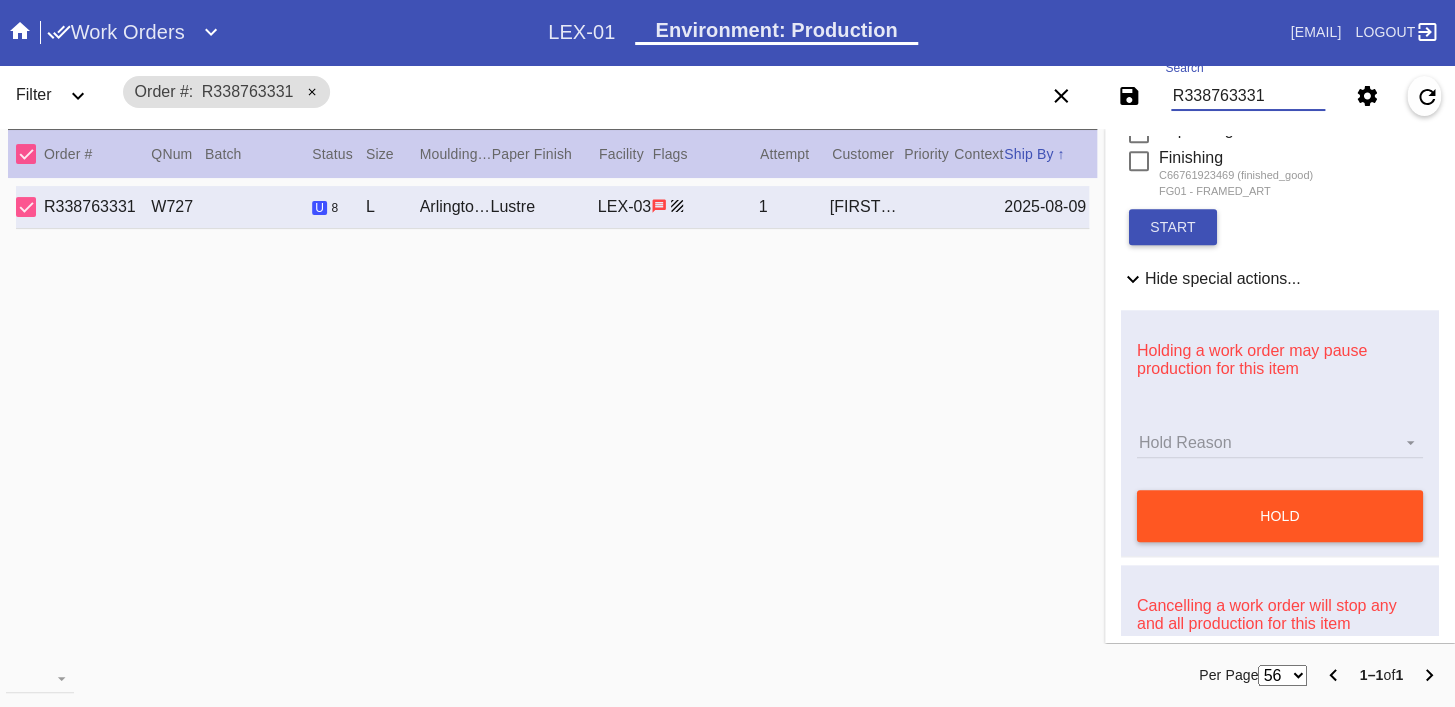 click on "R338763331" at bounding box center [1248, 96] 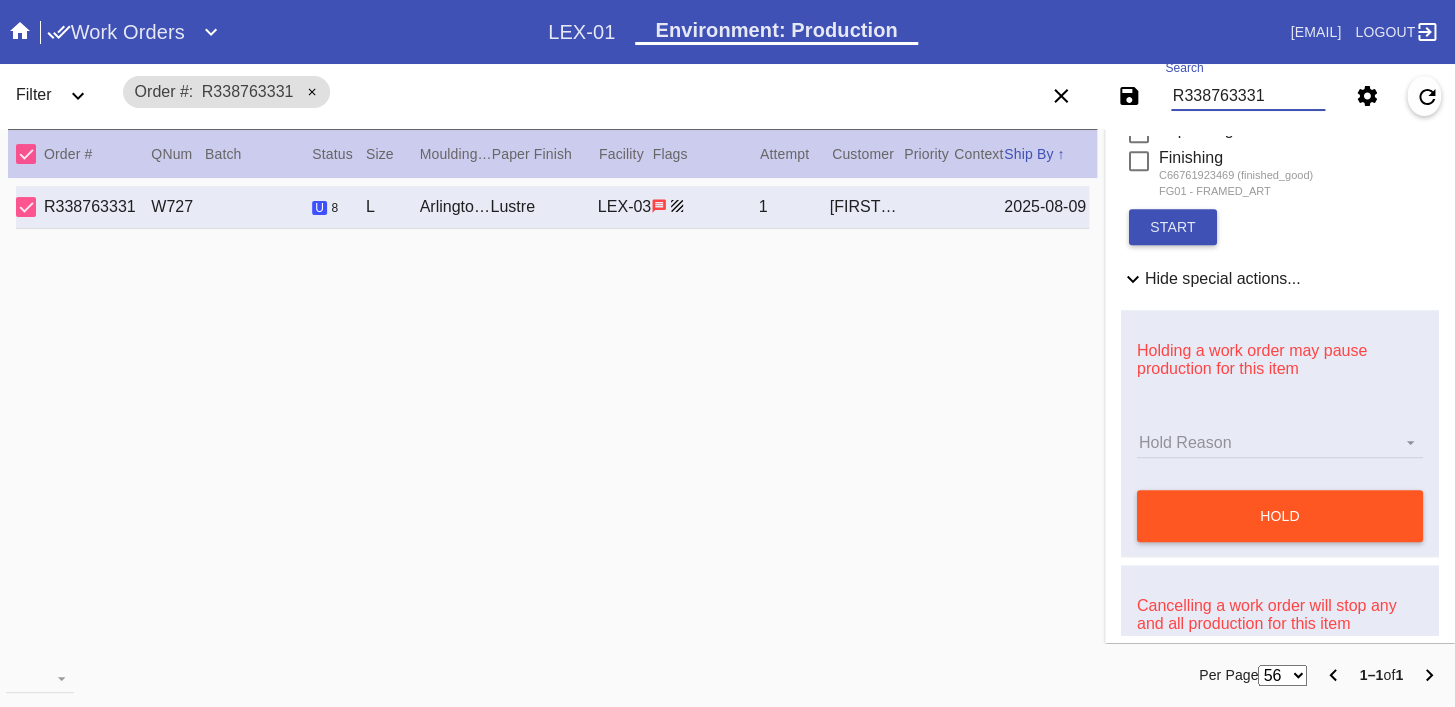 paste on "622121117" 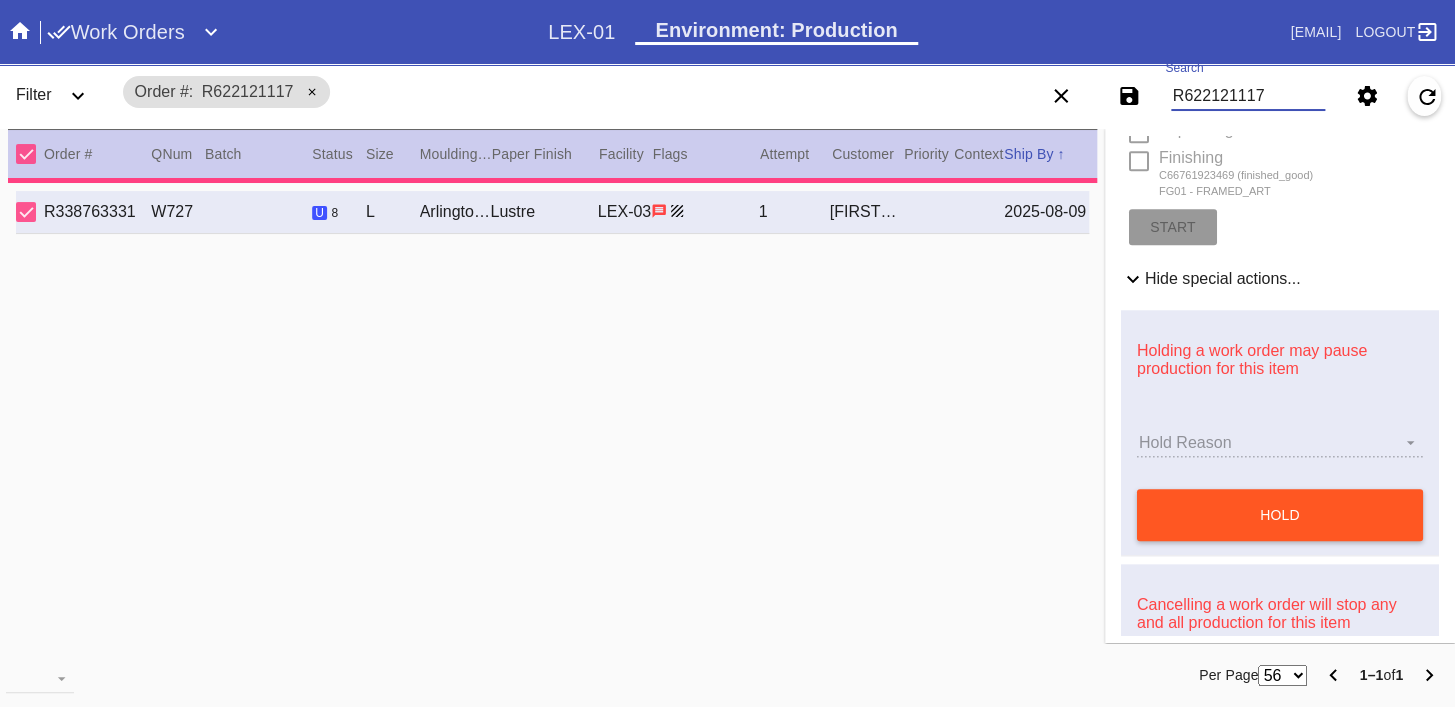 type on "19.75" 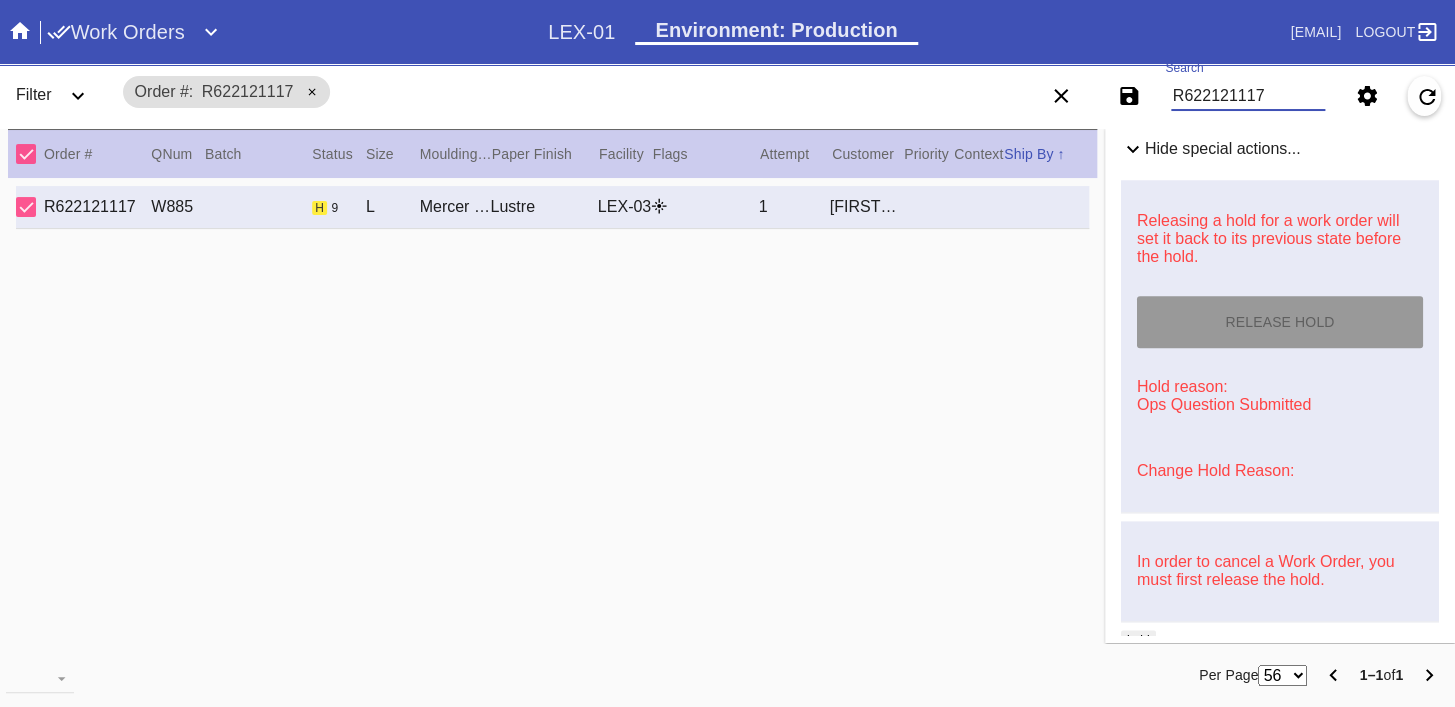 type on "Hampton By Hilton STT" 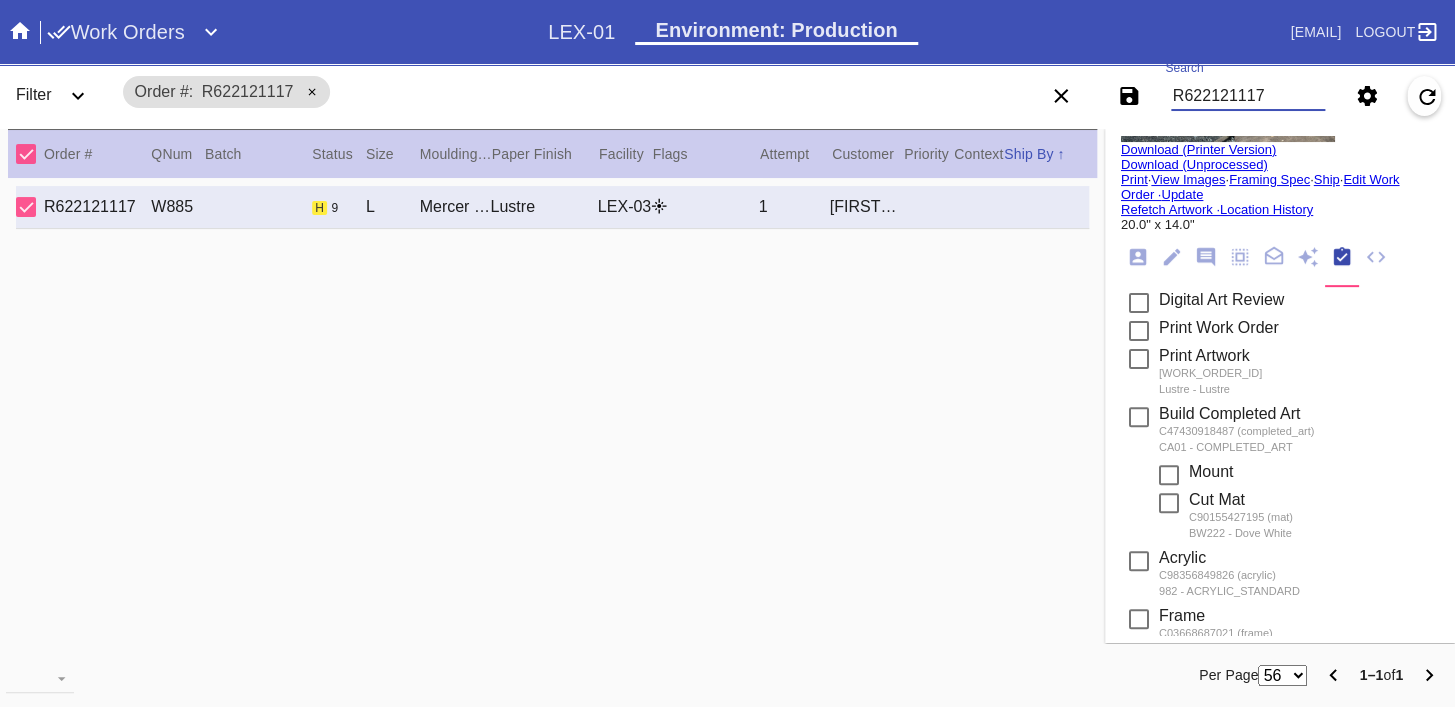 scroll, scrollTop: 0, scrollLeft: 0, axis: both 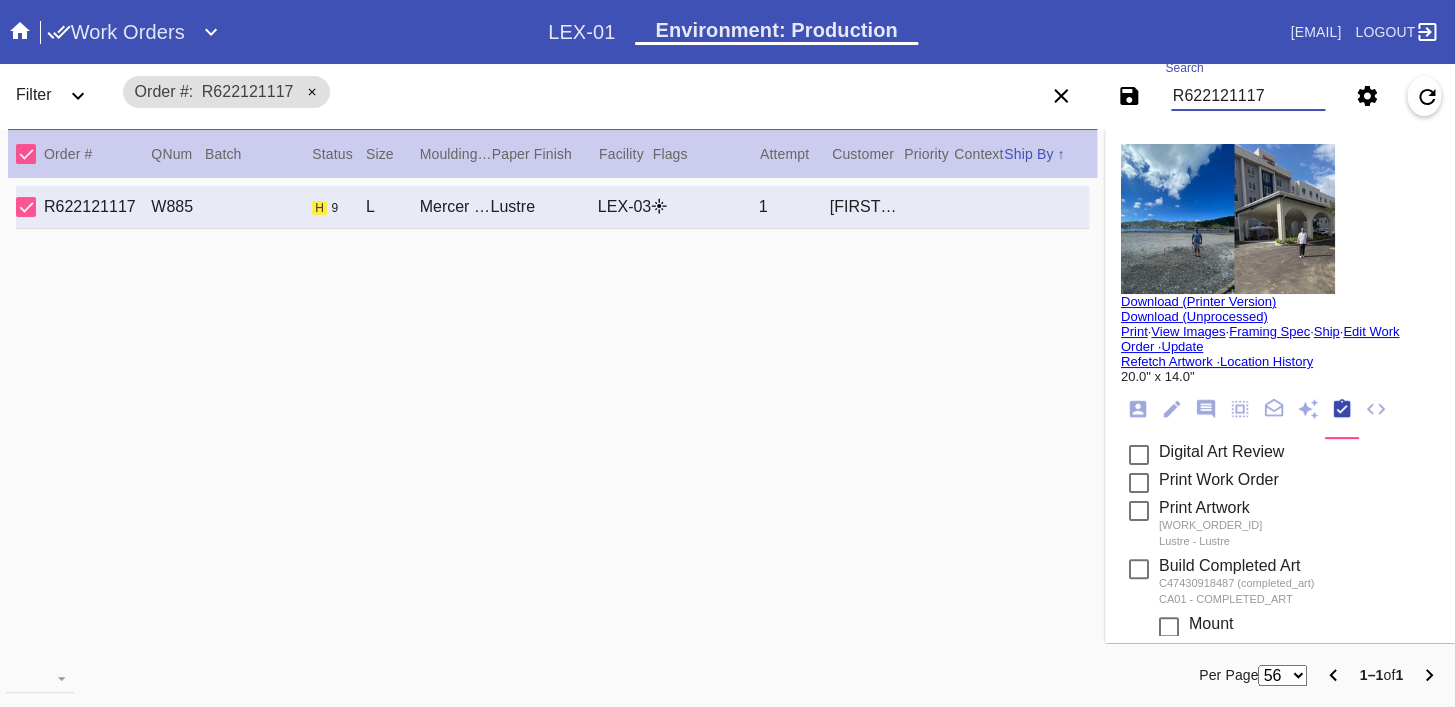 type on "R622121117" 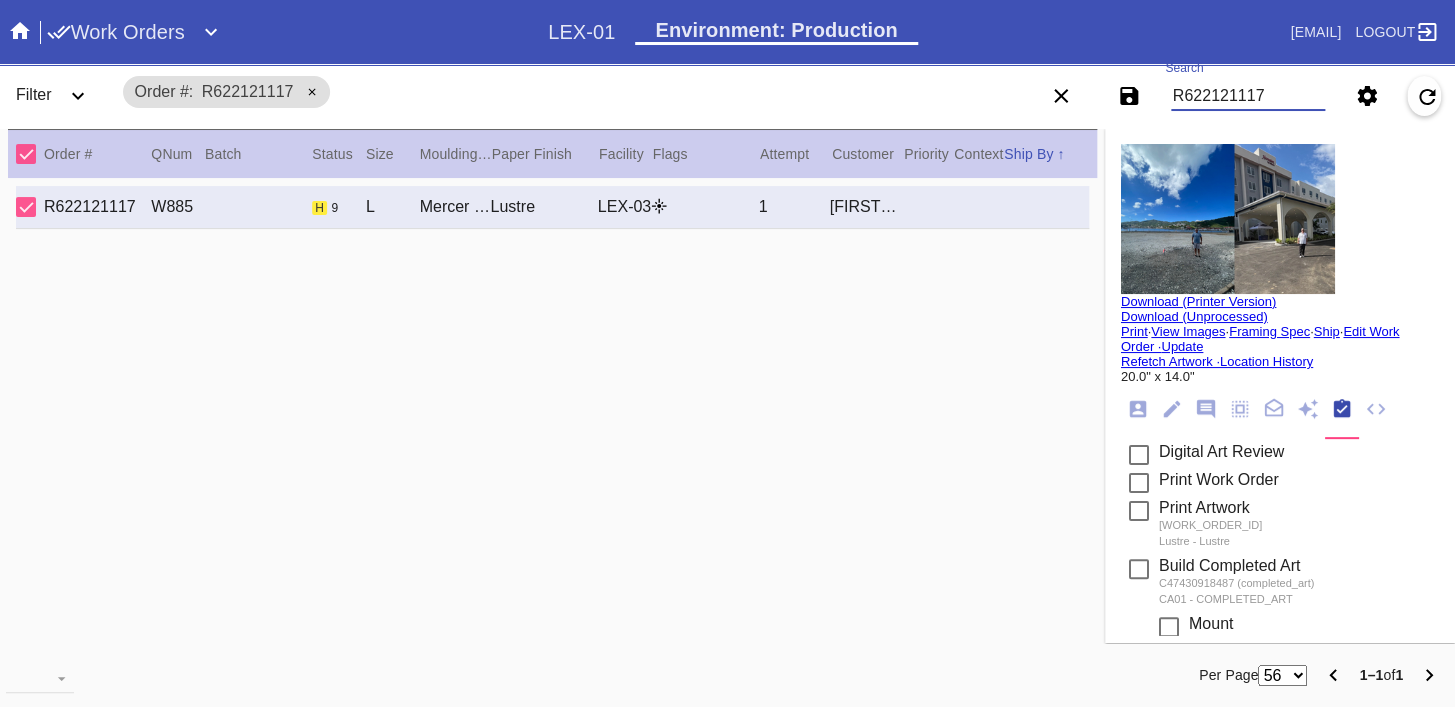click at bounding box center (1228, 219) 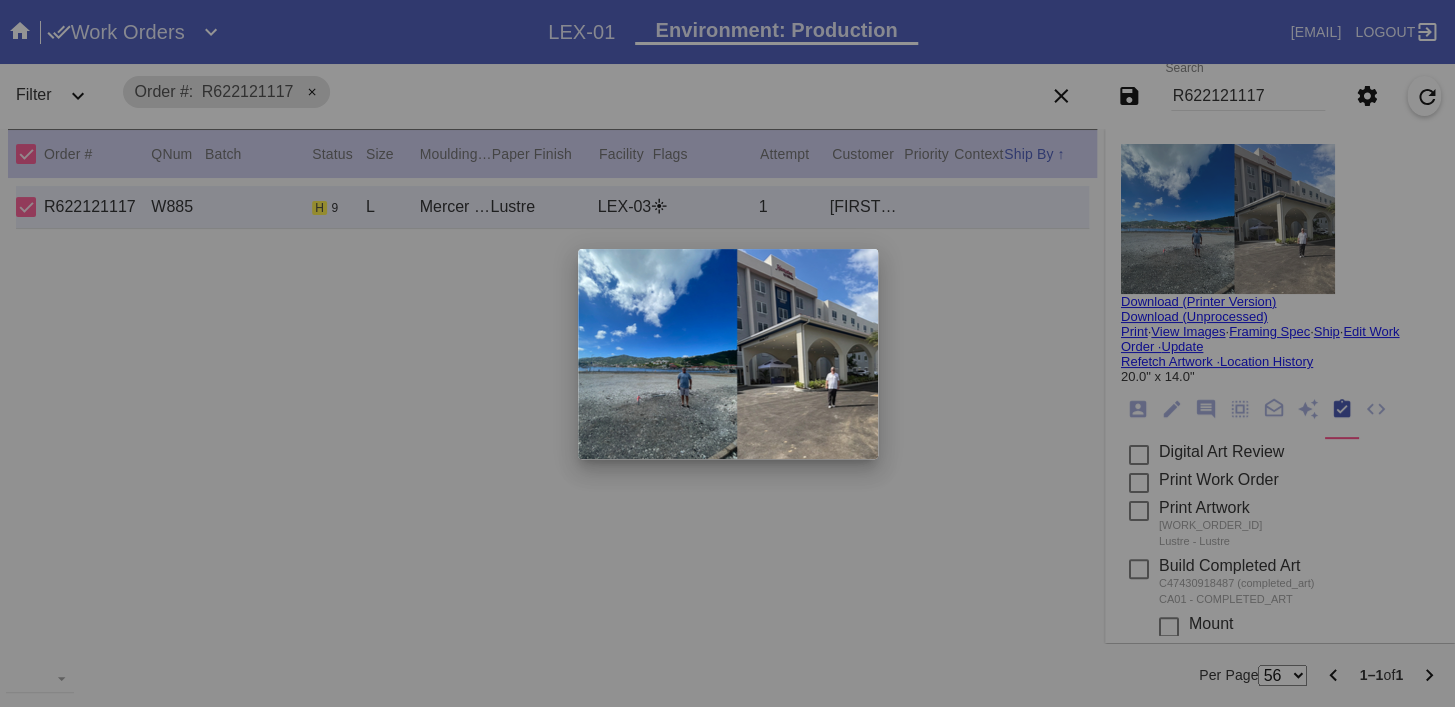click at bounding box center [727, 353] 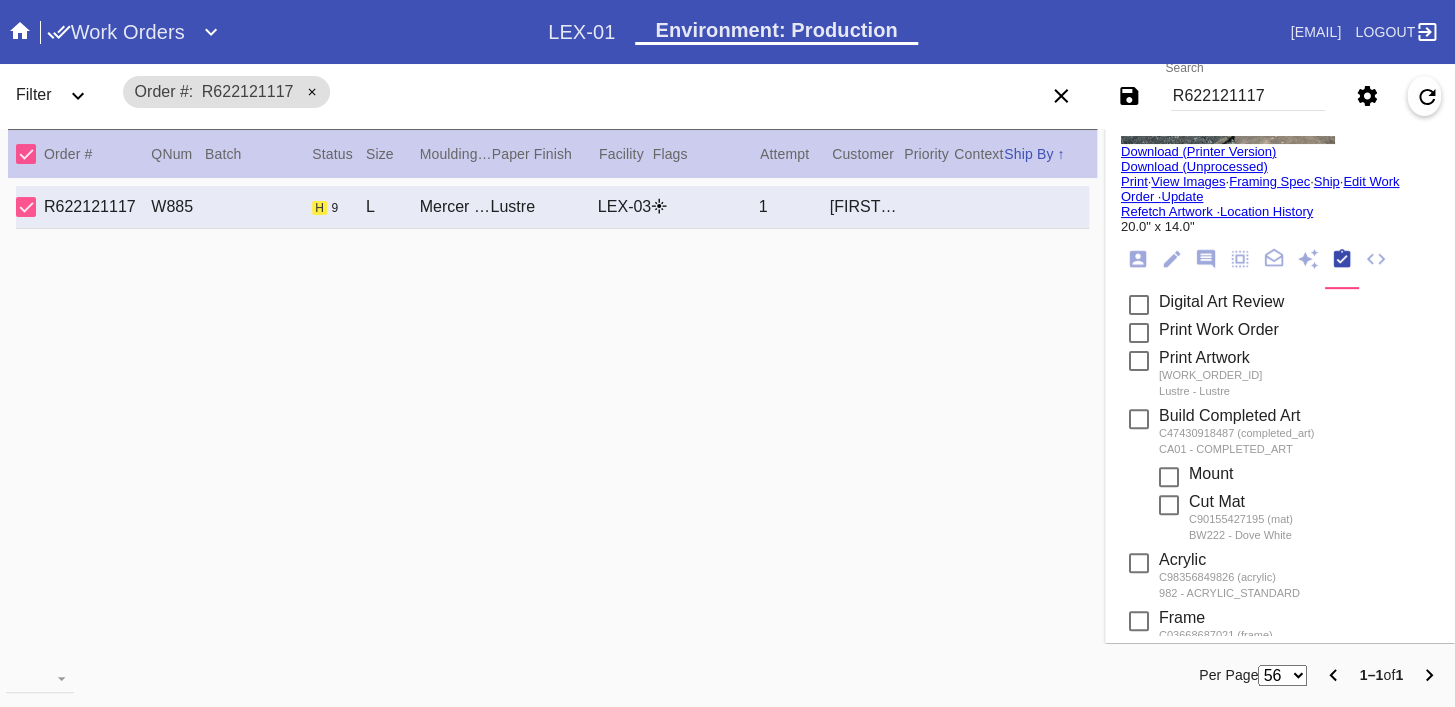 scroll, scrollTop: 0, scrollLeft: 0, axis: both 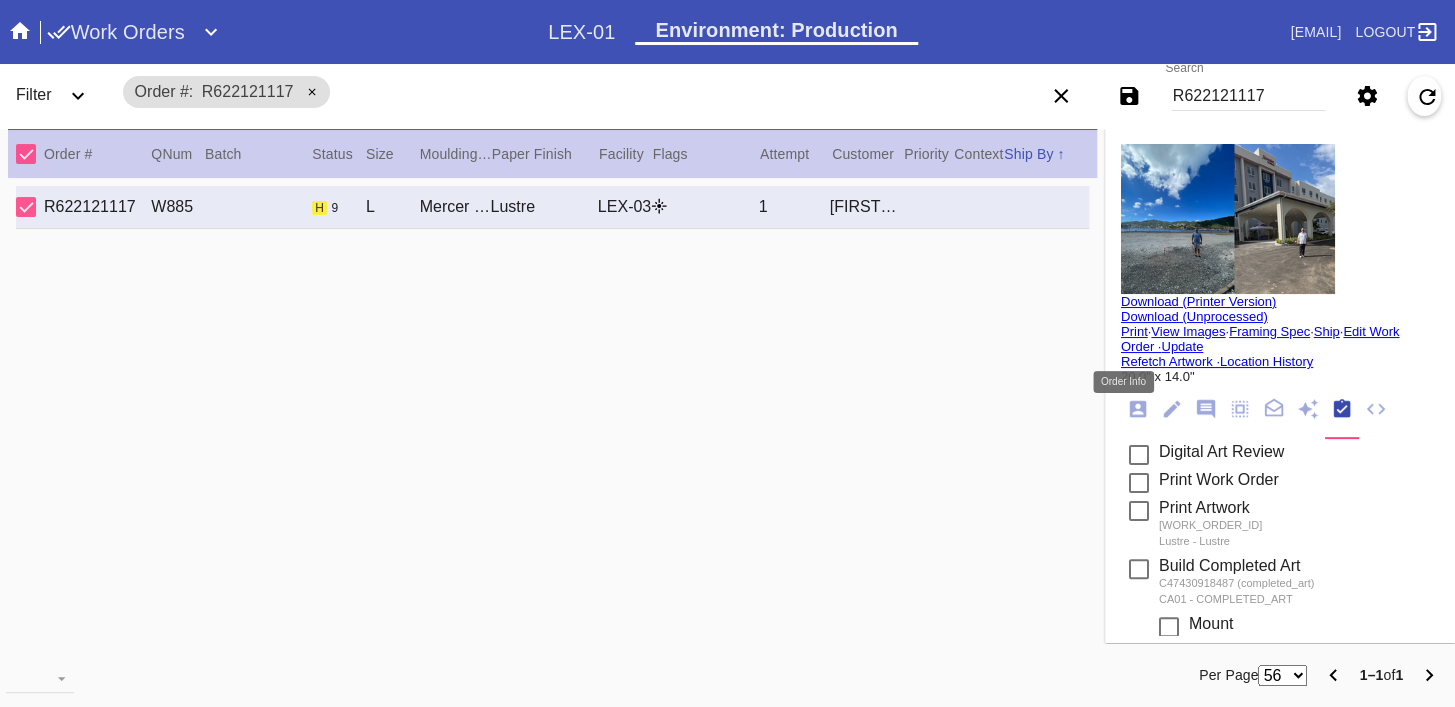 drag, startPoint x: 1115, startPoint y: 420, endPoint x: 1199, endPoint y: 441, distance: 86.58522 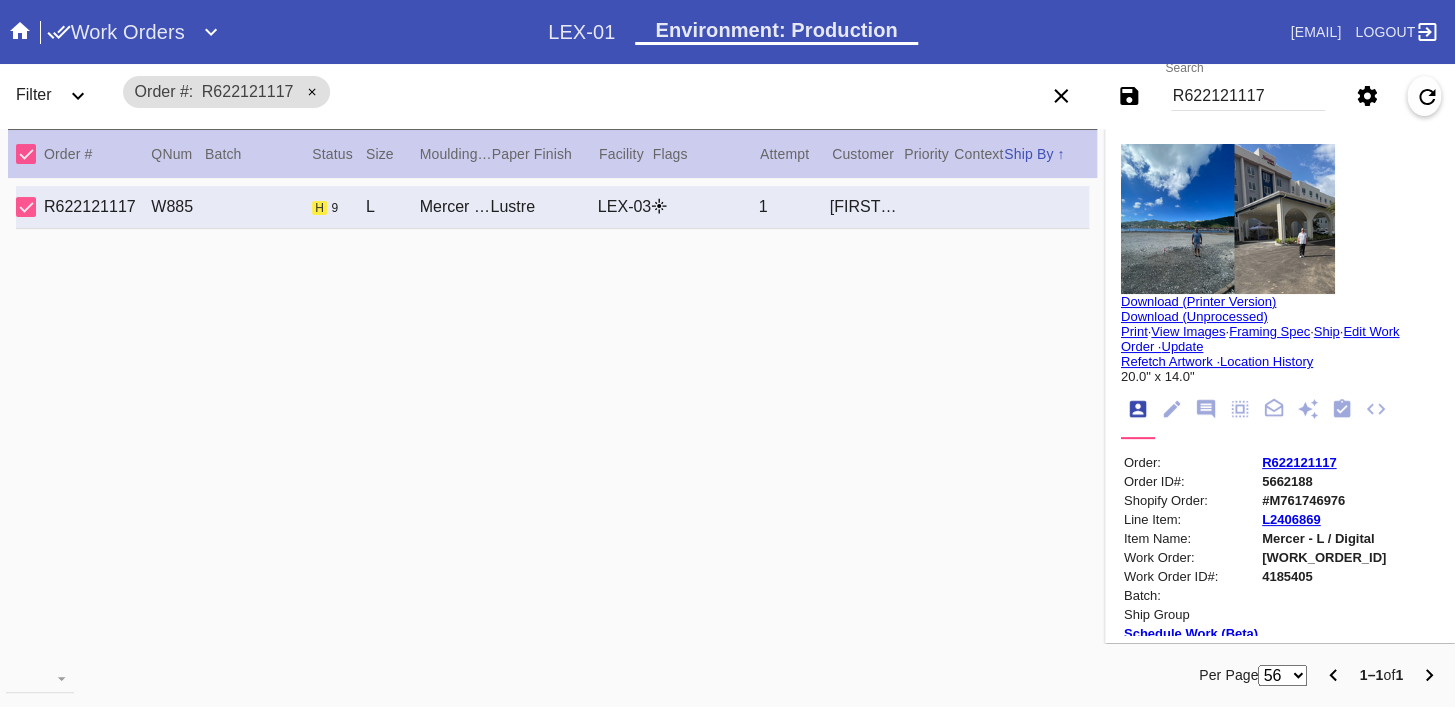 click on "R622121117" at bounding box center [1299, 462] 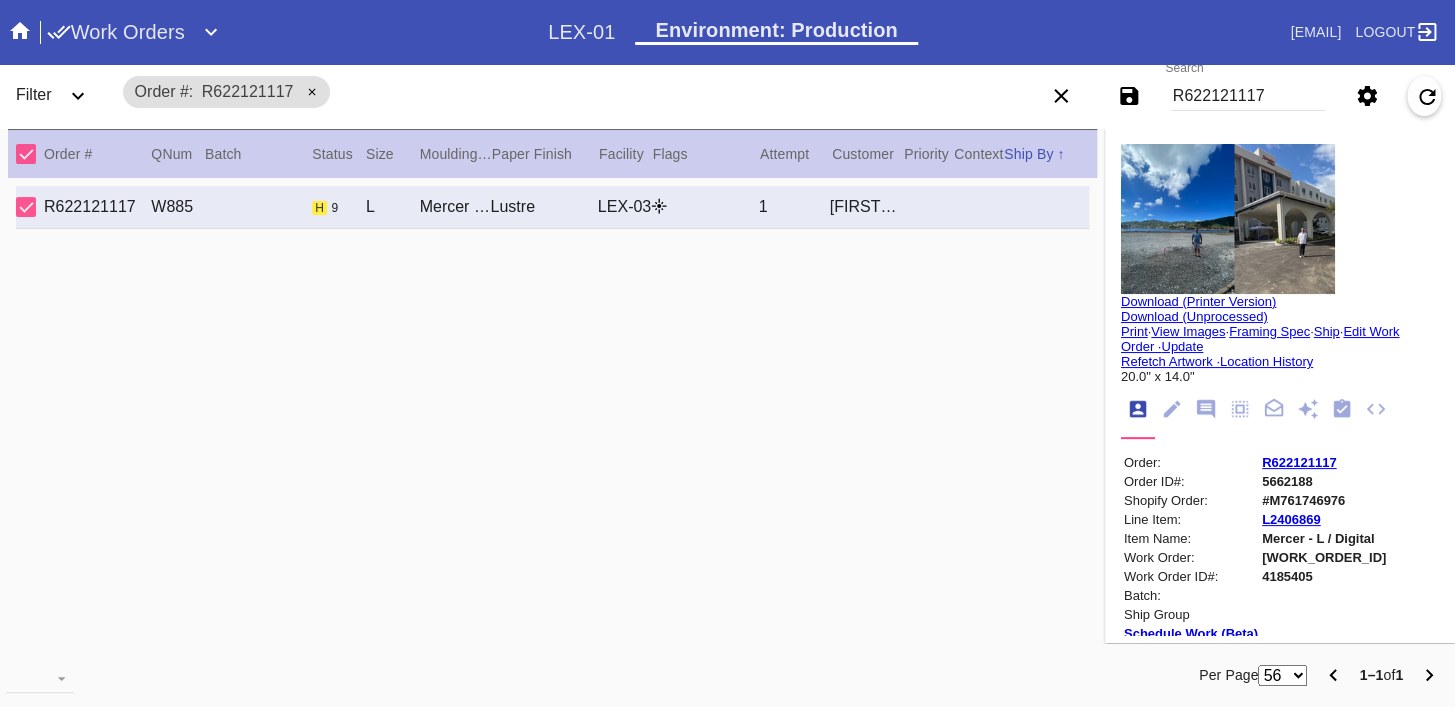 click 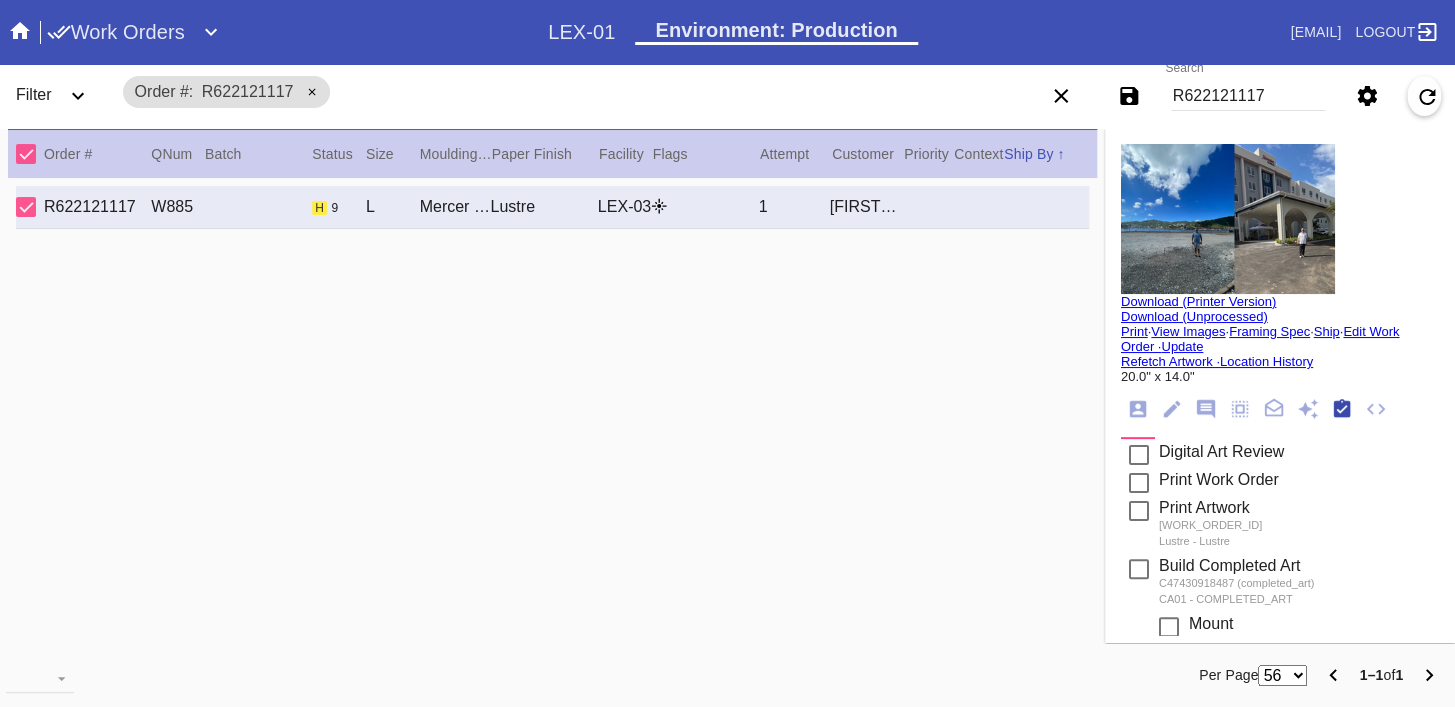 scroll, scrollTop: 322, scrollLeft: 0, axis: vertical 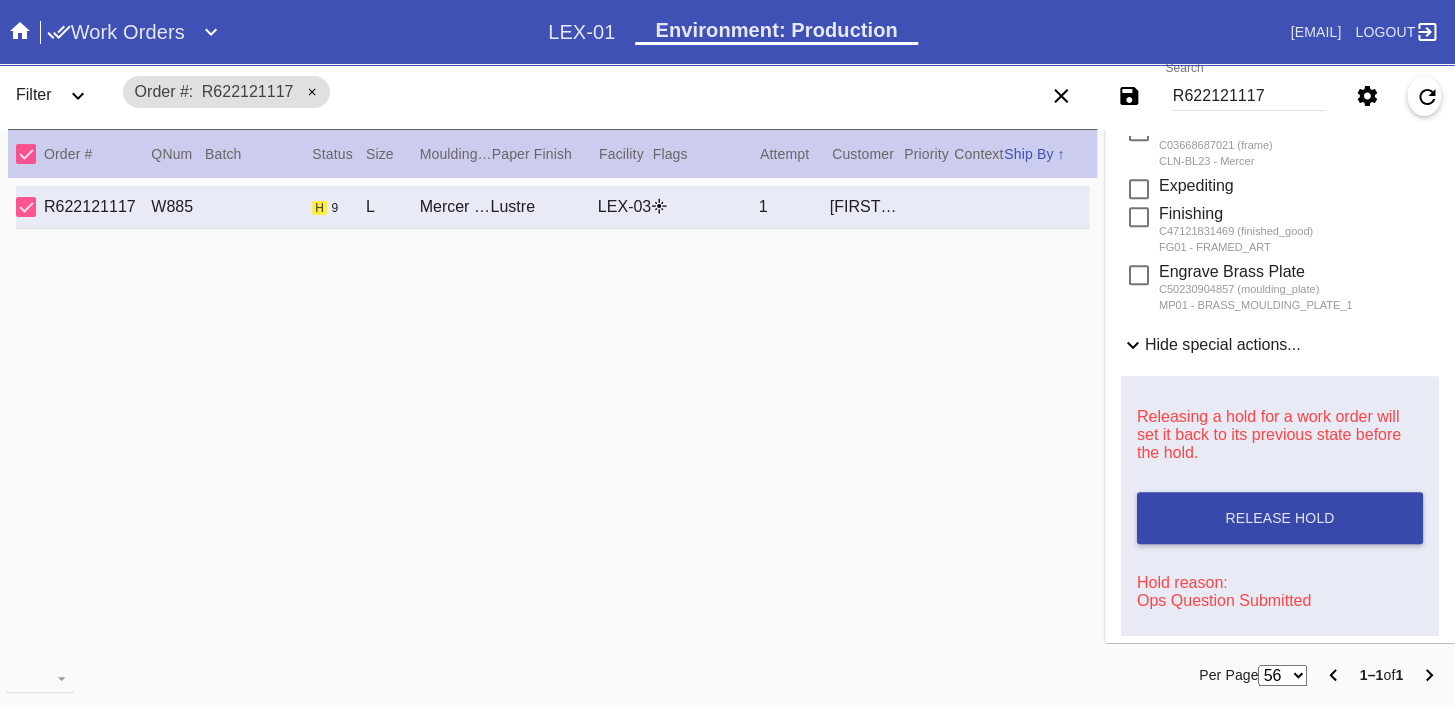 click on "Release Hold" at bounding box center [1280, 518] 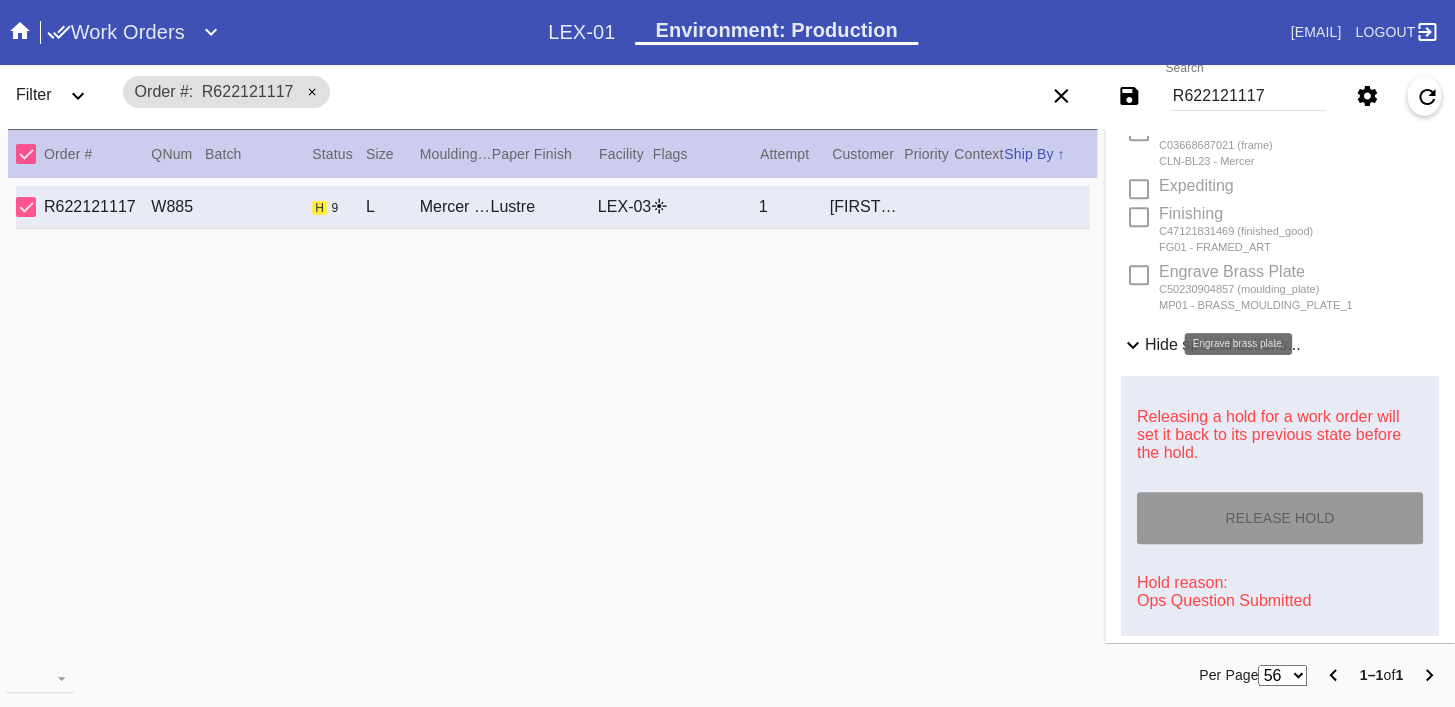 type on "8/9/2025" 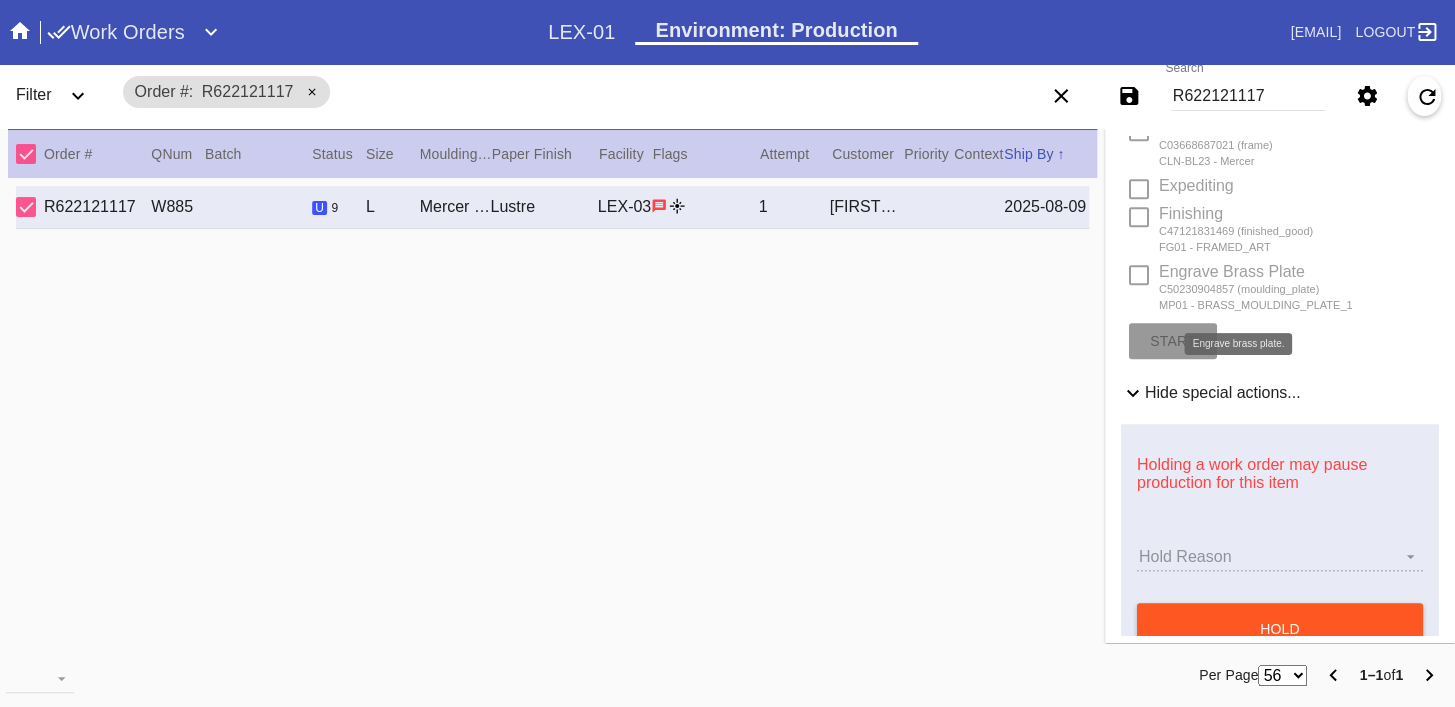 type on "Hampton By Hilton STT" 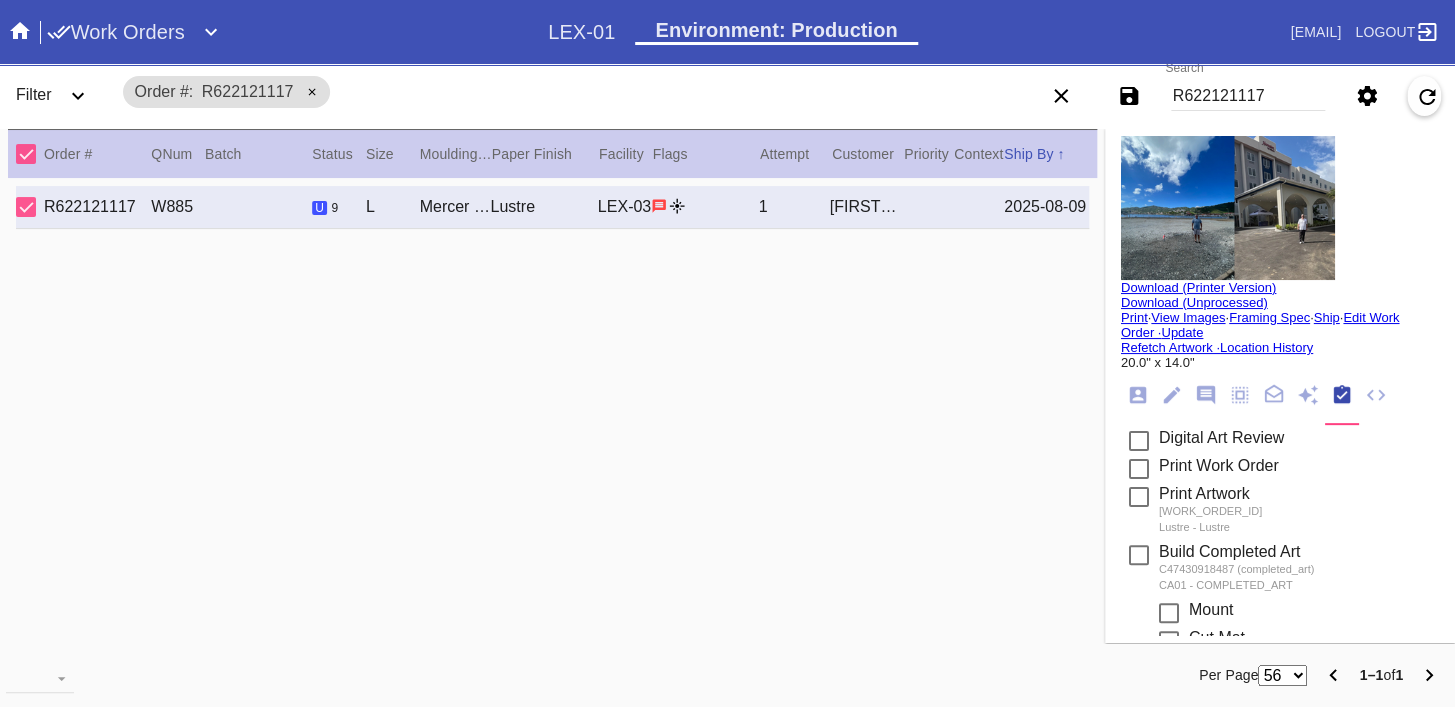 scroll, scrollTop: 0, scrollLeft: 0, axis: both 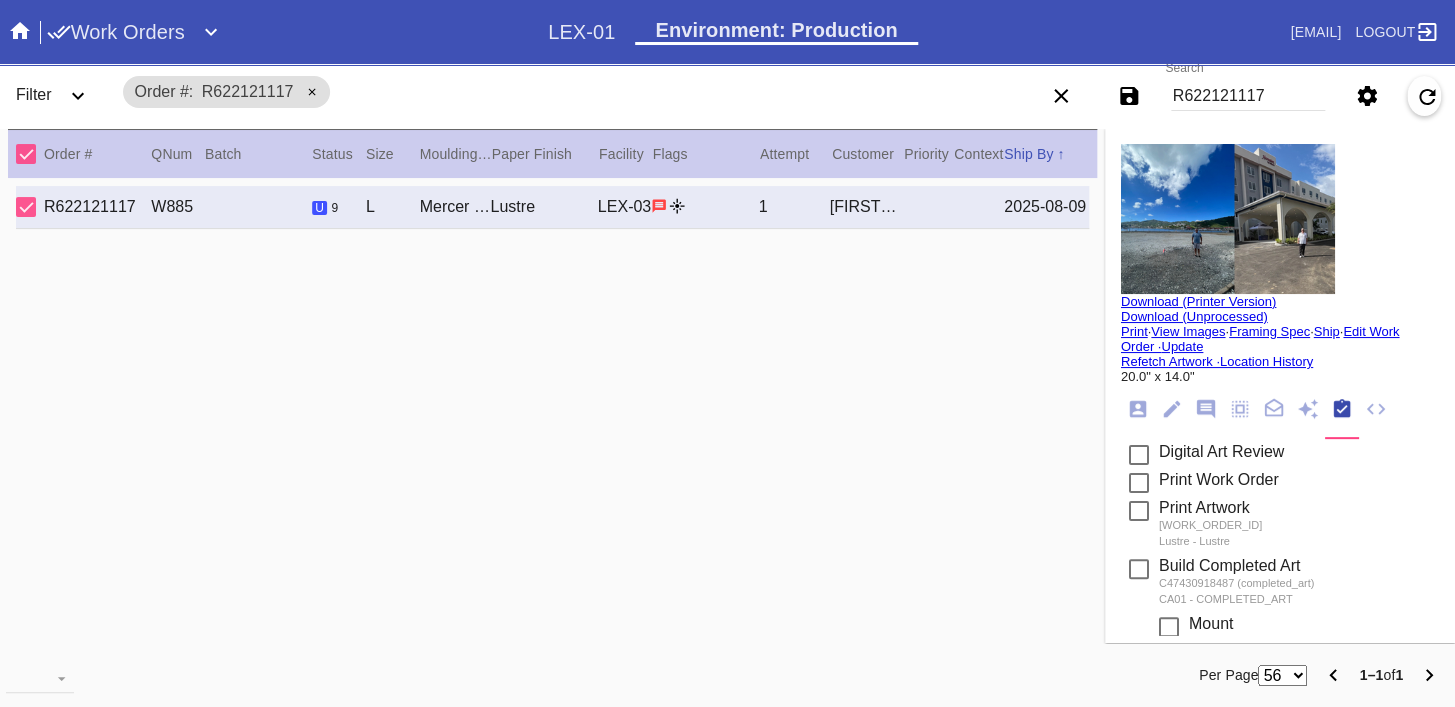 click on "R622121117" at bounding box center (1248, 96) 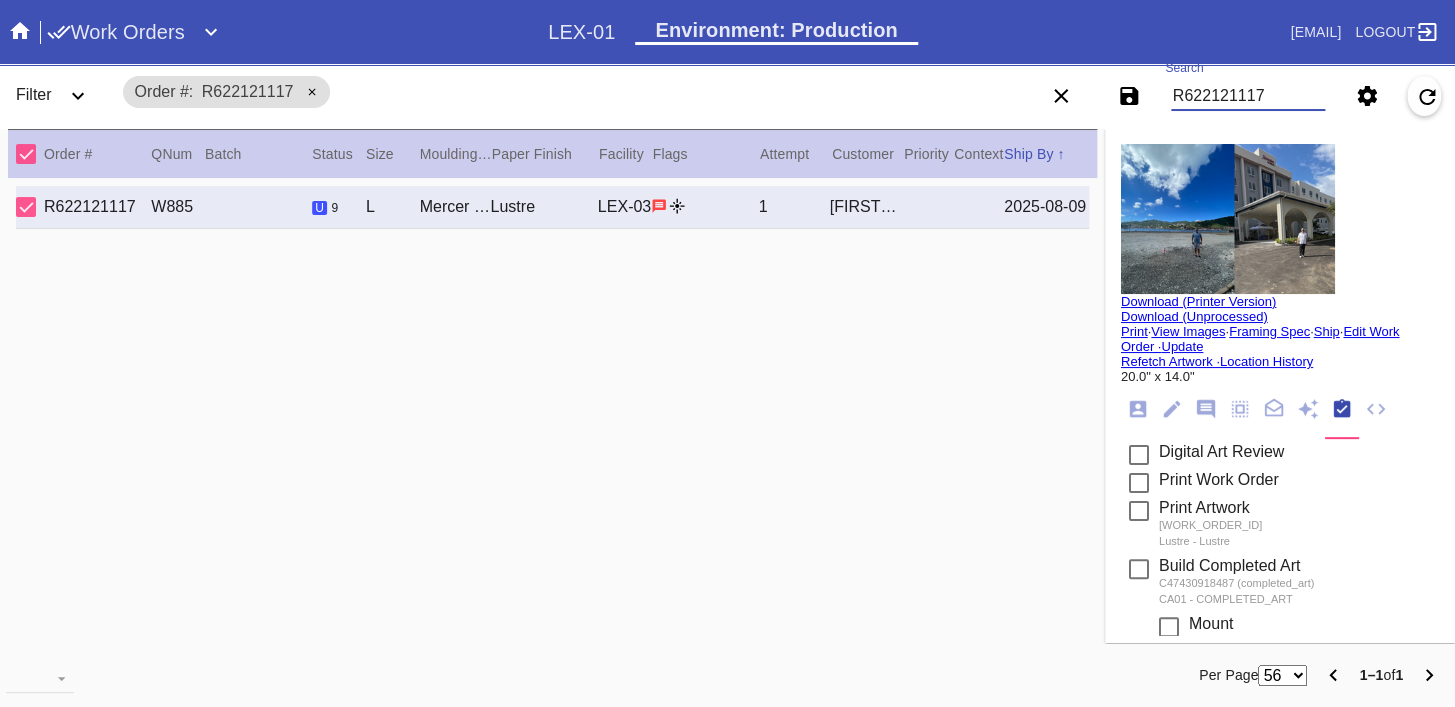 click on "R622121117" at bounding box center (1248, 96) 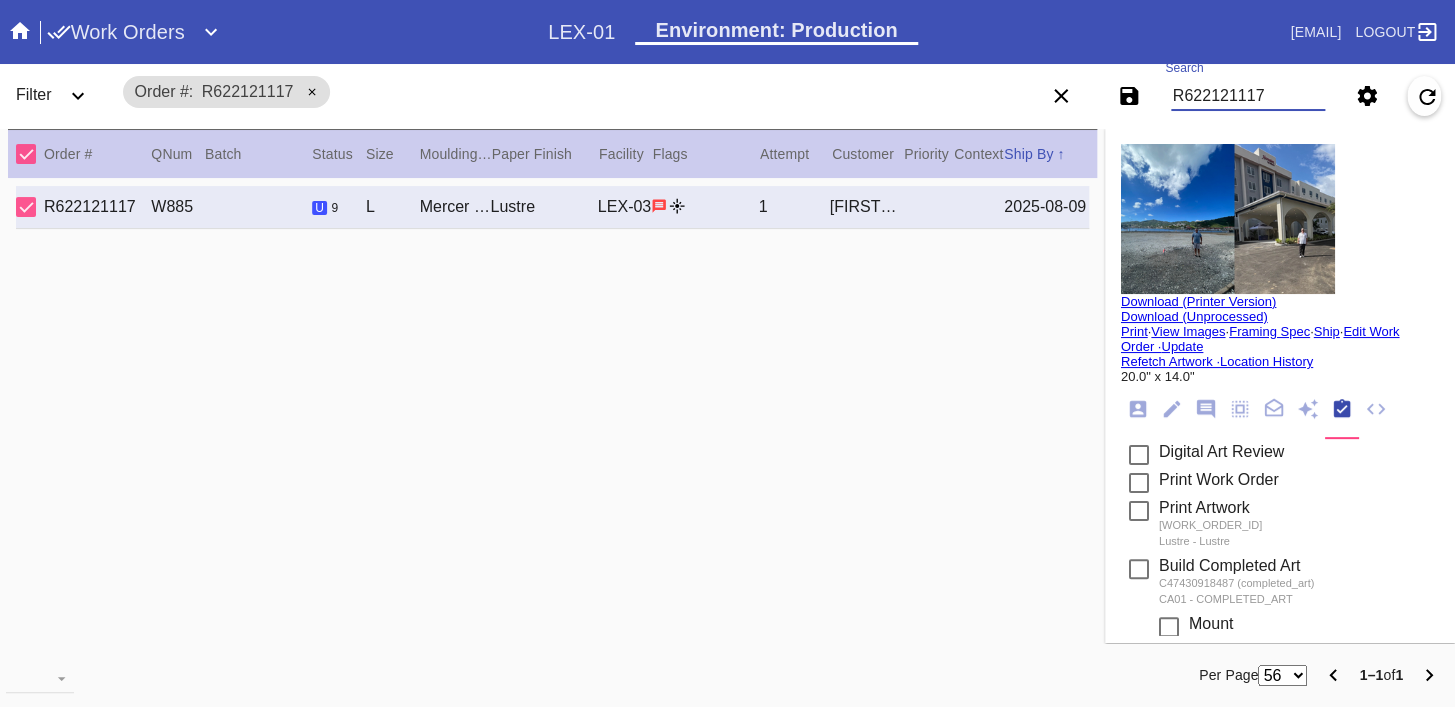paste on "gchatzky@gmail.com" 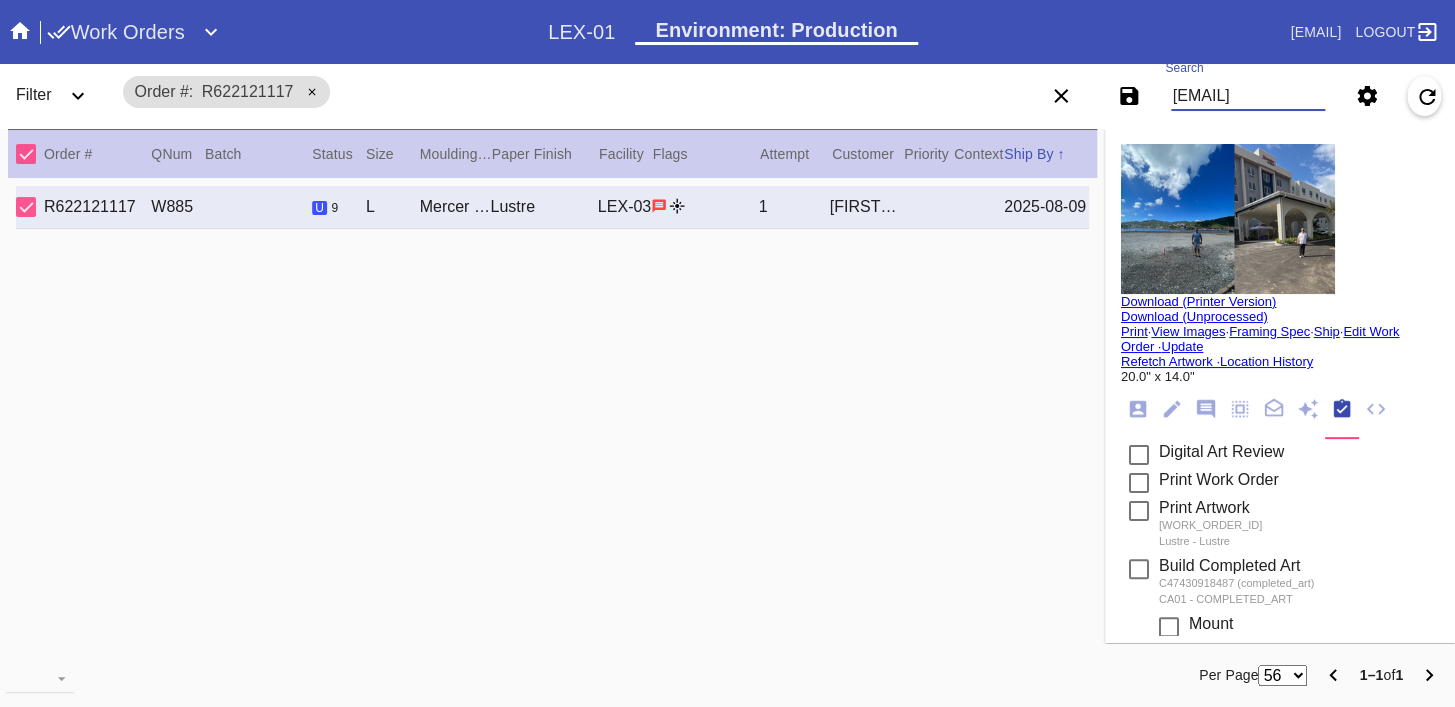 scroll, scrollTop: 0, scrollLeft: 3, axis: horizontal 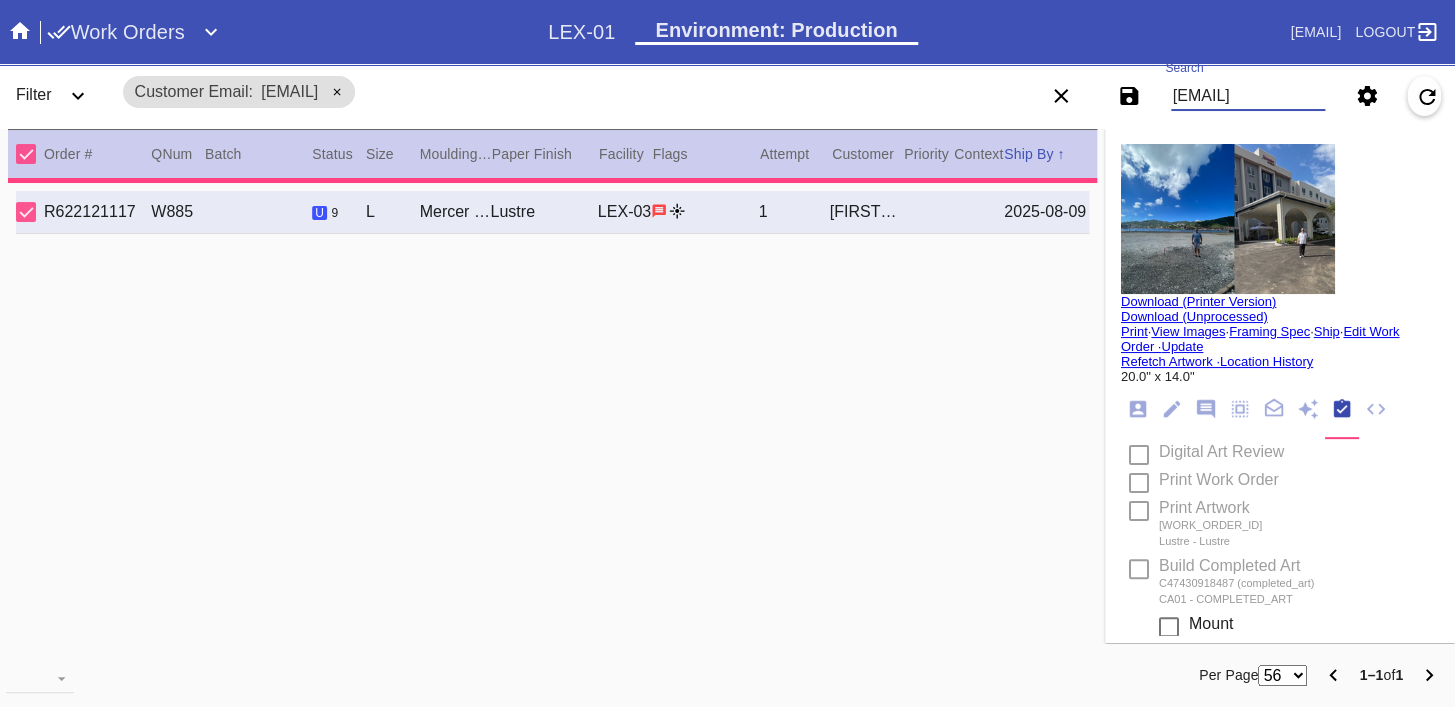 type 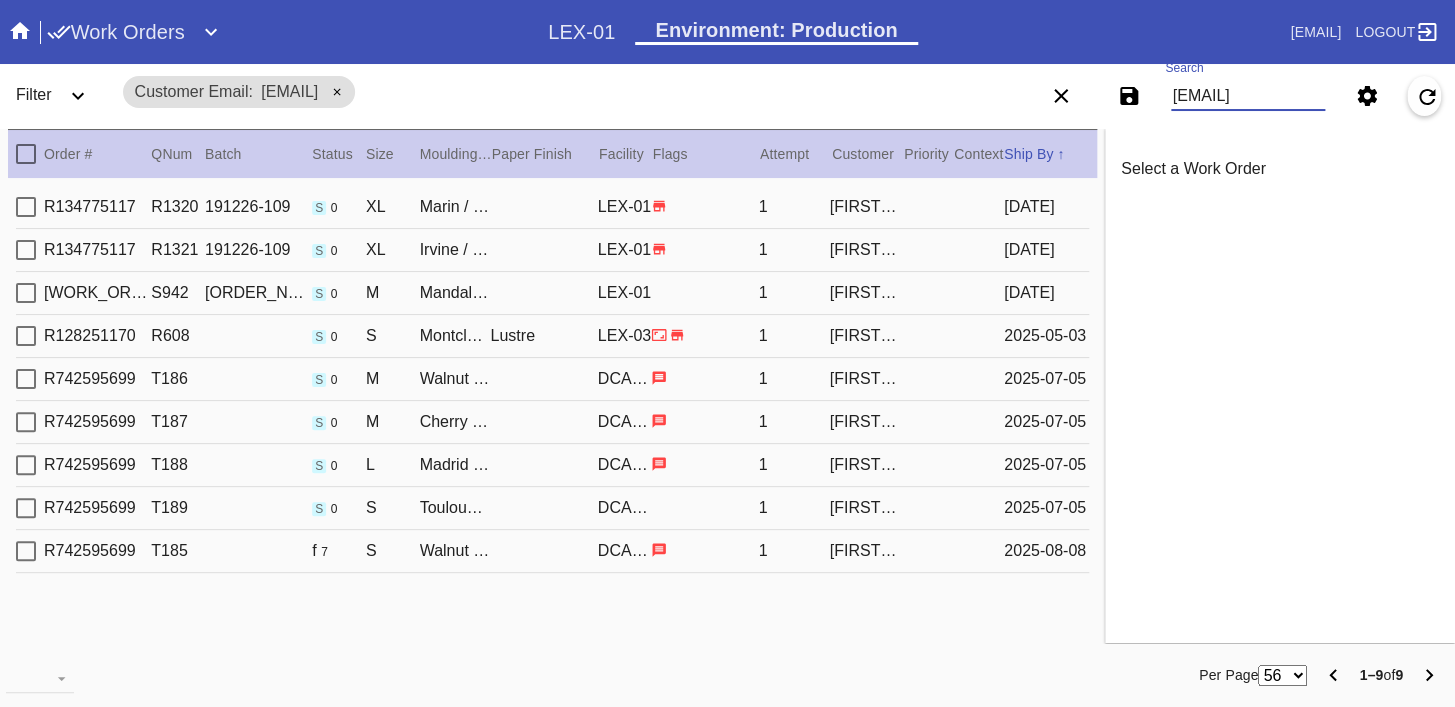 type on "gchatzky@gmail.com" 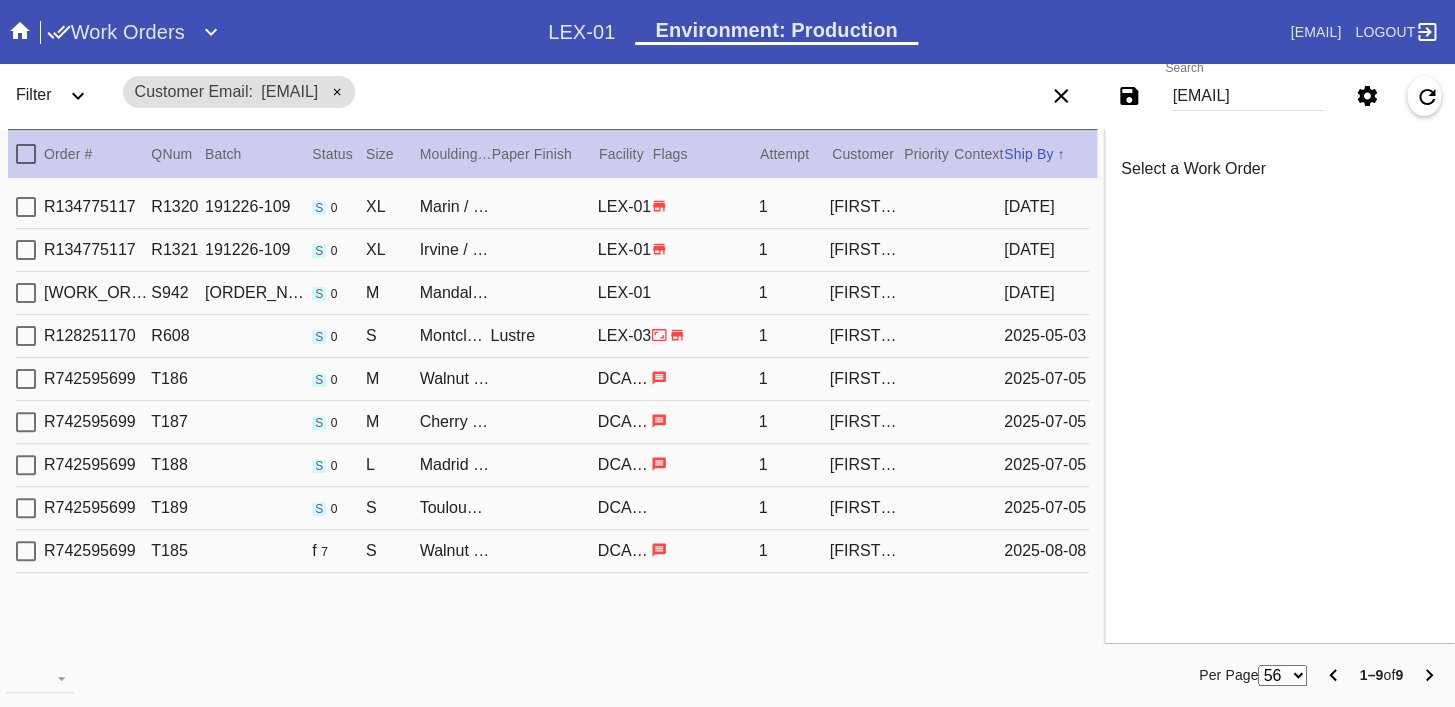 click on "R742595699 T185 f   7 S Walnut (Gallery) / Dark Olive DCA-05 1 Grace Chatzky
2025-08-08" at bounding box center (552, 551) 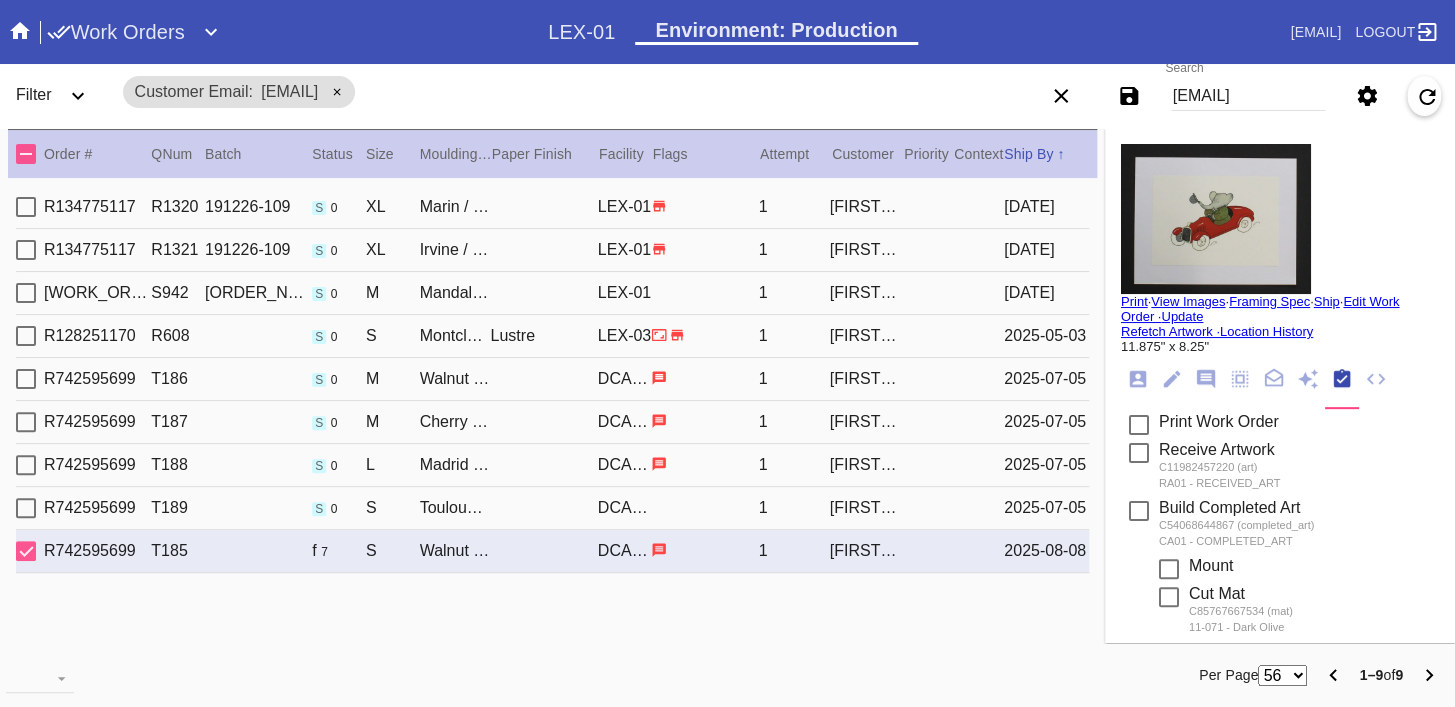 click at bounding box center [1216, 219] 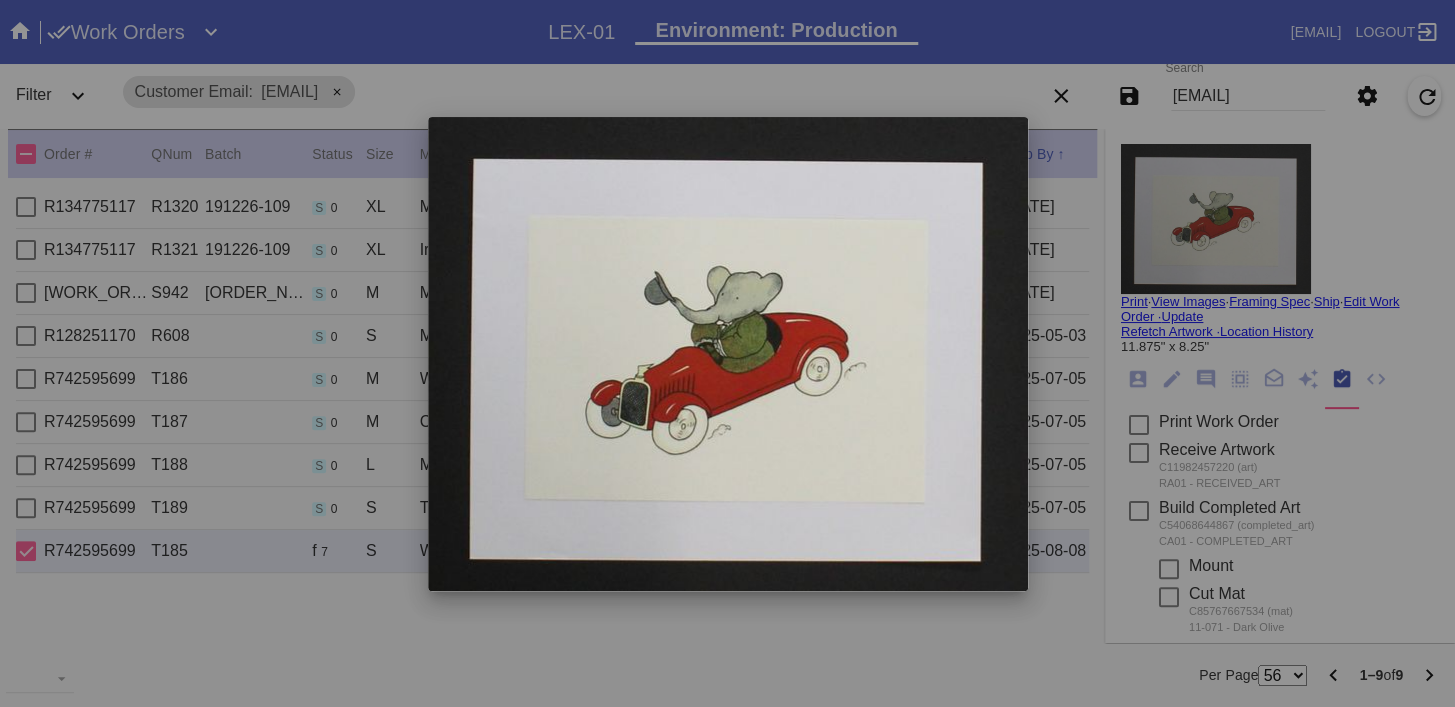 click at bounding box center (727, 353) 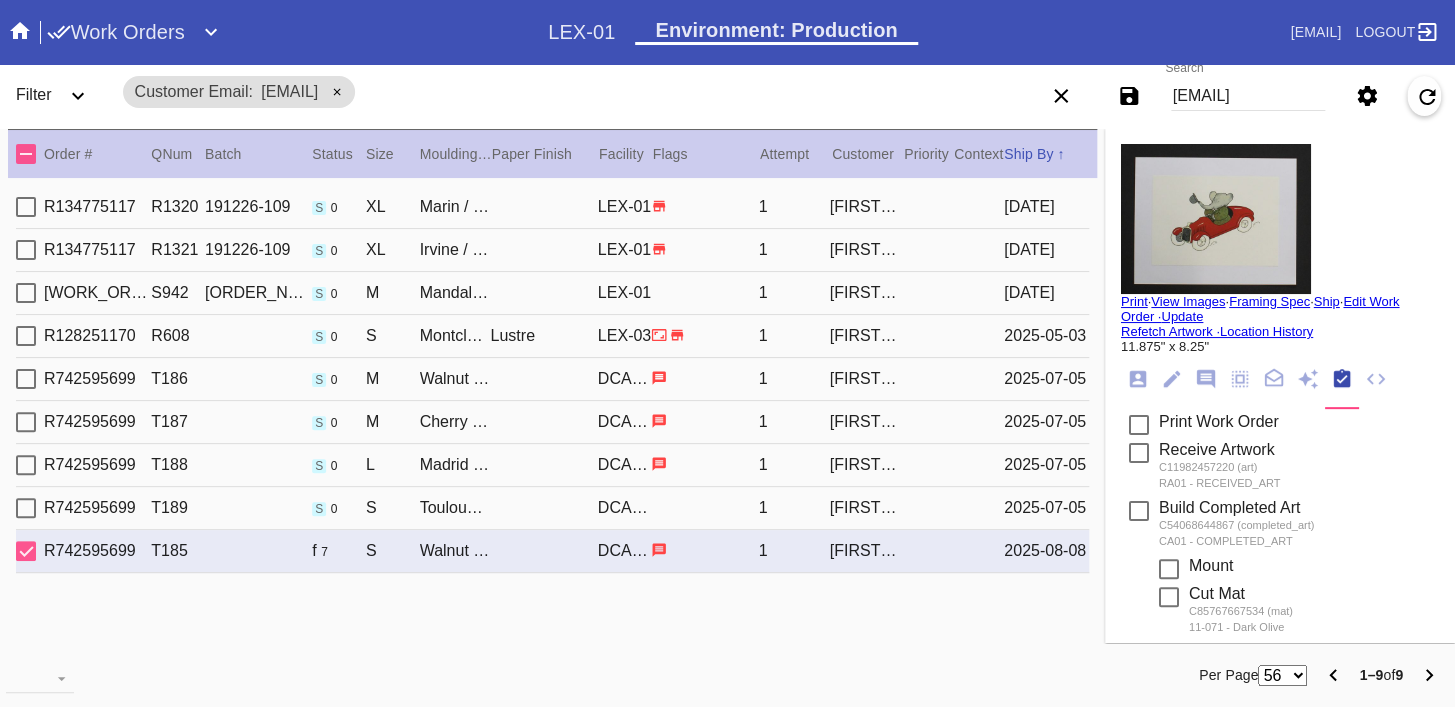 click 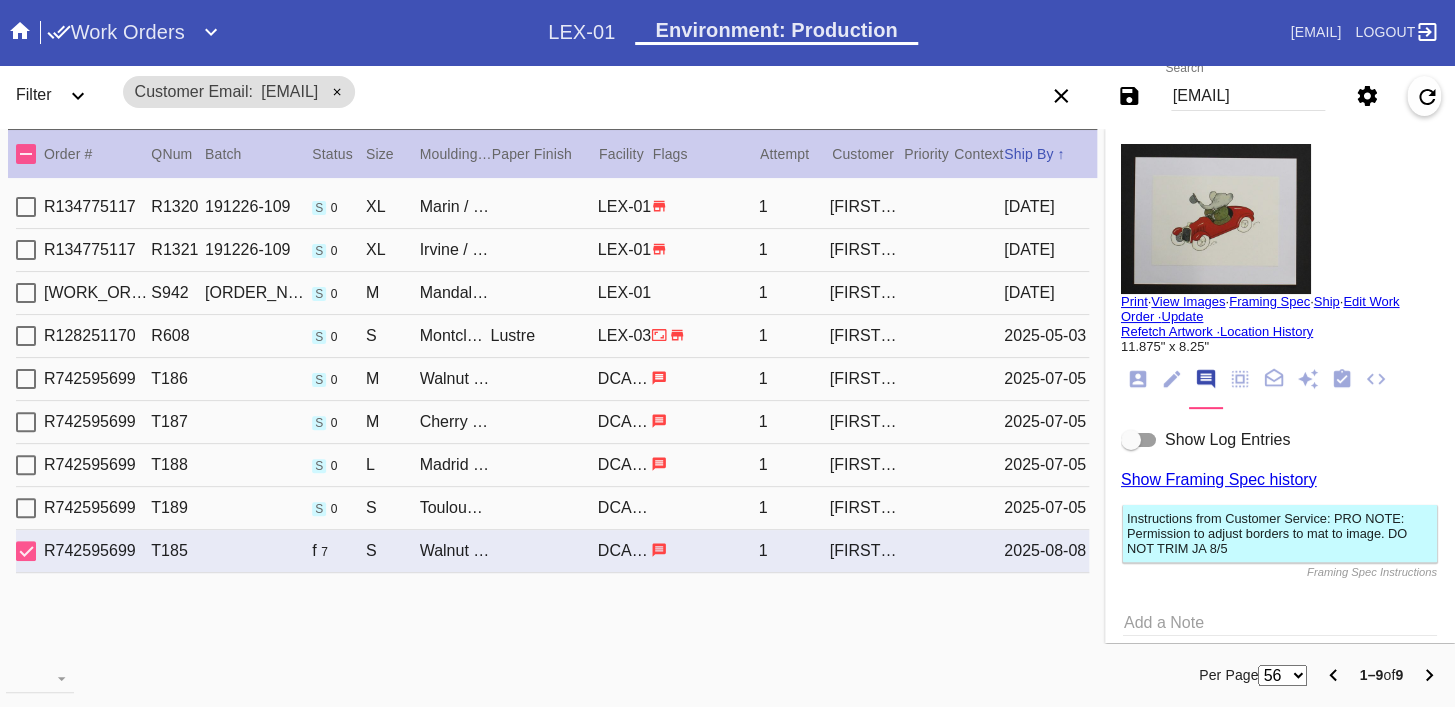 click at bounding box center [1216, 219] 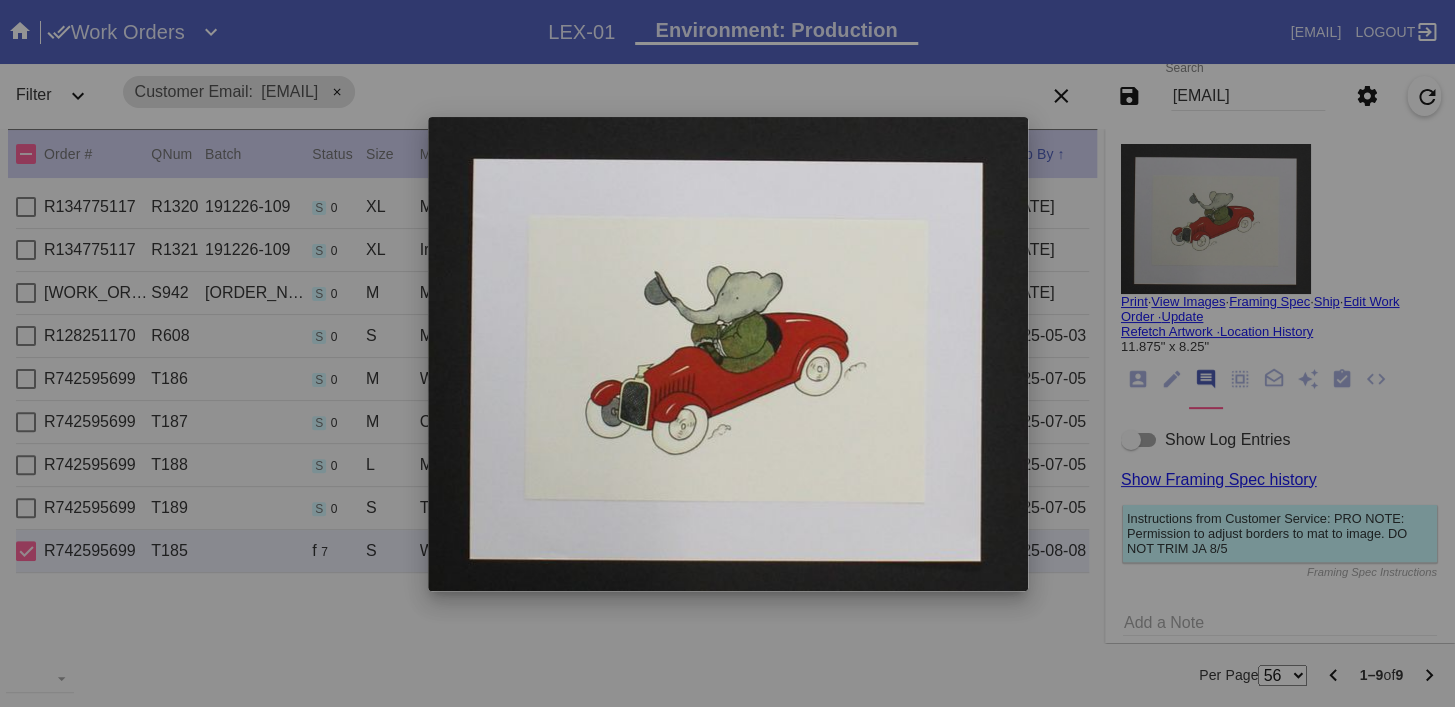 click at bounding box center [727, 353] 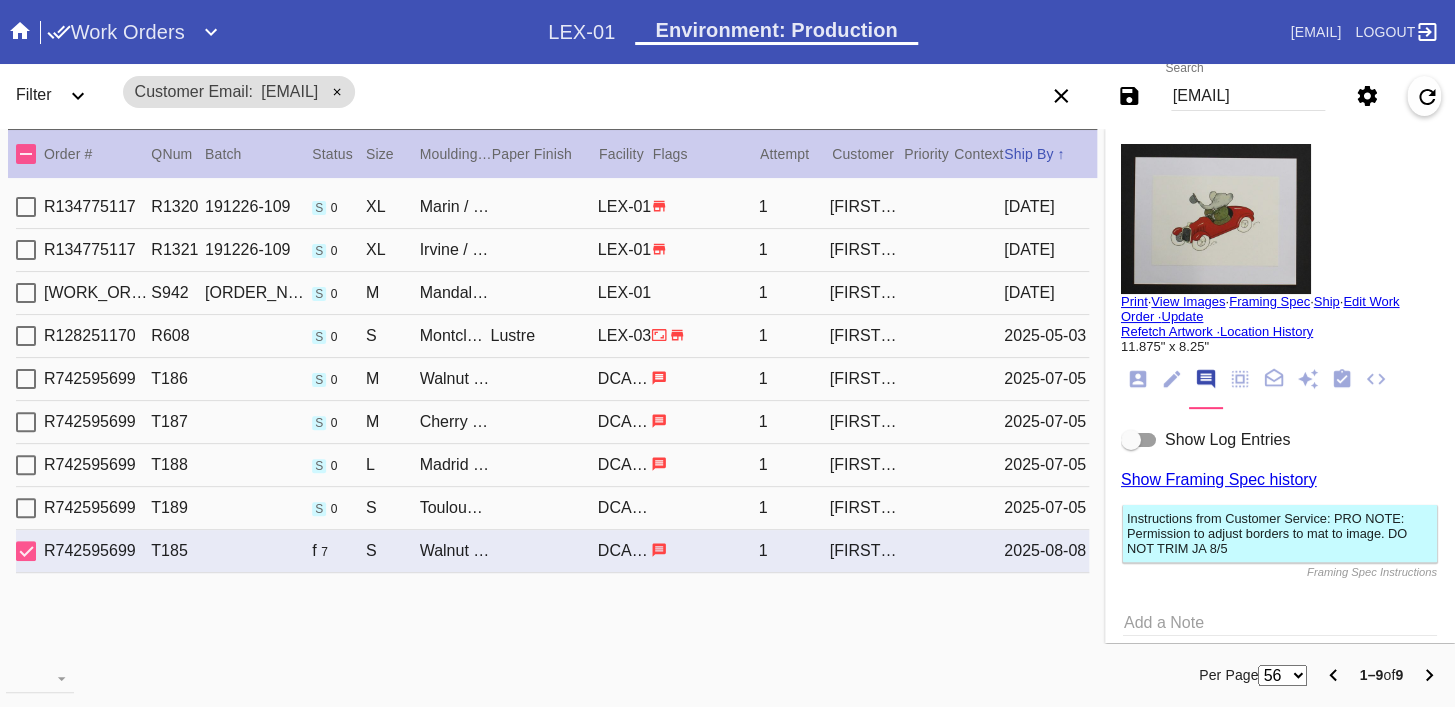 click 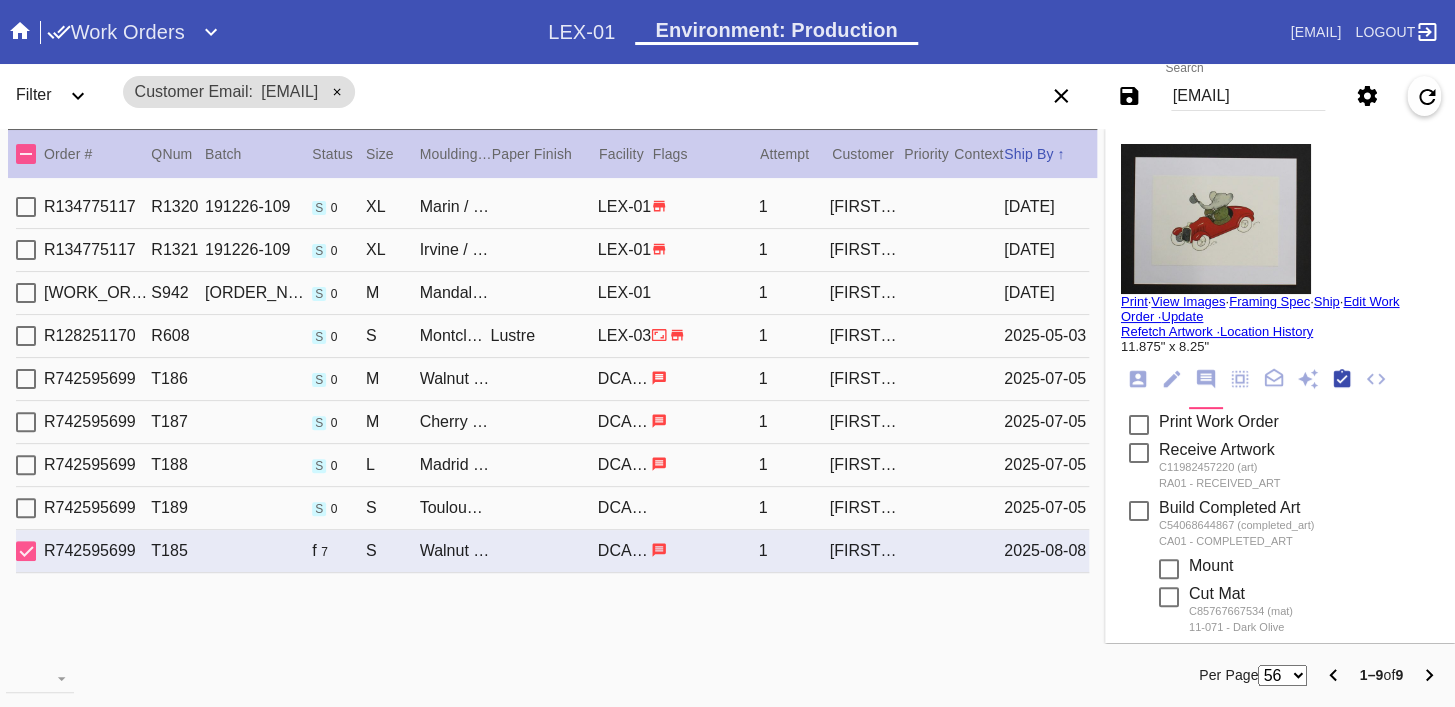 scroll, scrollTop: 322, scrollLeft: 0, axis: vertical 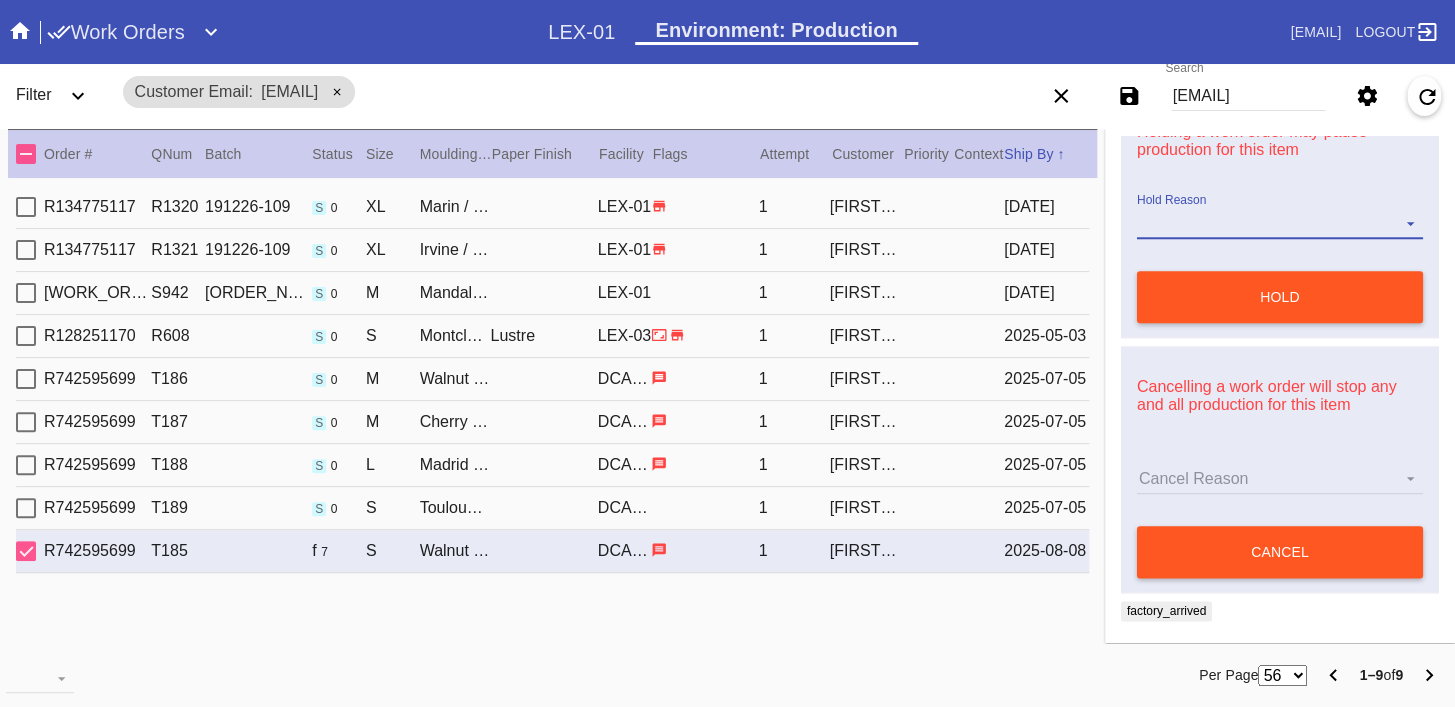 click on "Hold Reason Artcare Artwork Review CA Proactive Outreach CX Artwork Review CX Asset Protection Review Embedded Mat Plaque F4B Order Update FB Internal Sample Facility Out of Stock HPO Not Received Ops Question Submitted Order Change Request Out of Stock Pull for Production Replacement Ordered Retail NSOGW Search and Rescue Update Work Order" at bounding box center (1280, 224) 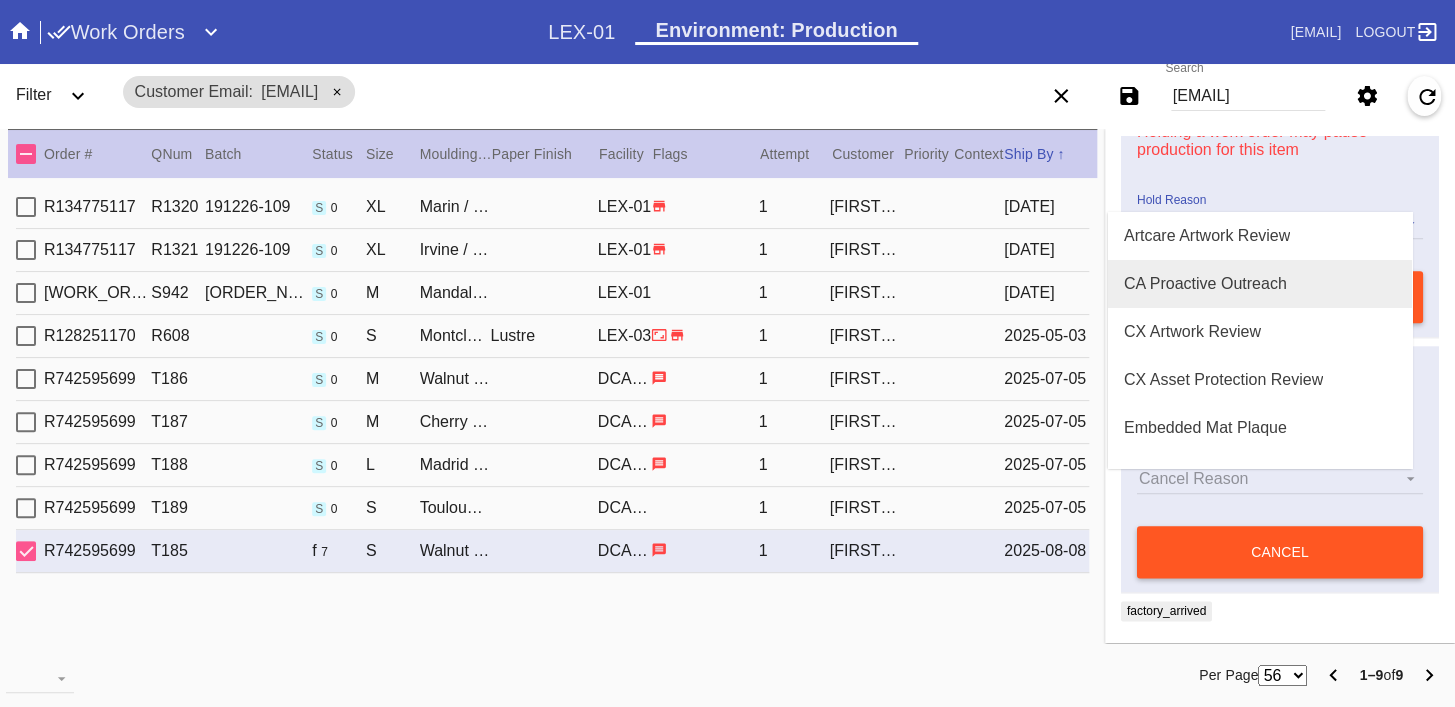 click on "CA Proactive Outreach" at bounding box center [1205, 284] 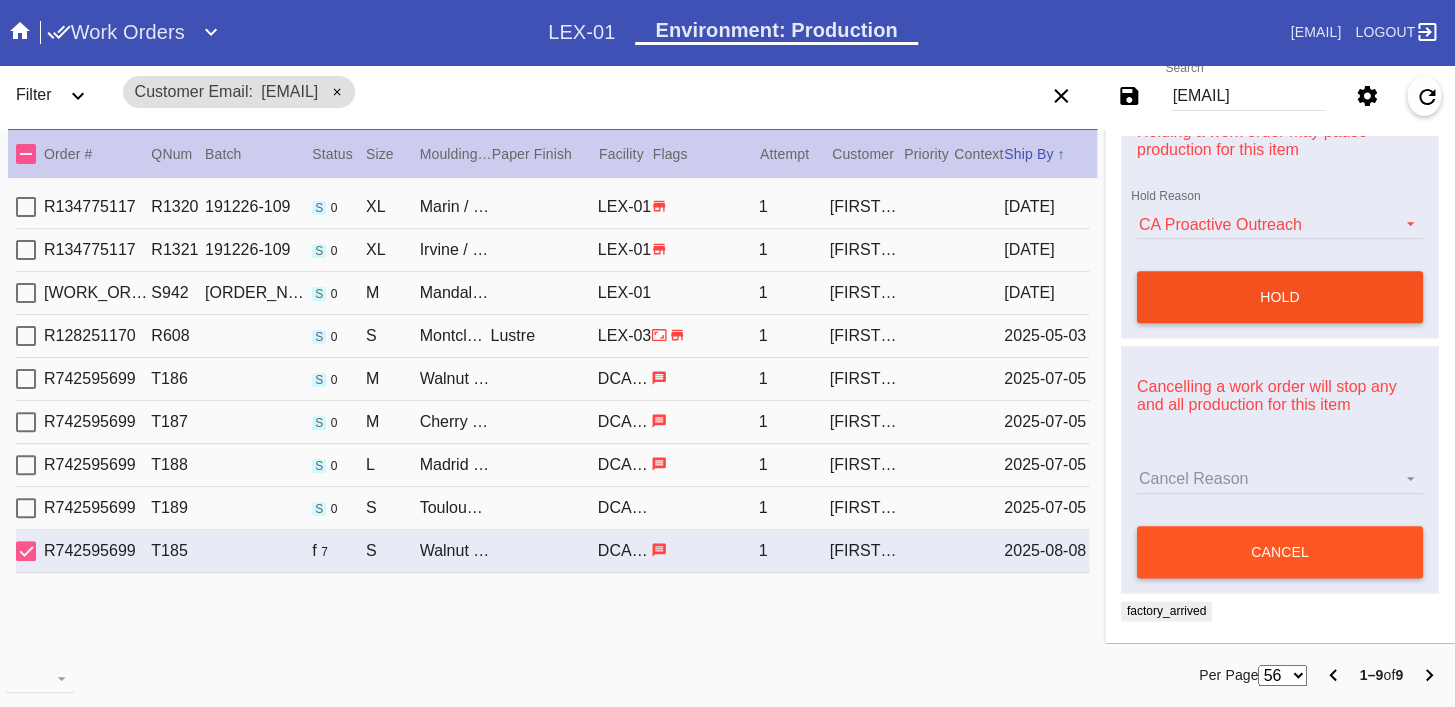 click on "hold" at bounding box center (1280, 297) 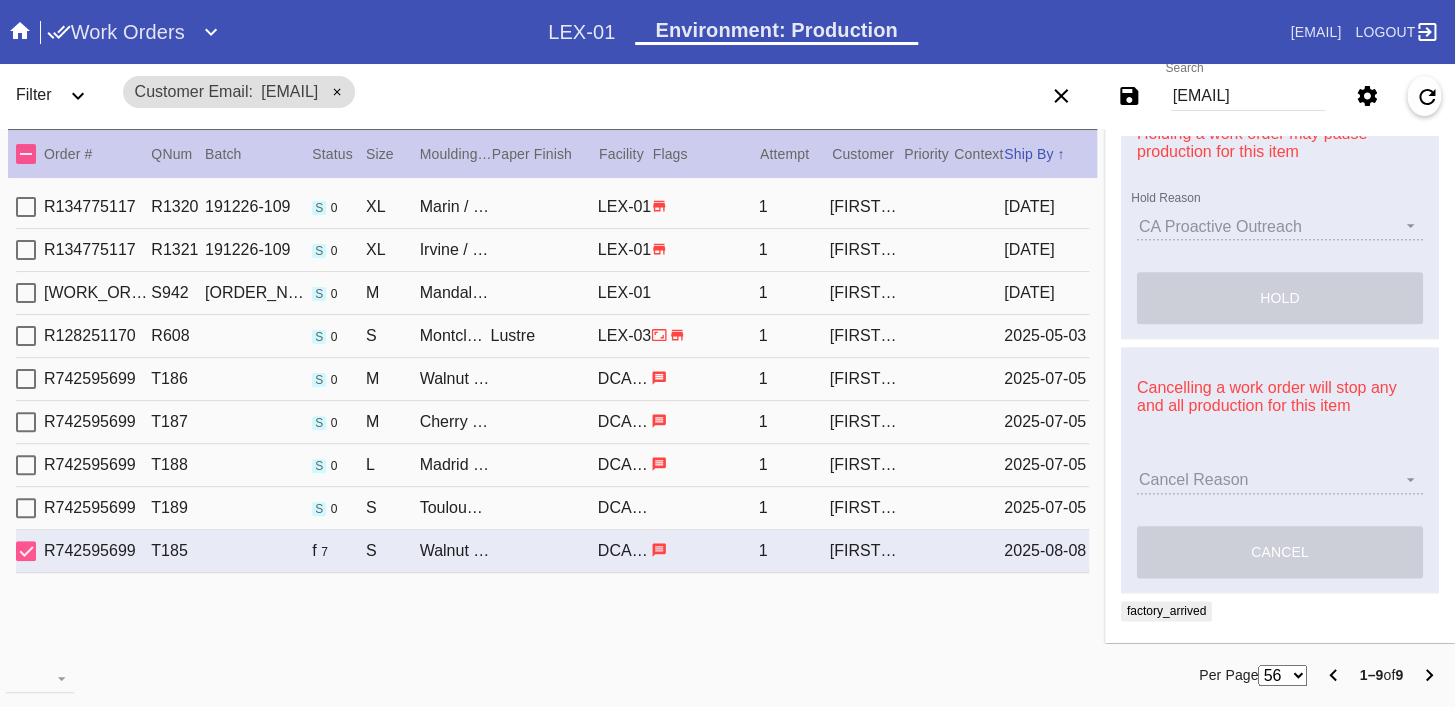 type 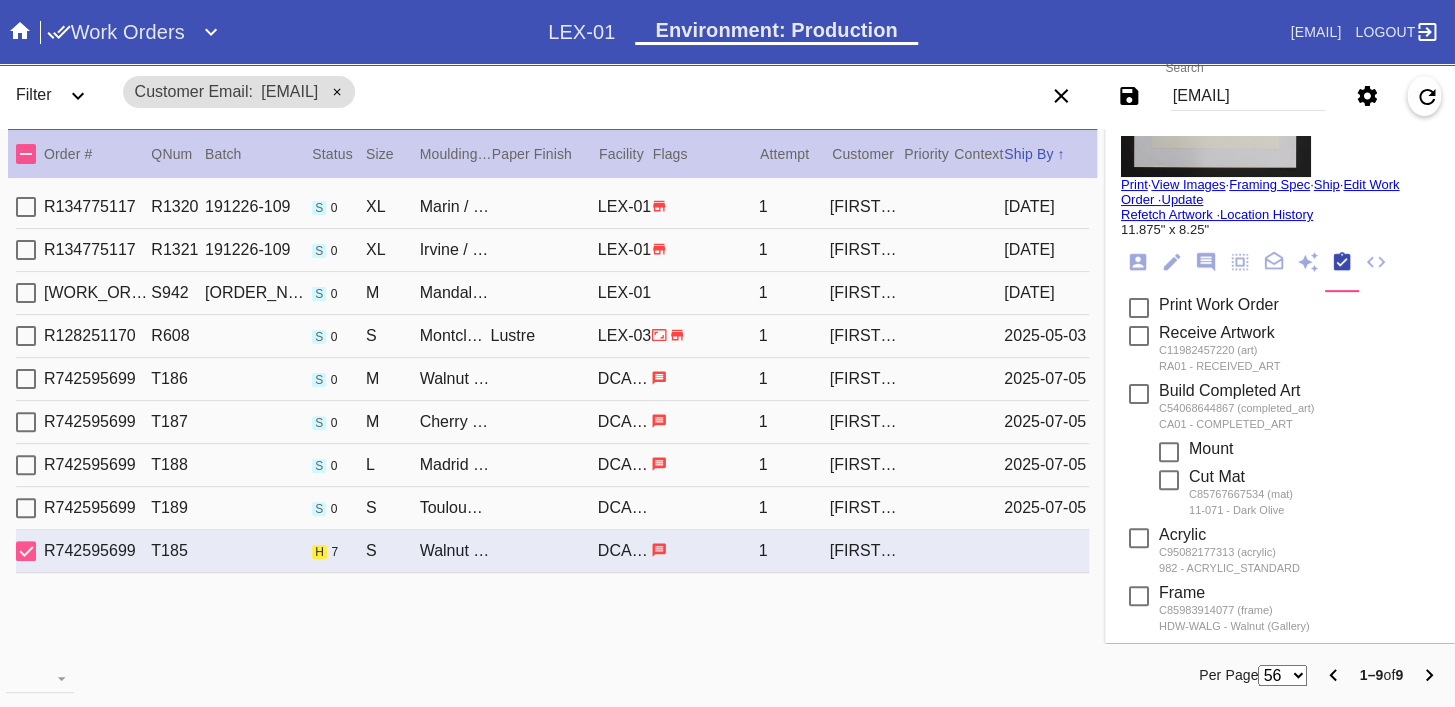 scroll, scrollTop: 0, scrollLeft: 0, axis: both 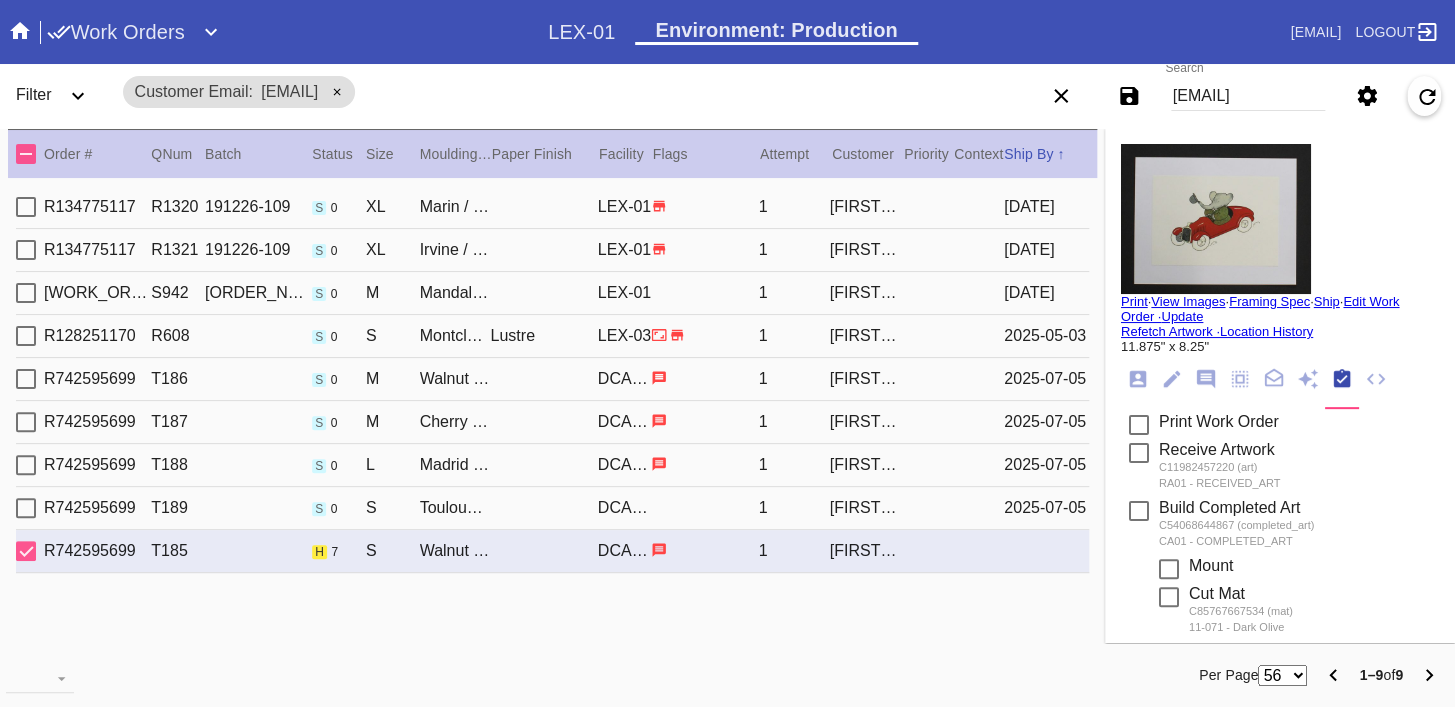 click 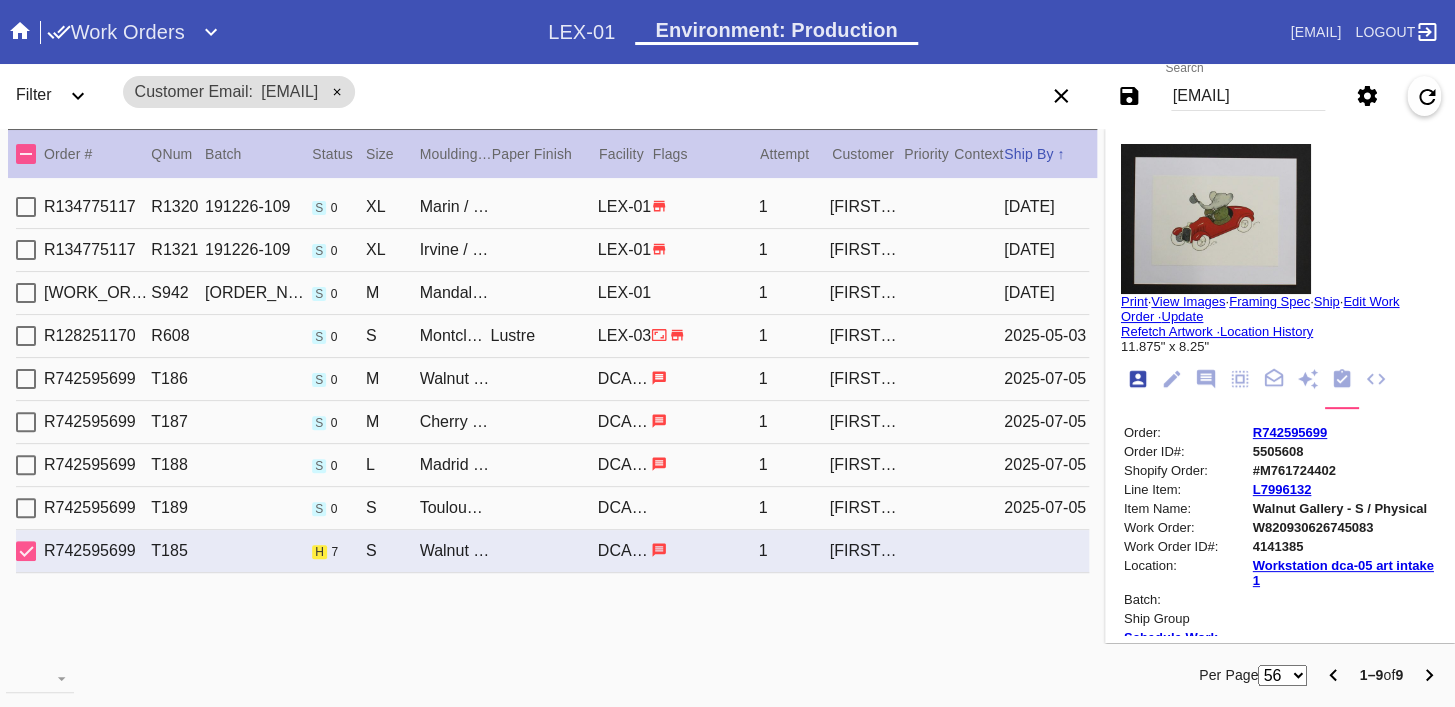 scroll, scrollTop: 24, scrollLeft: 0, axis: vertical 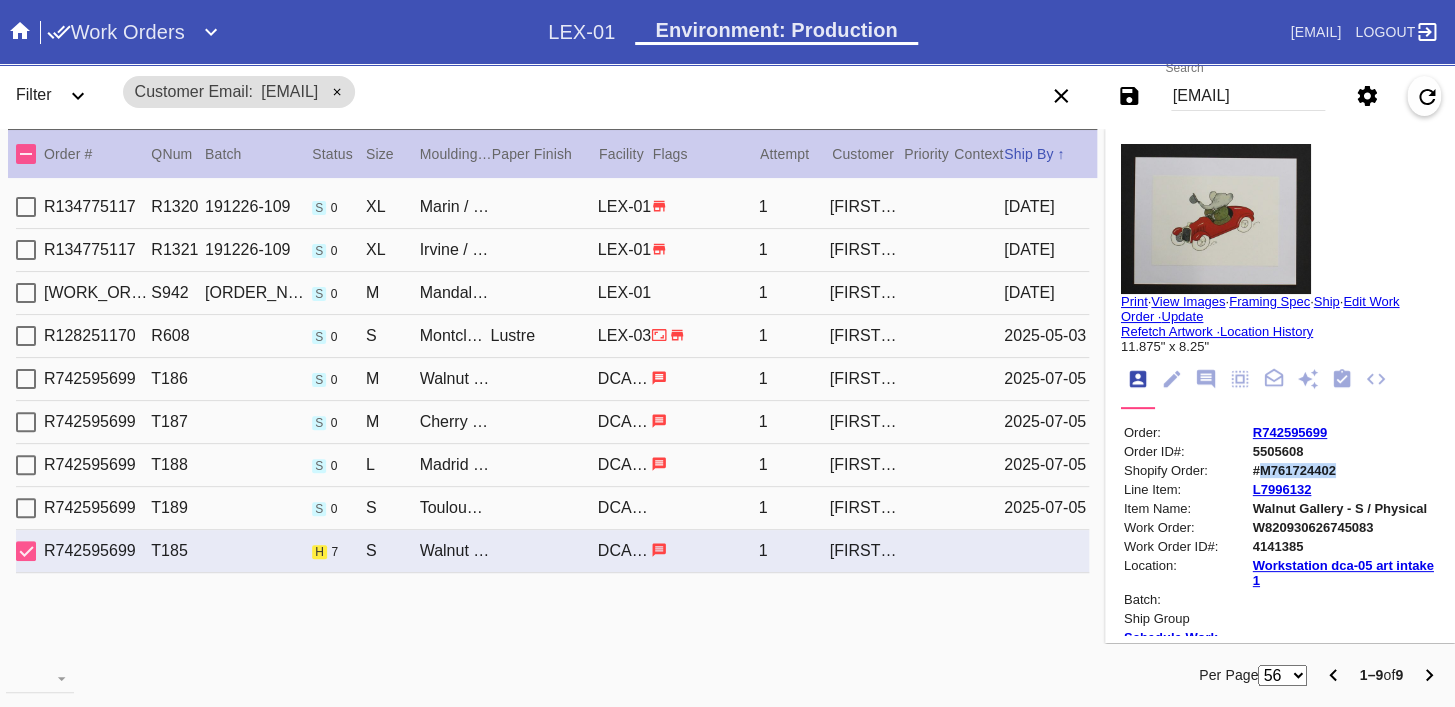 copy on "M761724402" 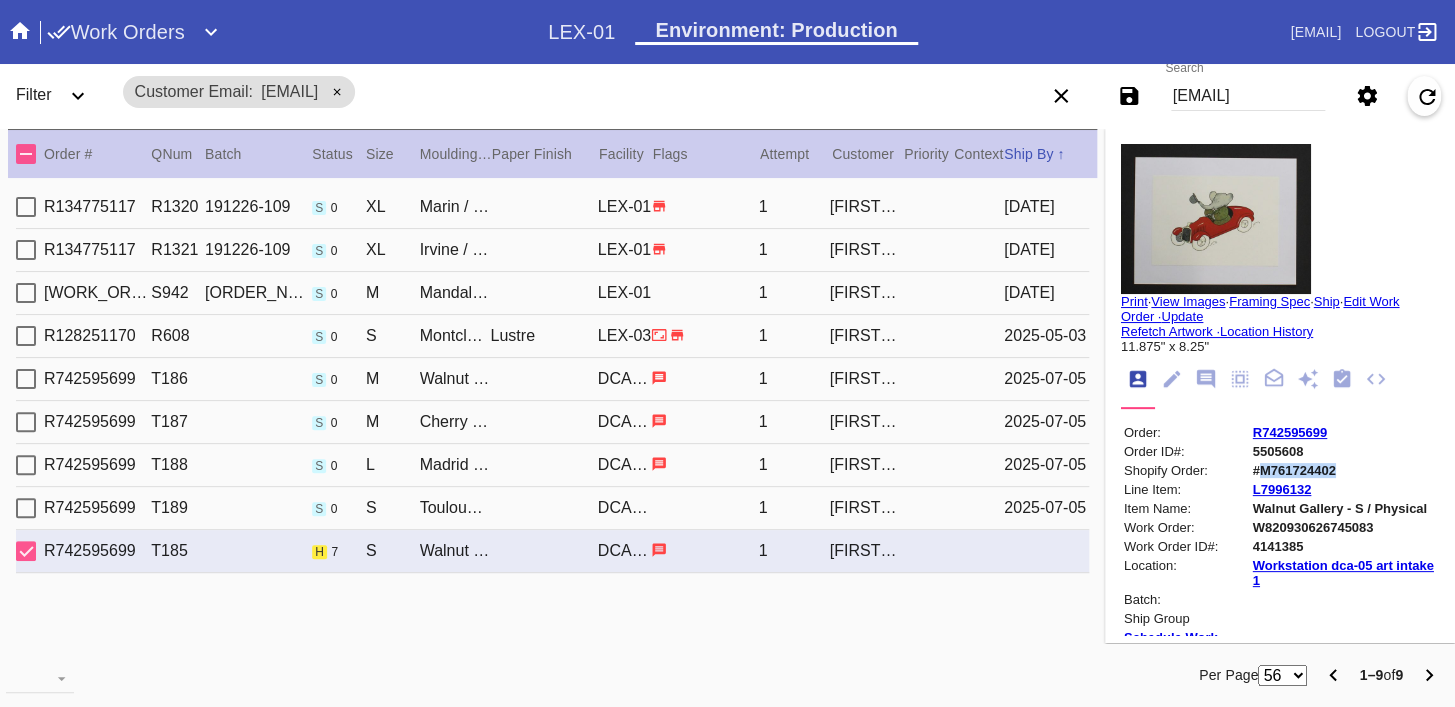 click at bounding box center (1216, 219) 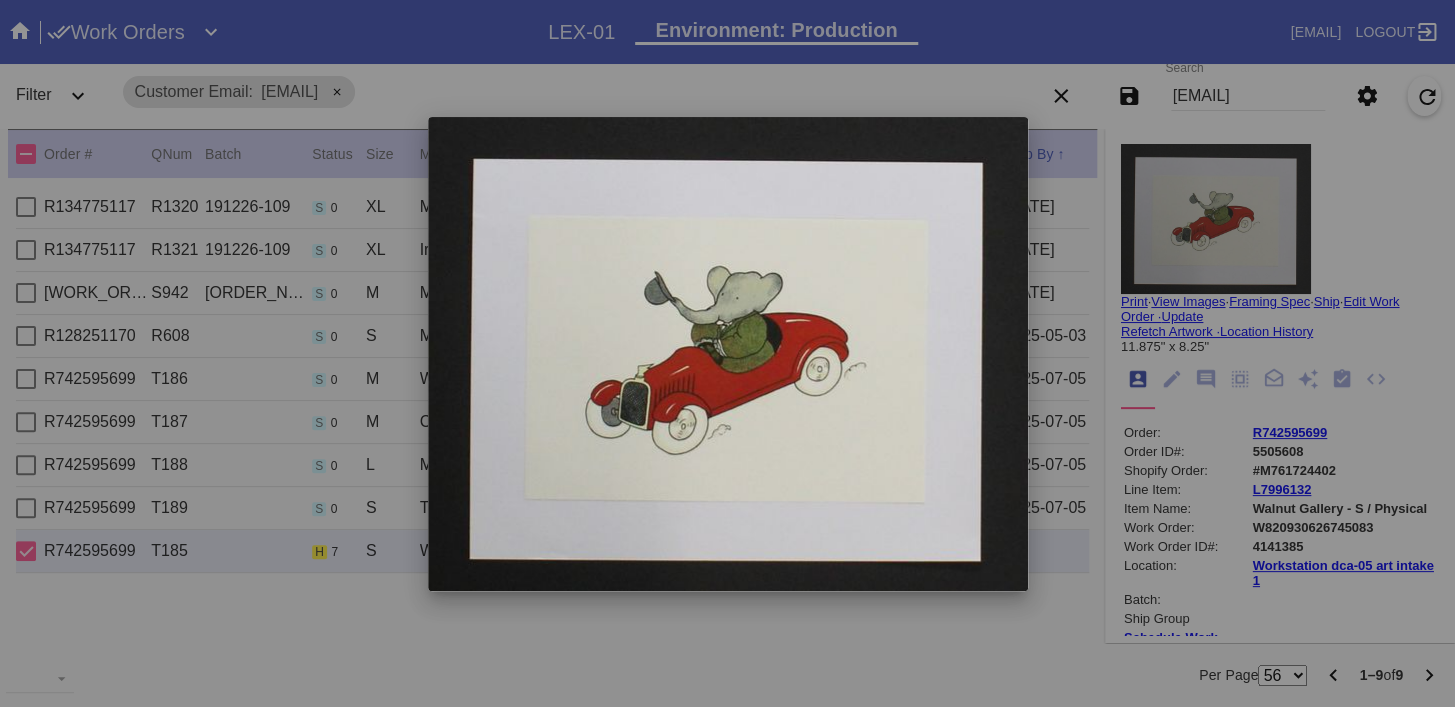 click at bounding box center (727, 353) 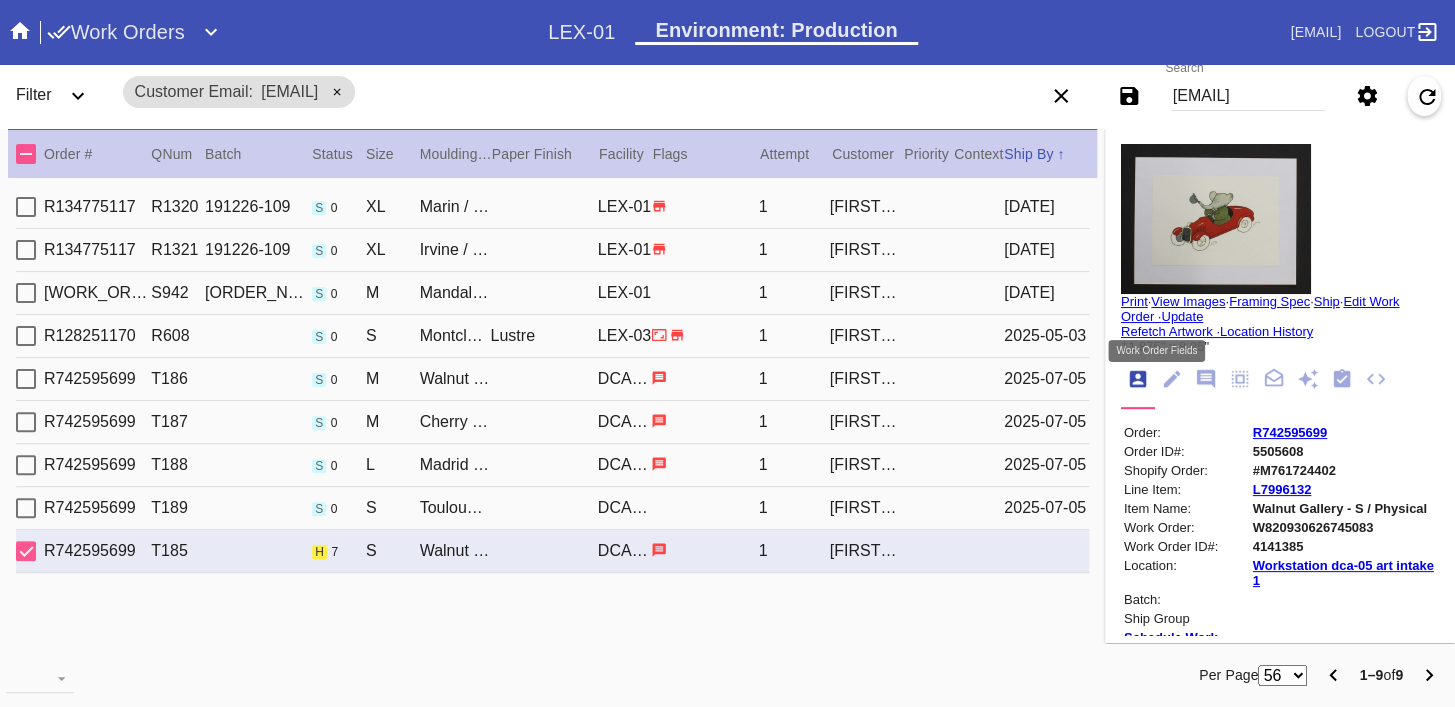 click 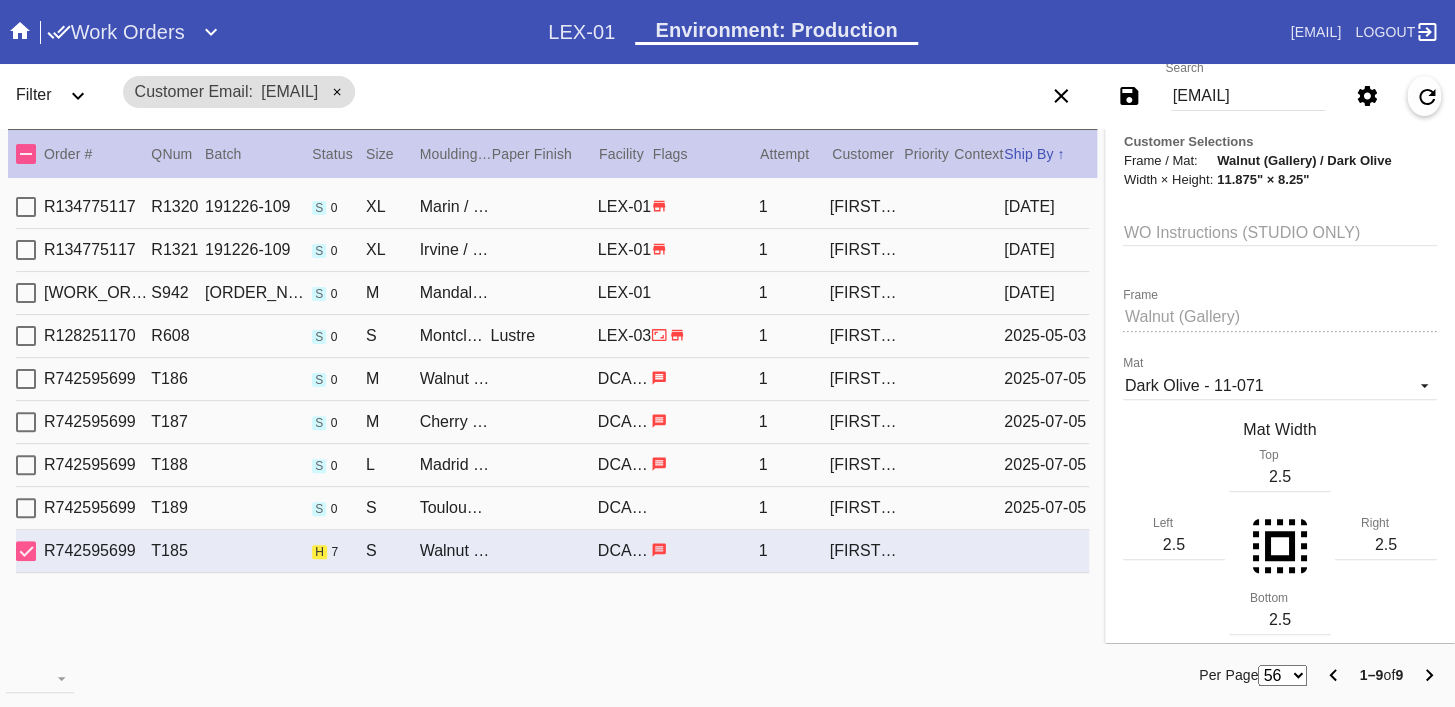 scroll, scrollTop: 293, scrollLeft: 0, axis: vertical 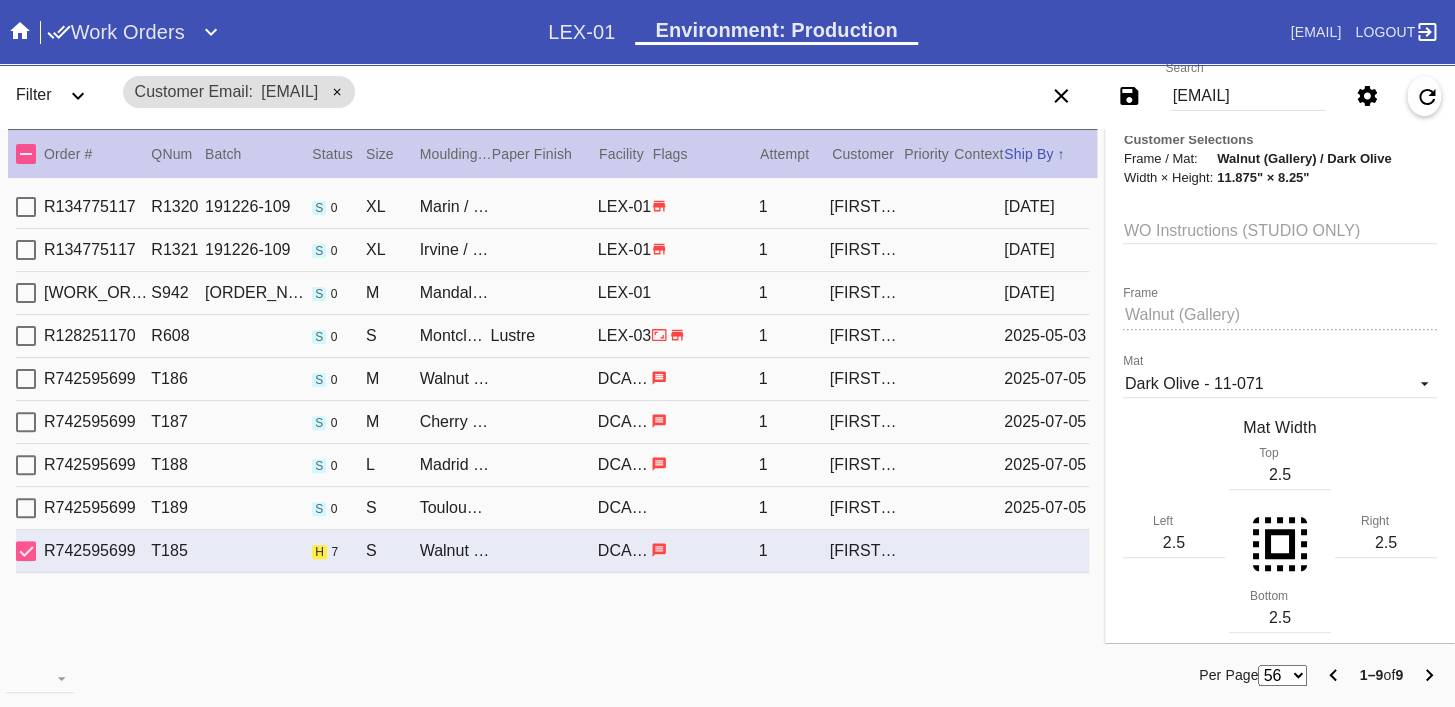 click on "gchatzky@gmail.com" at bounding box center (1248, 96) 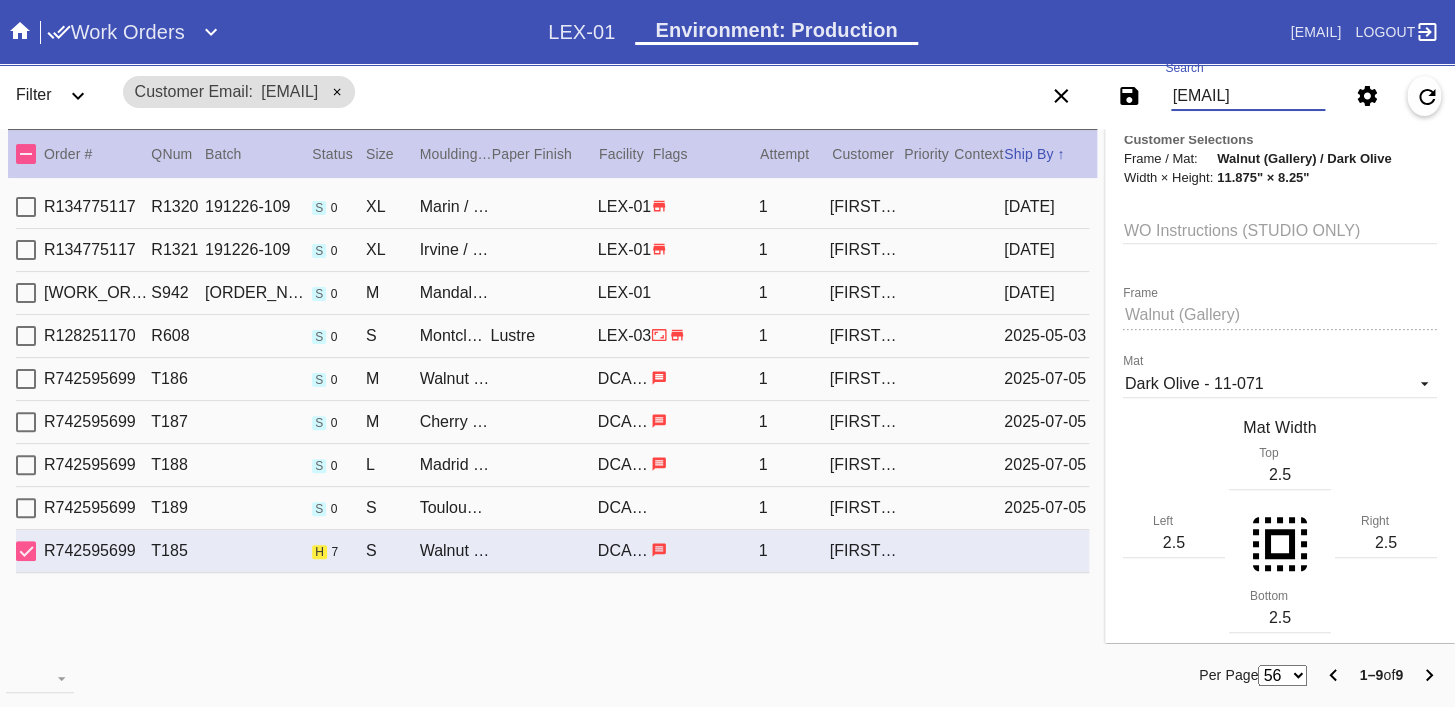 click on "gchatzky@gmail.com" at bounding box center (1248, 96) 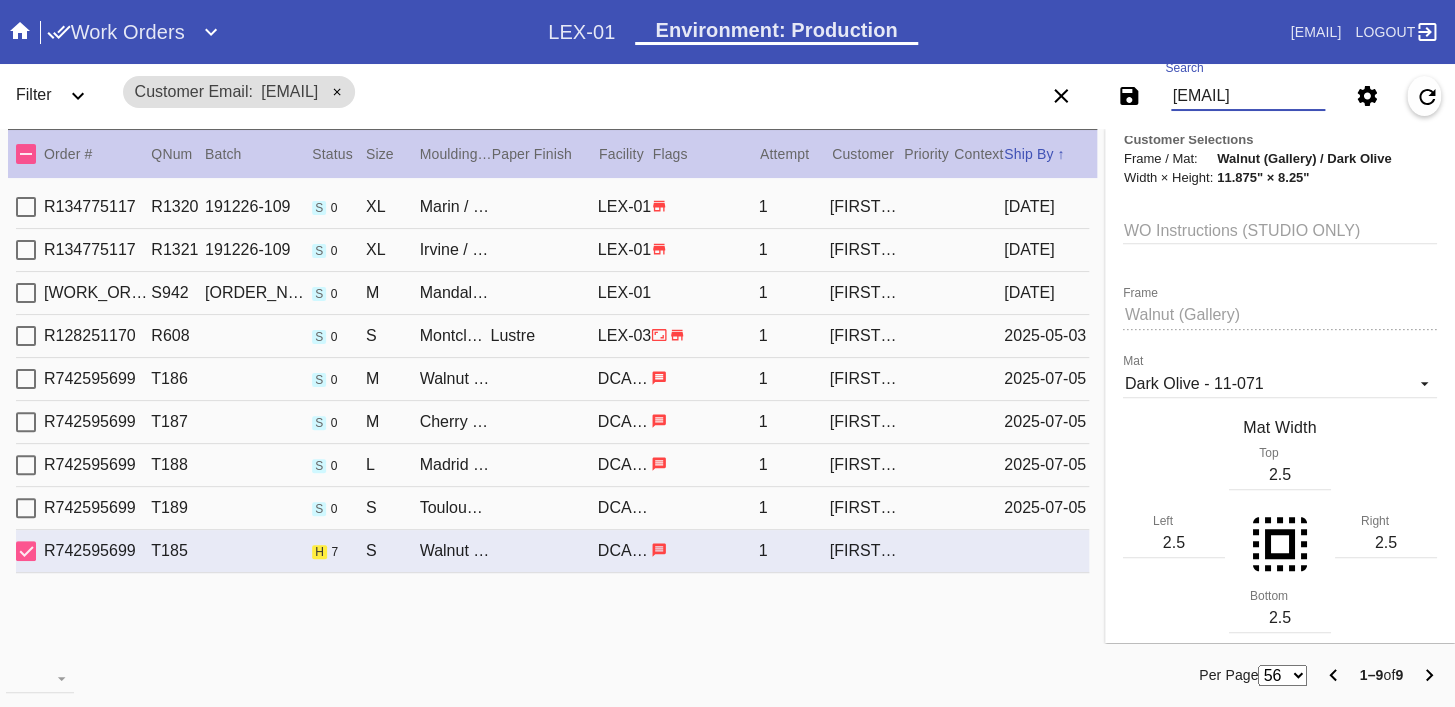 paste on "R350538092" 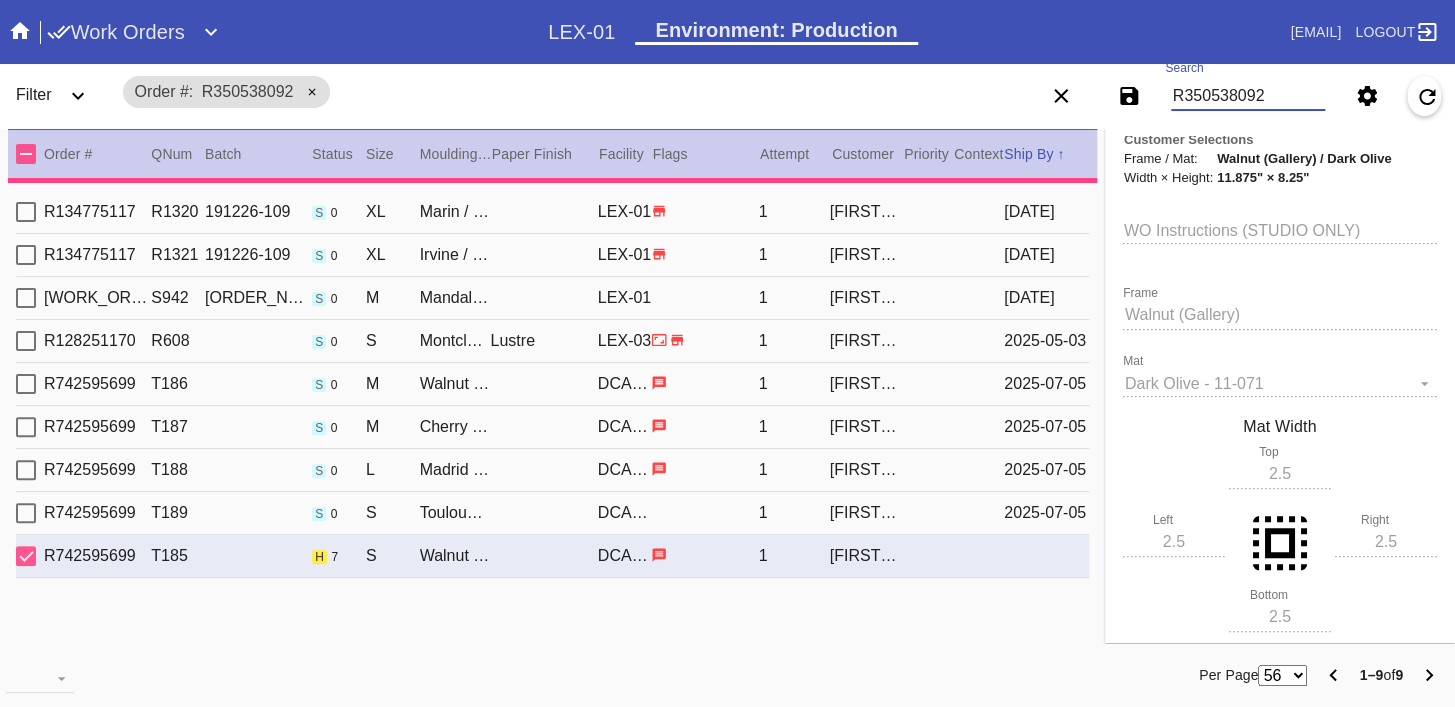 type on "R350538092" 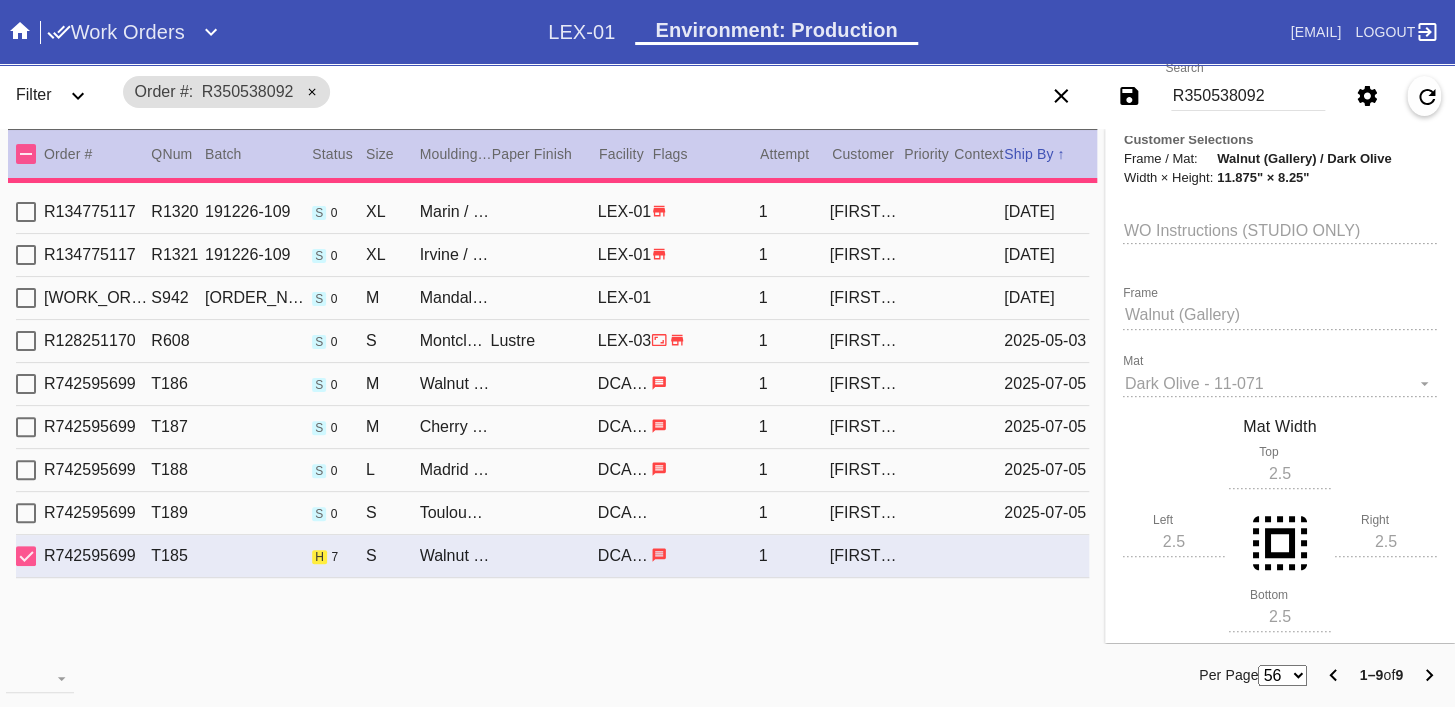 type 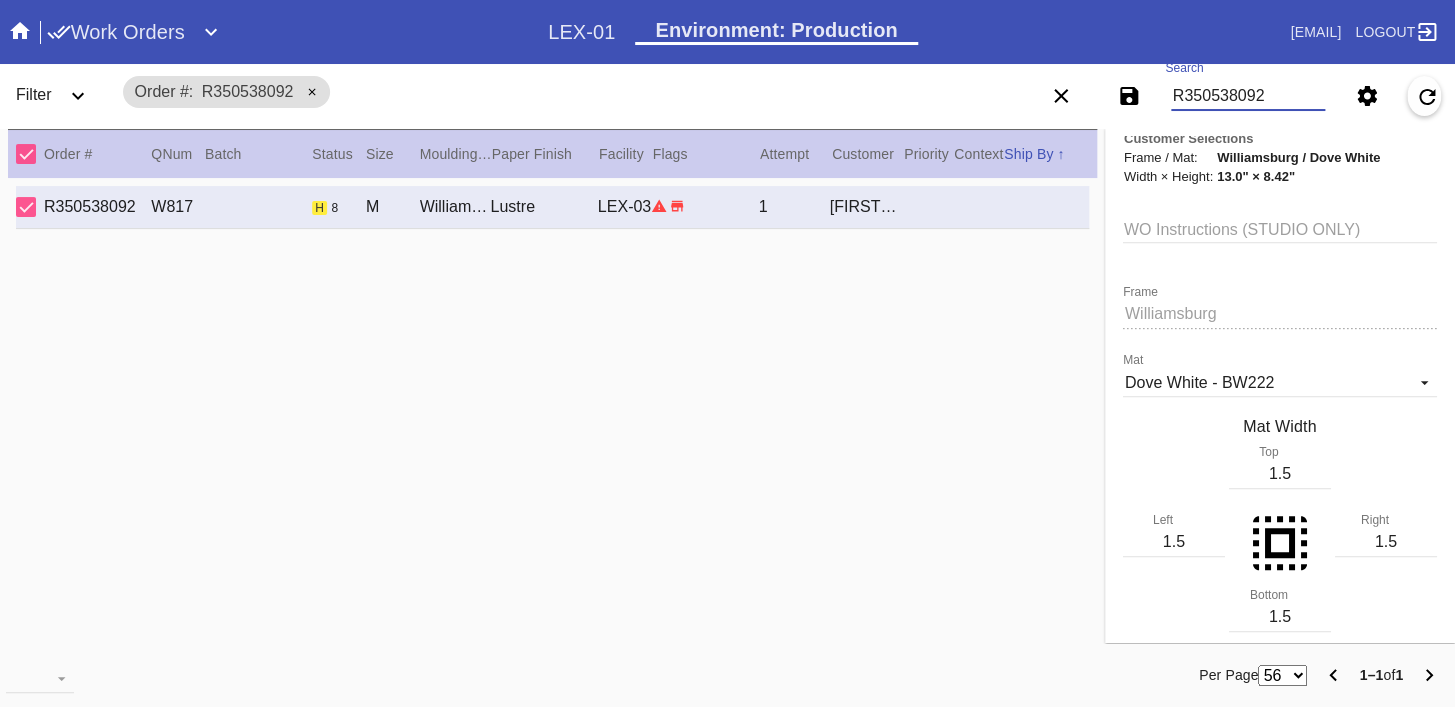scroll, scrollTop: 0, scrollLeft: 0, axis: both 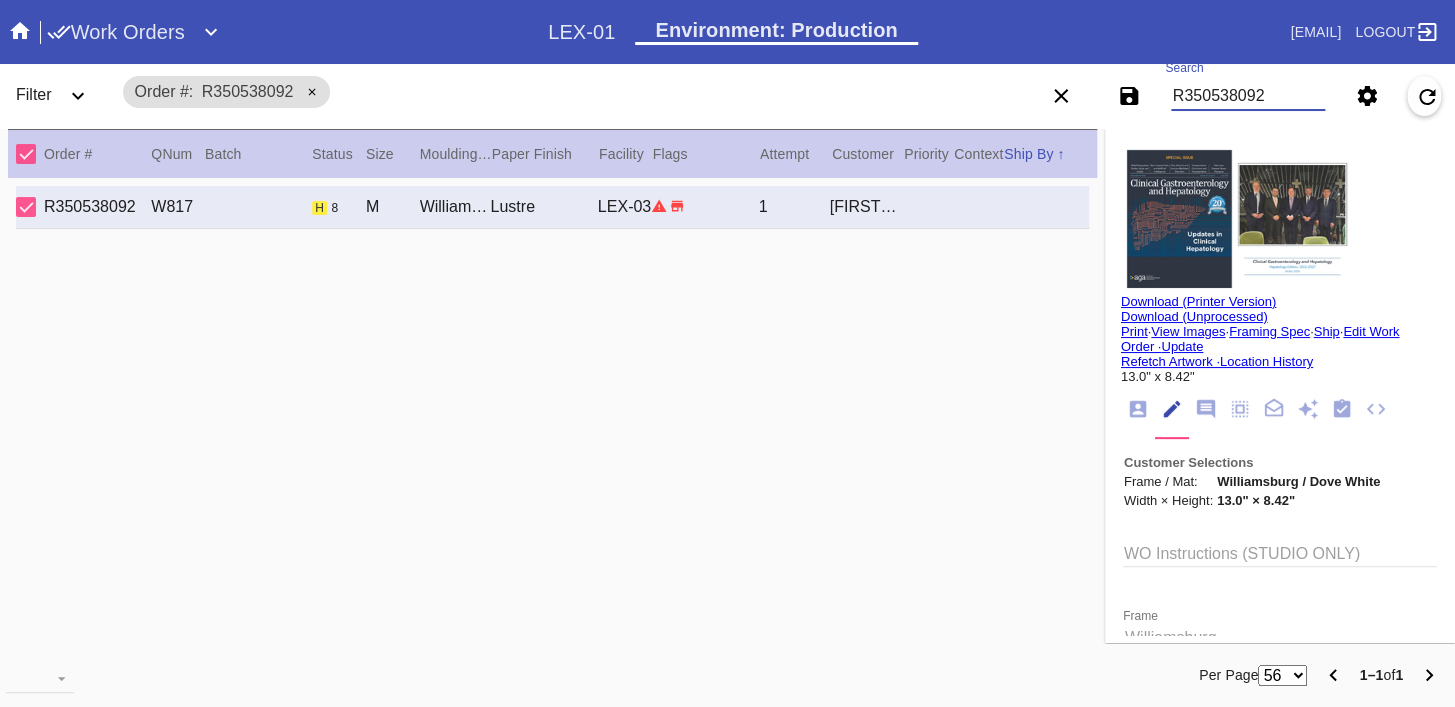 click at bounding box center [1237, 219] 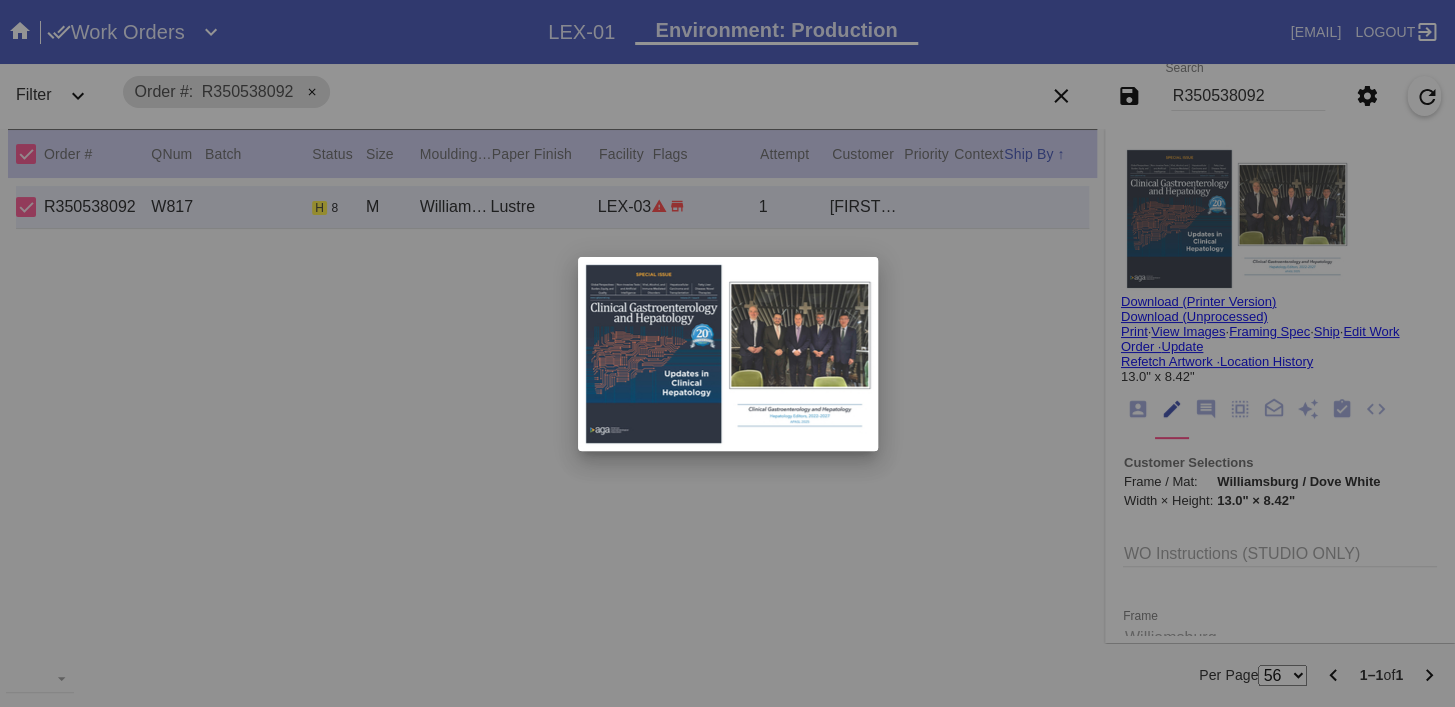 click at bounding box center (727, 353) 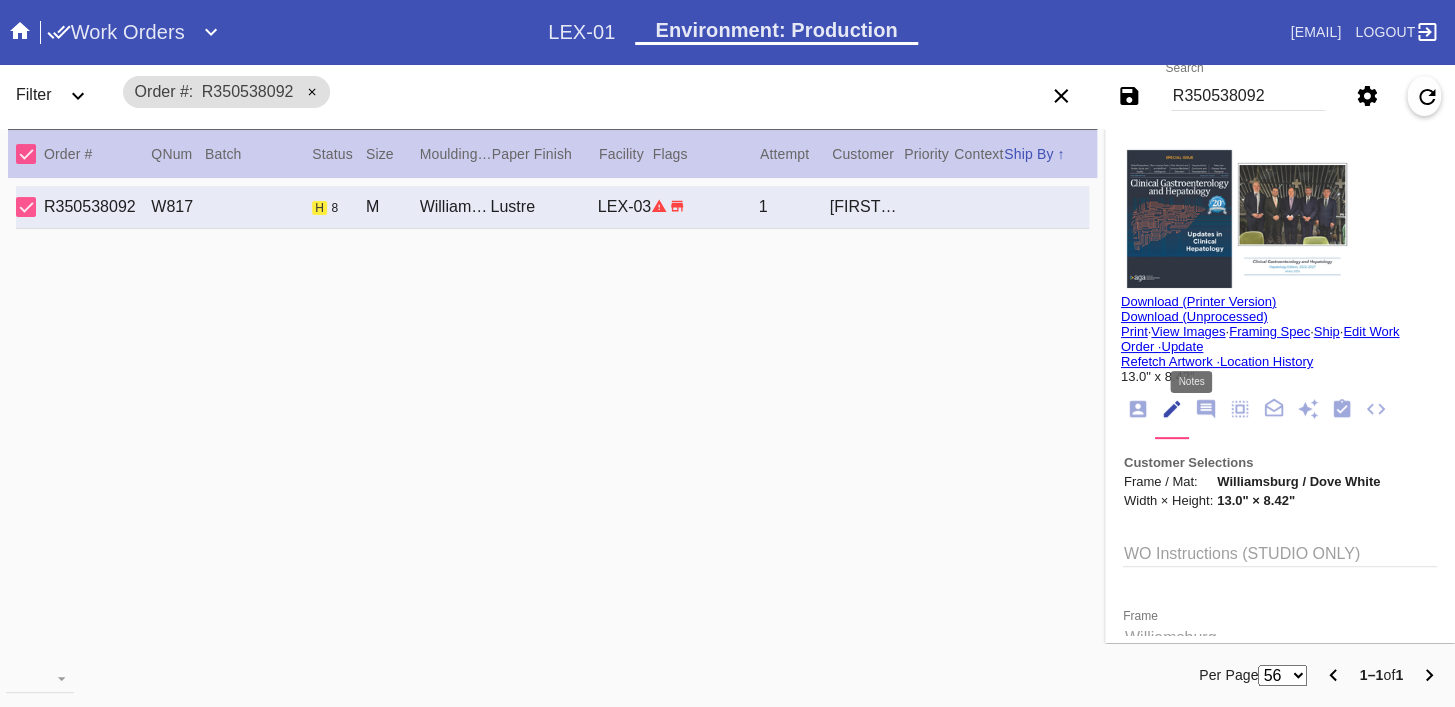 click 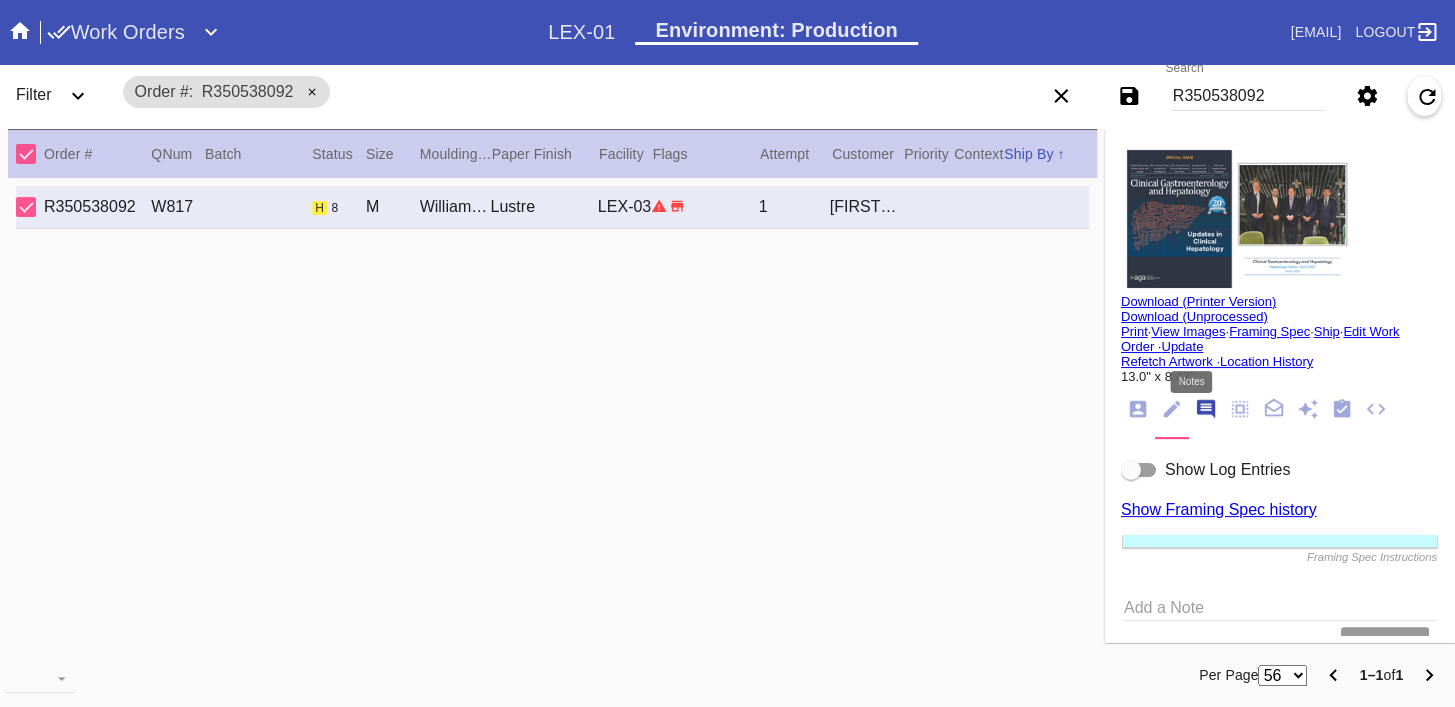 scroll, scrollTop: 123, scrollLeft: 0, axis: vertical 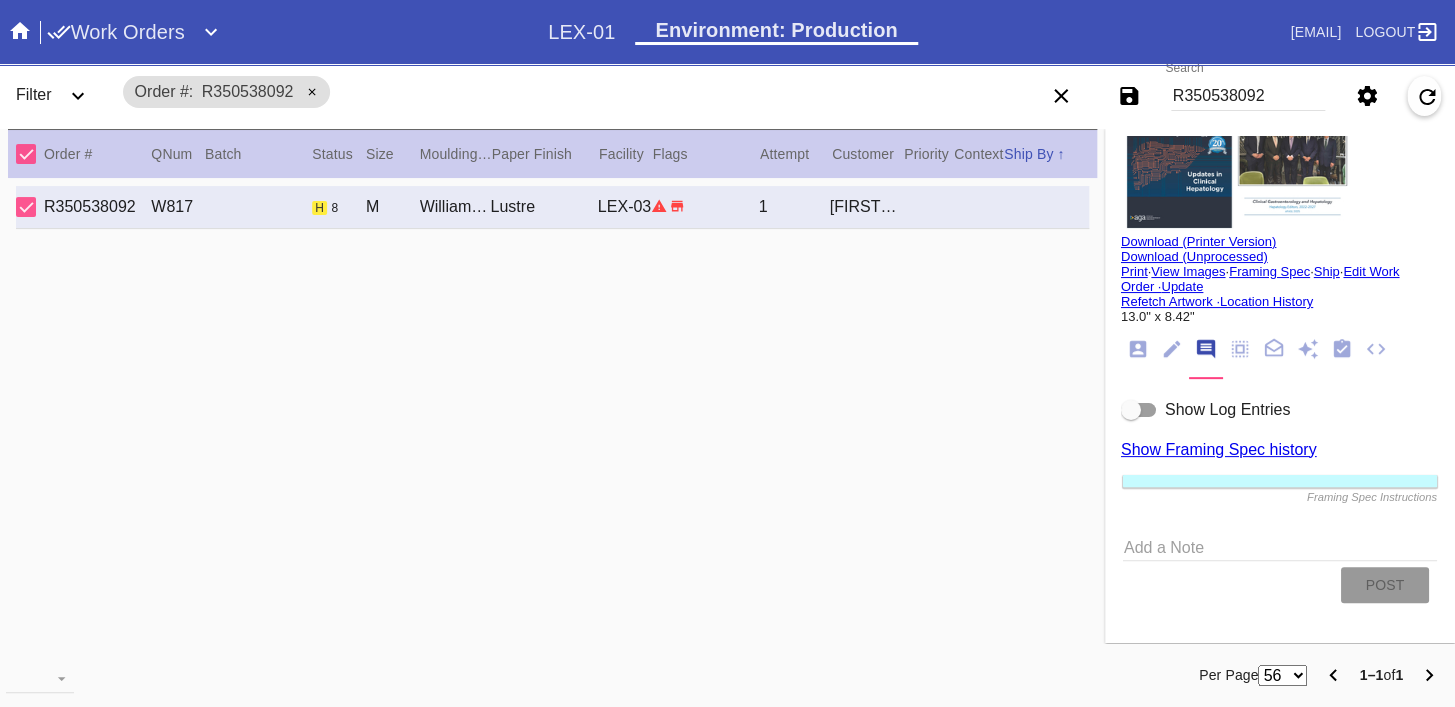 click 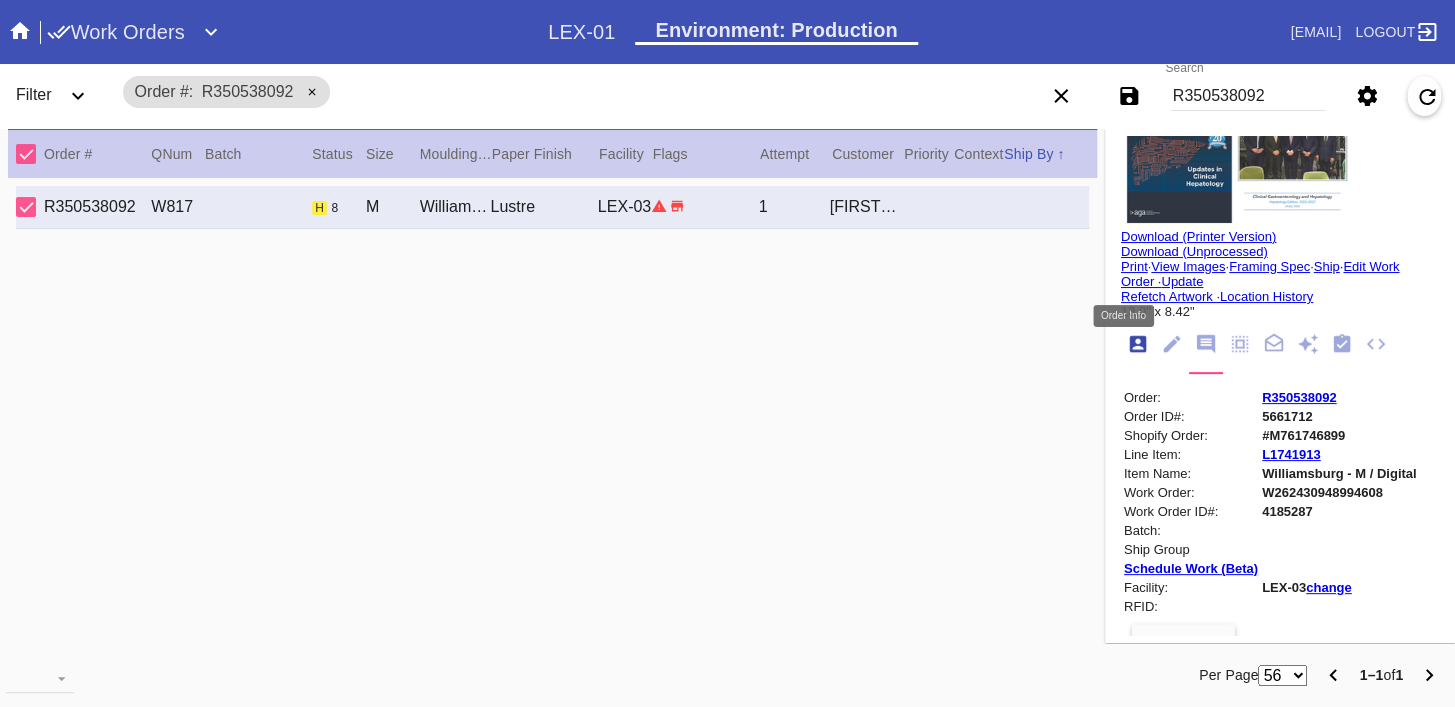 scroll, scrollTop: 24, scrollLeft: 0, axis: vertical 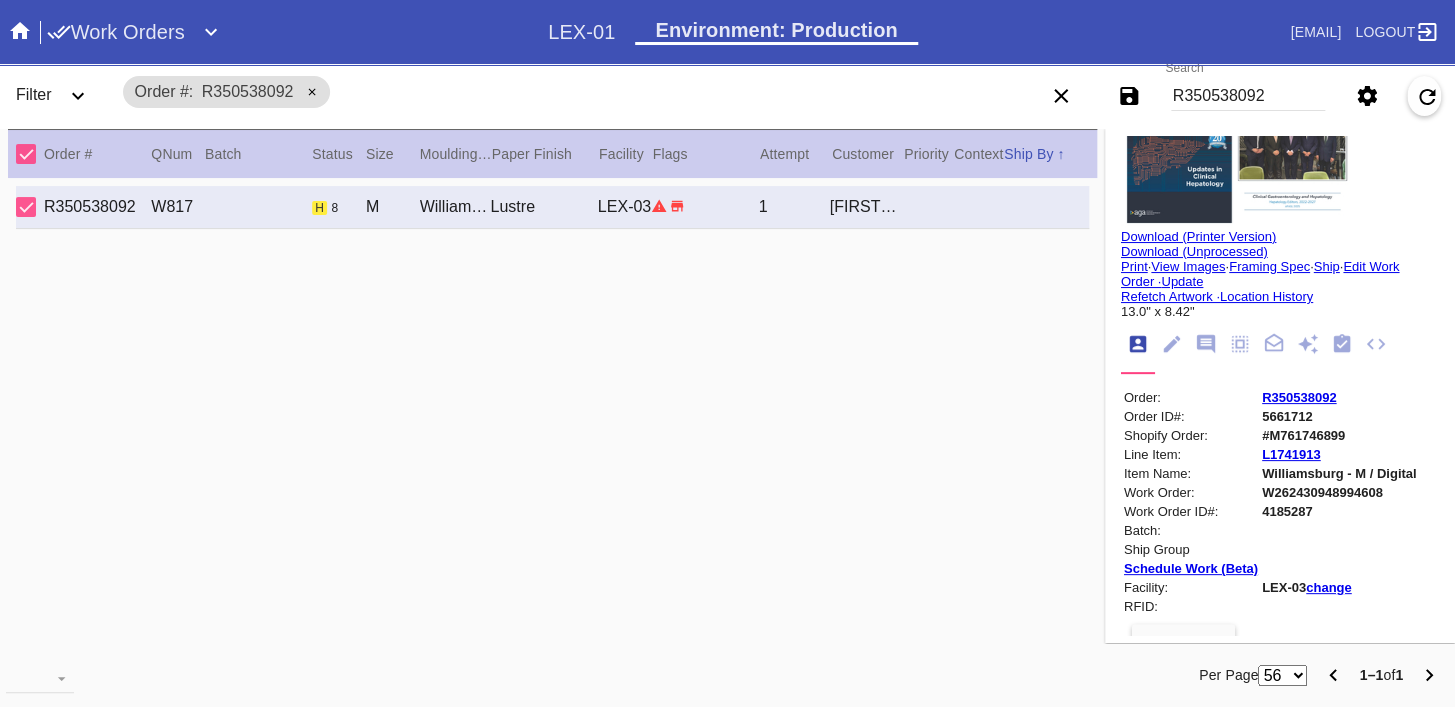 click on "R350538092" at bounding box center (1299, 397) 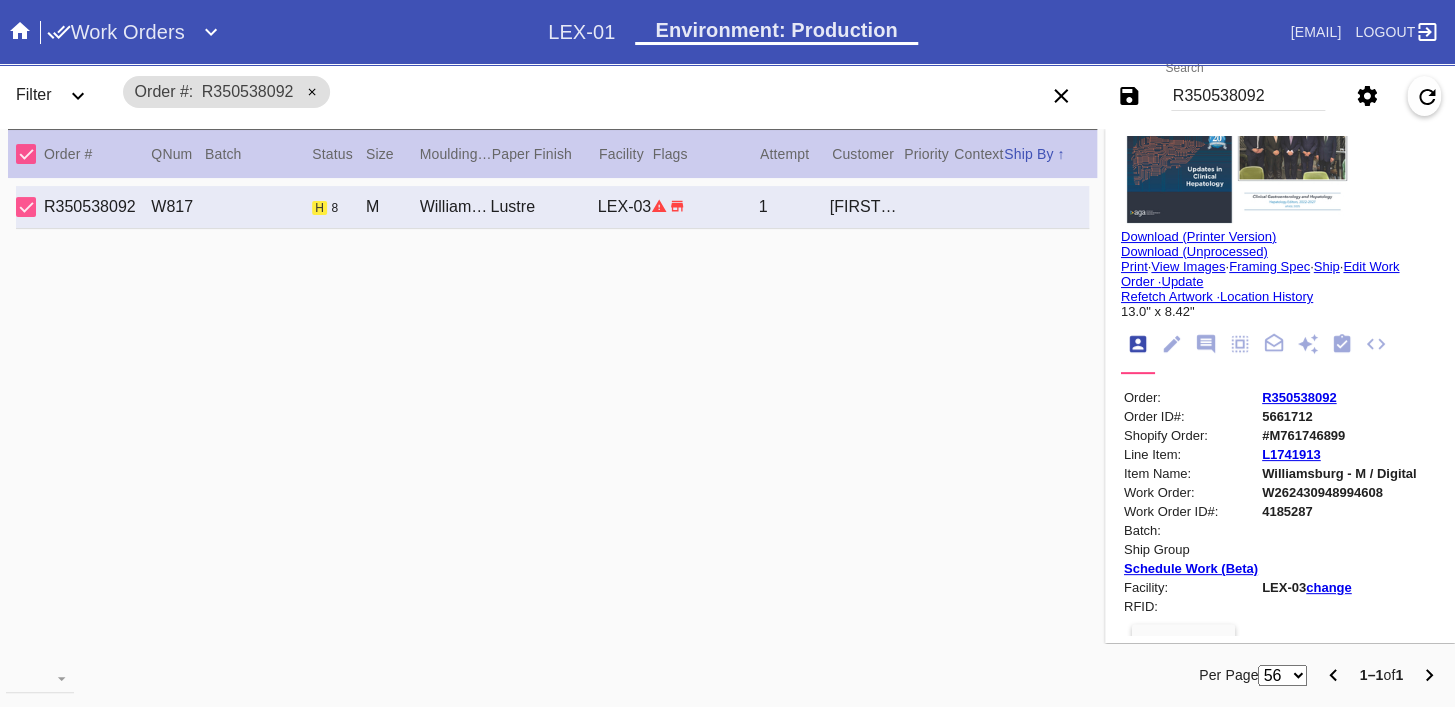 click at bounding box center (1237, 154) 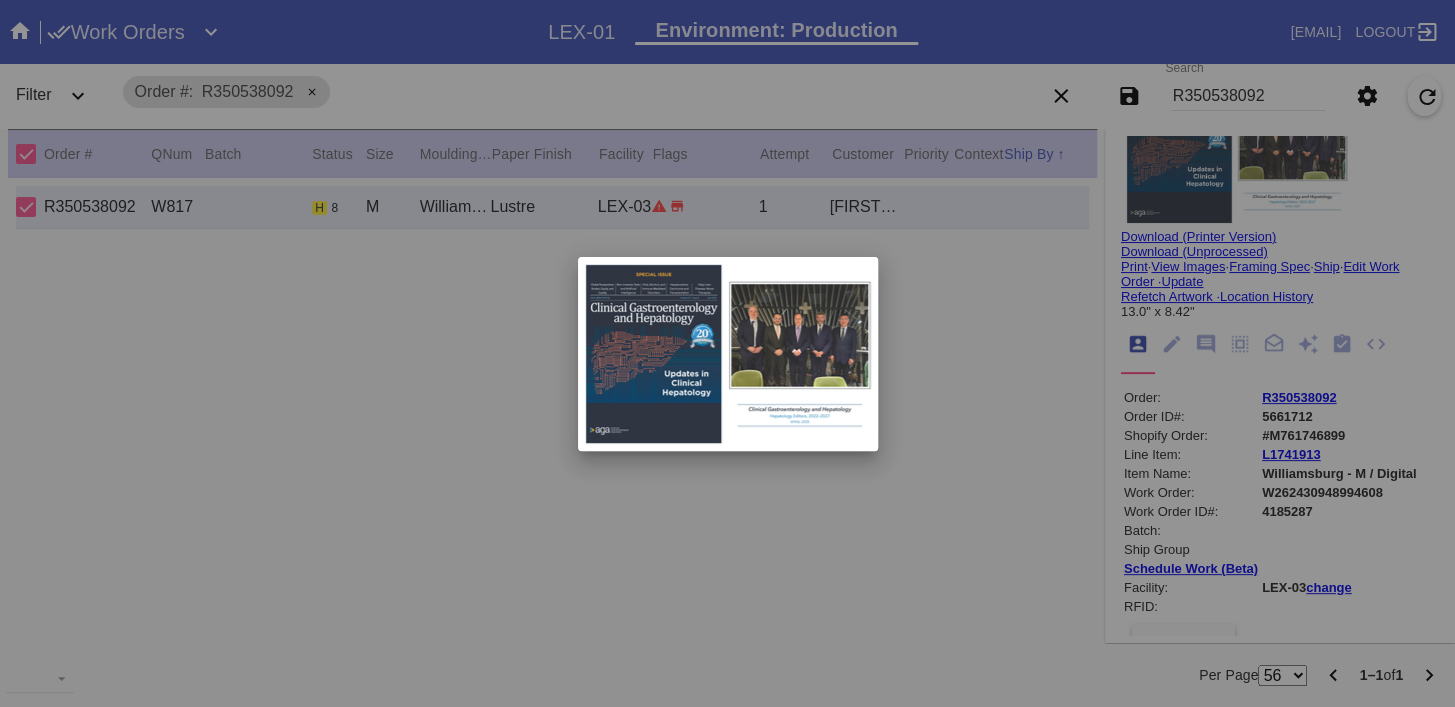 click at bounding box center [727, 353] 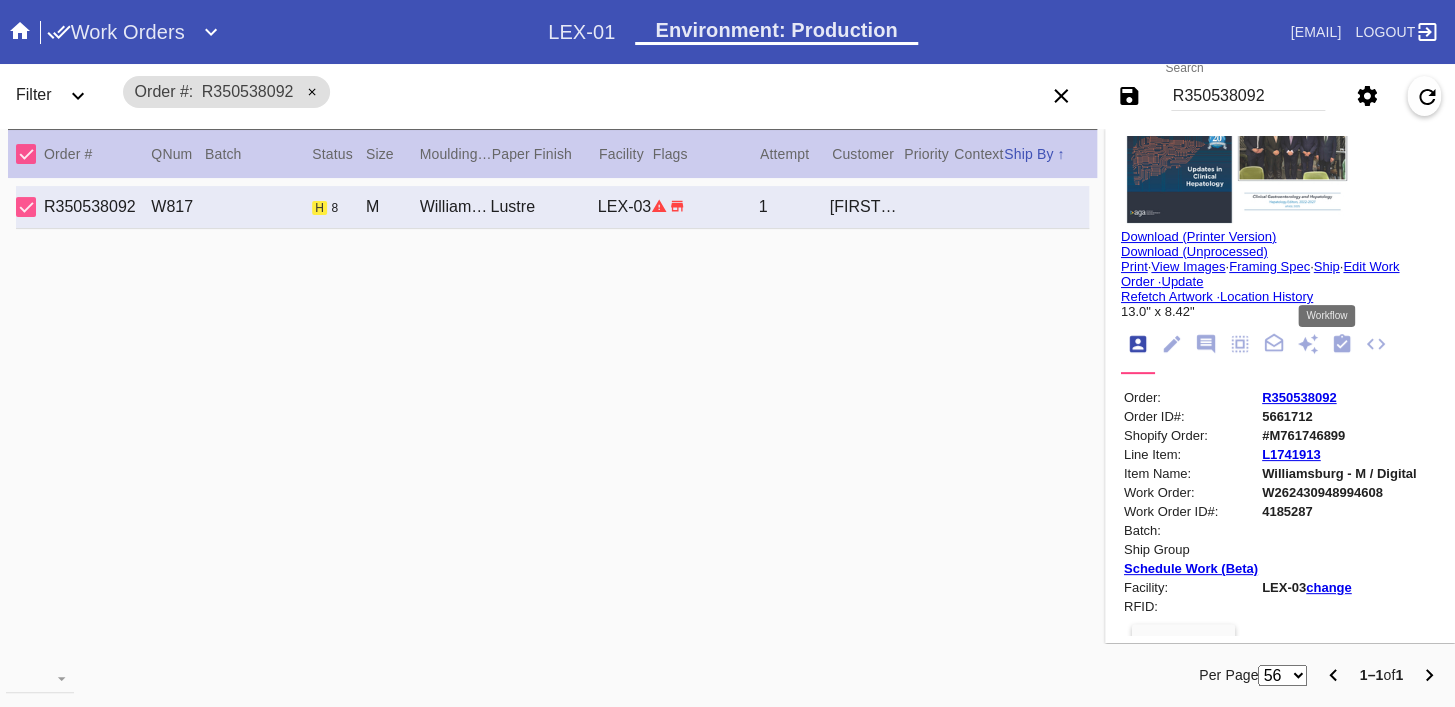 click 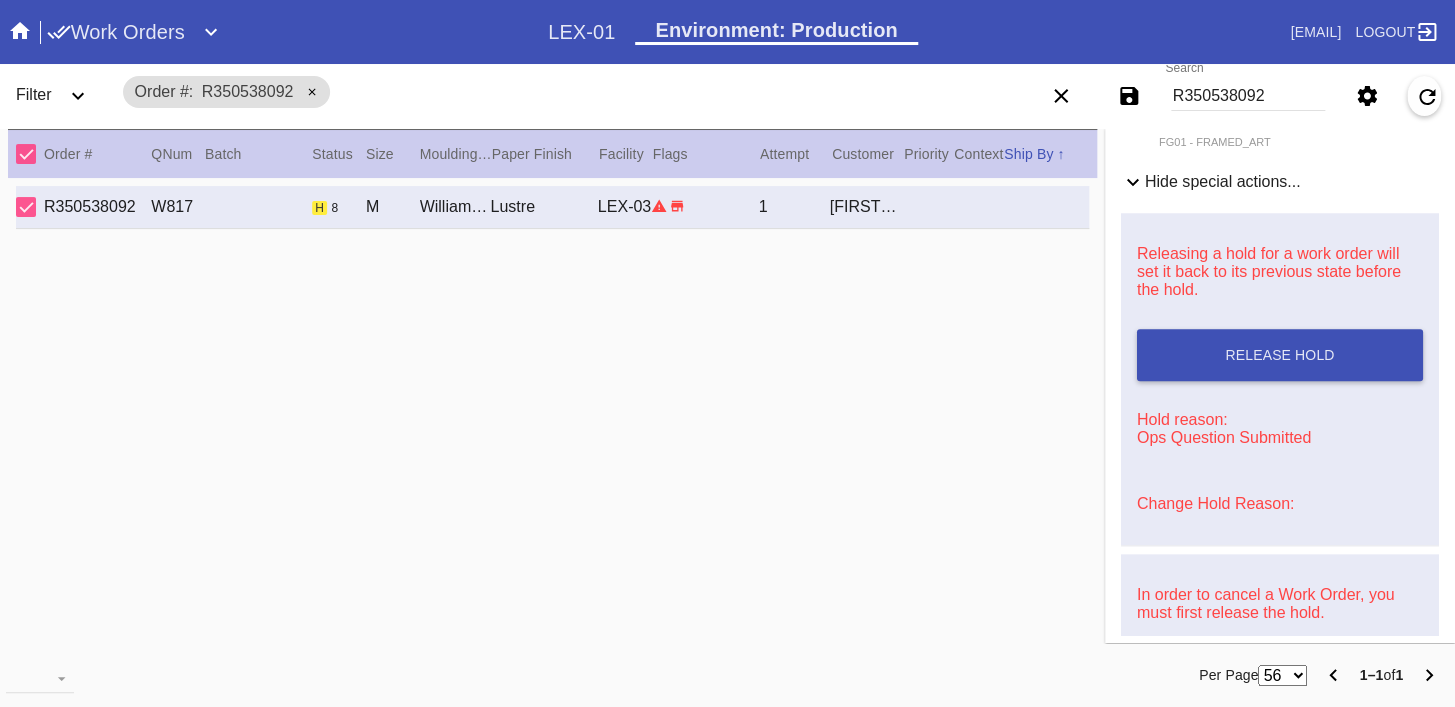 scroll, scrollTop: 816, scrollLeft: 0, axis: vertical 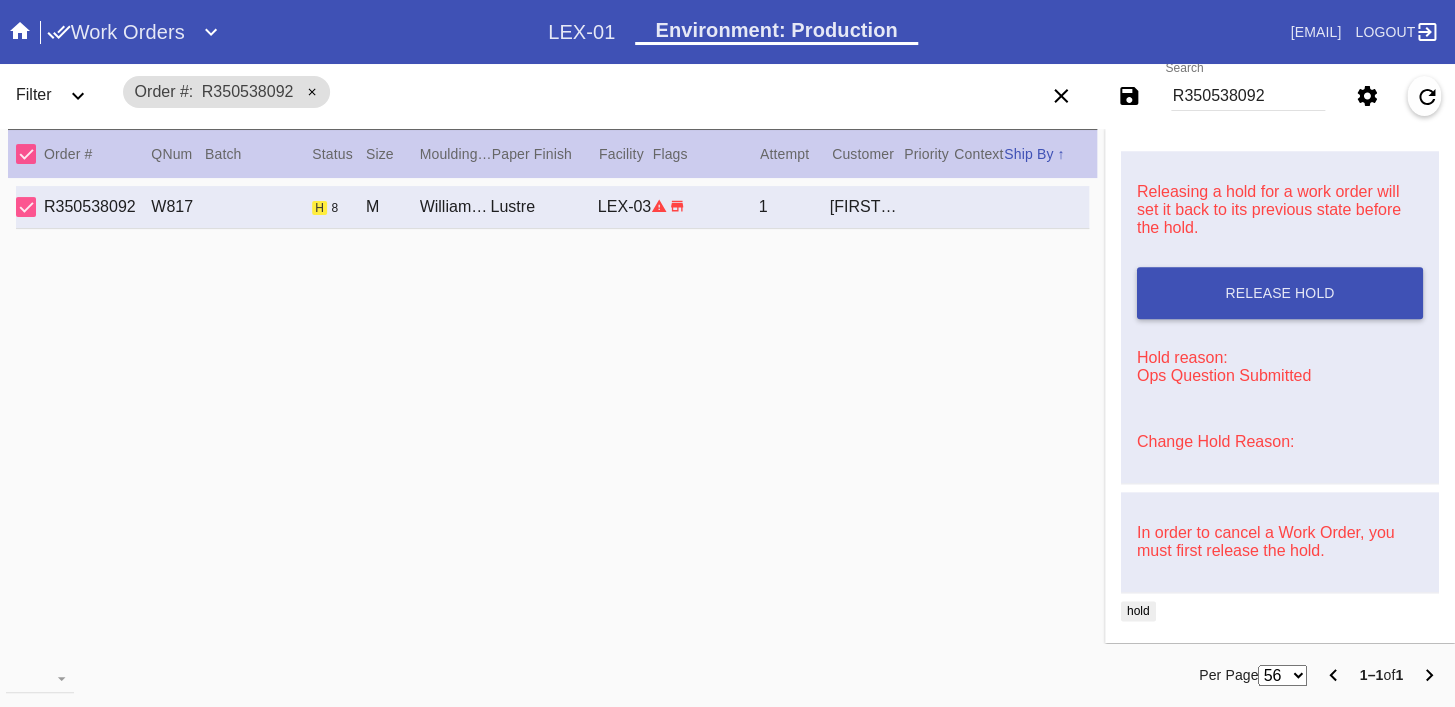 drag, startPoint x: 1191, startPoint y: 451, endPoint x: 1201, endPoint y: 481, distance: 31.622776 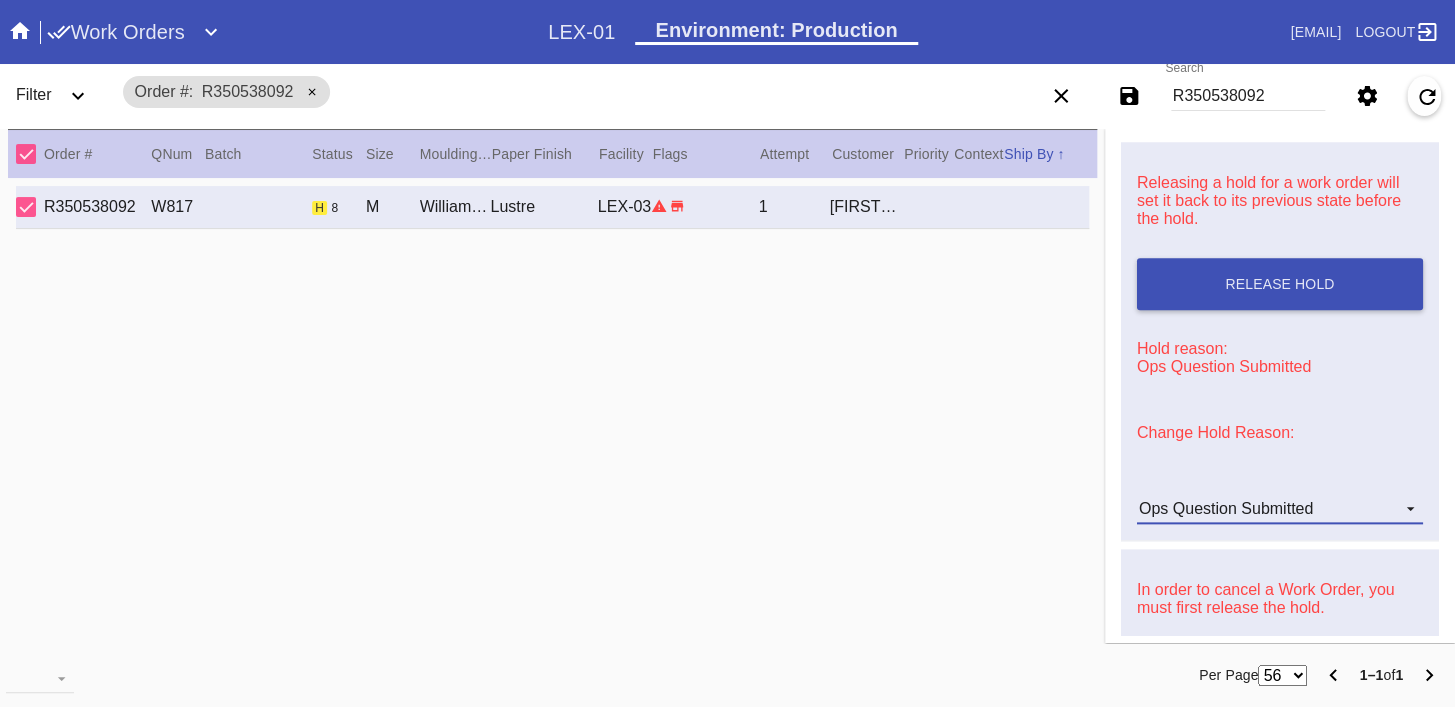 click on "Ops Question Submitted" at bounding box center [1226, 508] 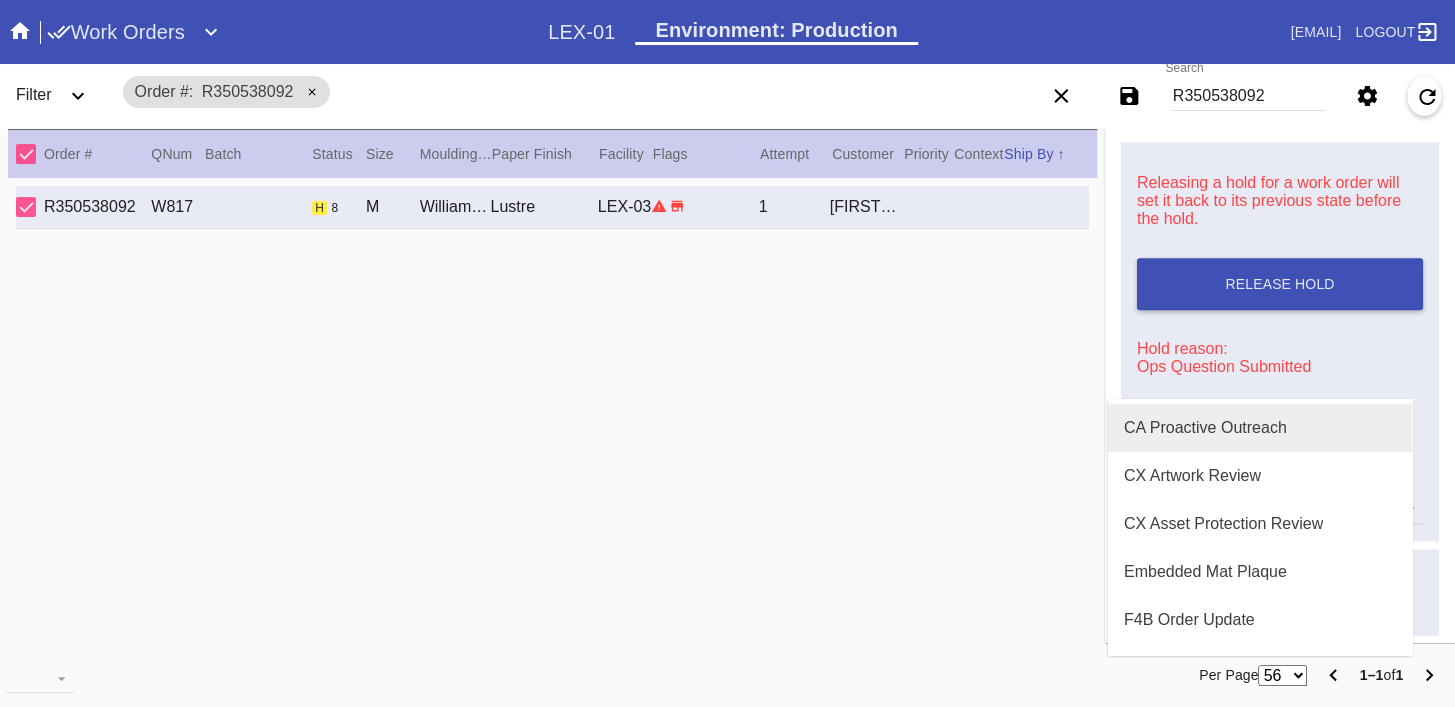 scroll, scrollTop: 18, scrollLeft: 0, axis: vertical 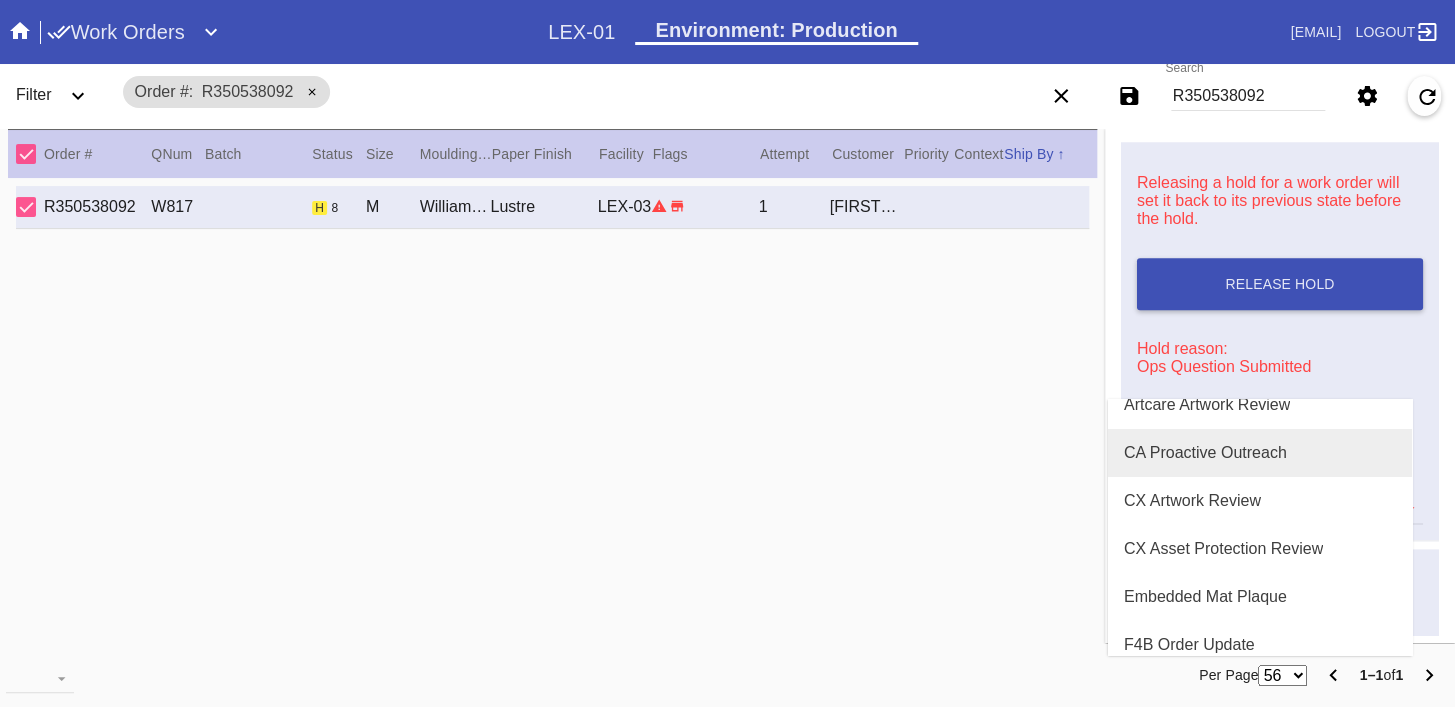 click on "CA Proactive Outreach" at bounding box center (1205, 453) 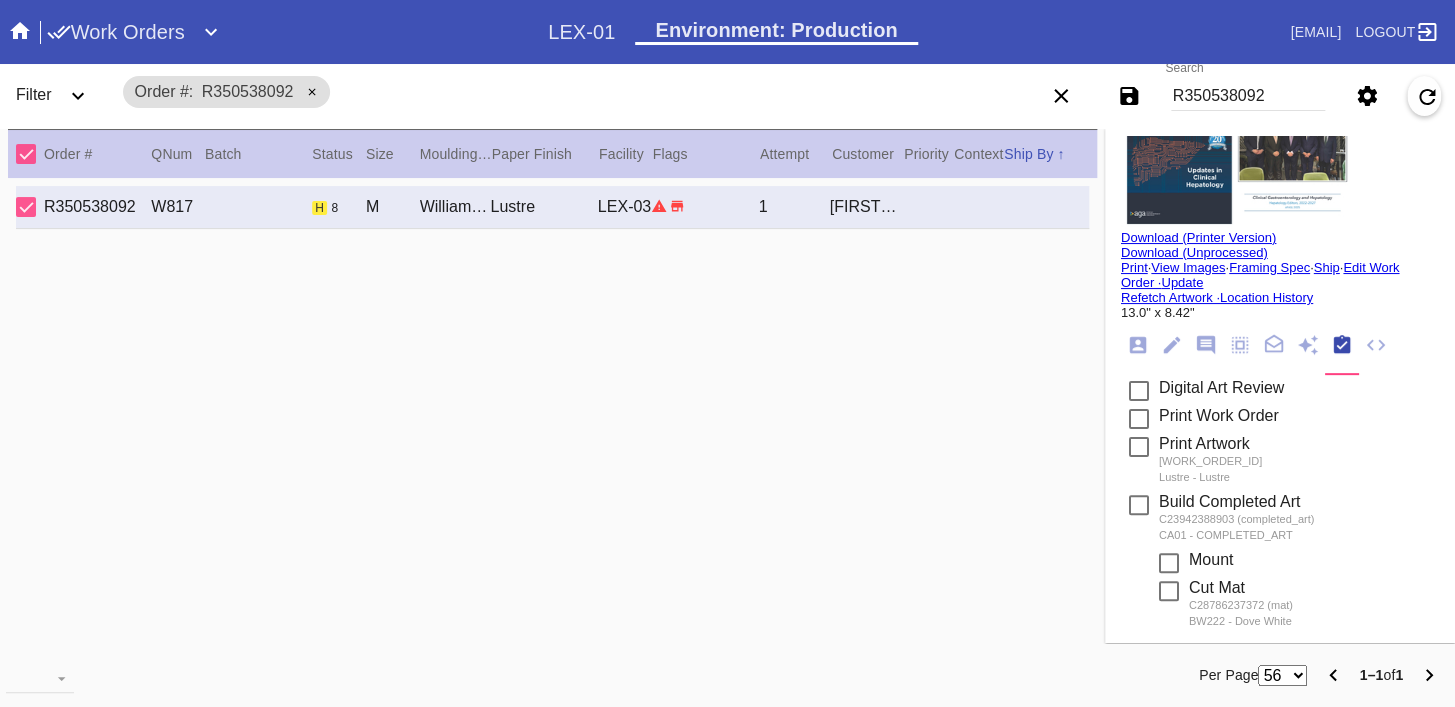 scroll, scrollTop: 0, scrollLeft: 0, axis: both 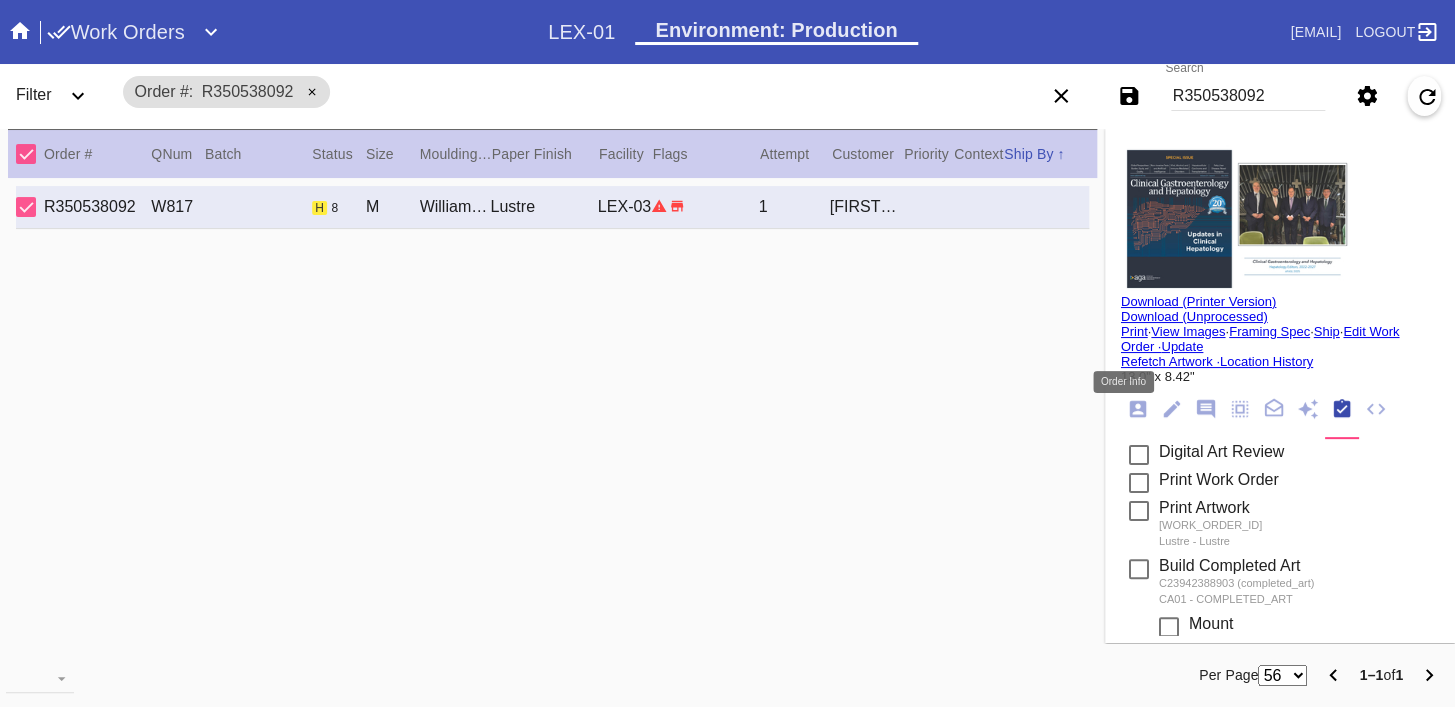 click 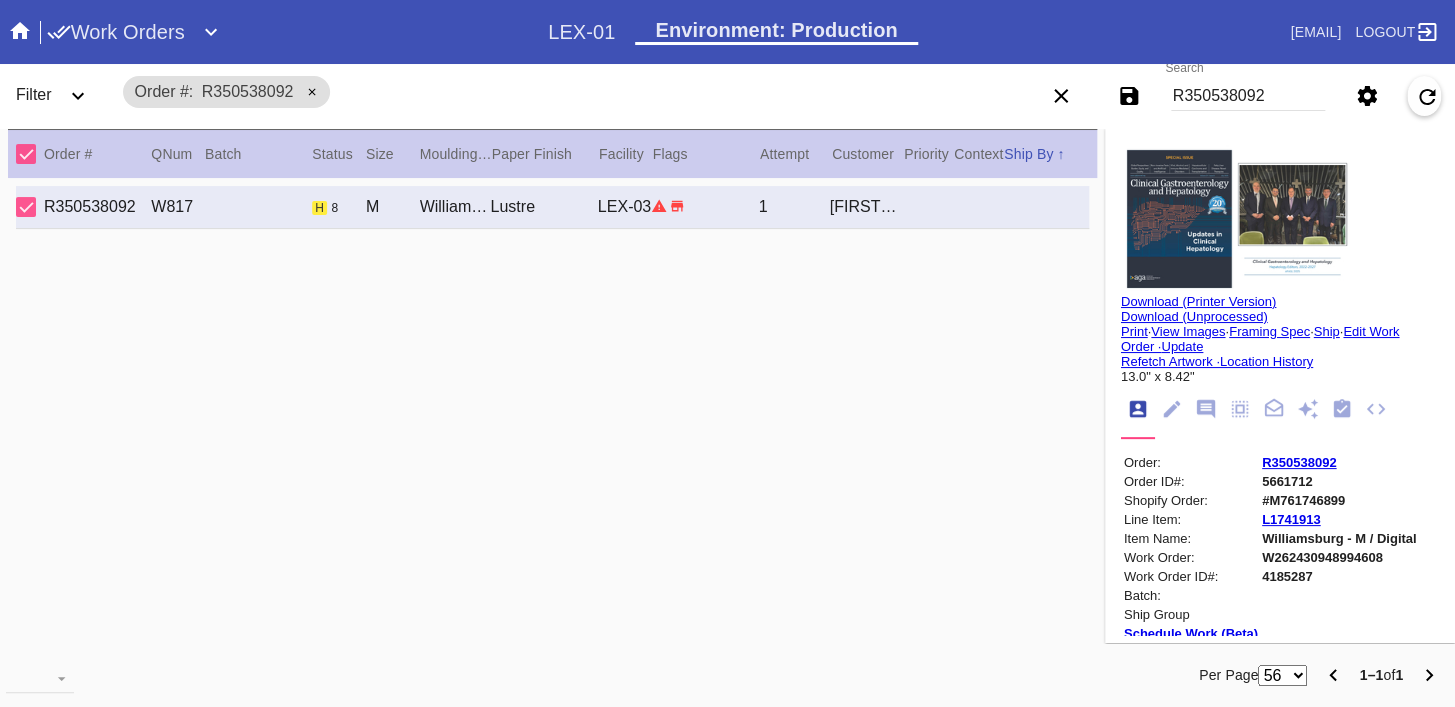 scroll, scrollTop: 582, scrollLeft: 0, axis: vertical 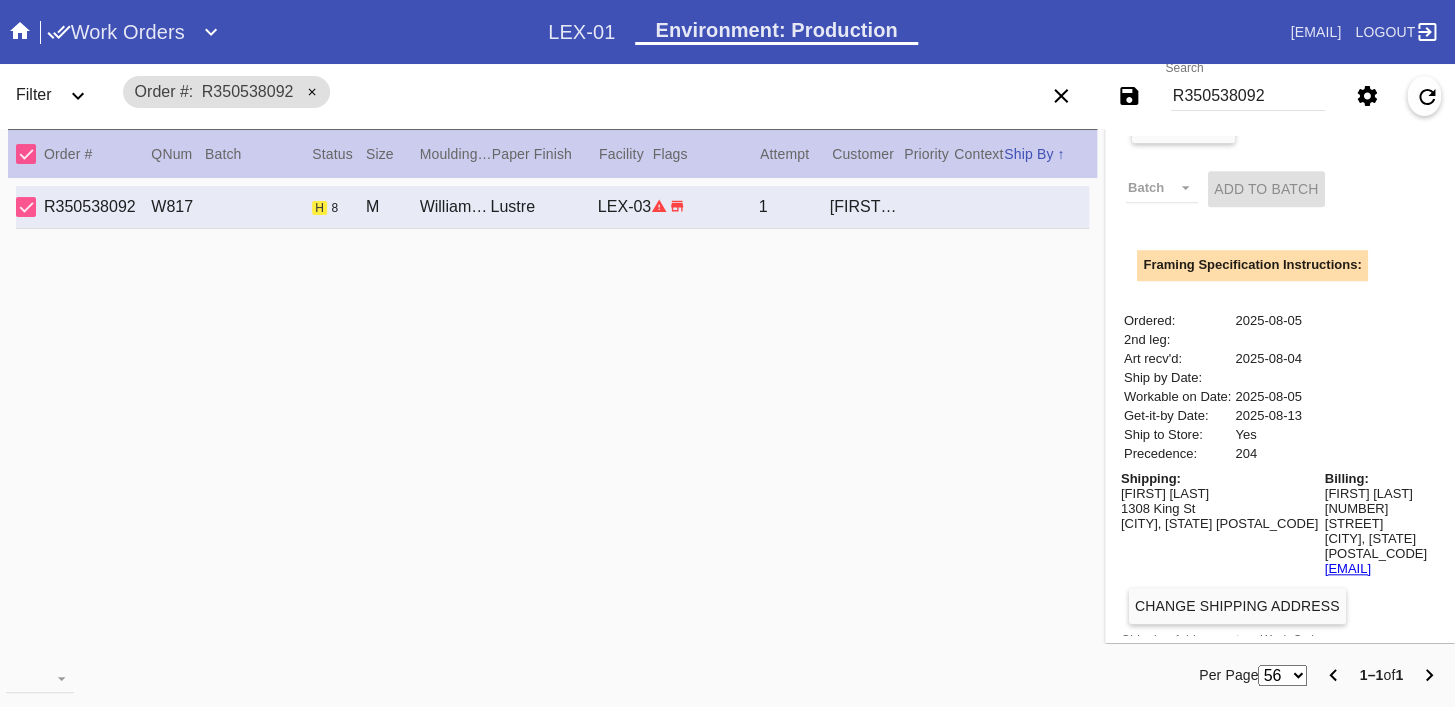 click on "Jimmie Nuquay" at bounding box center [1219, 493] 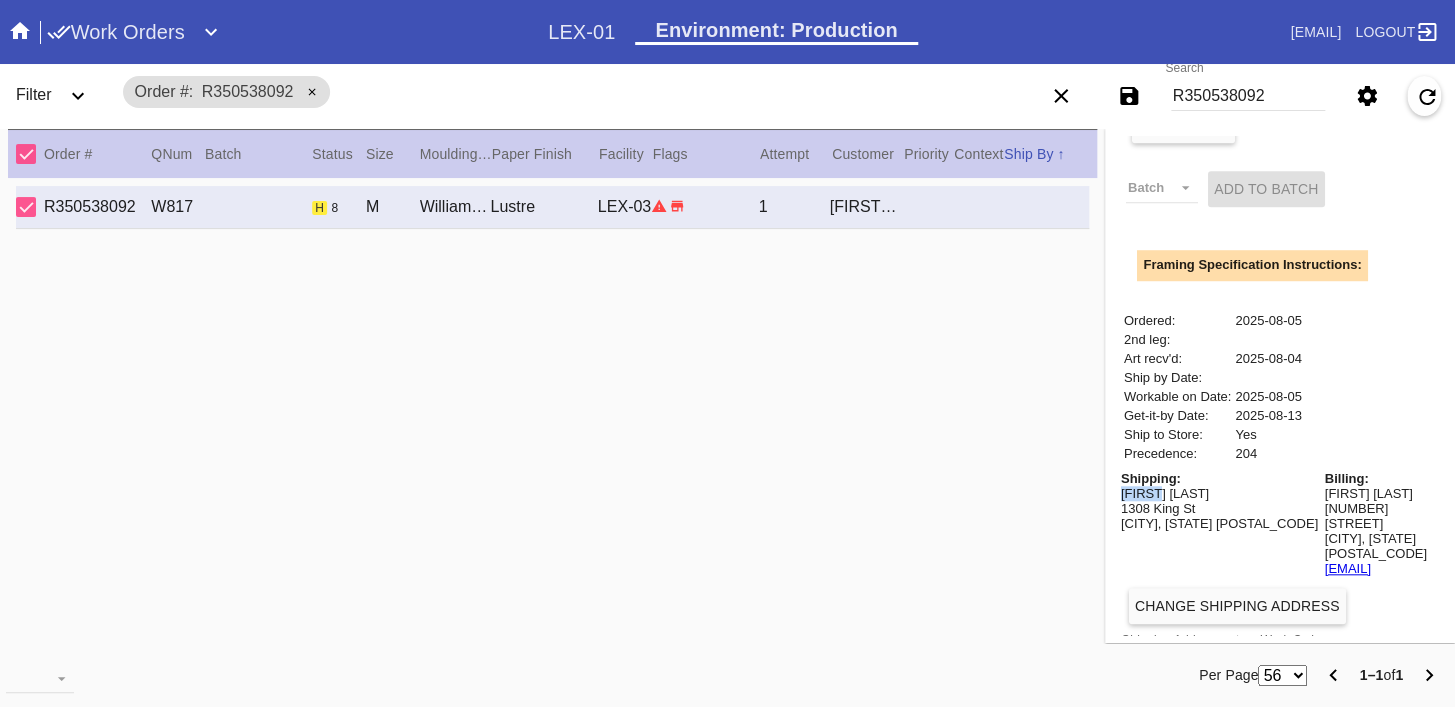 click on "Jimmie Nuquay" at bounding box center [1219, 493] 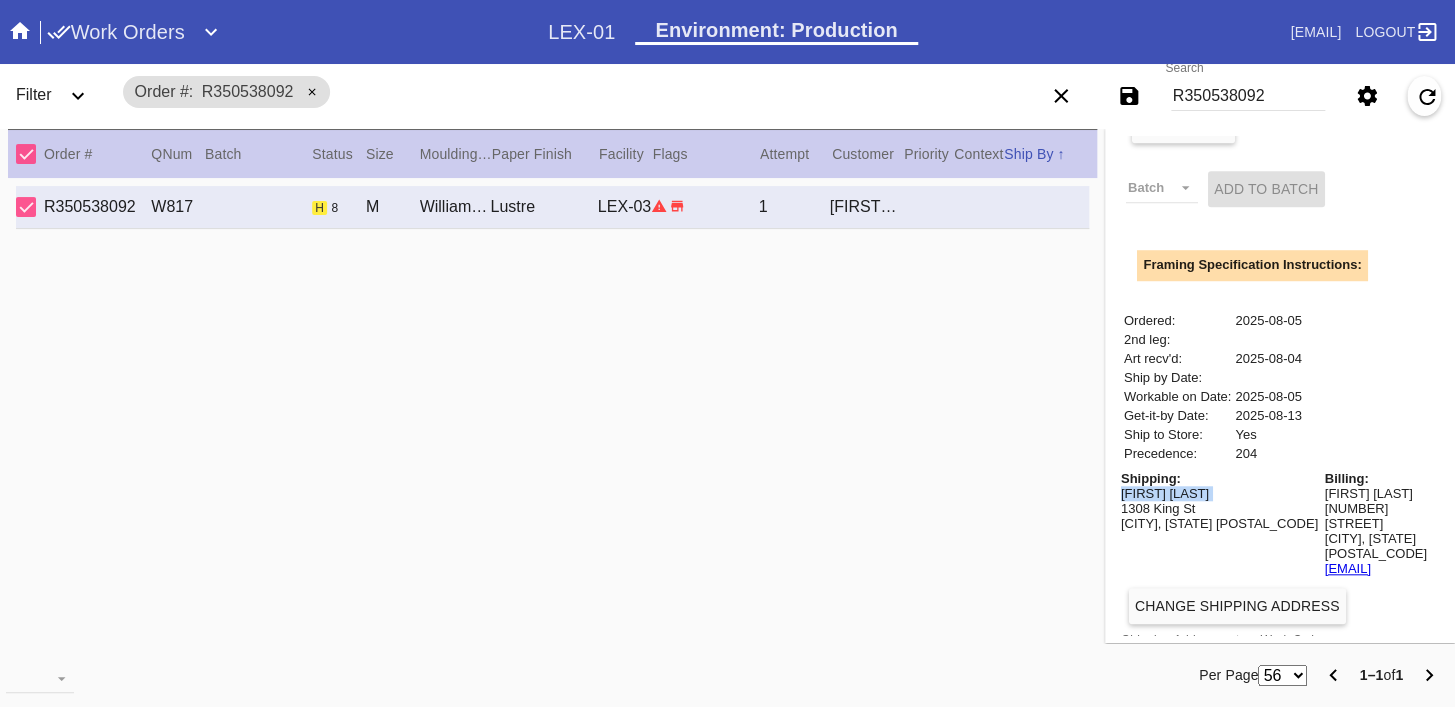 click on "Jimmie Nuquay" at bounding box center (1219, 493) 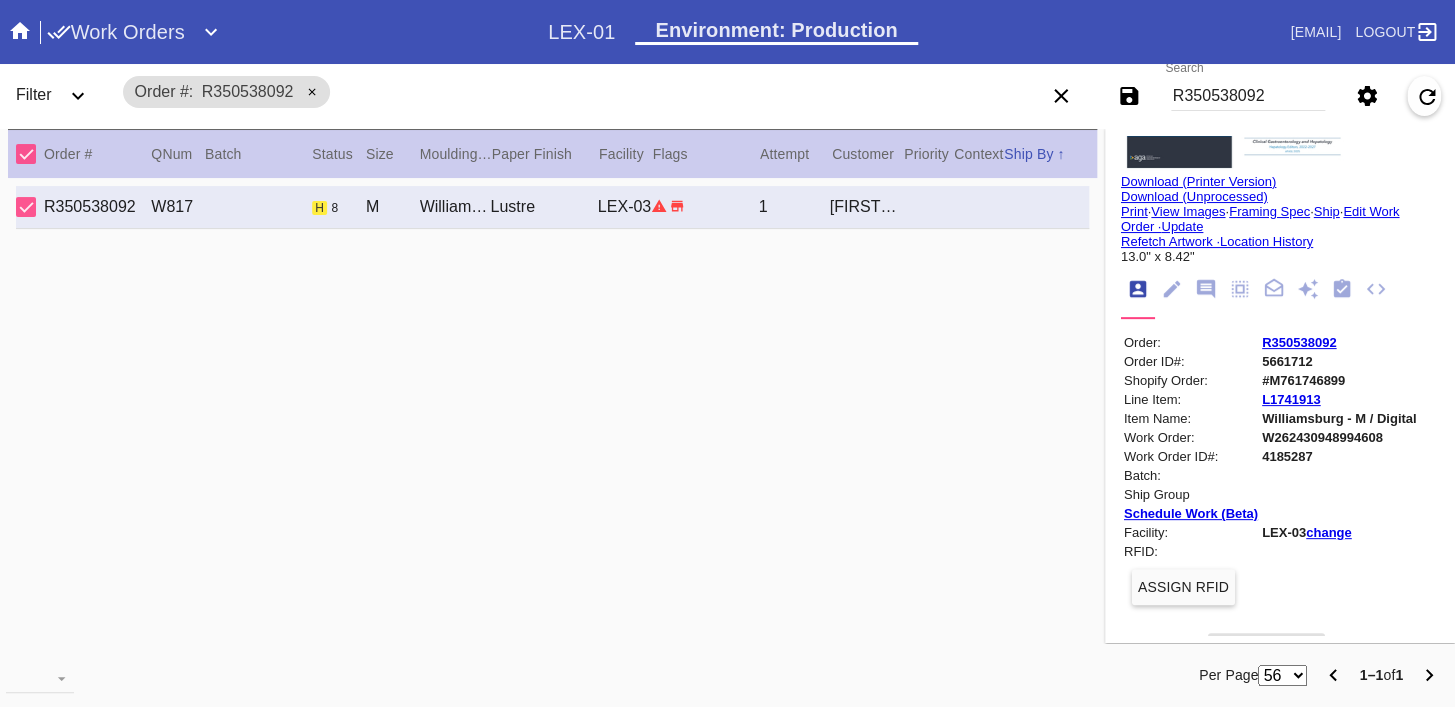 scroll, scrollTop: 0, scrollLeft: 0, axis: both 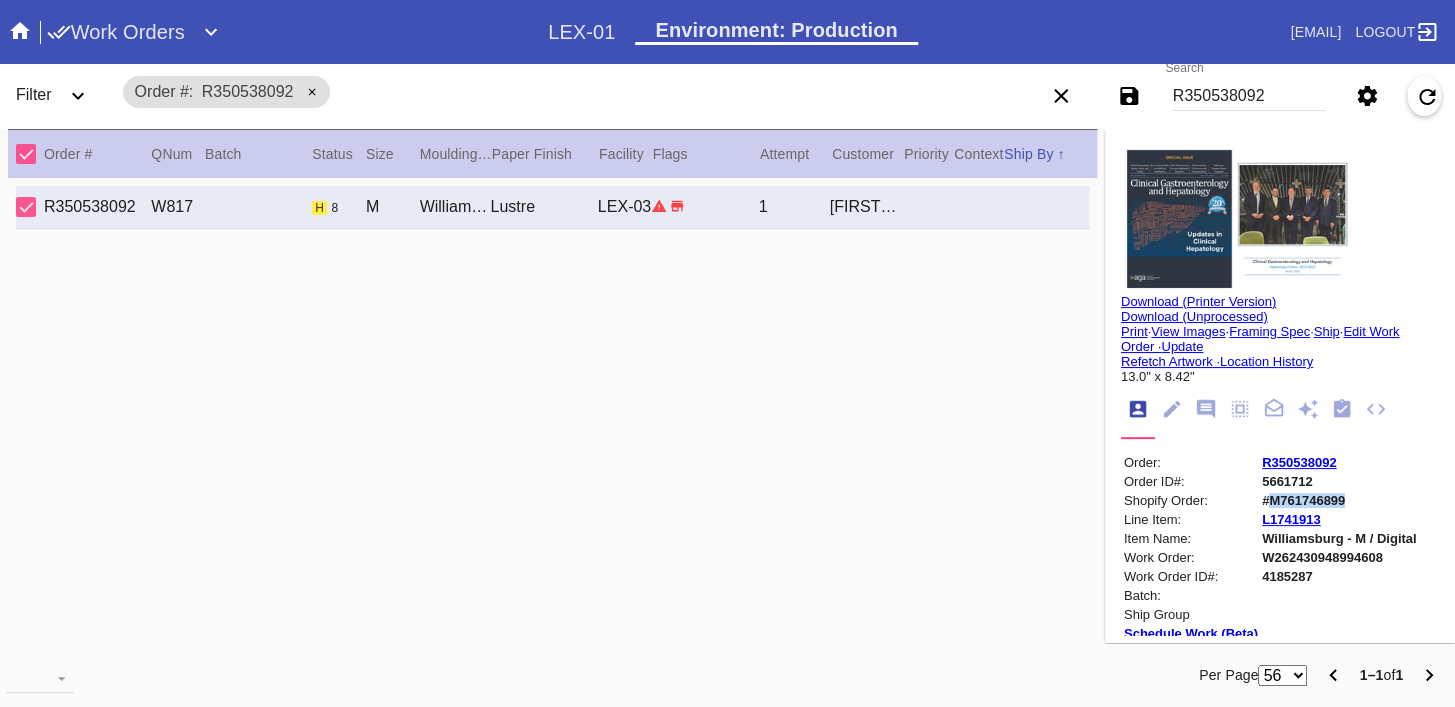 copy on "M761746899" 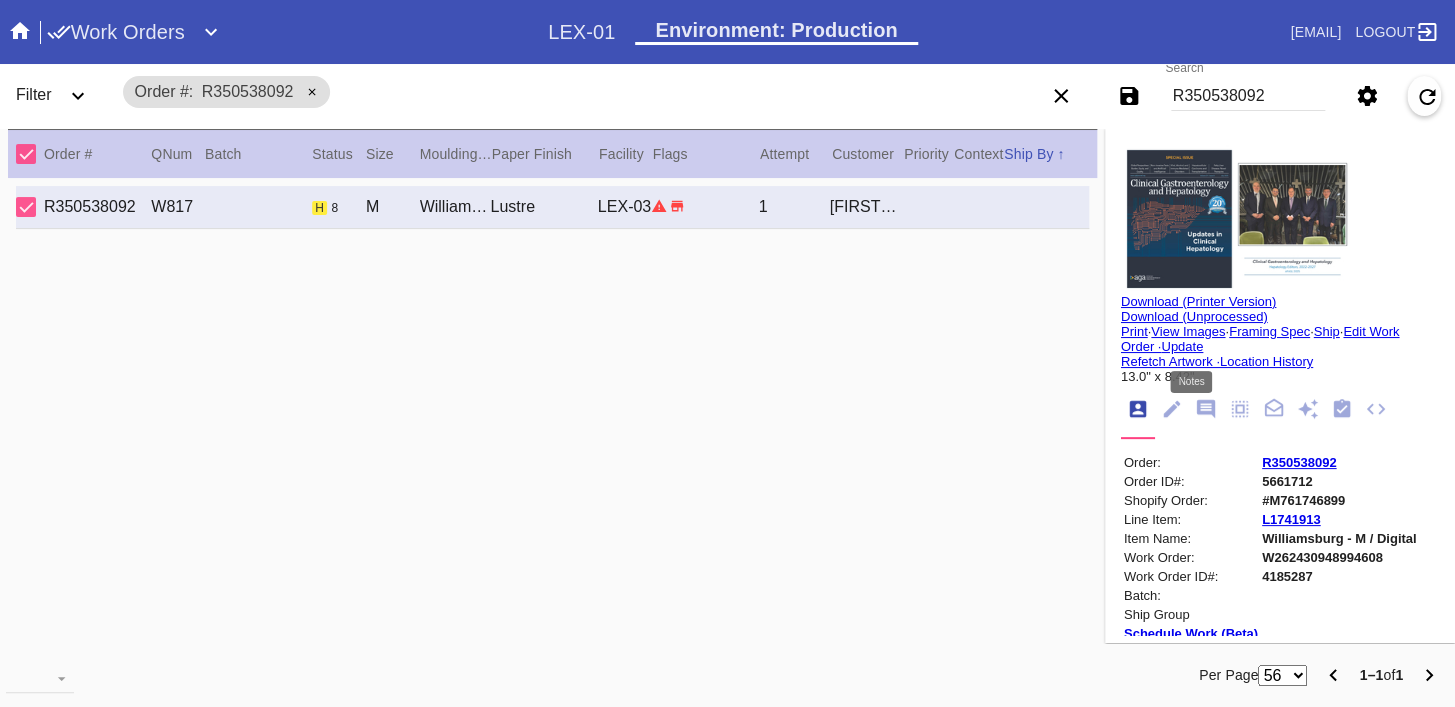 click 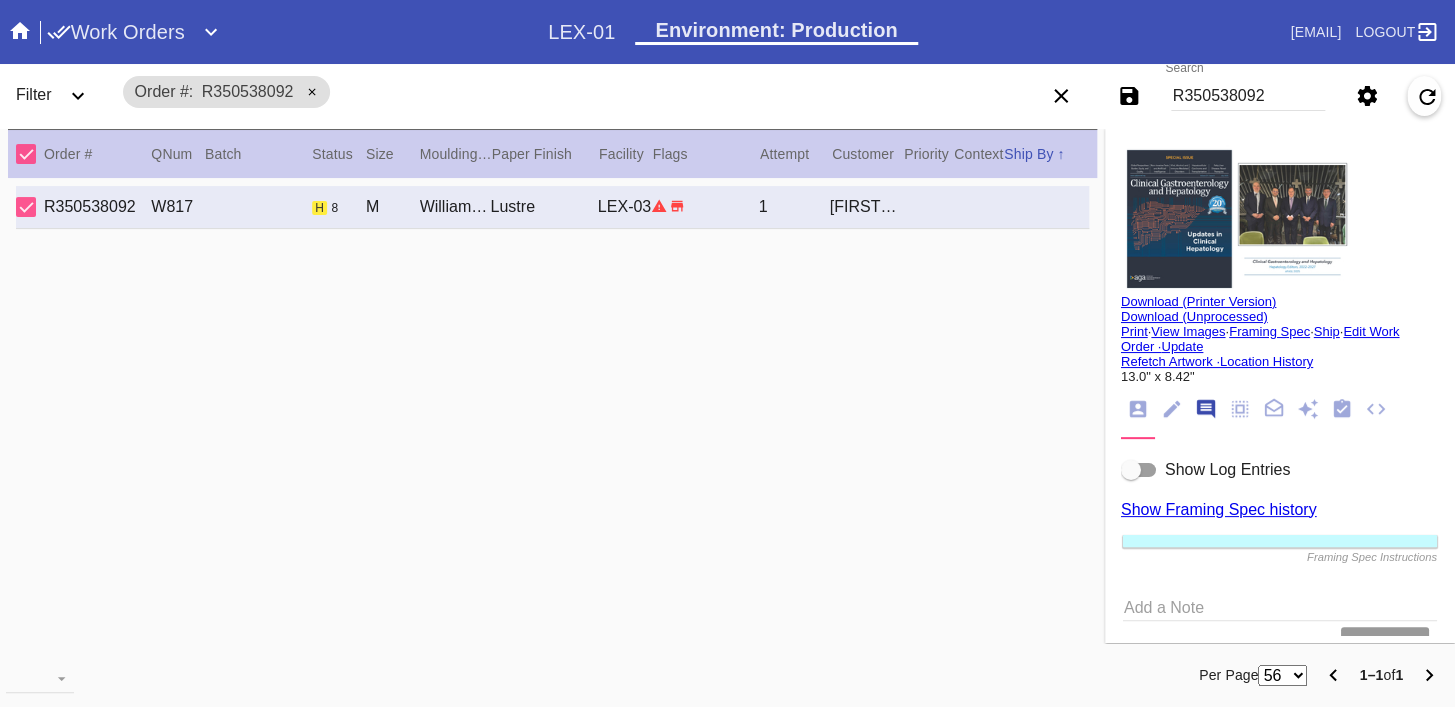 scroll, scrollTop: 123, scrollLeft: 0, axis: vertical 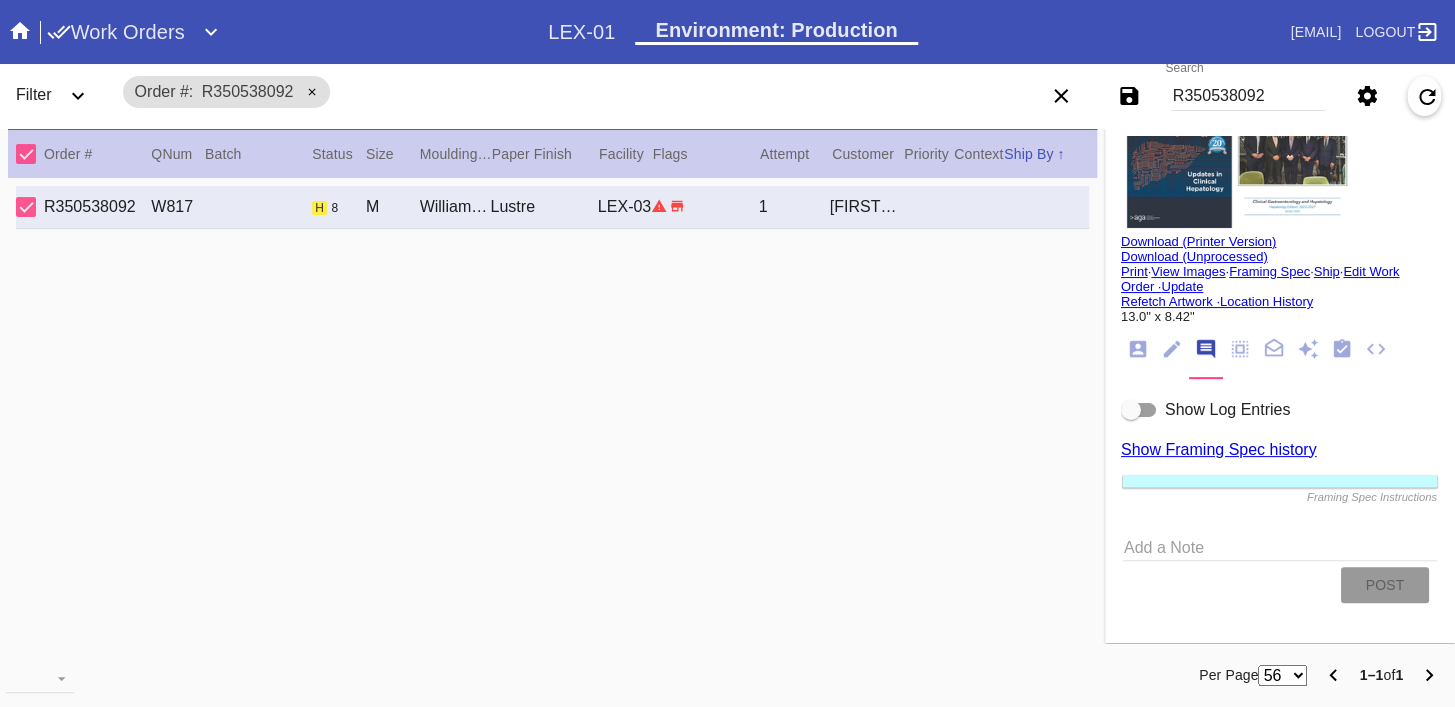 click on "Add a Note" at bounding box center (1280, 546) 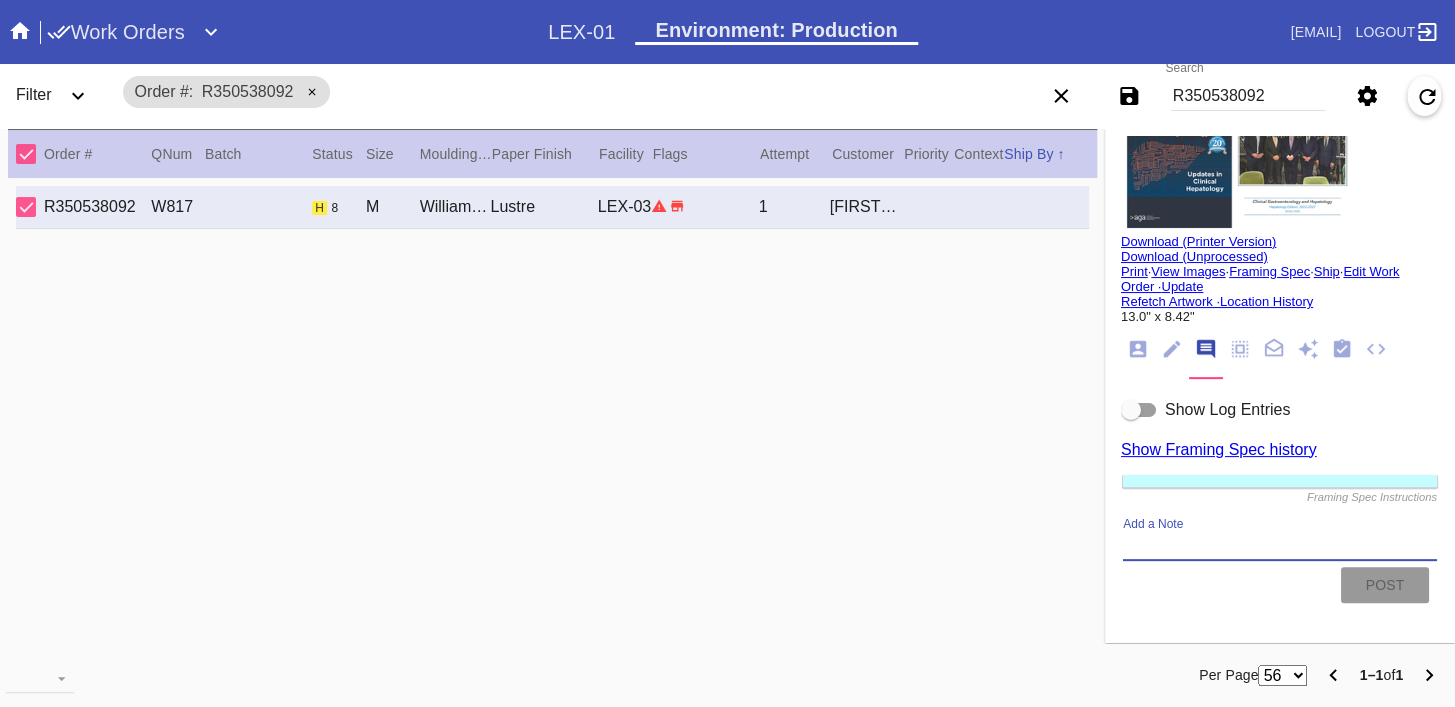 paste on "I see here you would like to frame this uploaded image, and we just wanted to ask if you wanted us to print and frame this as one image, with one mat window around the entire photo, or, did you want individual mat windows around each blue box?
If you'd like individual matting, we'll need the individual photos, as well as measurements and your preferred spacing between the photos. However, if you'd like this framed as one image, we can proceed without making any changes." 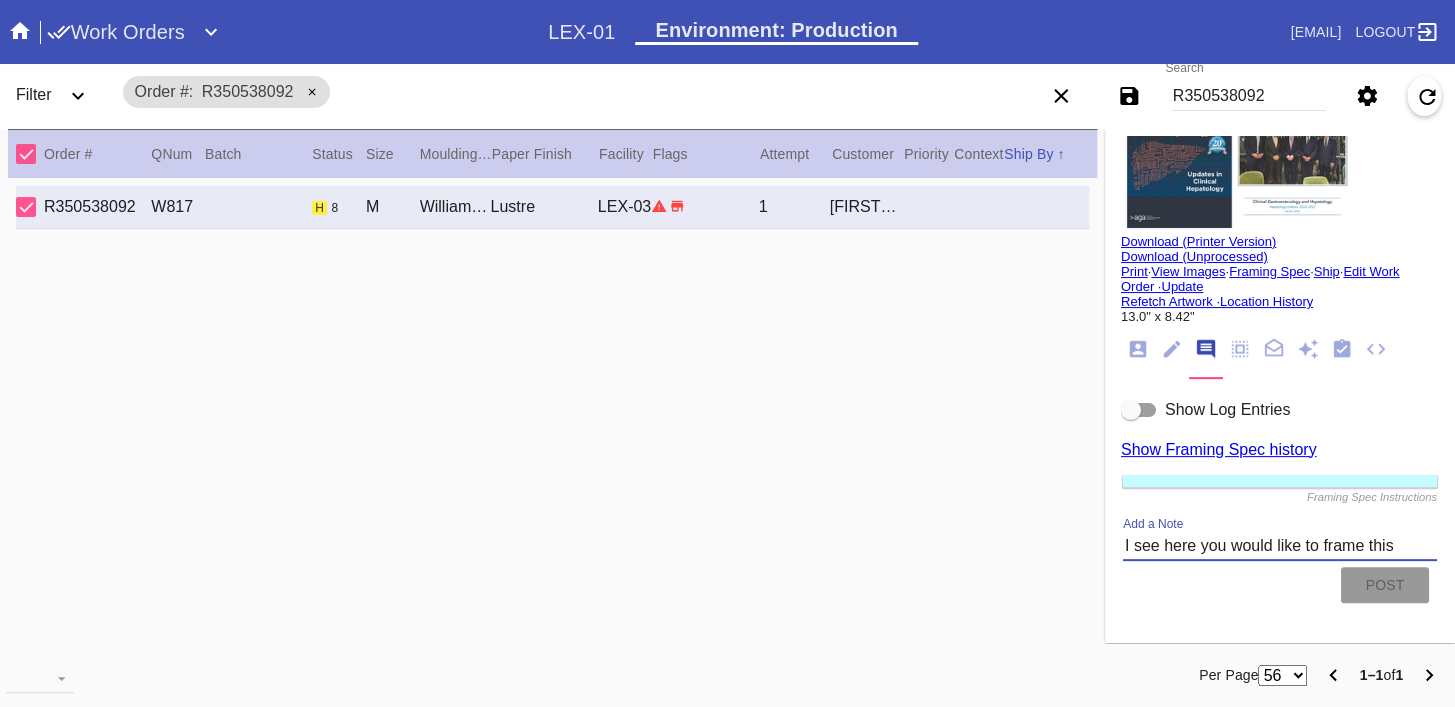 scroll, scrollTop: 323, scrollLeft: 0, axis: vertical 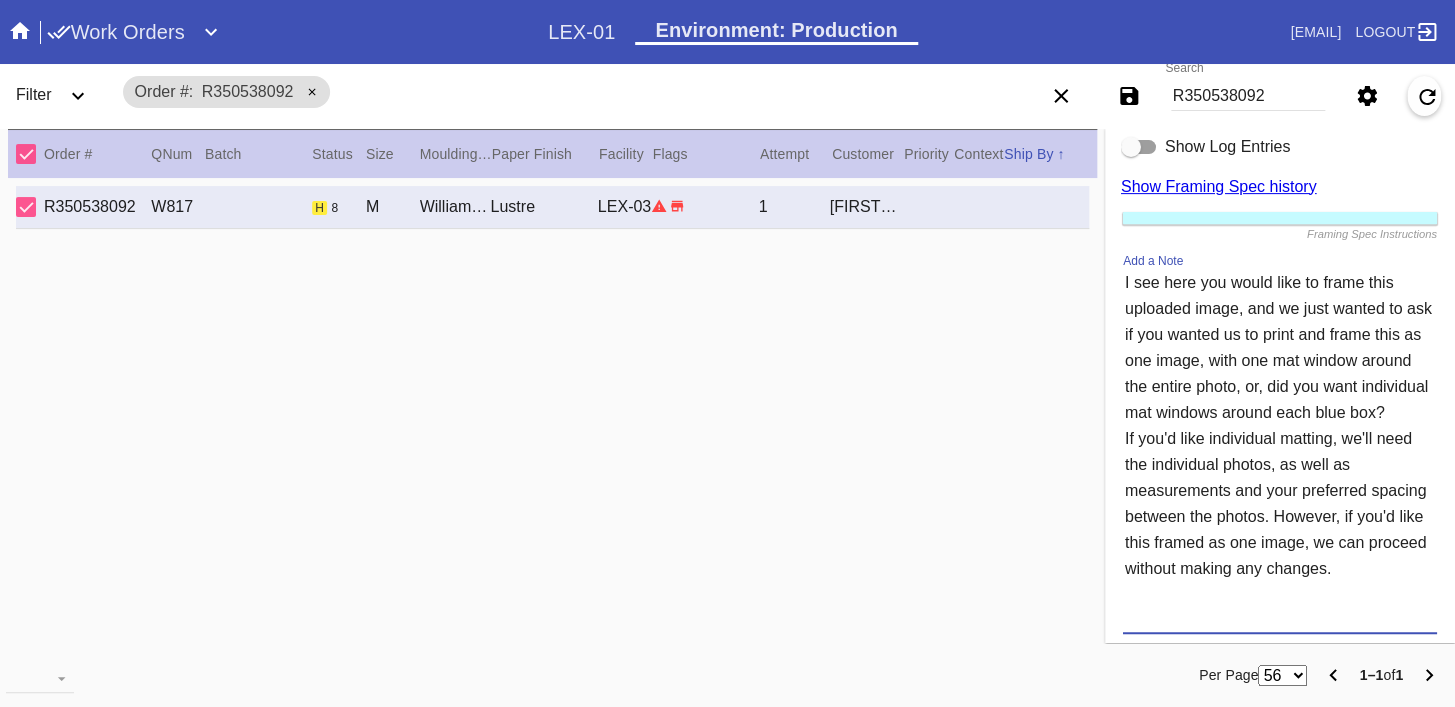 drag, startPoint x: 1178, startPoint y: 622, endPoint x: 1111, endPoint y: 288, distance: 340.65378 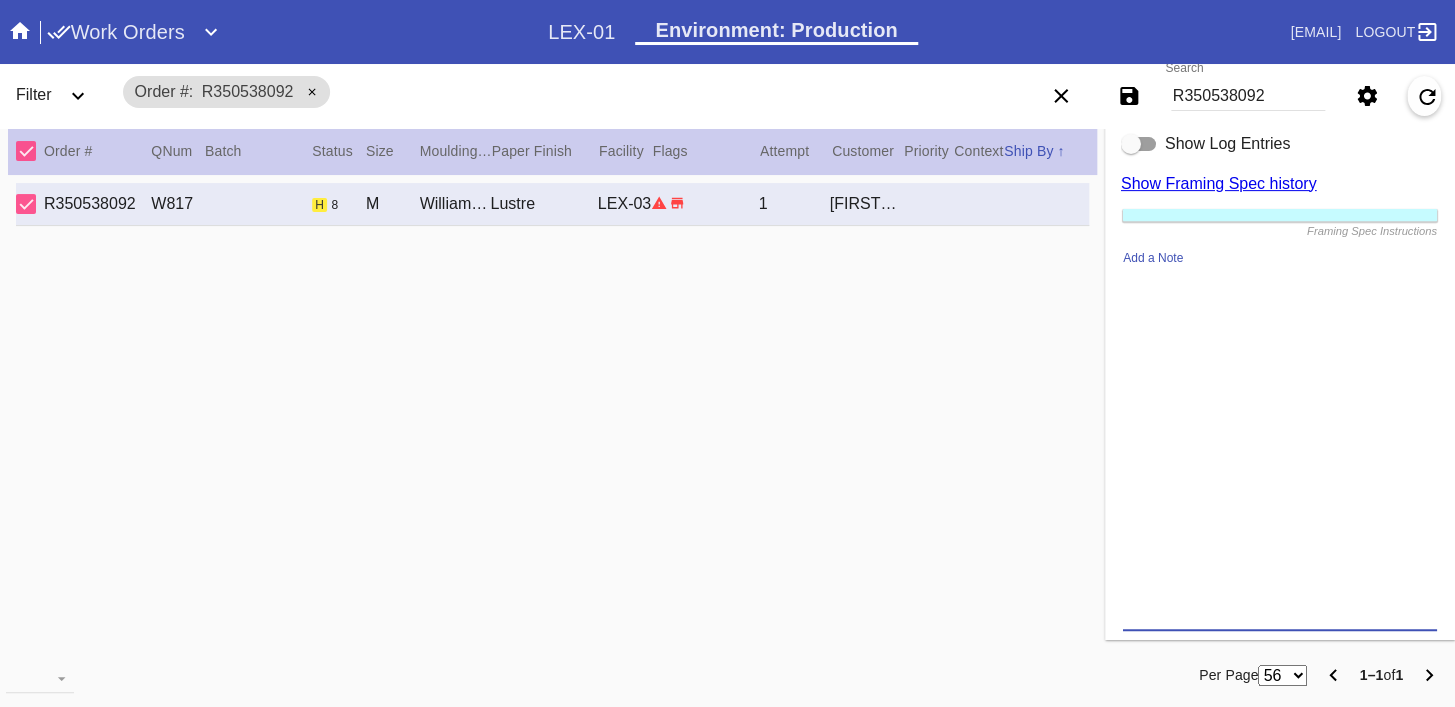 scroll, scrollTop: 65, scrollLeft: 0, axis: vertical 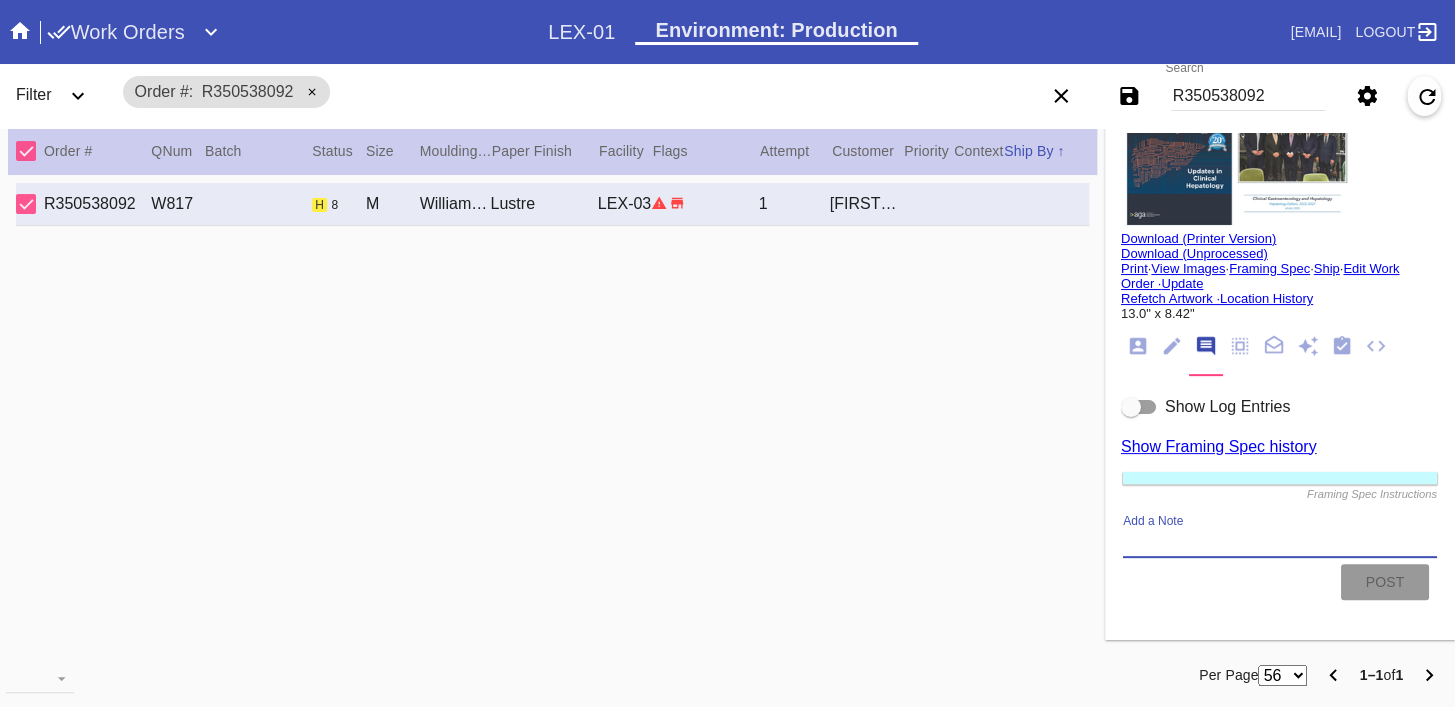 click 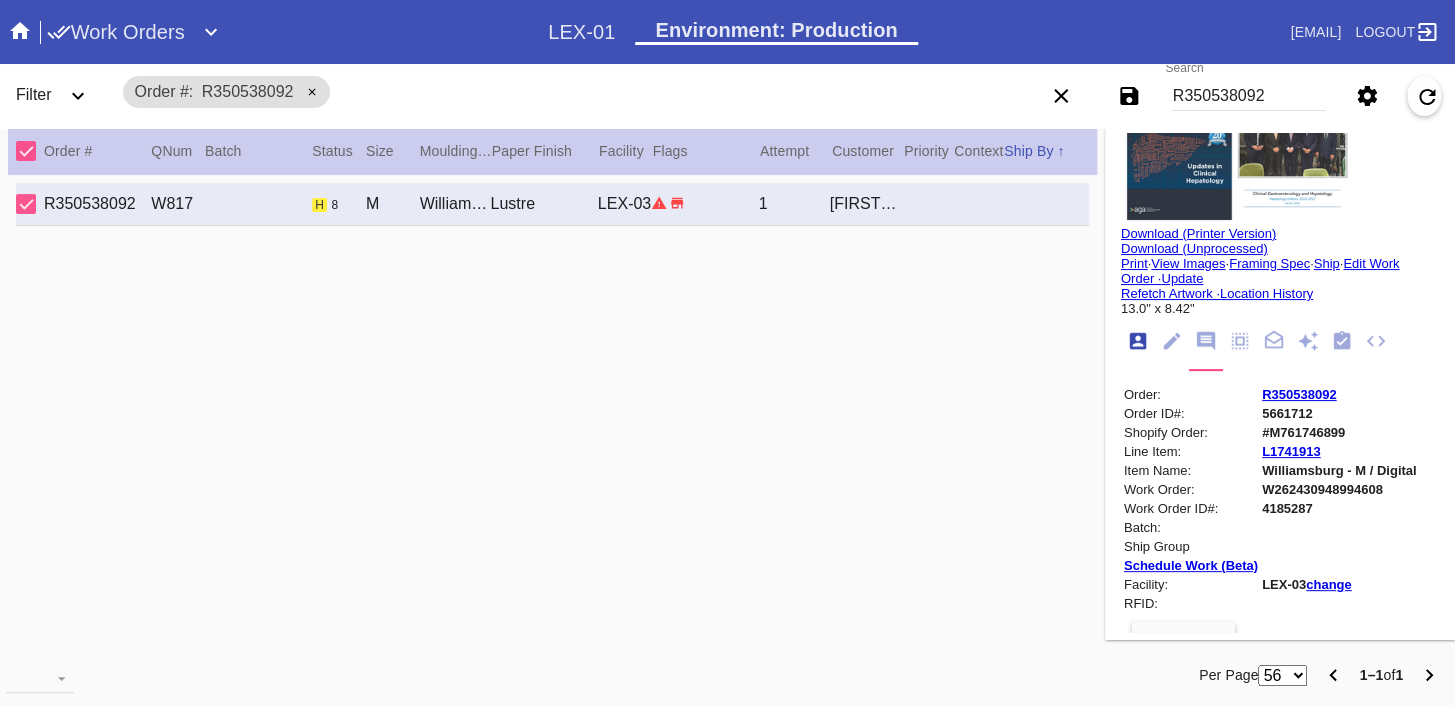 scroll, scrollTop: 24, scrollLeft: 0, axis: vertical 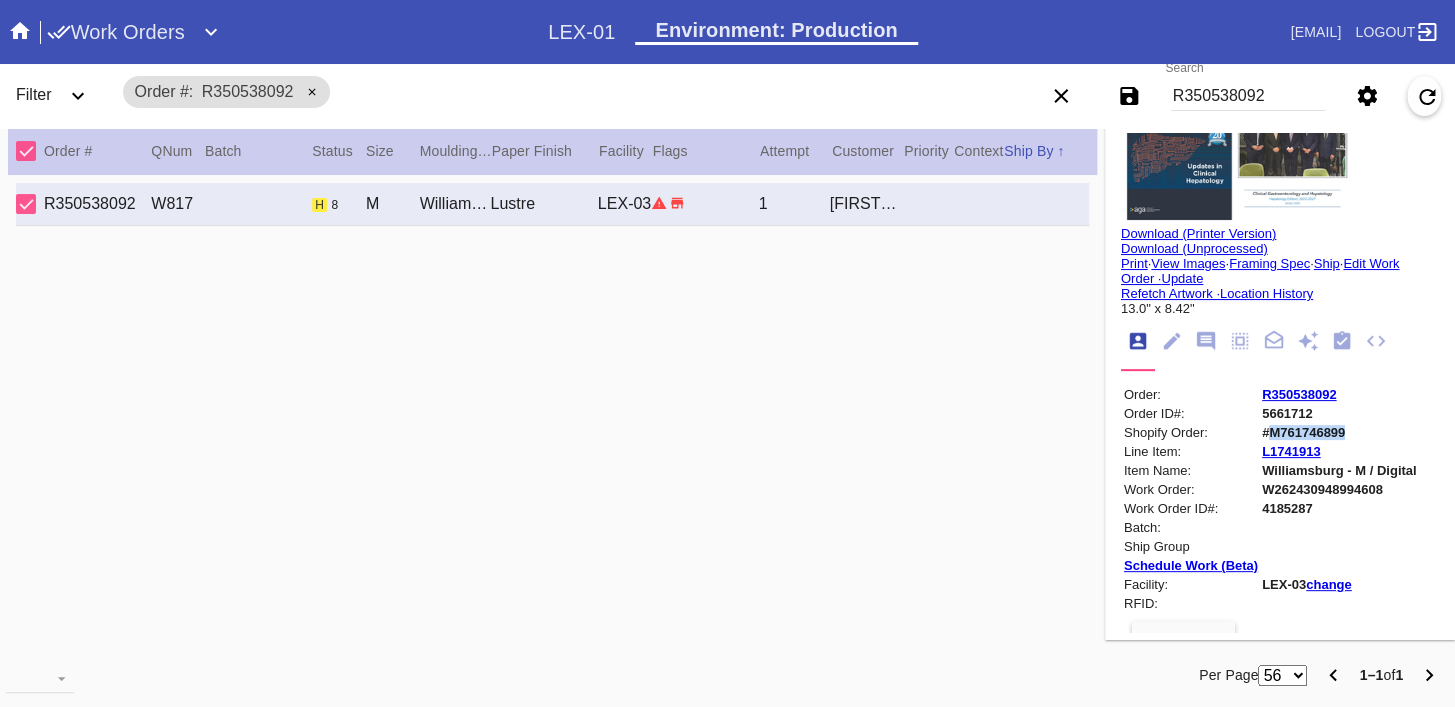 copy on "M761746899" 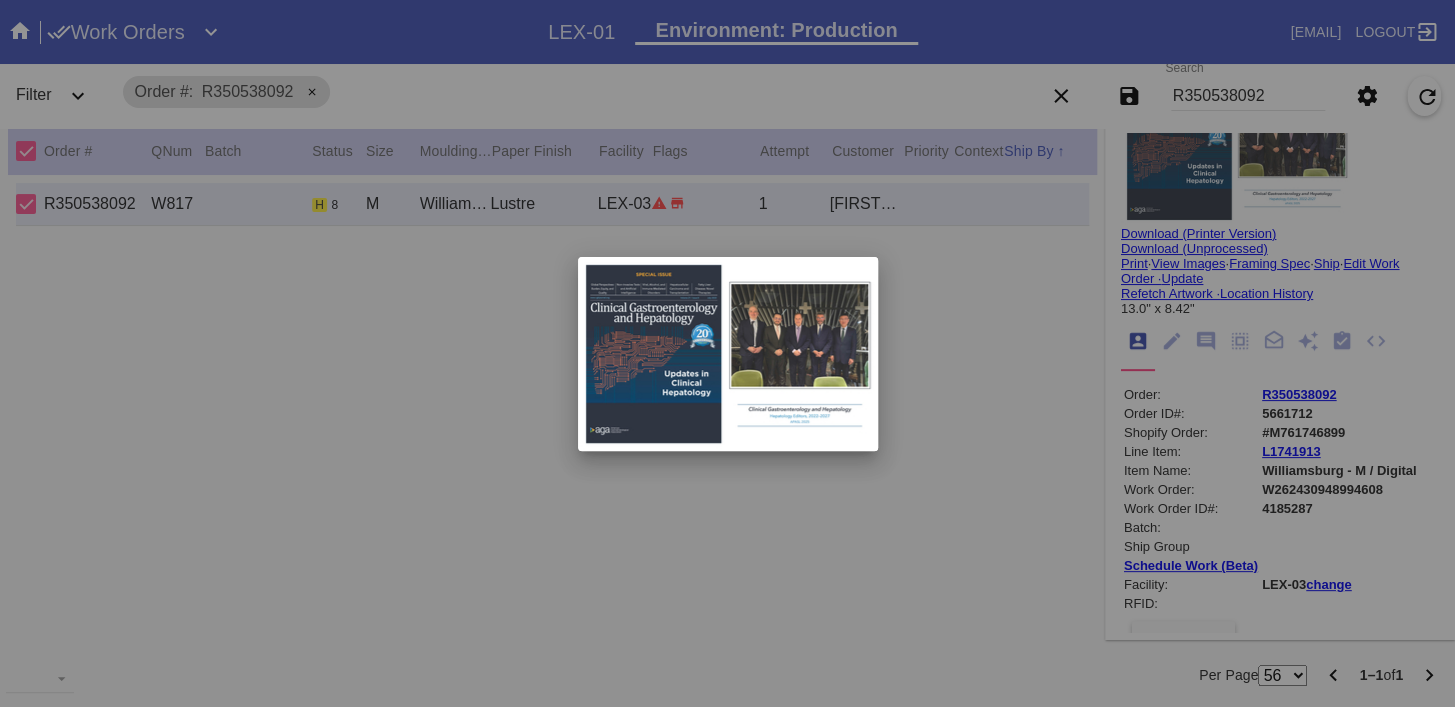 drag, startPoint x: 380, startPoint y: 349, endPoint x: 380, endPoint y: 9, distance: 340 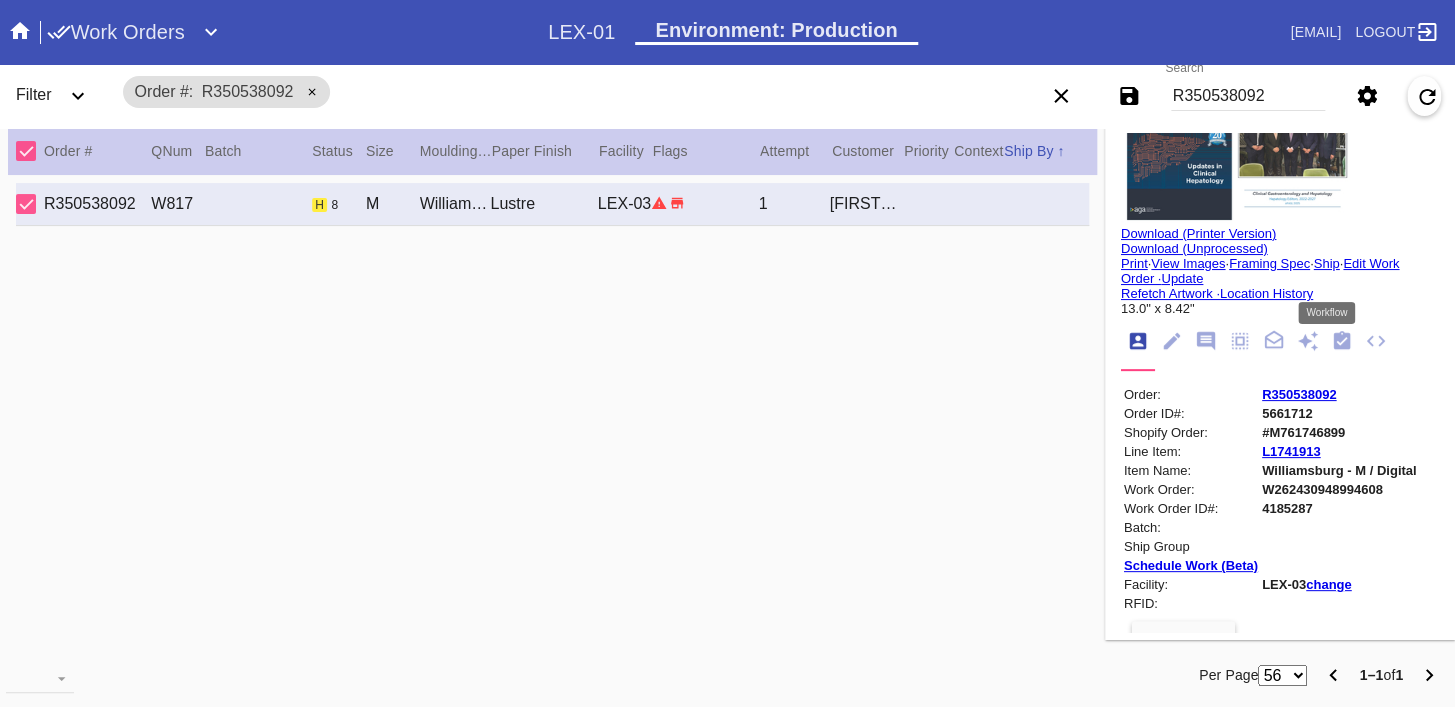 click 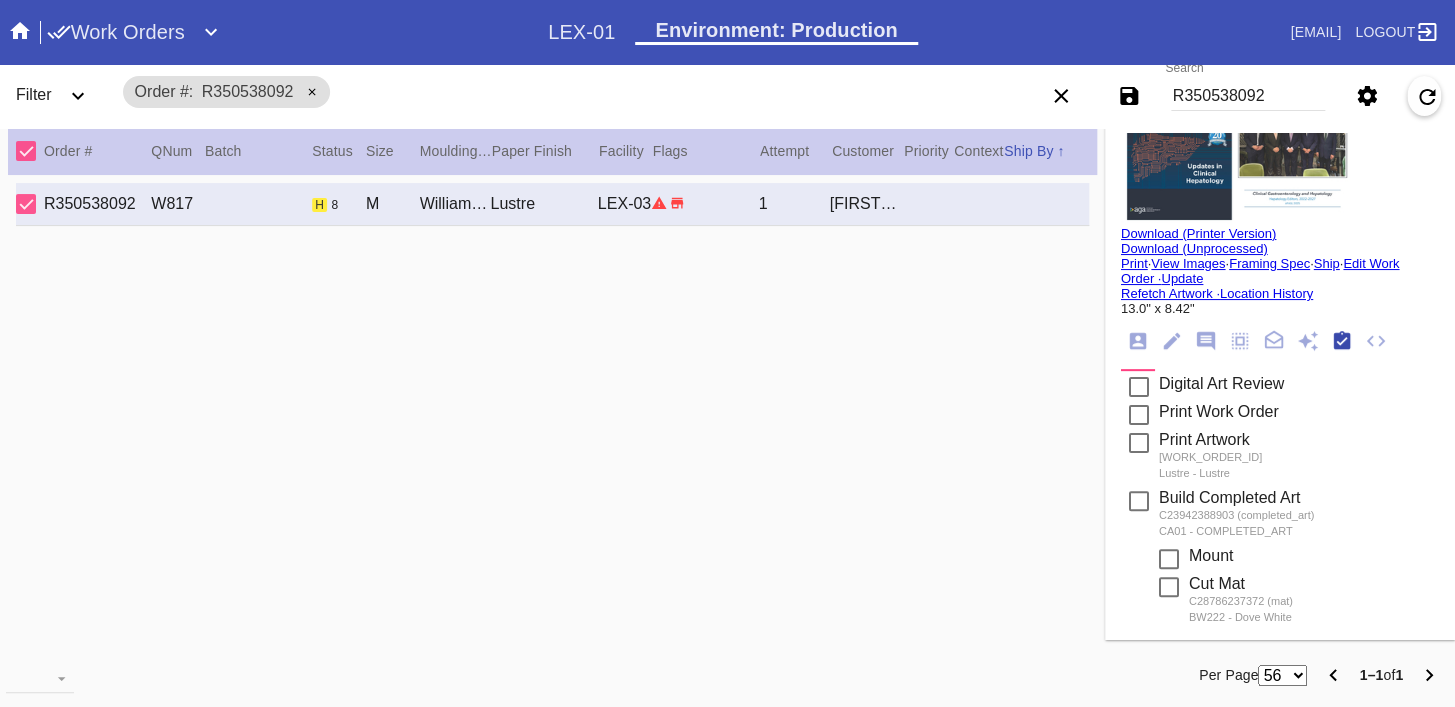 scroll, scrollTop: 322, scrollLeft: 0, axis: vertical 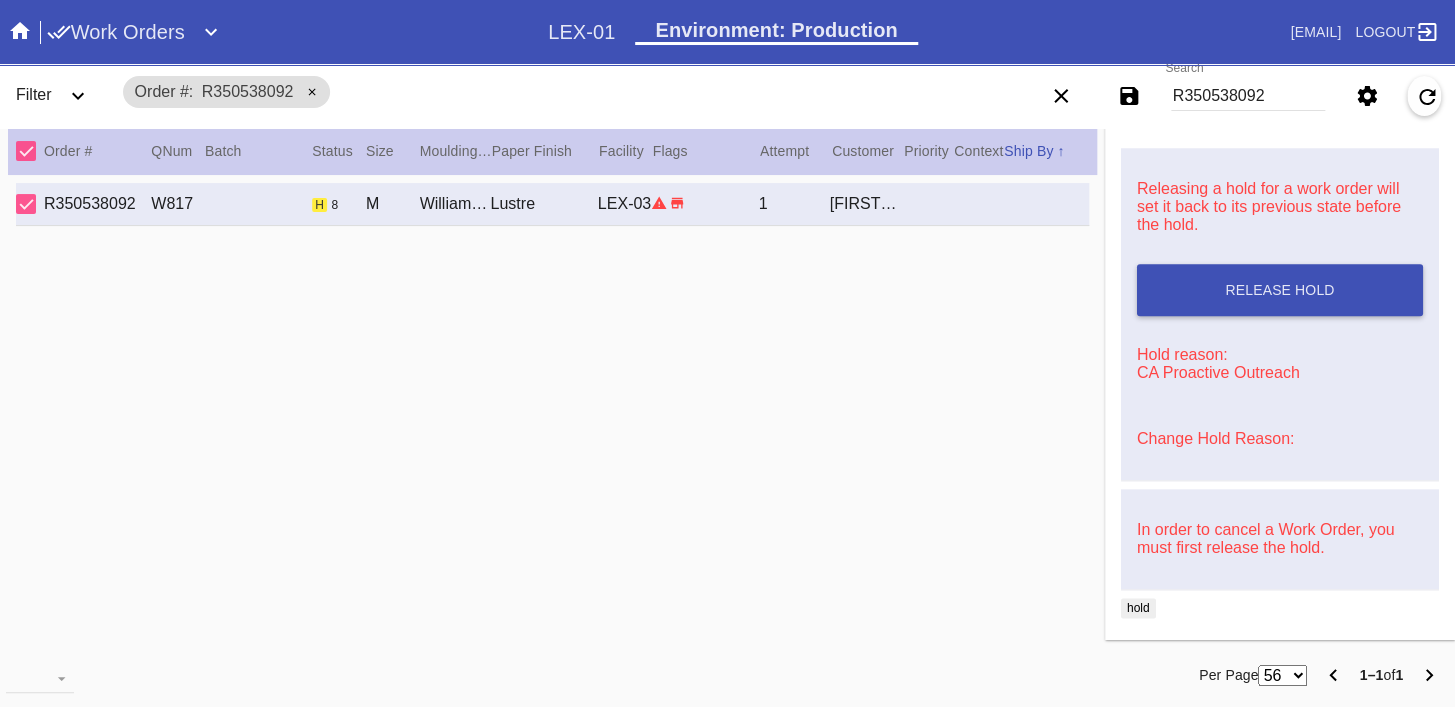 click on "R350538092" at bounding box center (1248, 96) 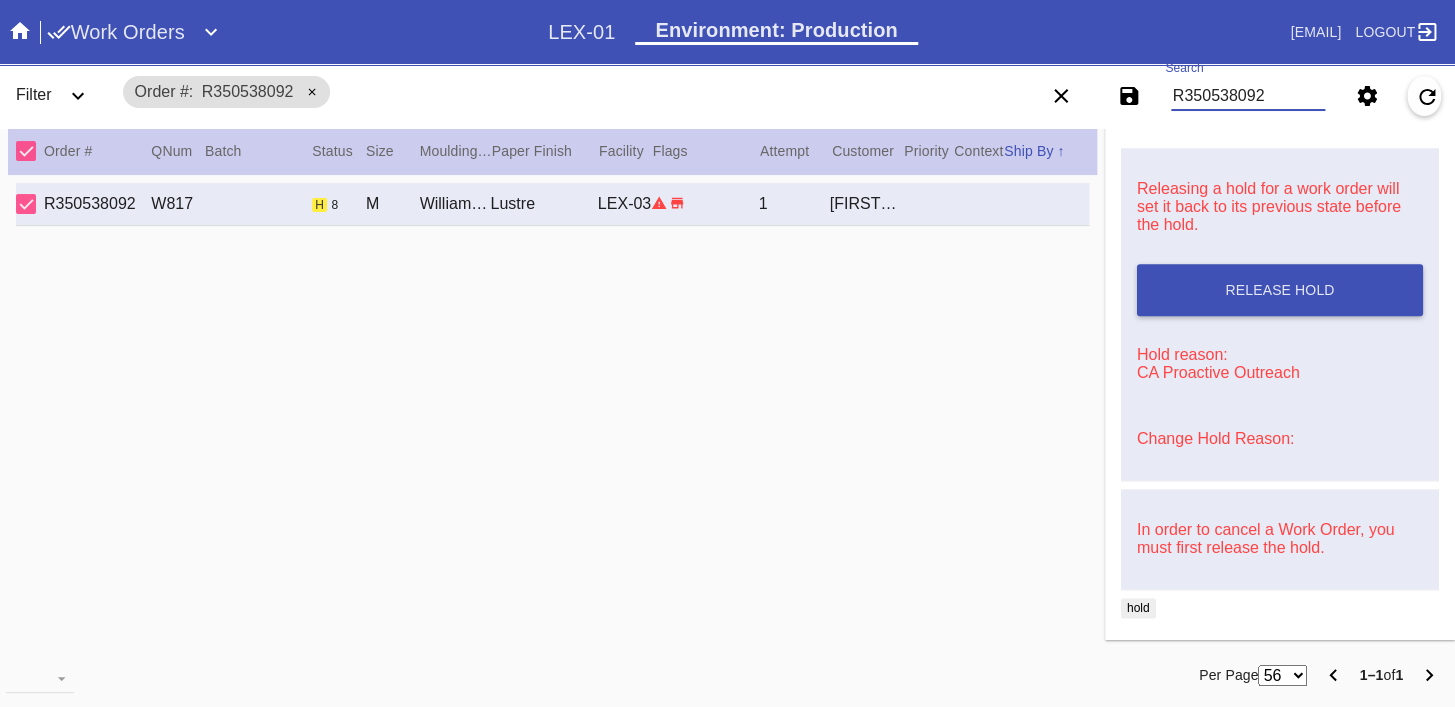 click on "R350538092" at bounding box center (1248, 96) 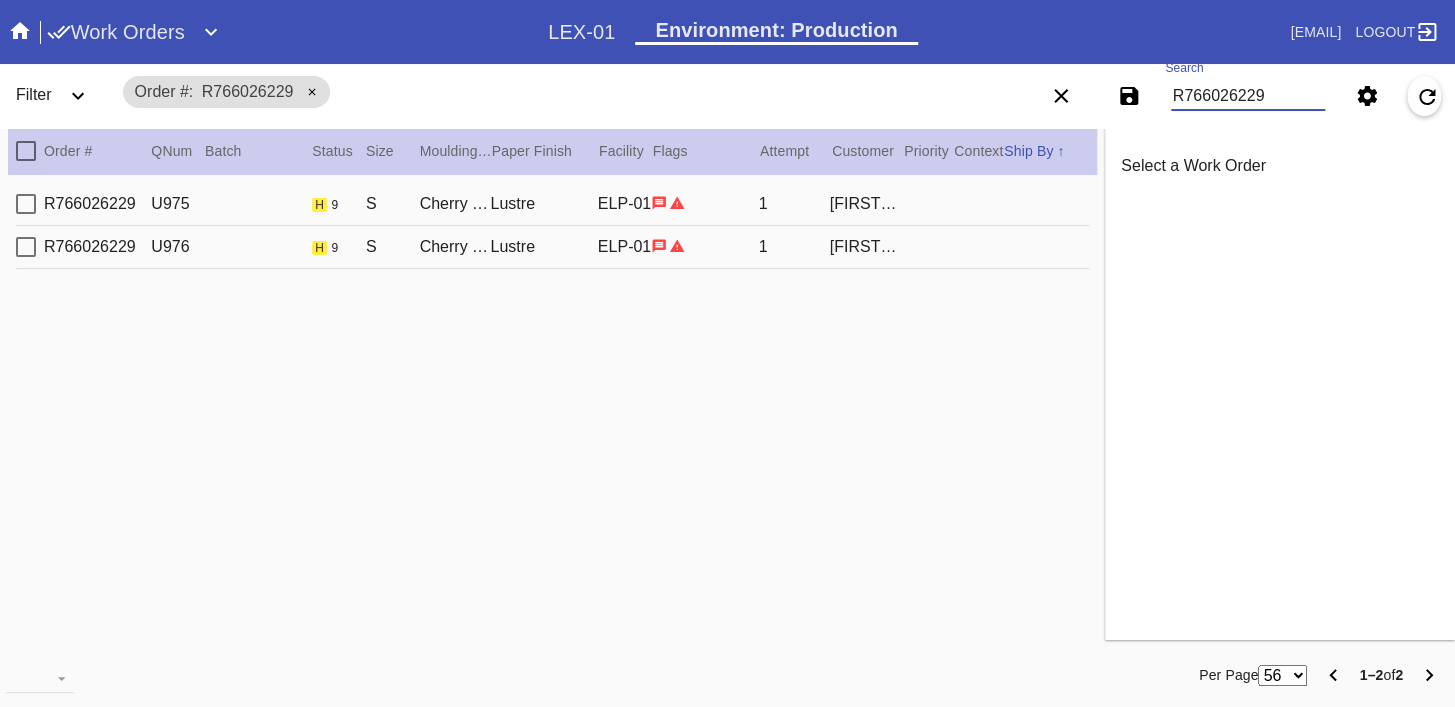 scroll, scrollTop: 0, scrollLeft: 0, axis: both 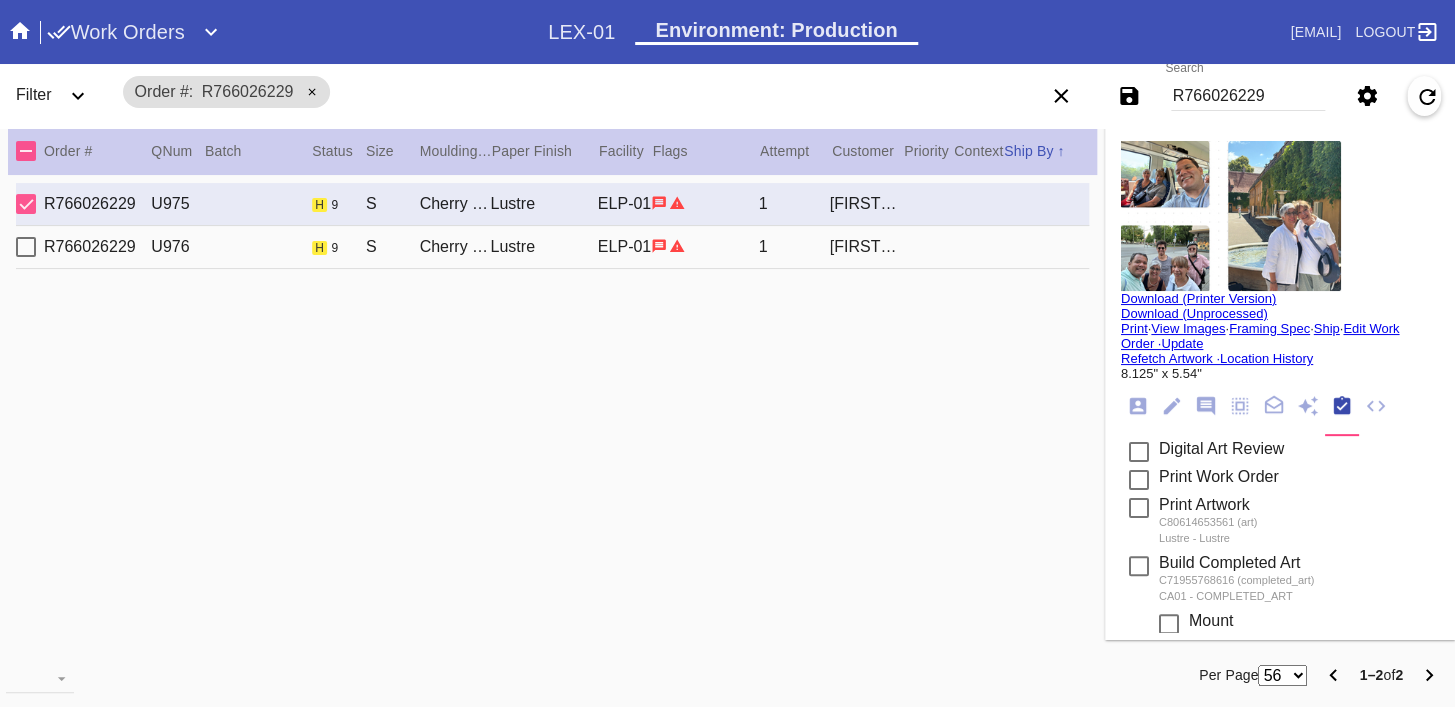 click on "R766026229 U976 h   9 S Cherry (Gallery) / Dove White Lustre ELP-01 1 Ricardo Vargas" at bounding box center [552, 247] 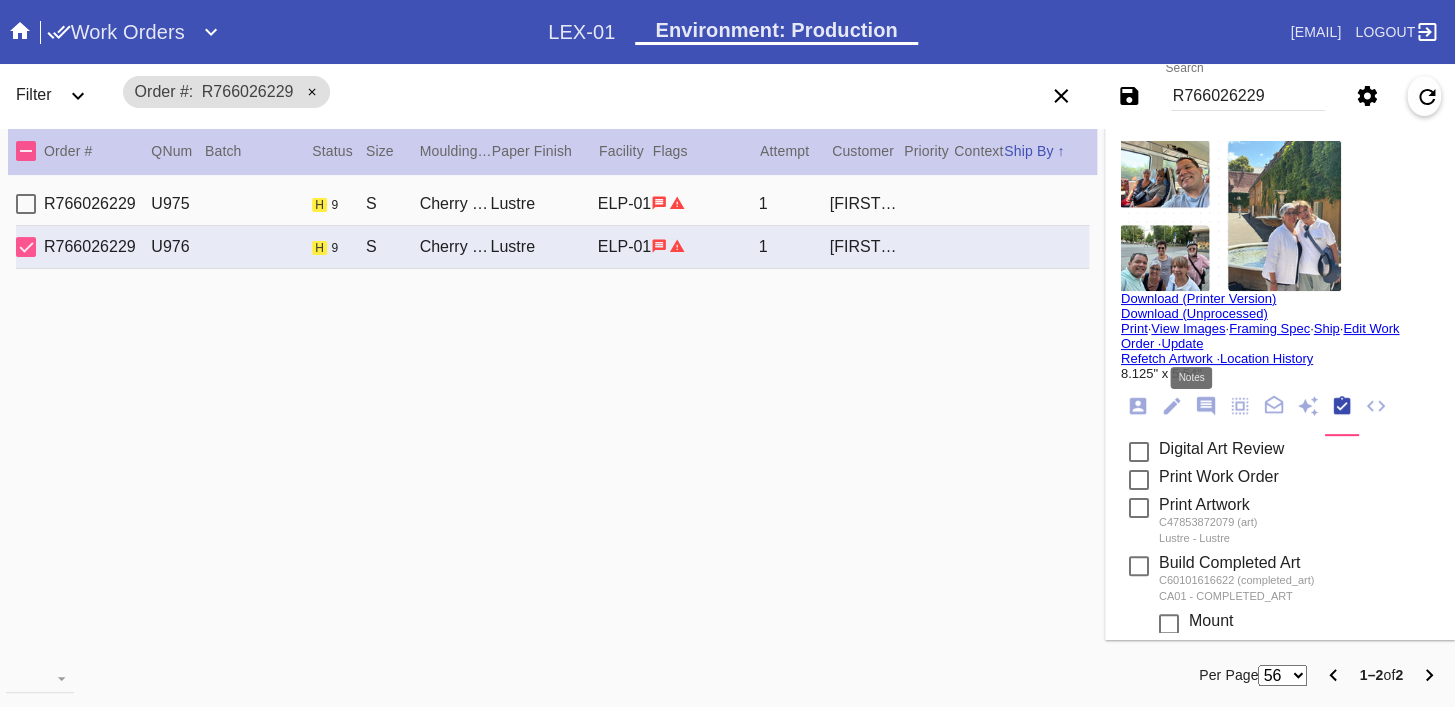 click 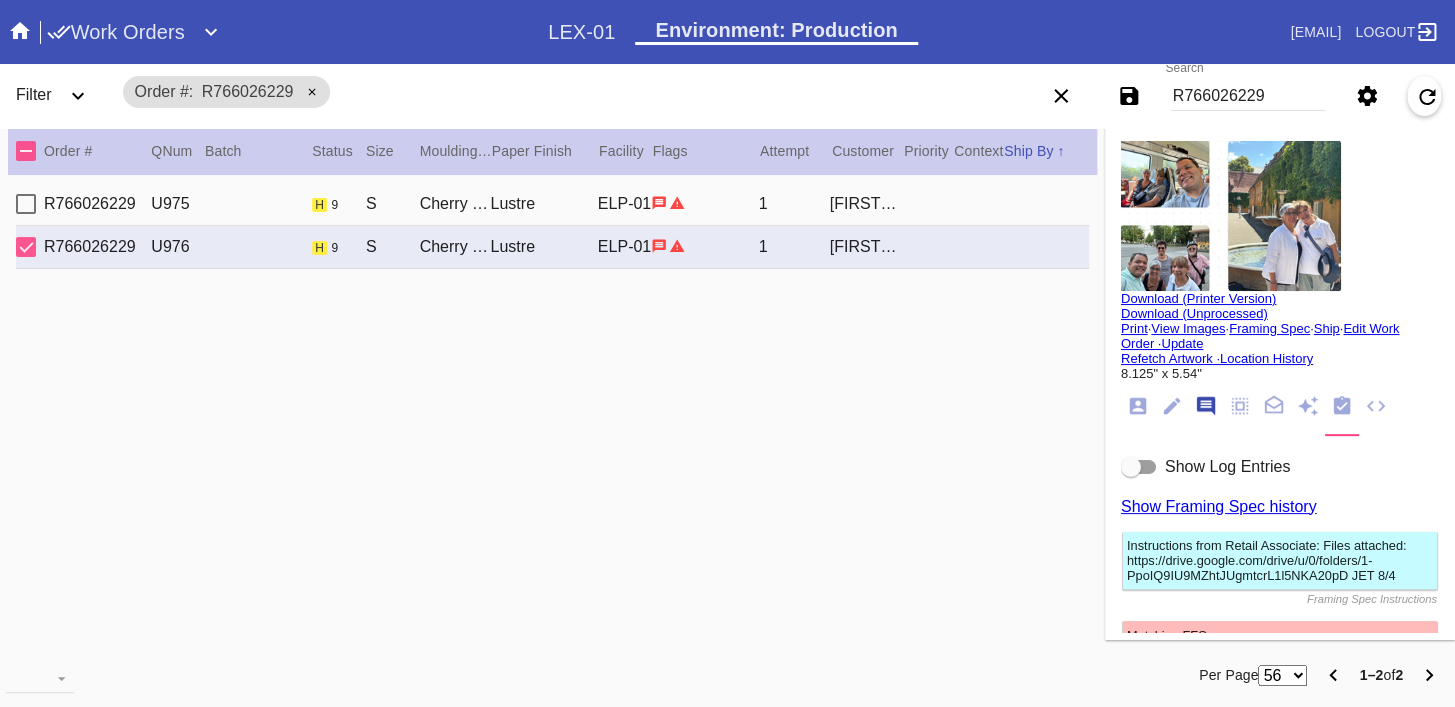 scroll, scrollTop: 123, scrollLeft: 0, axis: vertical 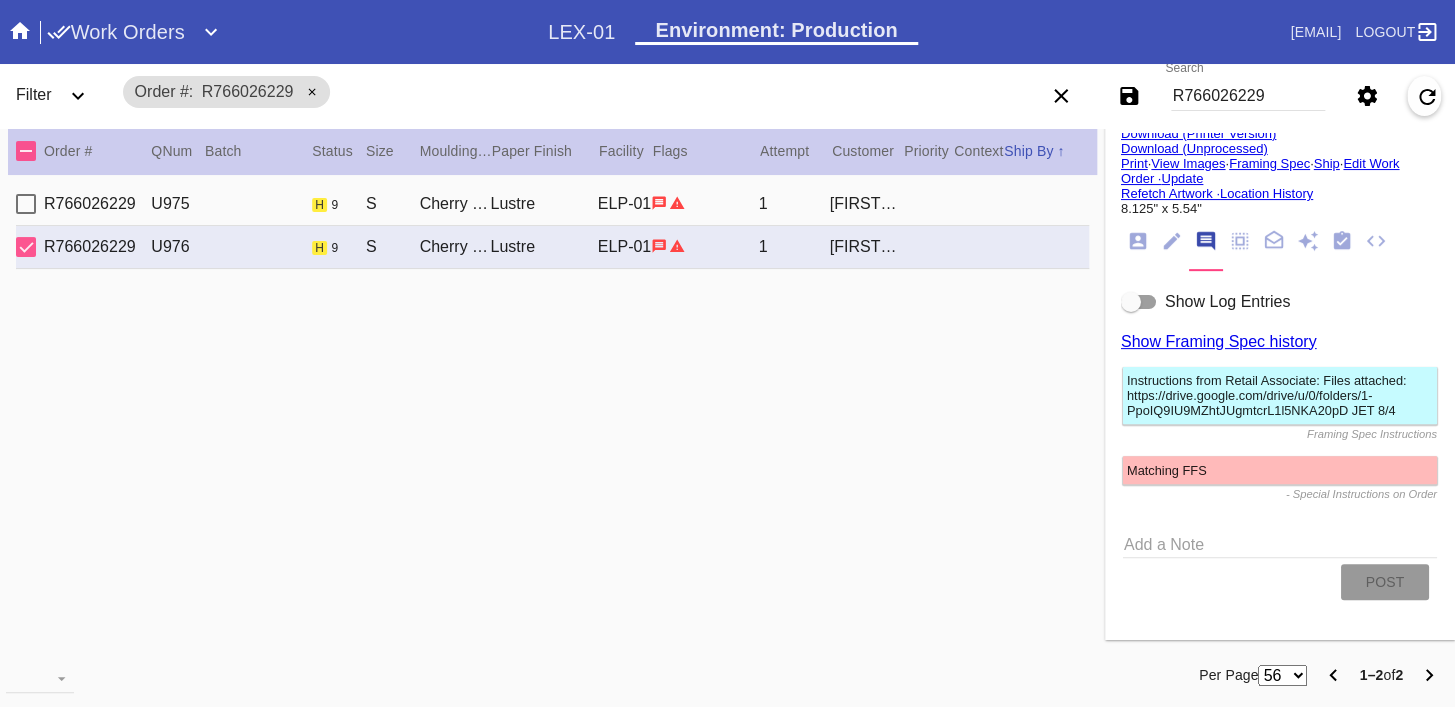 click on "R766026229" at bounding box center (1248, 96) 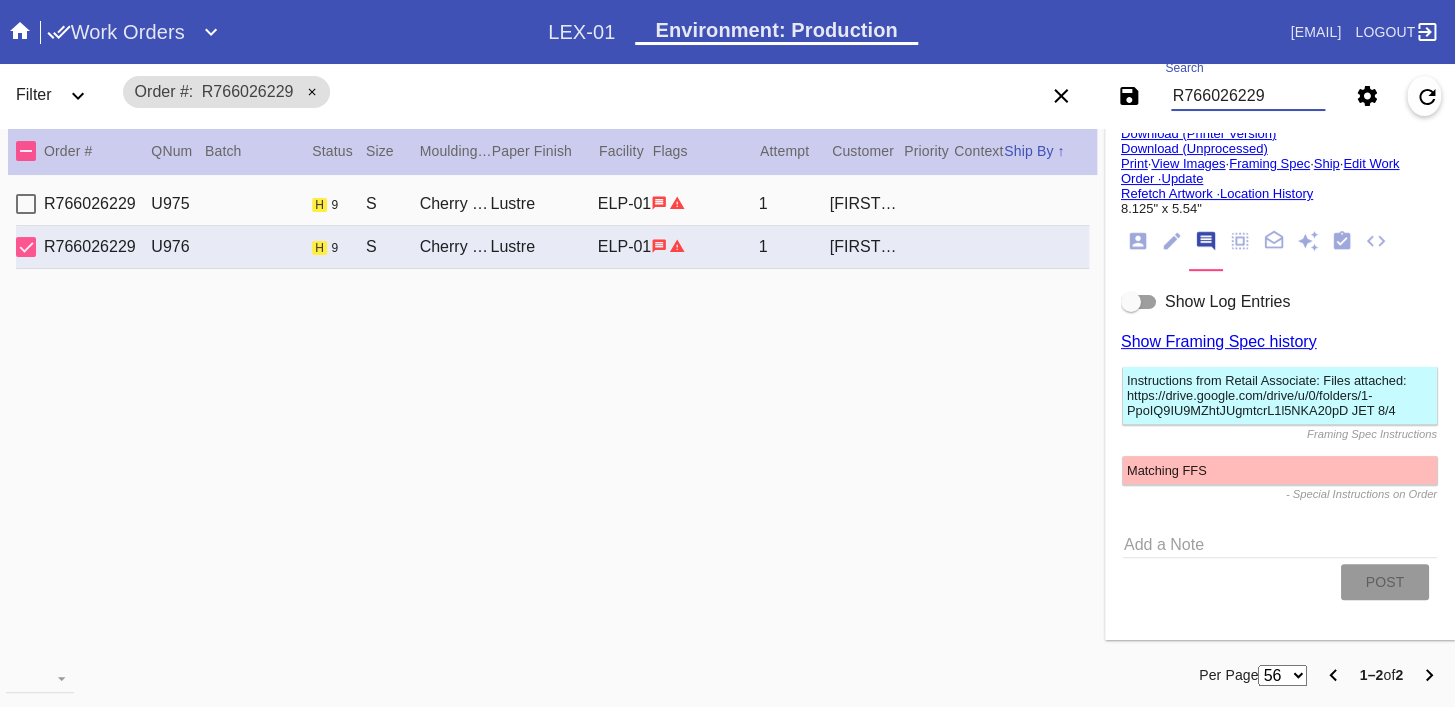 click on "R766026229" at bounding box center [1248, 96] 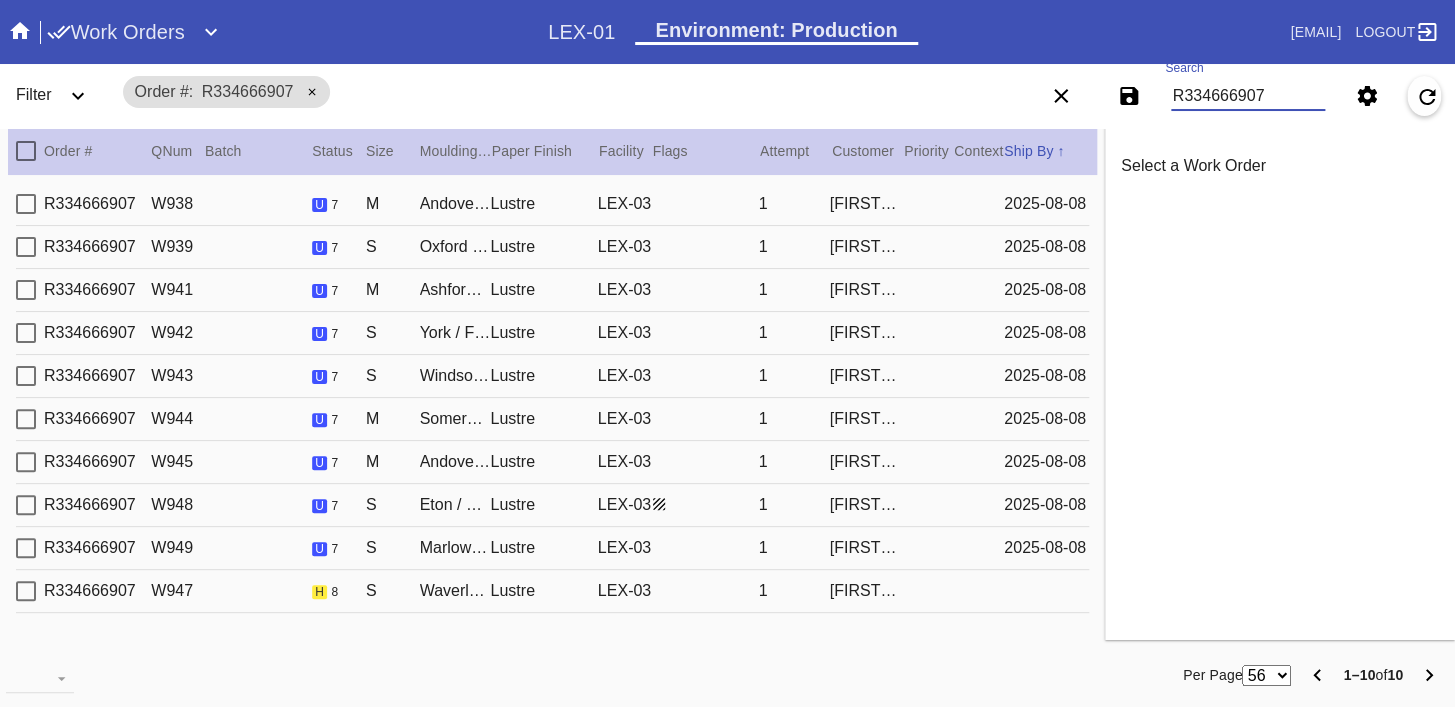 scroll, scrollTop: 0, scrollLeft: 0, axis: both 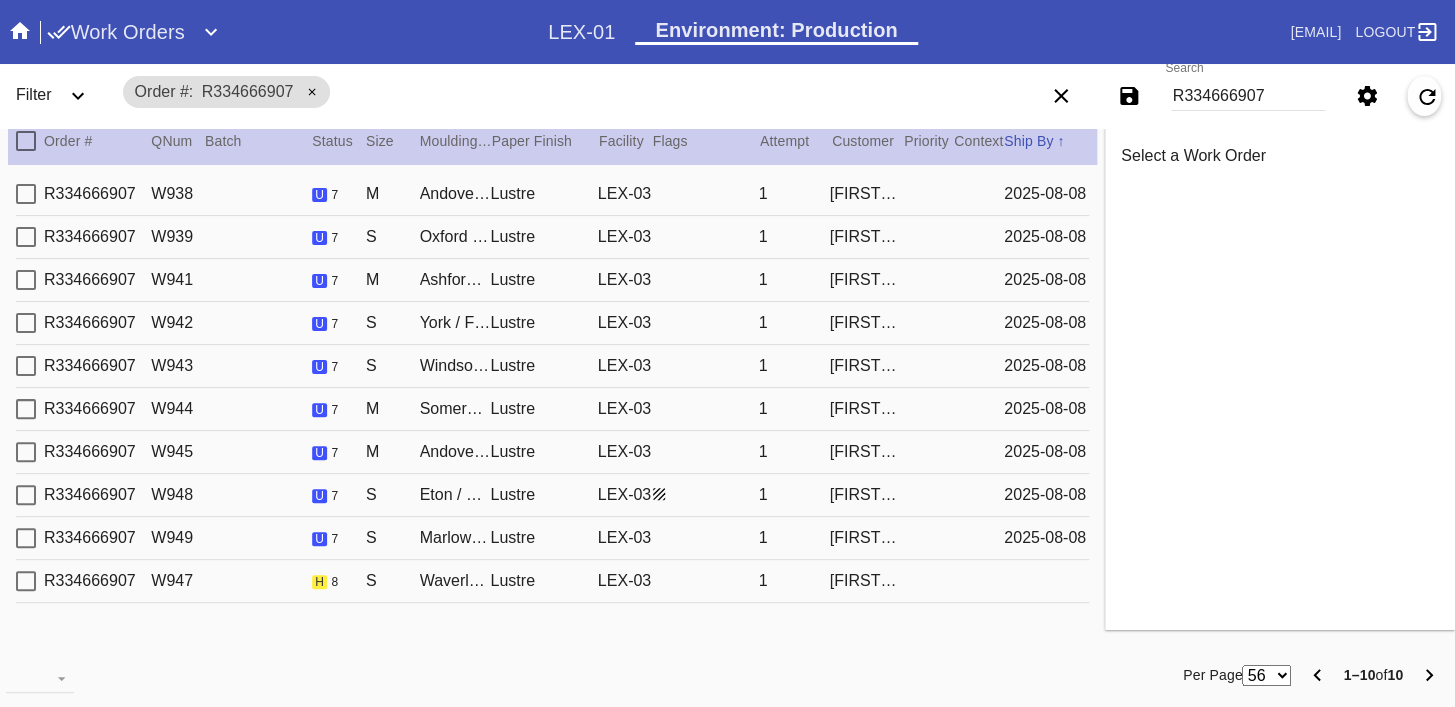 click on "R334666907 W947 h   8 S Waverley / Off-White With Black Core Lustre LEX-03 1 Katie Hansen" at bounding box center (552, 581) 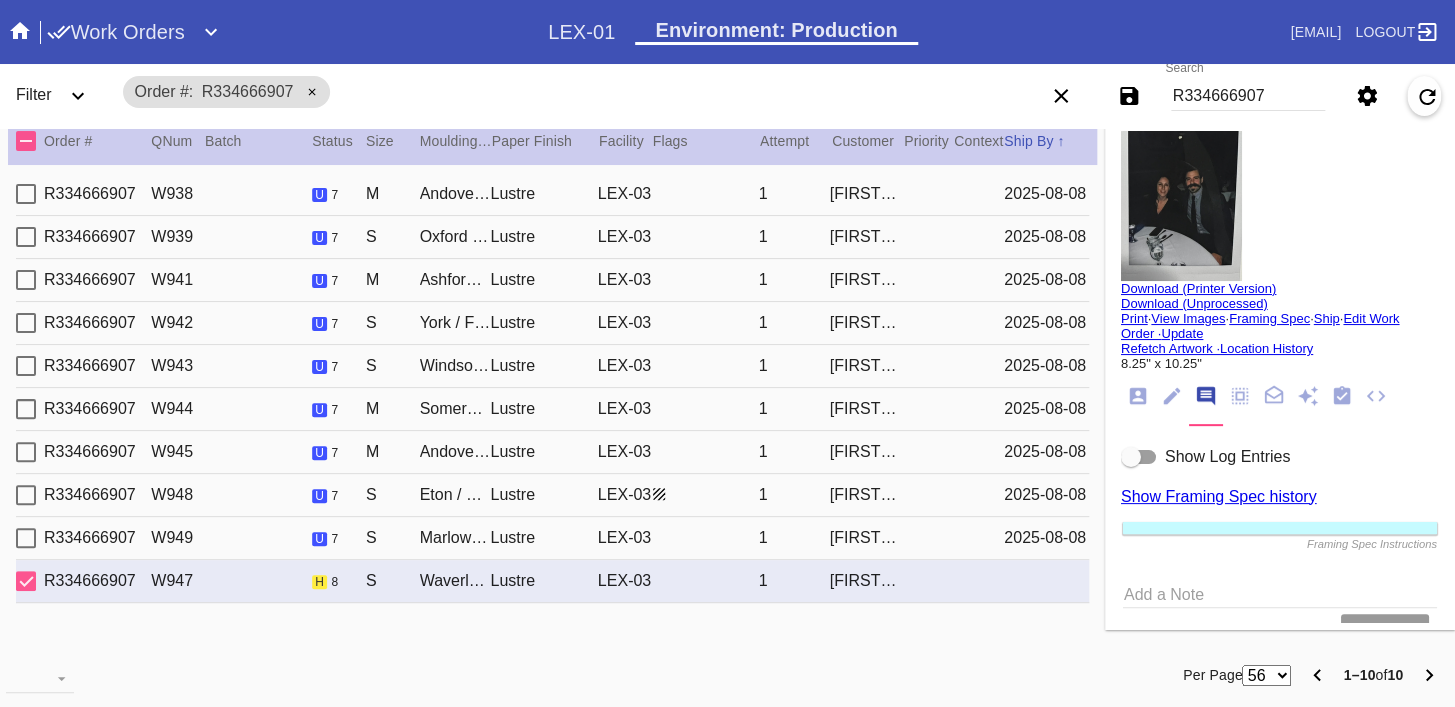click at bounding box center [1181, 206] 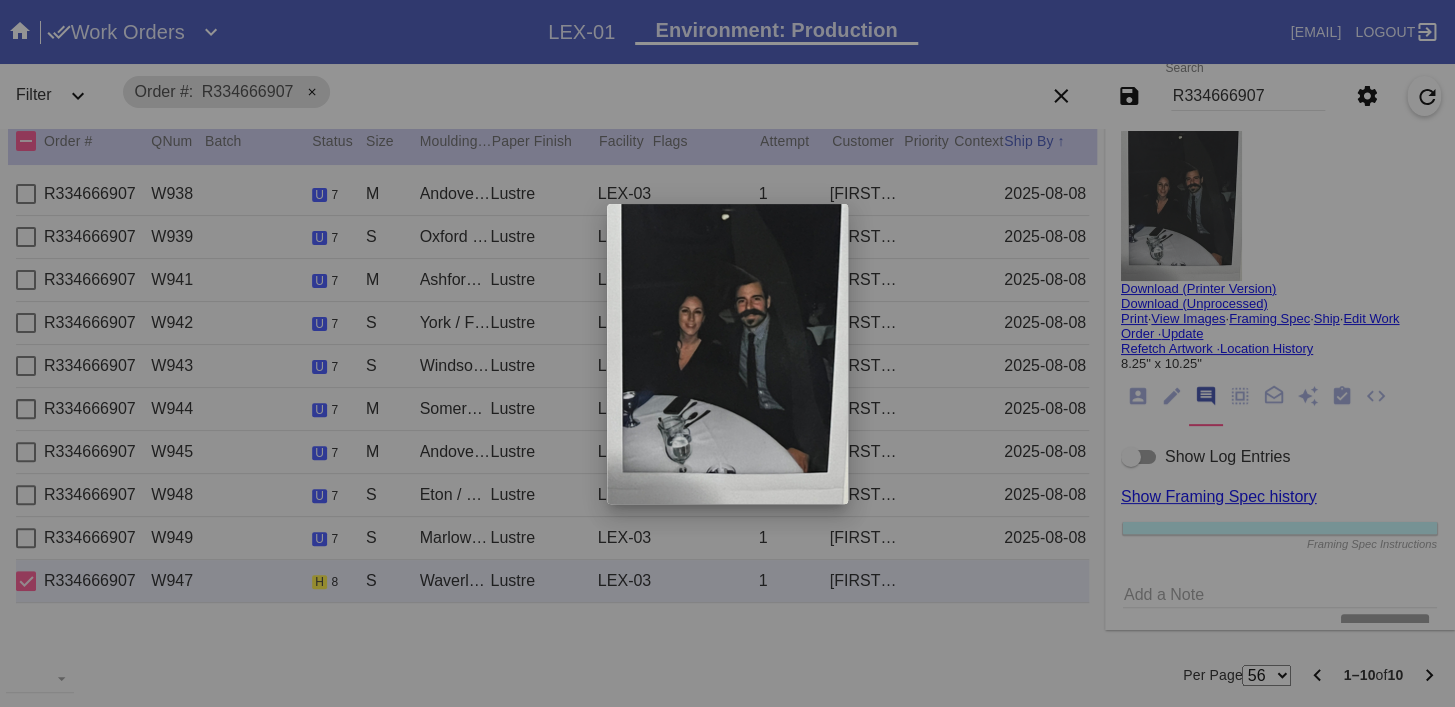 click at bounding box center [727, 353] 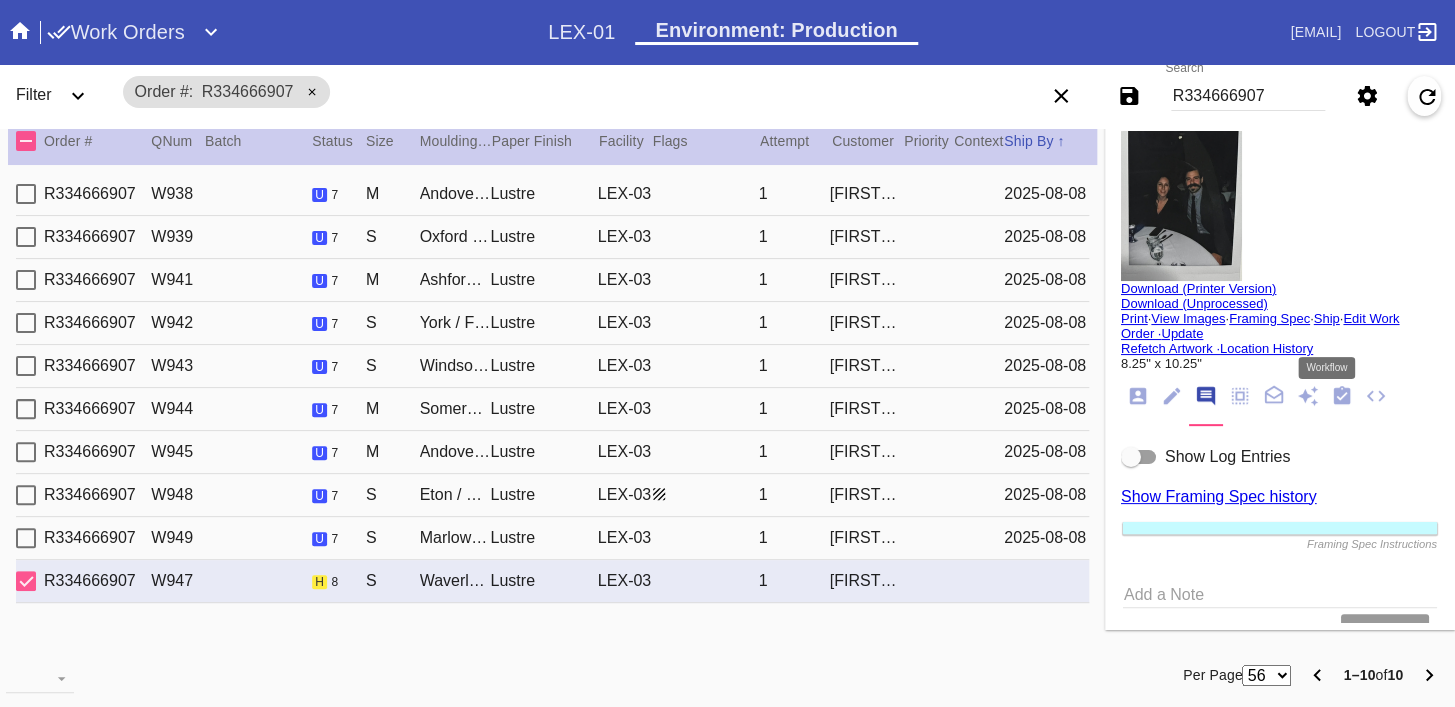 drag, startPoint x: 1323, startPoint y: 397, endPoint x: 1287, endPoint y: 397, distance: 36 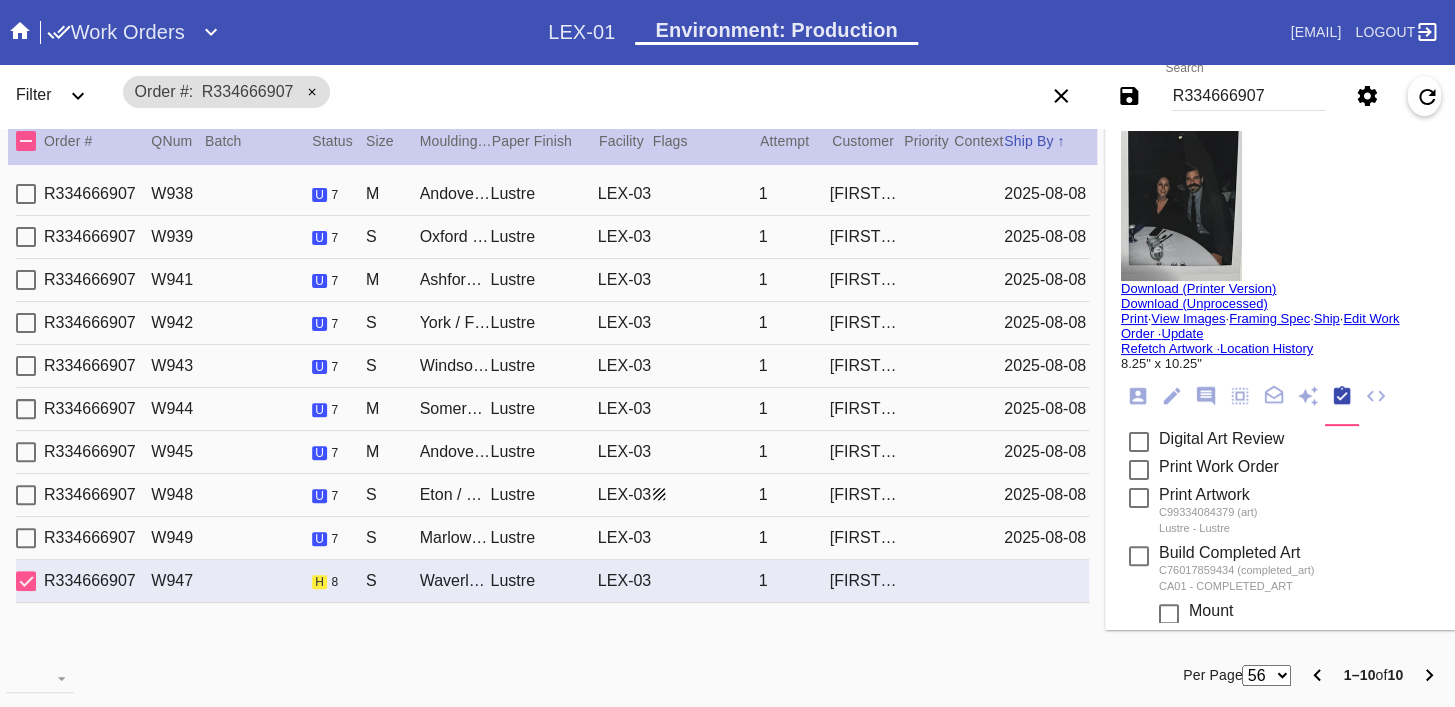 scroll, scrollTop: 787, scrollLeft: 0, axis: vertical 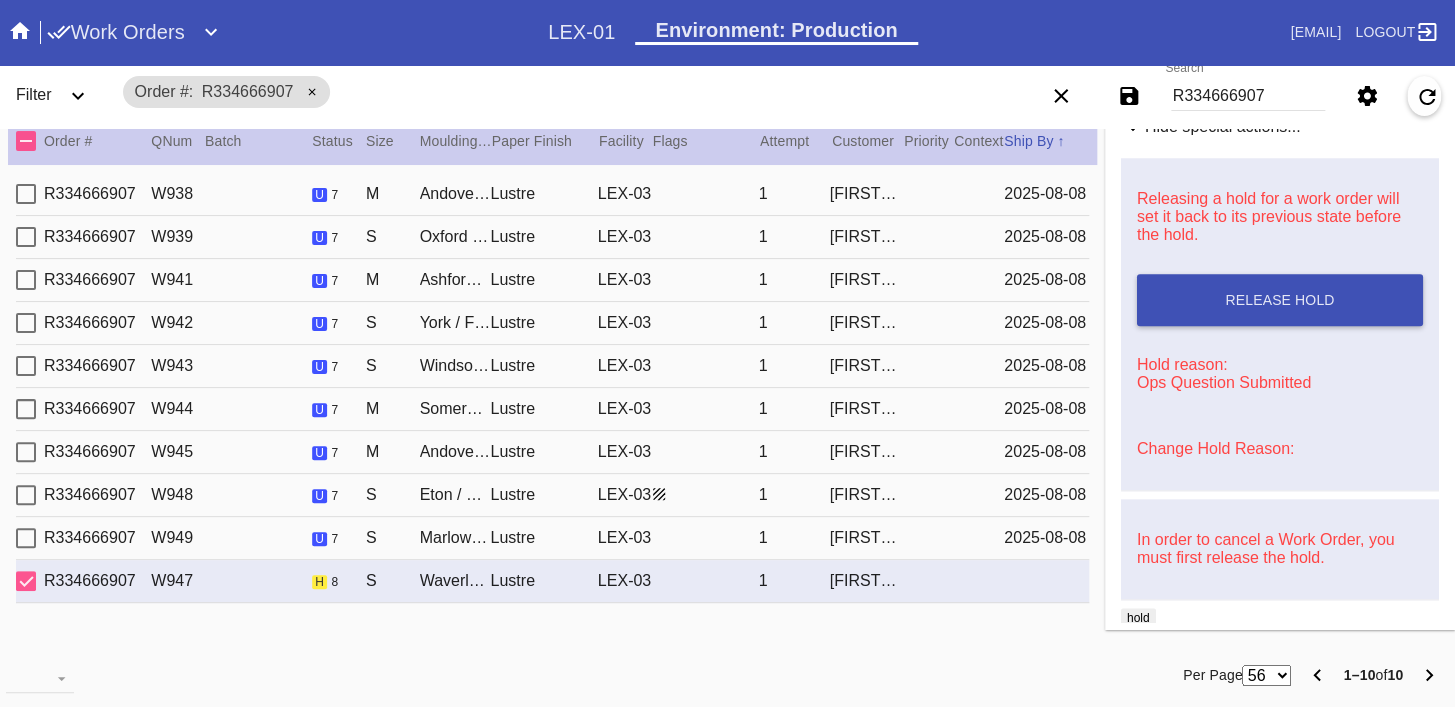 click on "Change Hold Reason:" at bounding box center [1215, 448] 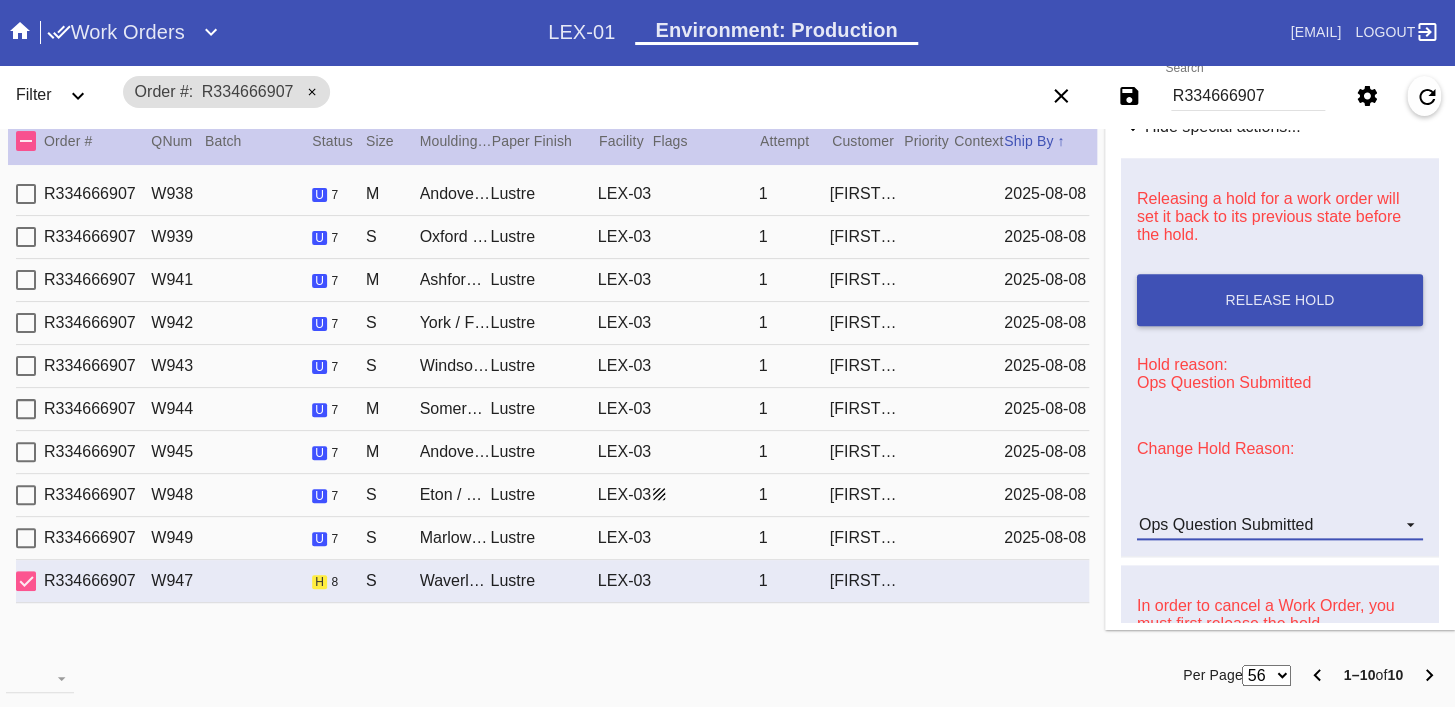 click on "Ops Question Submitted" at bounding box center (1226, 524) 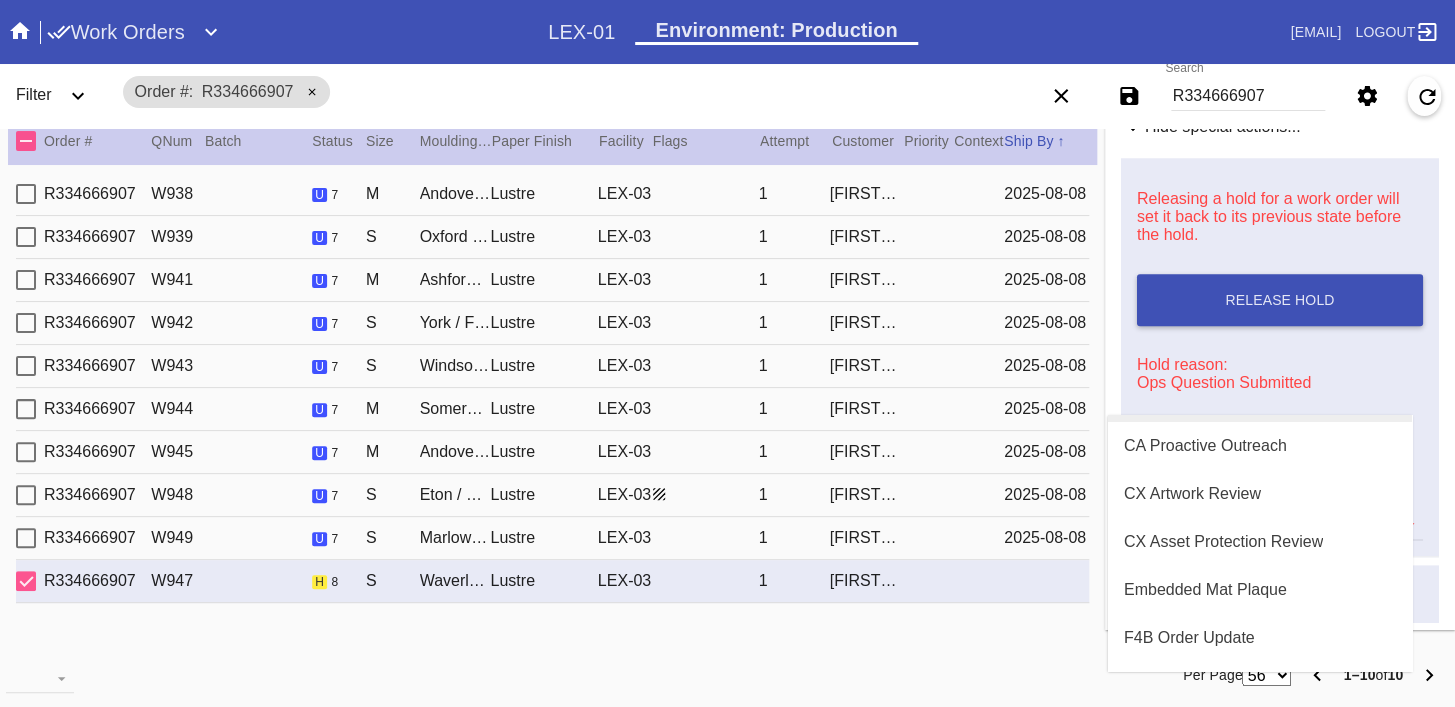 scroll, scrollTop: 0, scrollLeft: 0, axis: both 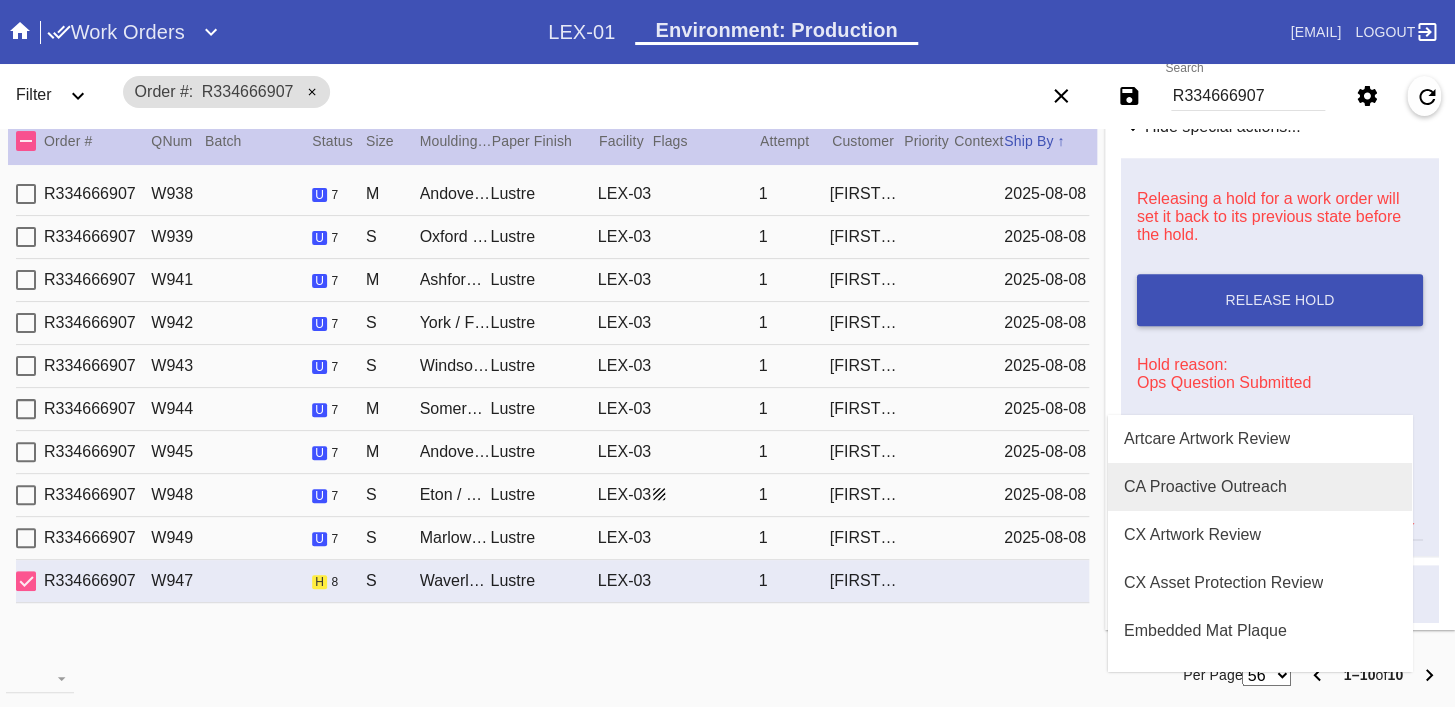 click on "CA Proactive Outreach" at bounding box center [1205, 487] 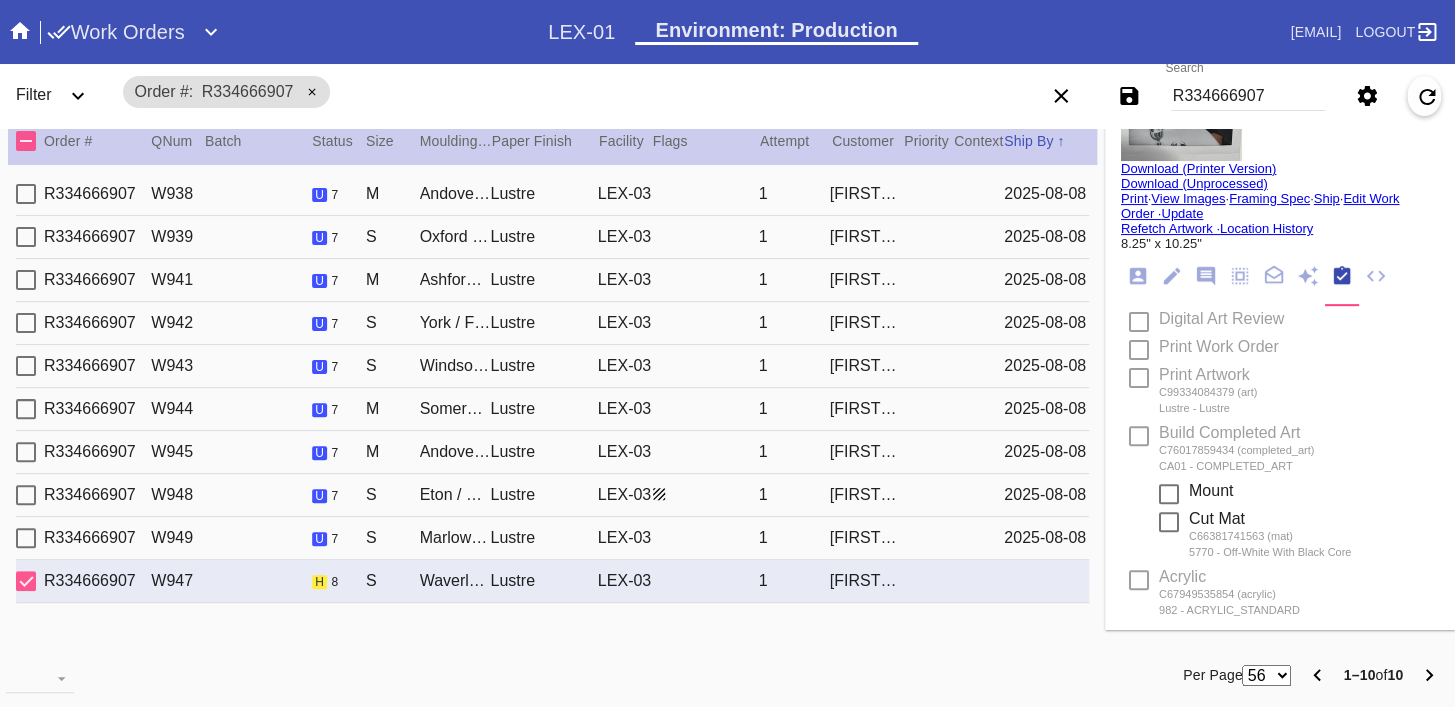 scroll, scrollTop: 0, scrollLeft: 0, axis: both 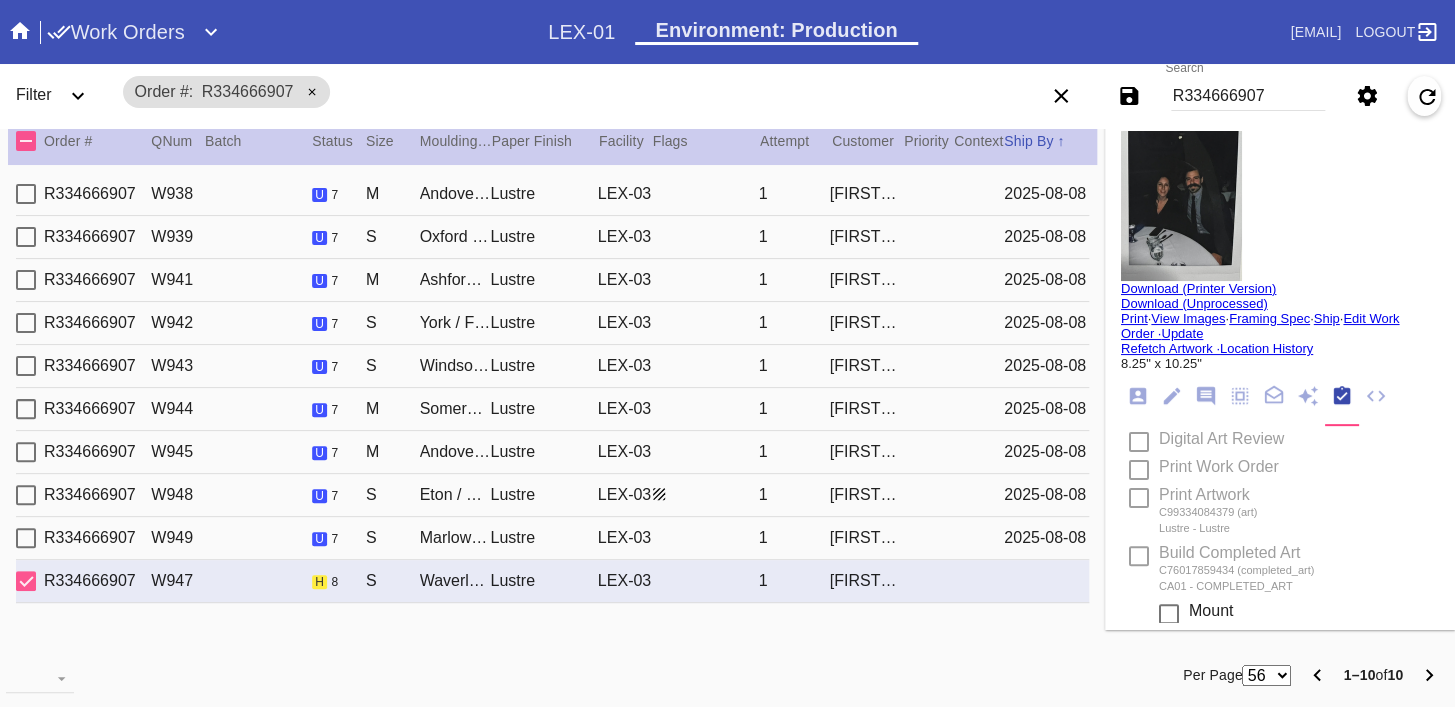 click 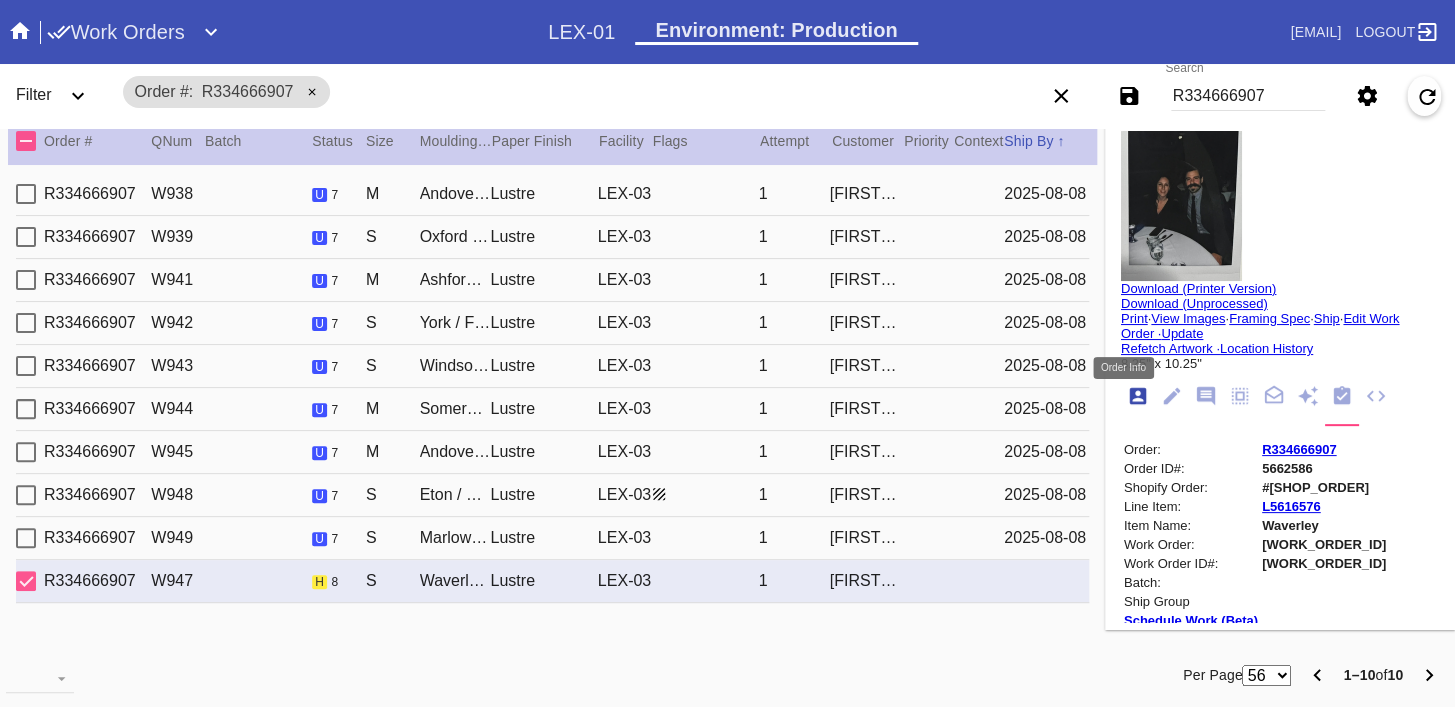 scroll, scrollTop: 24, scrollLeft: 0, axis: vertical 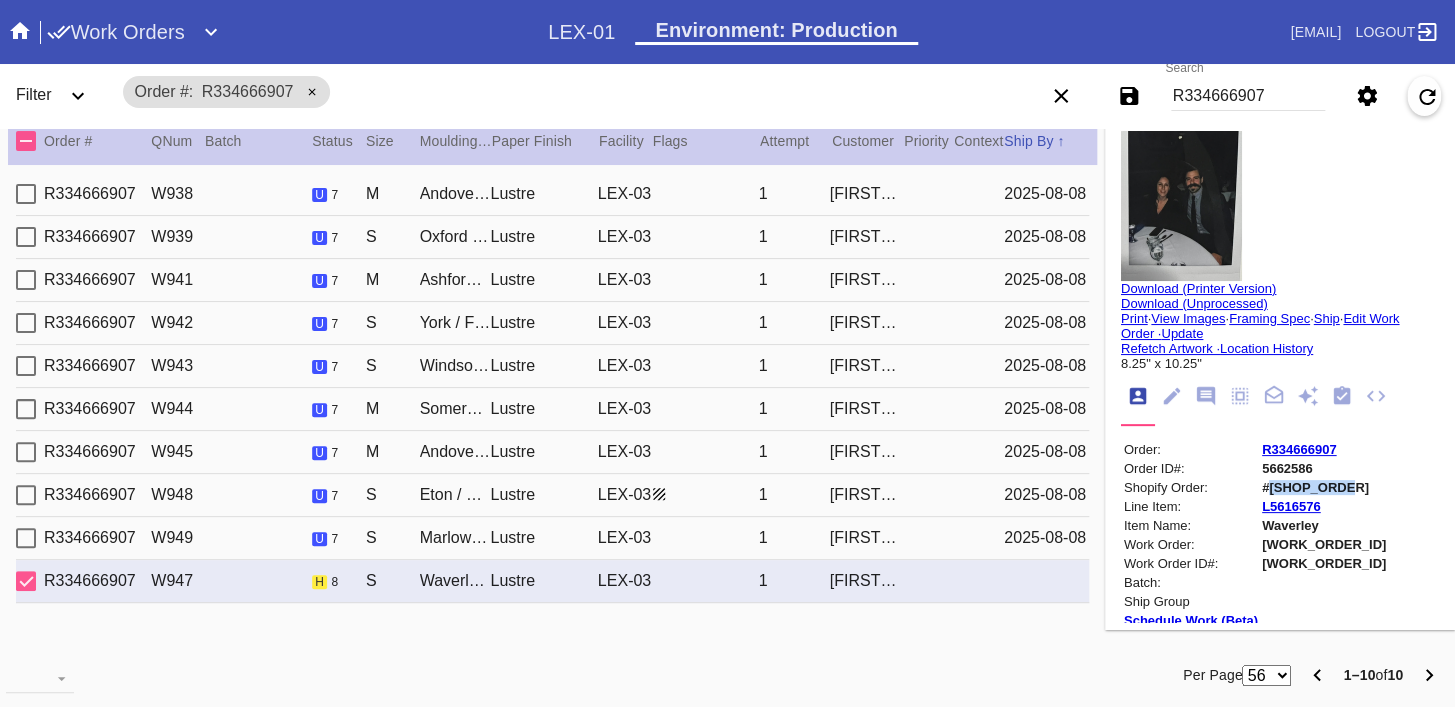 click at bounding box center (1181, 206) 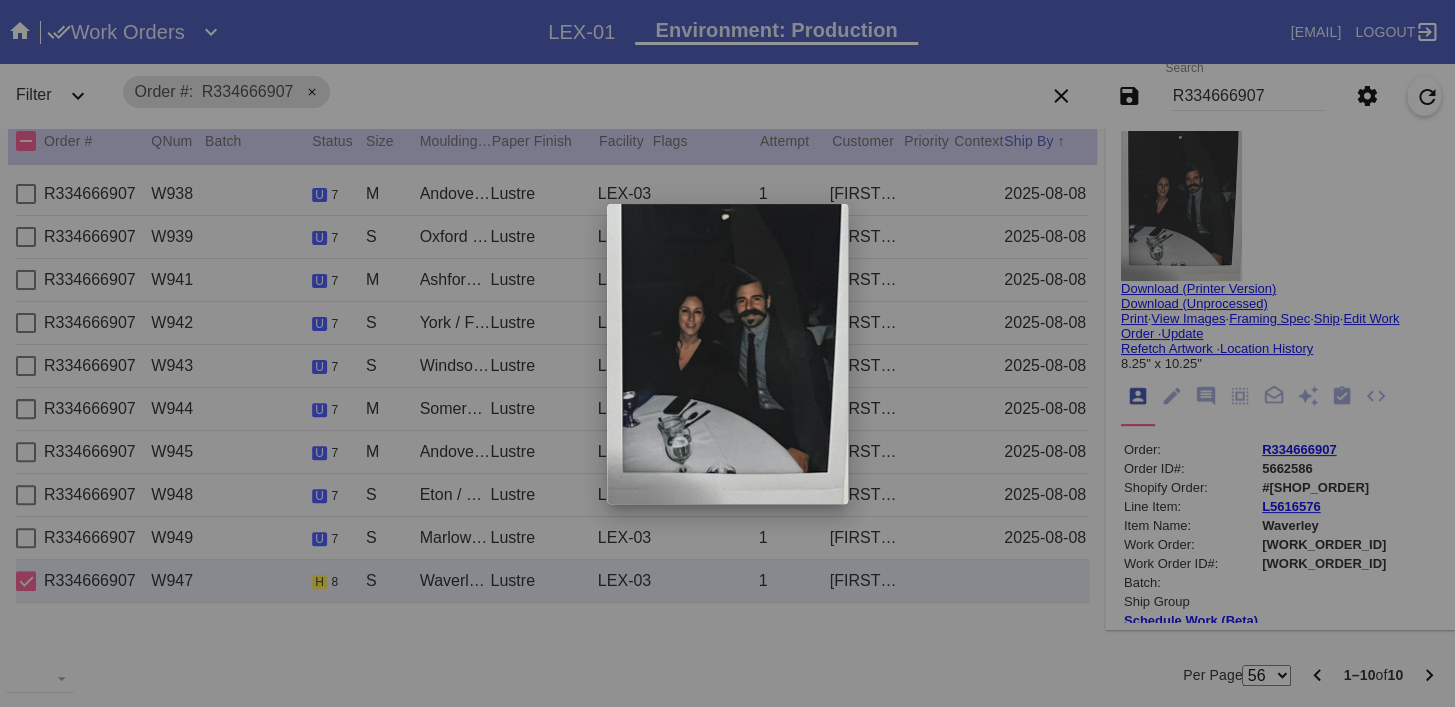 click at bounding box center [727, 353] 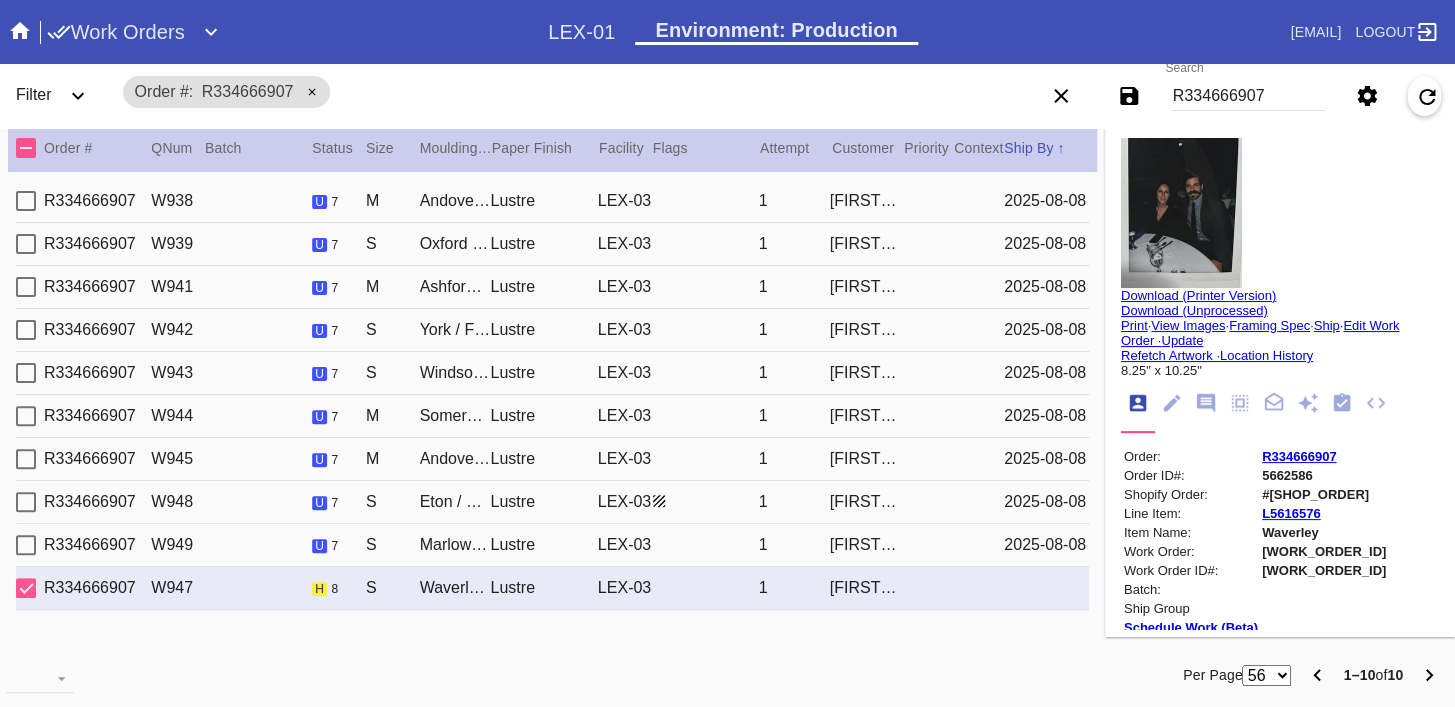 scroll, scrollTop: 0, scrollLeft: 0, axis: both 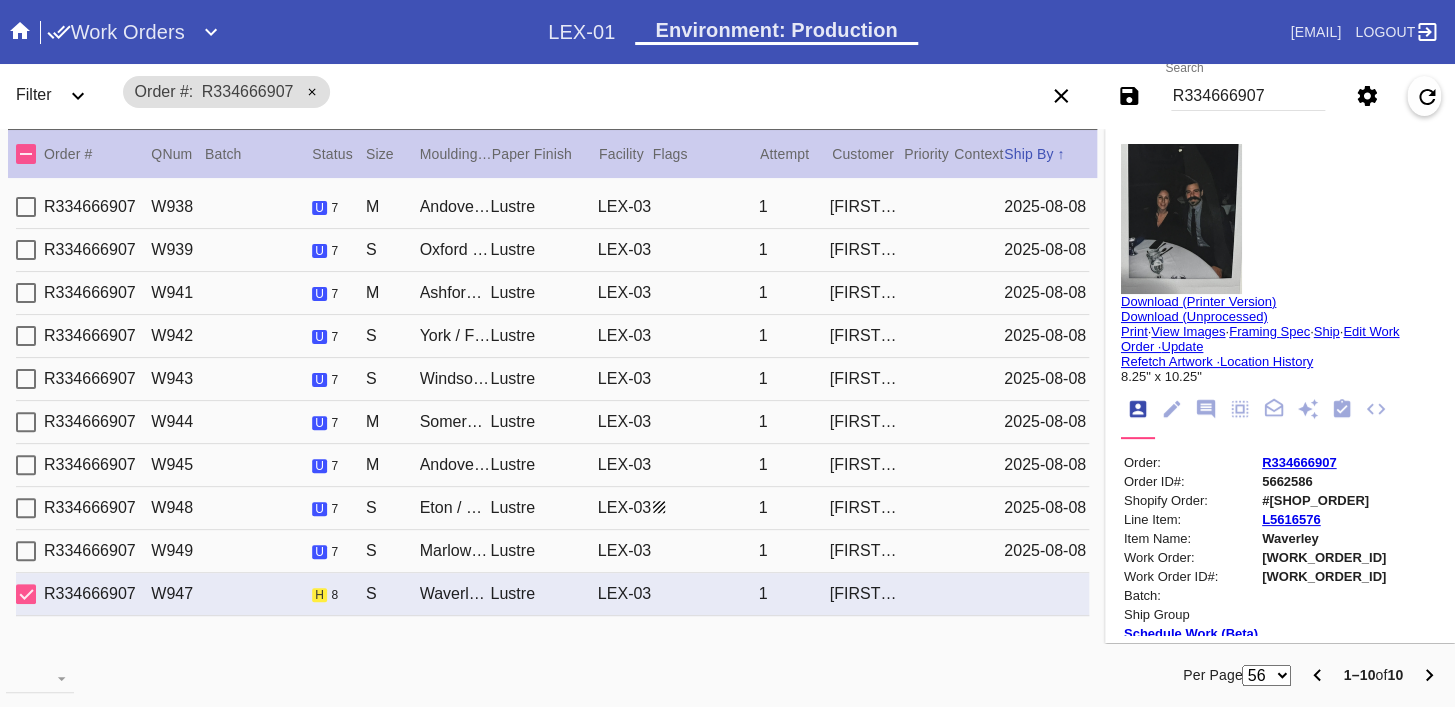 click on "R334666907" at bounding box center [1299, 462] 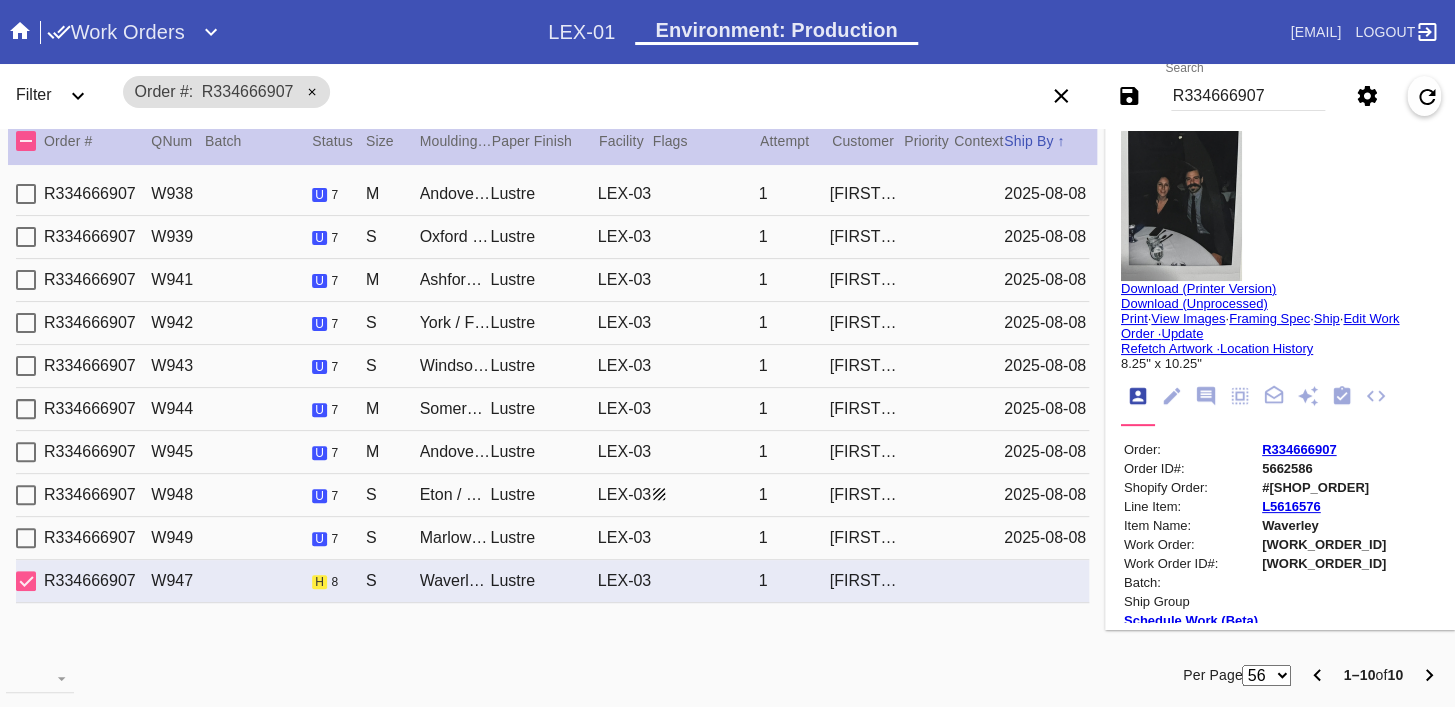 click on "R334666907" at bounding box center (1248, 96) 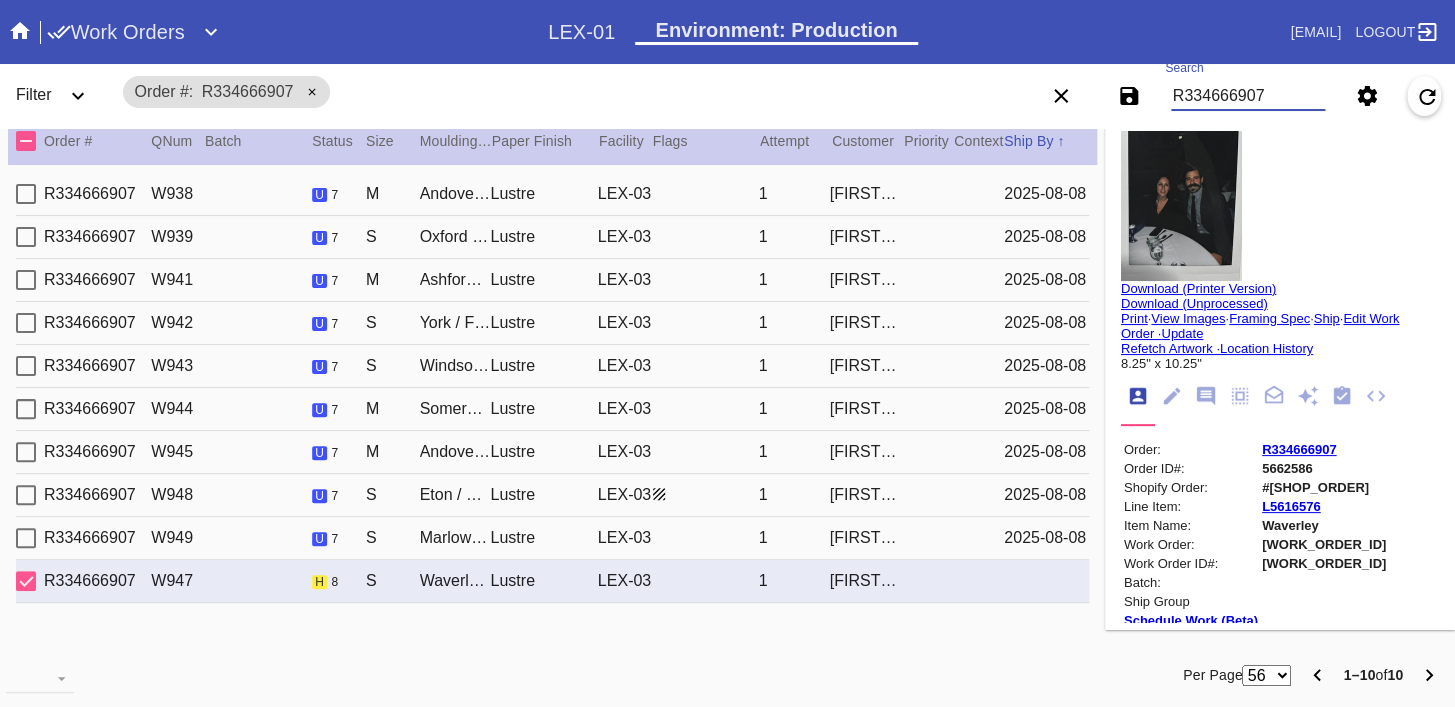click on "R334666907" at bounding box center [1248, 96] 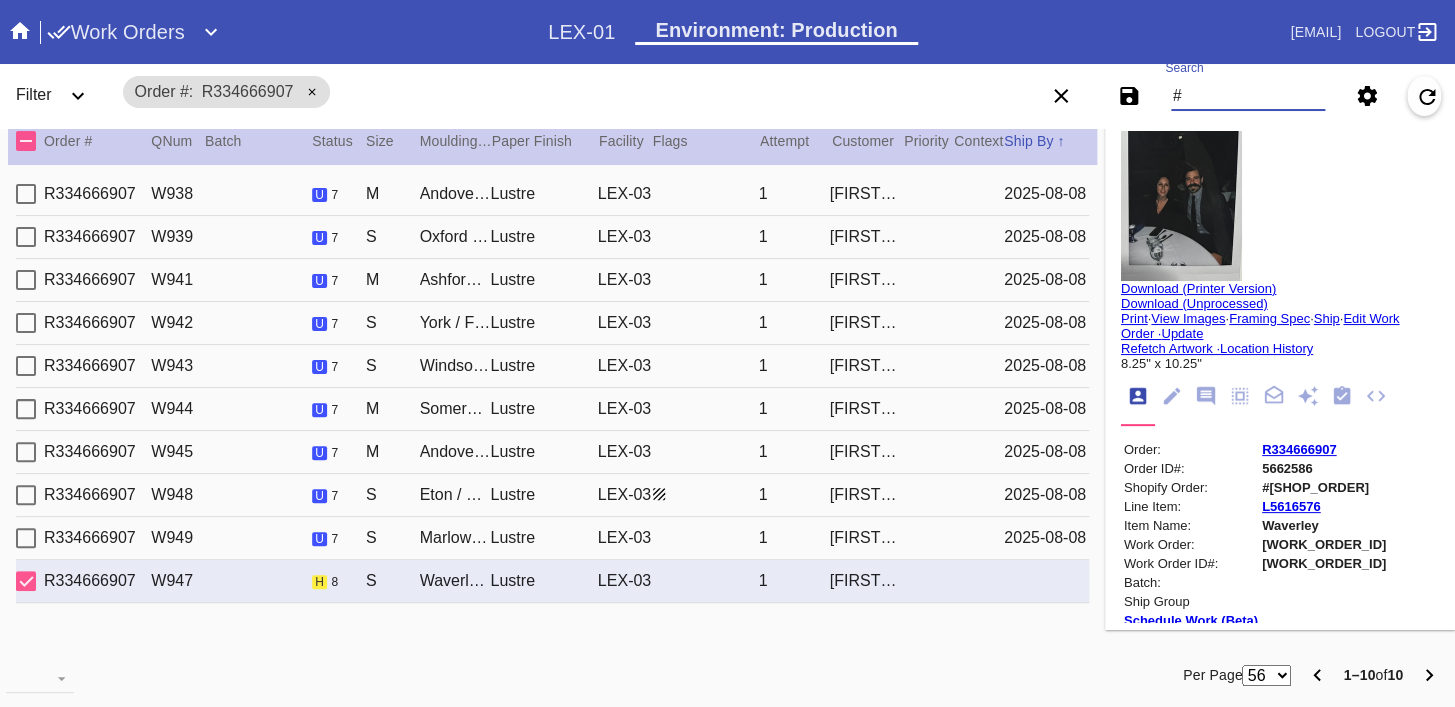 paste on "M761746503" 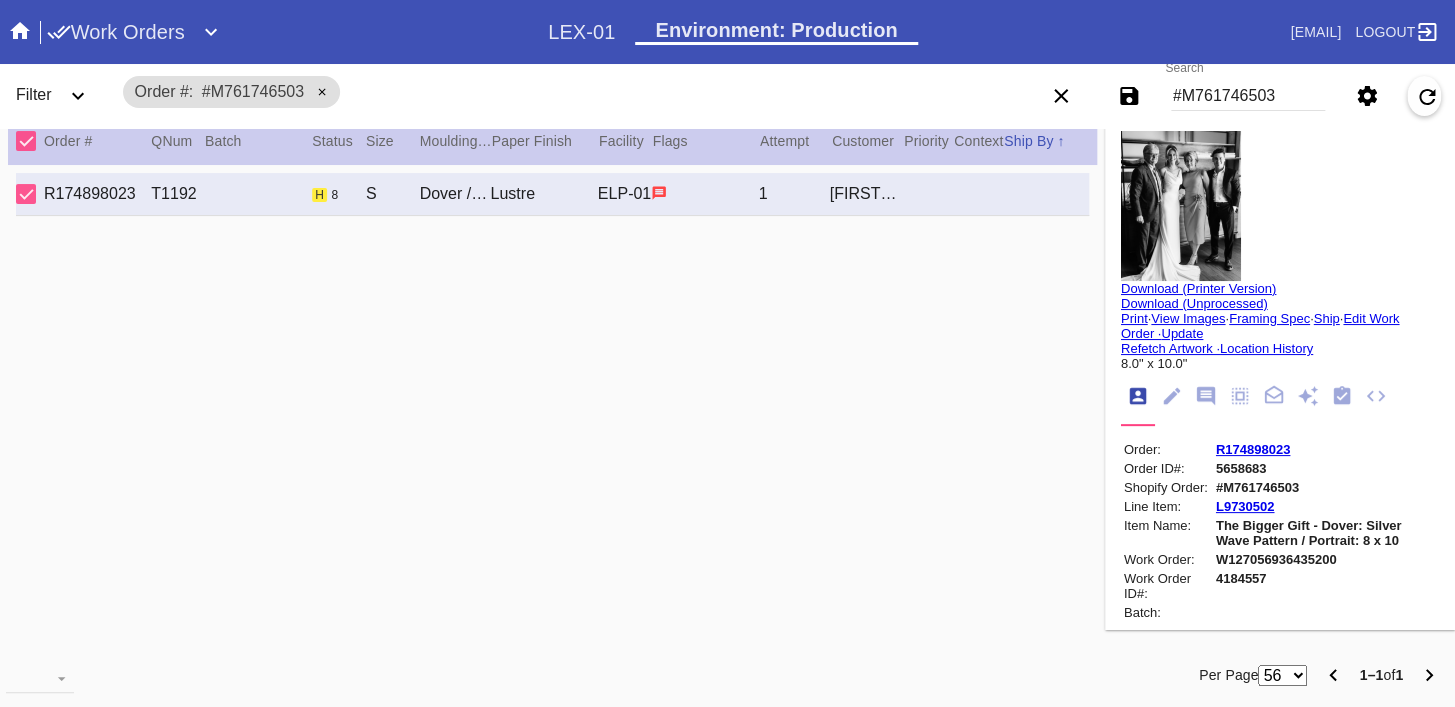 click at bounding box center (1181, 206) 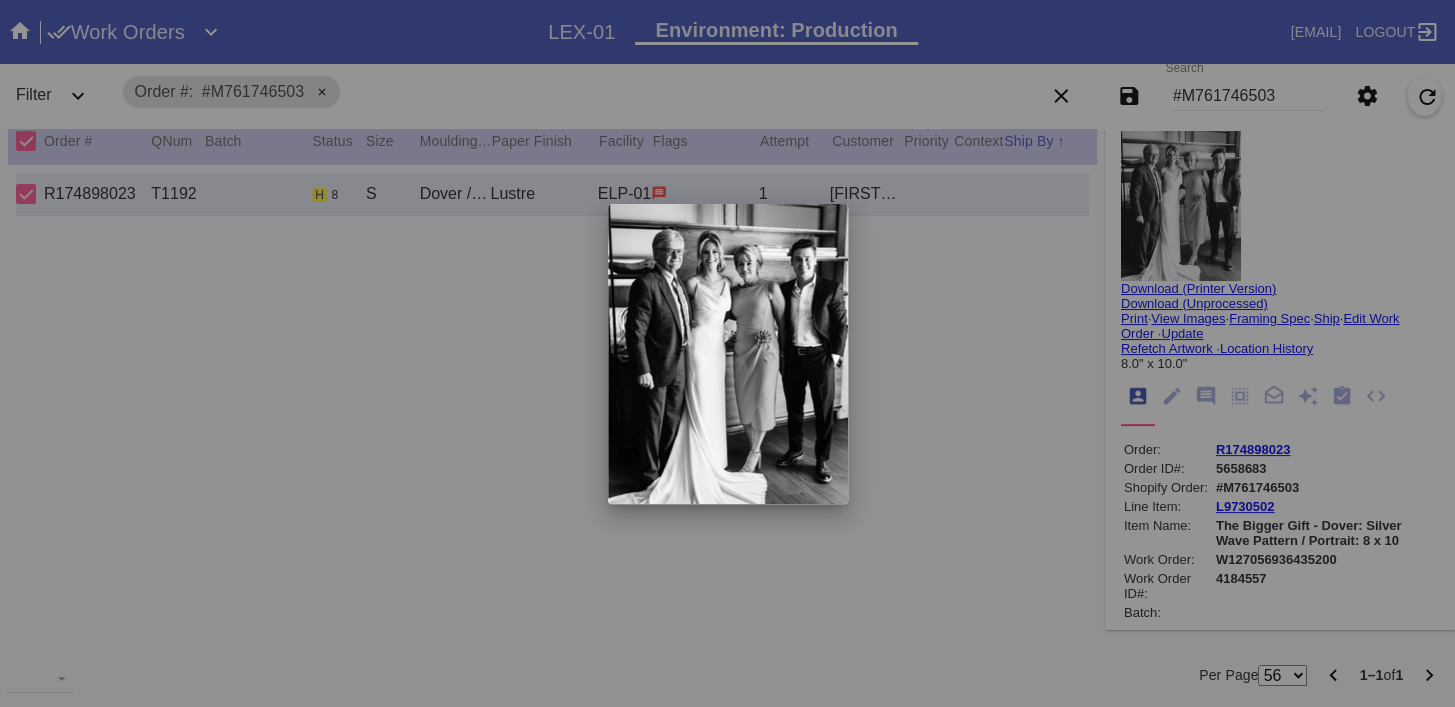 click at bounding box center [727, 353] 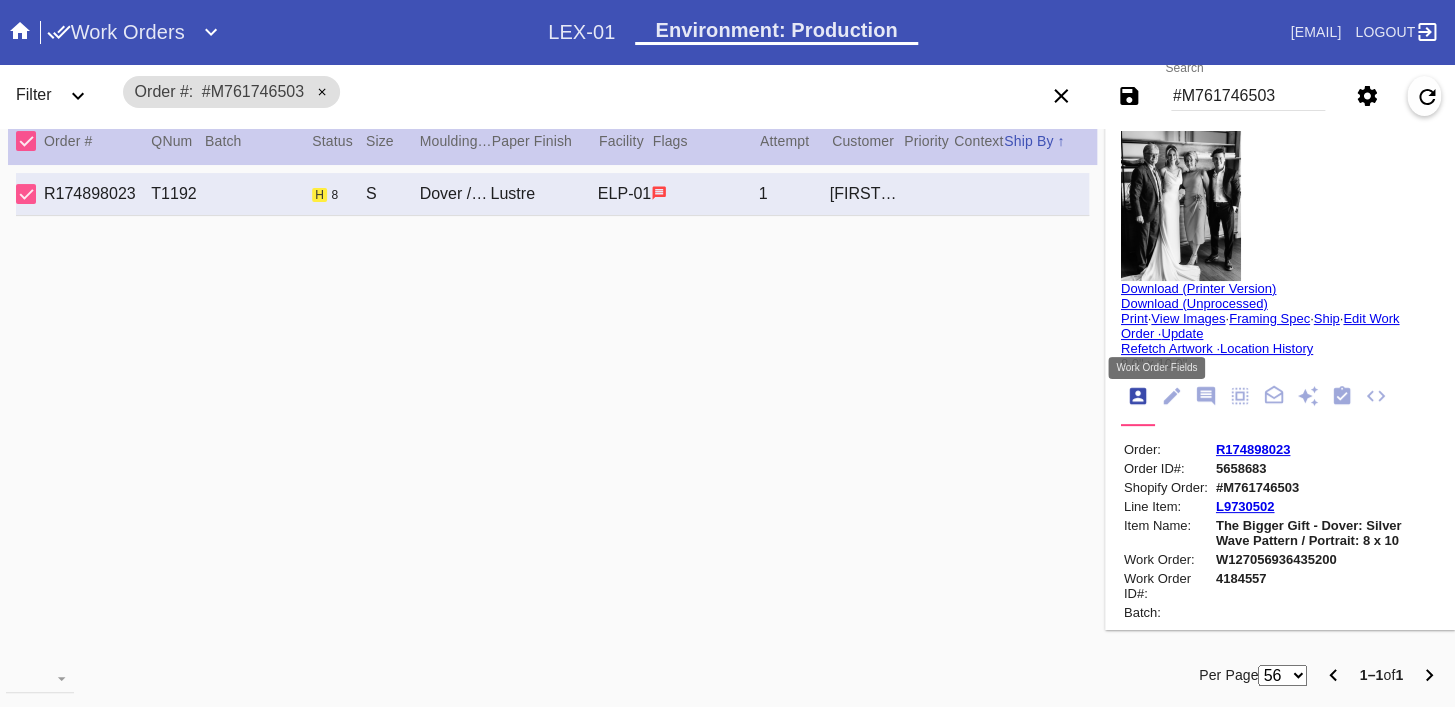 click 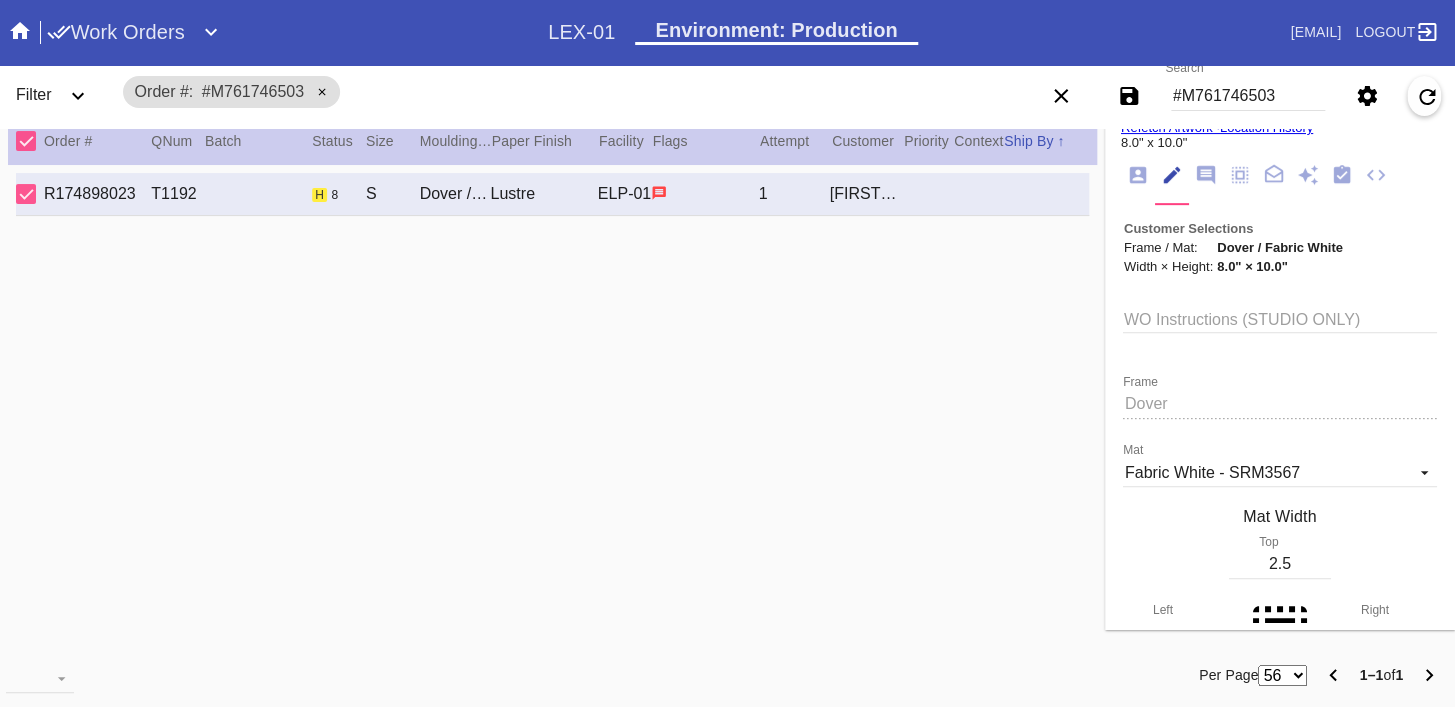 scroll, scrollTop: 391, scrollLeft: 0, axis: vertical 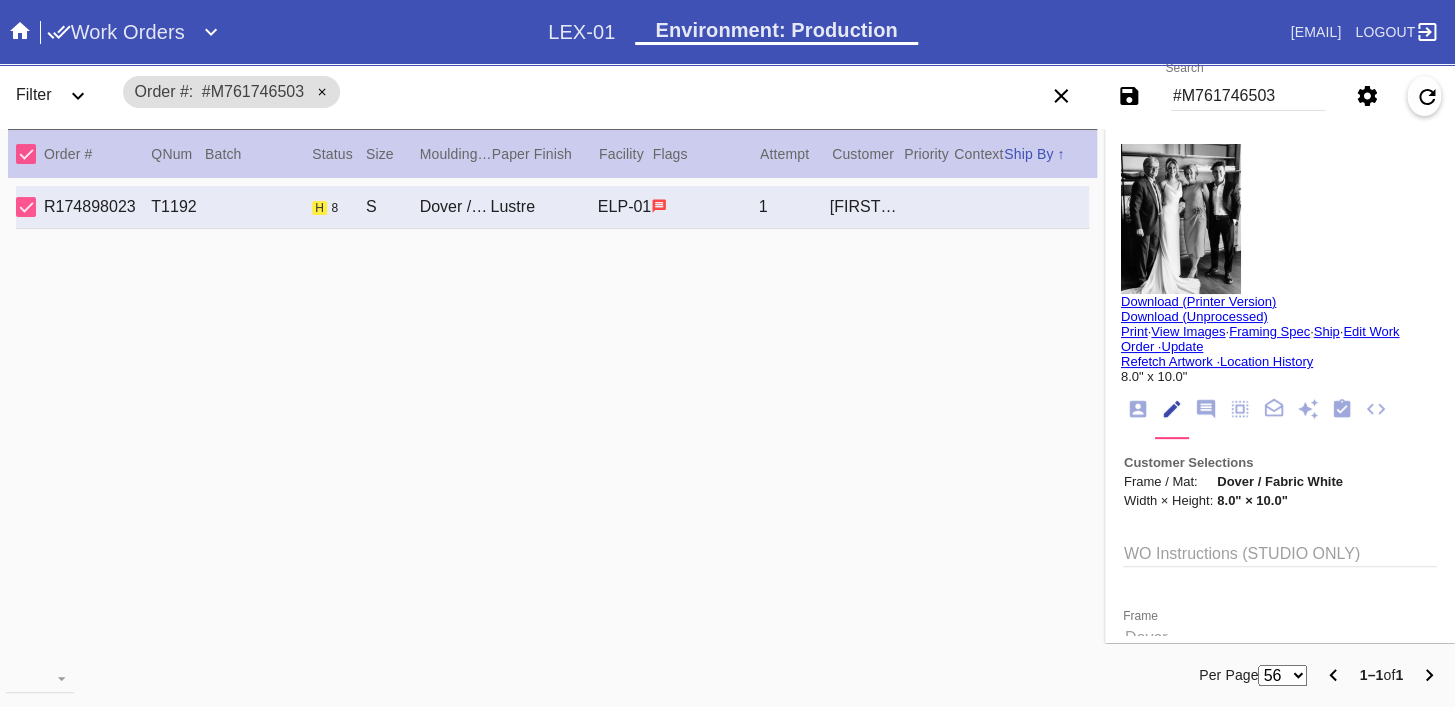 click on "Edit Work Order ·" at bounding box center [1260, 339] 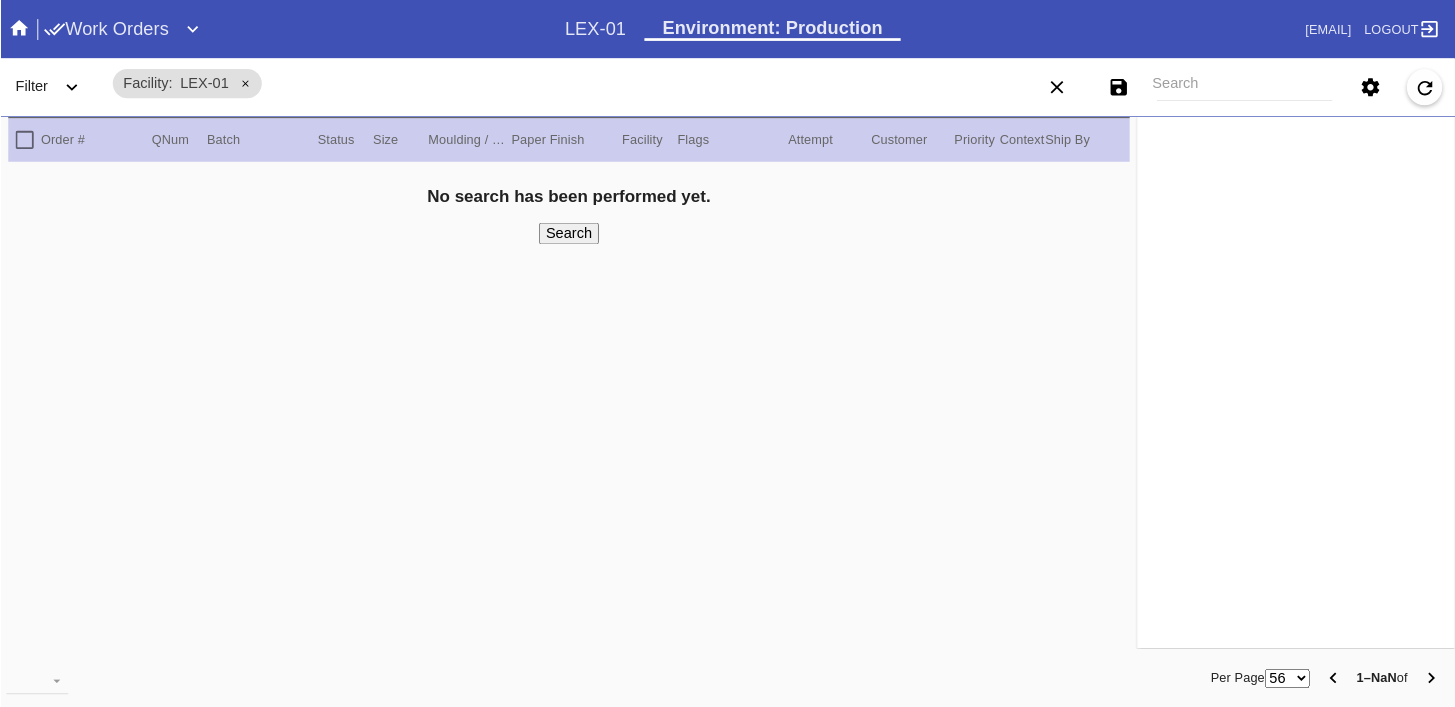 scroll, scrollTop: 0, scrollLeft: 0, axis: both 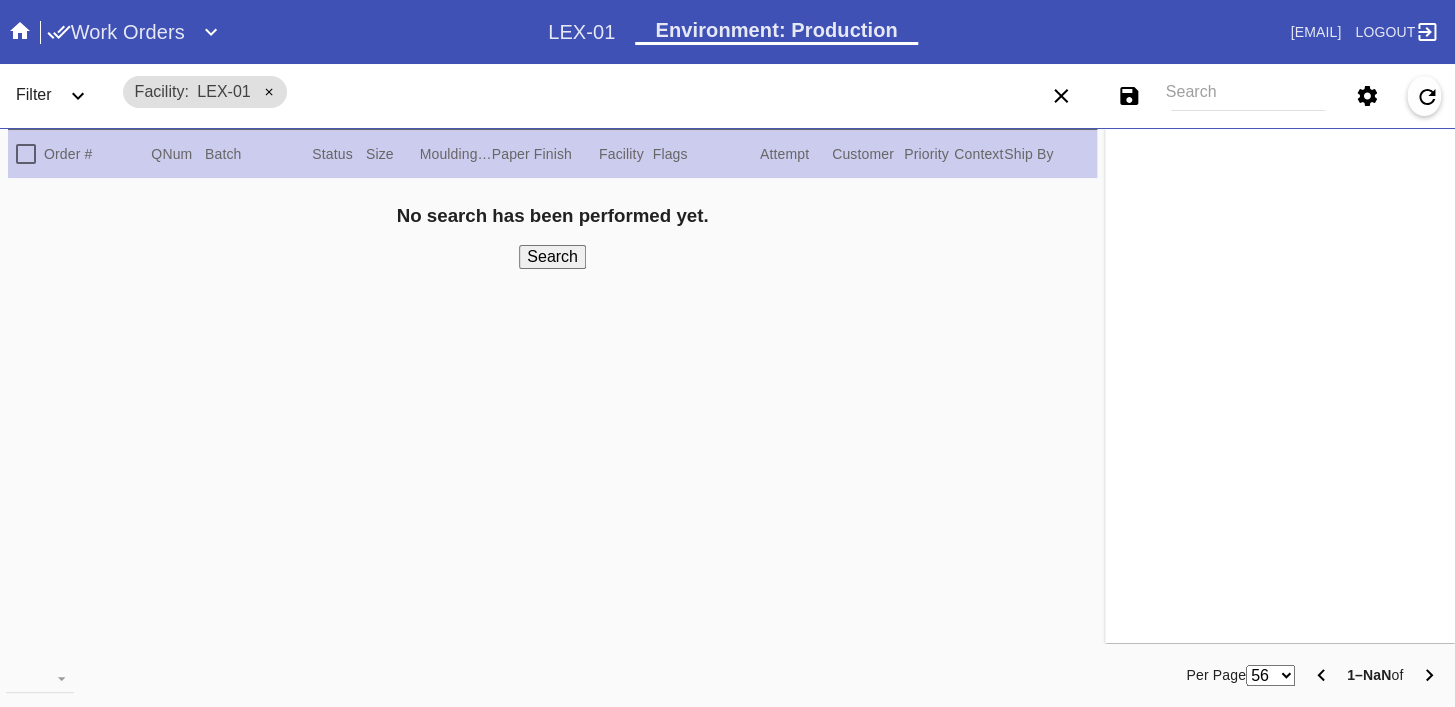 click on "Search" at bounding box center (1248, 96) 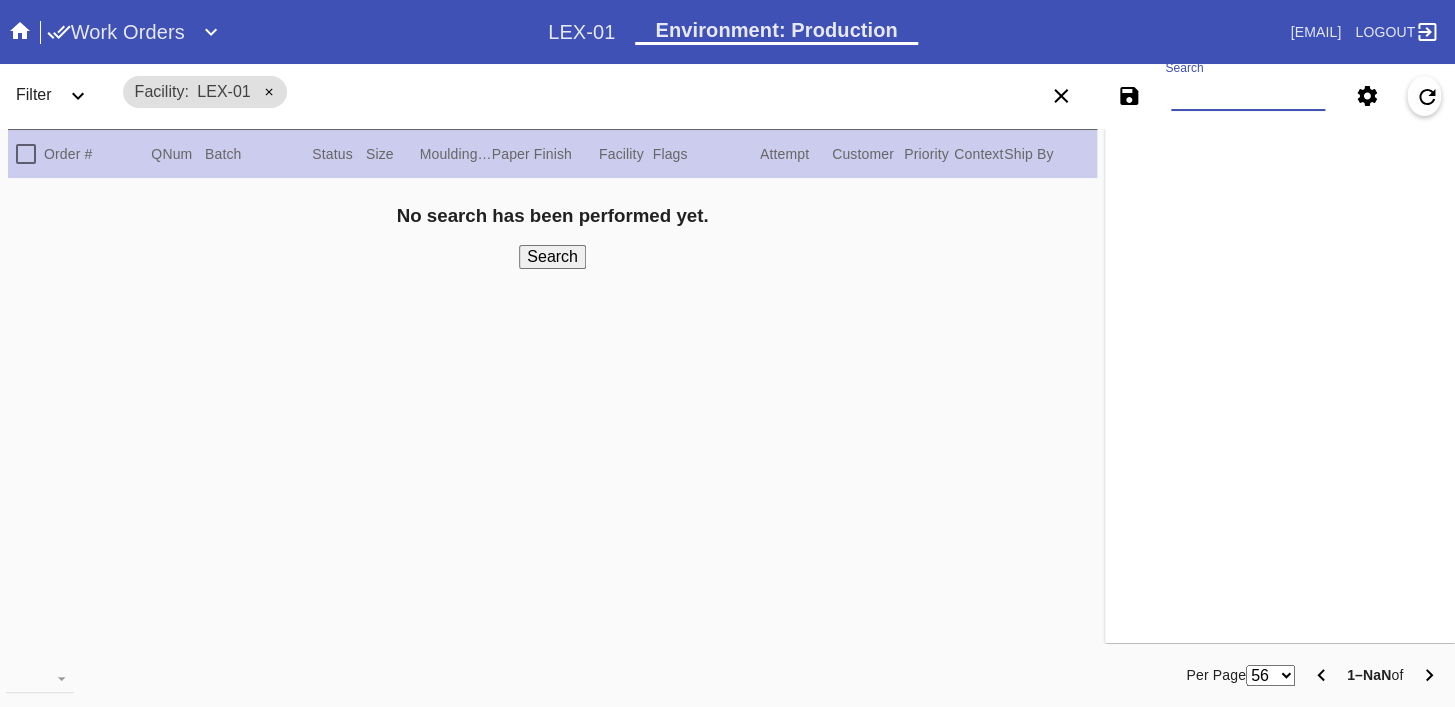 paste on "M761746503" 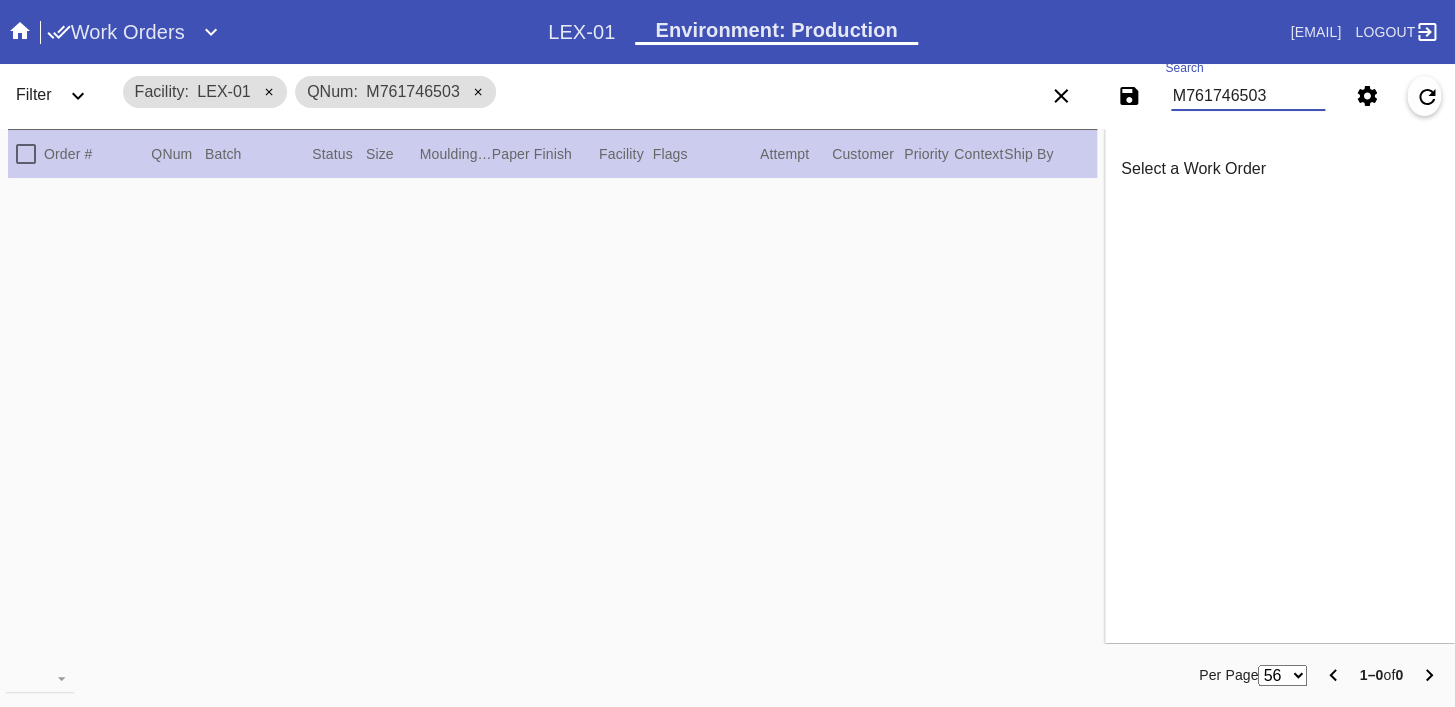 click on "M761746503" at bounding box center [1248, 96] 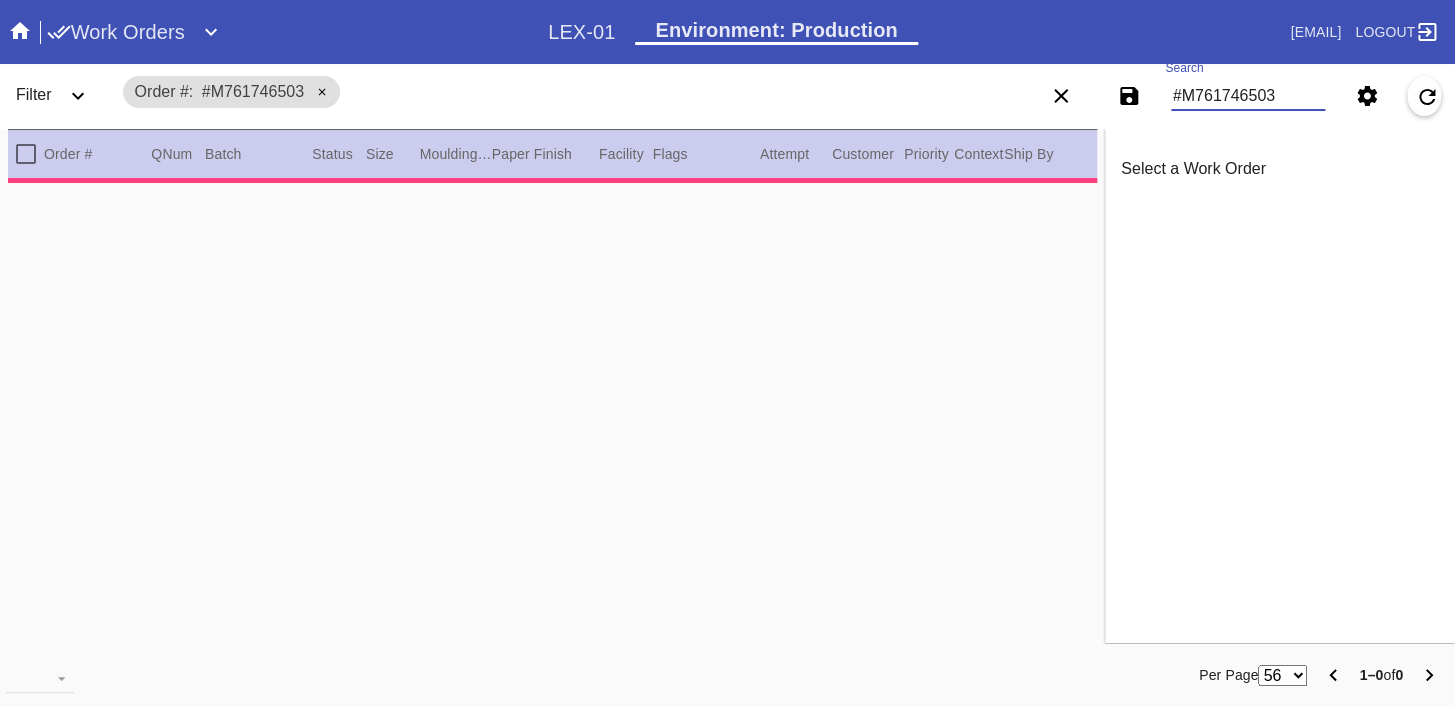 type on "2.5" 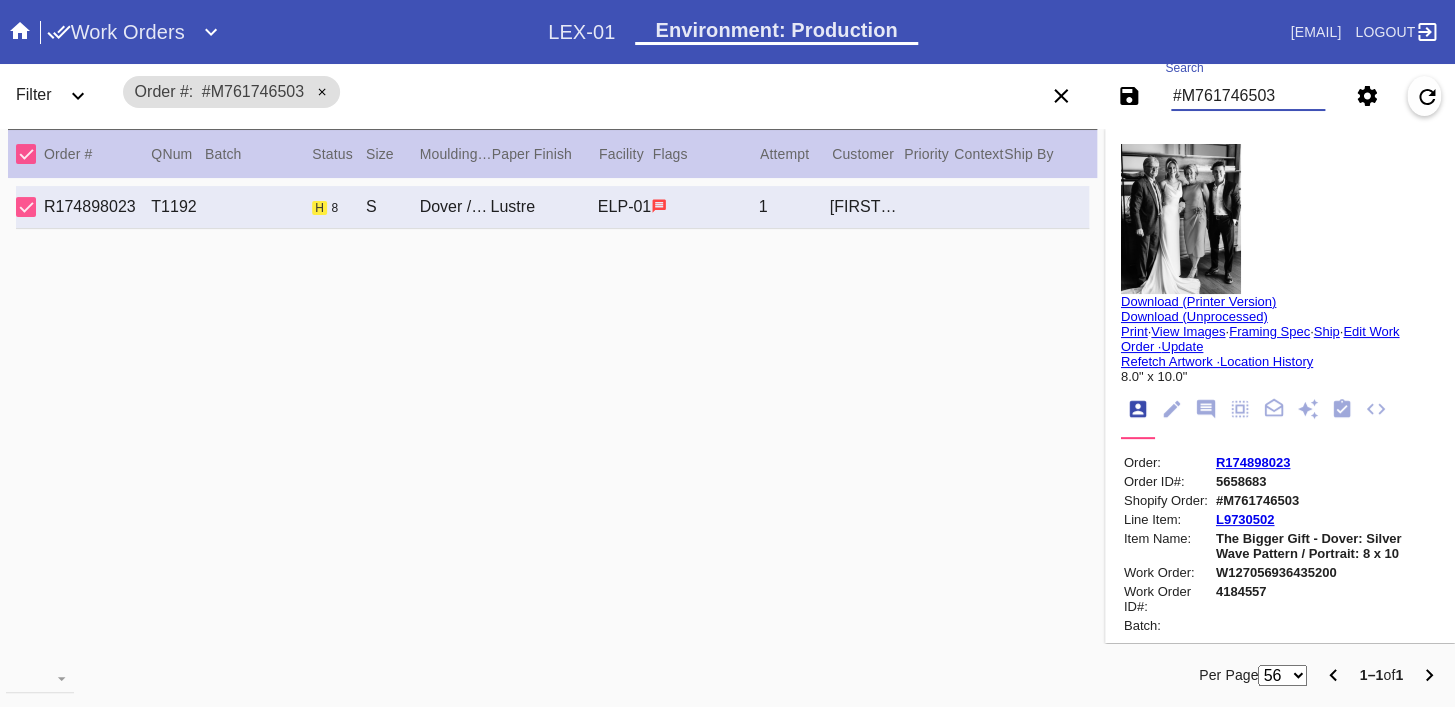 type on "#M761746503" 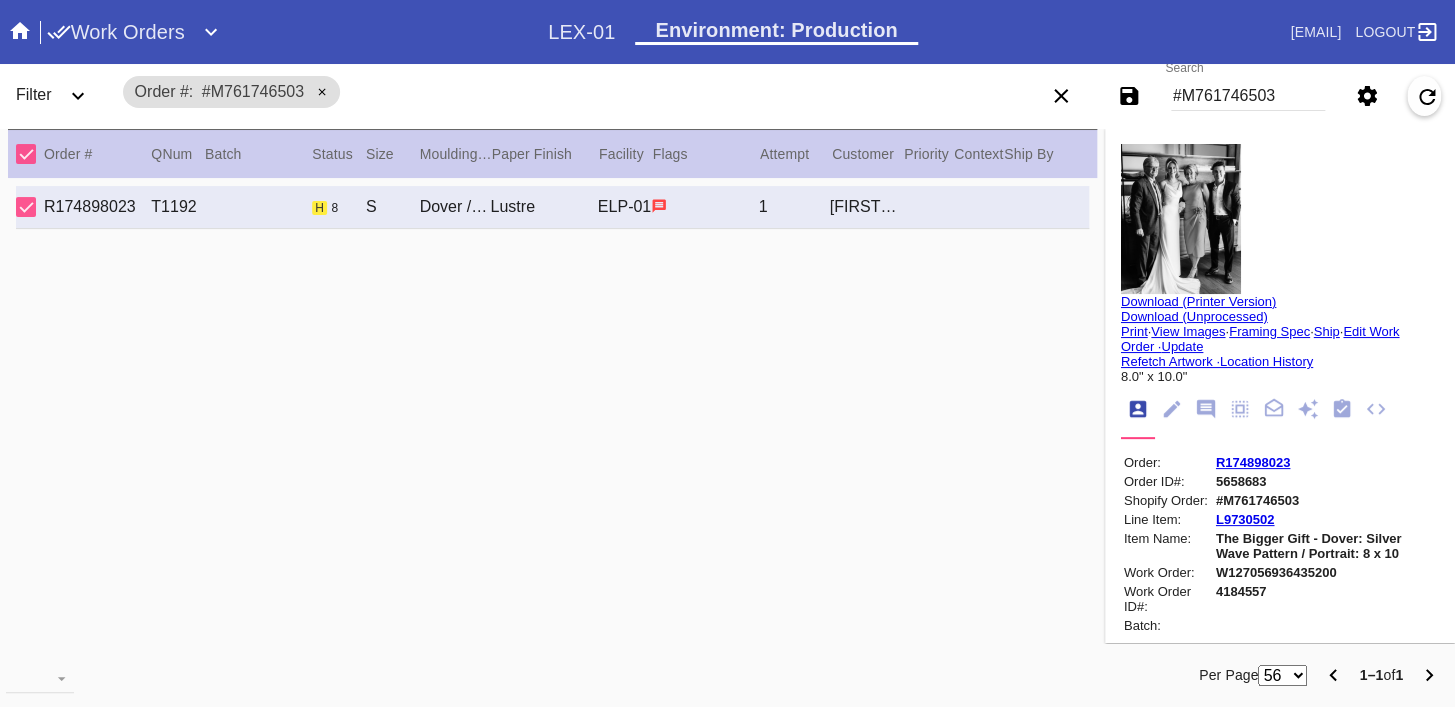 click on "Edit Work Order ·" at bounding box center [1260, 339] 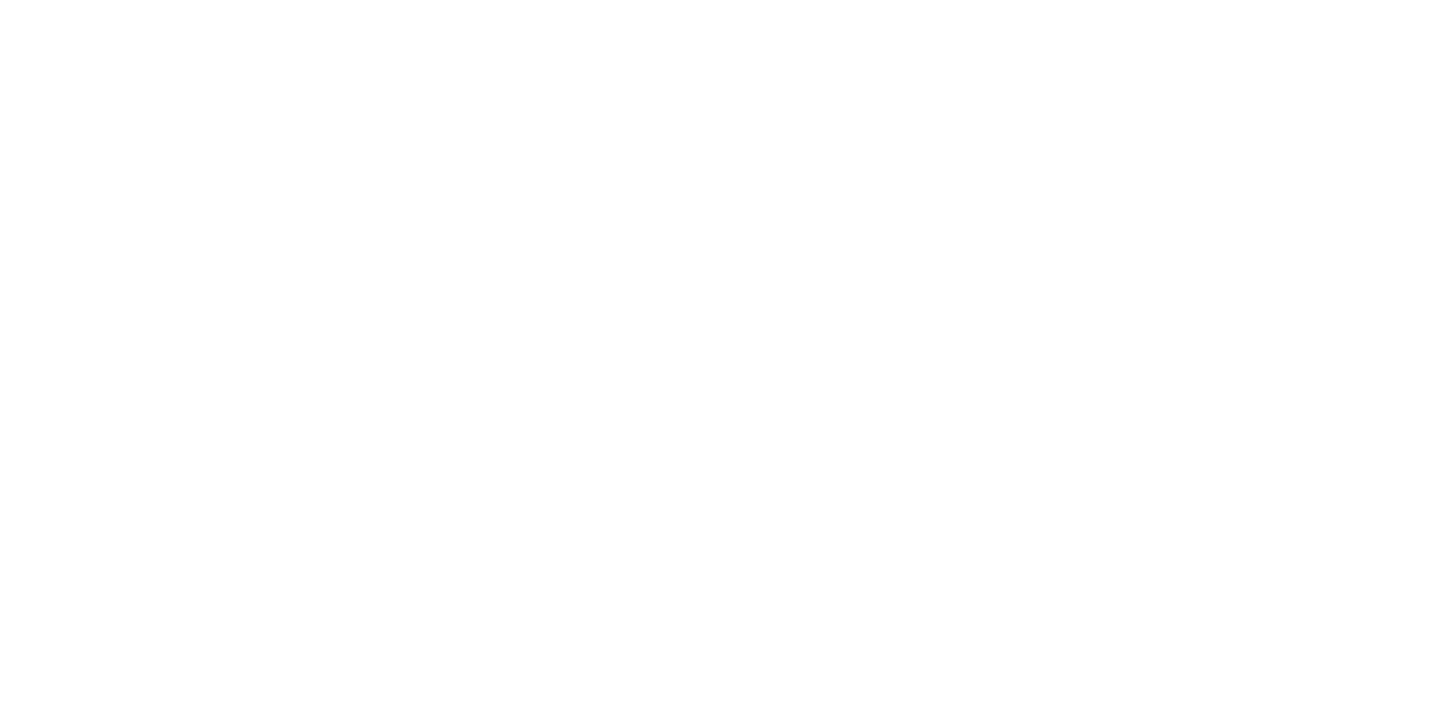 scroll, scrollTop: 0, scrollLeft: 0, axis: both 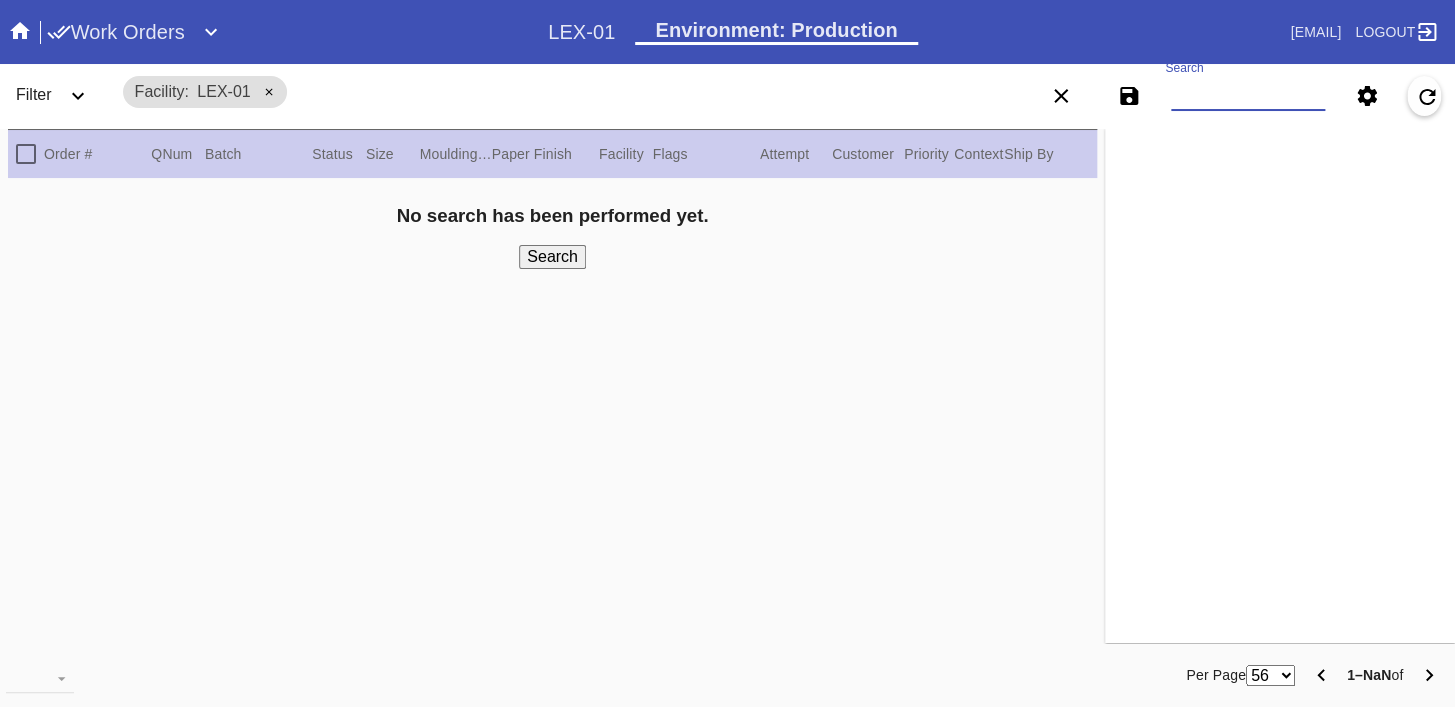 click on "Search" at bounding box center [1248, 96] 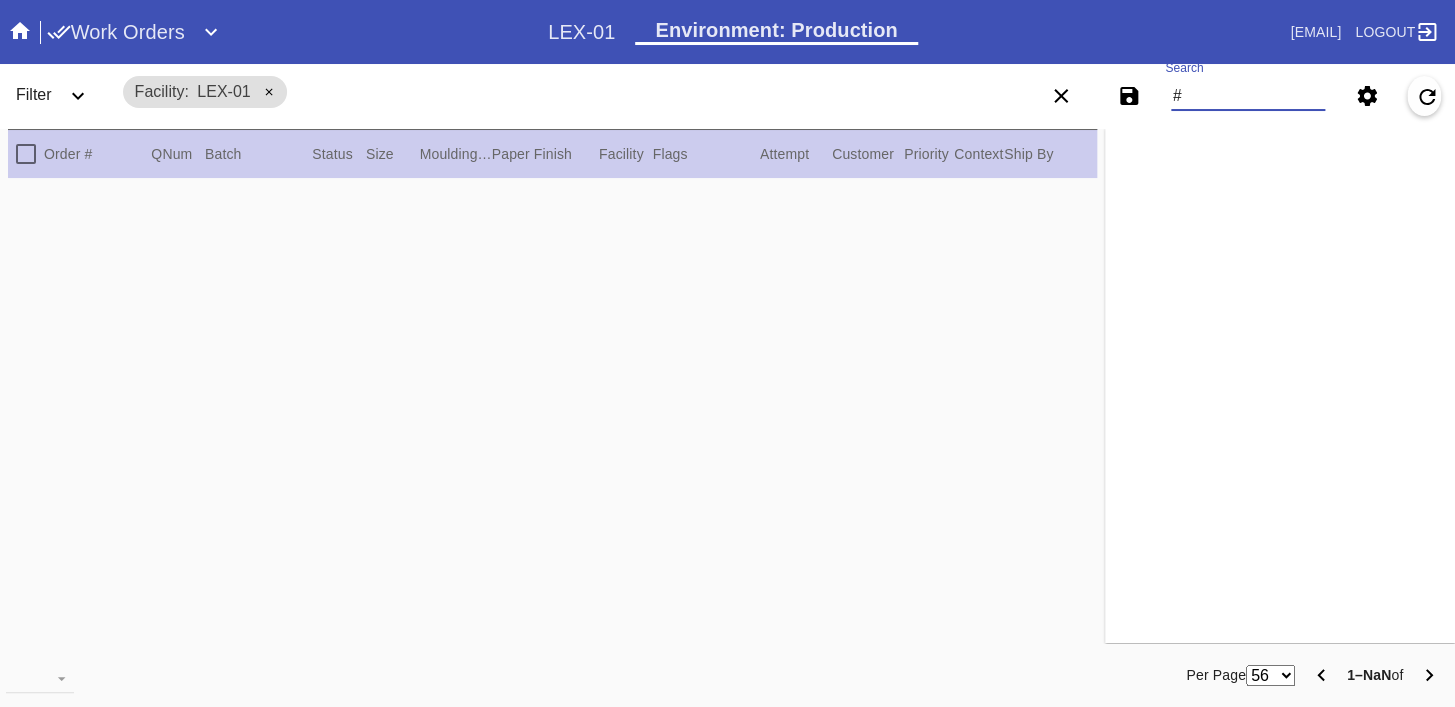 paste on "M761746503" 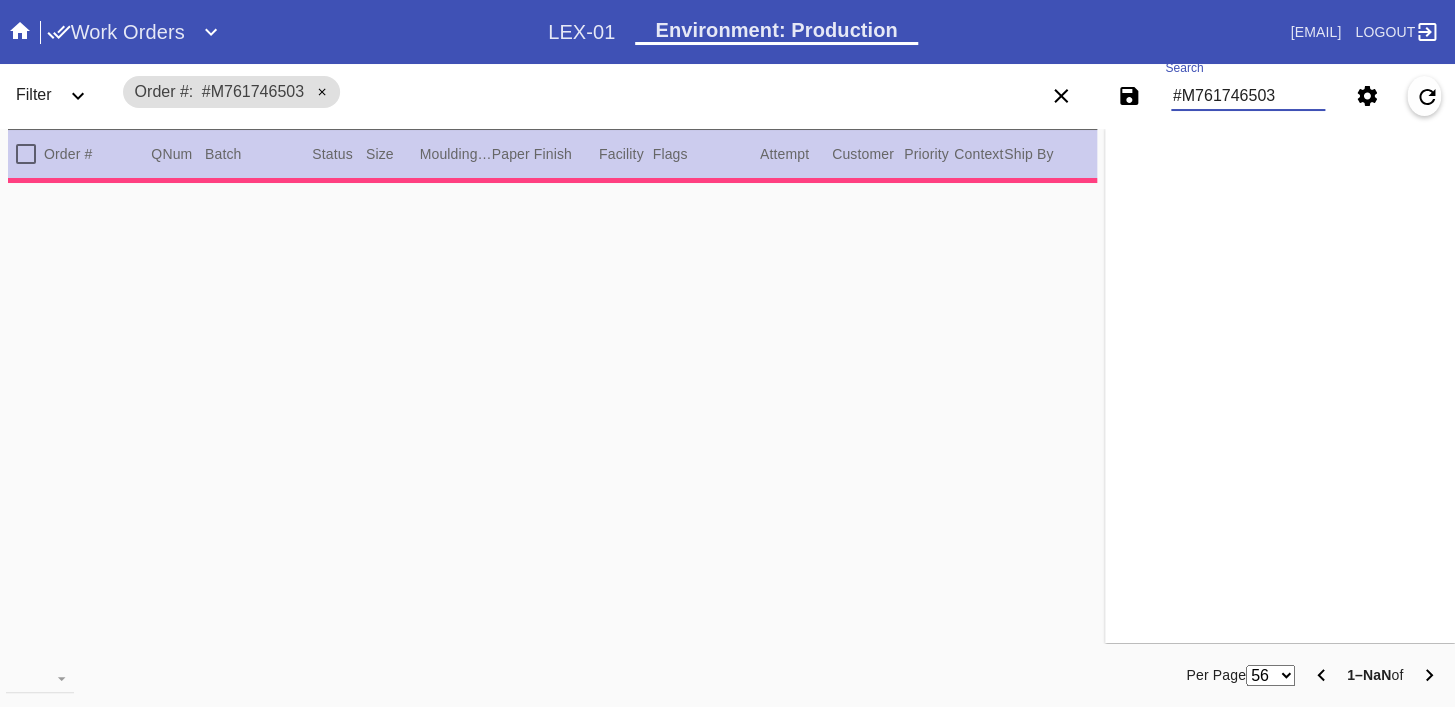 type on "2.5" 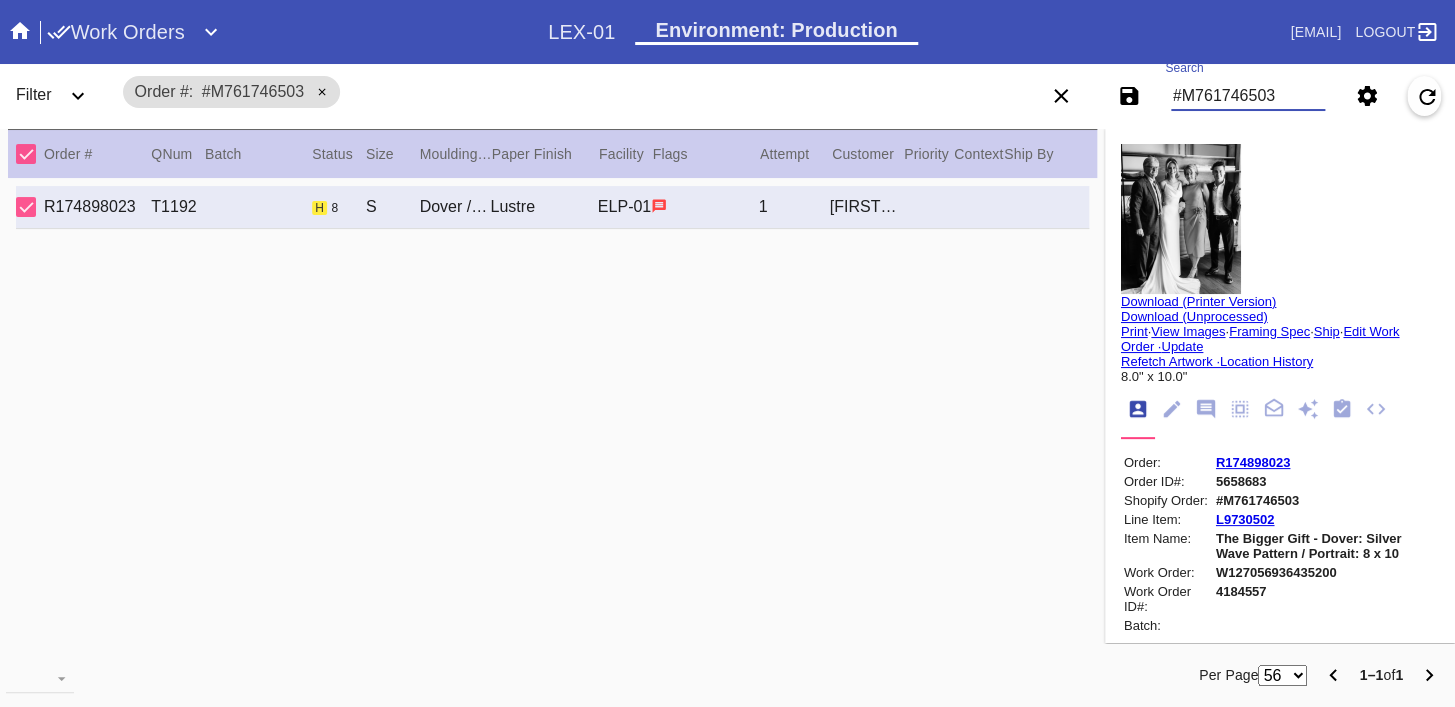type on "#M761746503" 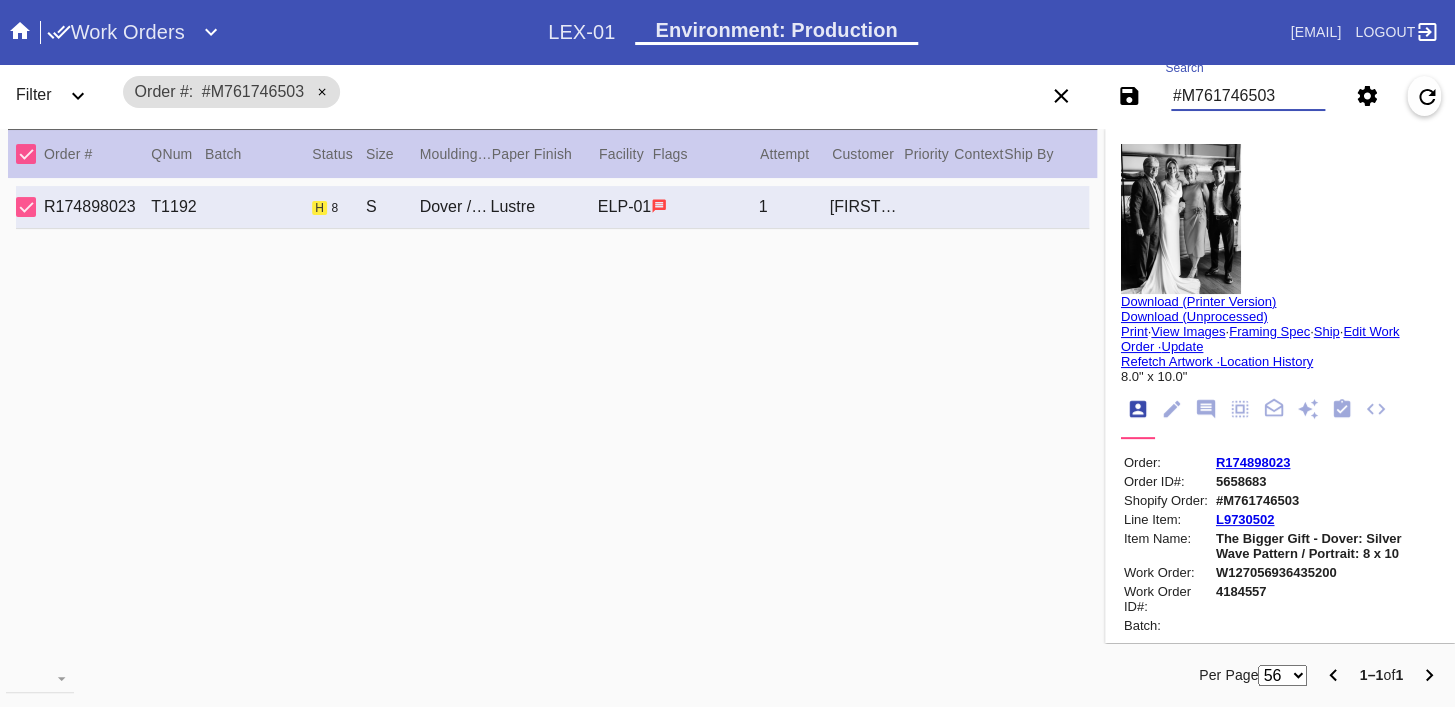 click 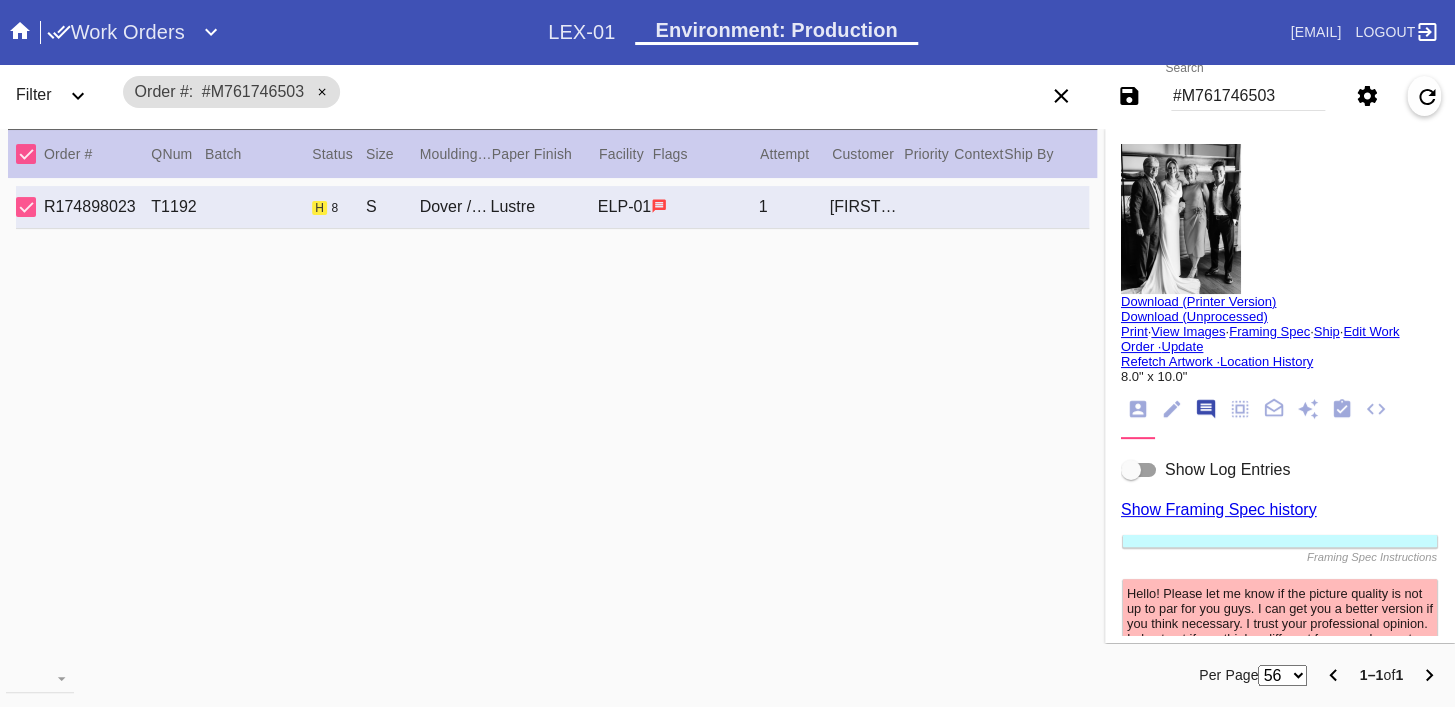 scroll, scrollTop: 123, scrollLeft: 0, axis: vertical 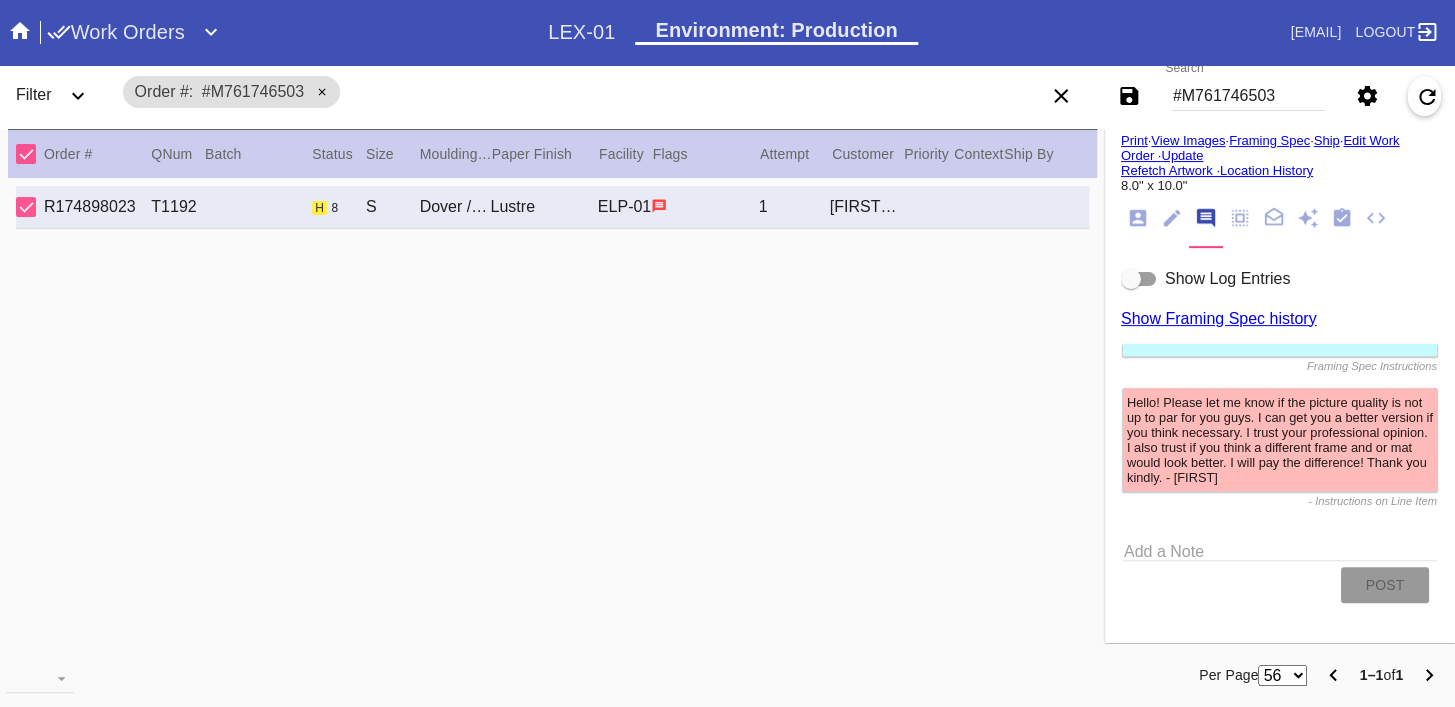 click on "Add a Note" at bounding box center [1280, 548] 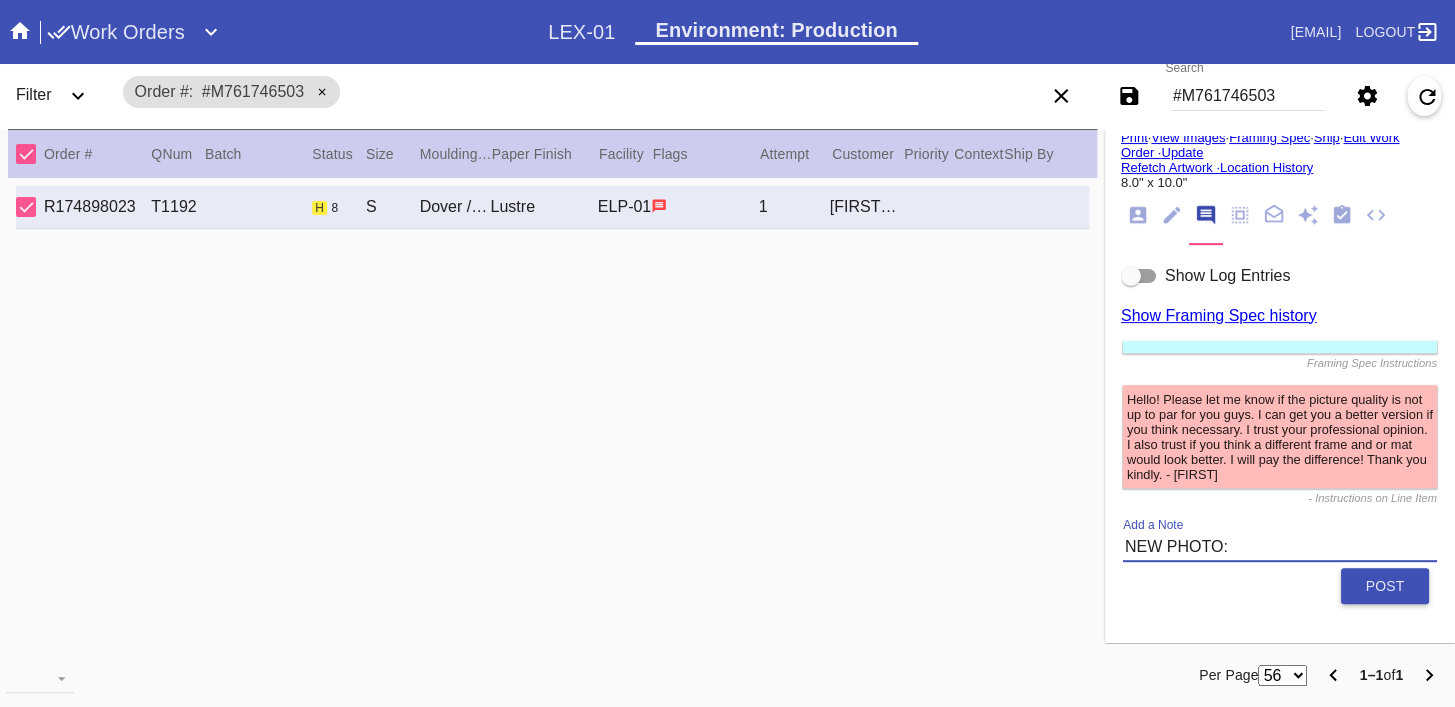 paste on "https://drive.google.com/file/d/1KU9d5rxCjRNRmp3A_8lu5757ZtrwCHLp/view?usp=sharing" 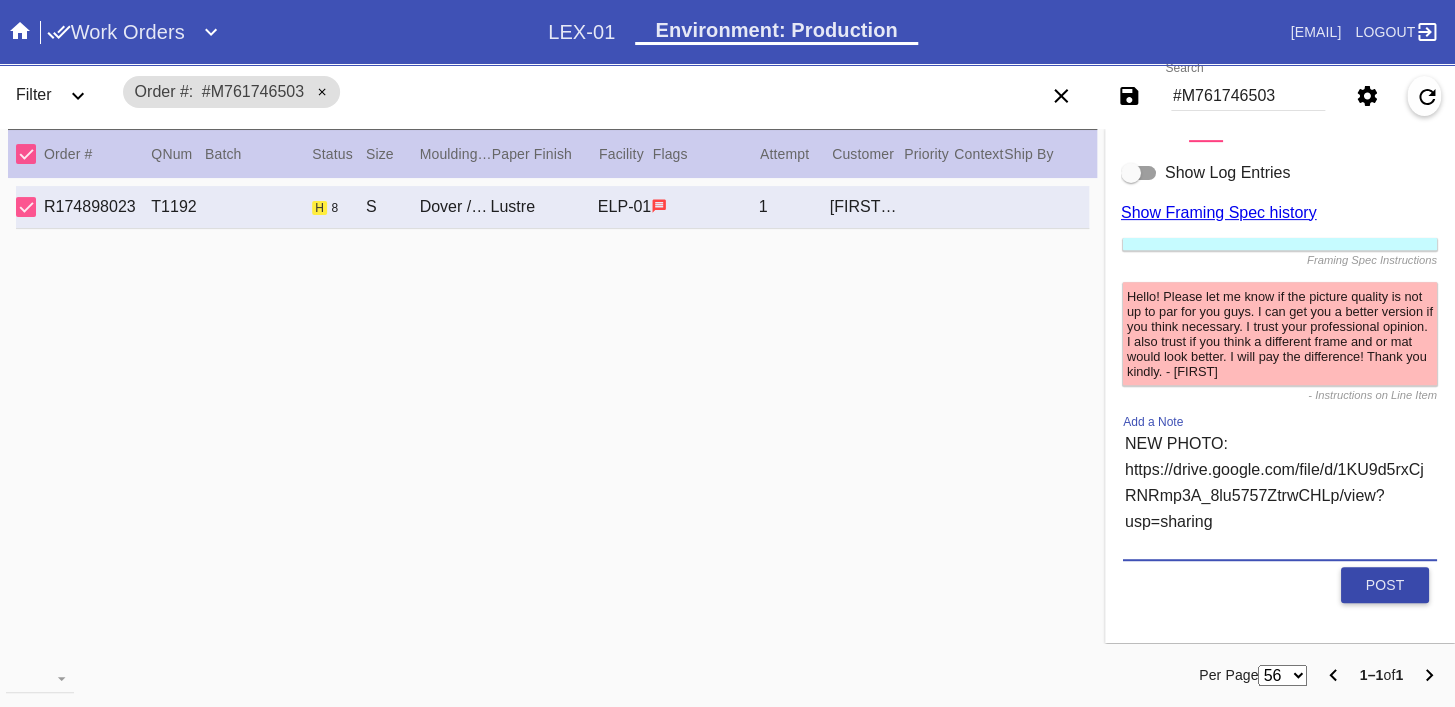 type on "NEW PHOTO: https://drive.google.com/file/d/1KU9d5rxCjRNRmp3A_8lu5757ZtrwCHLp/view?usp=sharing" 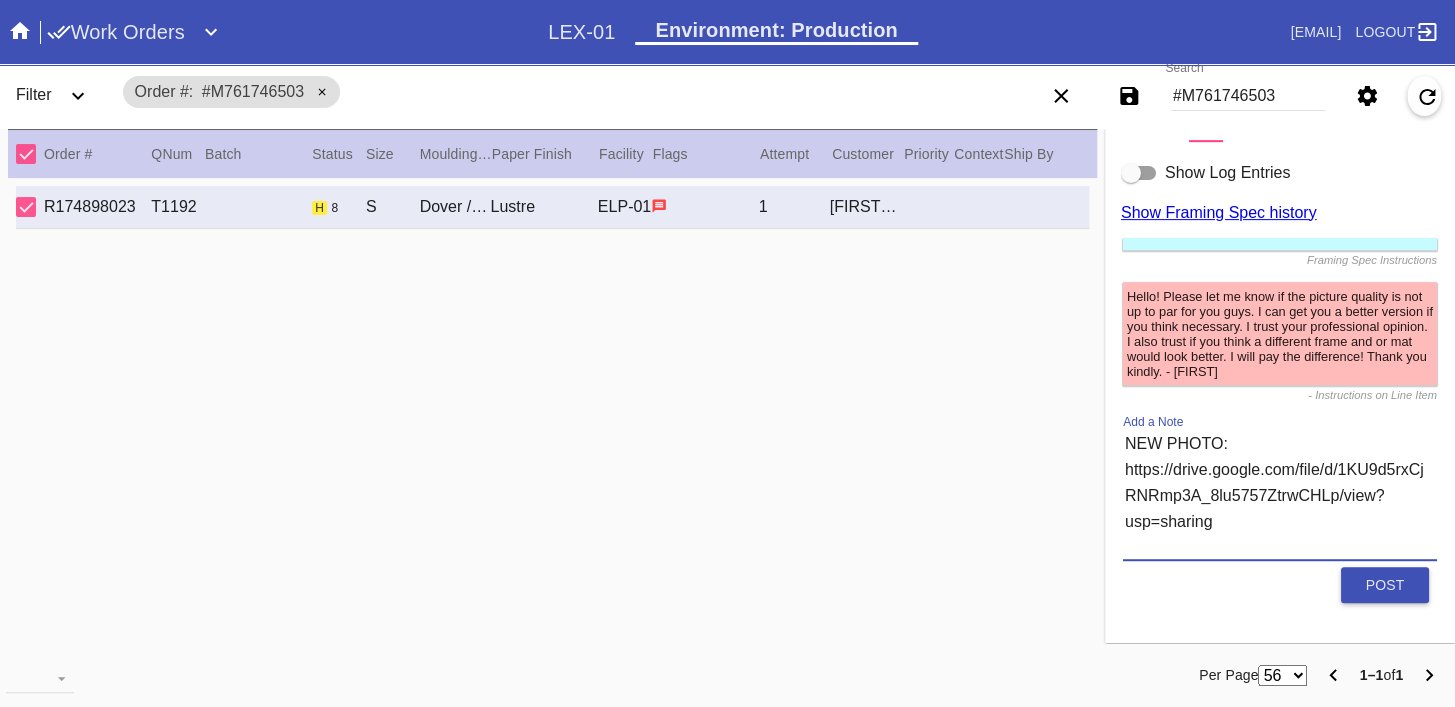drag, startPoint x: 1349, startPoint y: 576, endPoint x: 1341, endPoint y: 528, distance: 48.6621 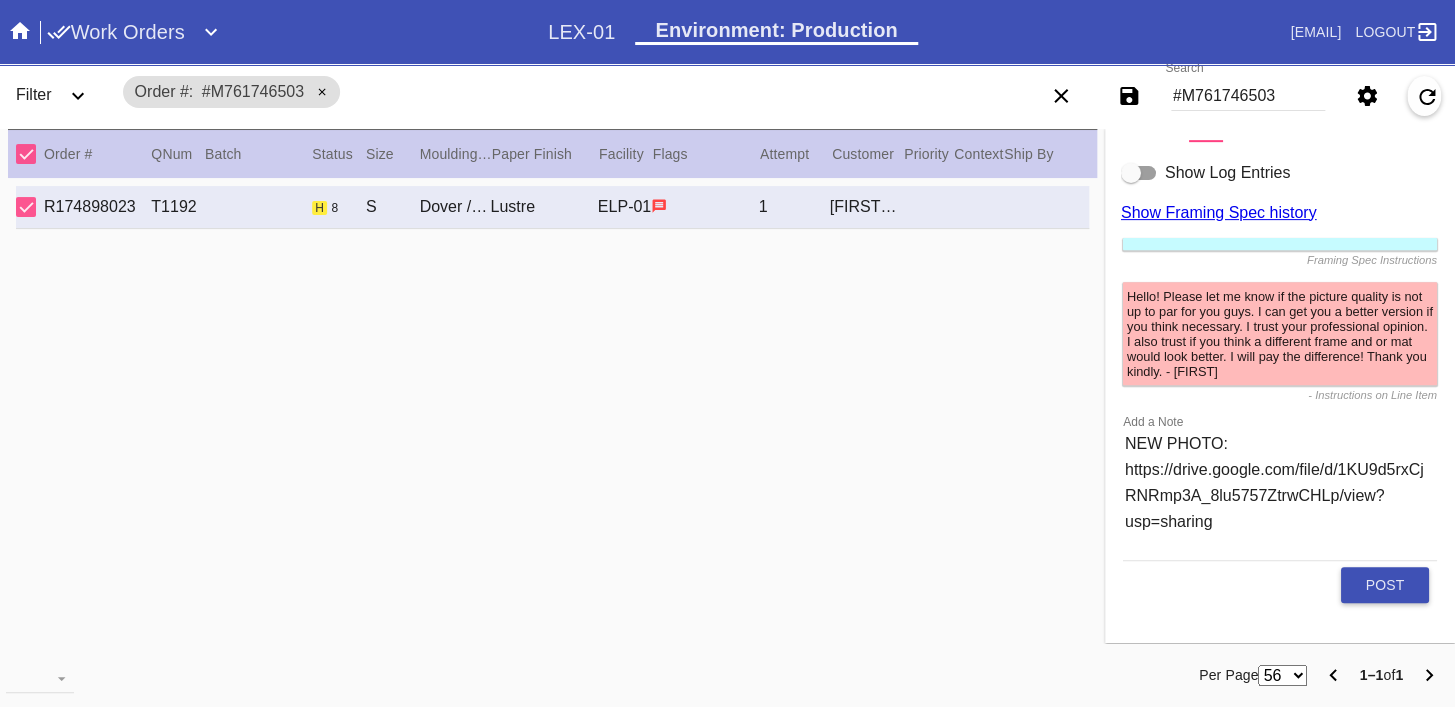 type 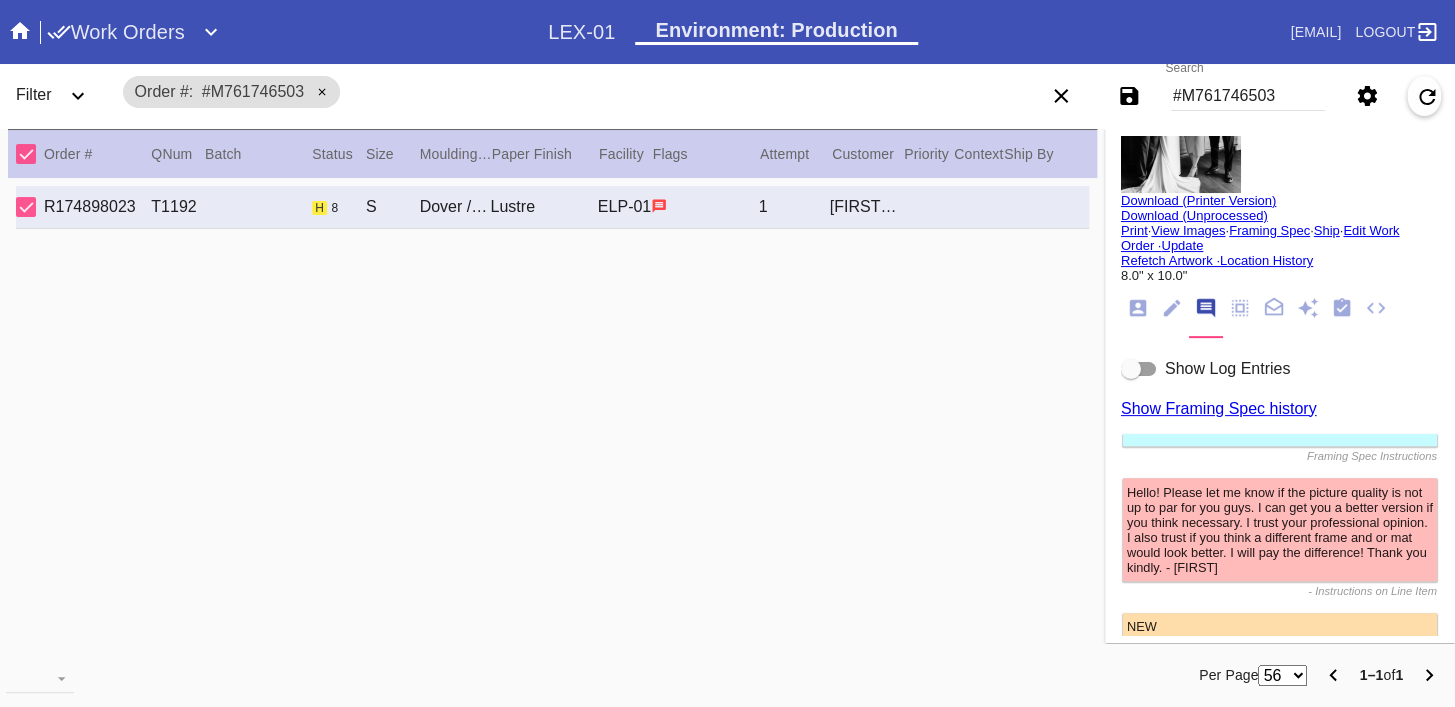 scroll, scrollTop: 0, scrollLeft: 0, axis: both 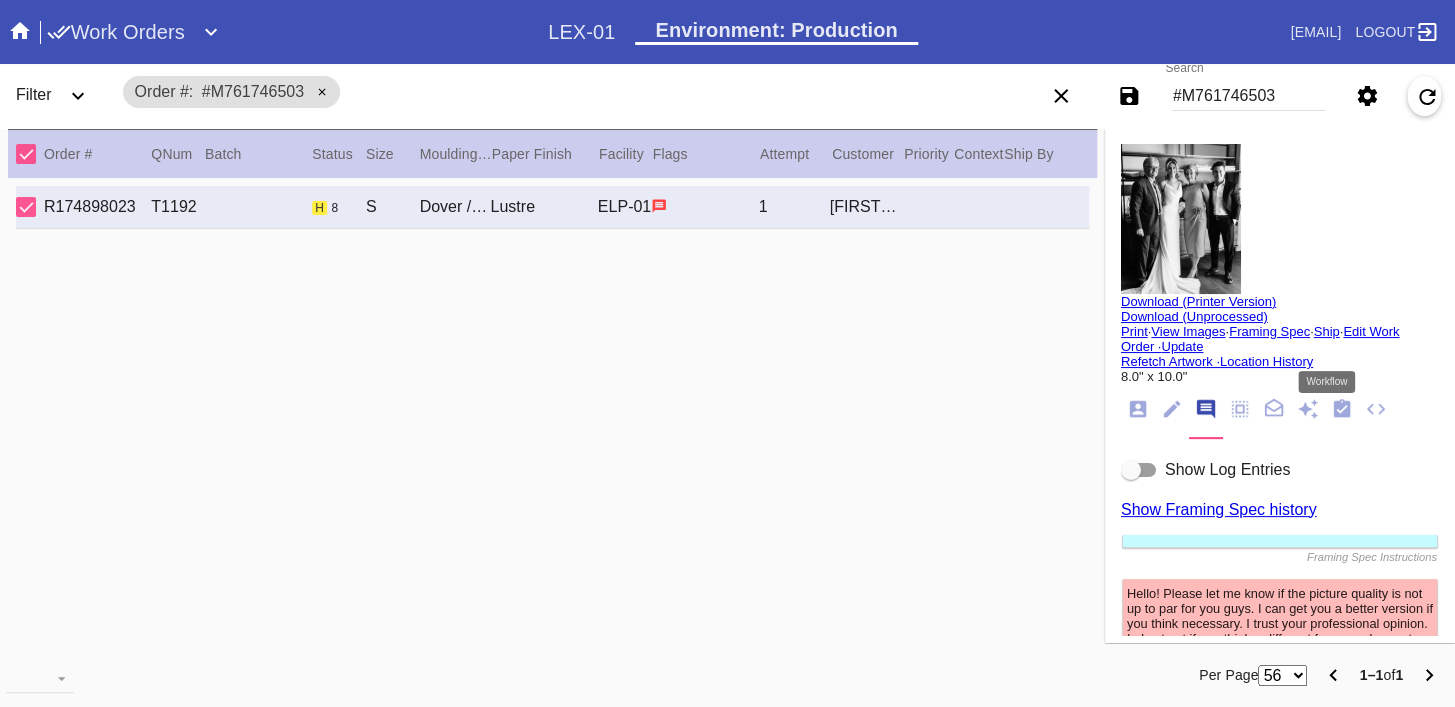 click 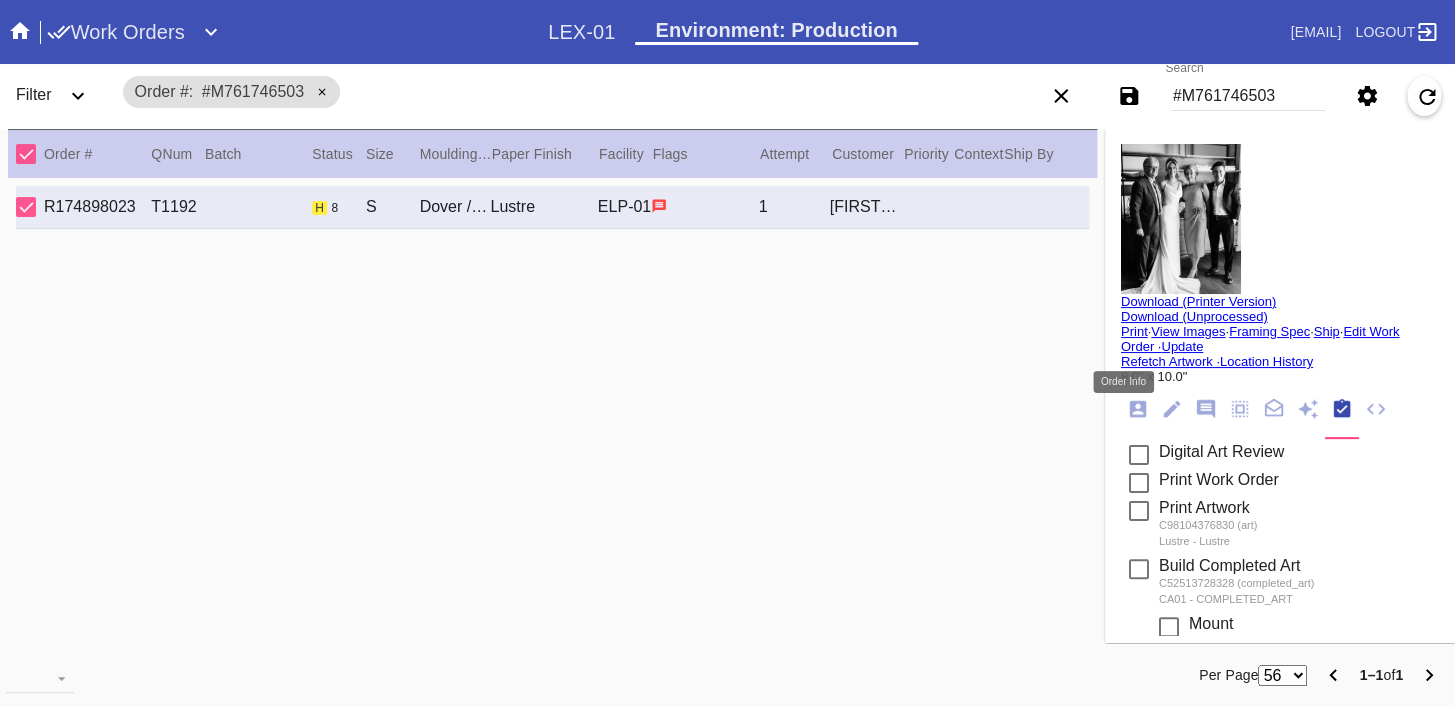 click 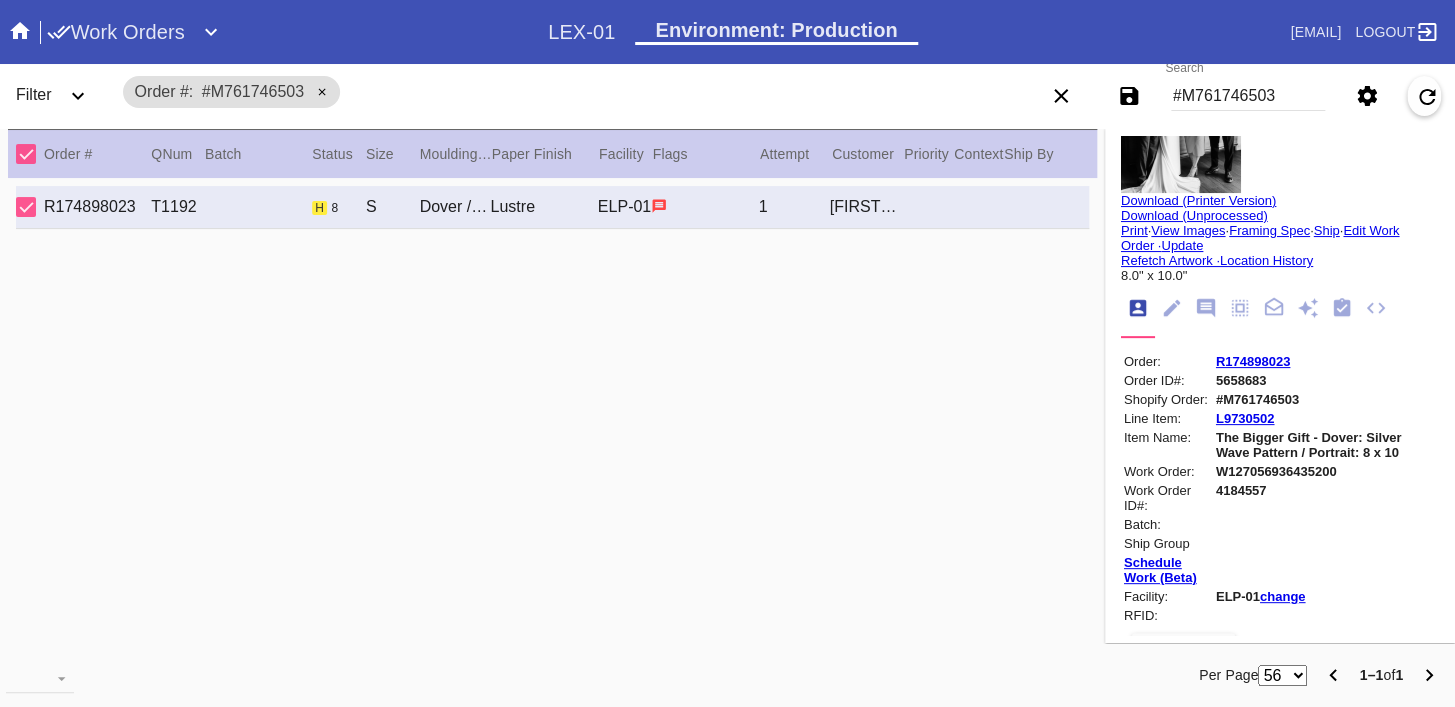 scroll, scrollTop: 0, scrollLeft: 0, axis: both 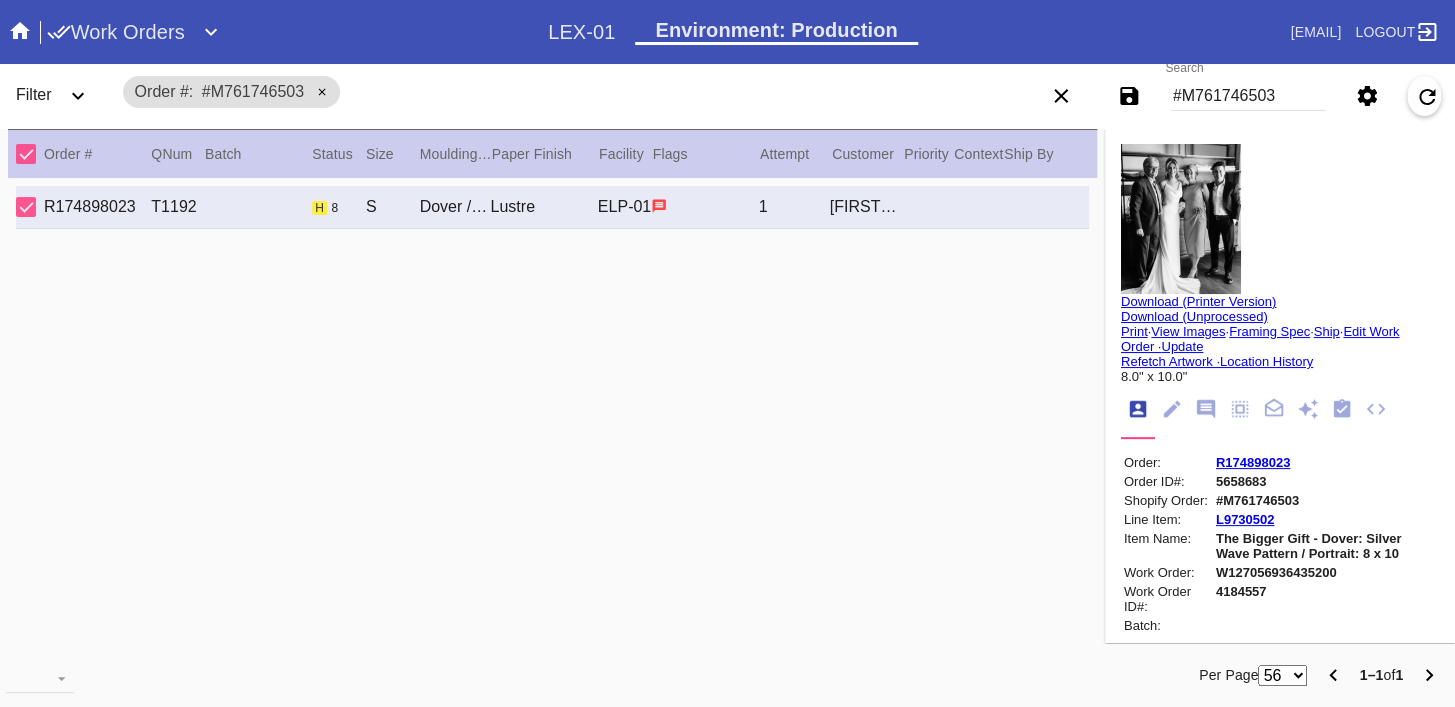click on "R174898023" at bounding box center (1253, 462) 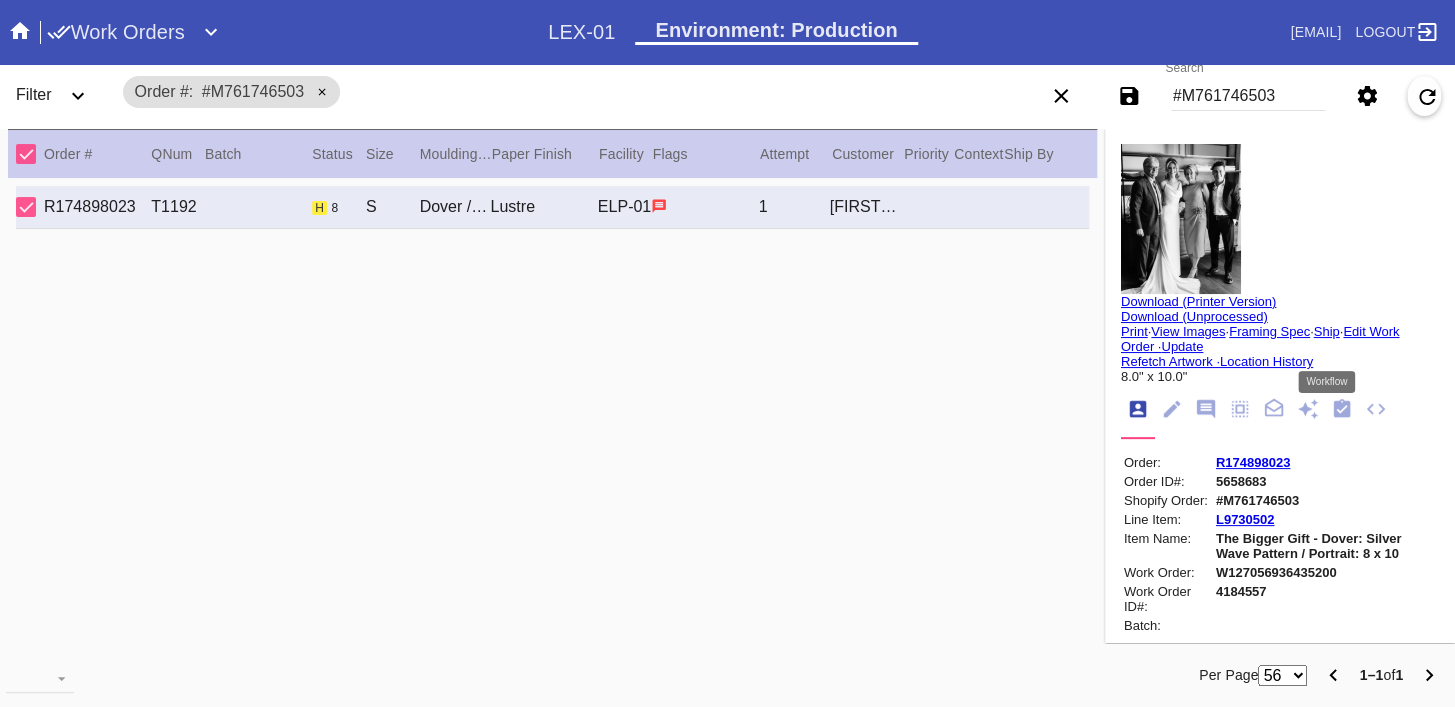 click 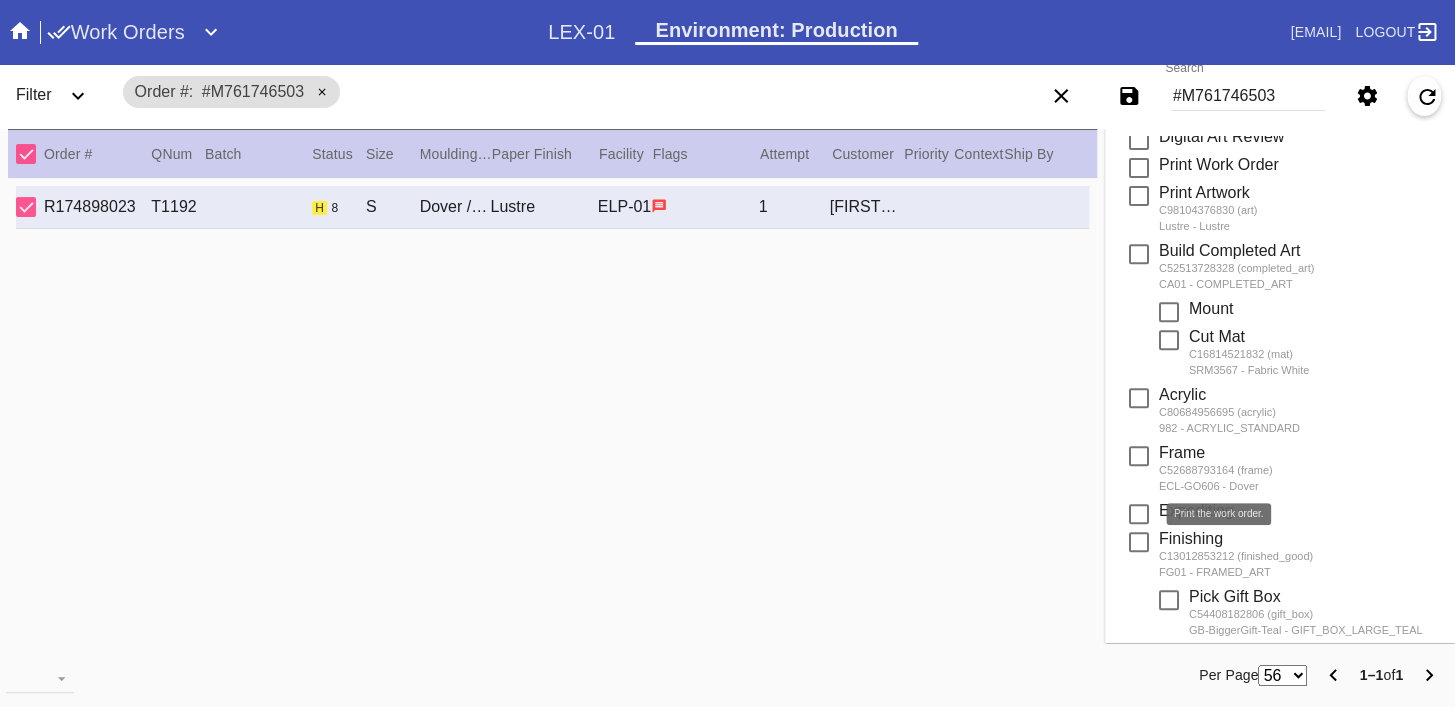scroll, scrollTop: 428, scrollLeft: 0, axis: vertical 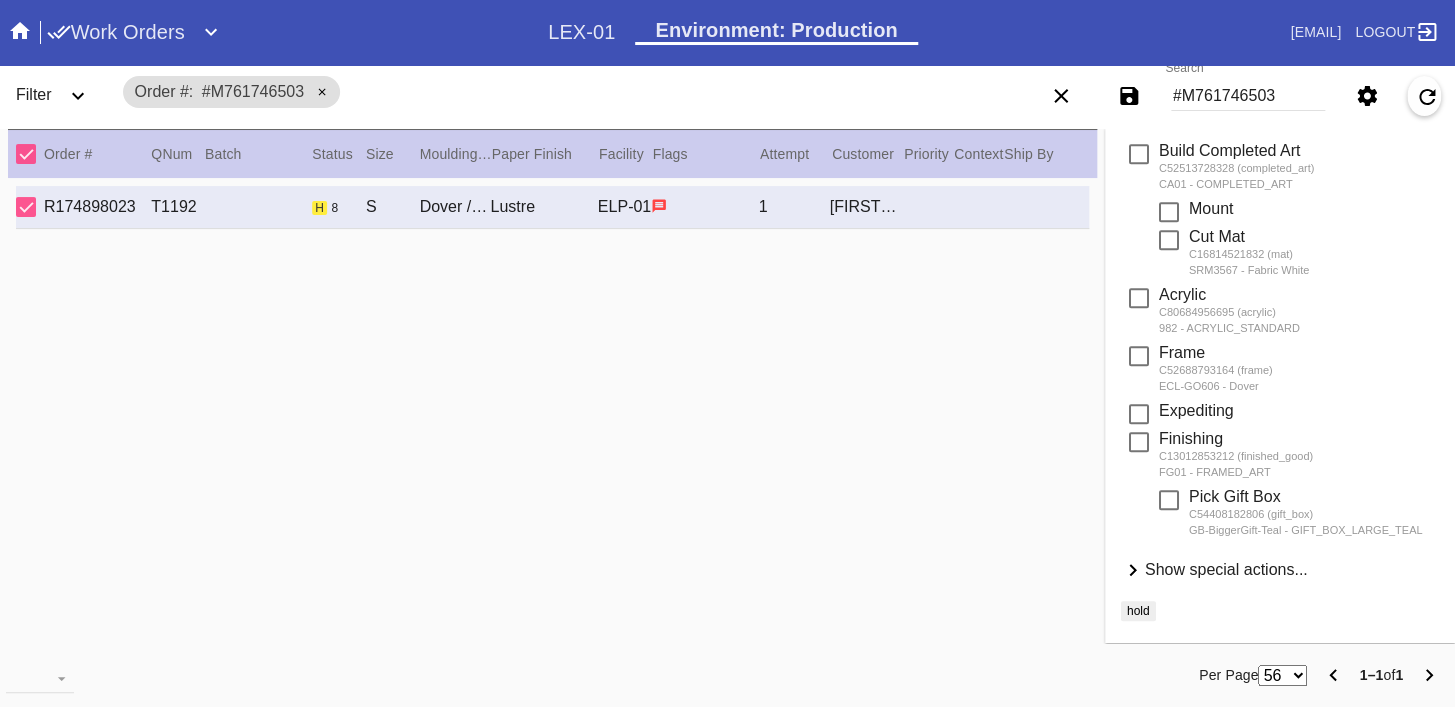 click on "Show special actions..." at bounding box center [1226, 569] 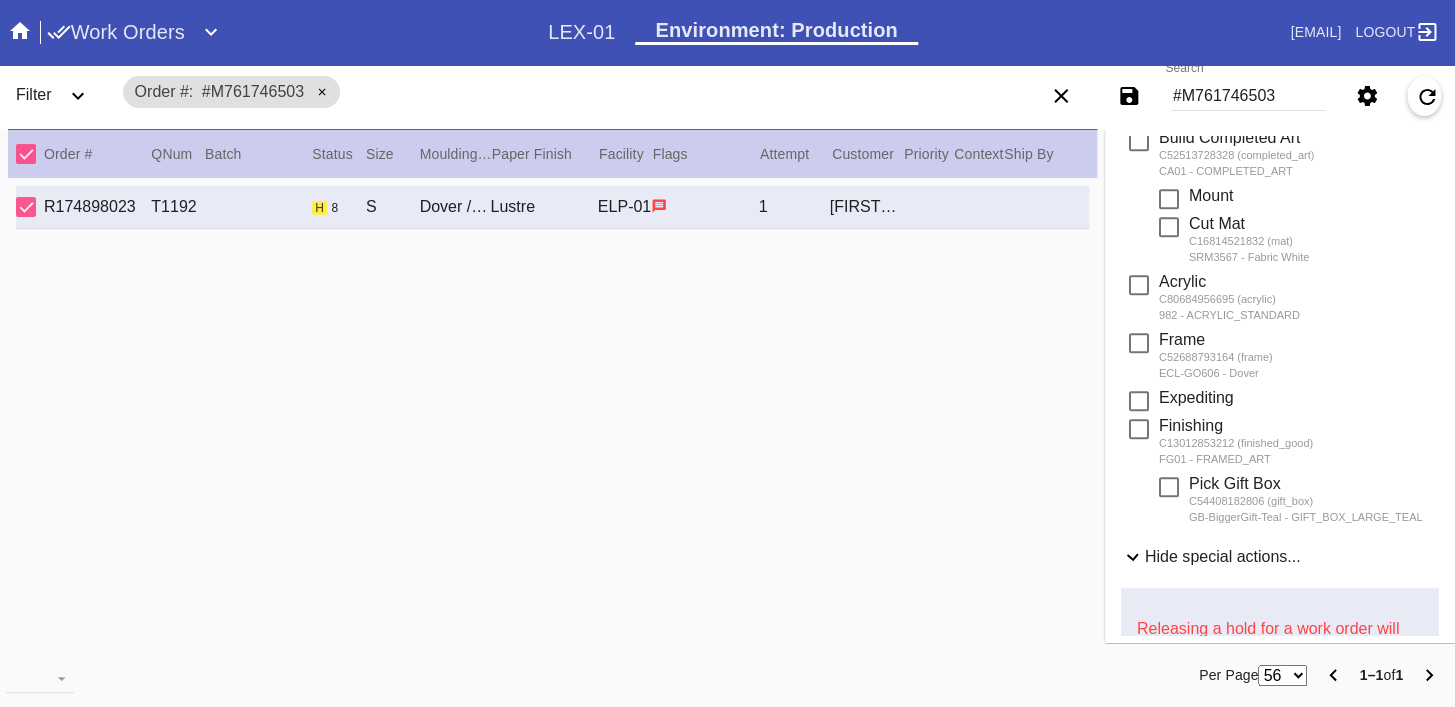 scroll, scrollTop: 886, scrollLeft: 0, axis: vertical 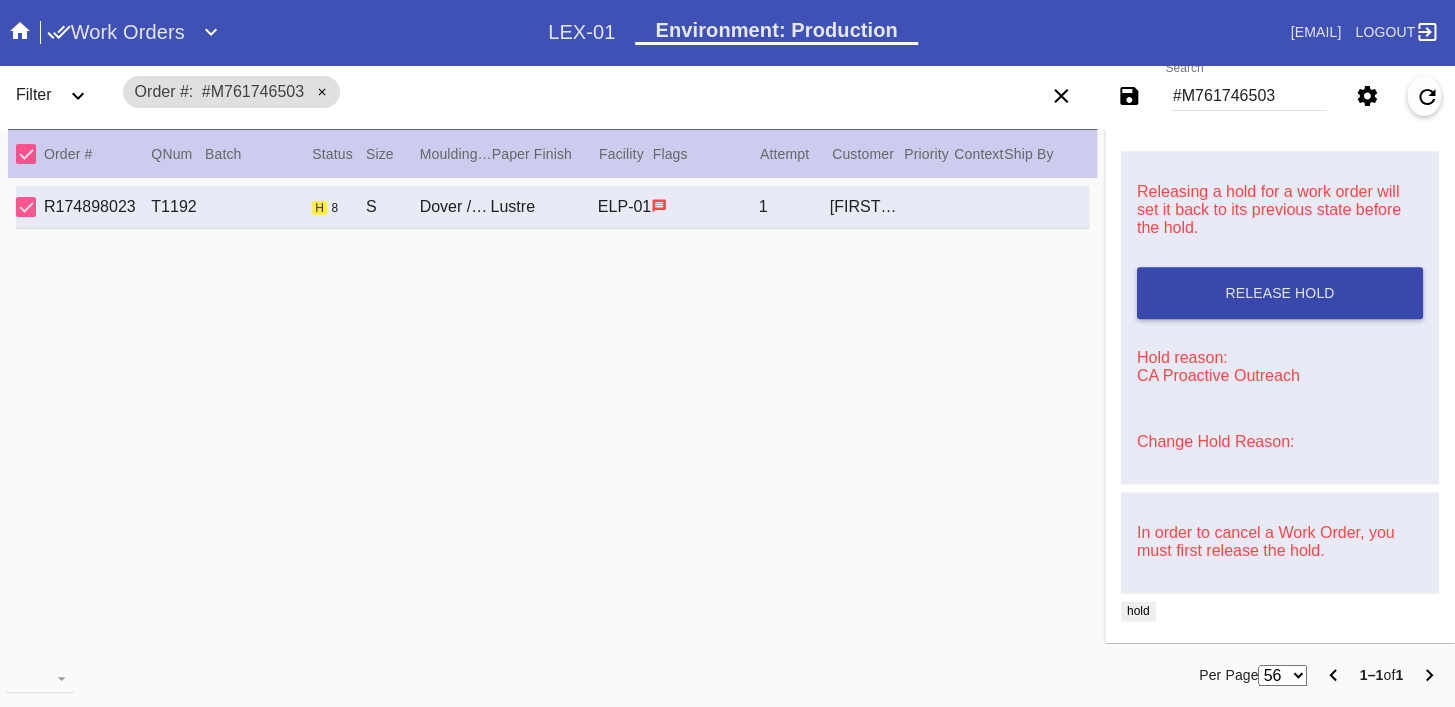 click on "Release Hold" at bounding box center [1279, 293] 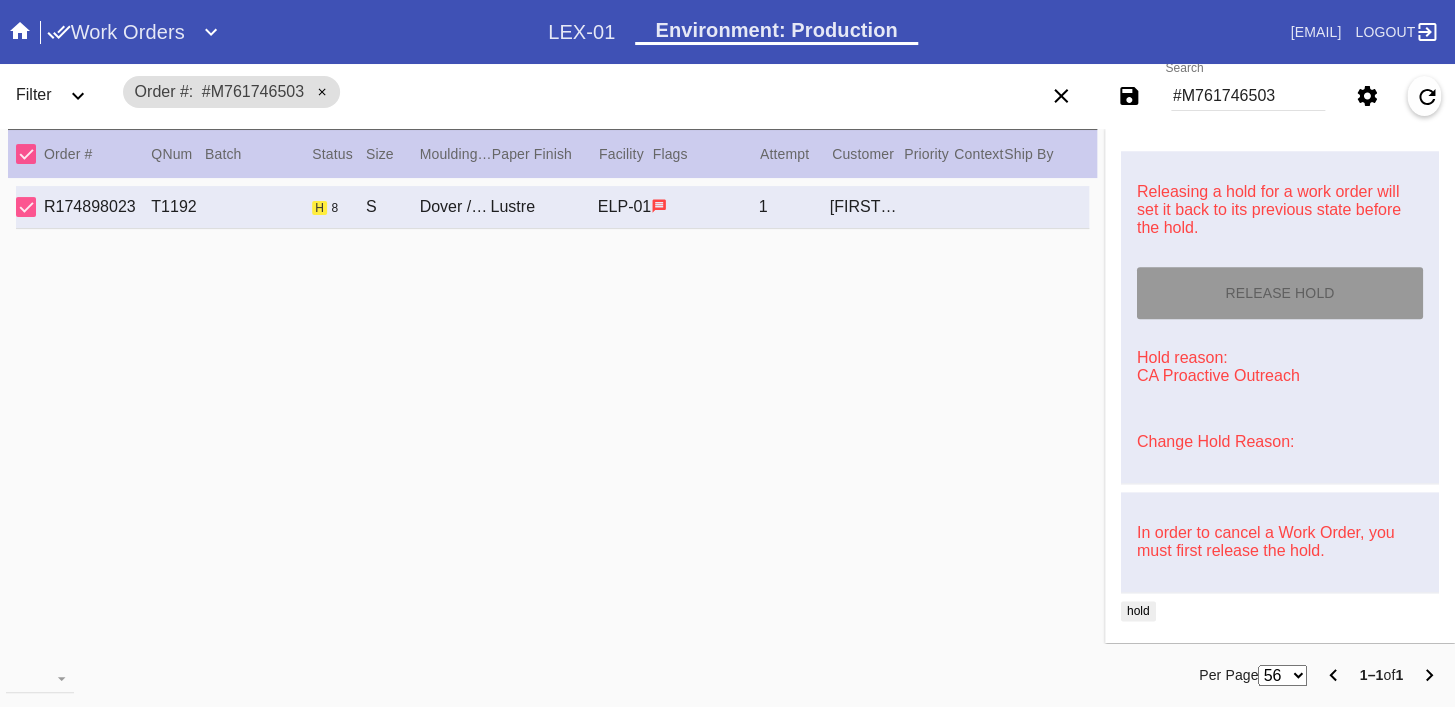 type on "8/9/2025" 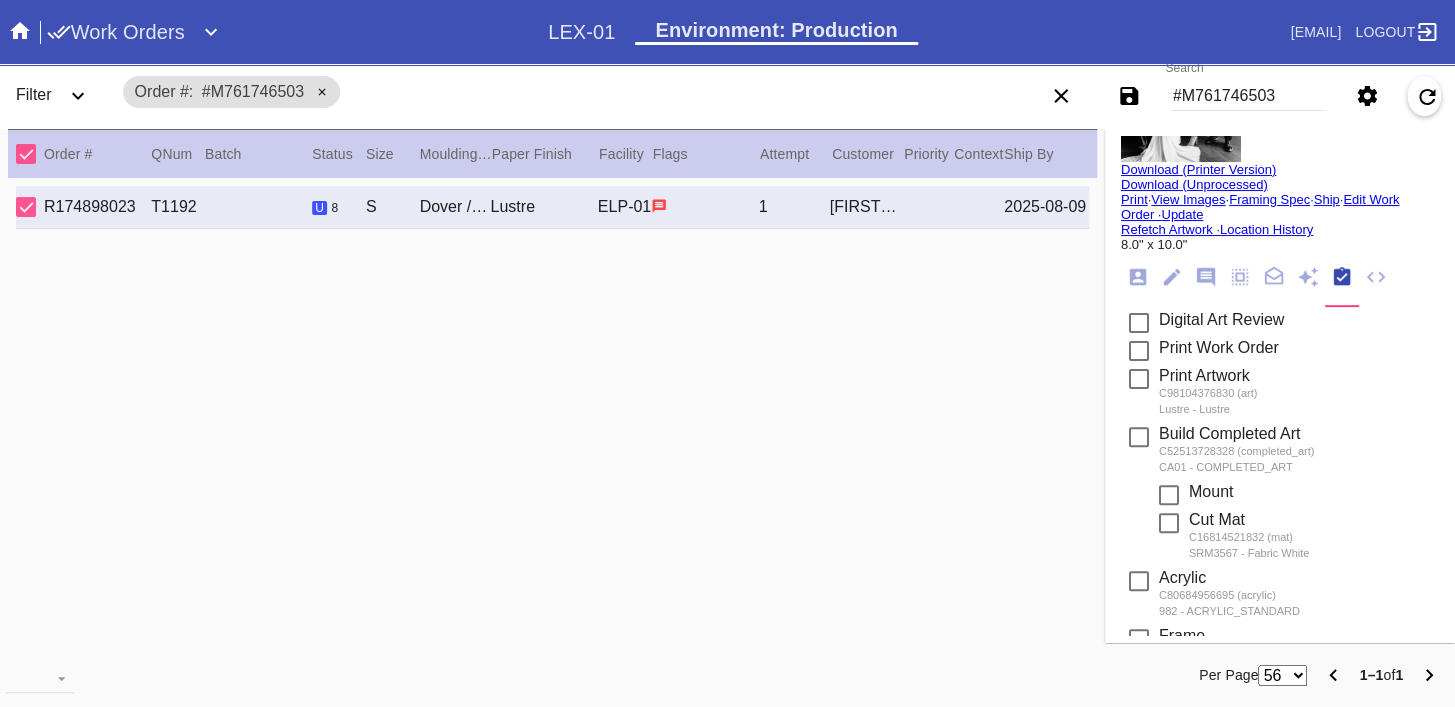 scroll, scrollTop: 0, scrollLeft: 0, axis: both 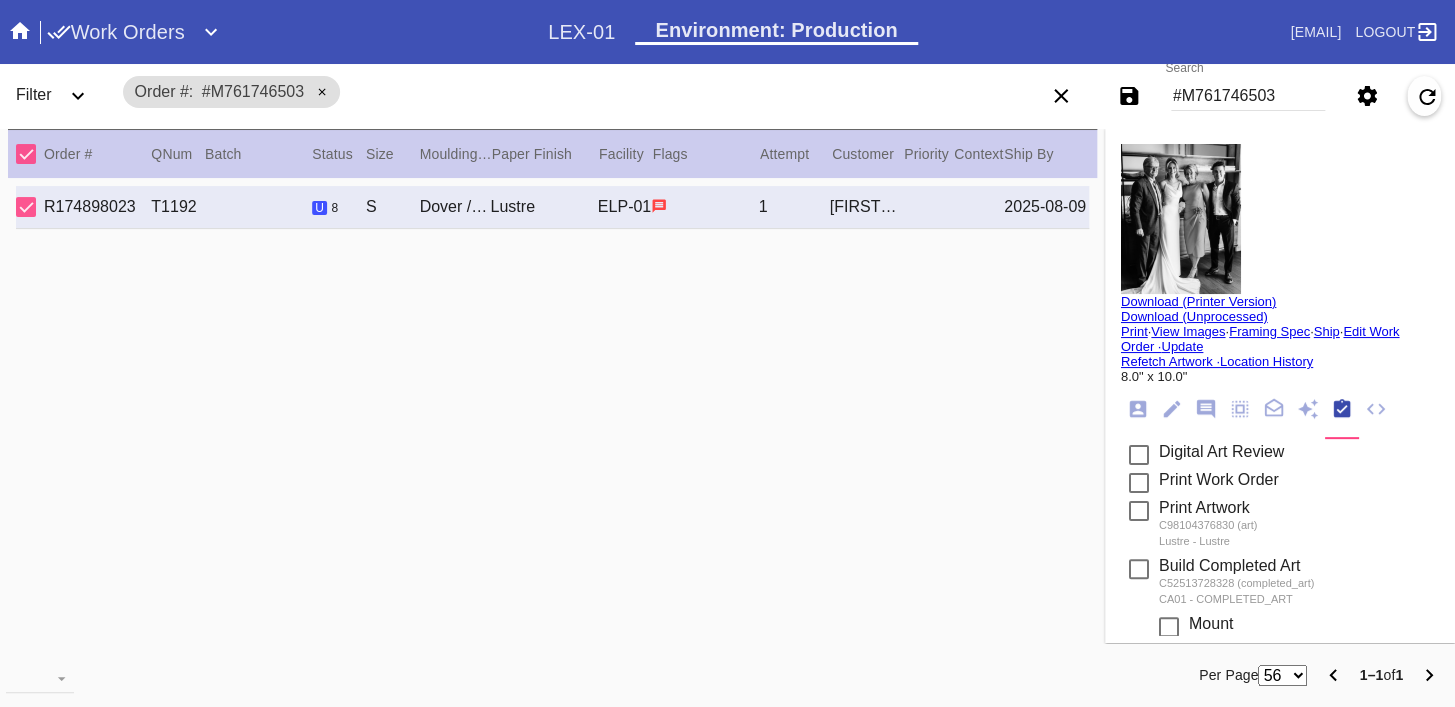 click on "#M761746503" at bounding box center (1248, 96) 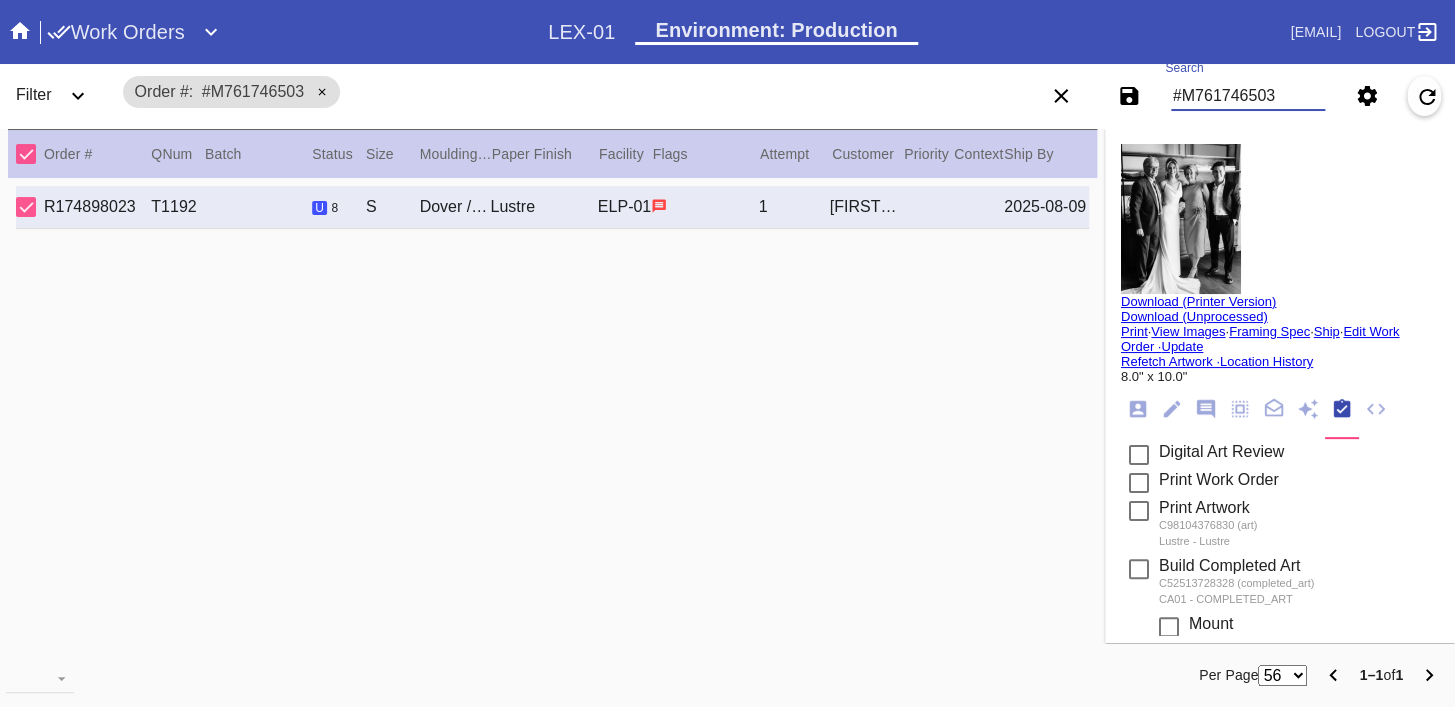 click on "#M761746503" at bounding box center (1248, 96) 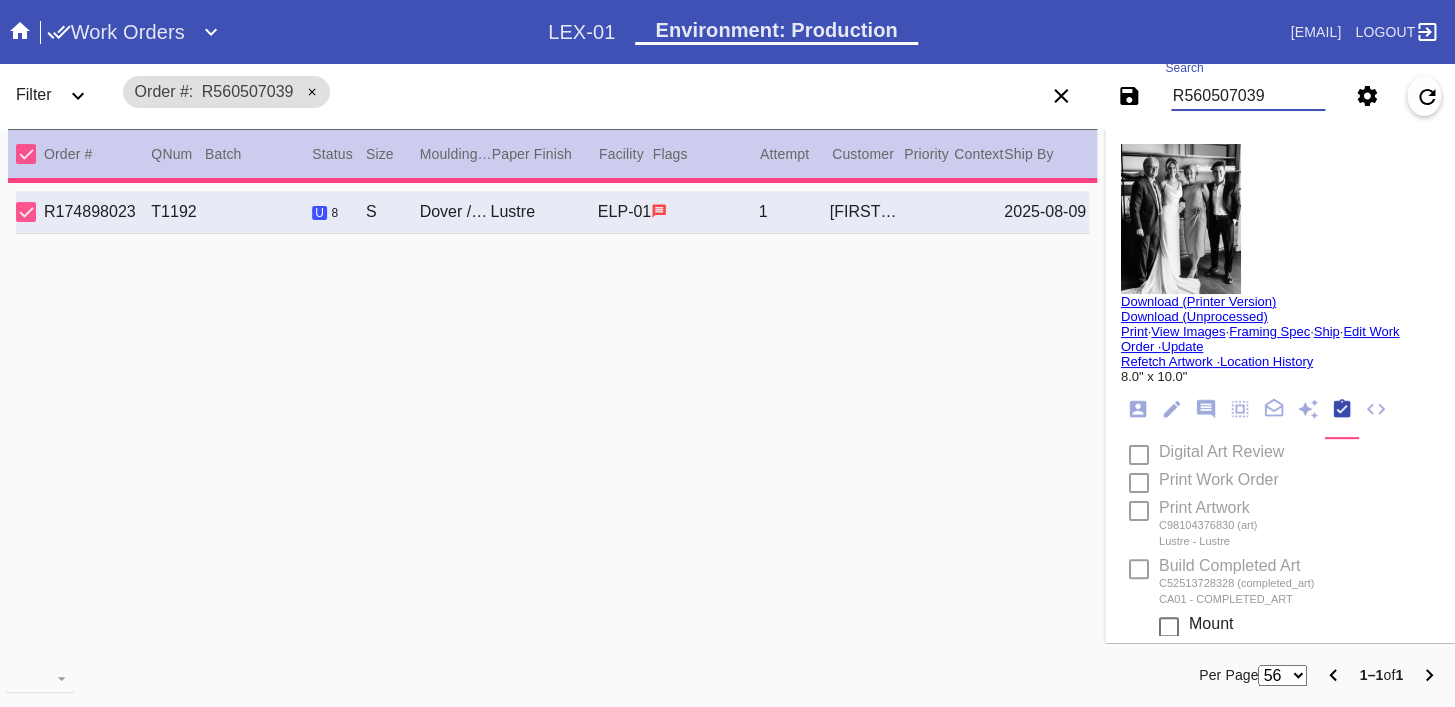 type on "R560507039" 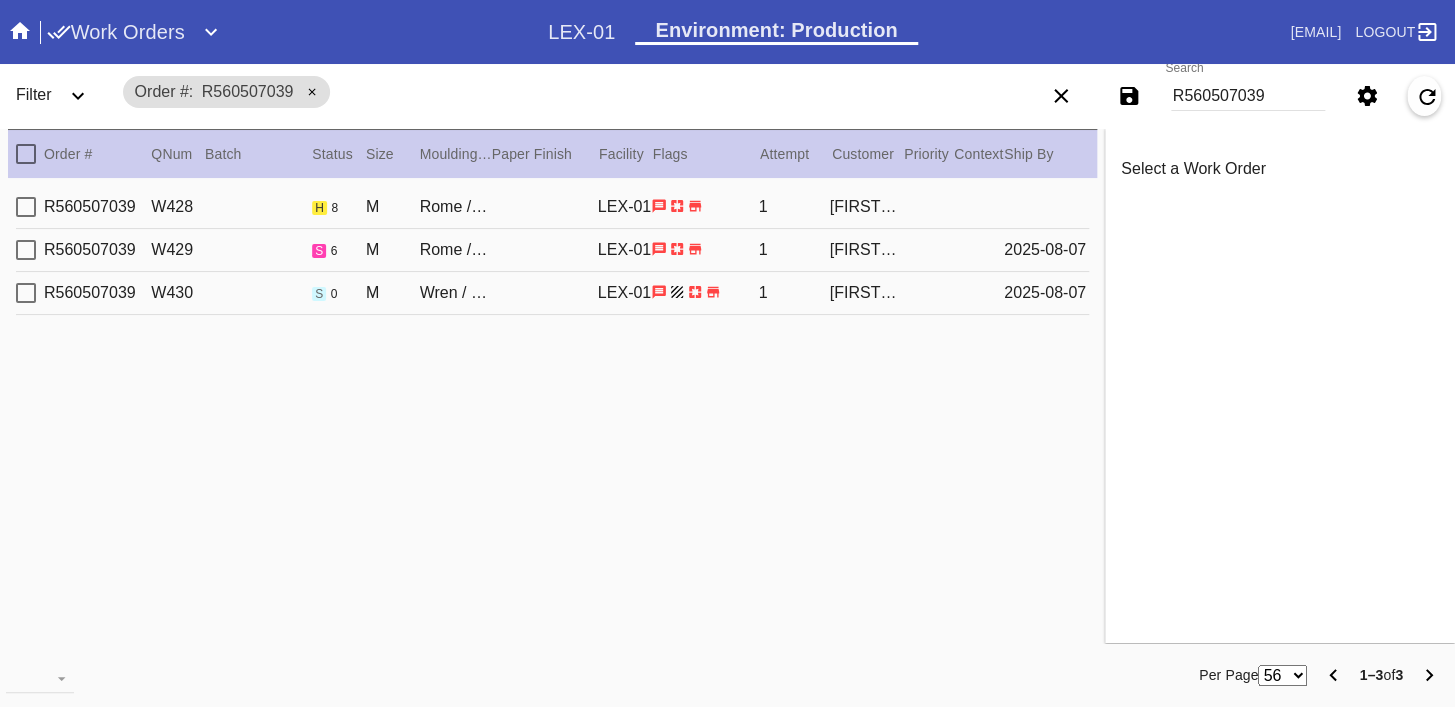 click on "R560507039 W428 h   8 M Rome / White LEX-01 1 Malone Laird" at bounding box center (552, 207) 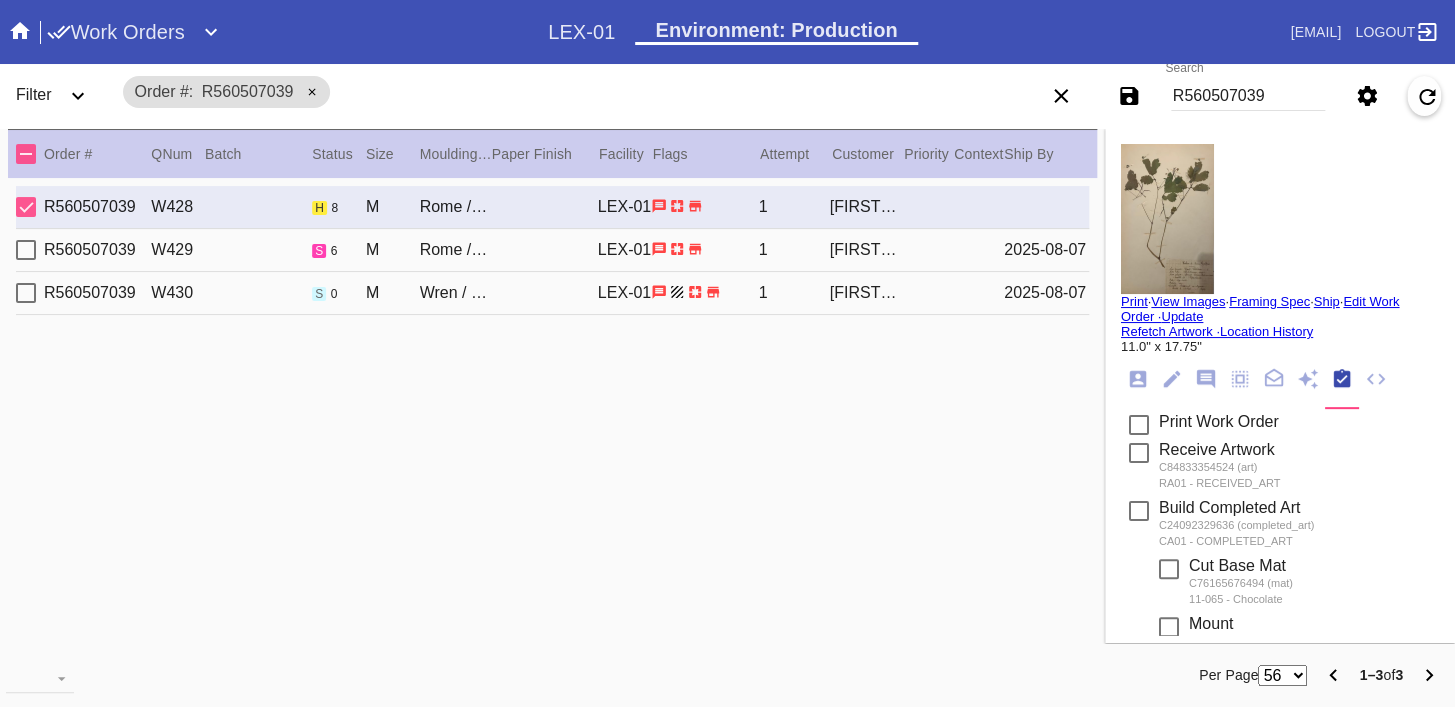 click on "View Images" at bounding box center (1188, 301) 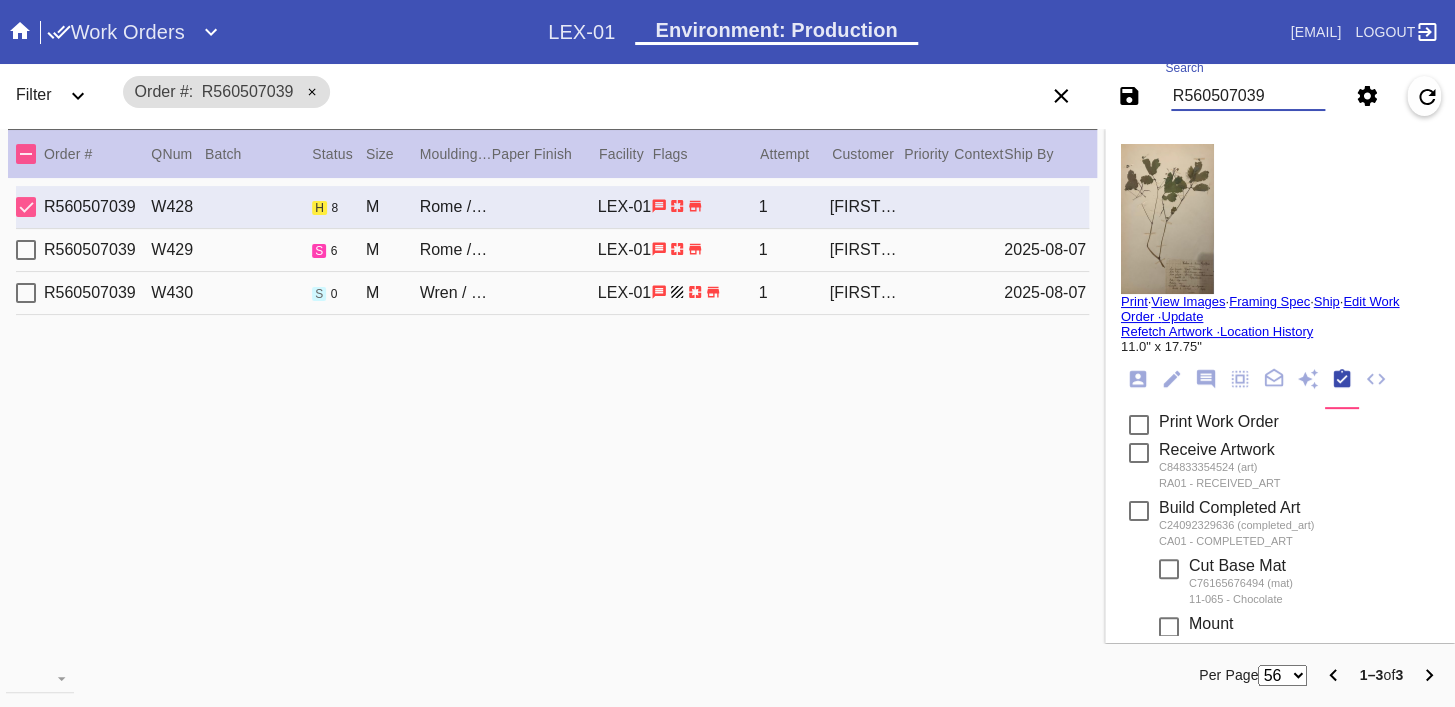 click on "R560507039" at bounding box center [1248, 96] 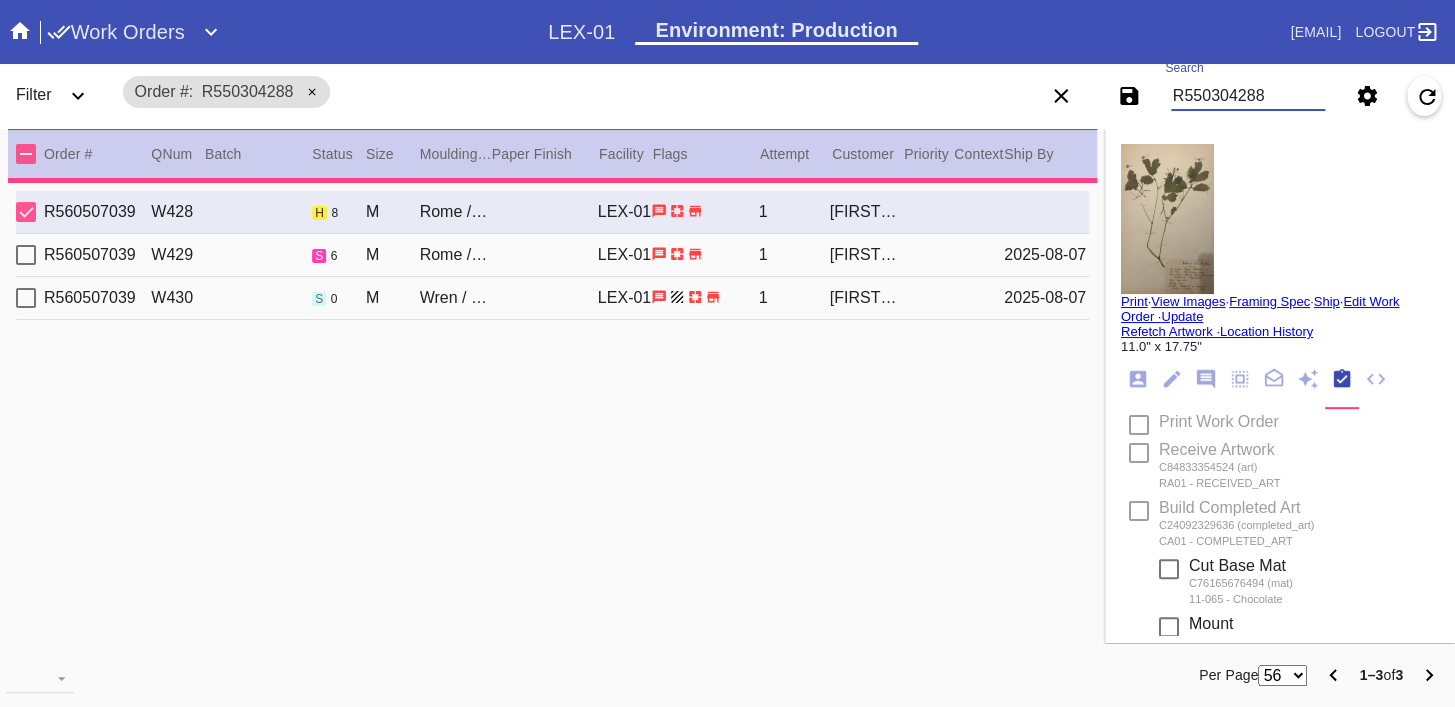type on "1.5" 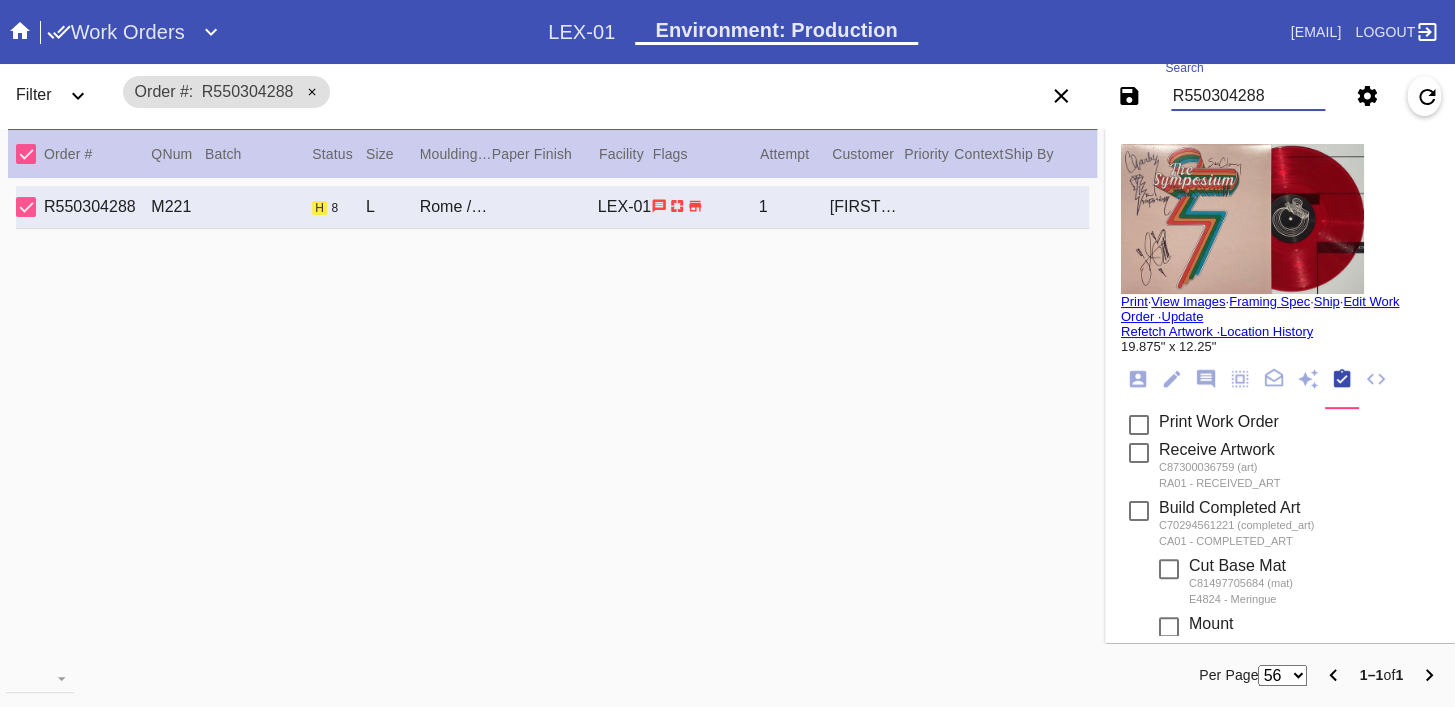 click at bounding box center [1242, 219] 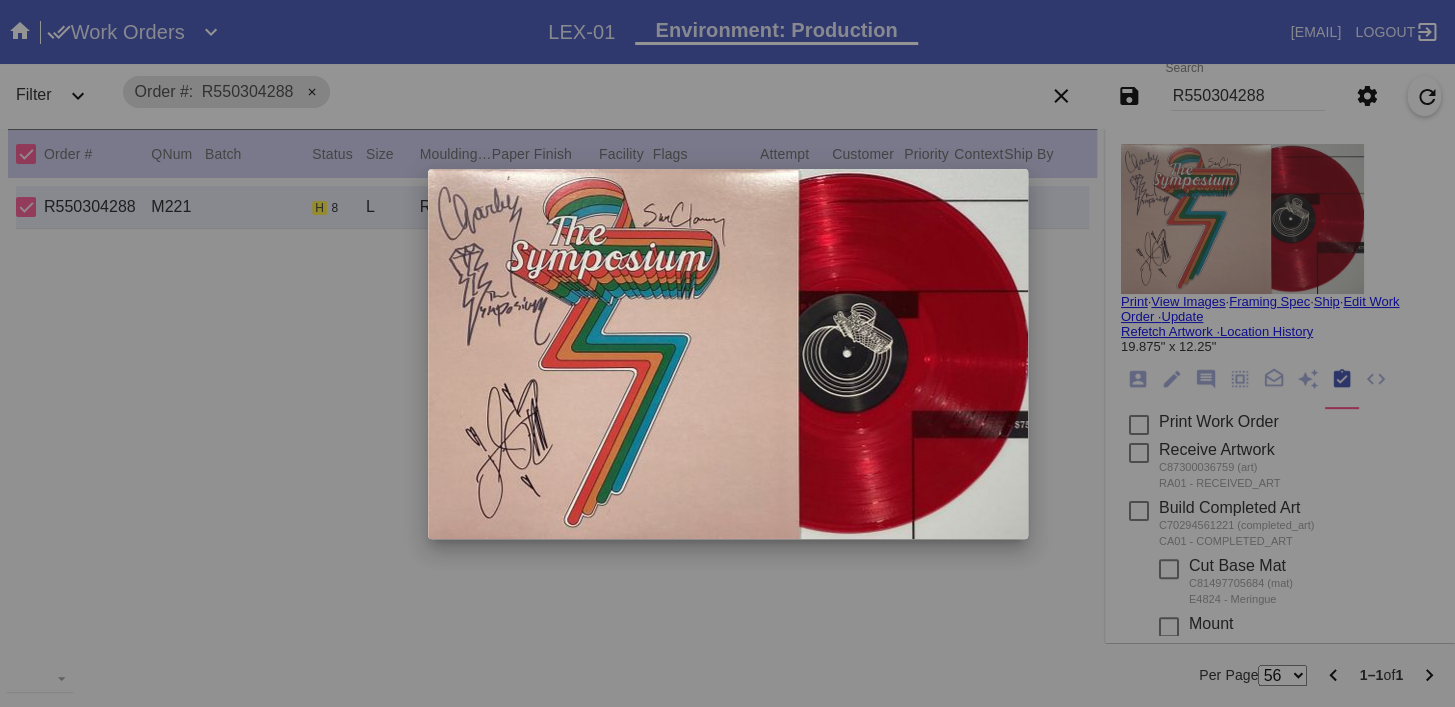 click at bounding box center [727, 353] 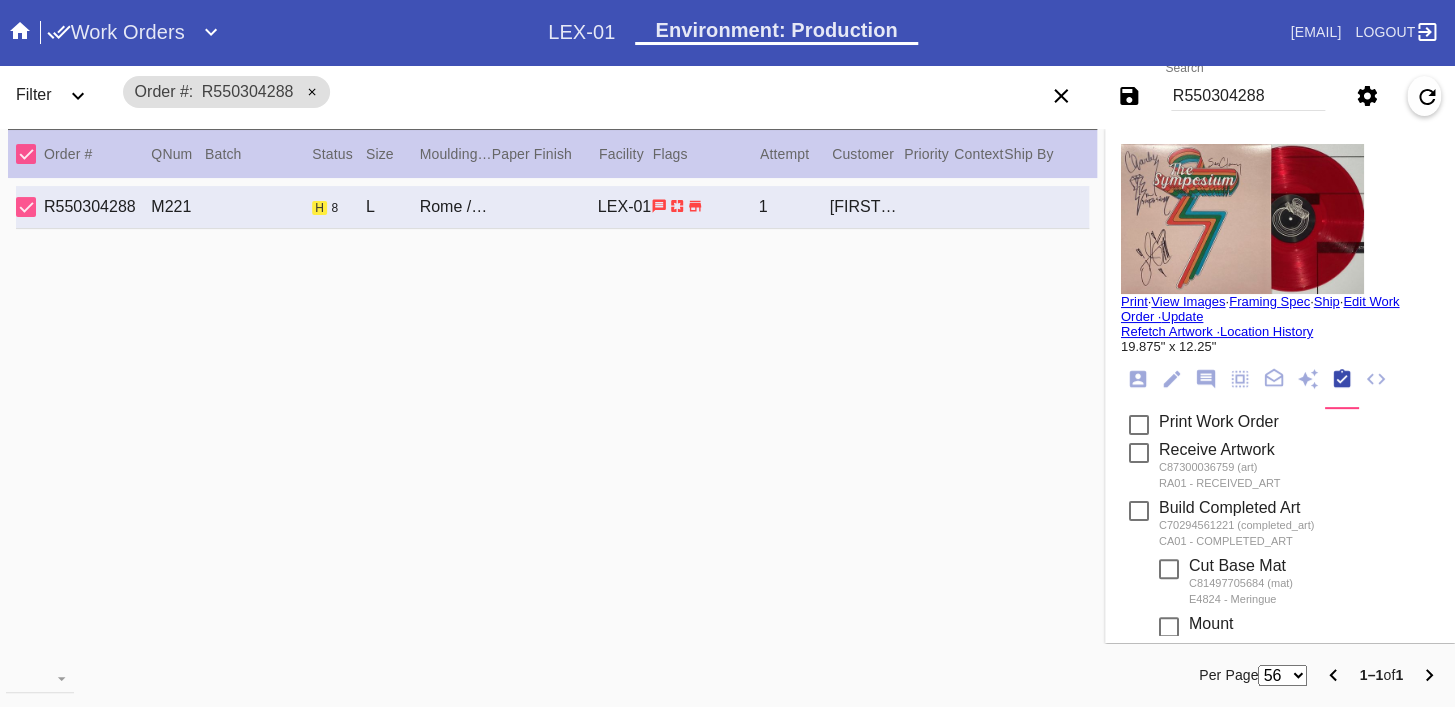 click at bounding box center (727, 353) 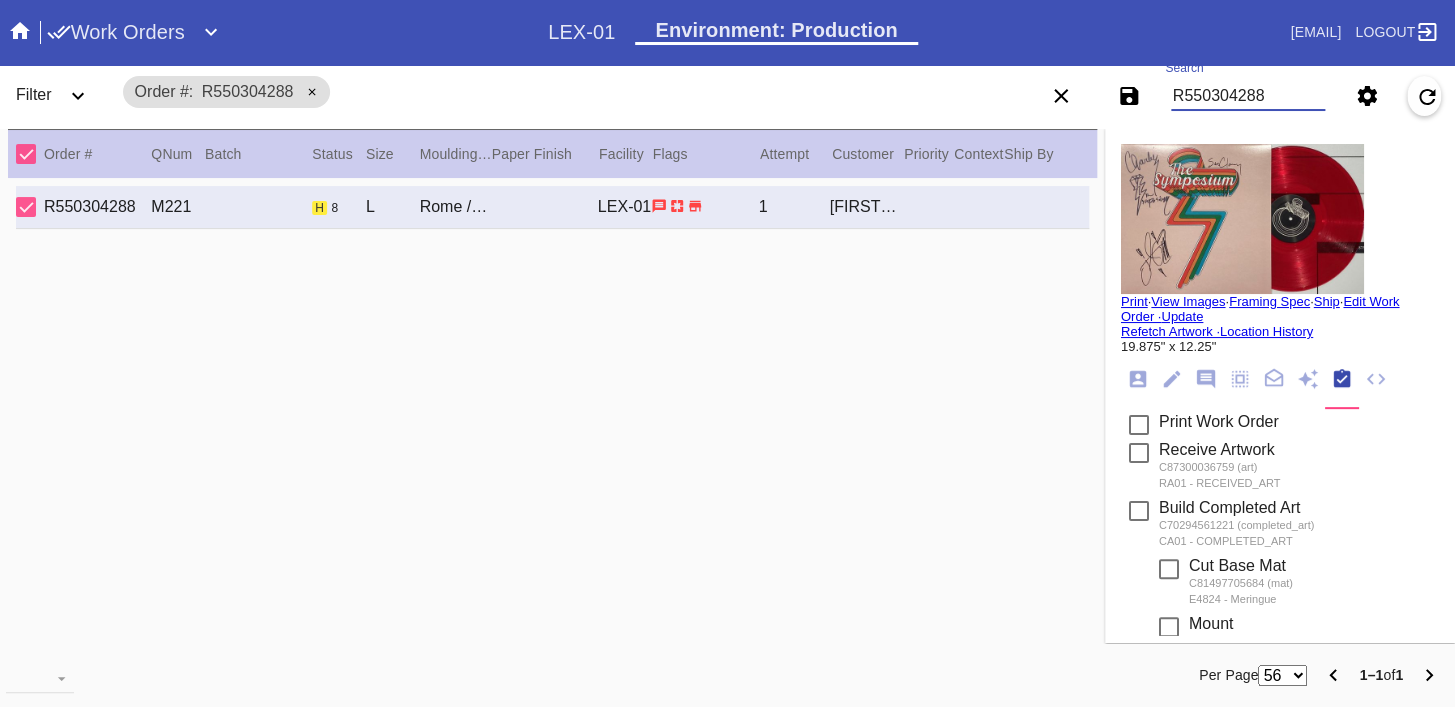 click on "R550304288" at bounding box center [1248, 96] 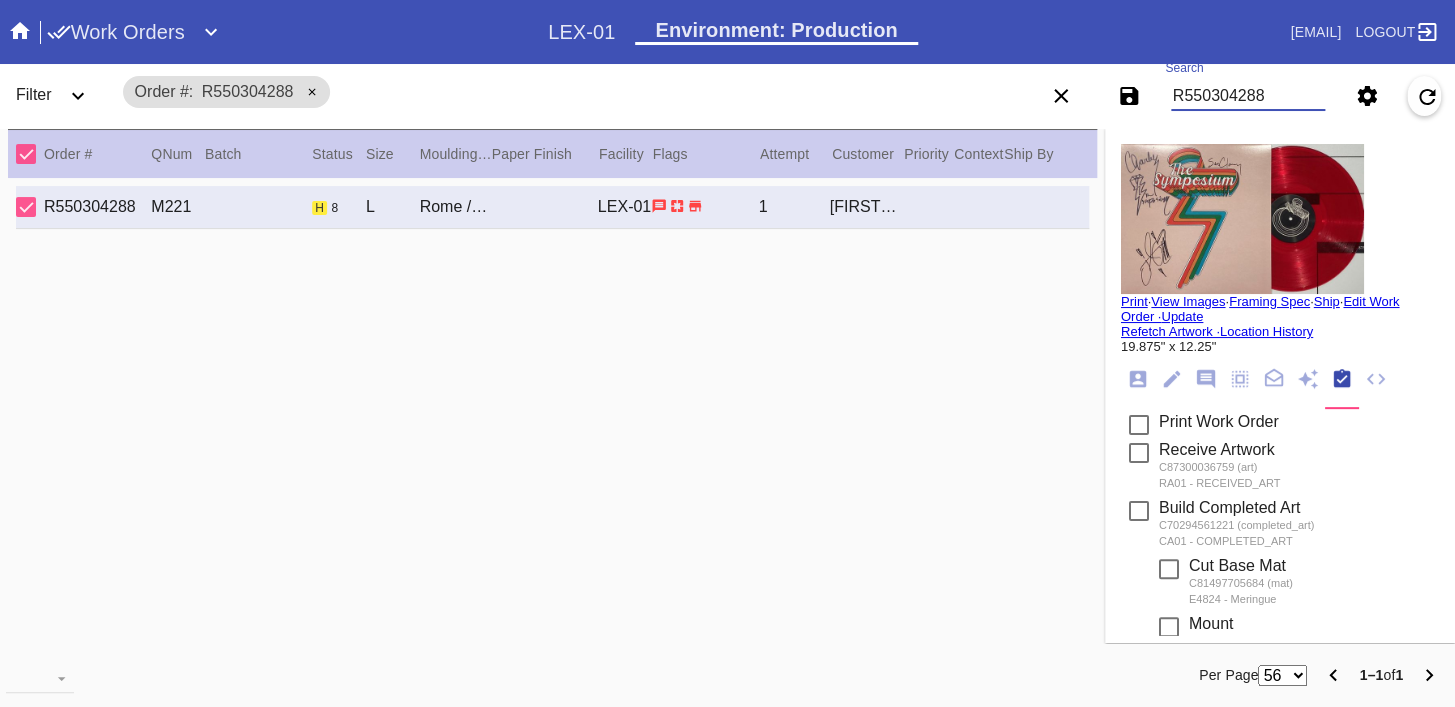 paste on "821784345" 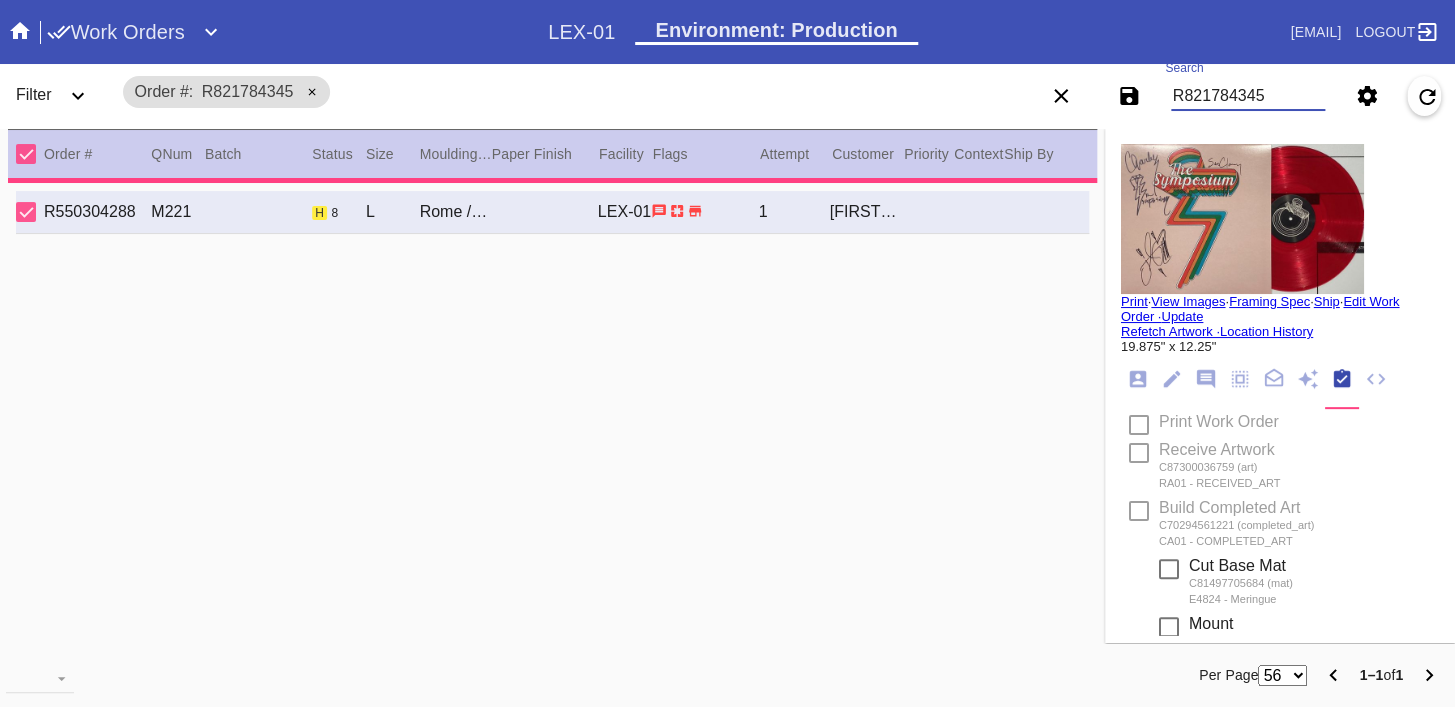type on "R821784345" 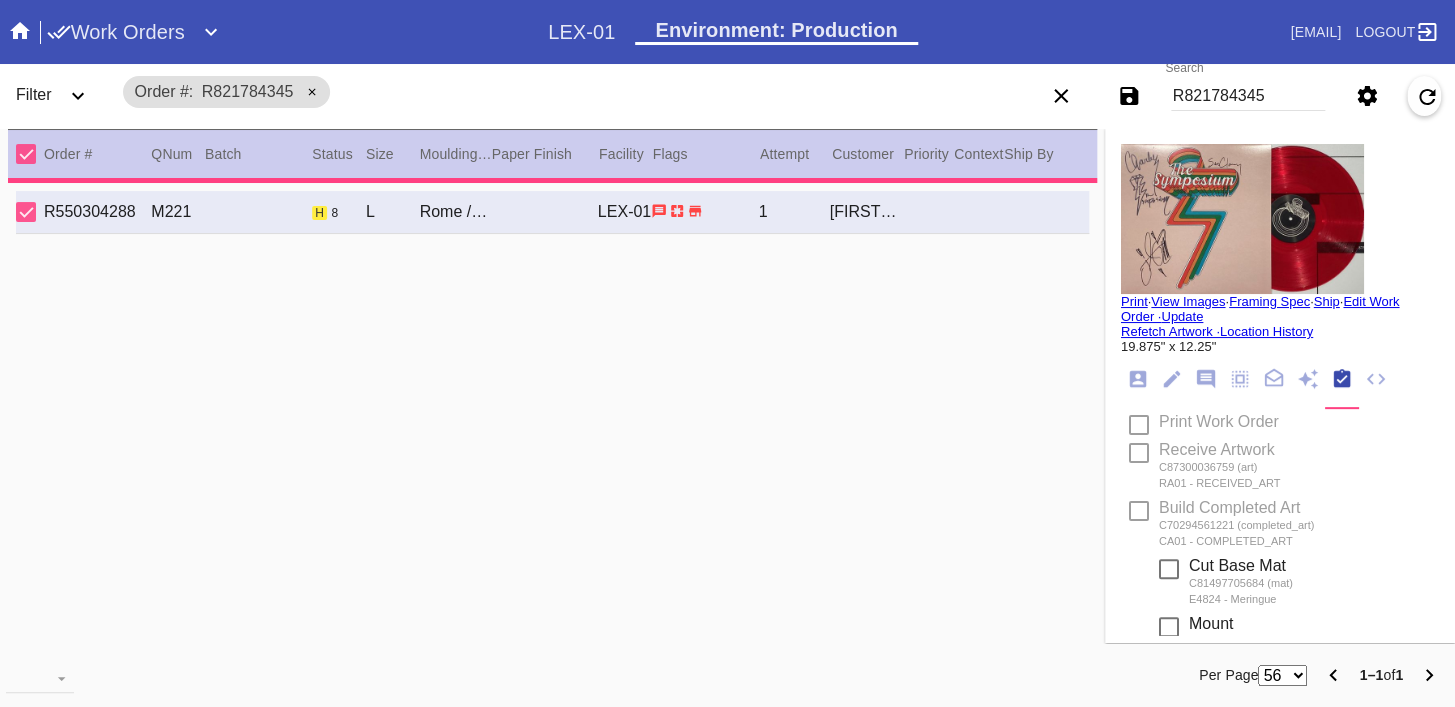 type on "2.5" 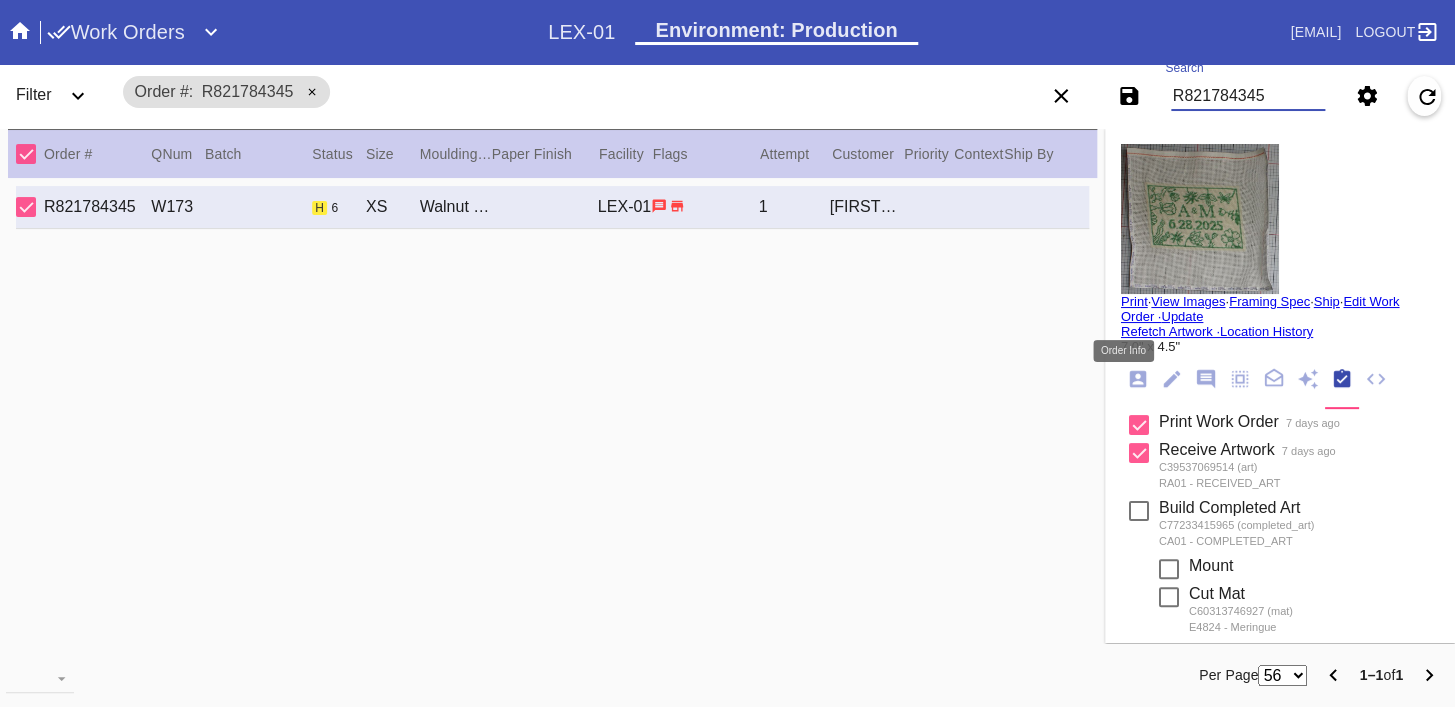 drag, startPoint x: 1122, startPoint y: 377, endPoint x: 1134, endPoint y: 373, distance: 12.649111 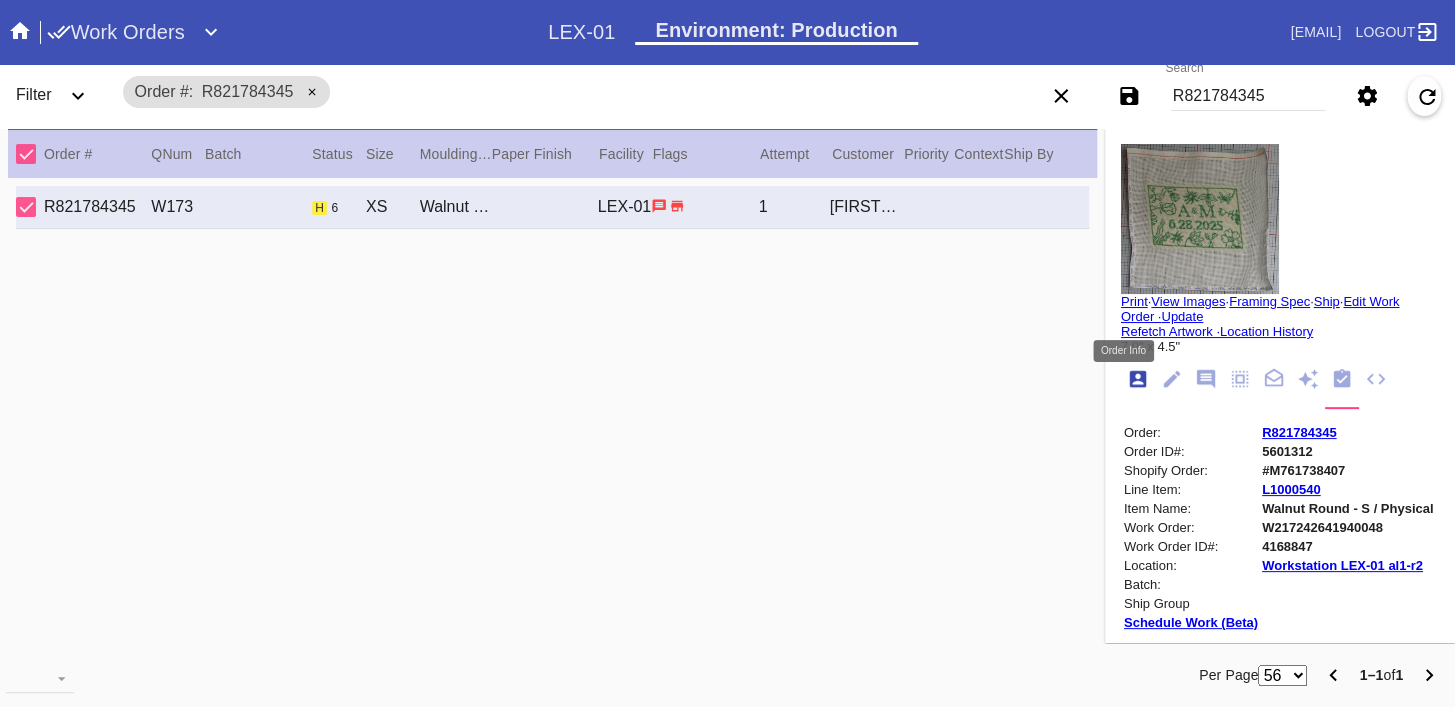scroll, scrollTop: 24, scrollLeft: 0, axis: vertical 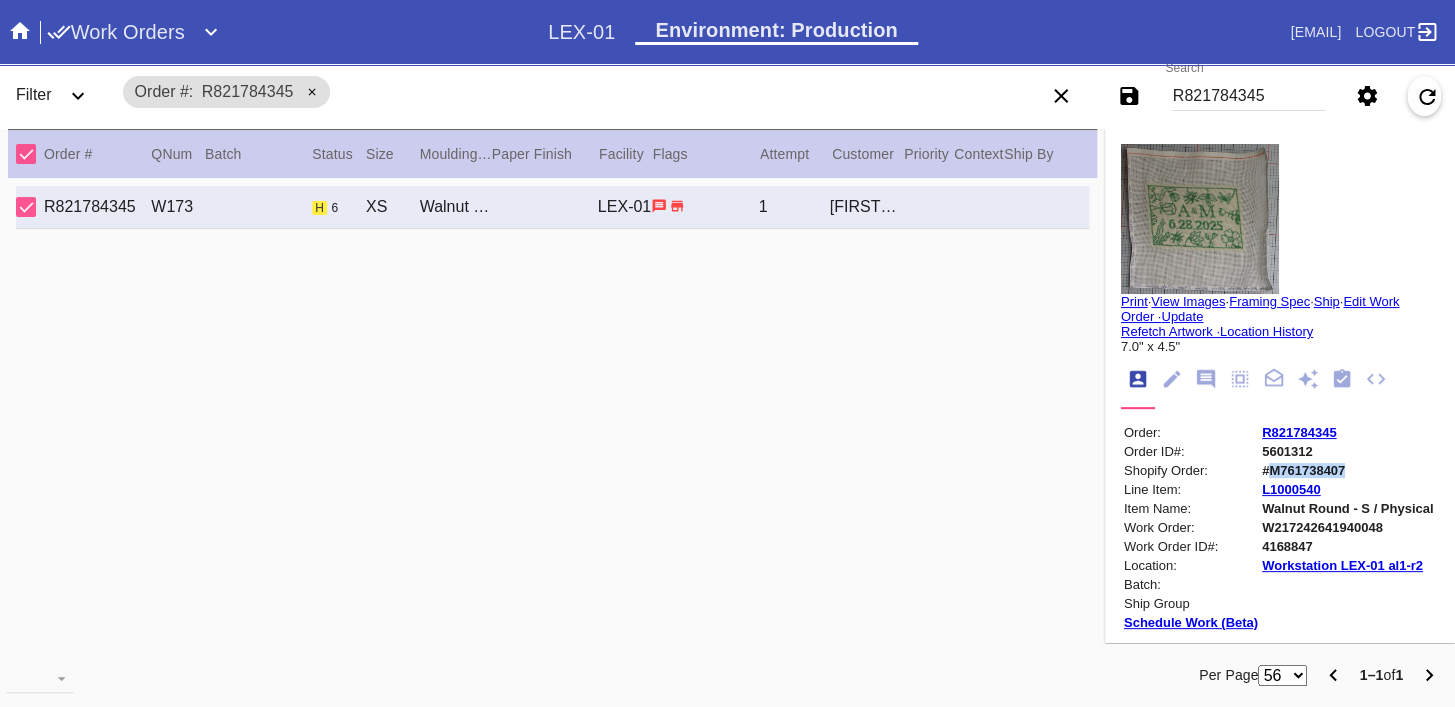 copy on "M761738407" 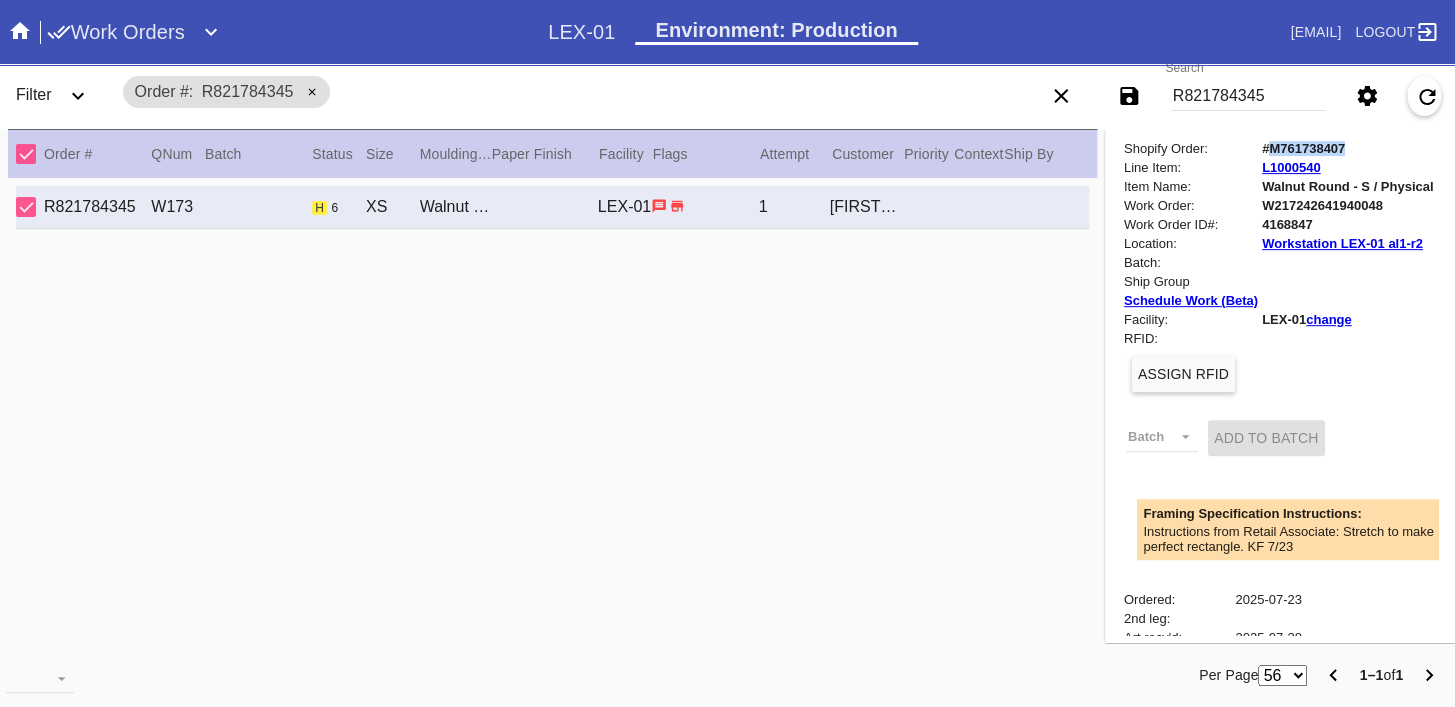 scroll, scrollTop: 665, scrollLeft: 0, axis: vertical 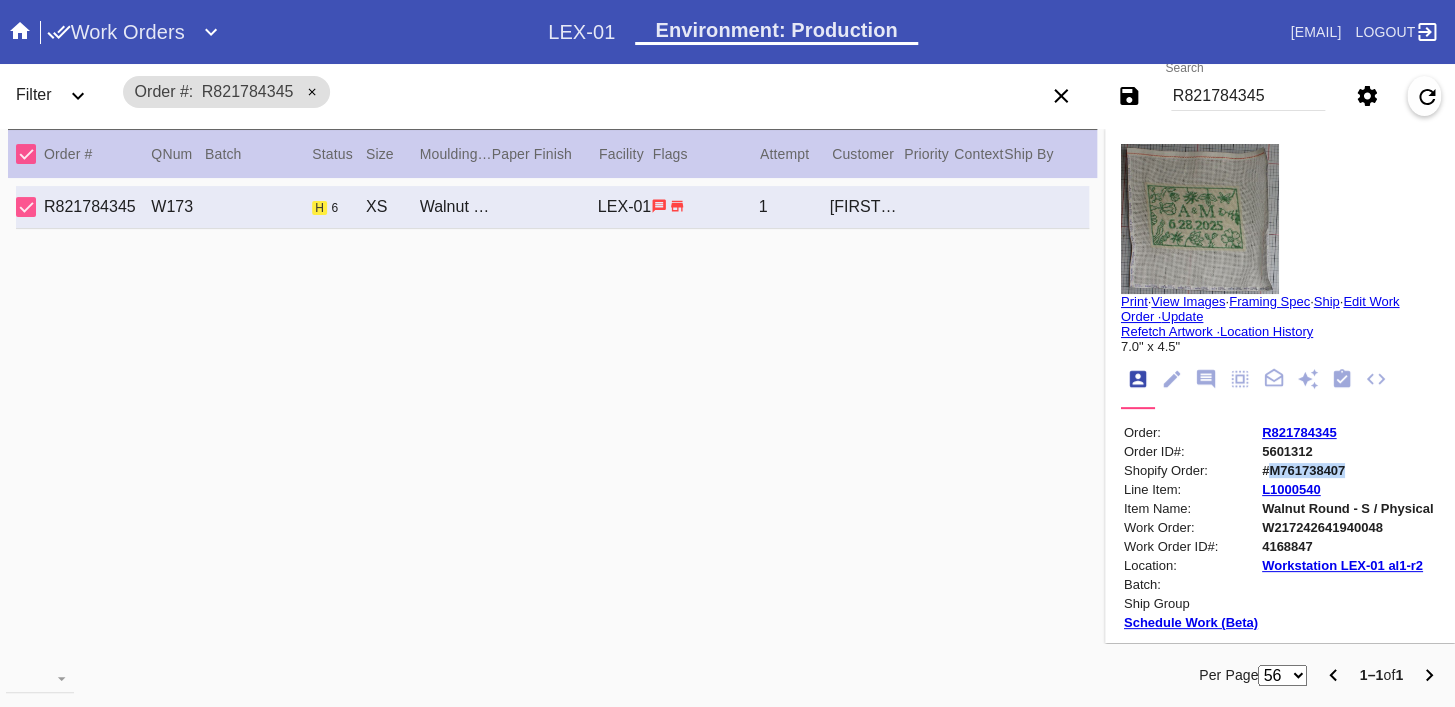 click at bounding box center (1200, 219) 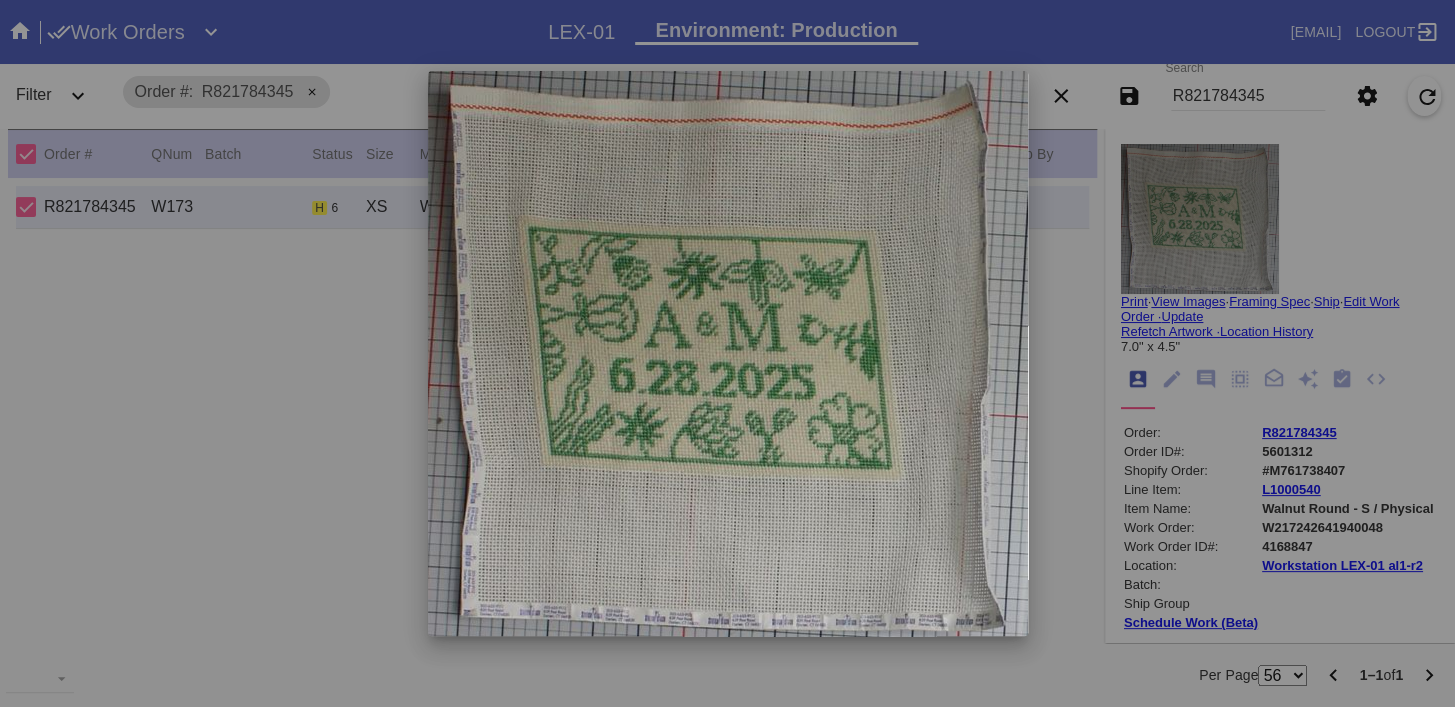click at bounding box center [727, 353] 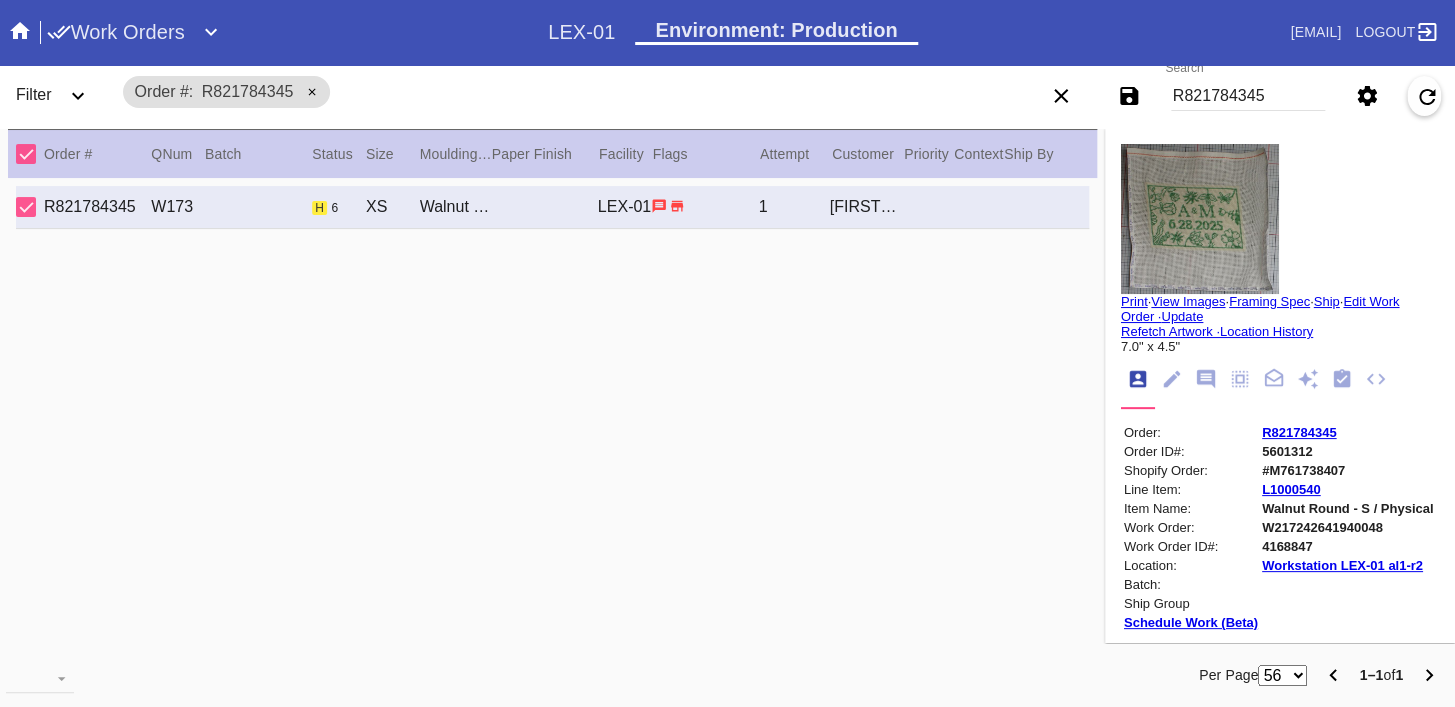 click 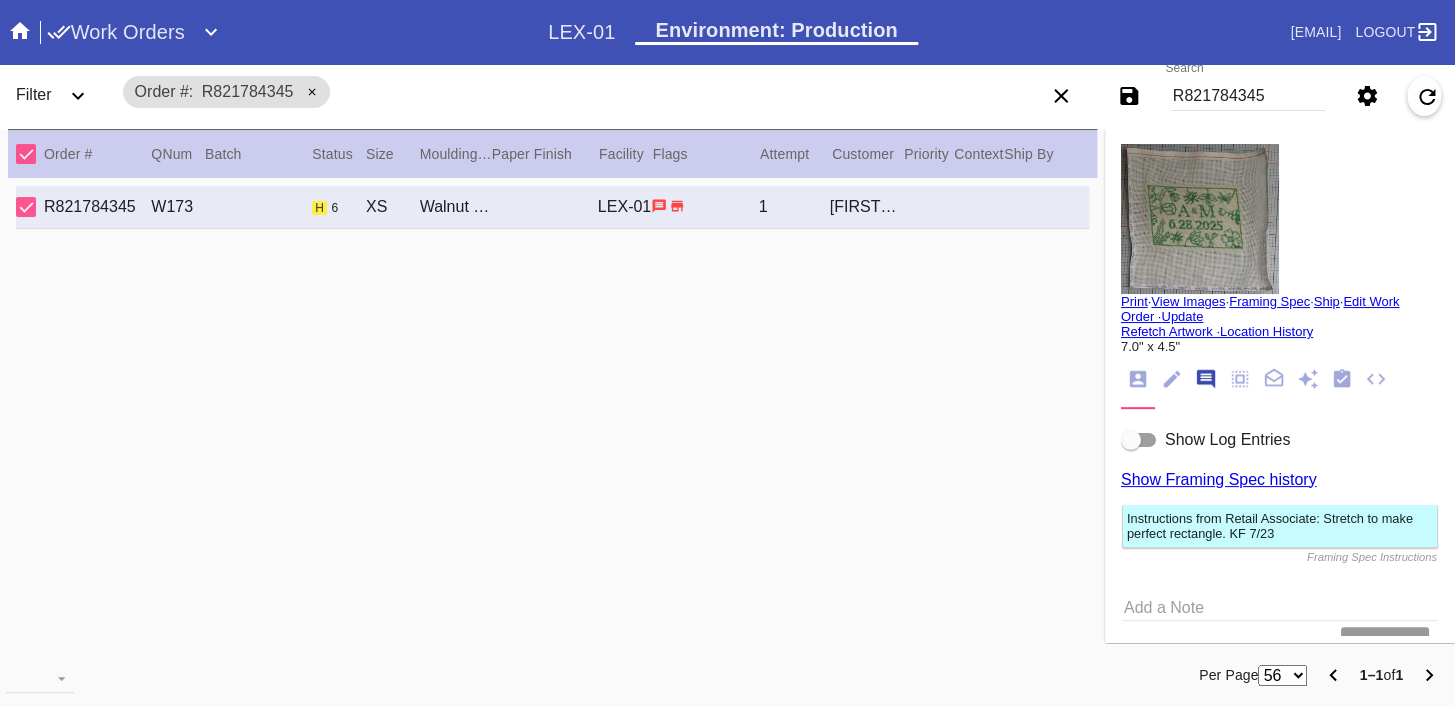 scroll, scrollTop: 123, scrollLeft: 0, axis: vertical 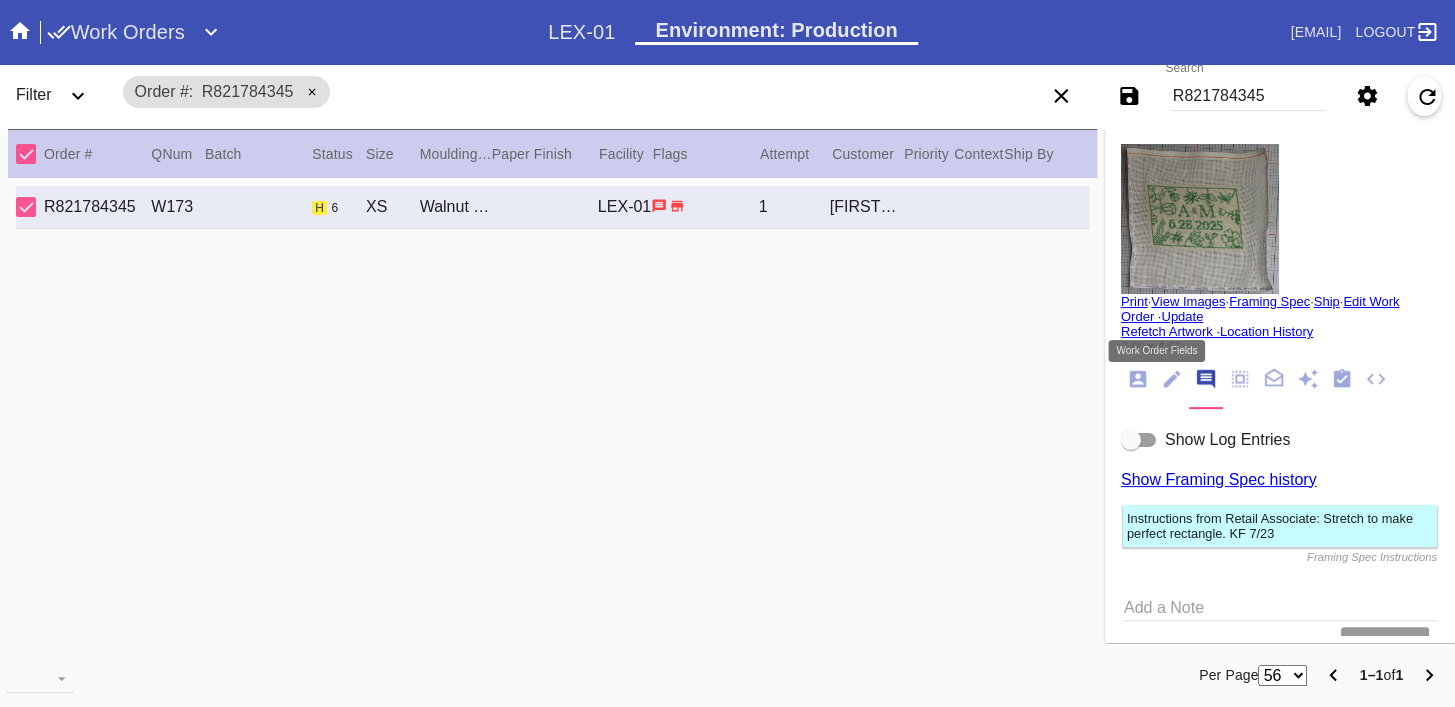 click 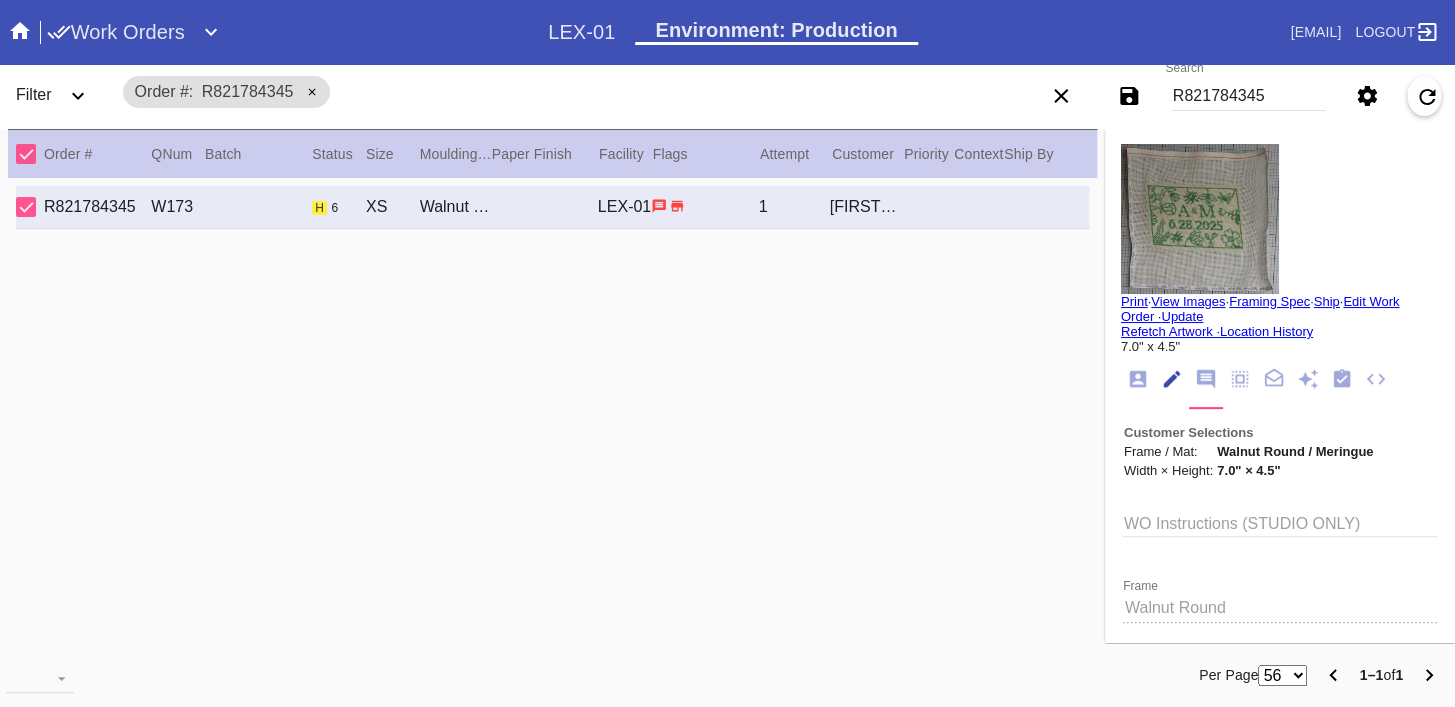 scroll, scrollTop: 73, scrollLeft: 0, axis: vertical 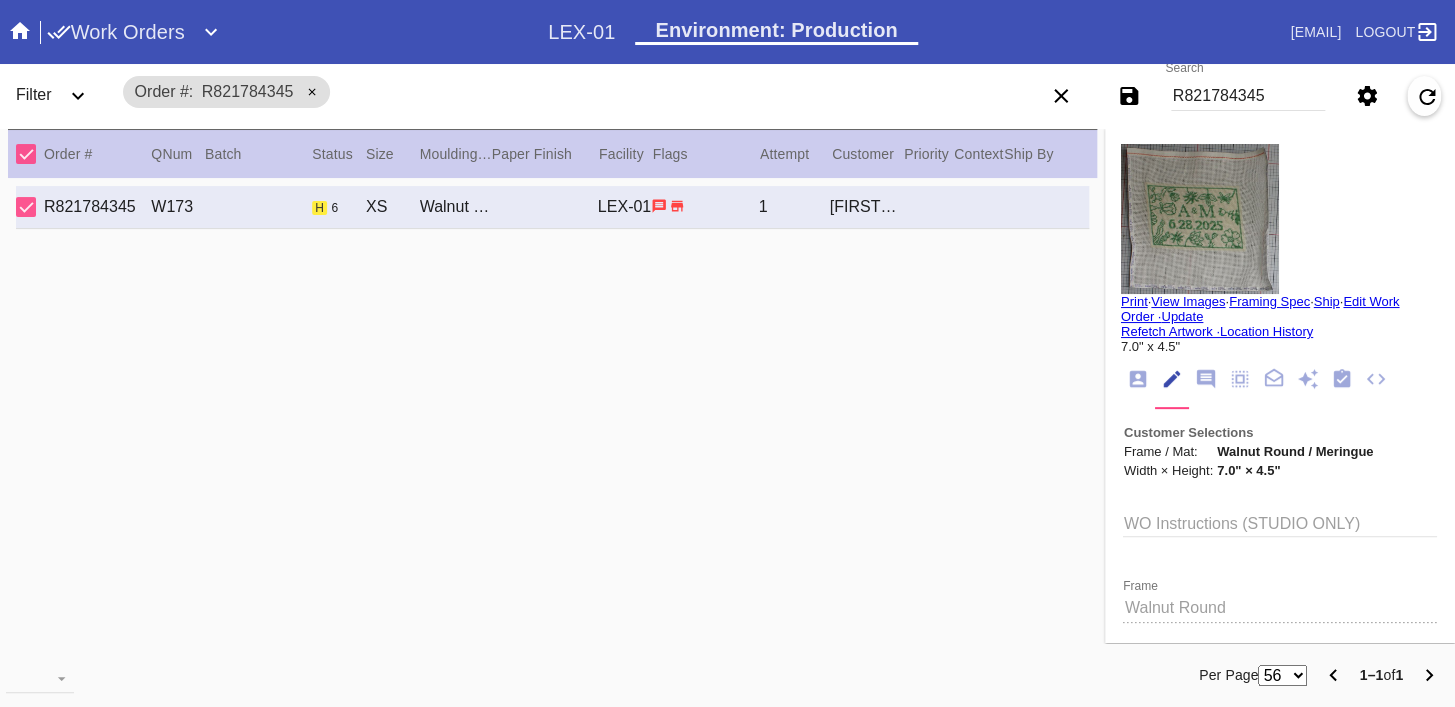 click at bounding box center [1200, 219] 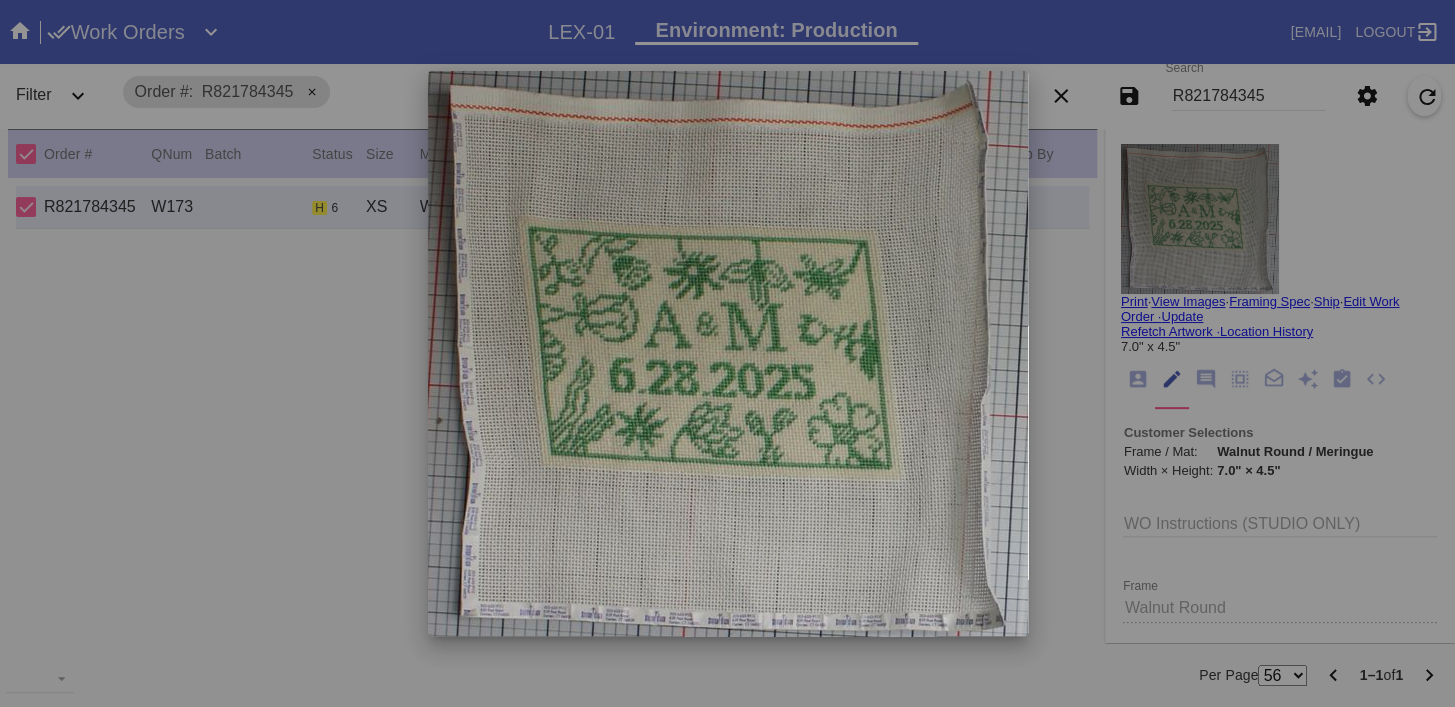 click at bounding box center [727, 353] 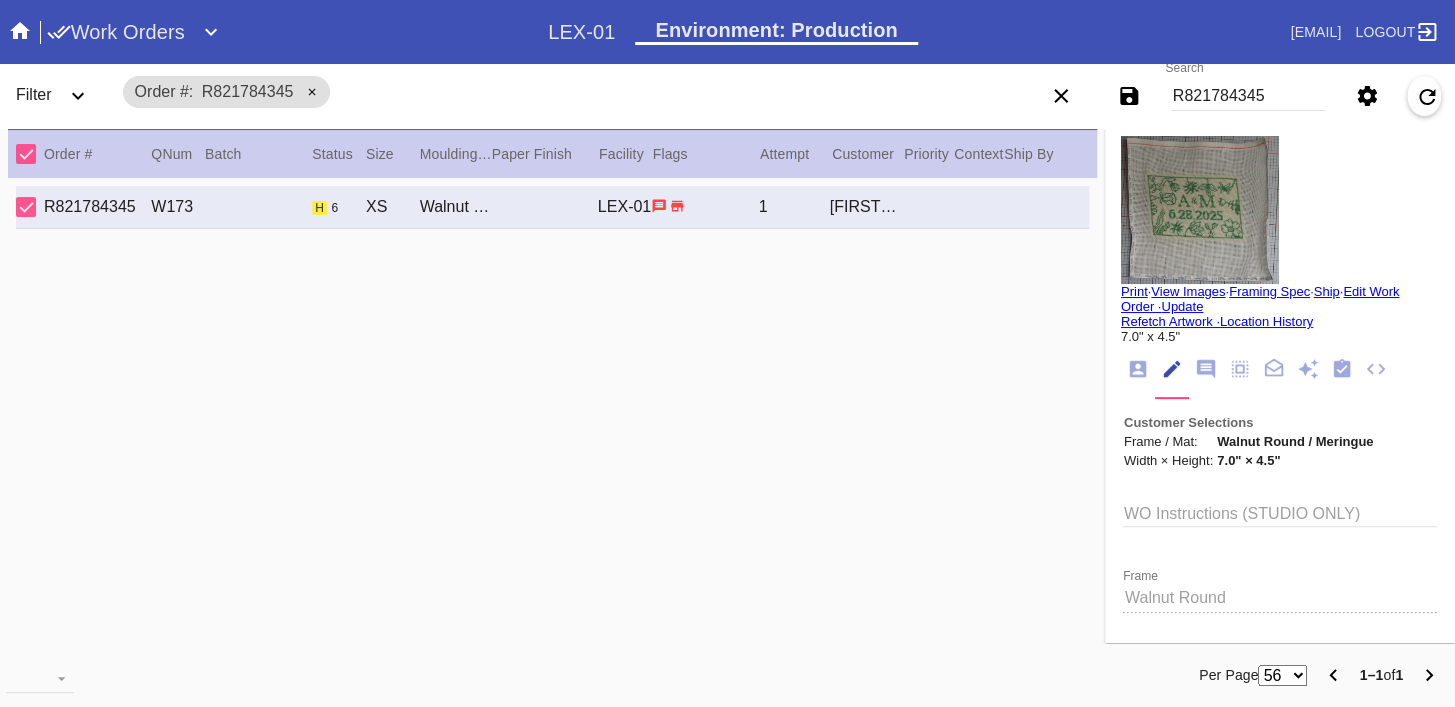 scroll, scrollTop: 0, scrollLeft: 0, axis: both 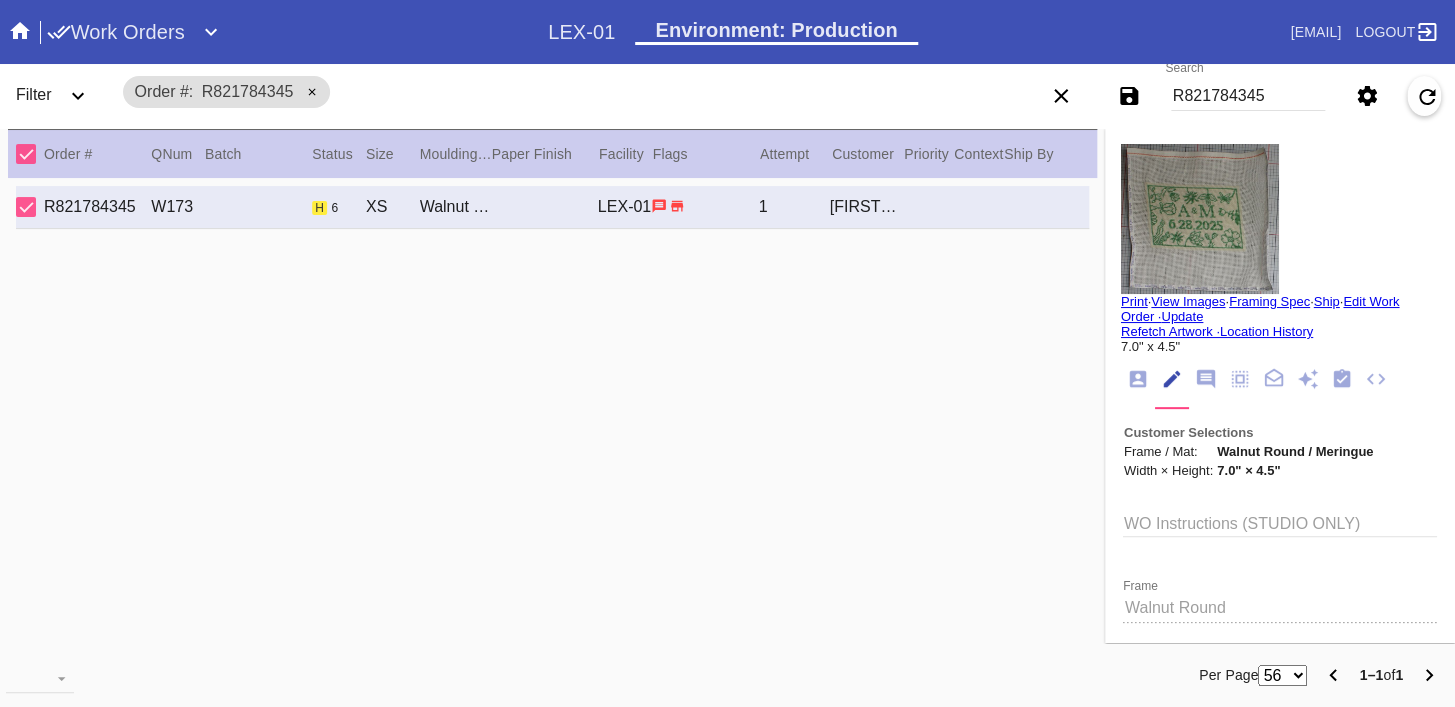click at bounding box center [1200, 219] 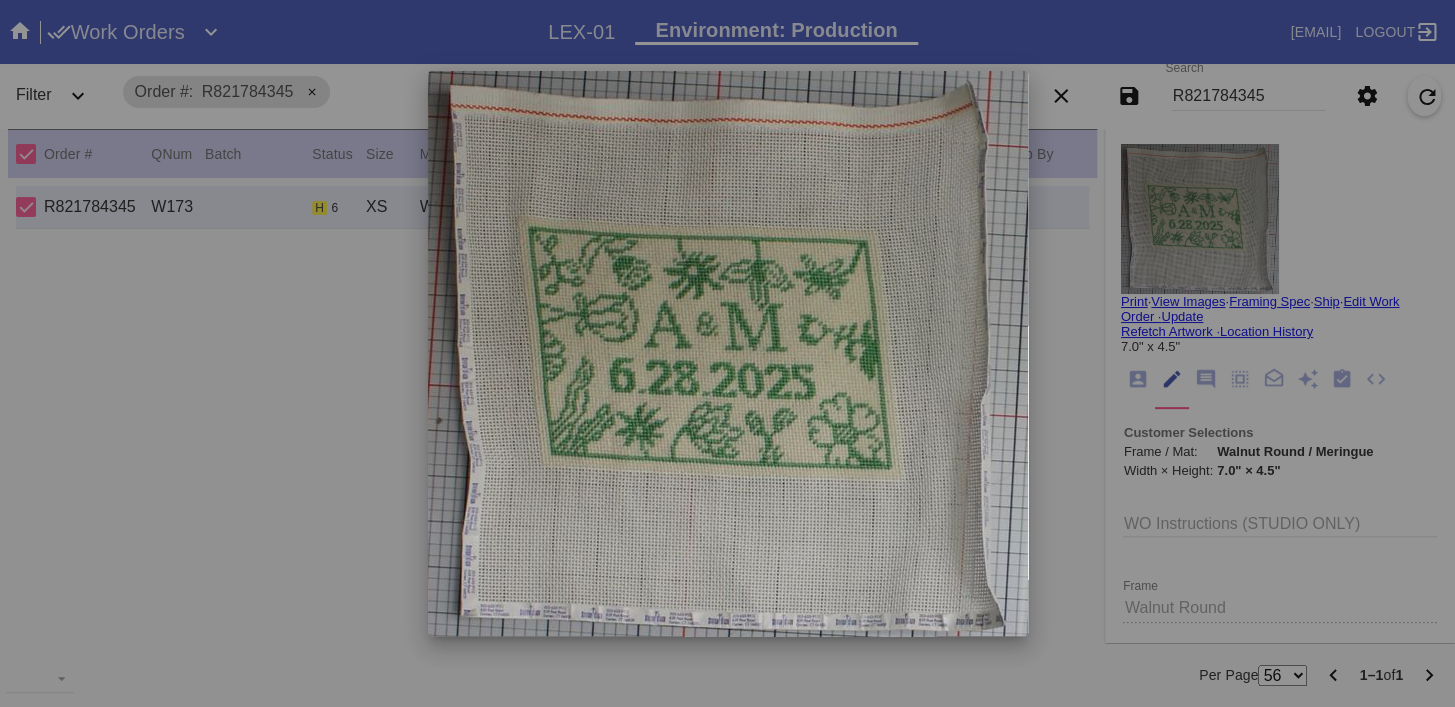 click at bounding box center [727, 353] 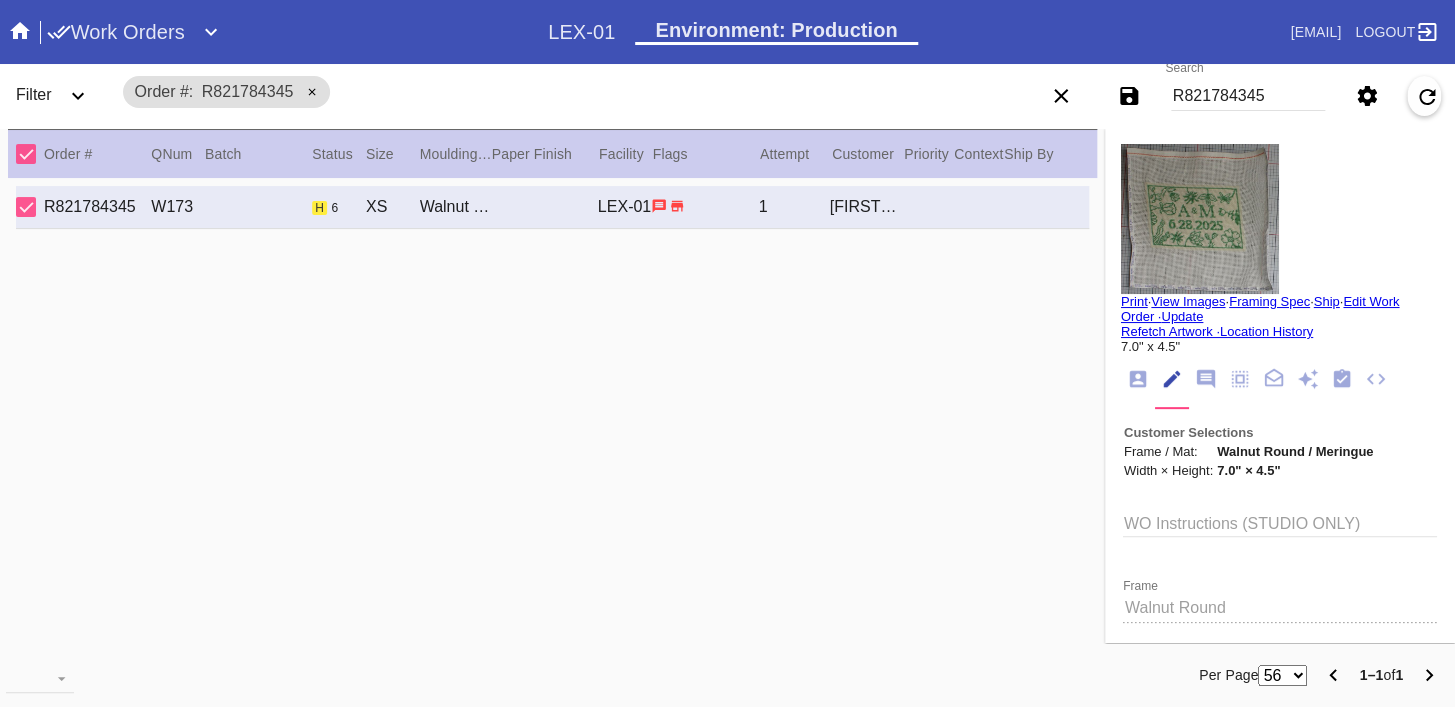 click on "R821784345" at bounding box center [1248, 96] 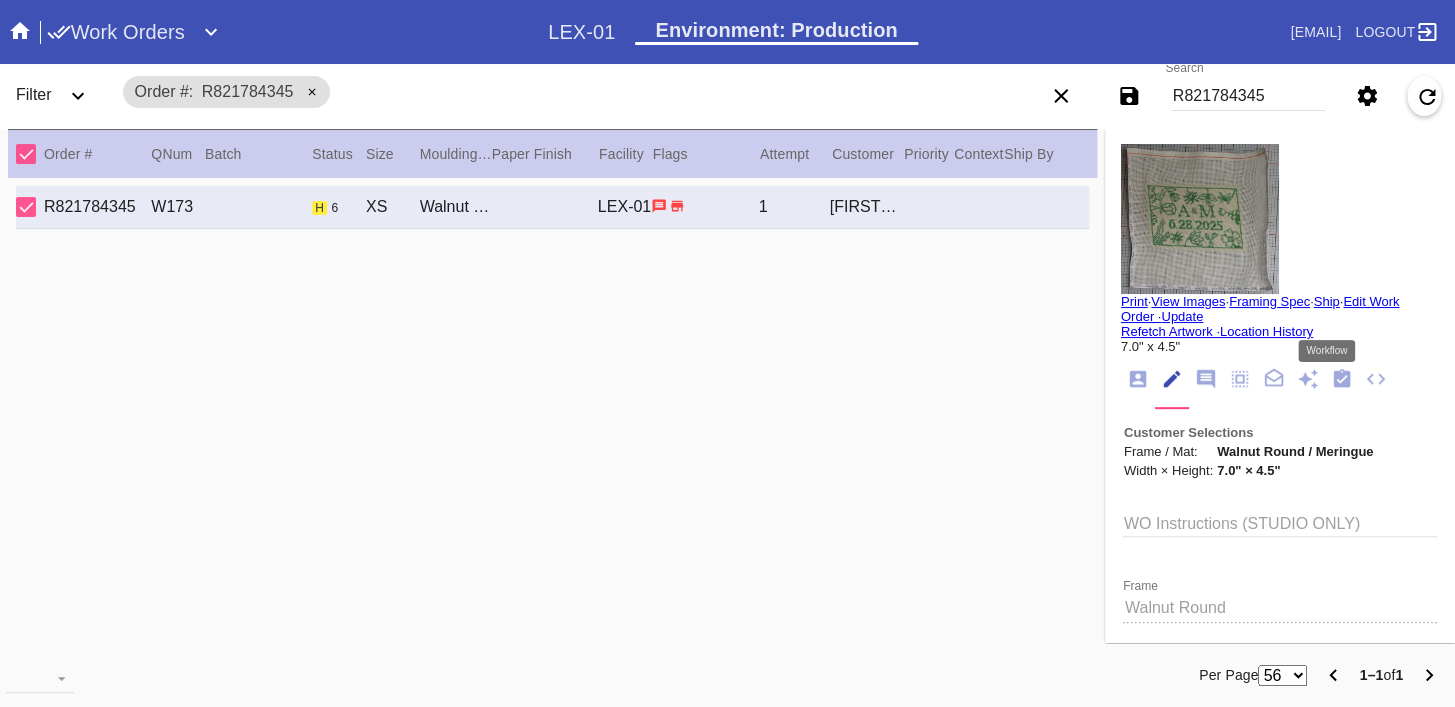click 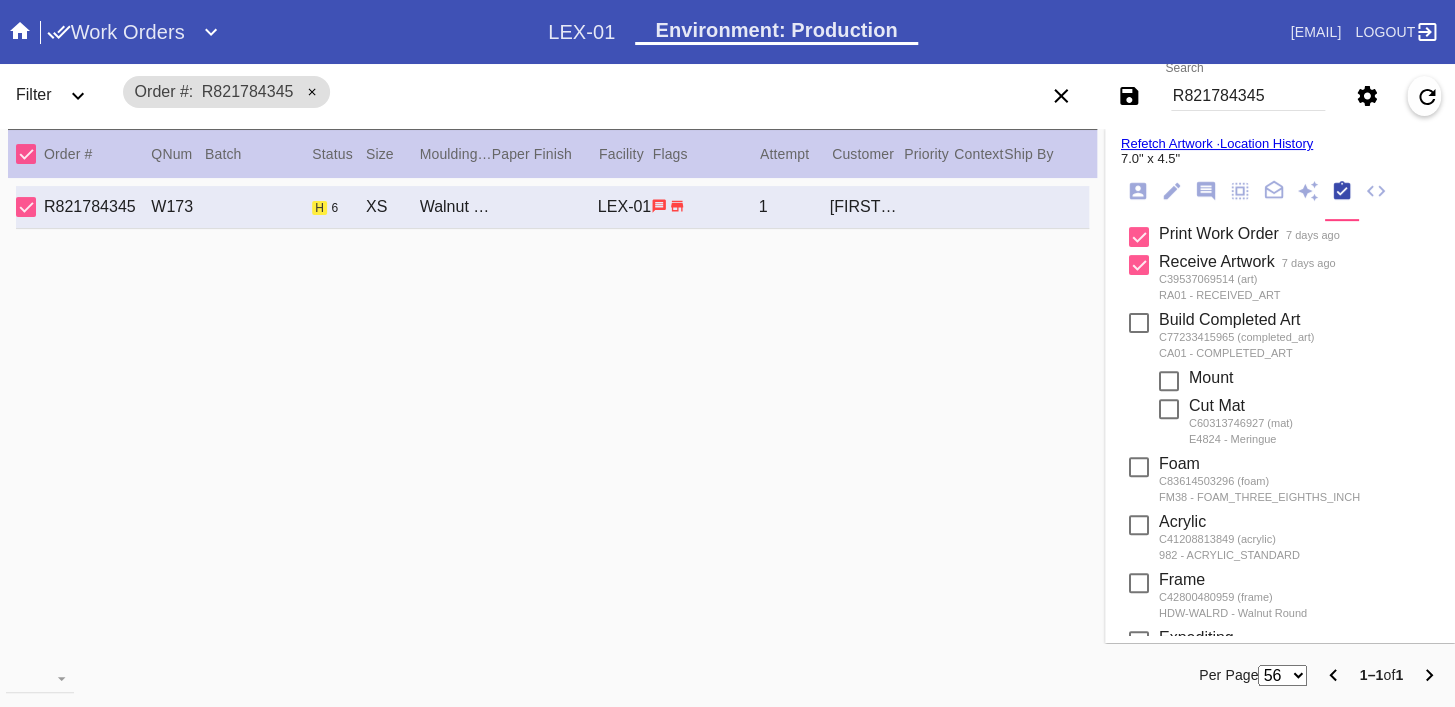 scroll, scrollTop: 826, scrollLeft: 0, axis: vertical 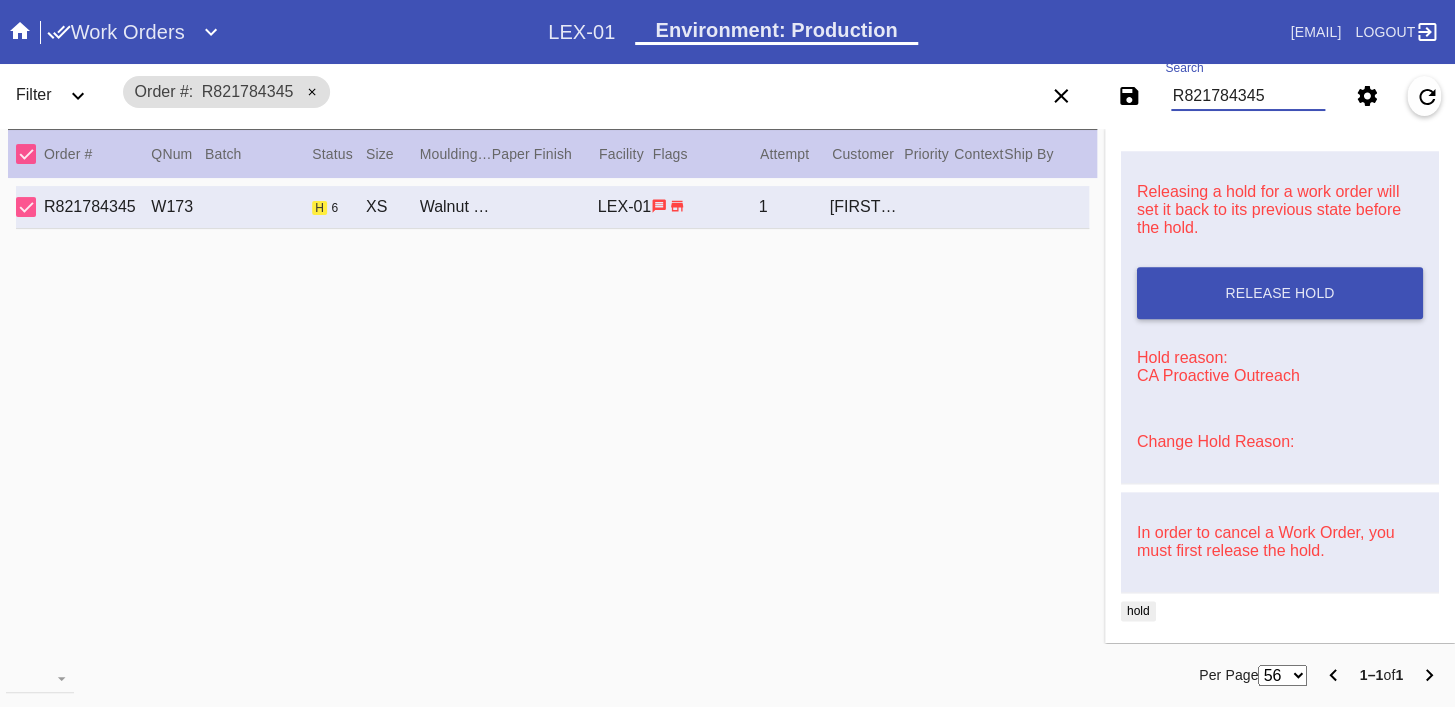 click on "R821784345" at bounding box center (1248, 96) 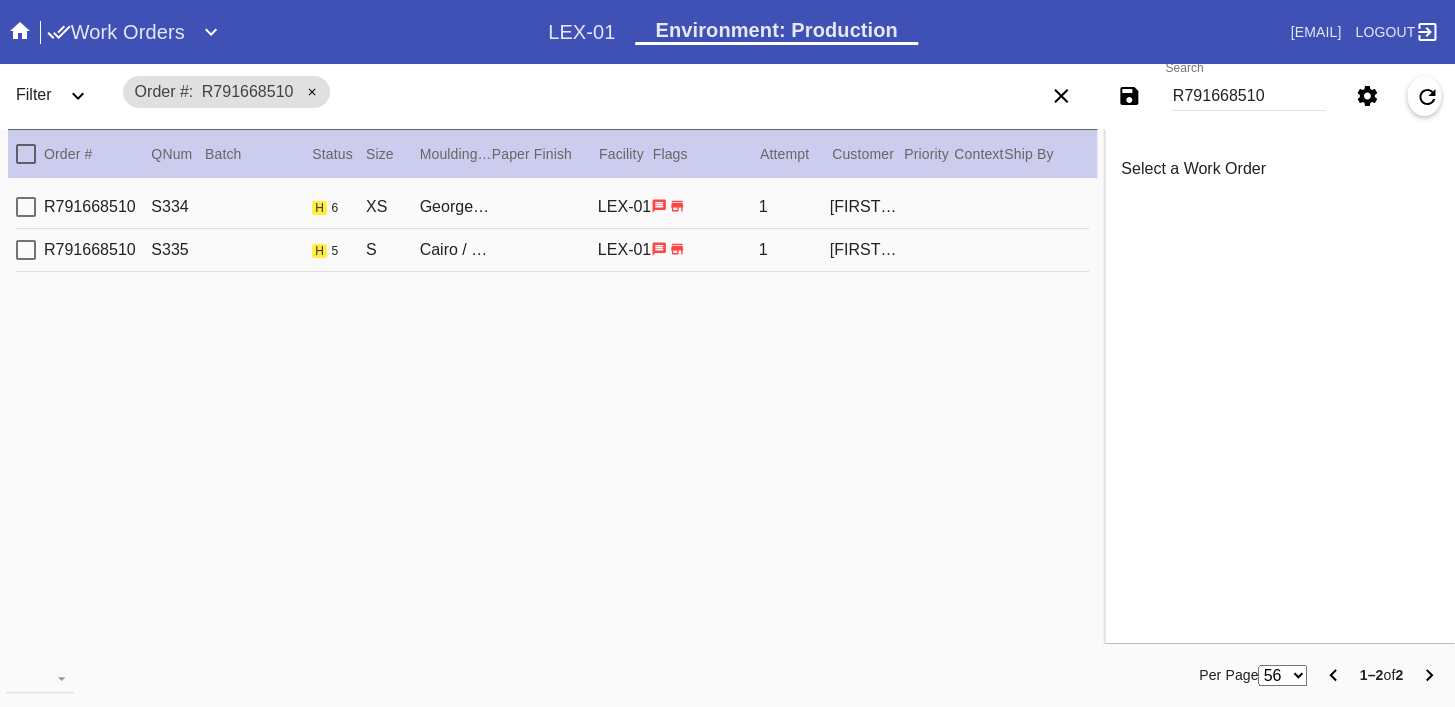 scroll, scrollTop: 0, scrollLeft: 0, axis: both 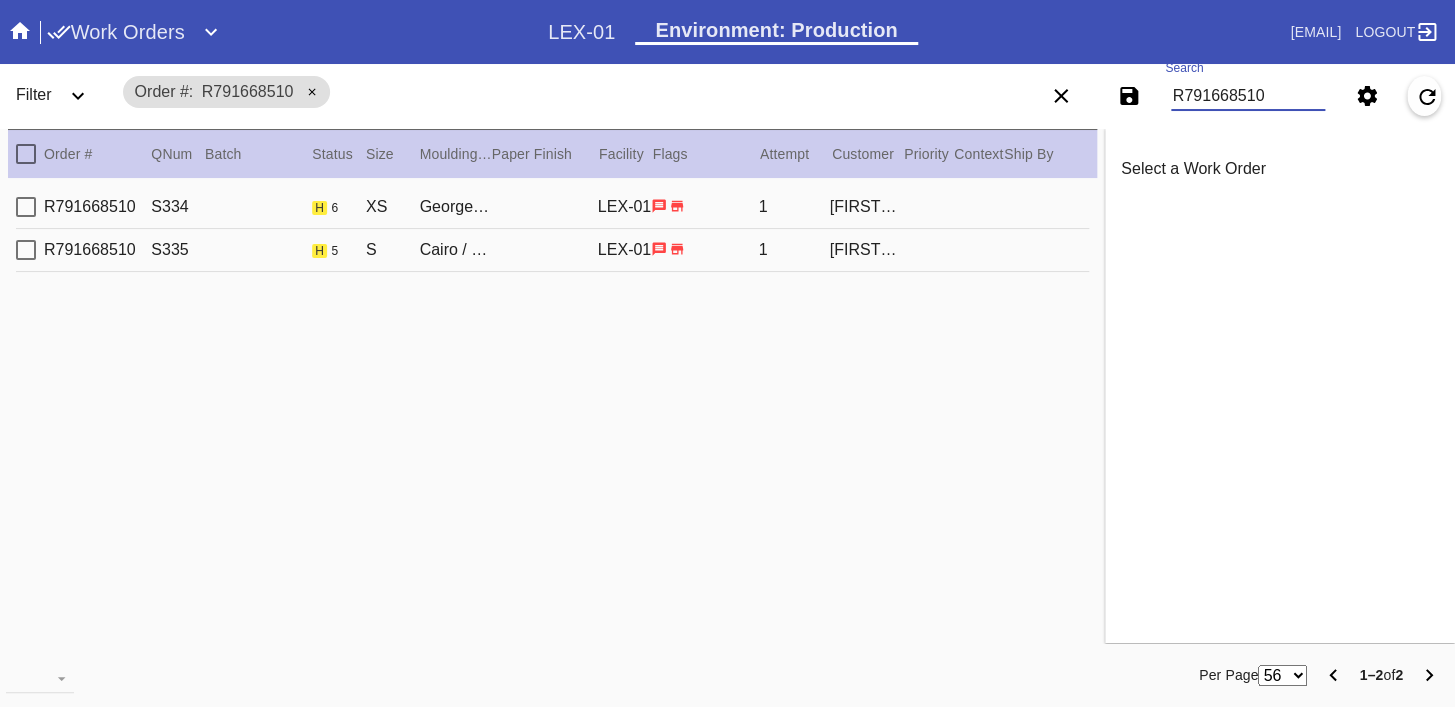 click on "R791668510" at bounding box center [1248, 96] 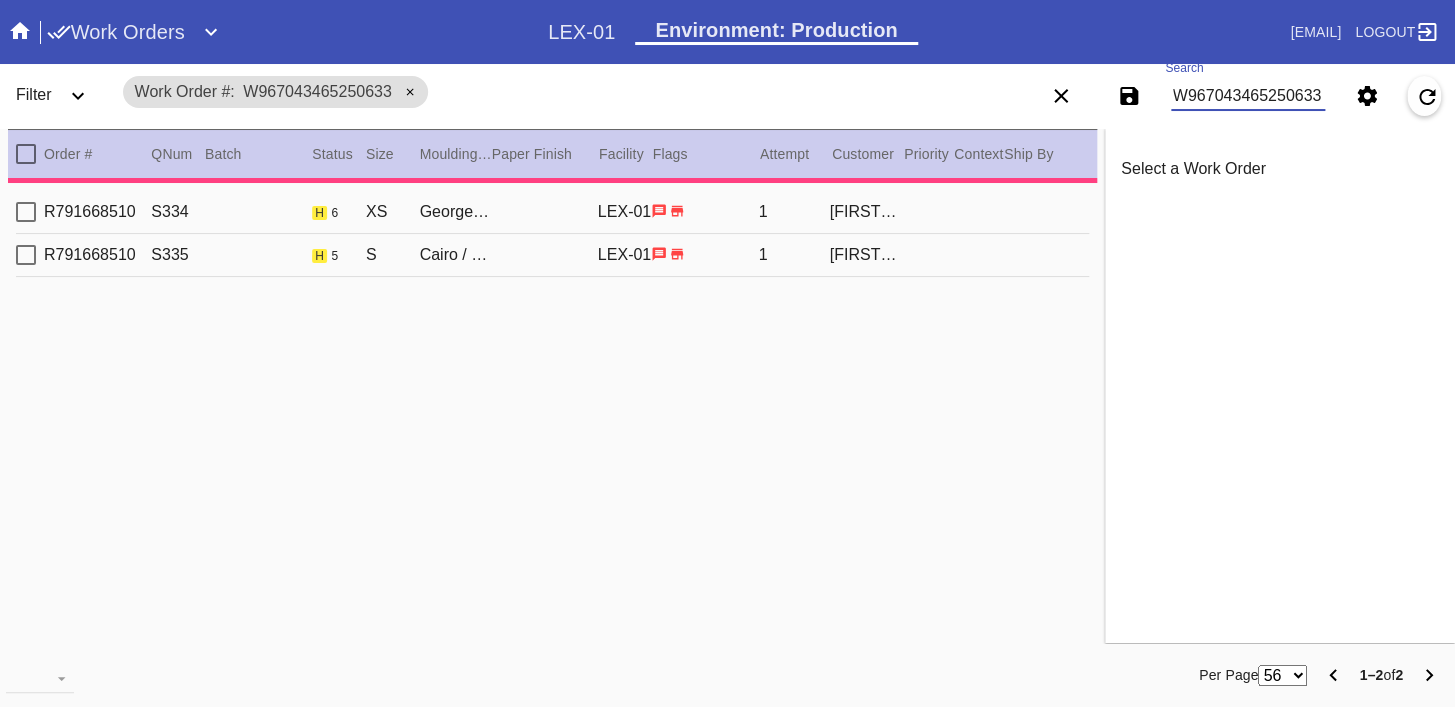 type on "1.5" 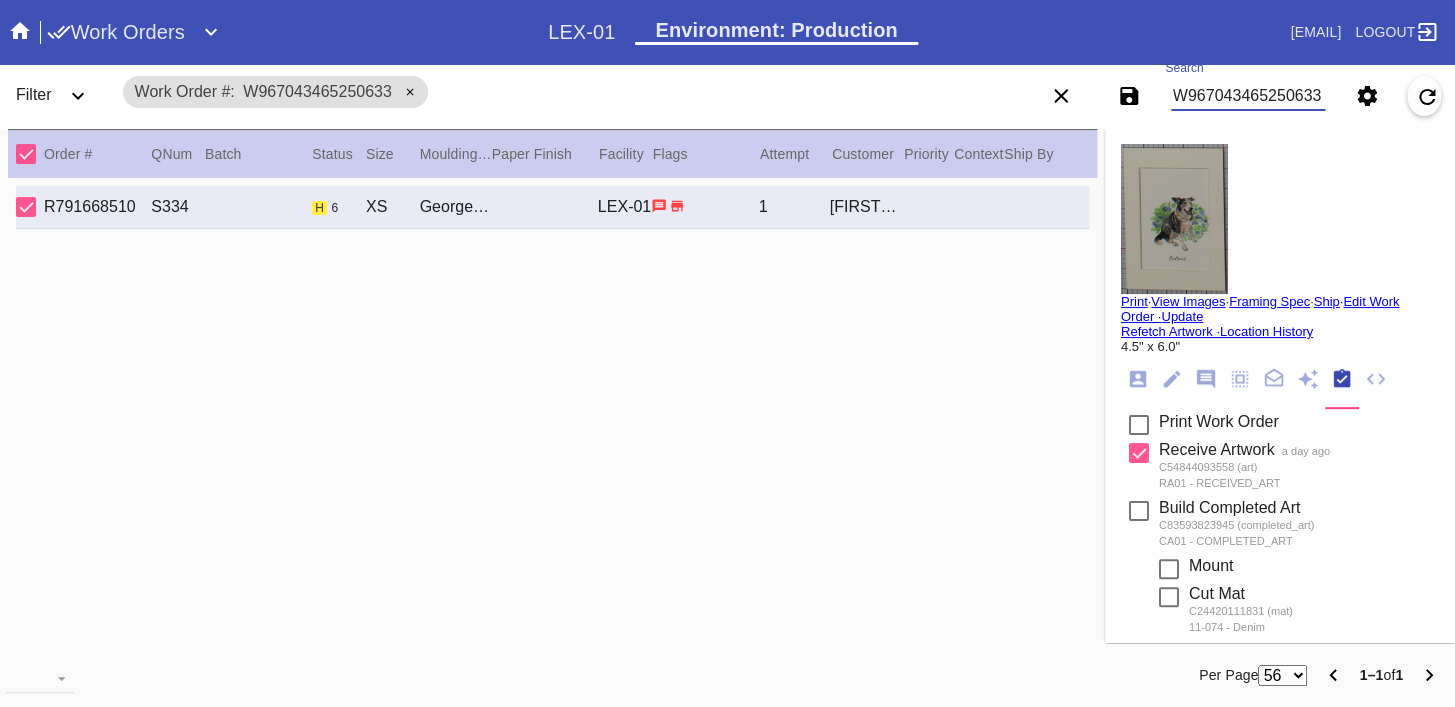 type on "W967043465250633" 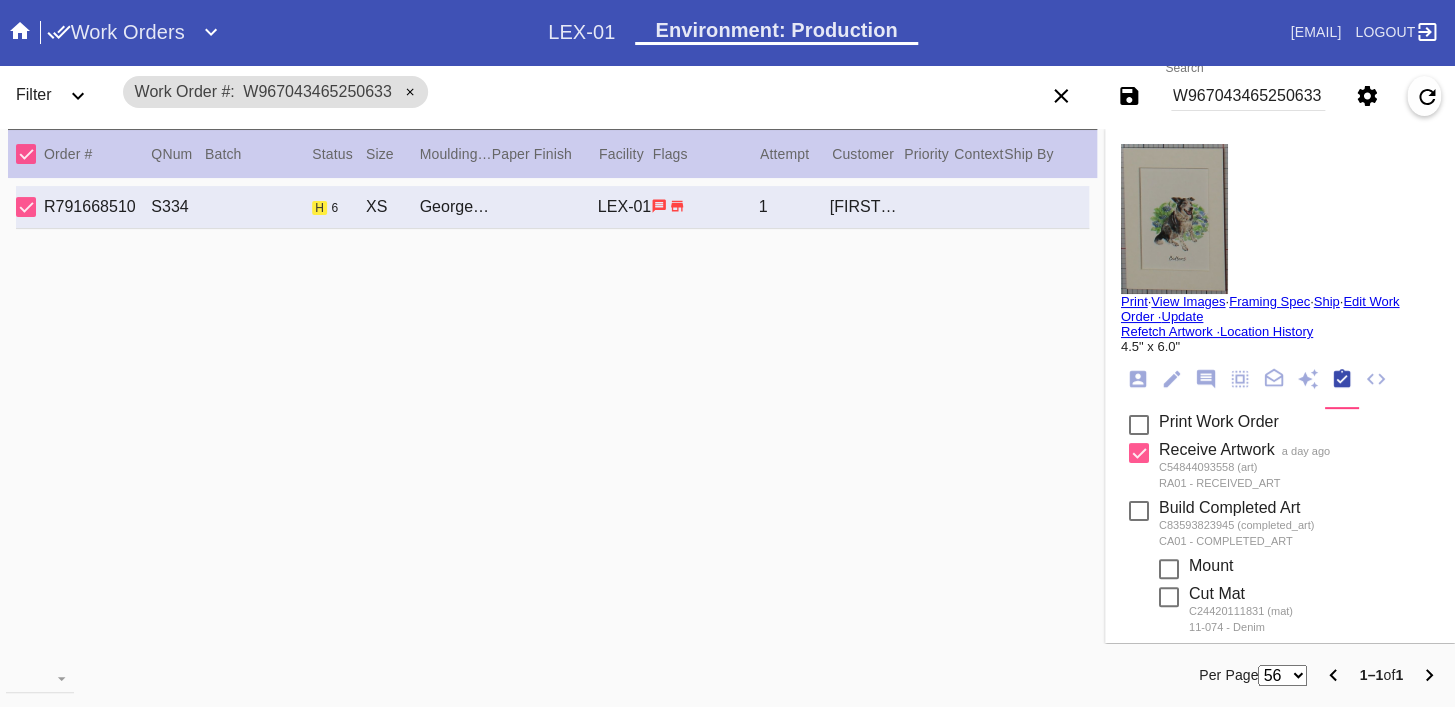 click at bounding box center (1174, 219) 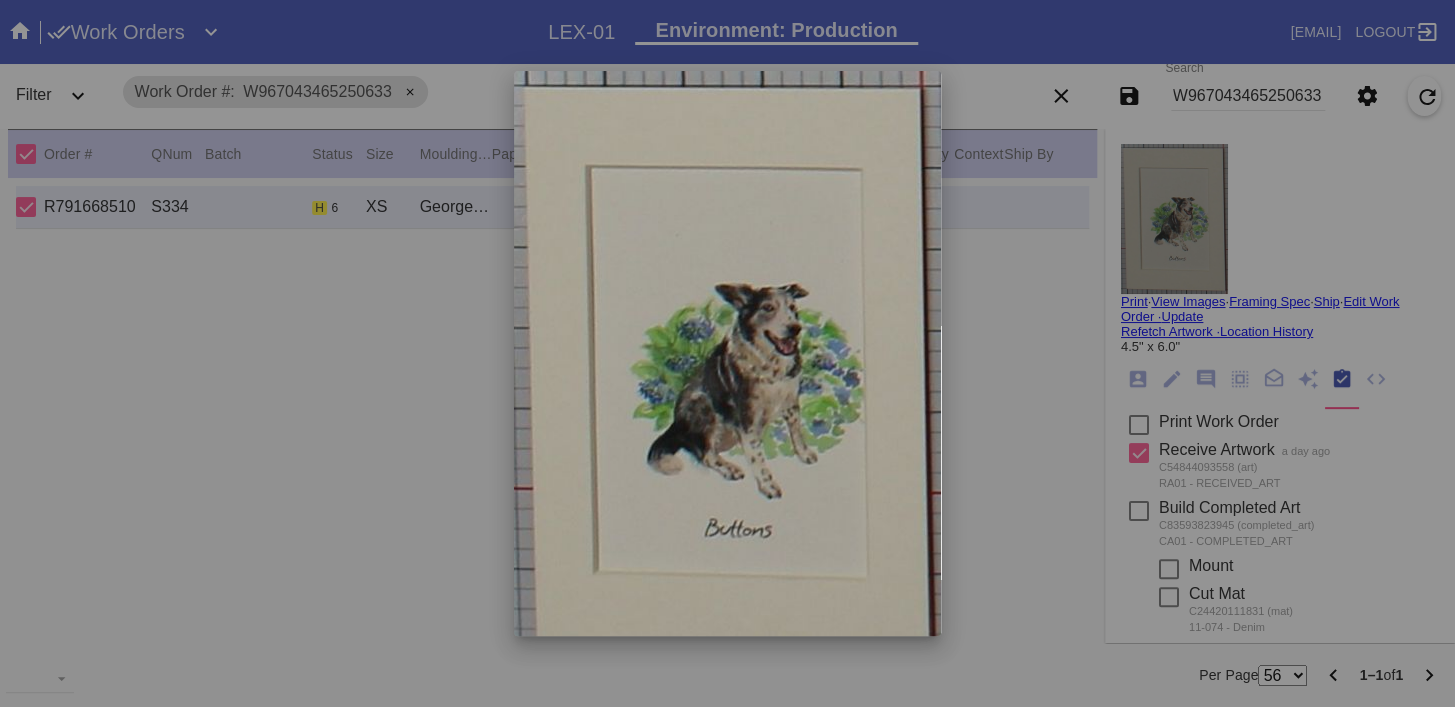 click at bounding box center (727, 353) 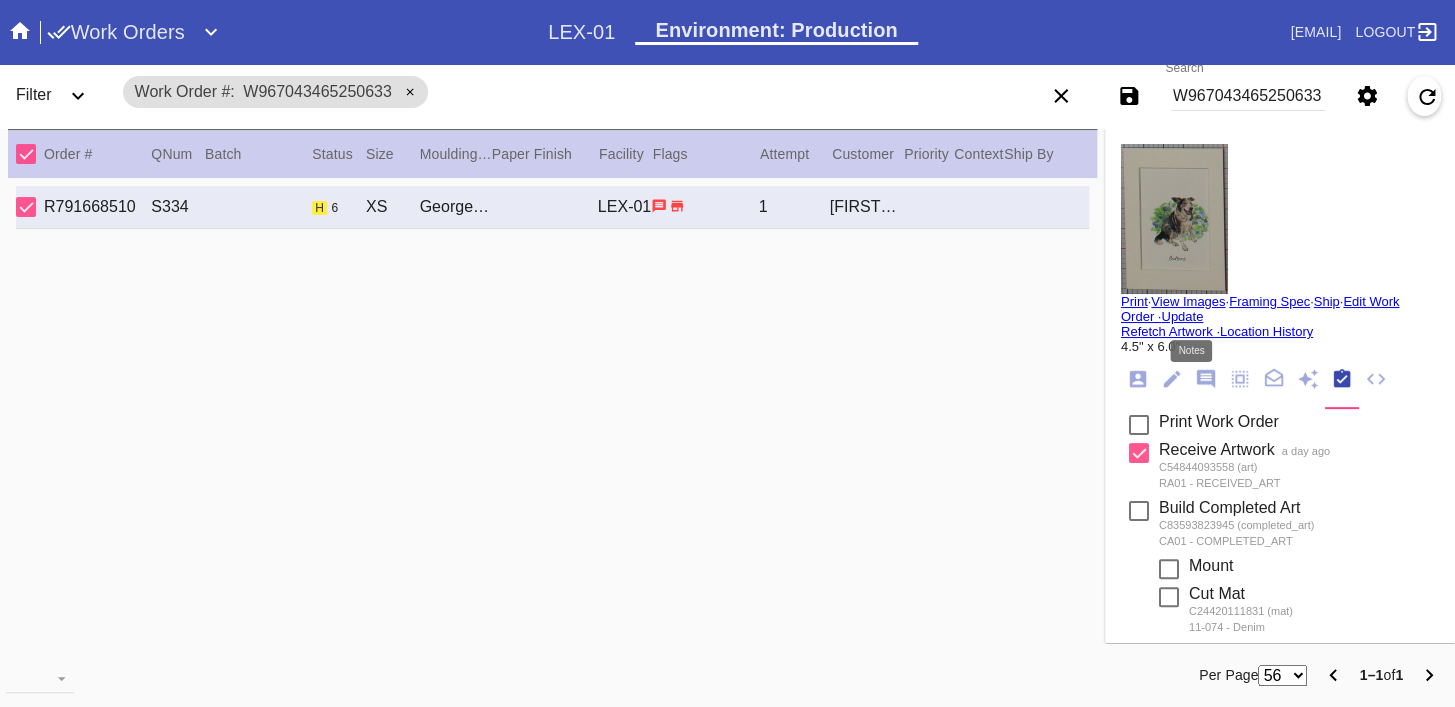 click 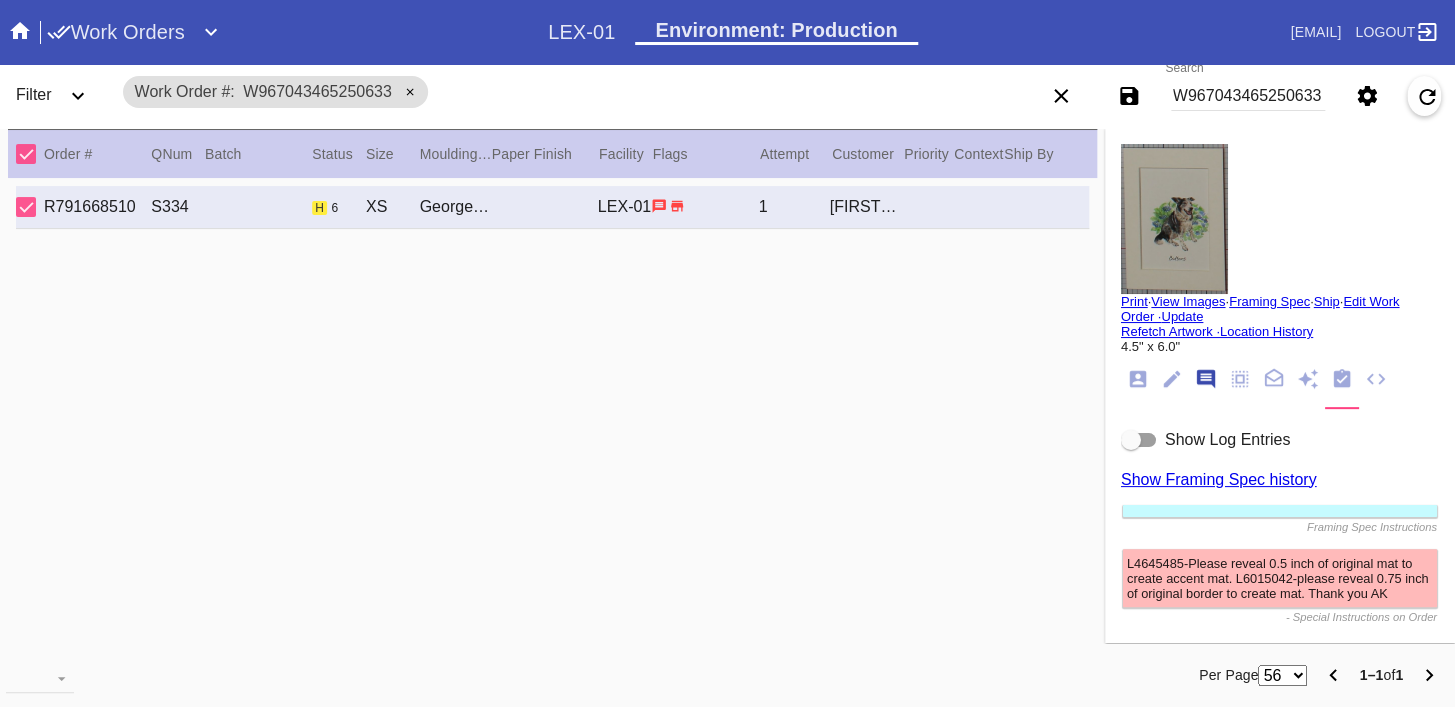 scroll, scrollTop: 123, scrollLeft: 0, axis: vertical 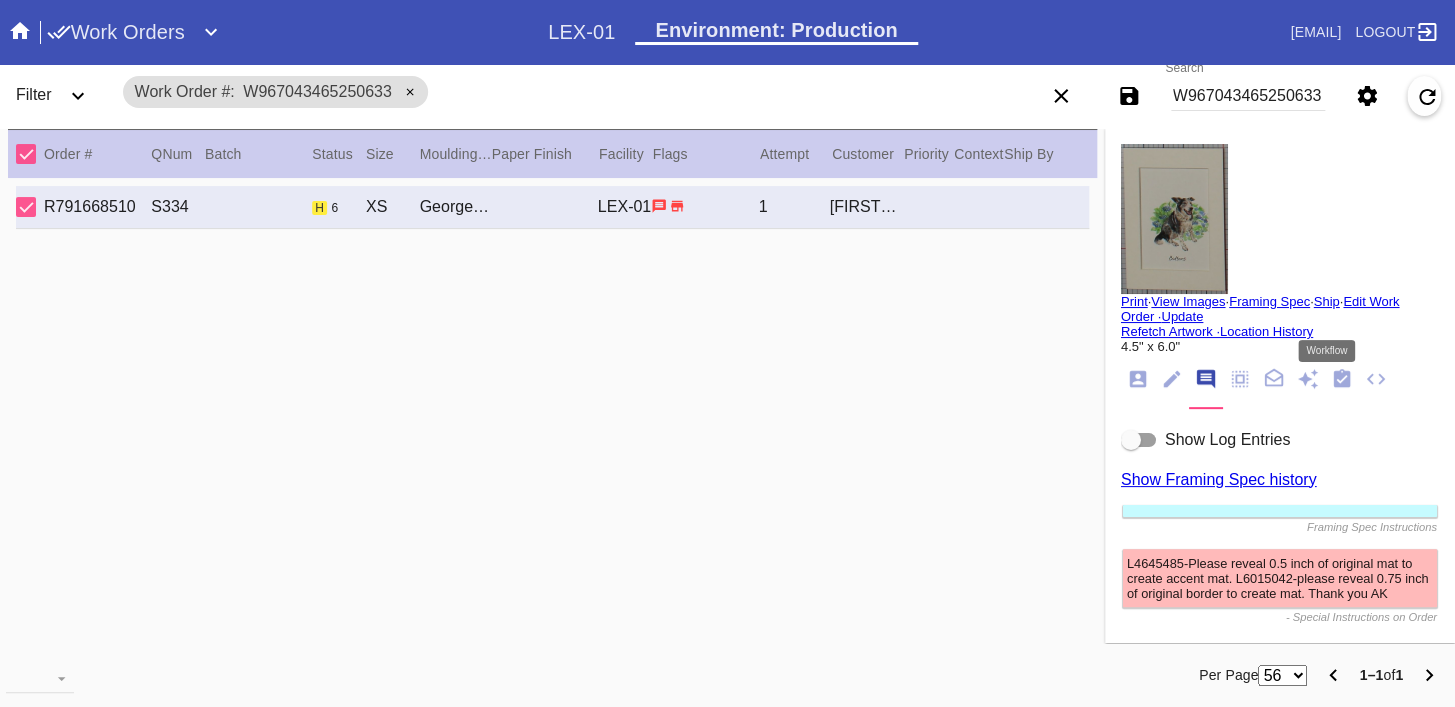 click 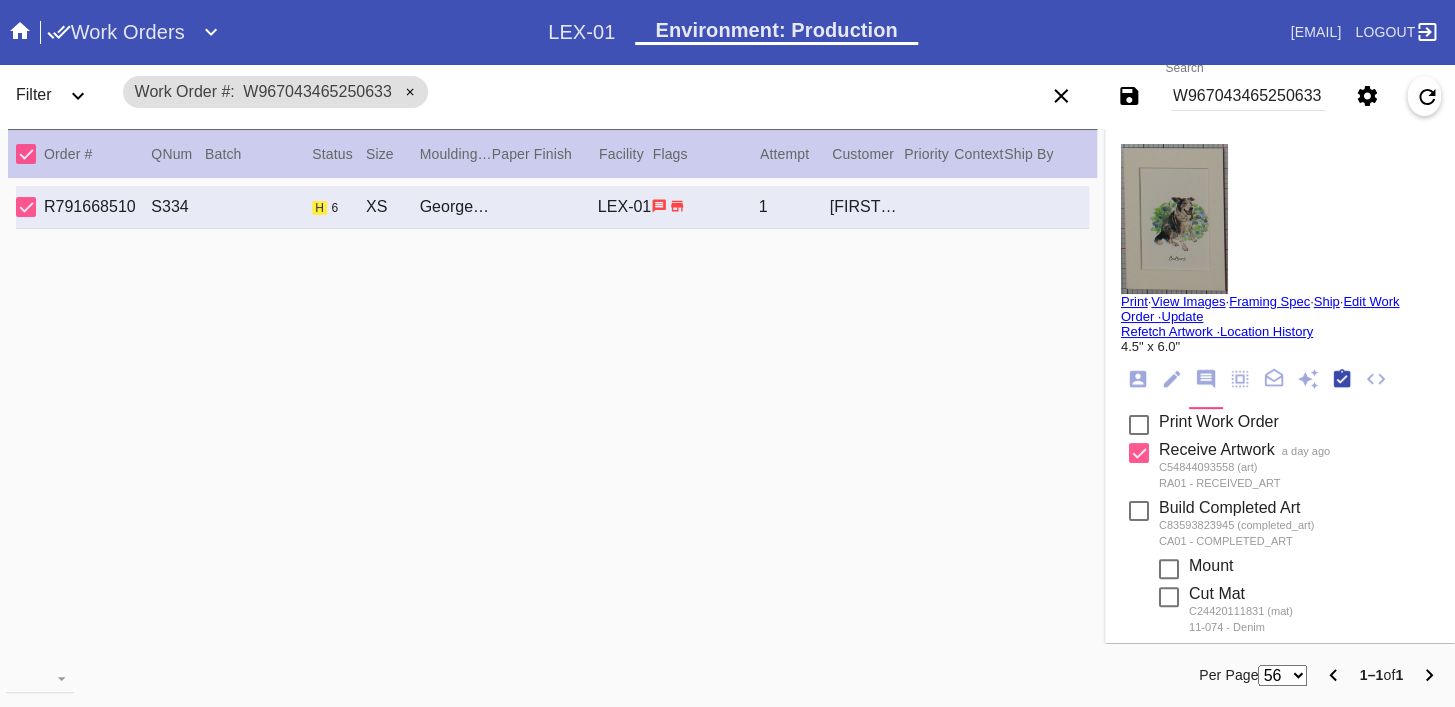 scroll, scrollTop: 322, scrollLeft: 0, axis: vertical 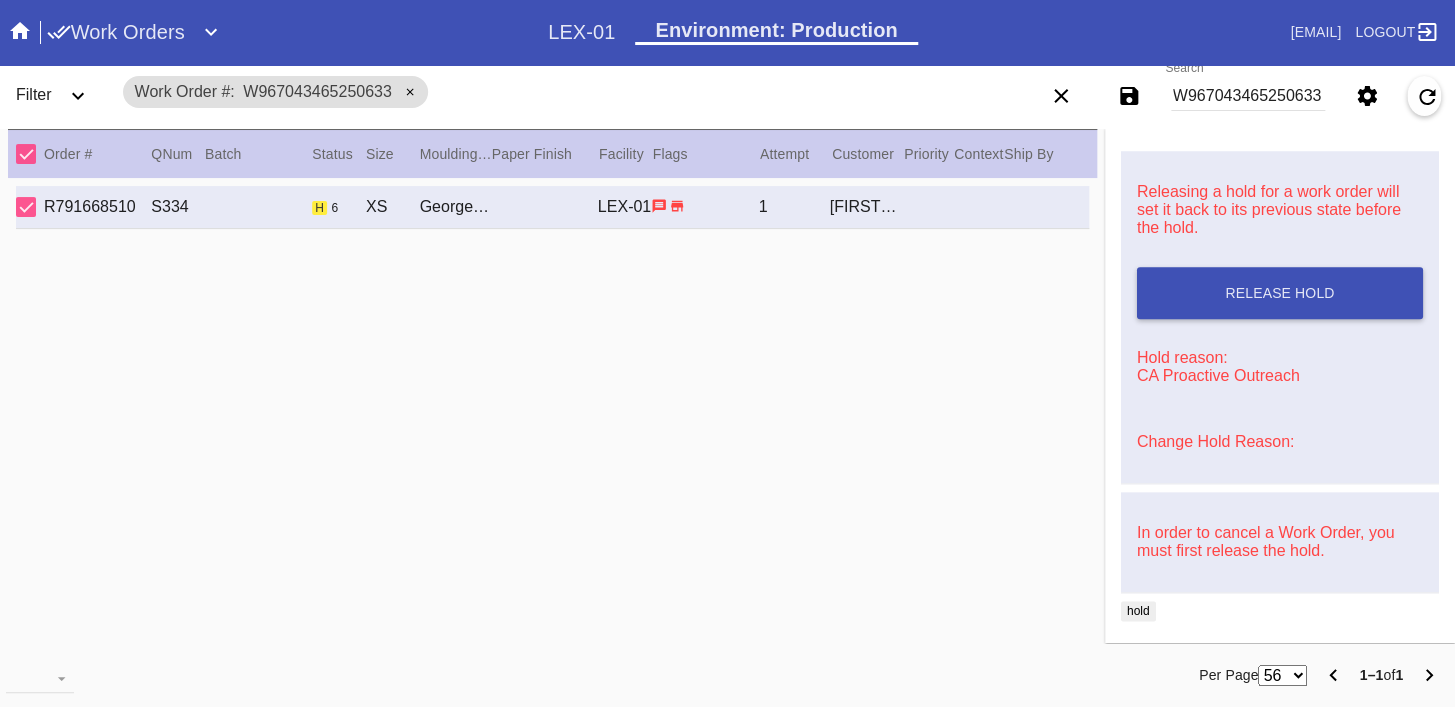 click on "Change Hold Reason:" at bounding box center [1215, 441] 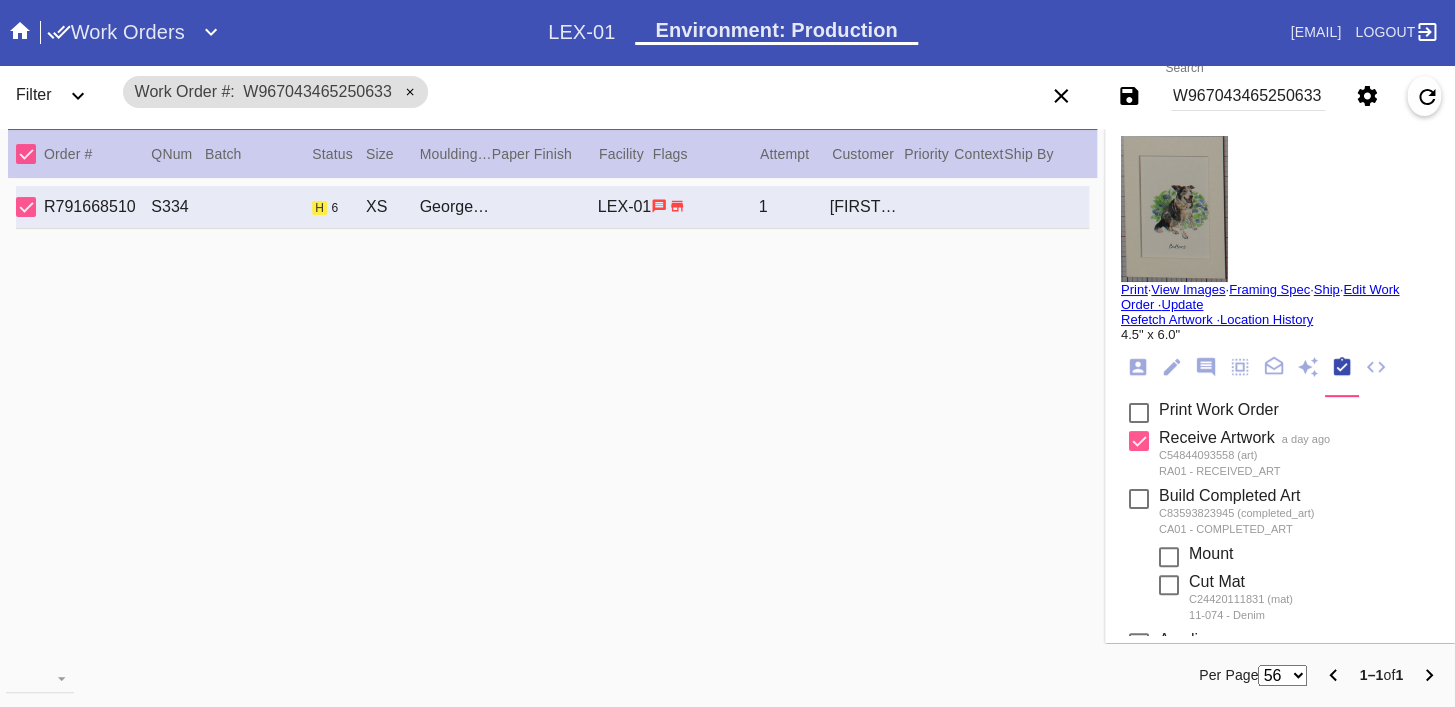 scroll, scrollTop: 0, scrollLeft: 0, axis: both 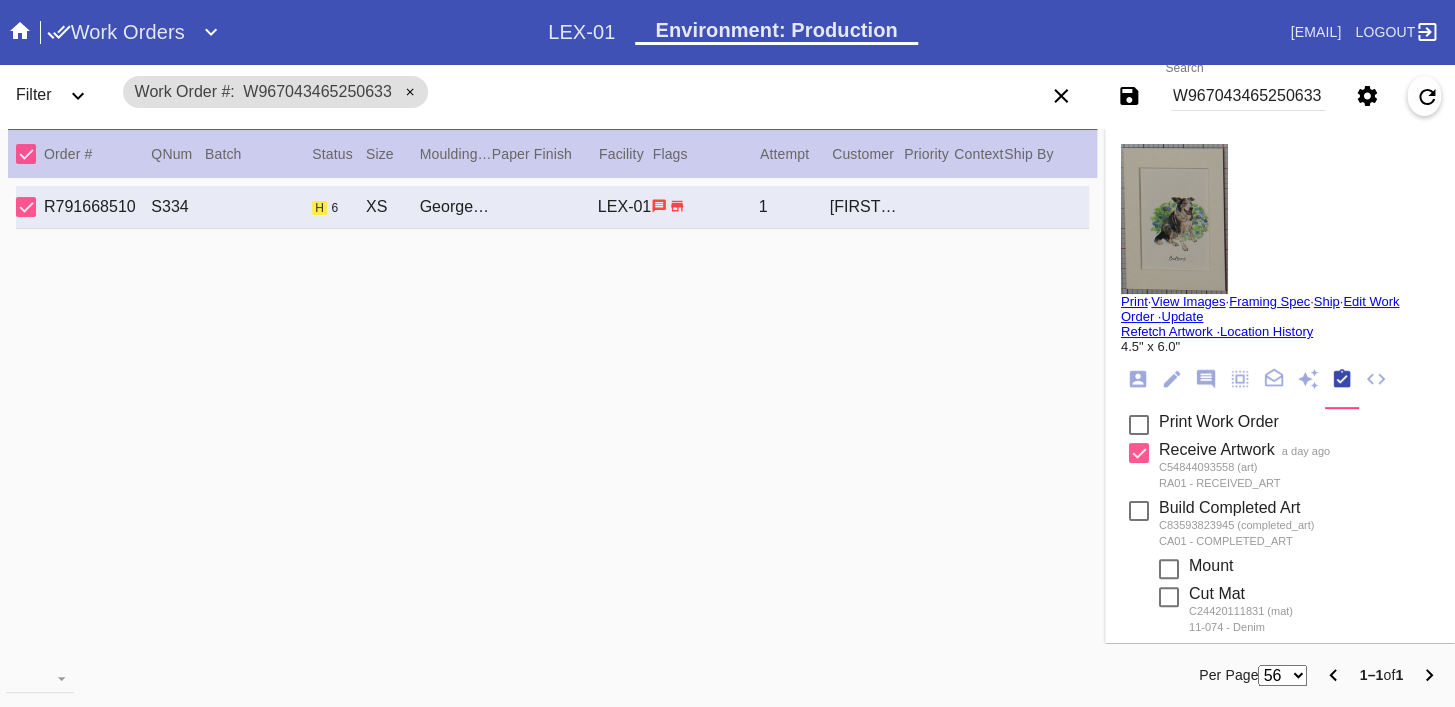 click 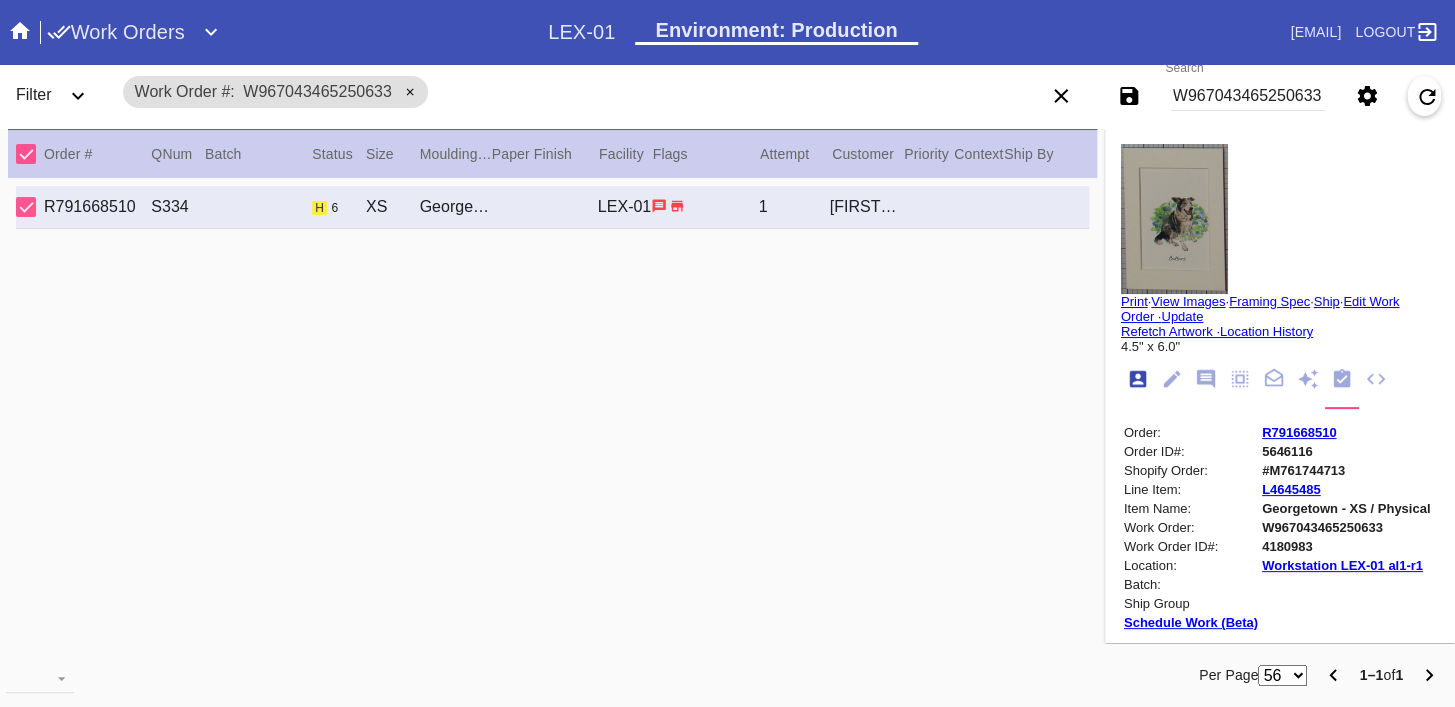 scroll, scrollTop: 24, scrollLeft: 0, axis: vertical 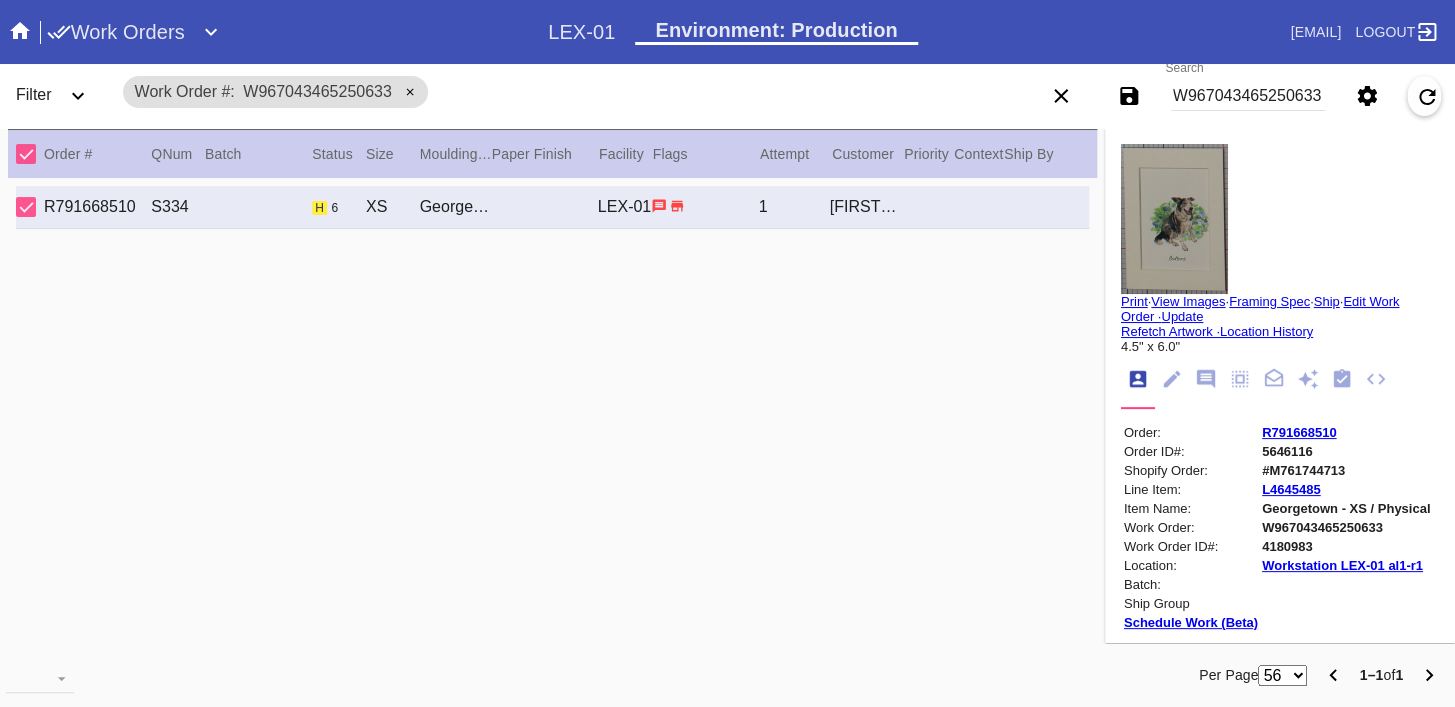 click on "R791668510" at bounding box center [1299, 432] 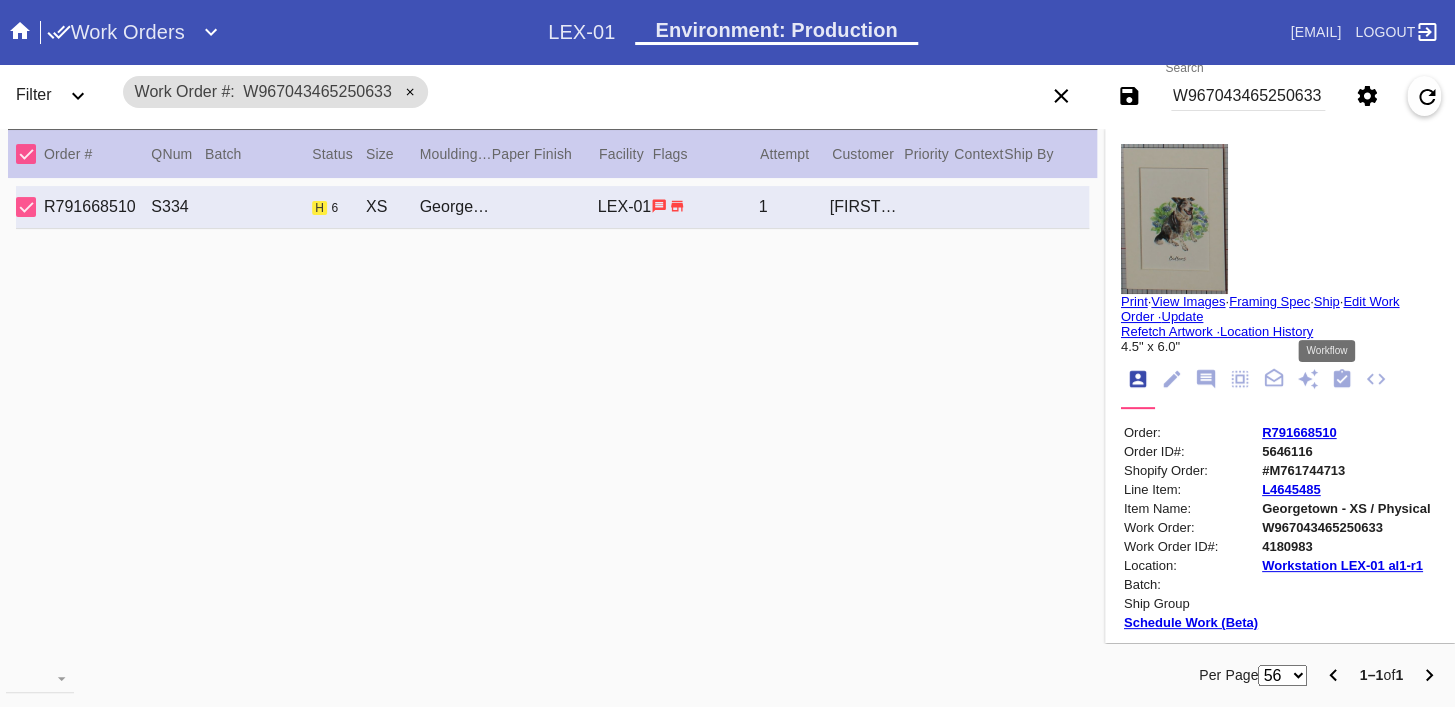 click 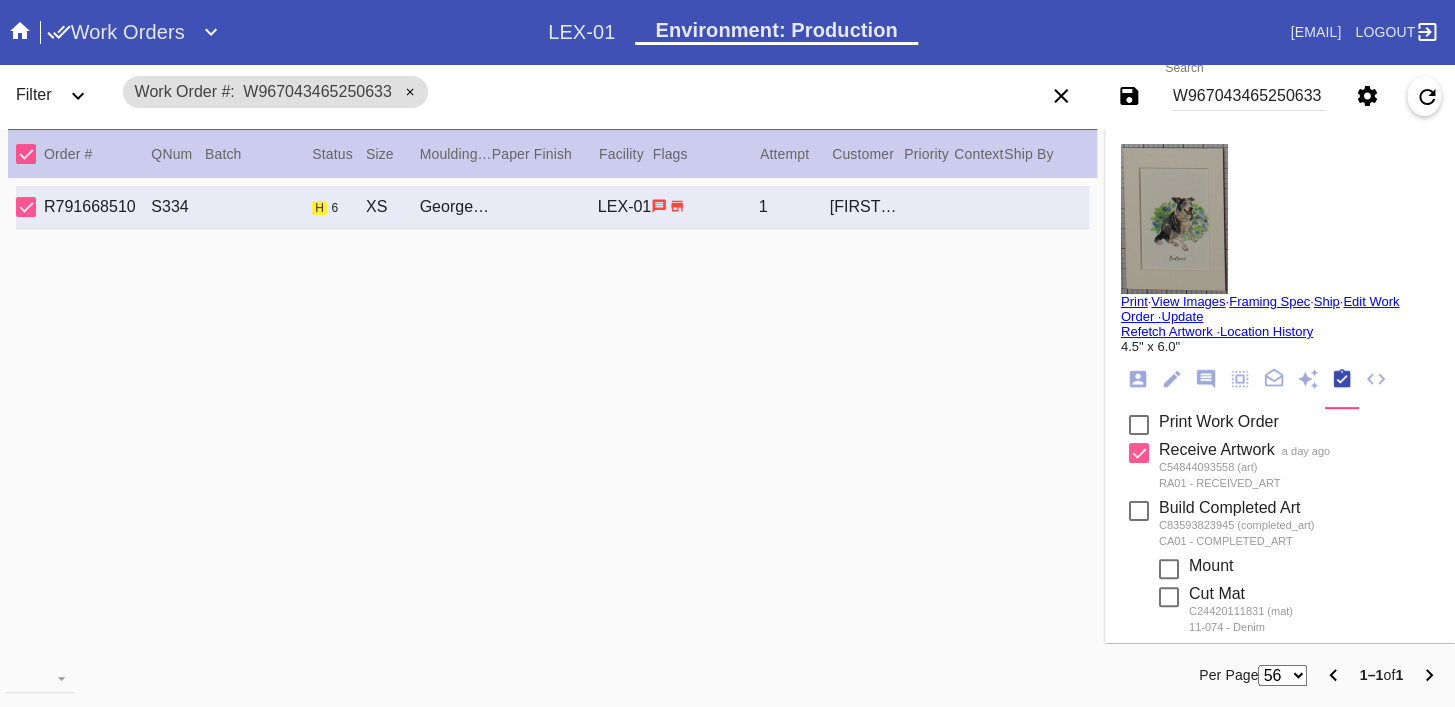 scroll, scrollTop: 831, scrollLeft: 0, axis: vertical 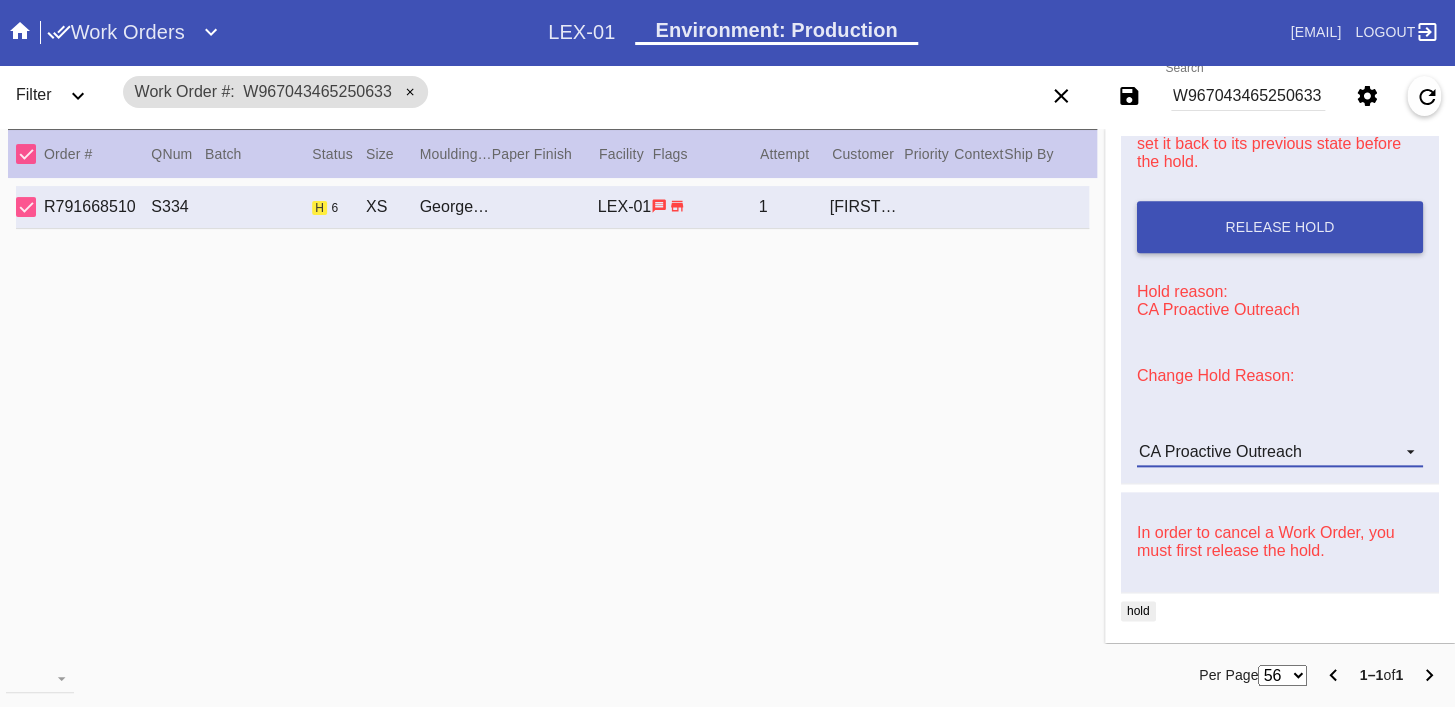 click on "CA Proactive Outreach" at bounding box center [1280, 452] 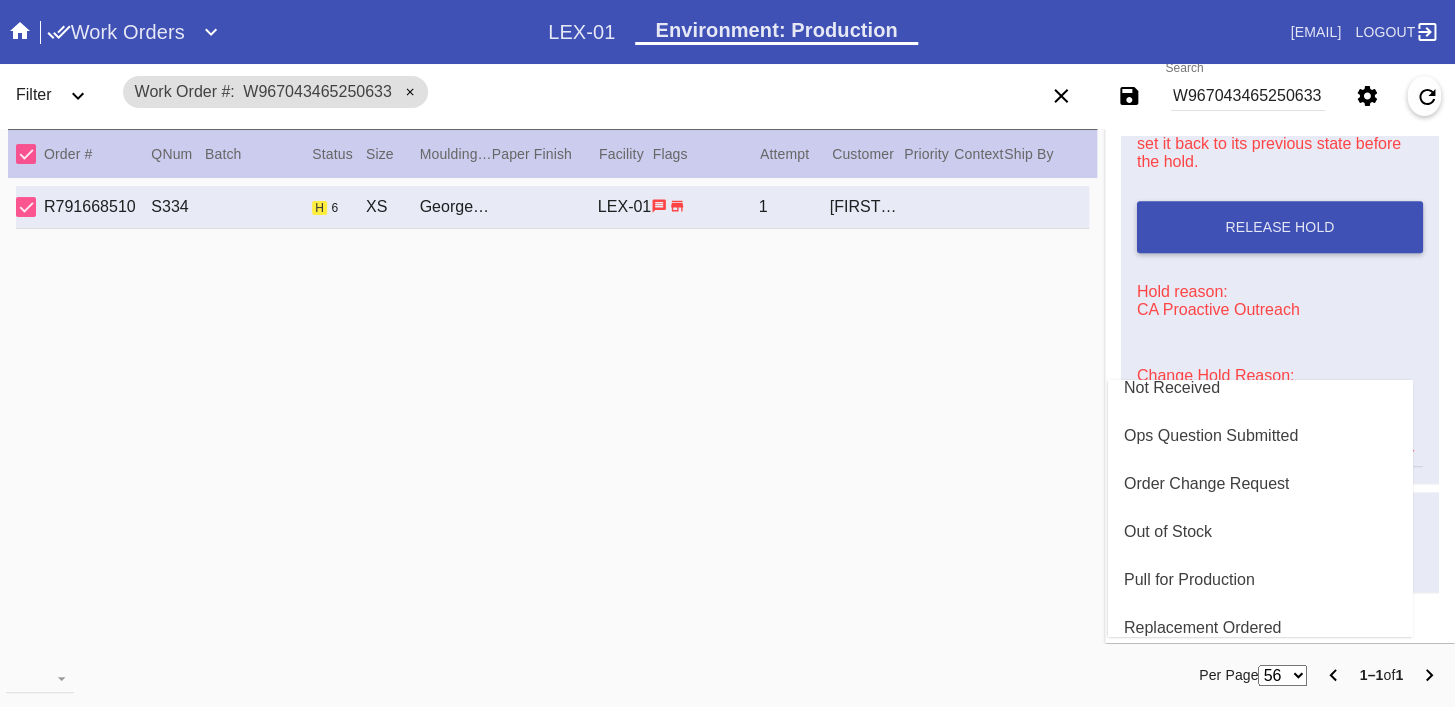 scroll, scrollTop: 463, scrollLeft: 0, axis: vertical 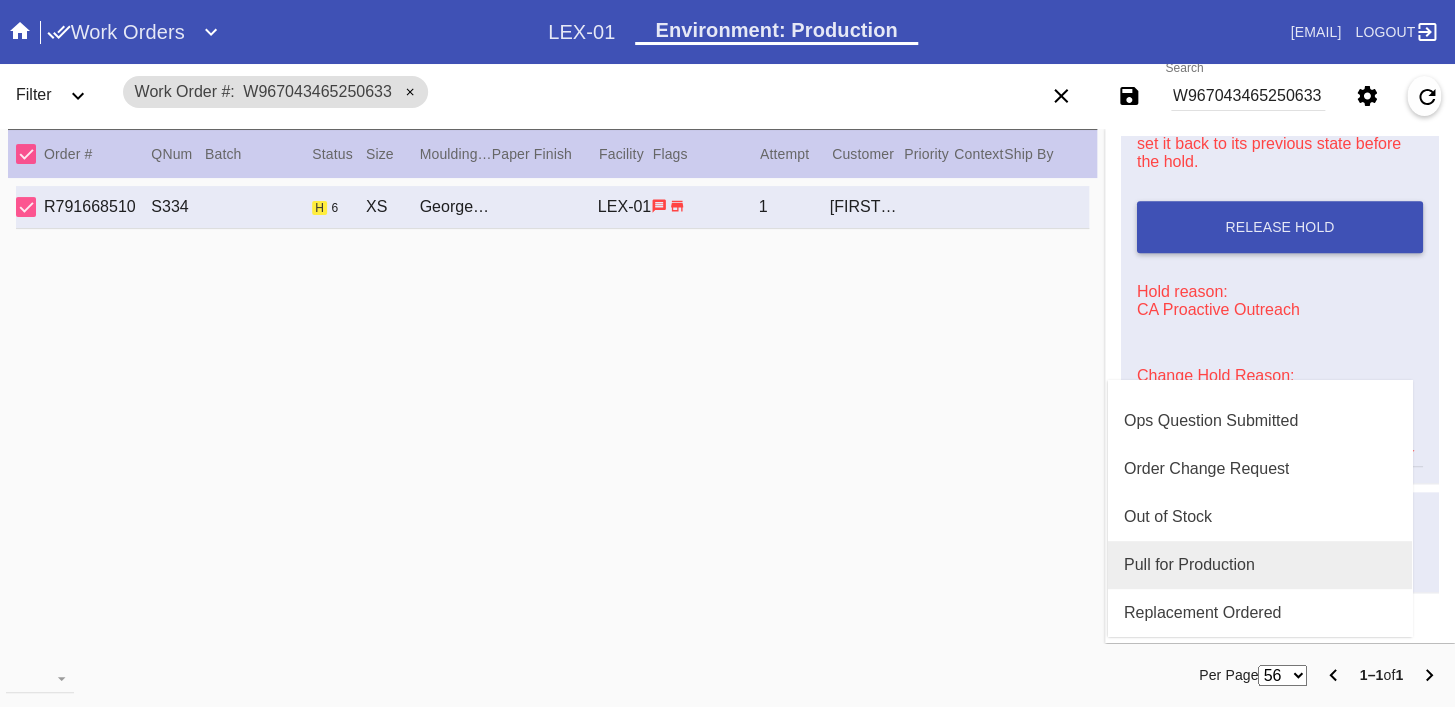 drag, startPoint x: 1205, startPoint y: 575, endPoint x: 1215, endPoint y: 572, distance: 10.440307 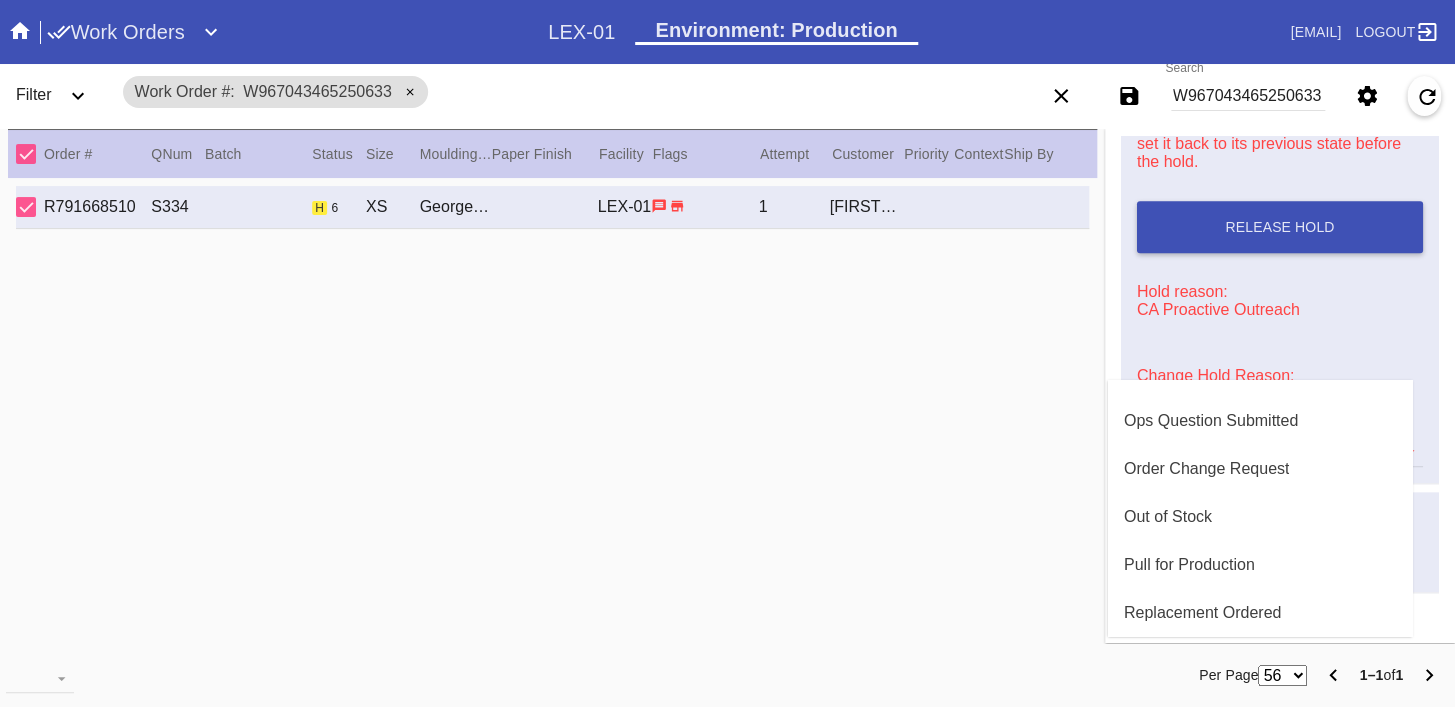 type 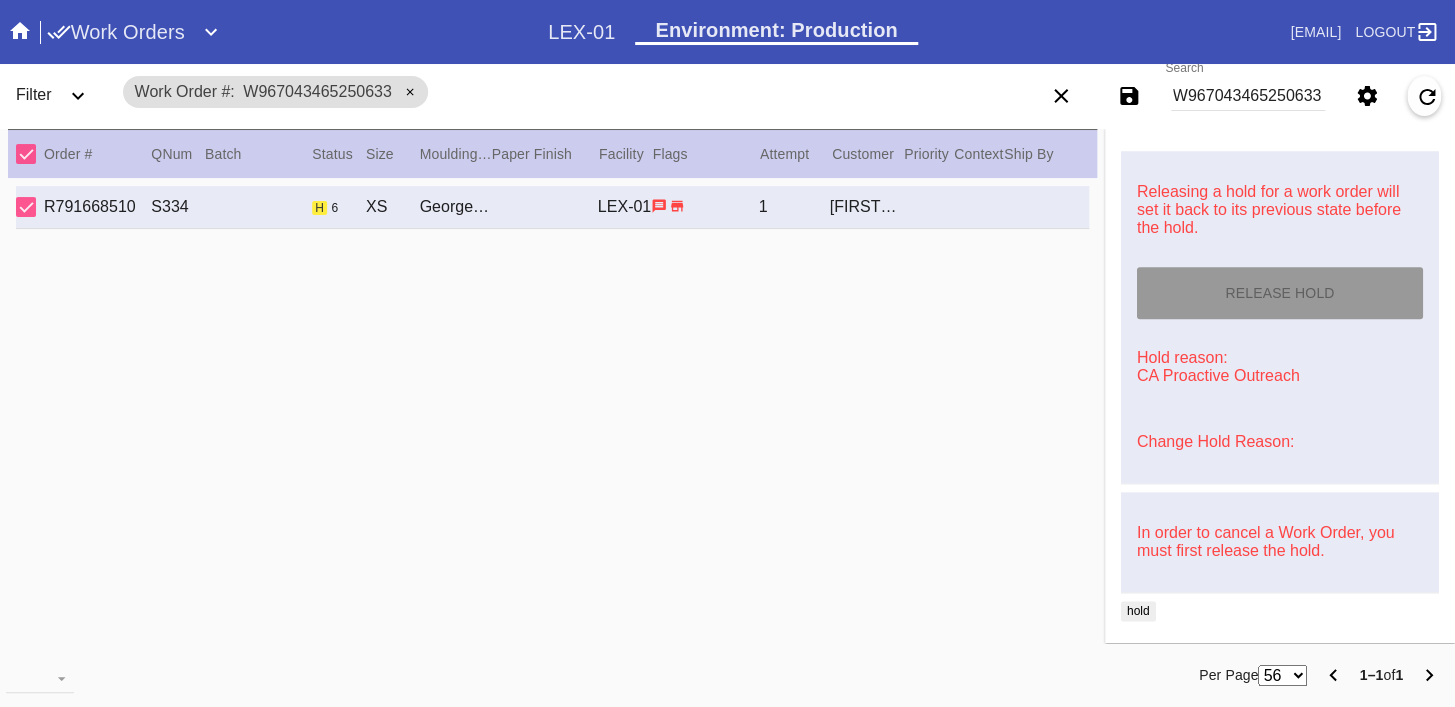 type on "8/3/2025" 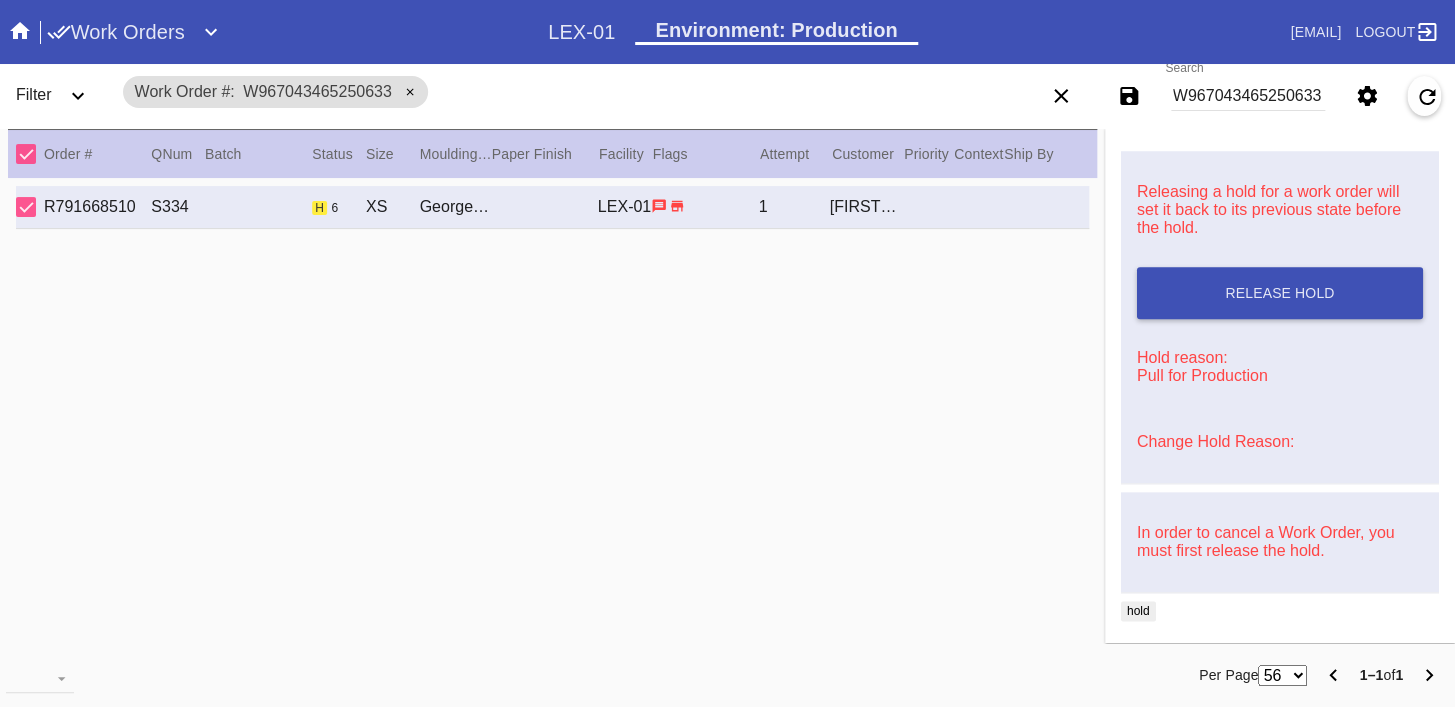 click on "W967043465250633" at bounding box center (1248, 96) 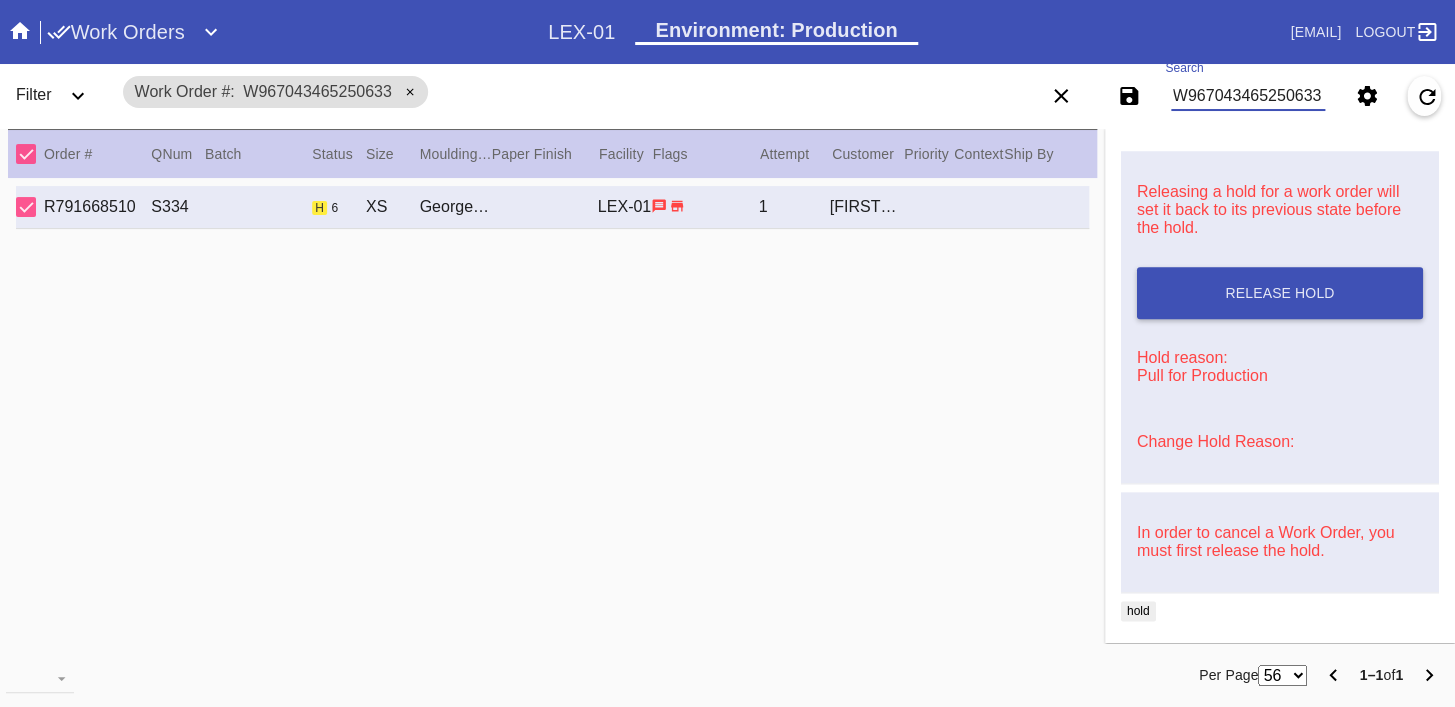 click on "W967043465250633" at bounding box center (1248, 96) 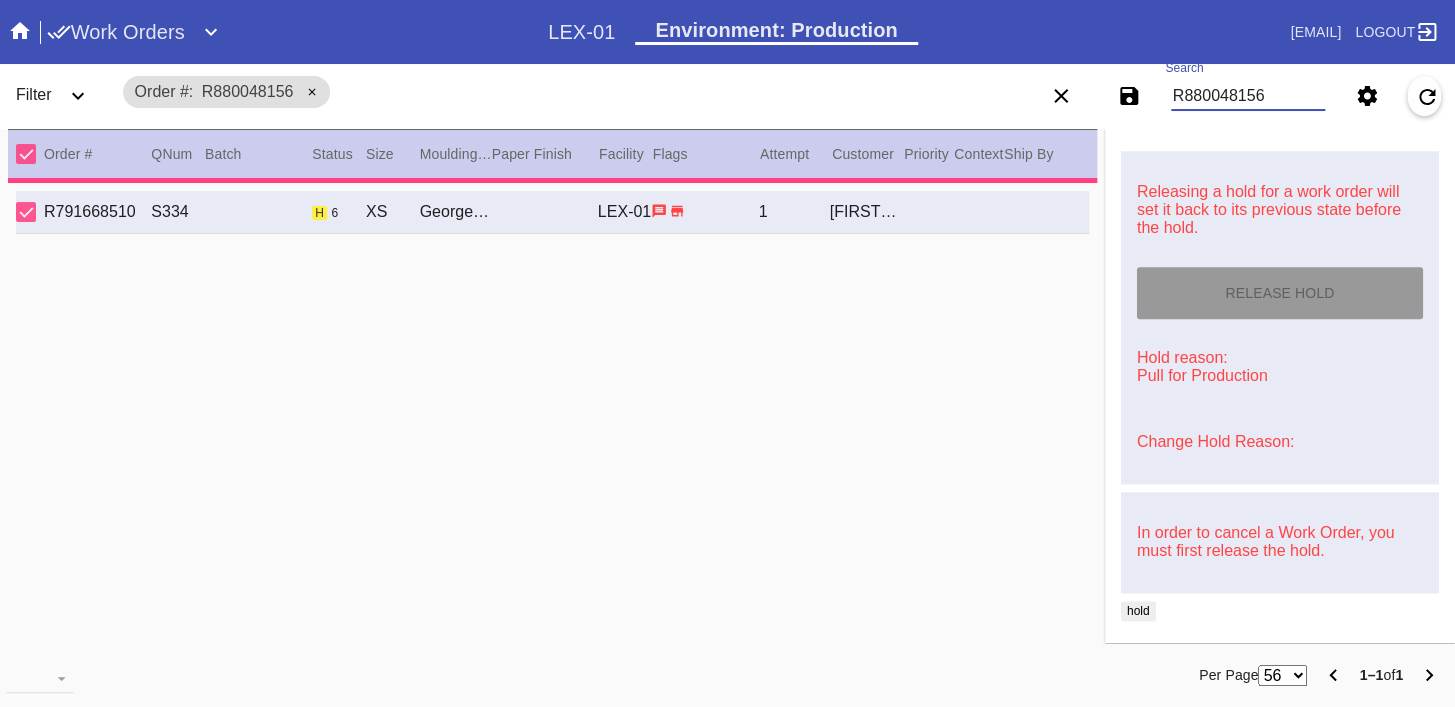 type on "R880048156" 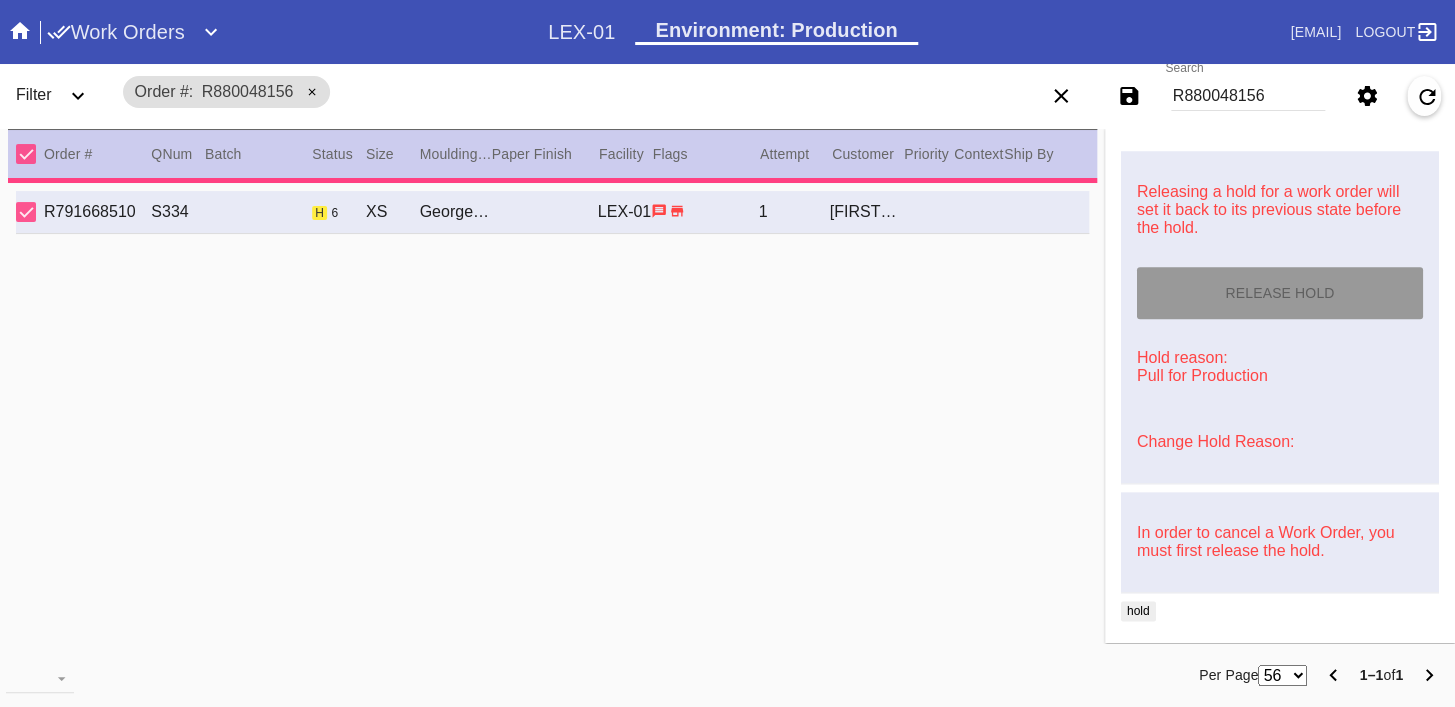 scroll, scrollTop: 0, scrollLeft: 0, axis: both 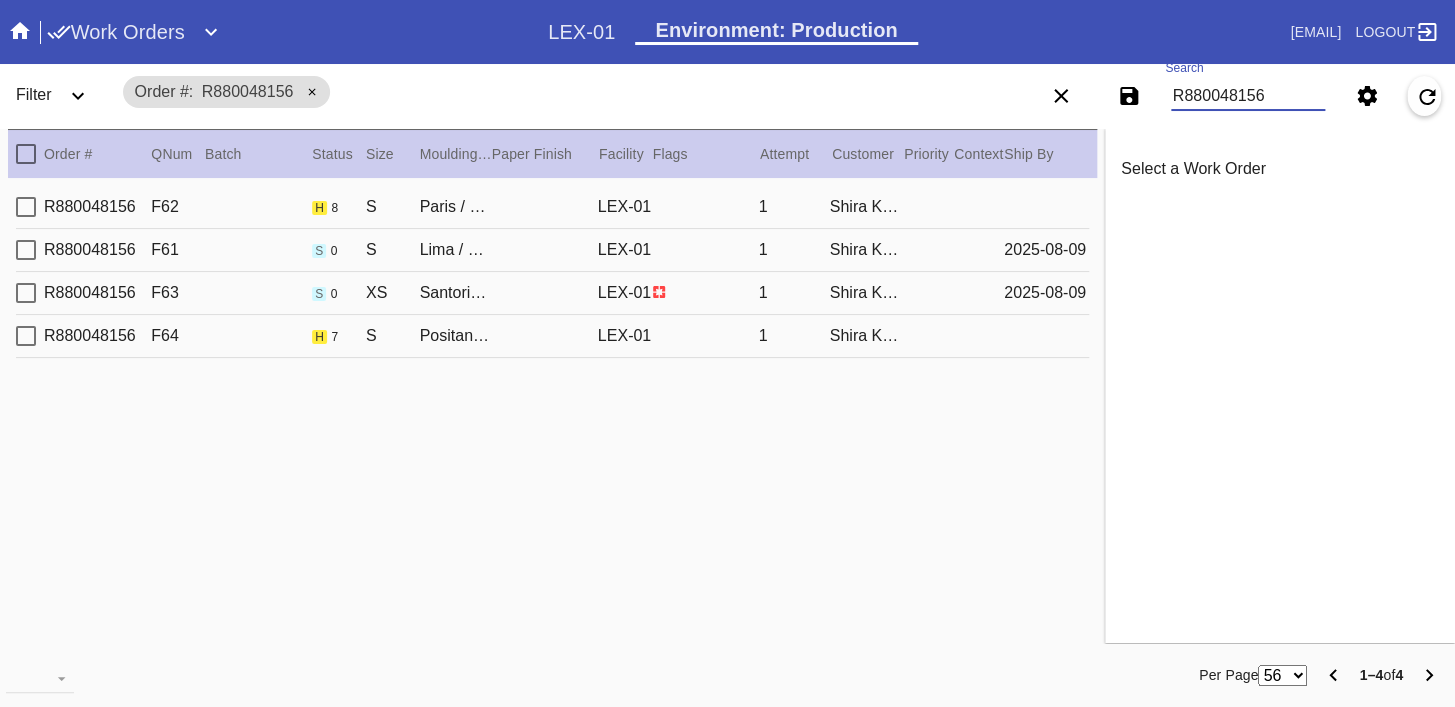 click on "R880048156 F62 h   8 S Paris / Blush LEX-01 1 Shira Konski" at bounding box center (552, 207) 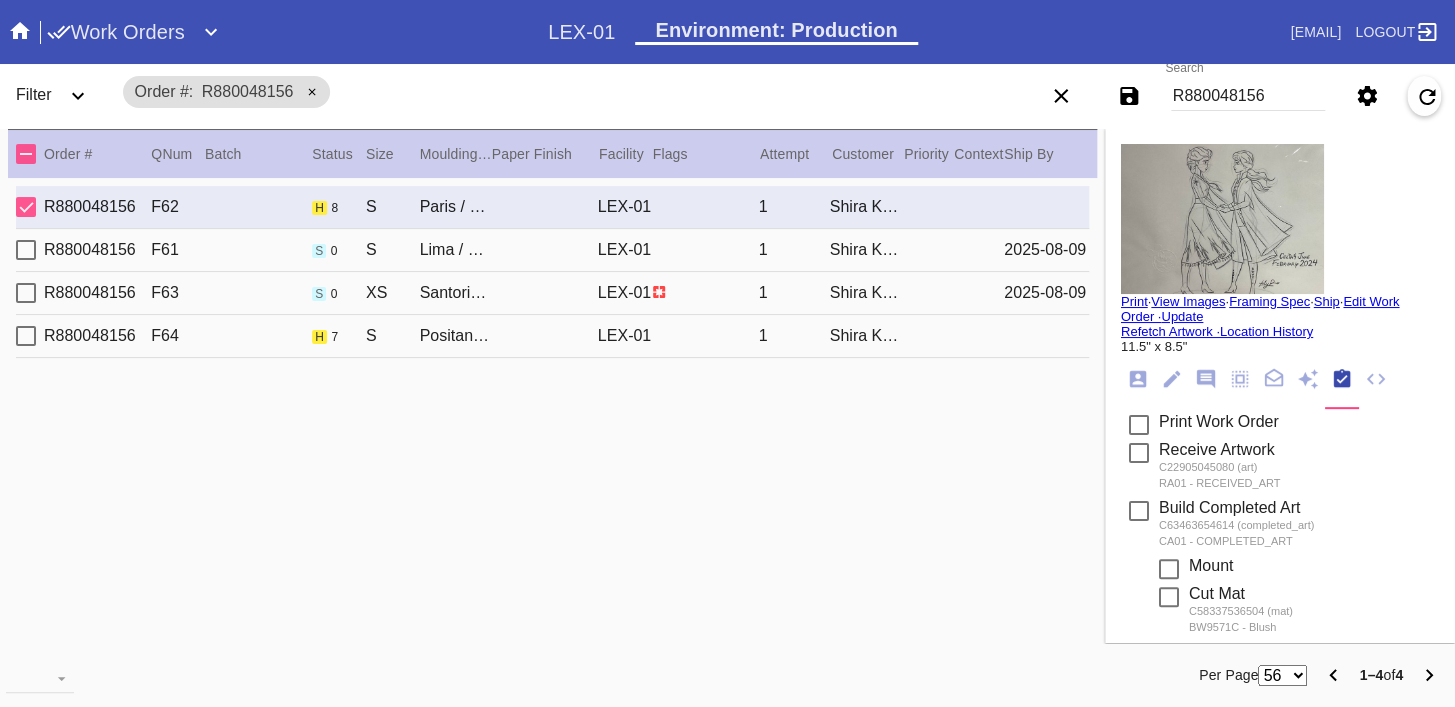click at bounding box center (1222, 219) 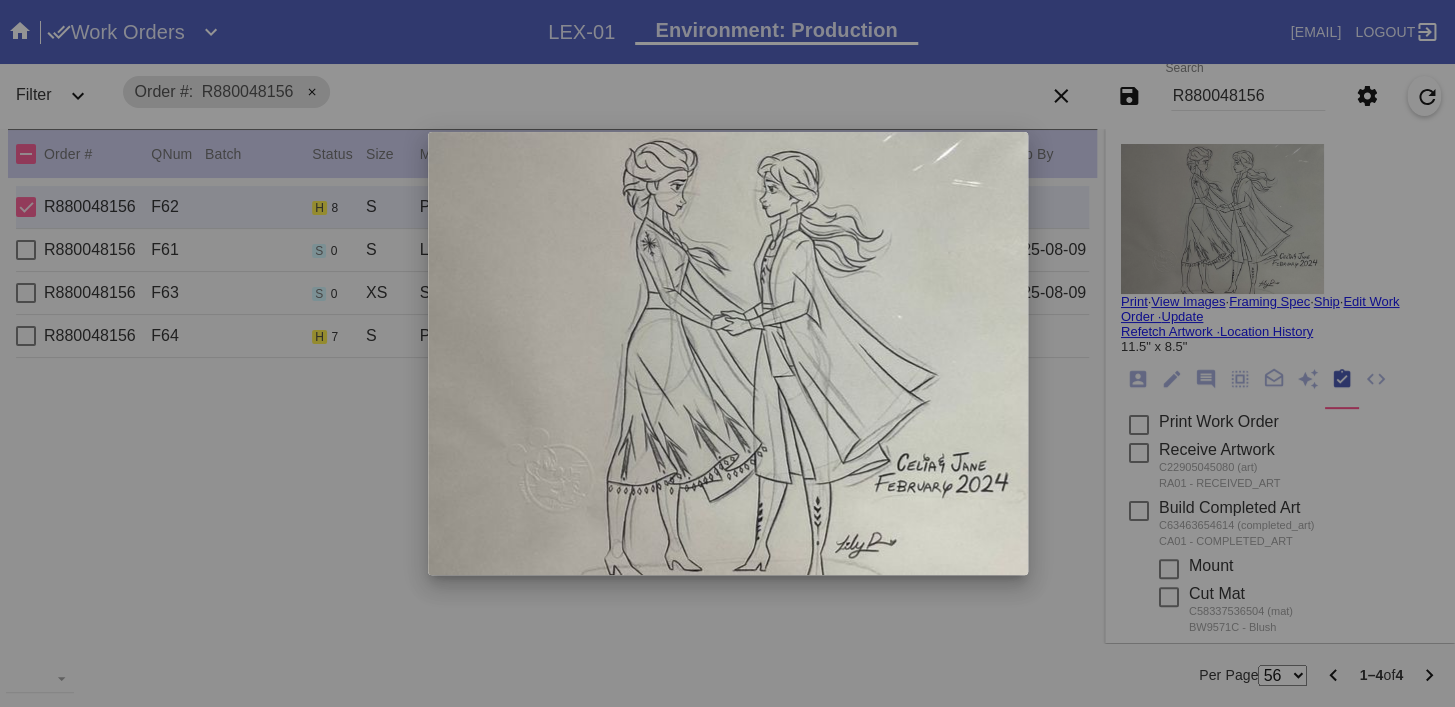 click at bounding box center (727, 353) 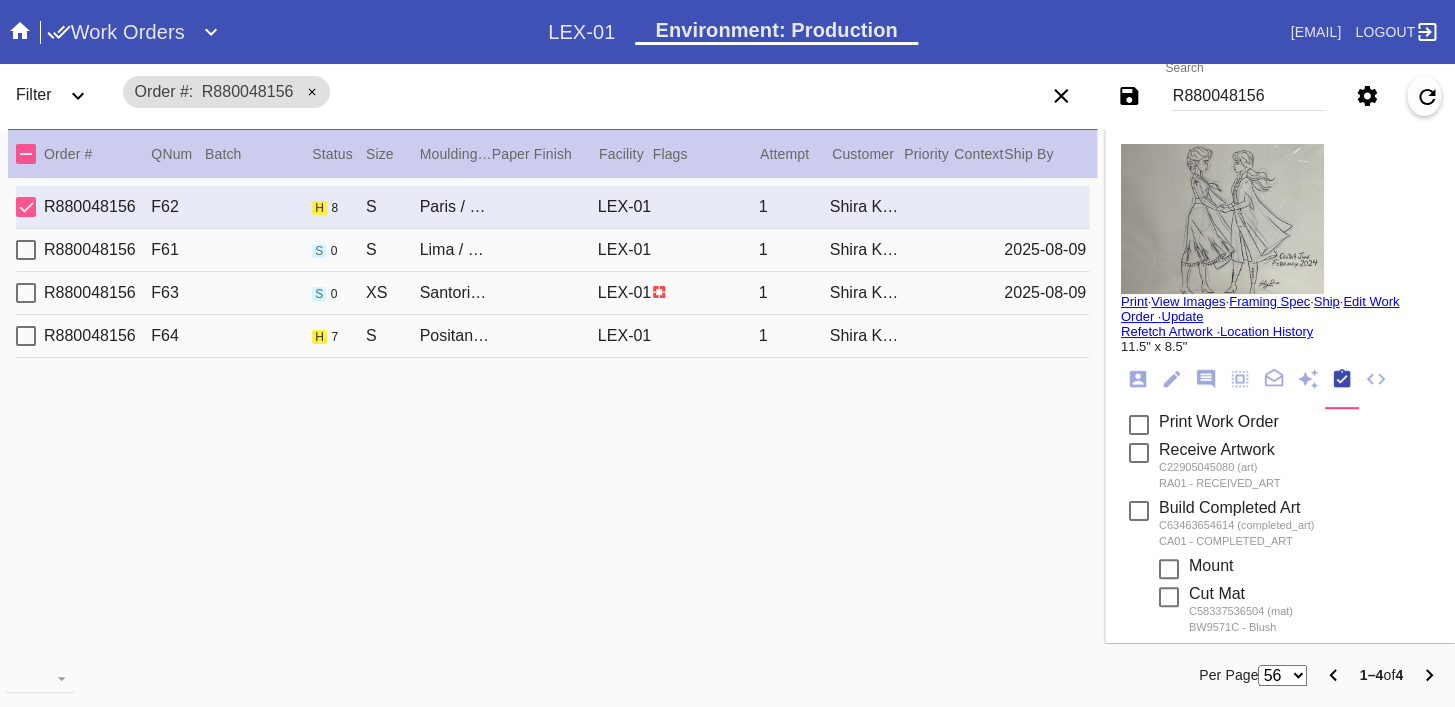 click on "View Images" at bounding box center (1188, 301) 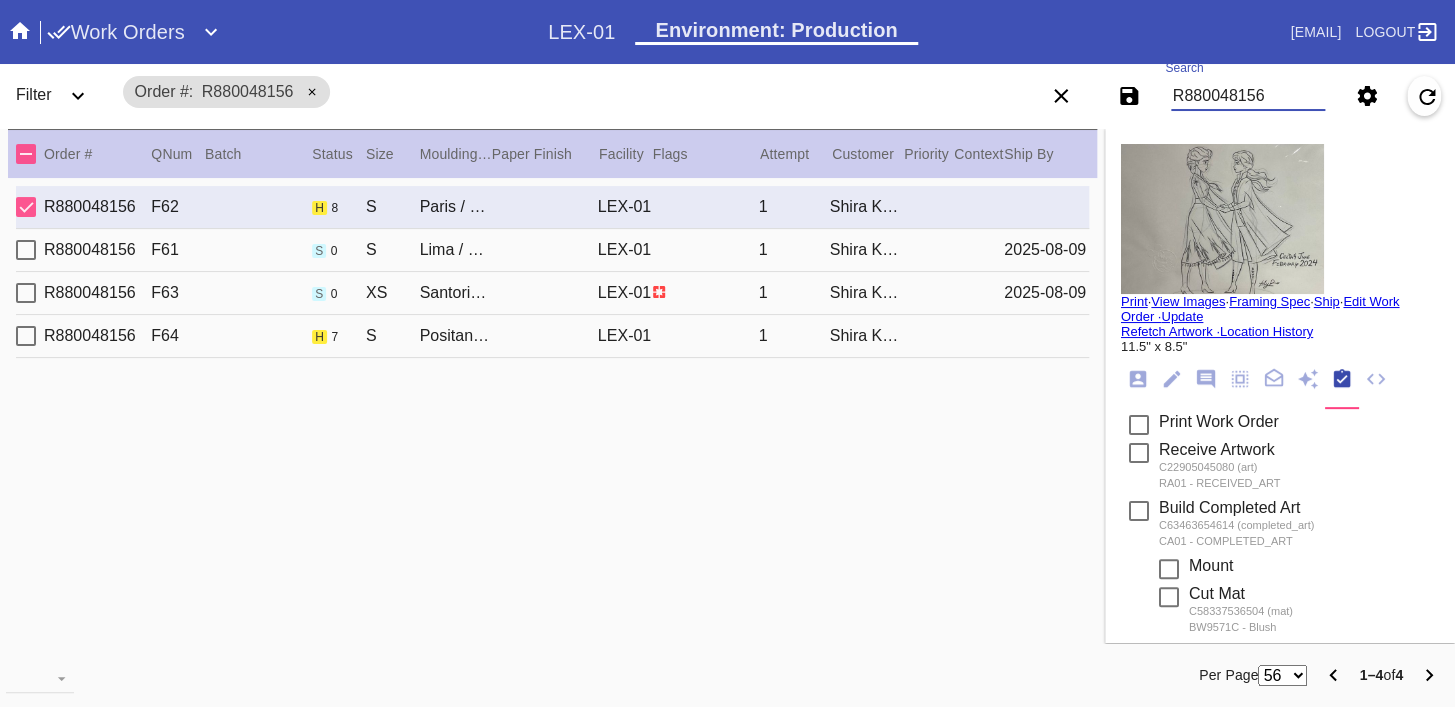 click on "R880048156" at bounding box center [1248, 96] 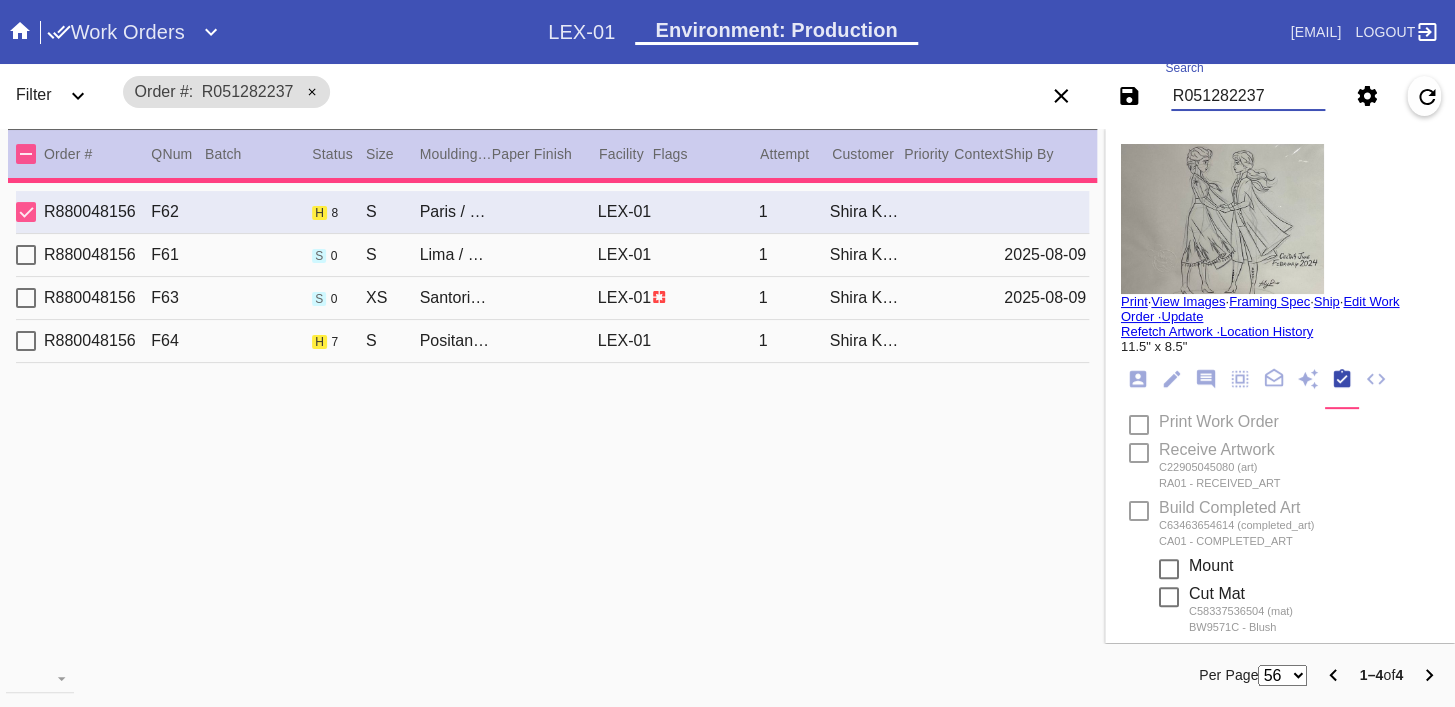 type on "R051282237" 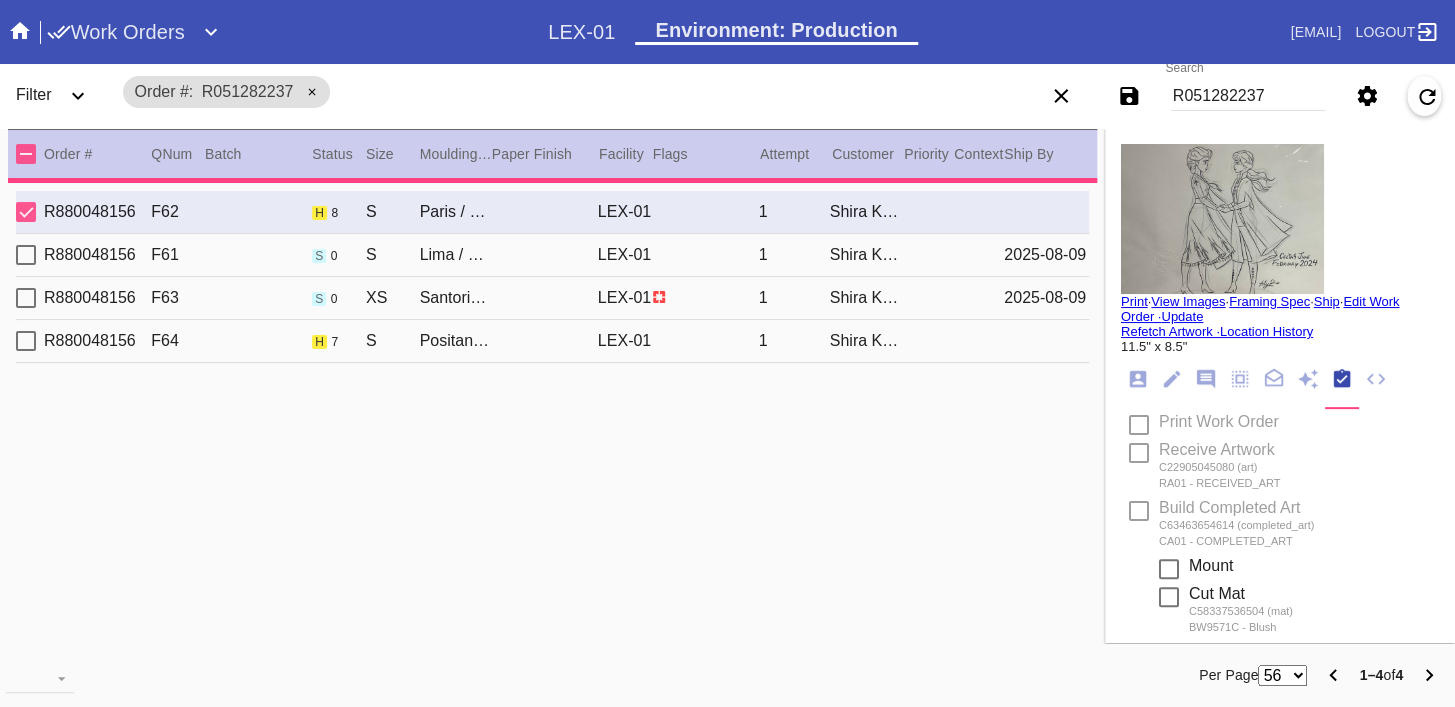 type on "3.0" 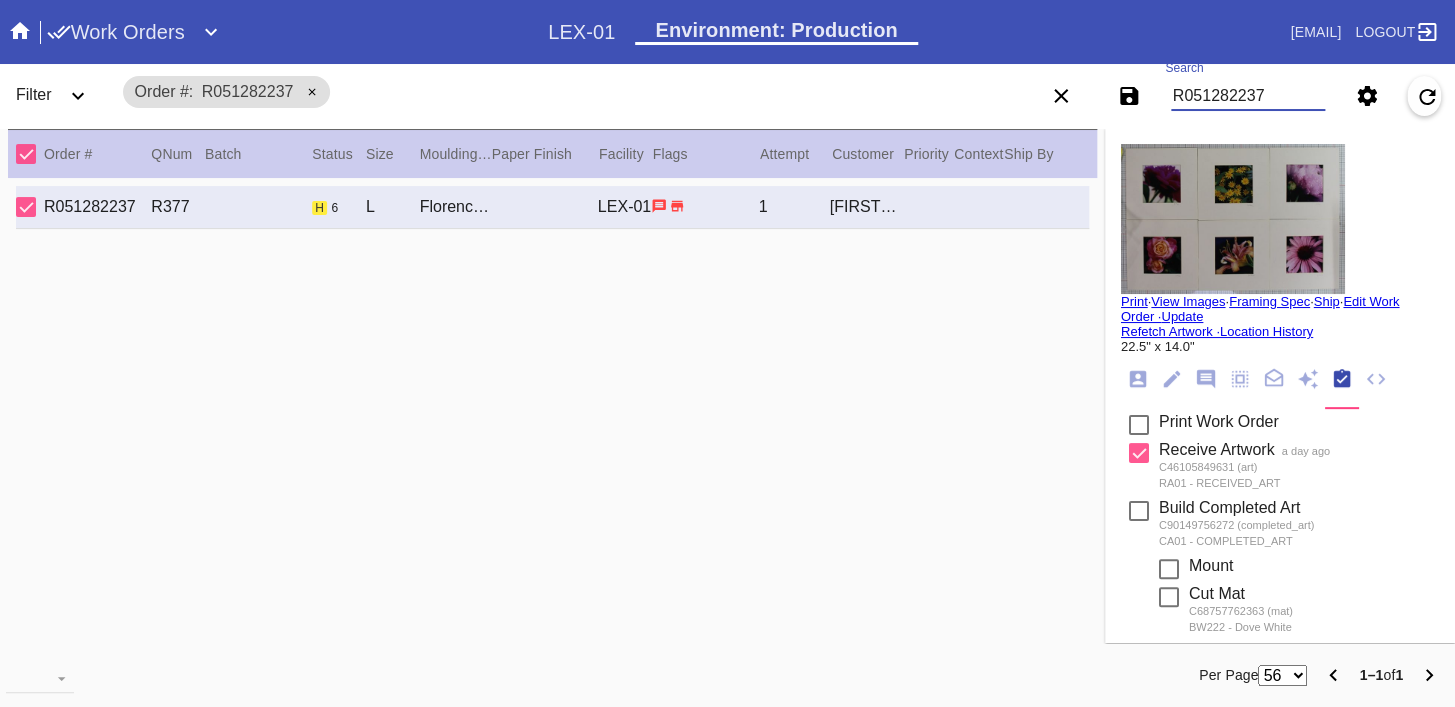 click on "R051282237" at bounding box center (1248, 96) 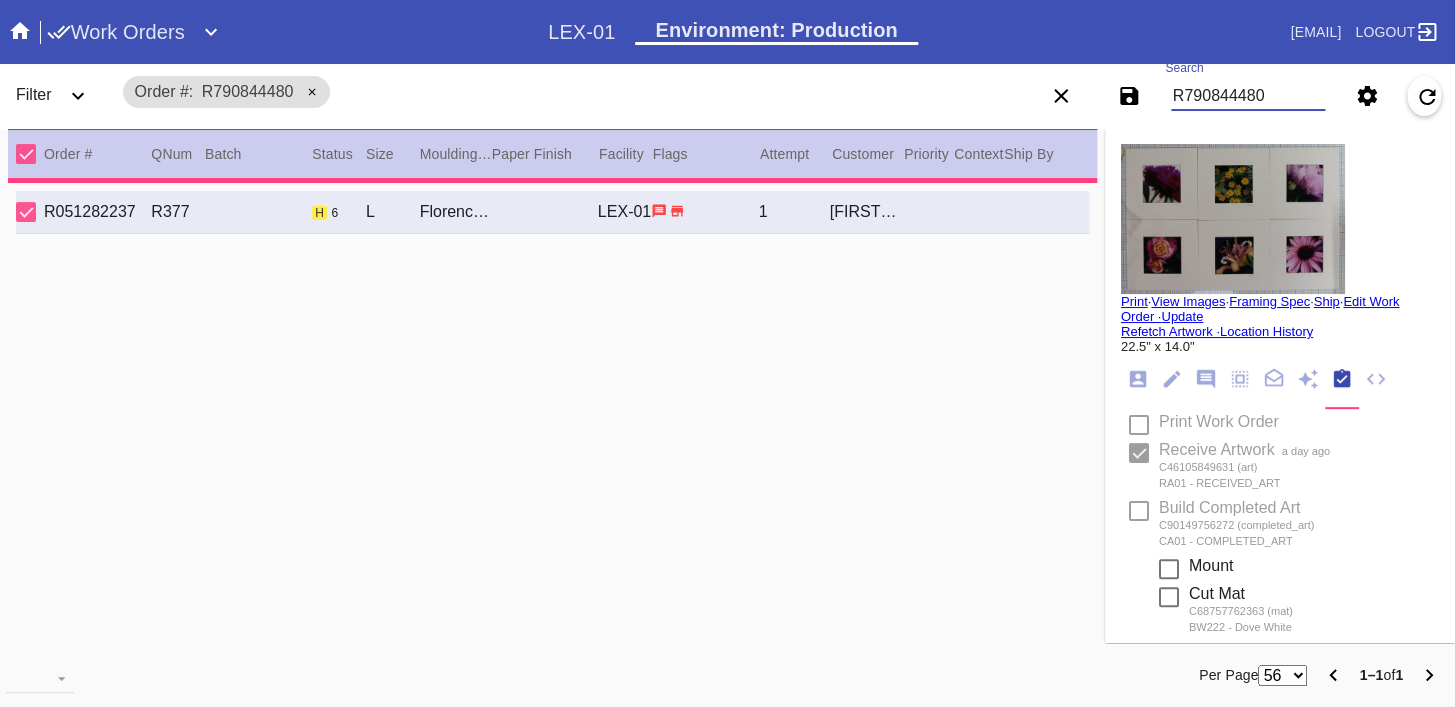 type on "R790844480" 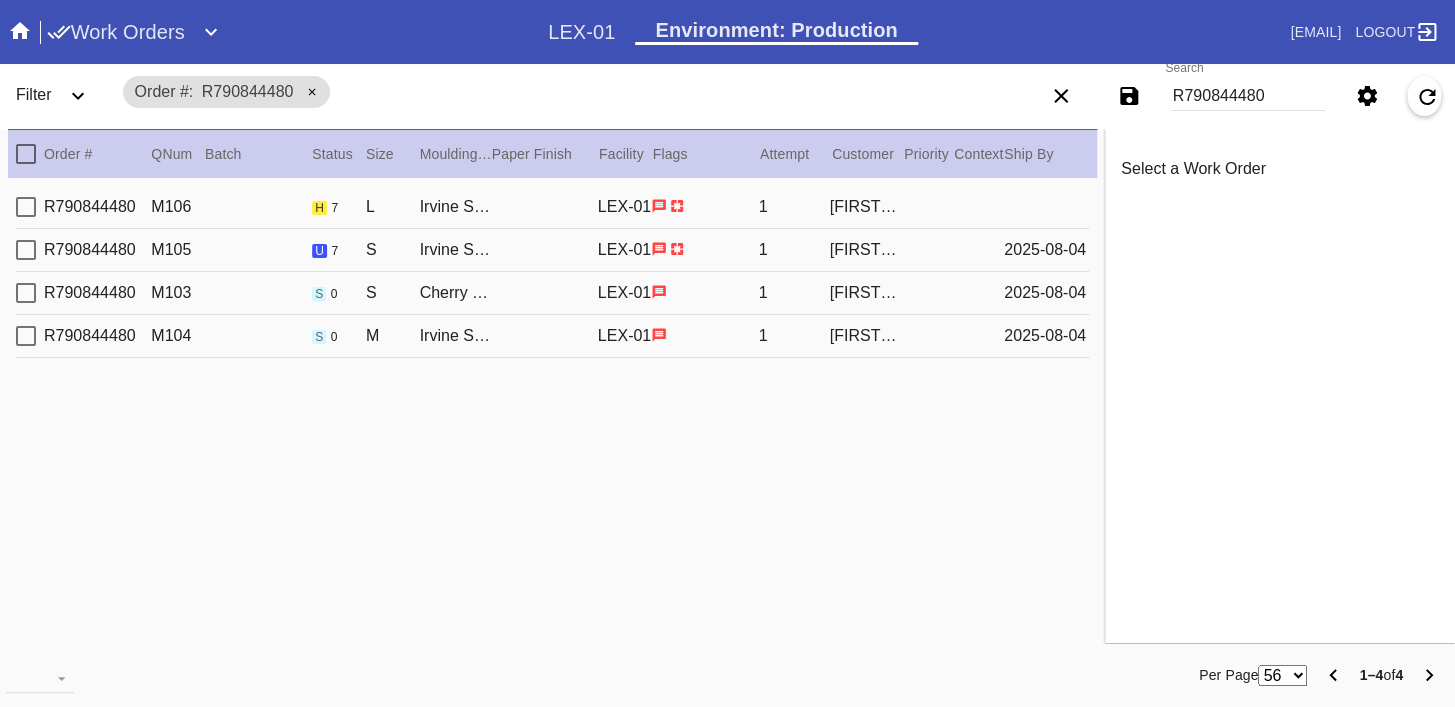 click on "R790844480 M106 h   7 L Irvine Slim / White LEX-01 1 Lori Adelman" at bounding box center (552, 207) 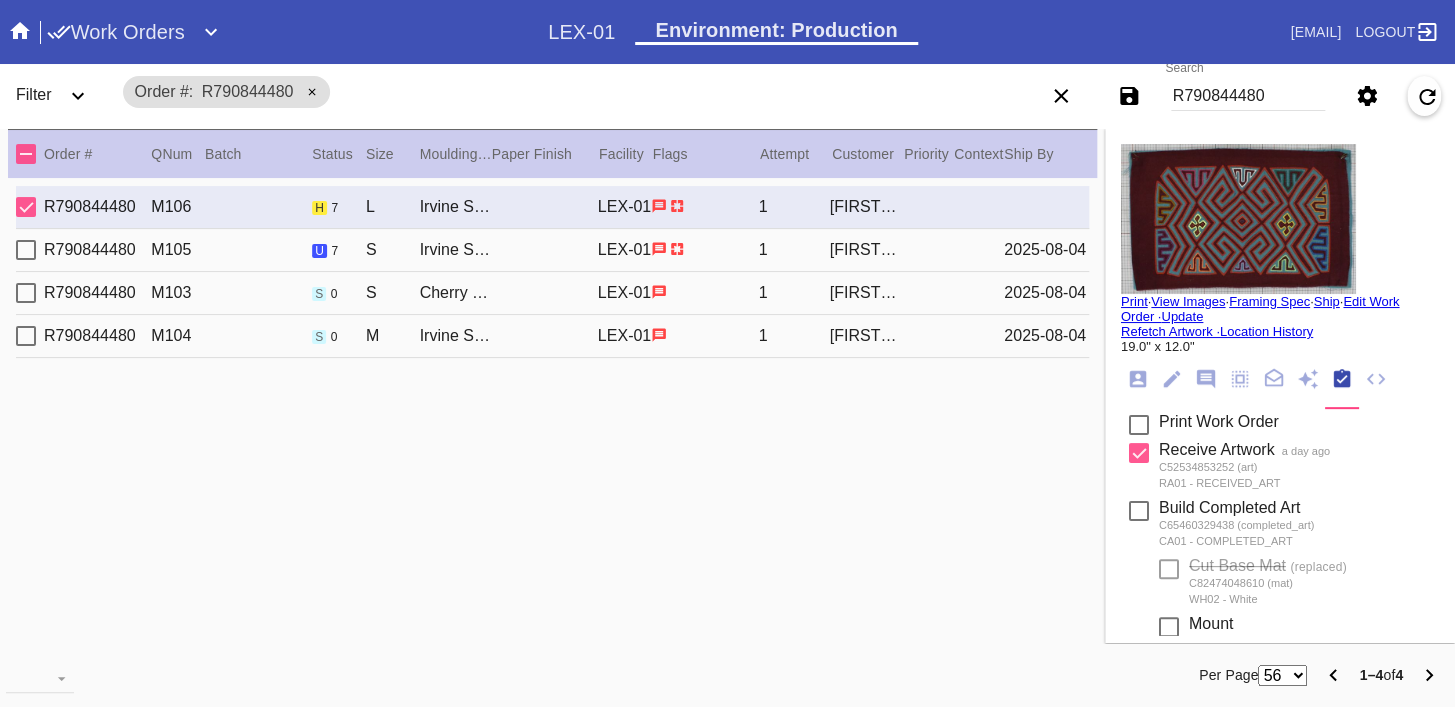 click at bounding box center (1238, 219) 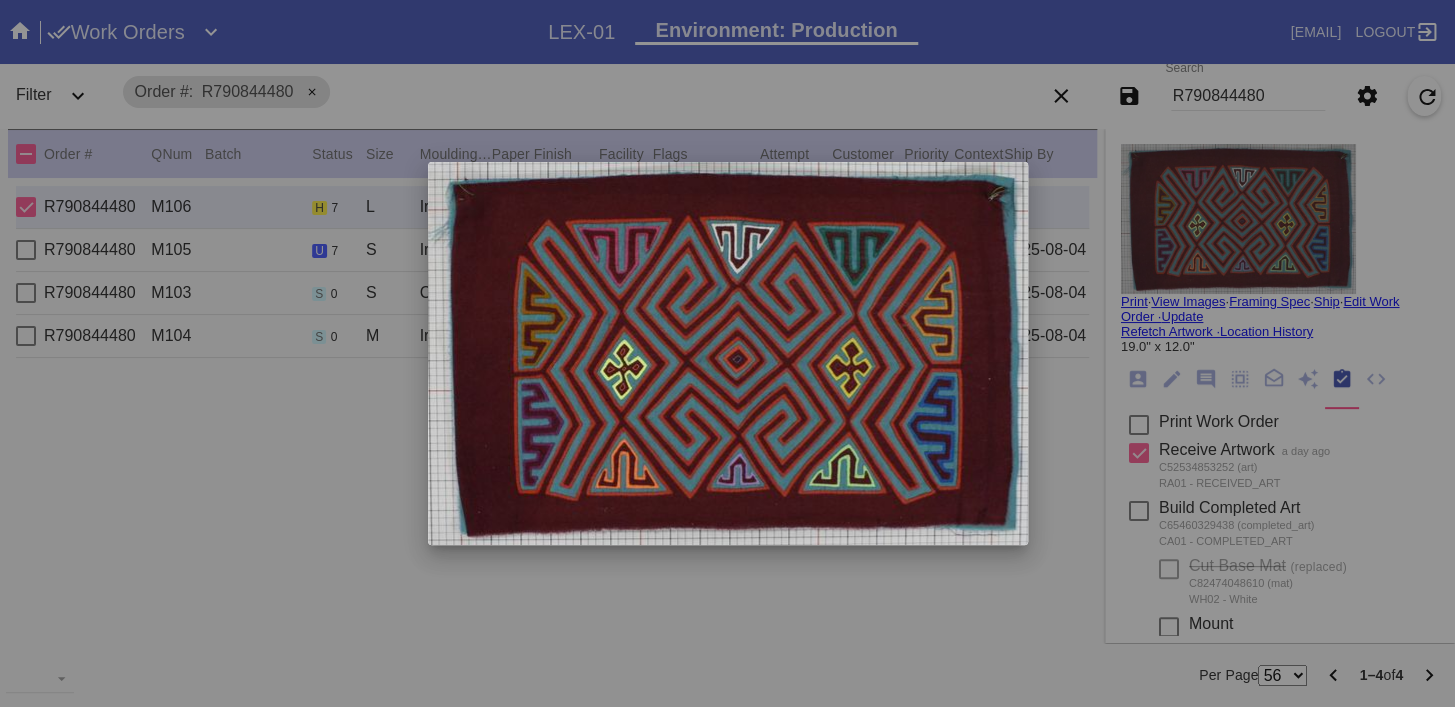 click at bounding box center (727, 353) 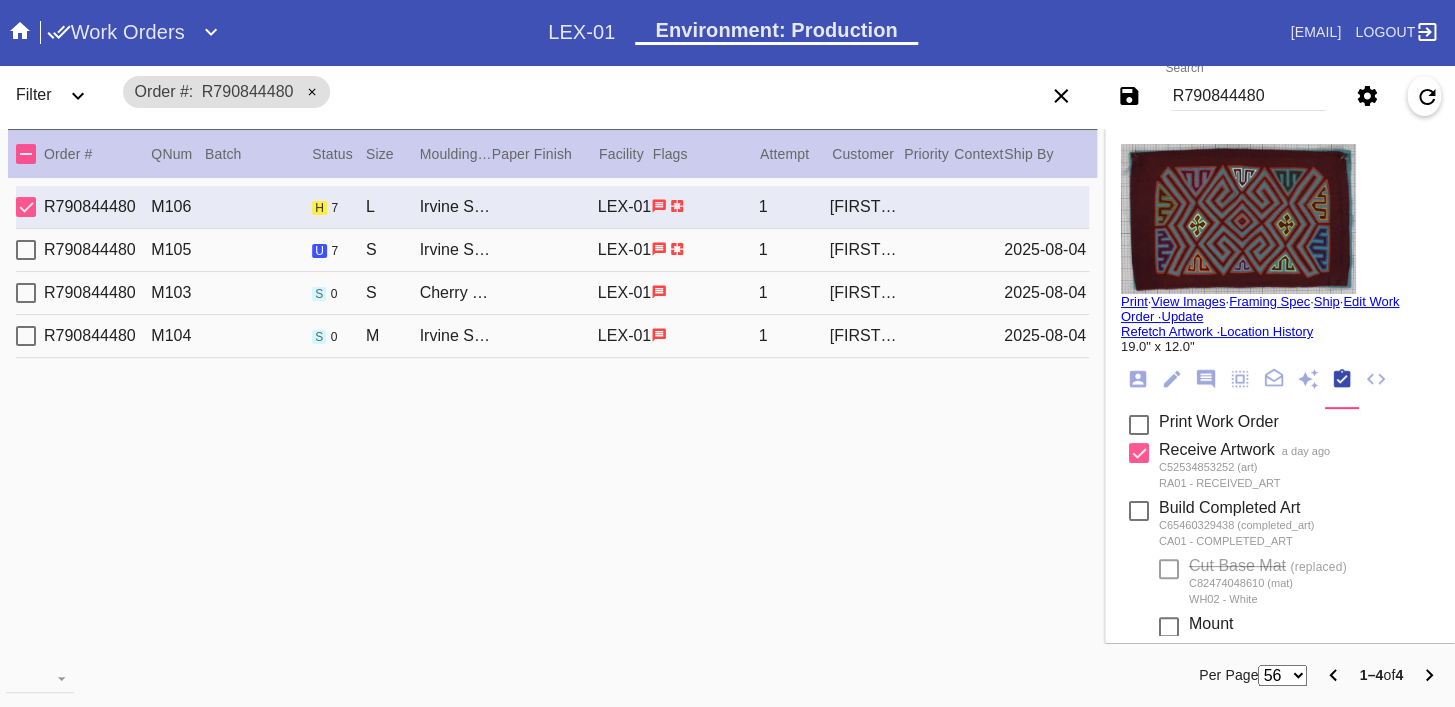 click at bounding box center [727, 353] 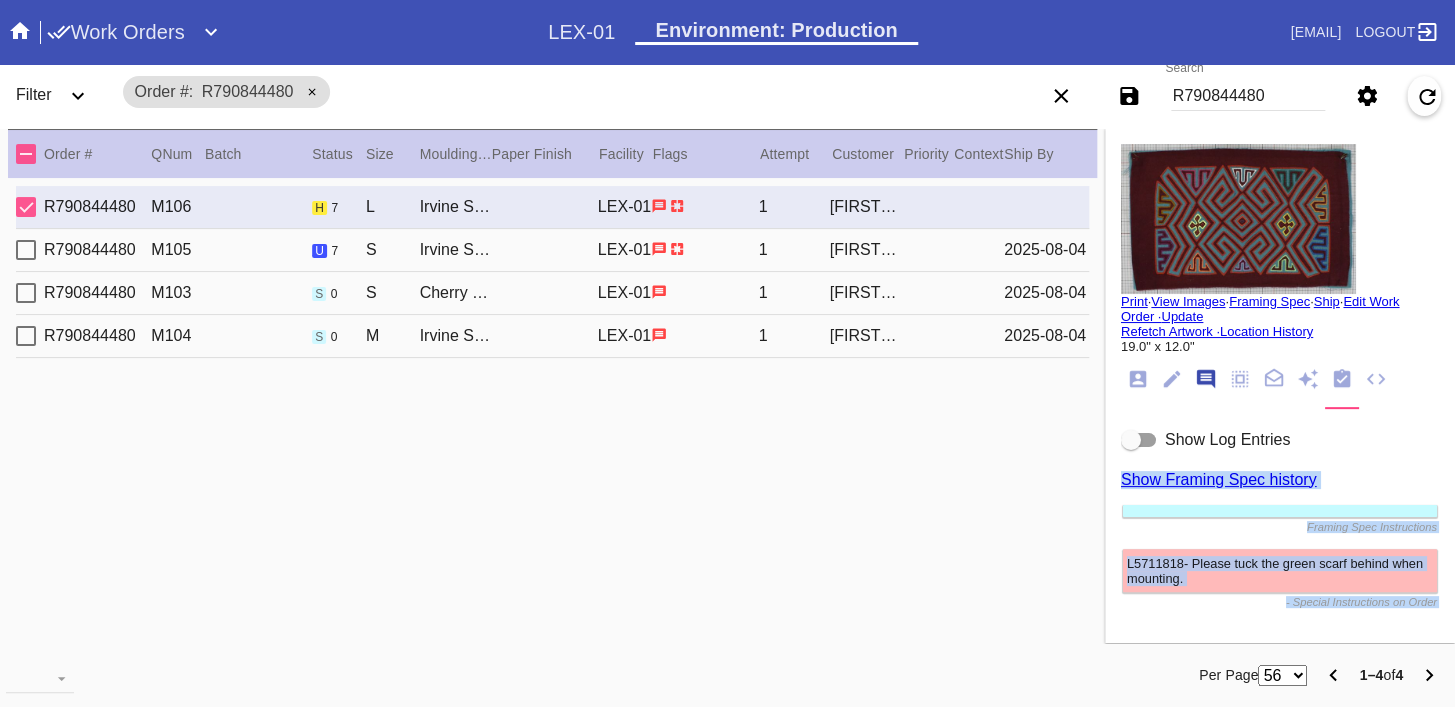 scroll, scrollTop: 123, scrollLeft: 0, axis: vertical 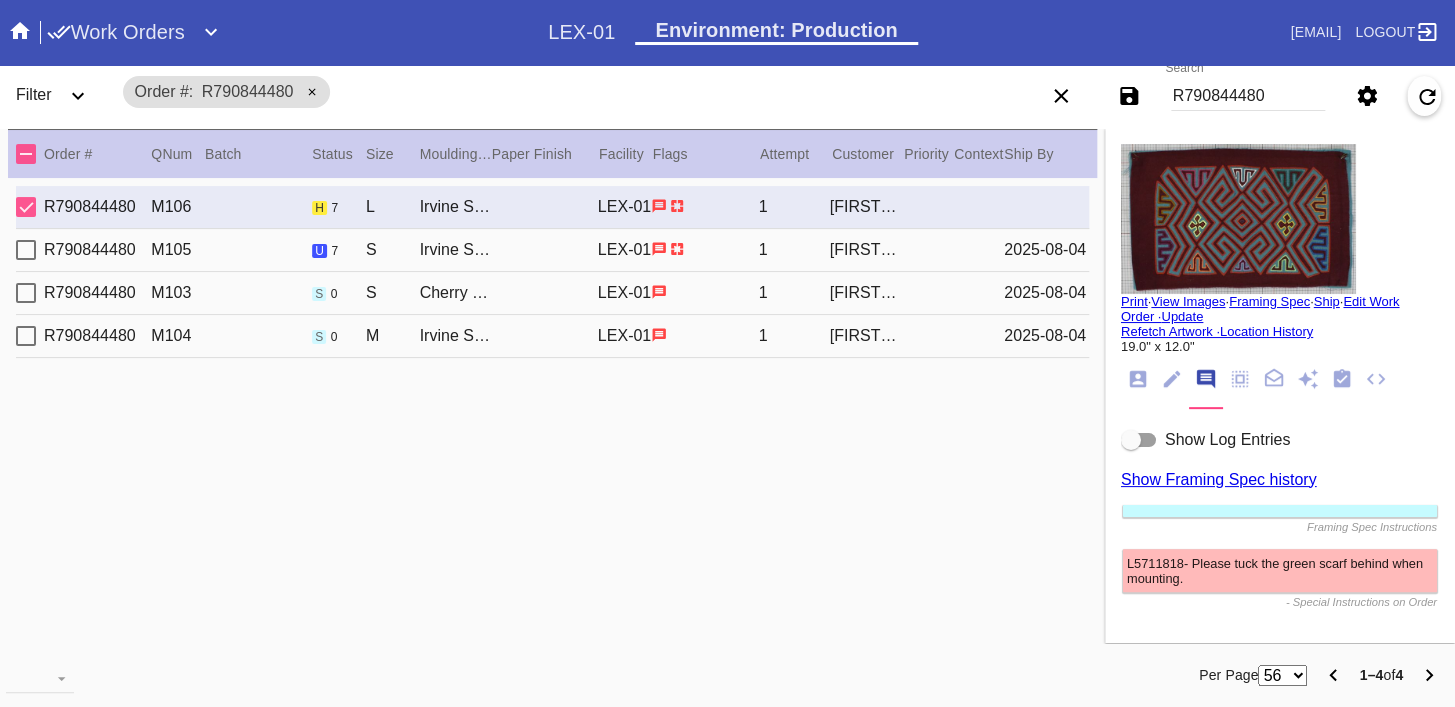 click on "R790844480 M106 h   7 L Irvine Slim / White LEX-01 1 Lori Adelman
R790844480 M105 u   7 S Irvine Slim / White LEX-01 1 Lori Adelman
2025-08-04 R790844480 M103 s   0 S Cherry (Gallery) / No Mat LEX-01 1 Lori Adelman
2025-08-04 R790844480 M104 s   0 M Irvine Slim / No Mat LEX-01 1 Lori Adelman
2025-08-04" at bounding box center [552, 418] 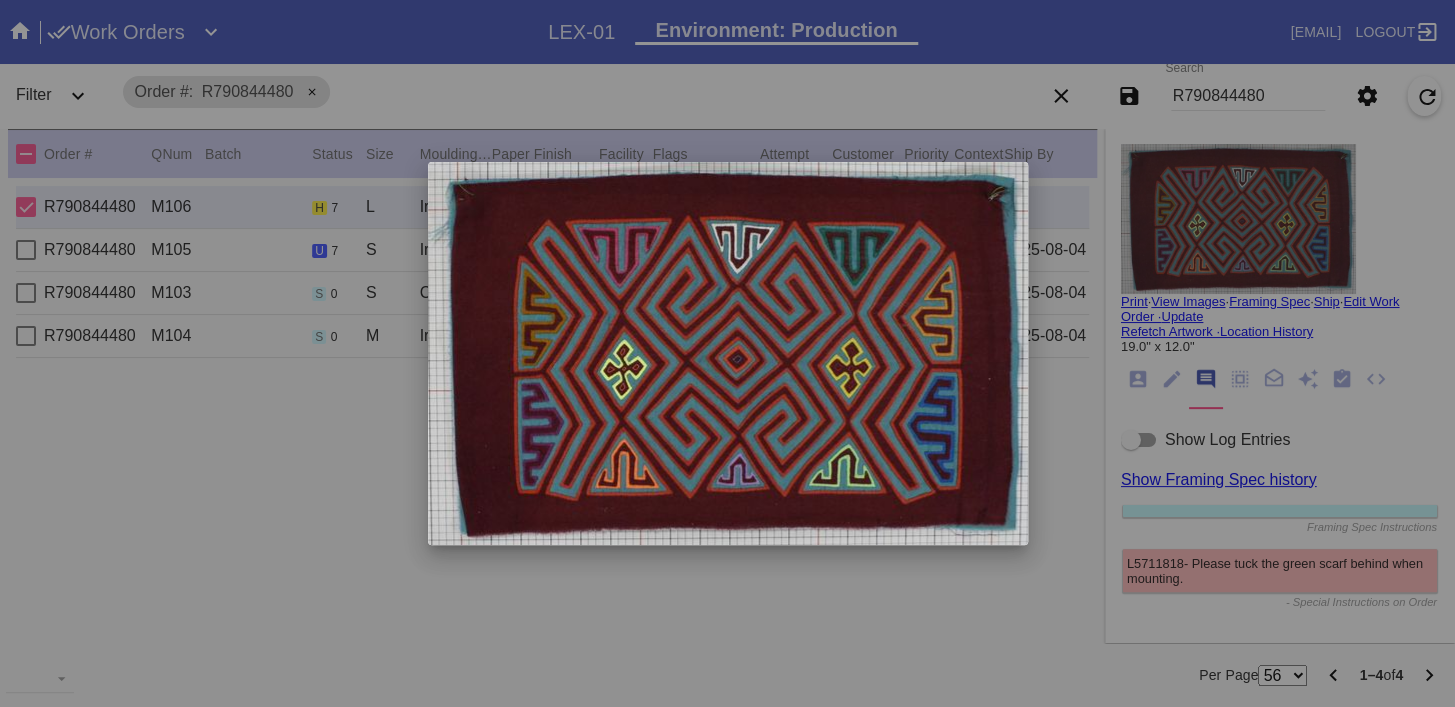 click at bounding box center (727, 353) 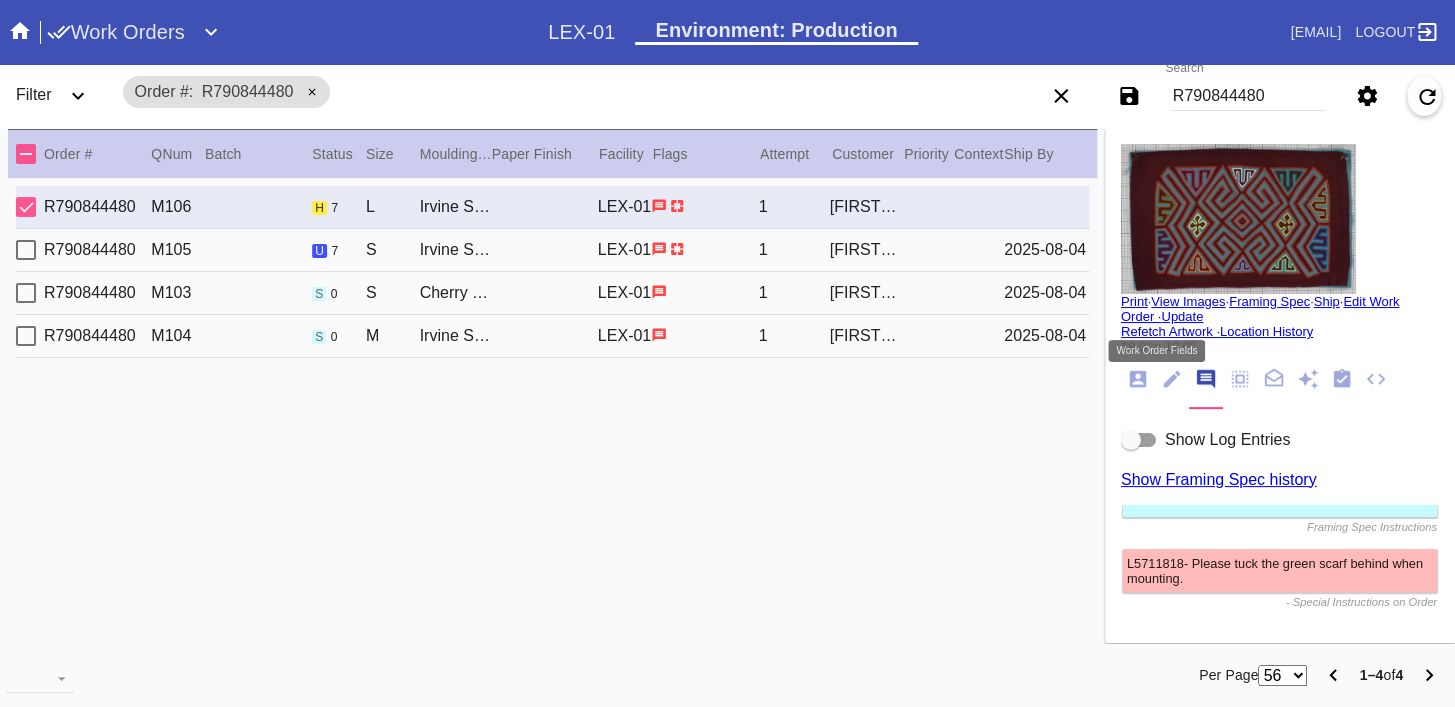 click 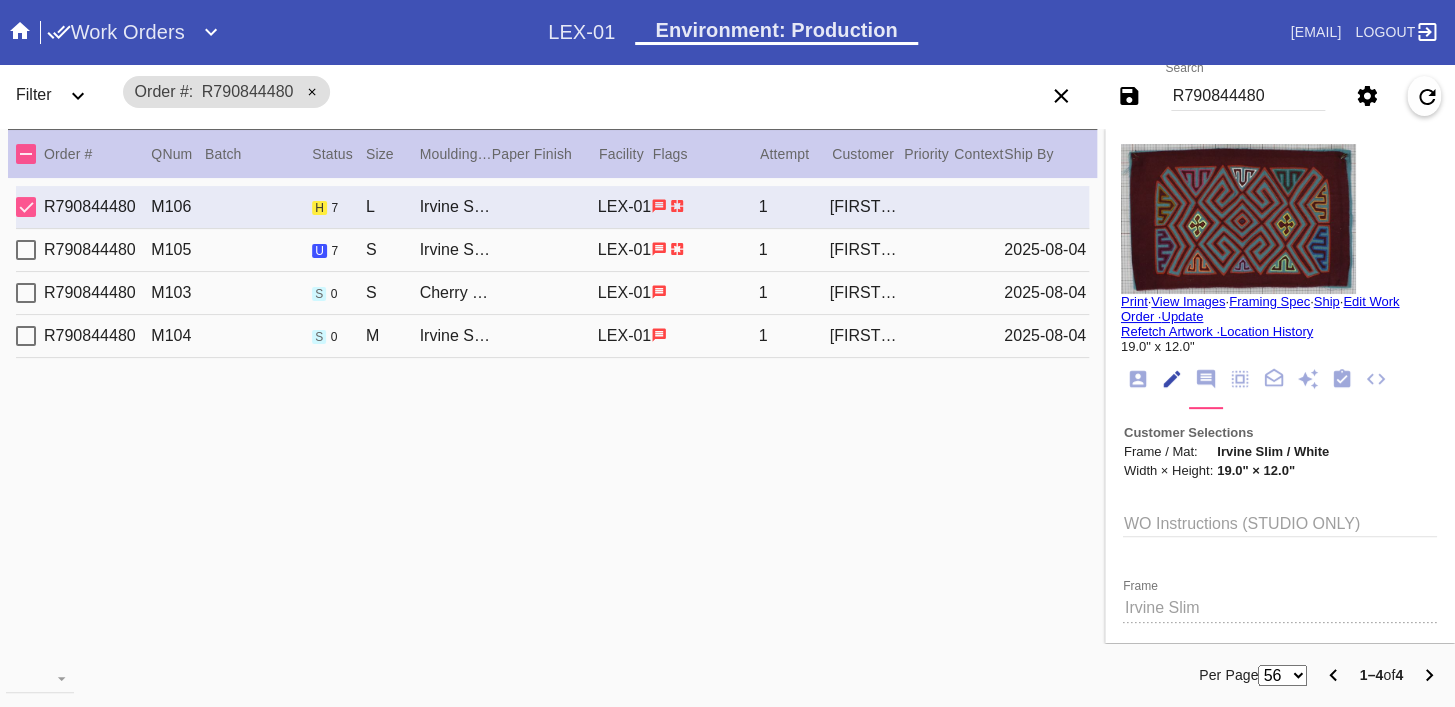 scroll, scrollTop: 73, scrollLeft: 0, axis: vertical 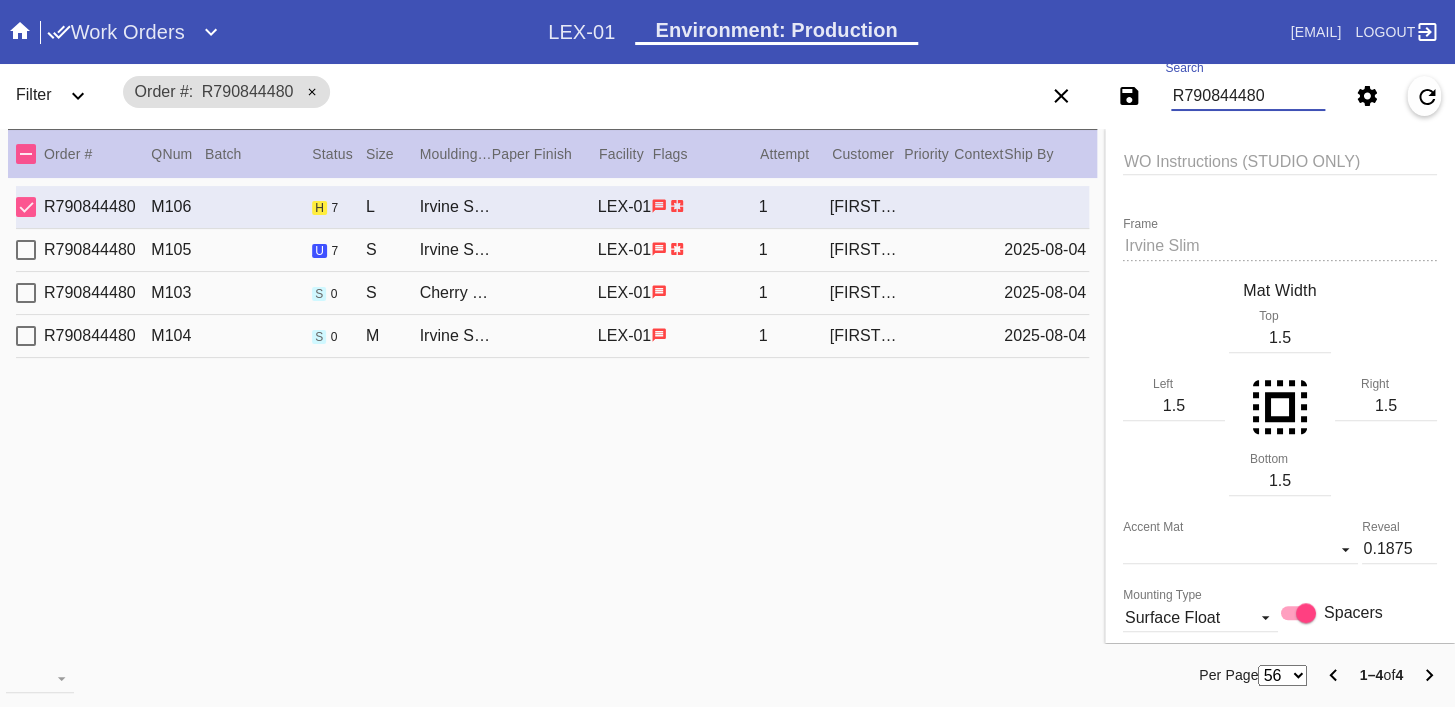 click on "R790844480" at bounding box center [1248, 96] 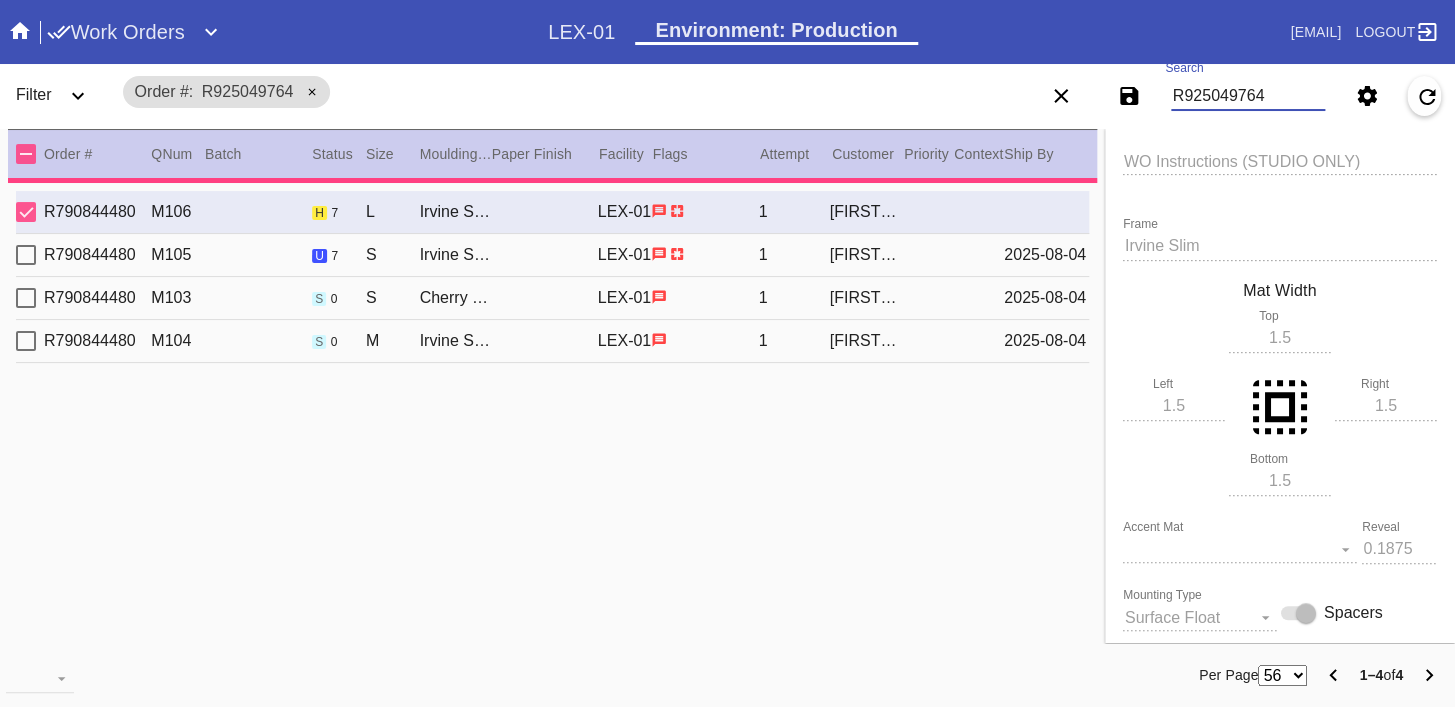 type on "2.5" 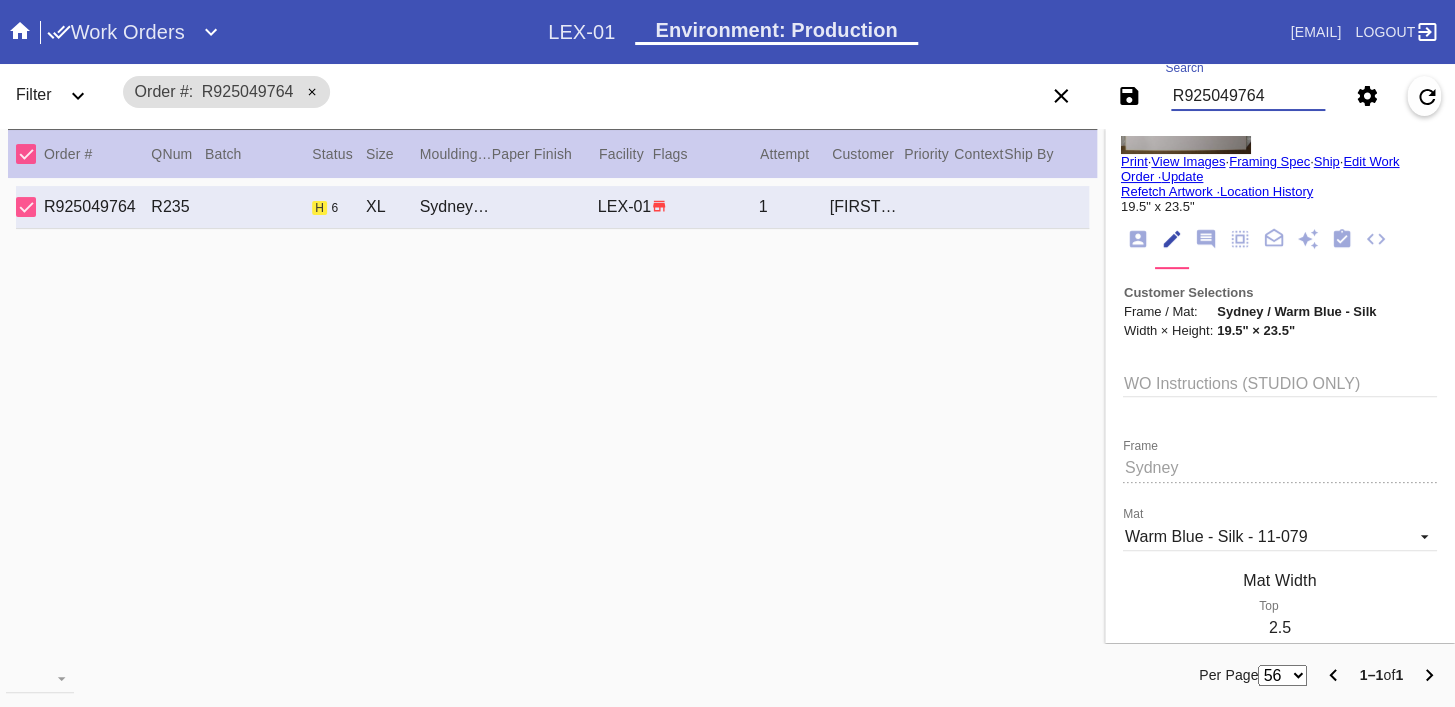 scroll, scrollTop: 0, scrollLeft: 0, axis: both 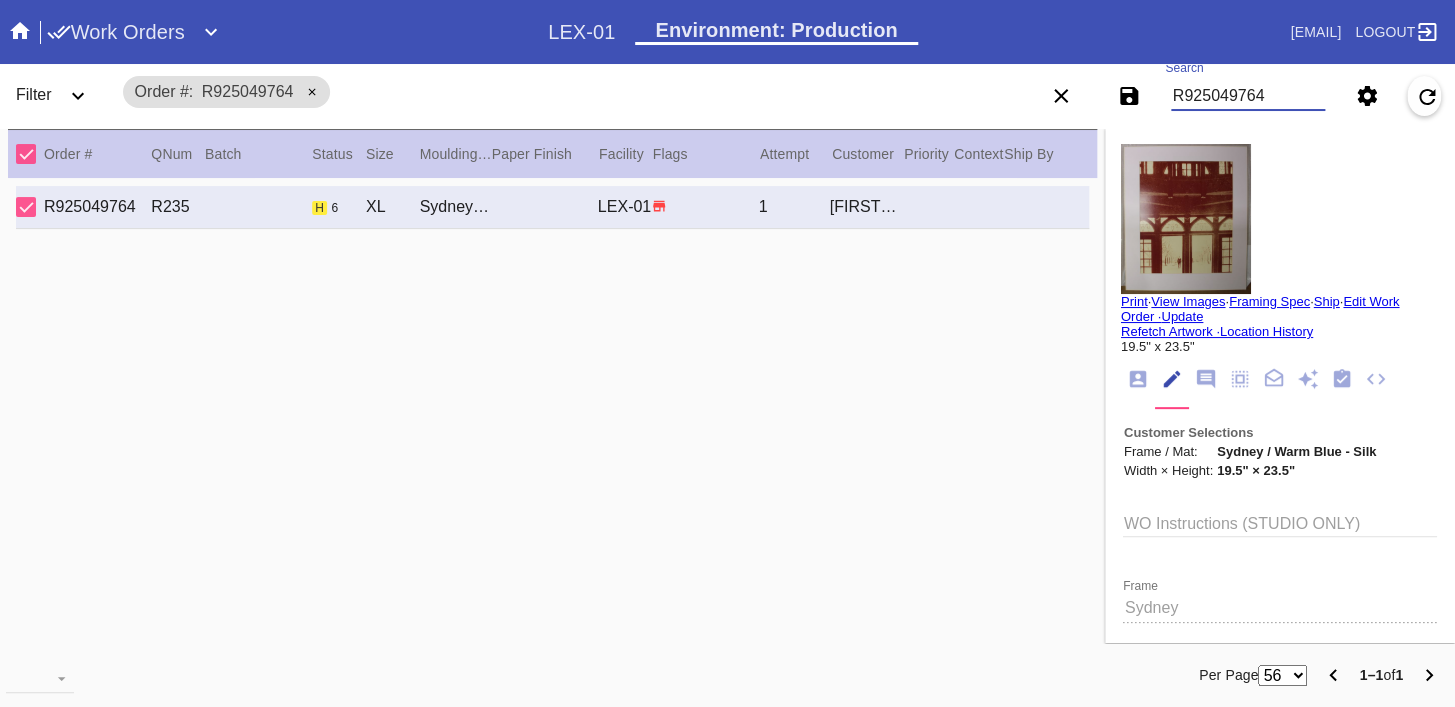 click at bounding box center [1186, 219] 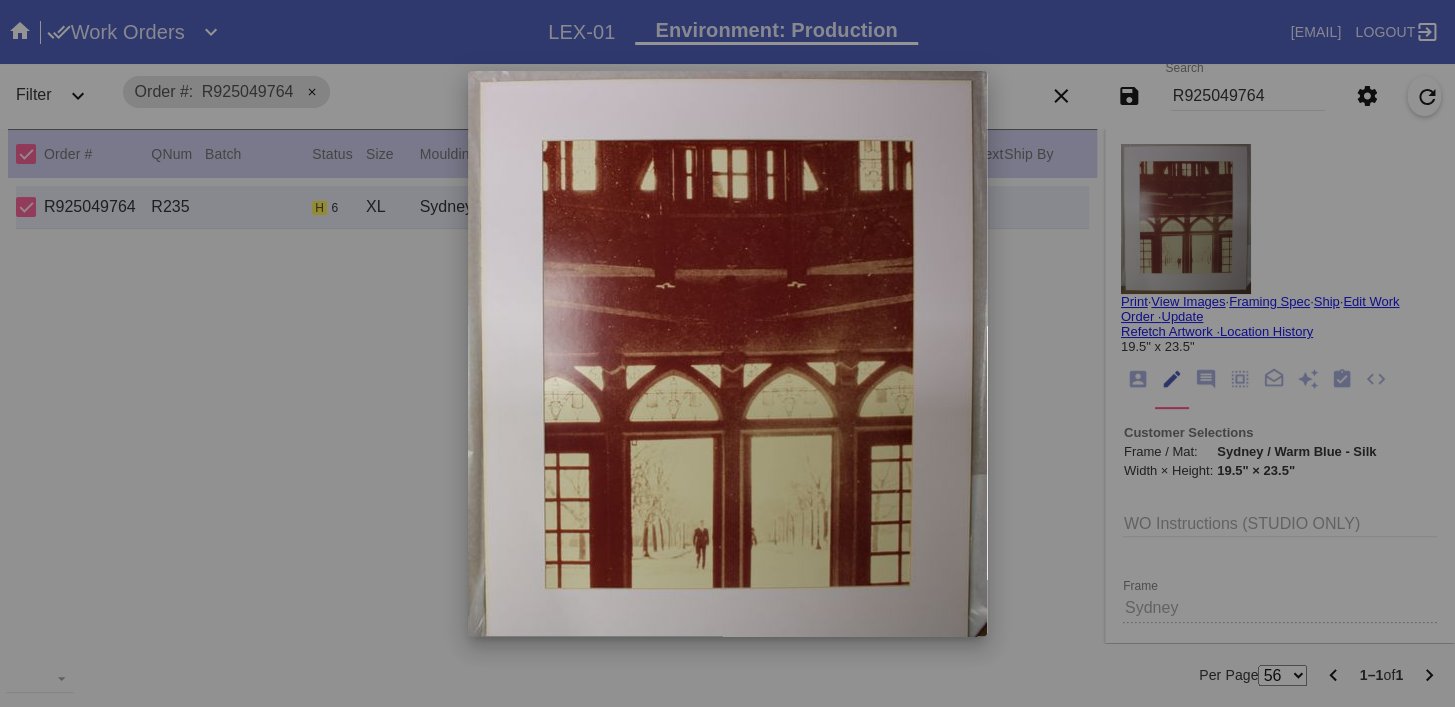 click at bounding box center (727, 353) 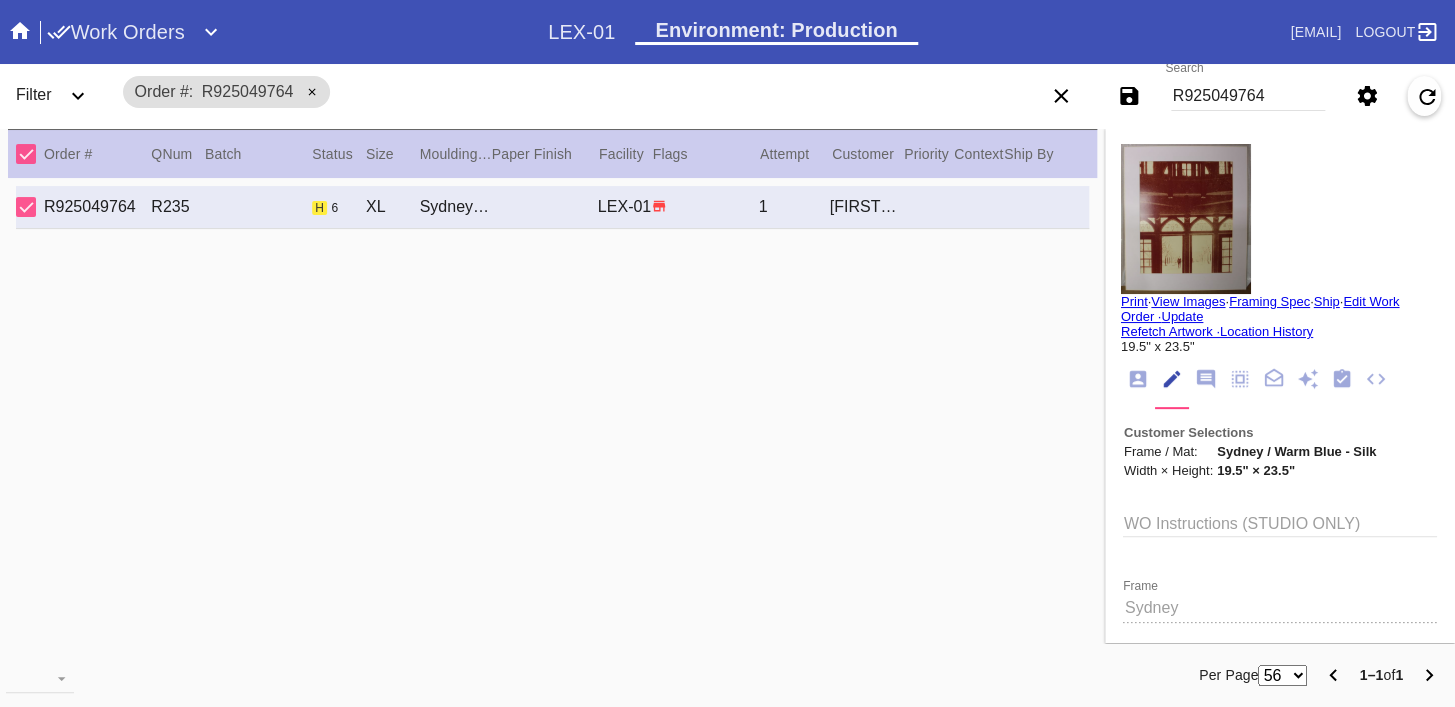 click on "R925049764" at bounding box center [1248, 96] 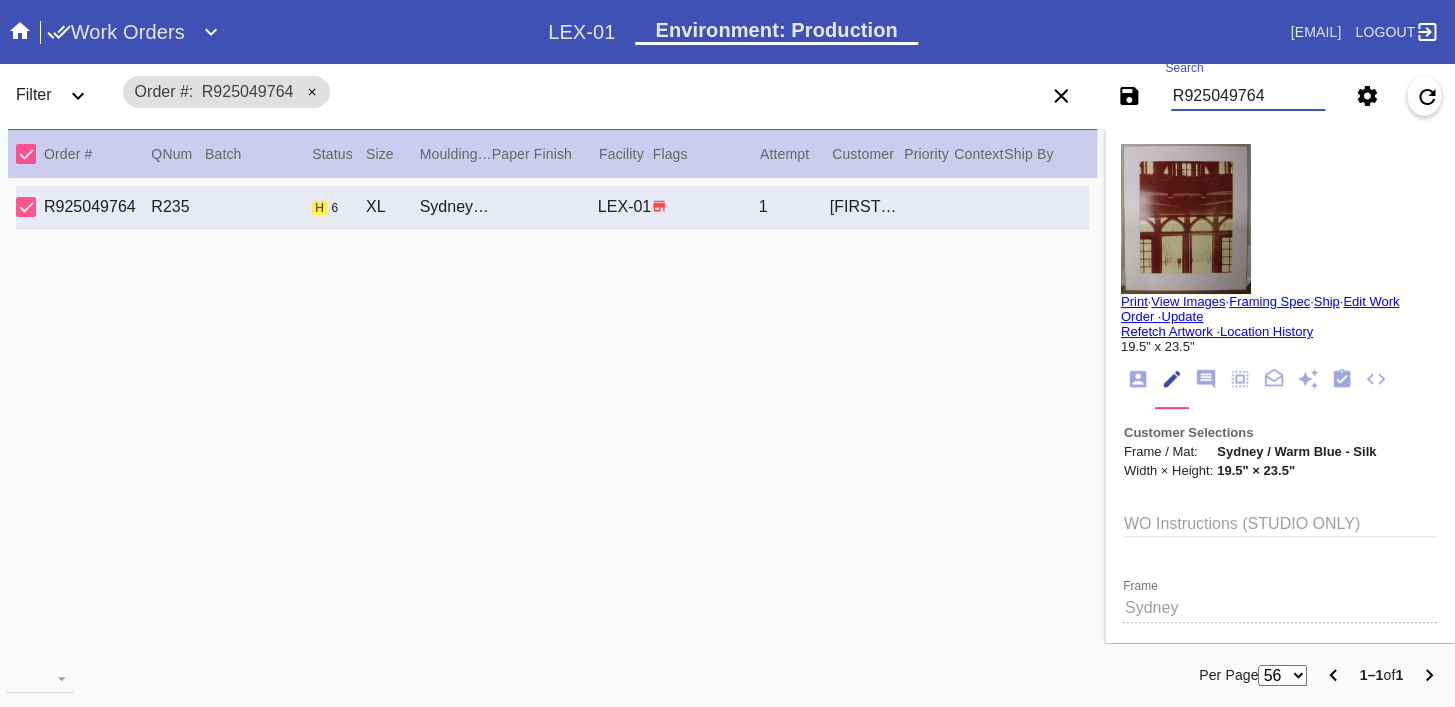 click on "R925049764" at bounding box center [1248, 96] 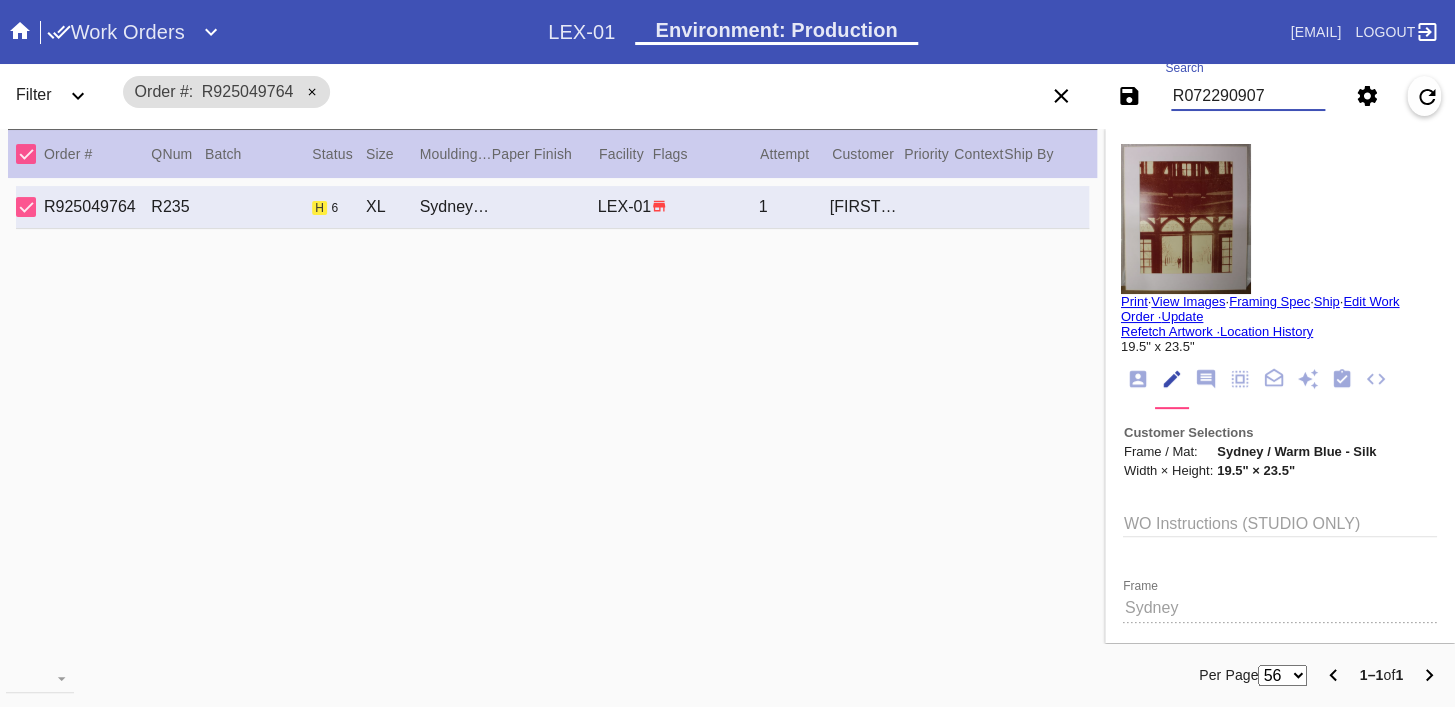 type on "R072290907" 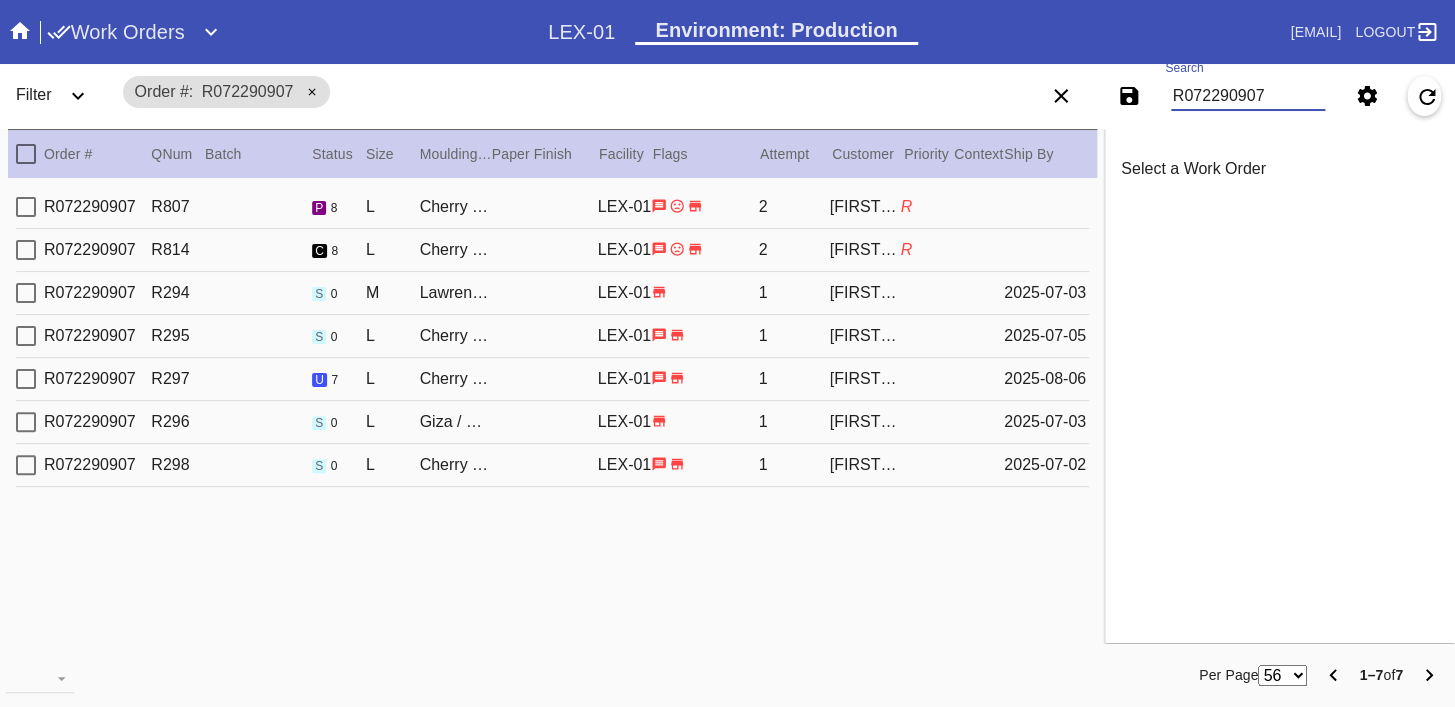 click on "R072290907 R807 p   8 L Cherry Round / No Mat LEX-01 2 Paige Tyler
R" at bounding box center (552, 207) 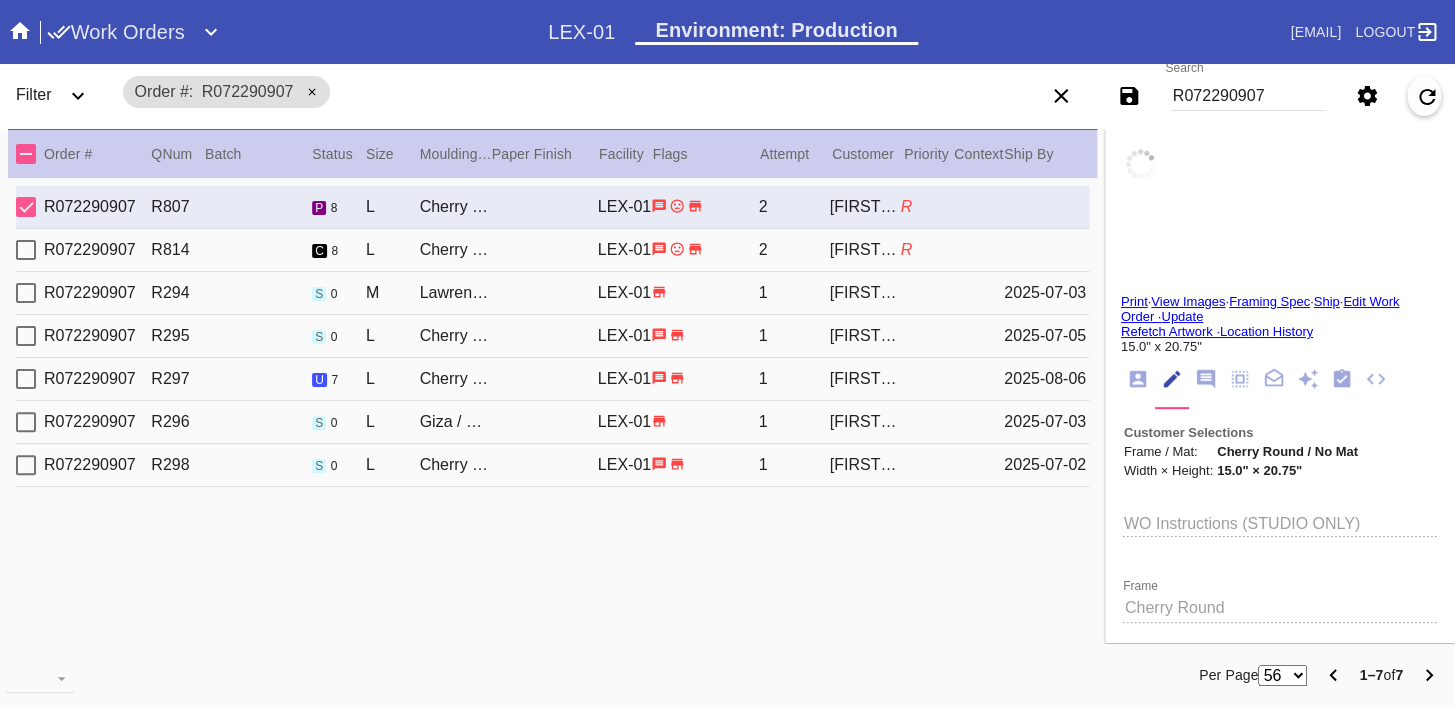 click on "R072290907 R807 p   8 L Cherry Round / No Mat LEX-01 2 Paige Tyler
R" at bounding box center (552, 207) 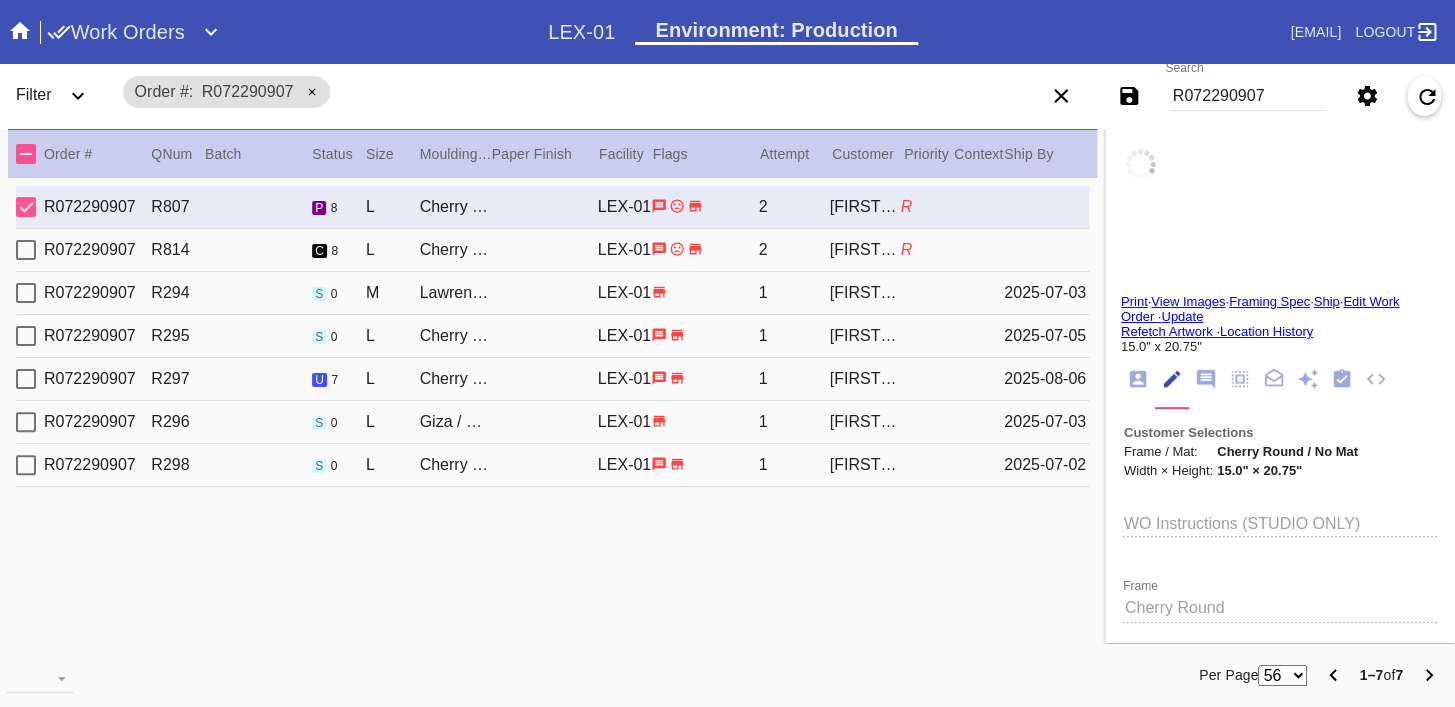 type 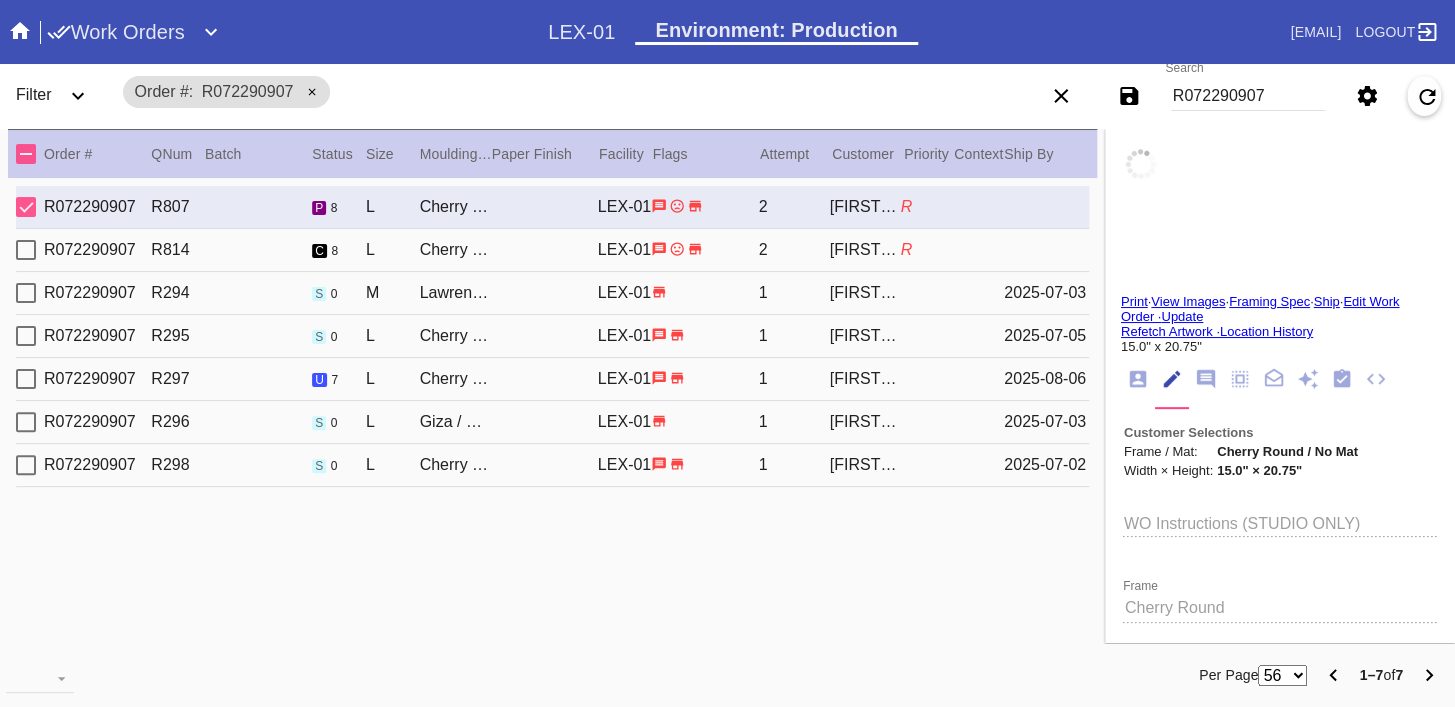 type 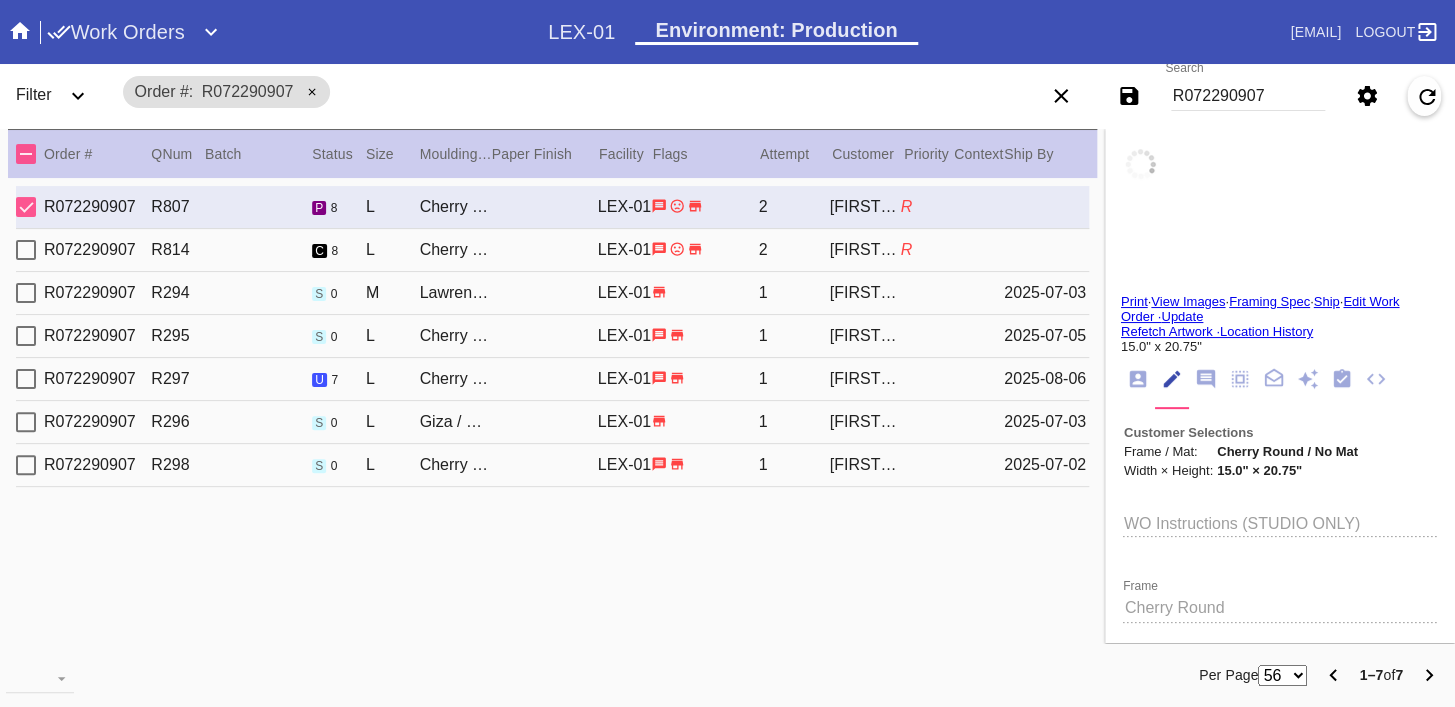 type 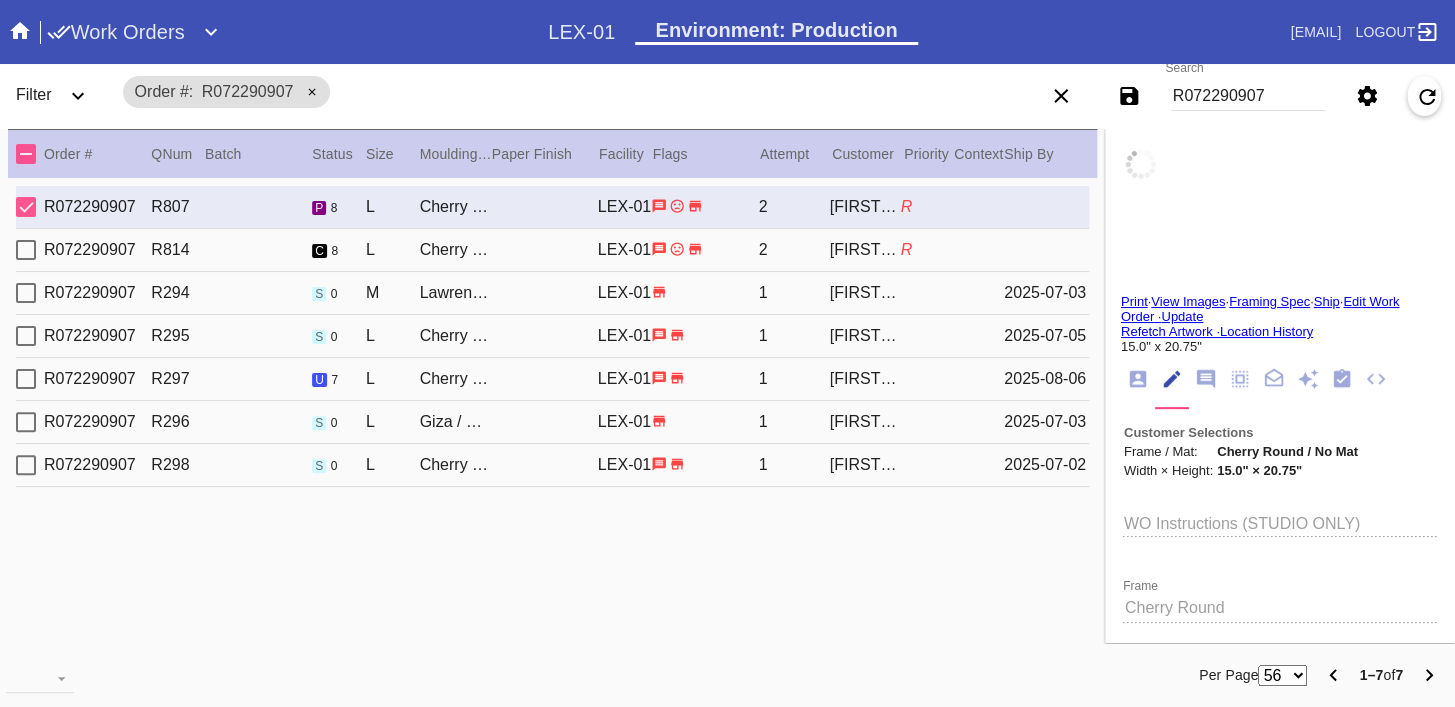 type 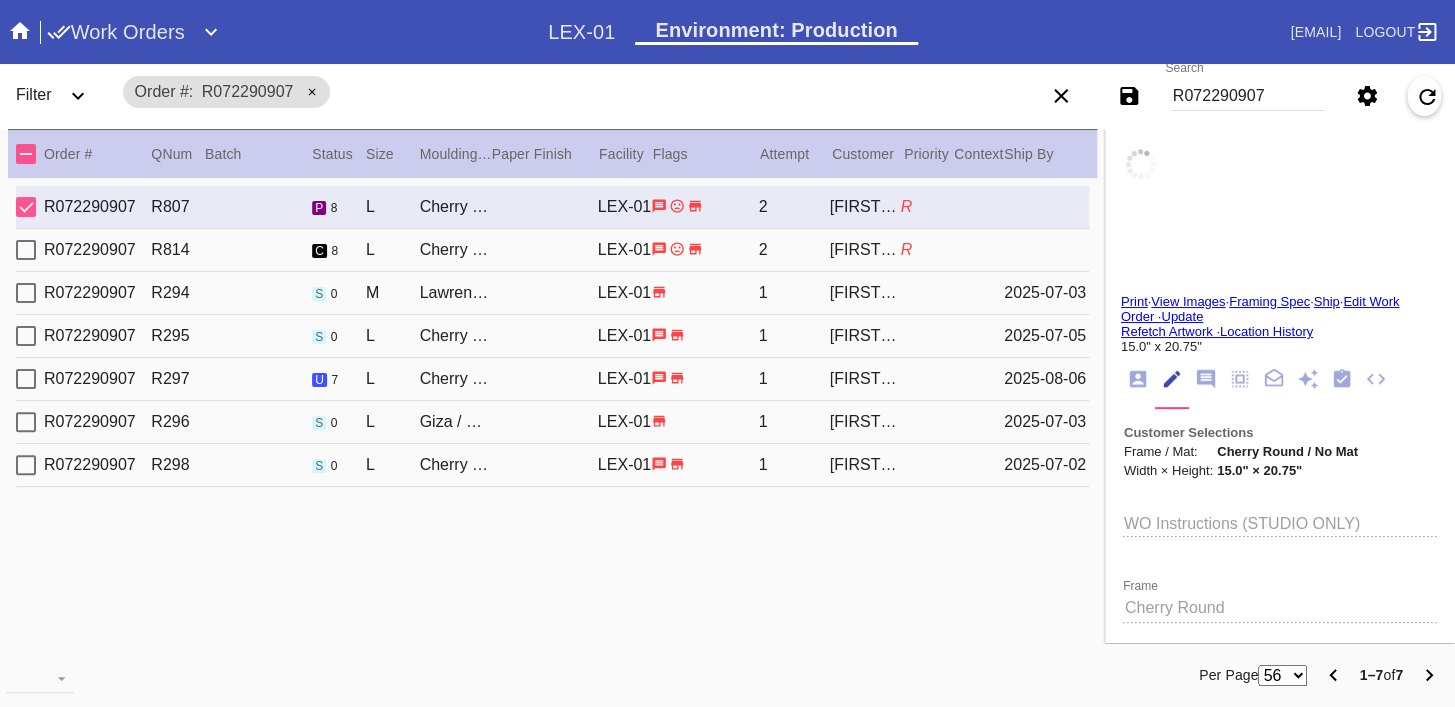 type 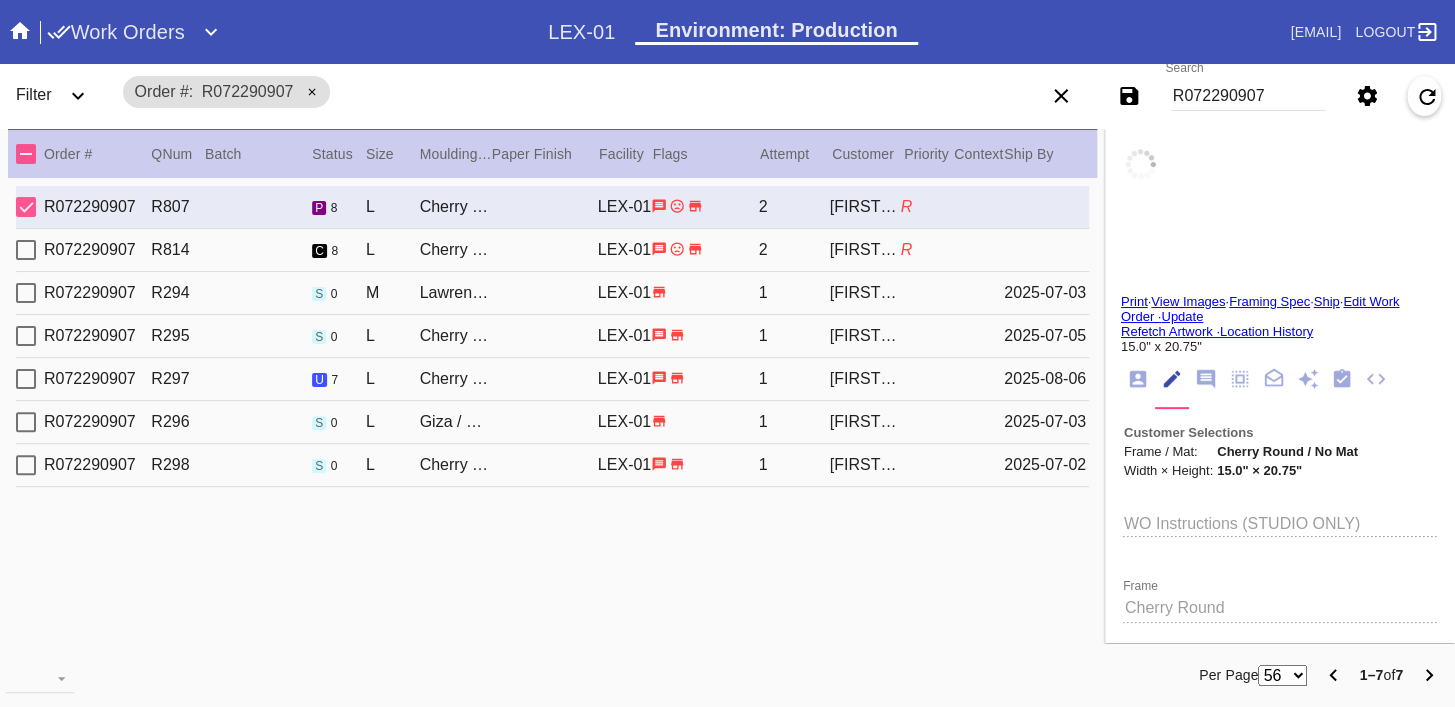 type 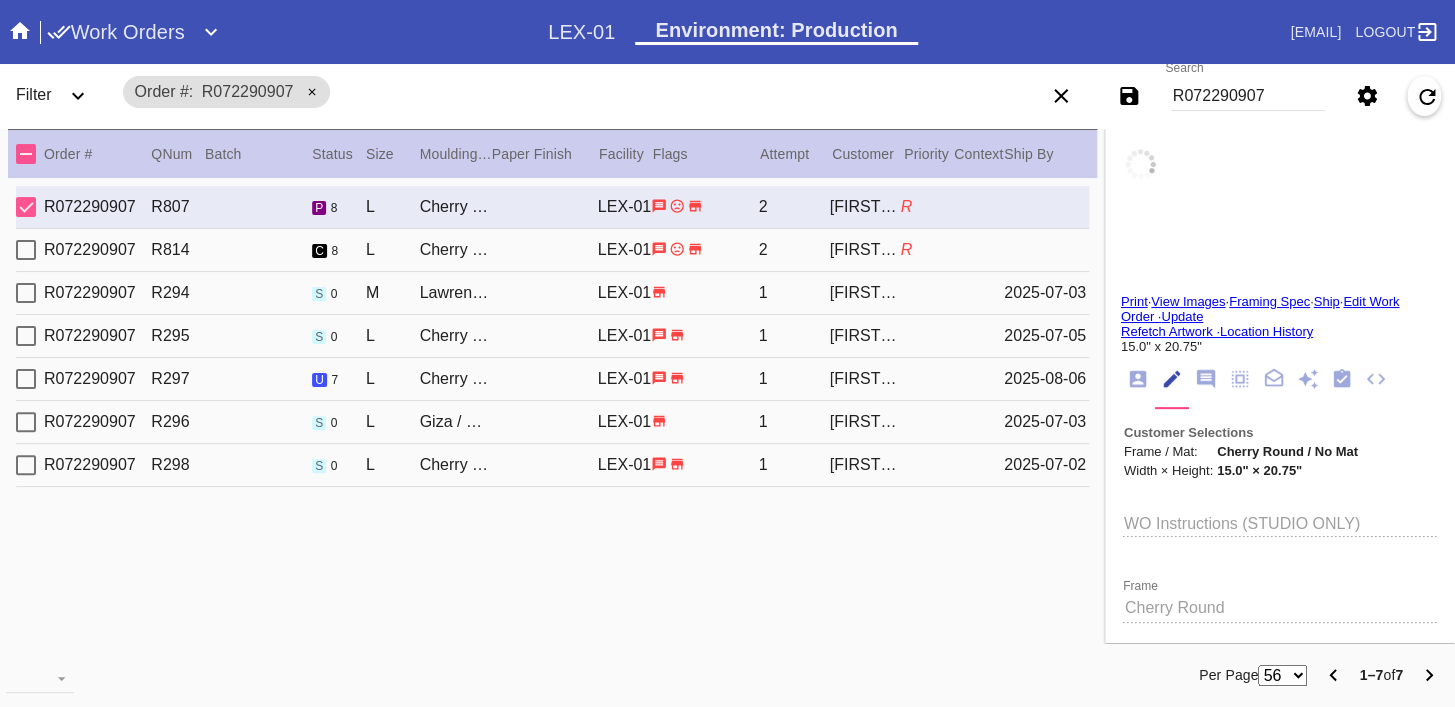 type 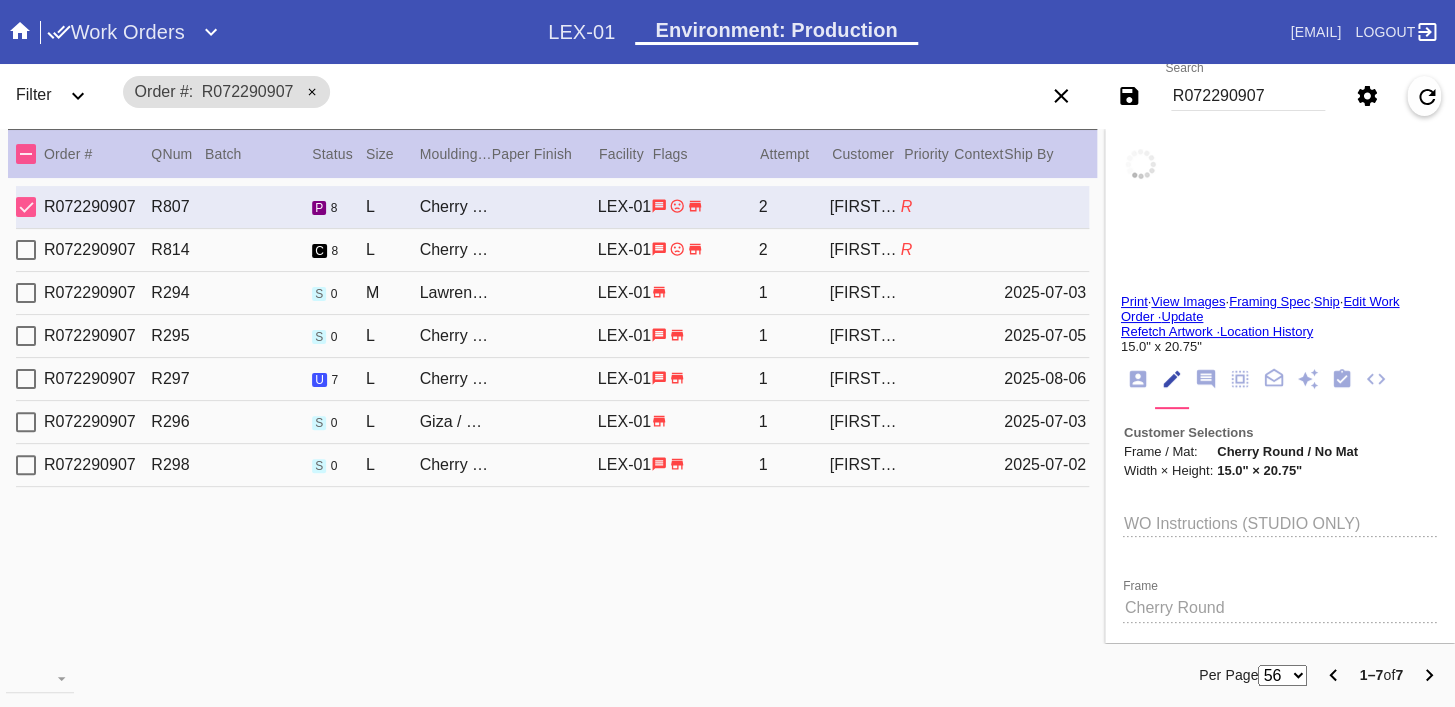 type 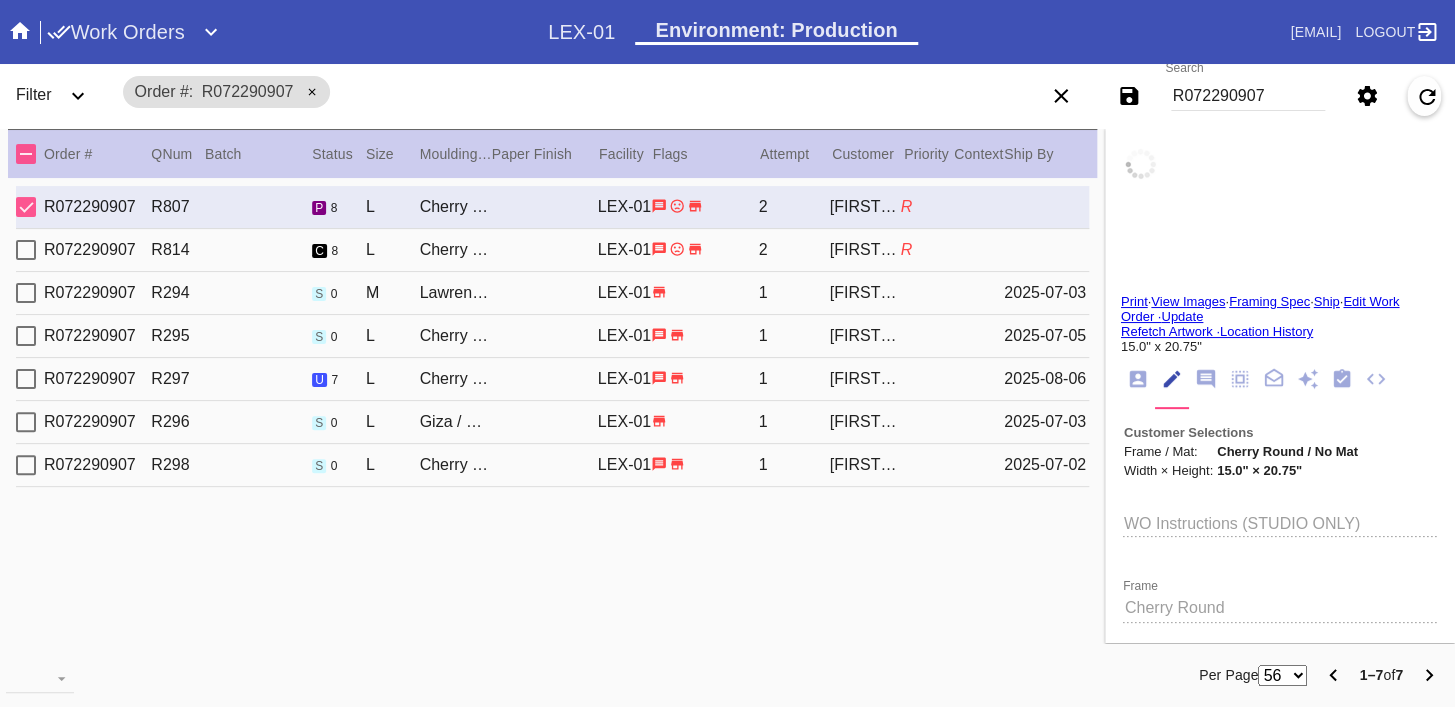 type 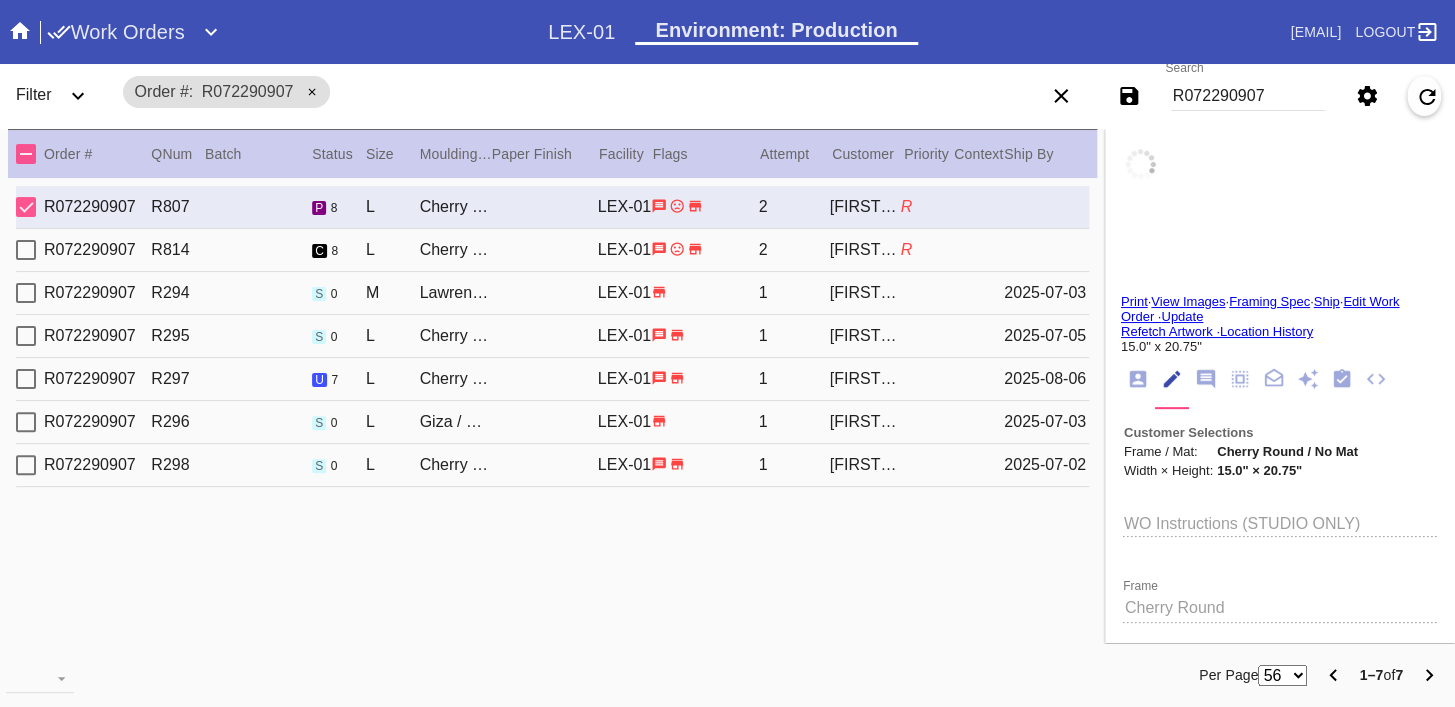 type 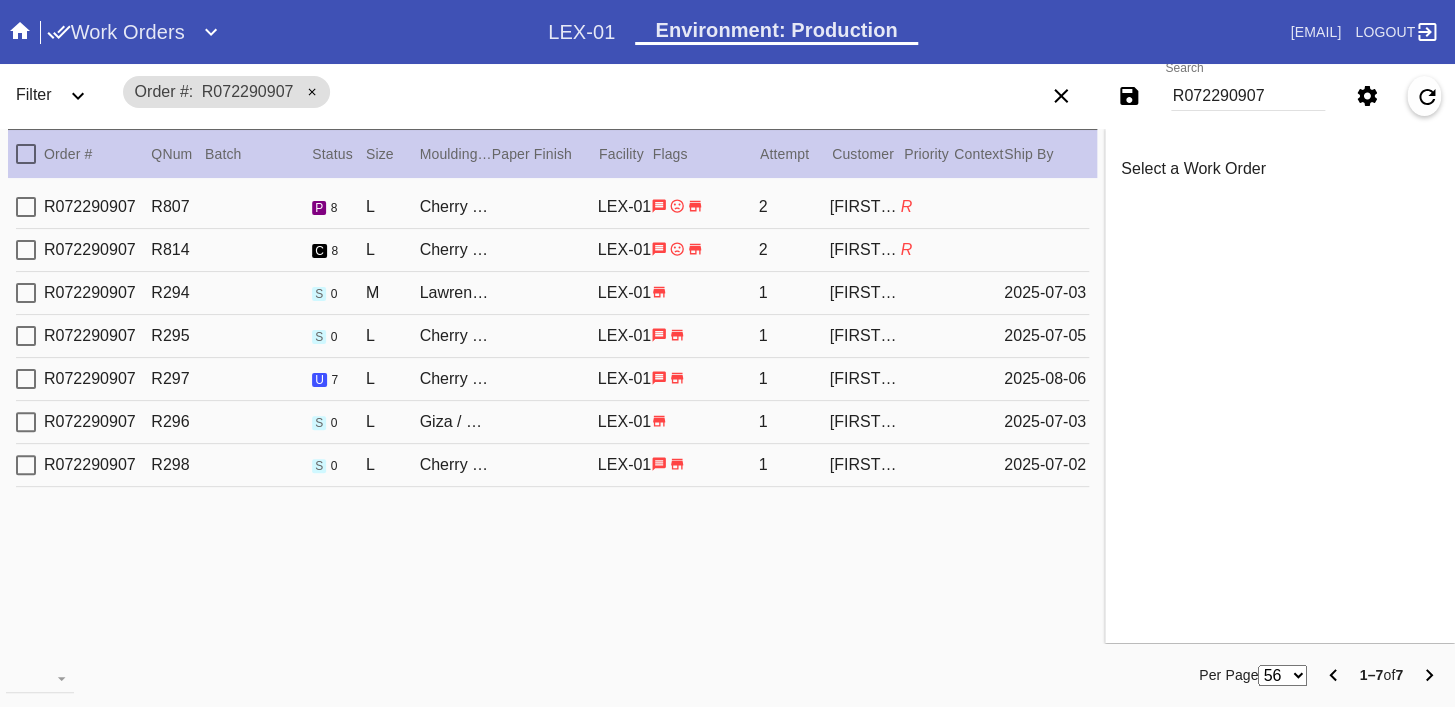 click on "R072290907 R807 p   8 L Cherry Round / No Mat LEX-01 2 Paige Tyler
R" at bounding box center [552, 207] 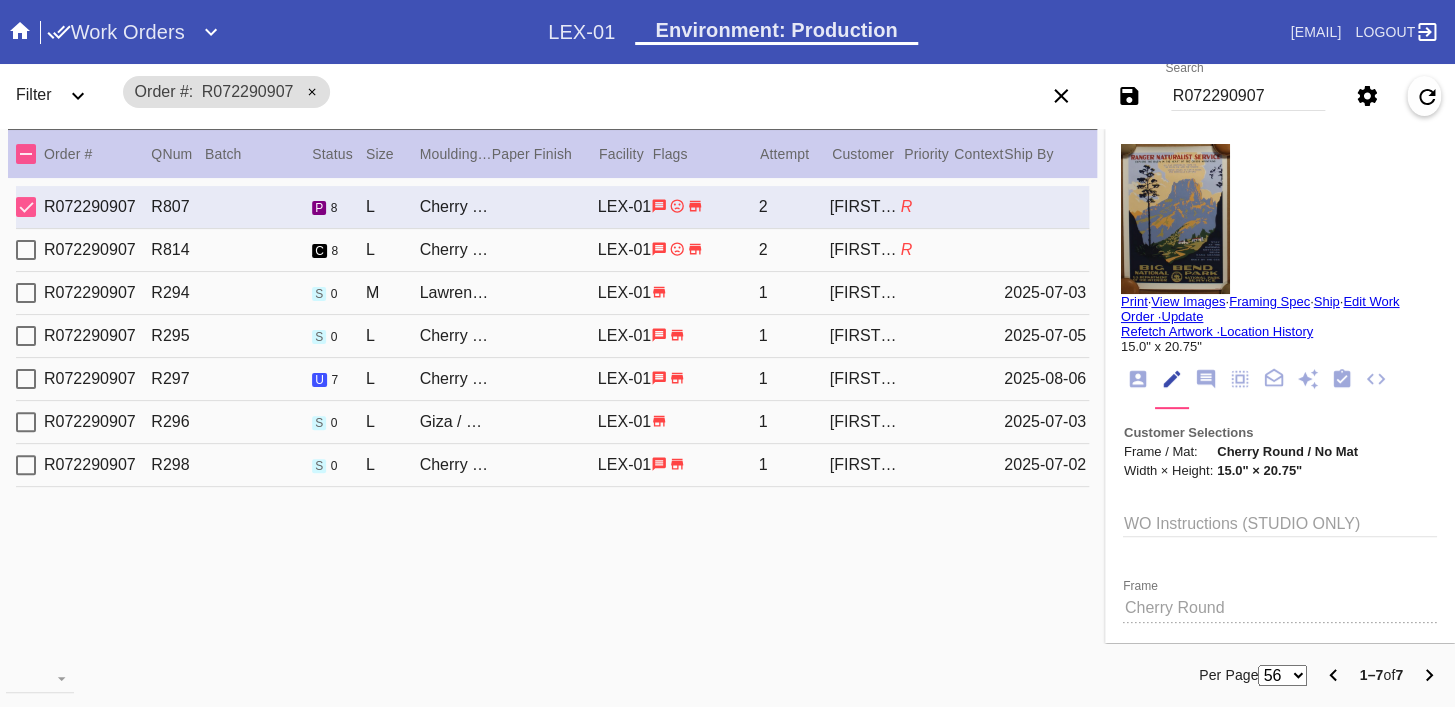 click on "R072290907 R814 c   8 L Cherry Round / No Mat LEX-01 2 Paige Tyler
R" at bounding box center (552, 250) 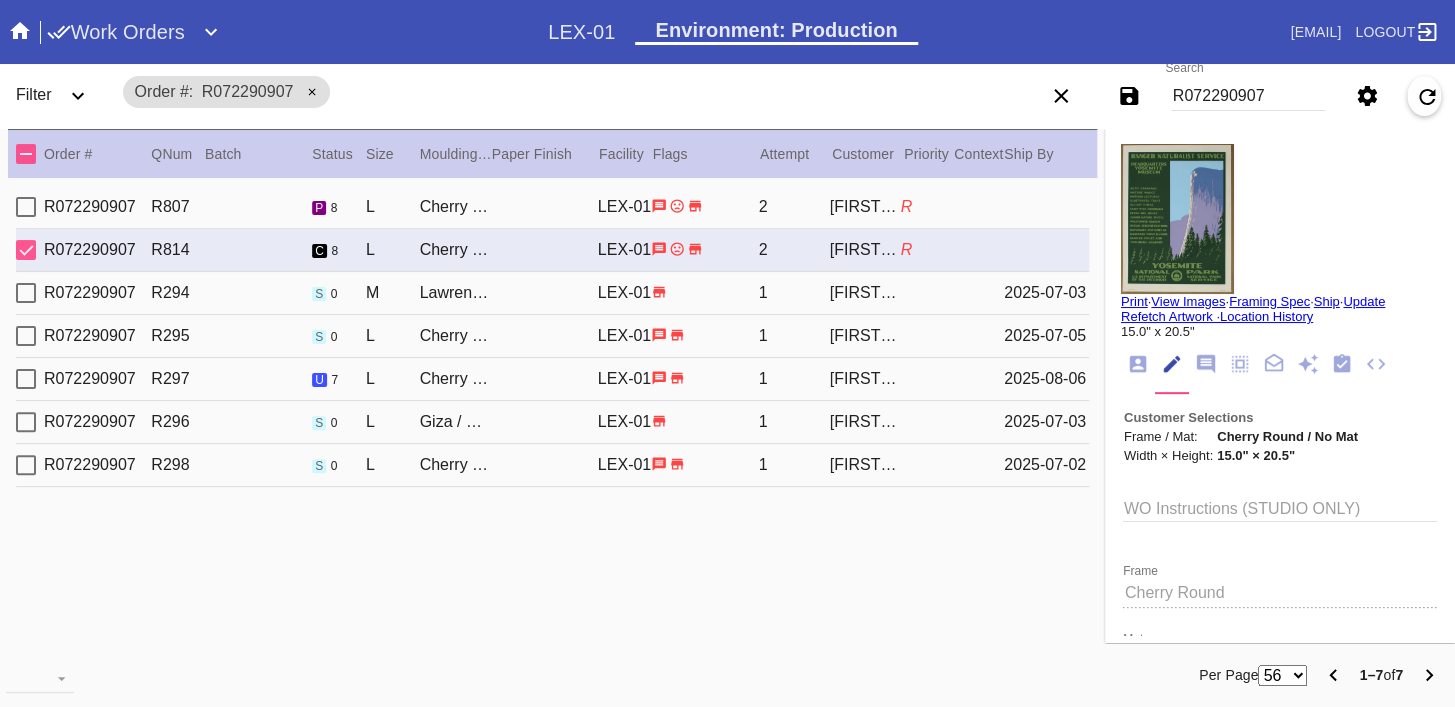 click on "R072290907 R297 u   7 L Cherry Round / No Mat LEX-01 1 Paige Tyler
2025-08-06" at bounding box center [552, 379] 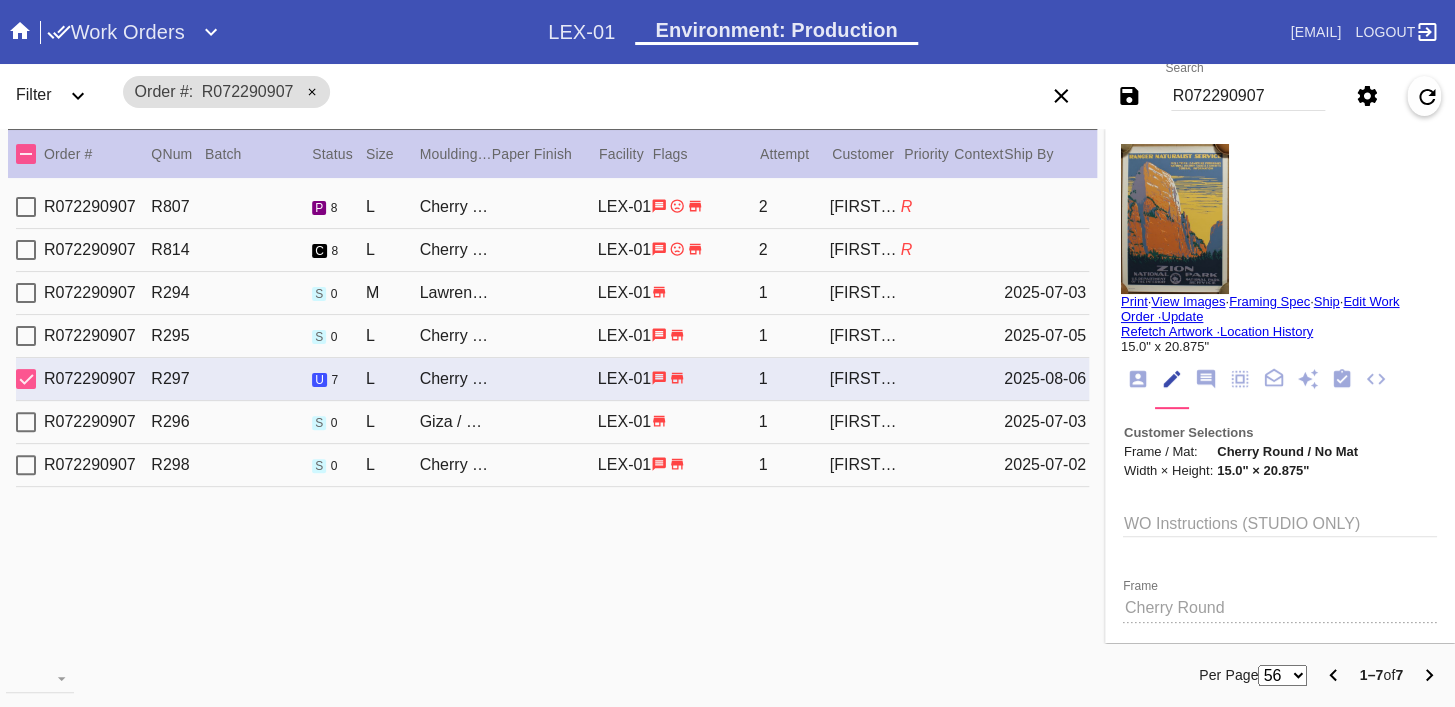 click on "R072290907 R294 s   0 M Lawrence / Vanilla LEX-01 1 Paige Tyler
2025-07-03" at bounding box center [552, 293] 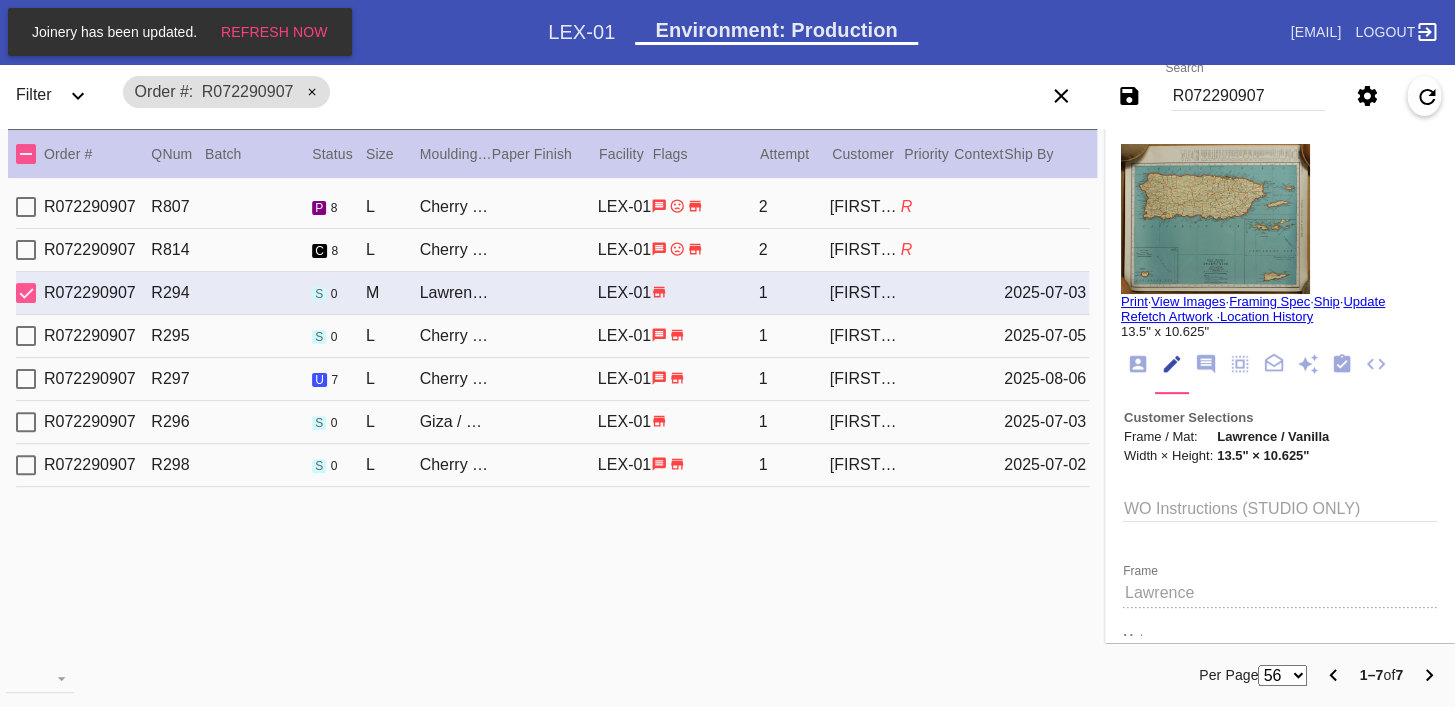 click on "R072290907 R295 s   0 L Cherry Round / No Mat LEX-01 1 Paige Tyler
2025-07-05" at bounding box center (552, 336) 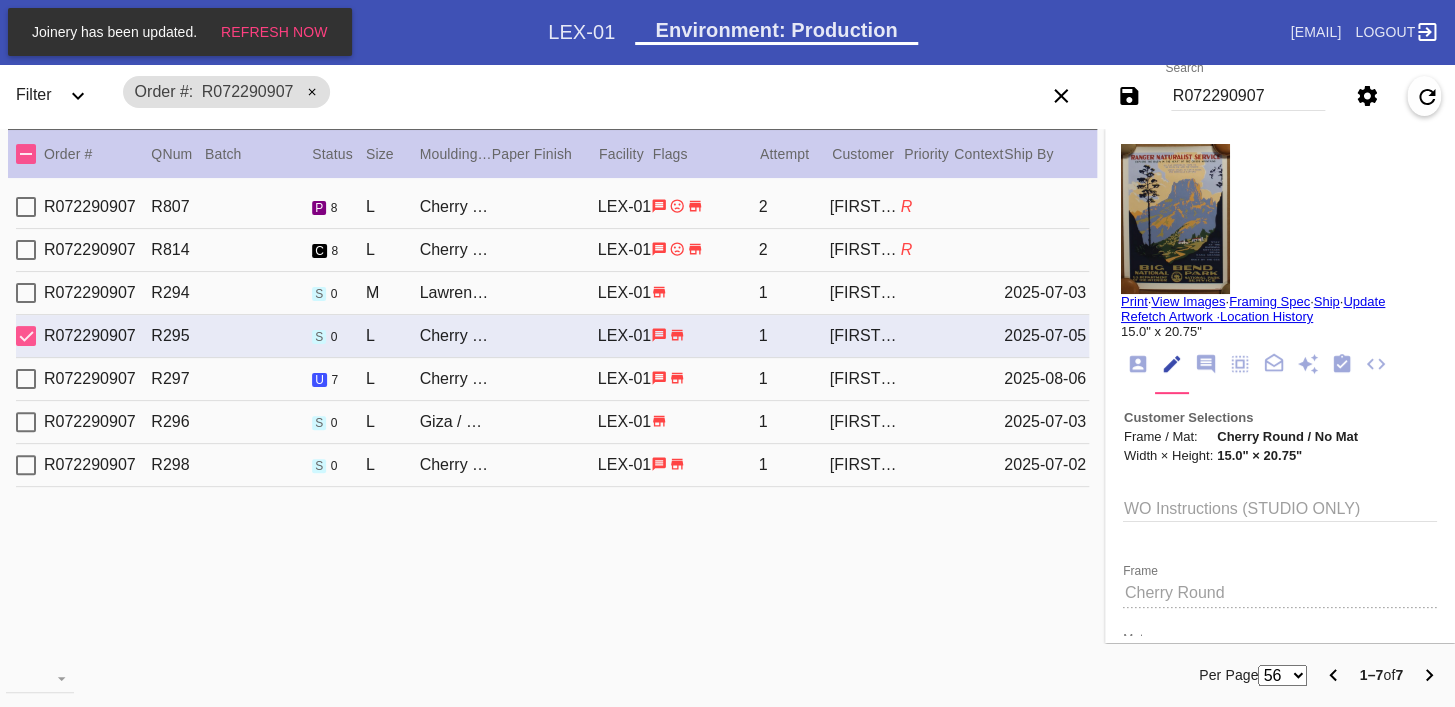 click on "R072290907 R298 s   0 L Cherry Round / No Mat LEX-01 1 Paige Tyler
2025-07-02" at bounding box center [552, 465] 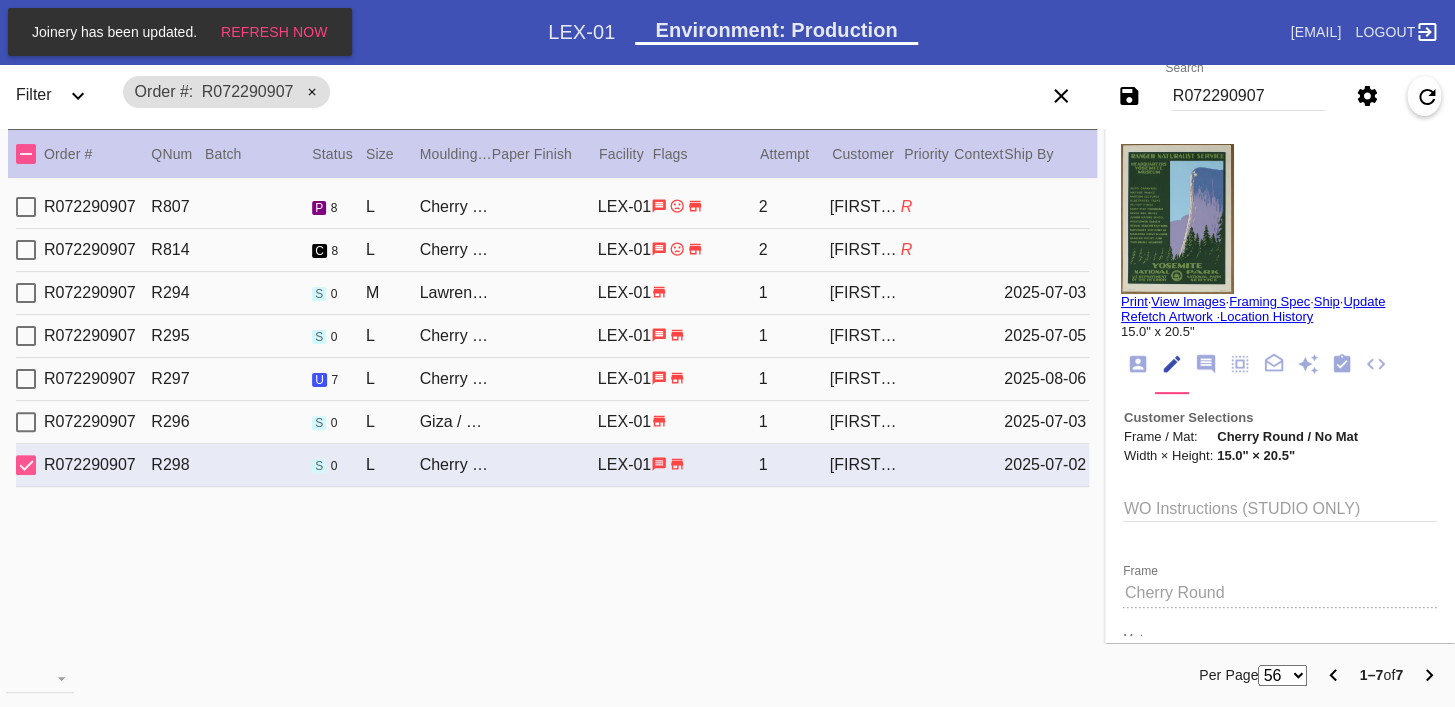 click on "R072290907 R296 s   0 L Giza / No Mat LEX-01 1 Paige Tyler
2025-07-03" at bounding box center [552, 422] 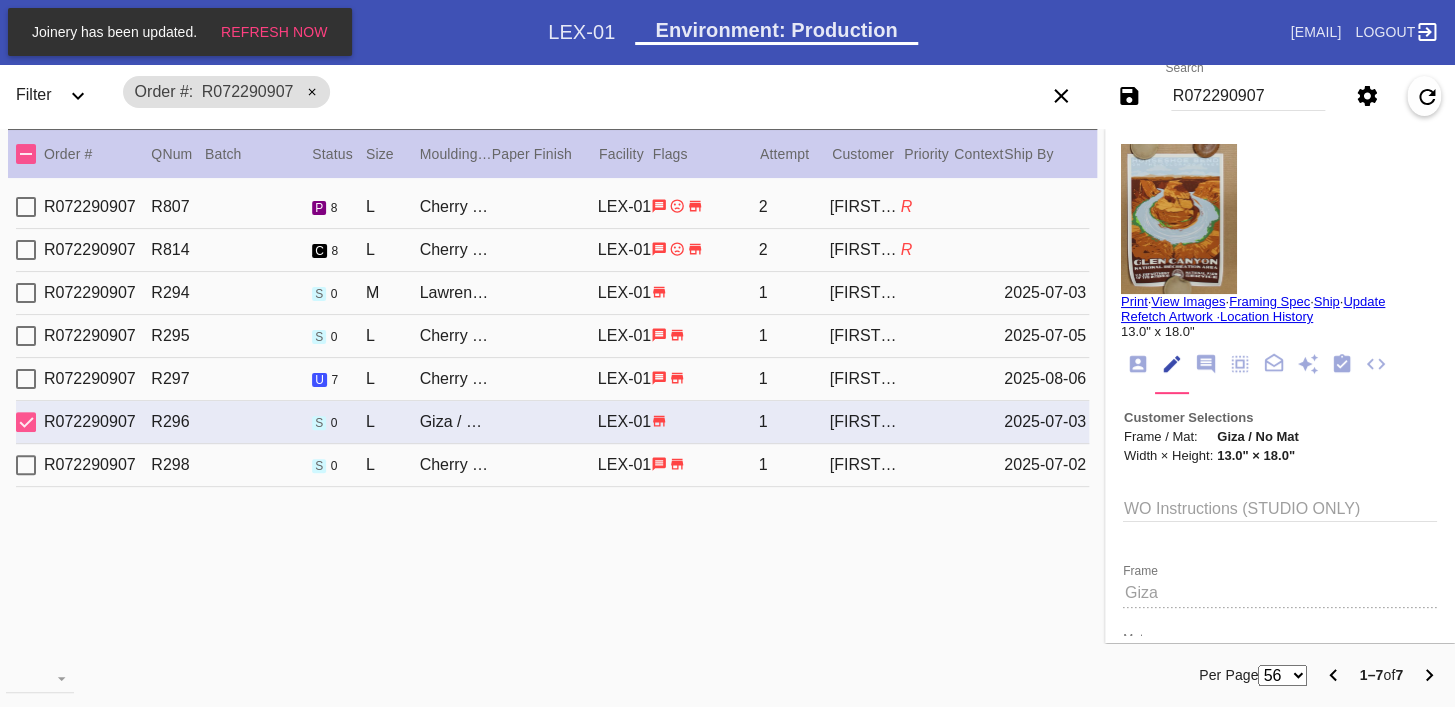click on "R072290907" at bounding box center (1248, 96) 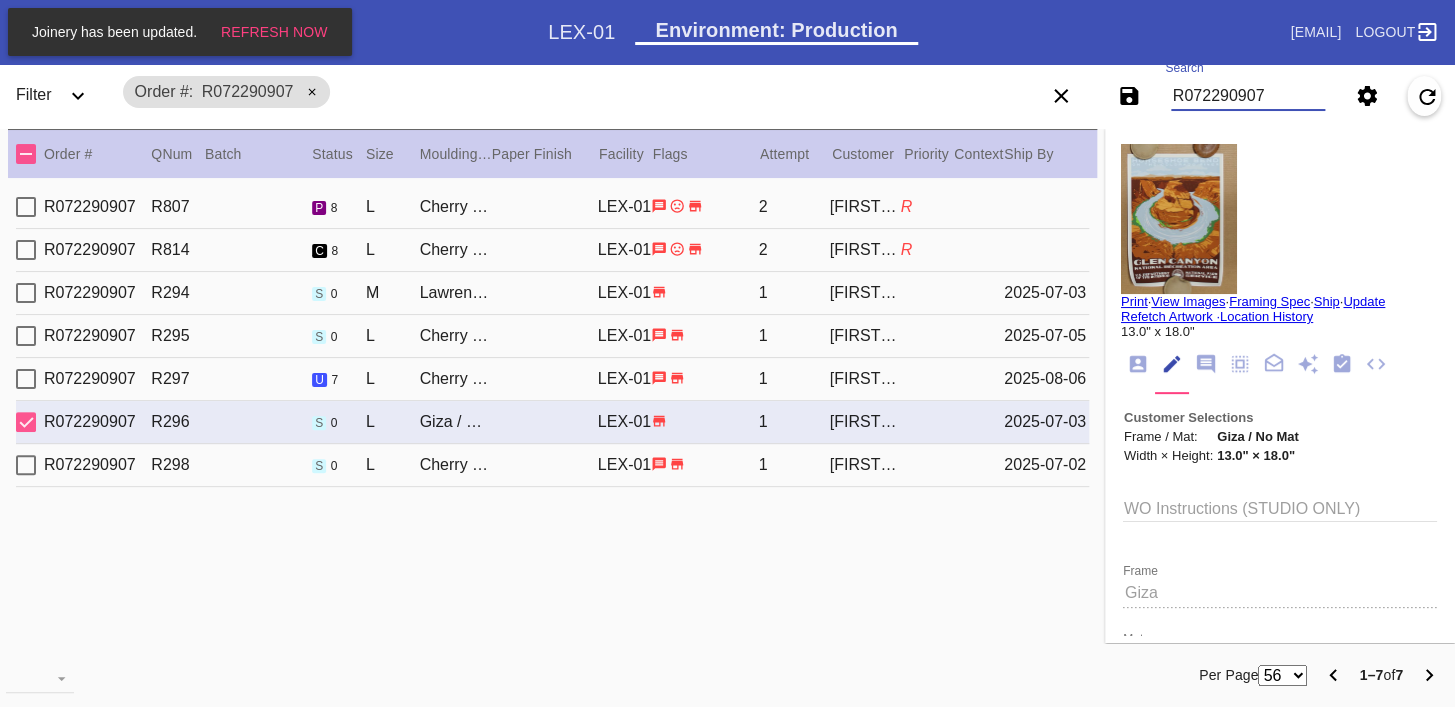 click on "R072290907" at bounding box center [1248, 96] 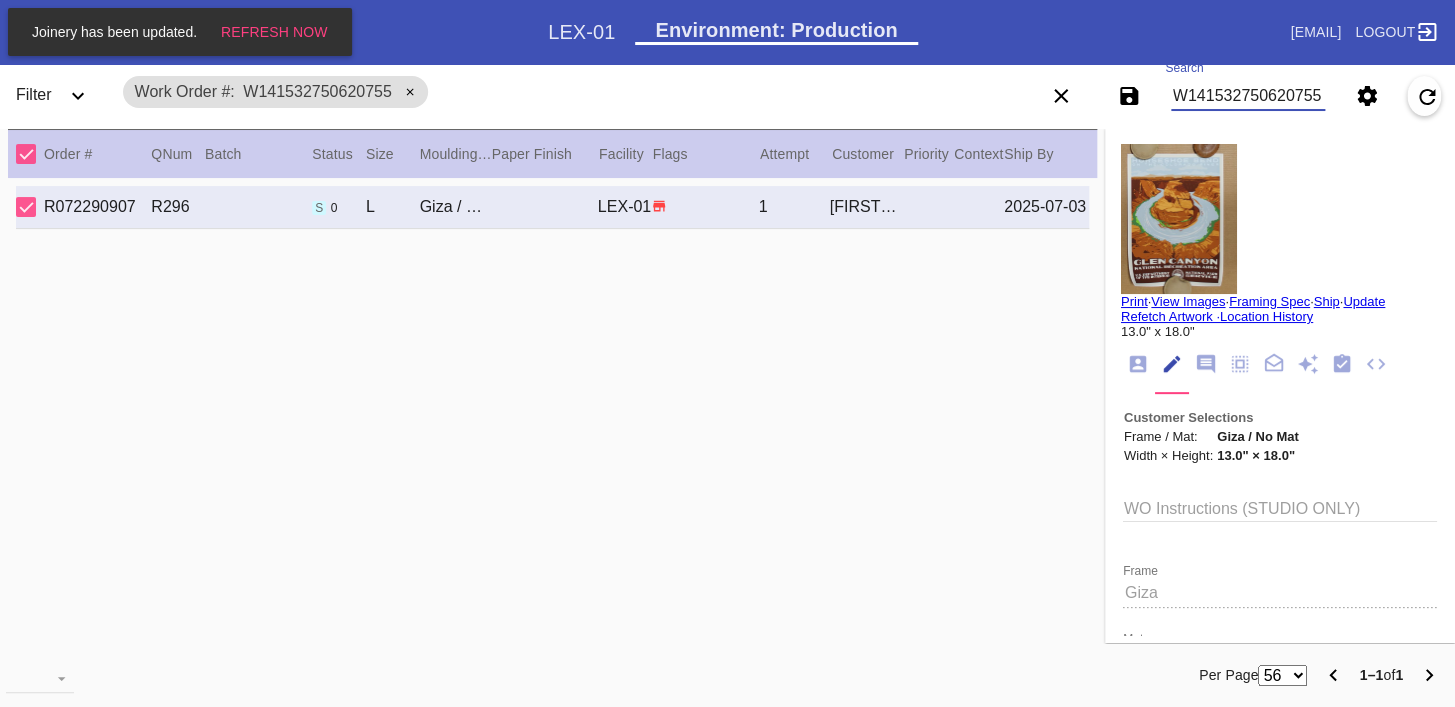 type on "W141532750620755" 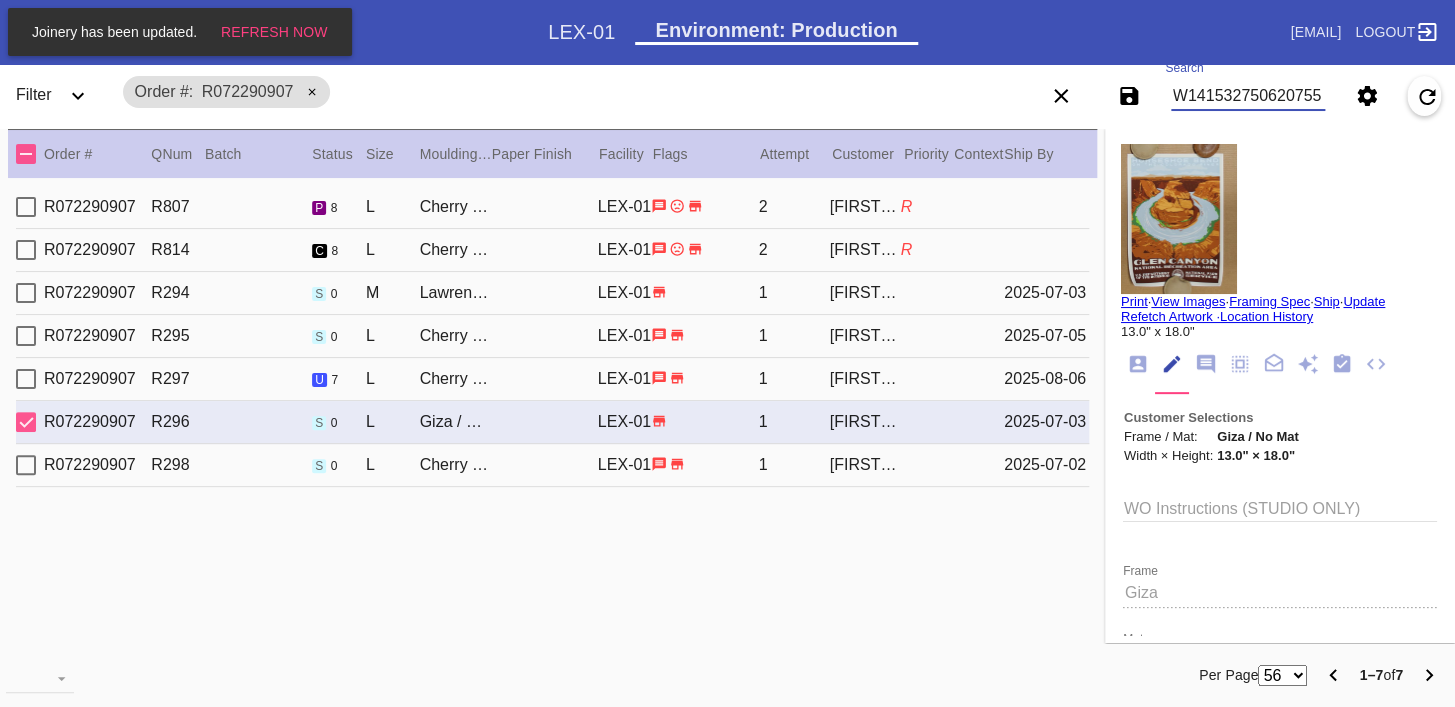 click on "R072290907 R807 p   8 L Cherry Round / No Mat LEX-01 2 Paige Tyler
R" at bounding box center [552, 207] 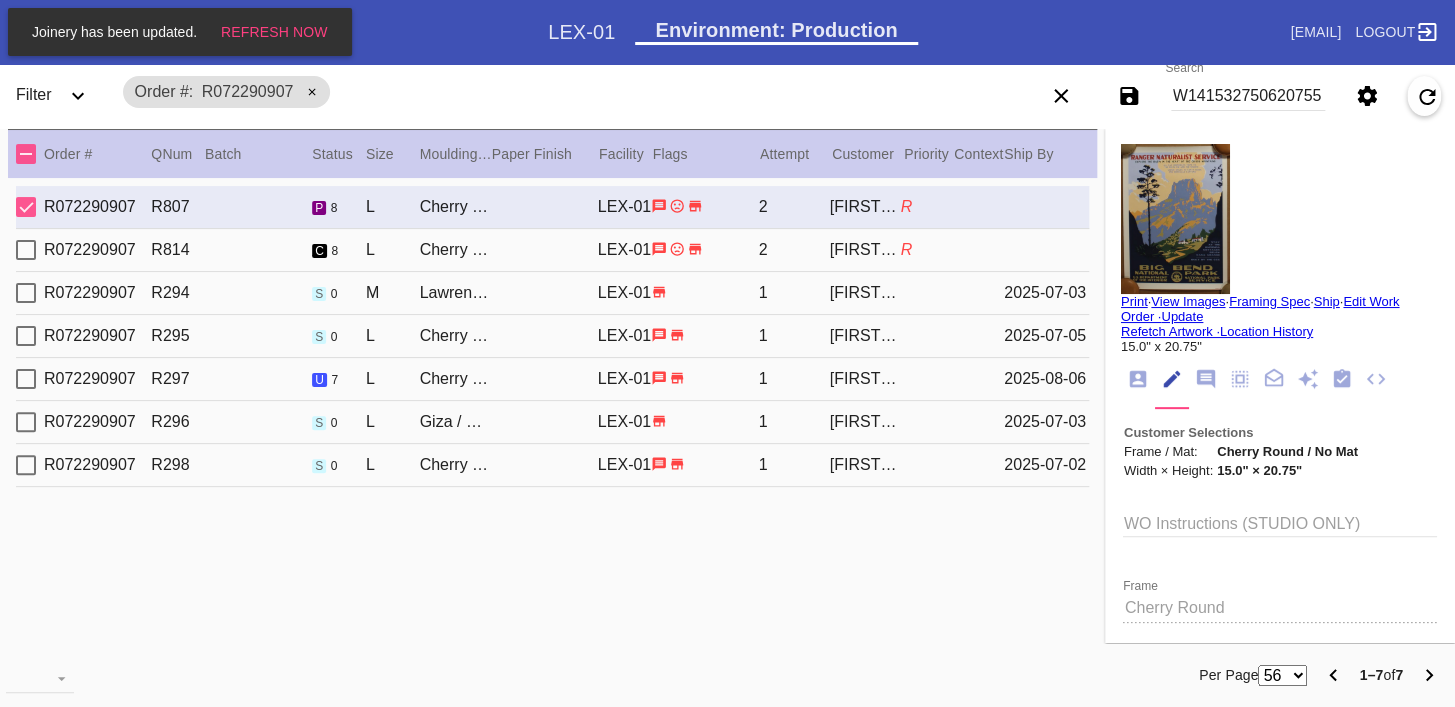 click on "R072290907 R814 c   8 L Cherry Round / No Mat LEX-01 2 Paige Tyler
R" at bounding box center (552, 250) 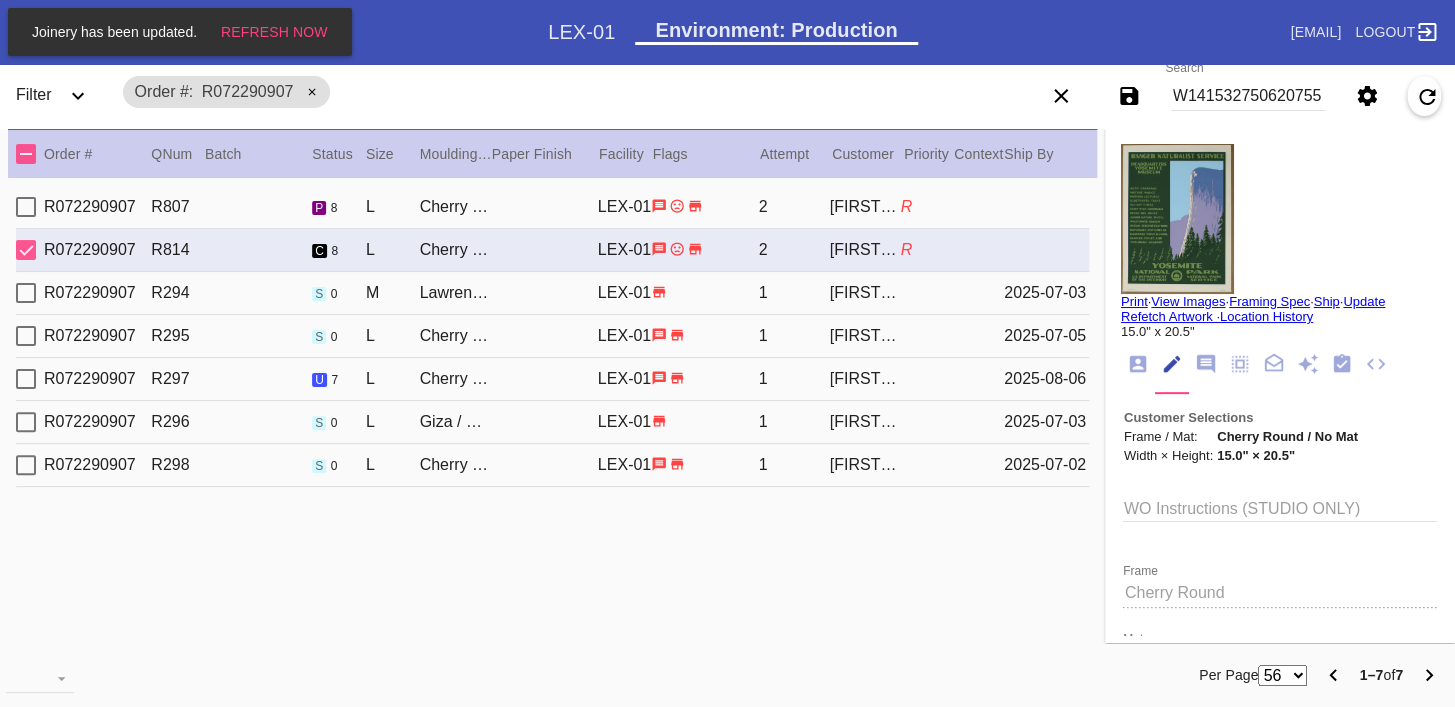 click on "R072290907 R298 s   0 L Cherry Round / No Mat LEX-01 1 Paige Tyler
2025-07-02" at bounding box center [552, 465] 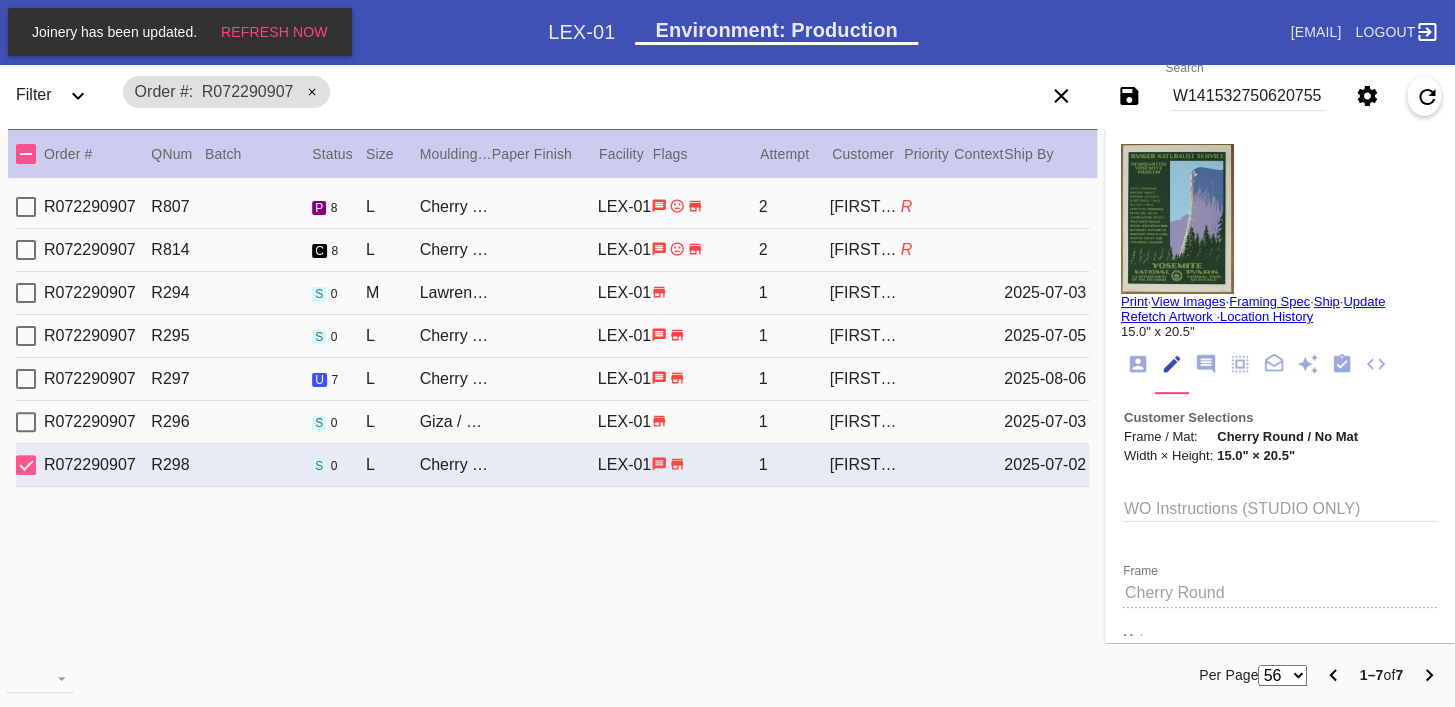 click on "R072290907 R296 s   0 L Giza / No Mat LEX-01 1 Paige Tyler
2025-07-03" at bounding box center [552, 422] 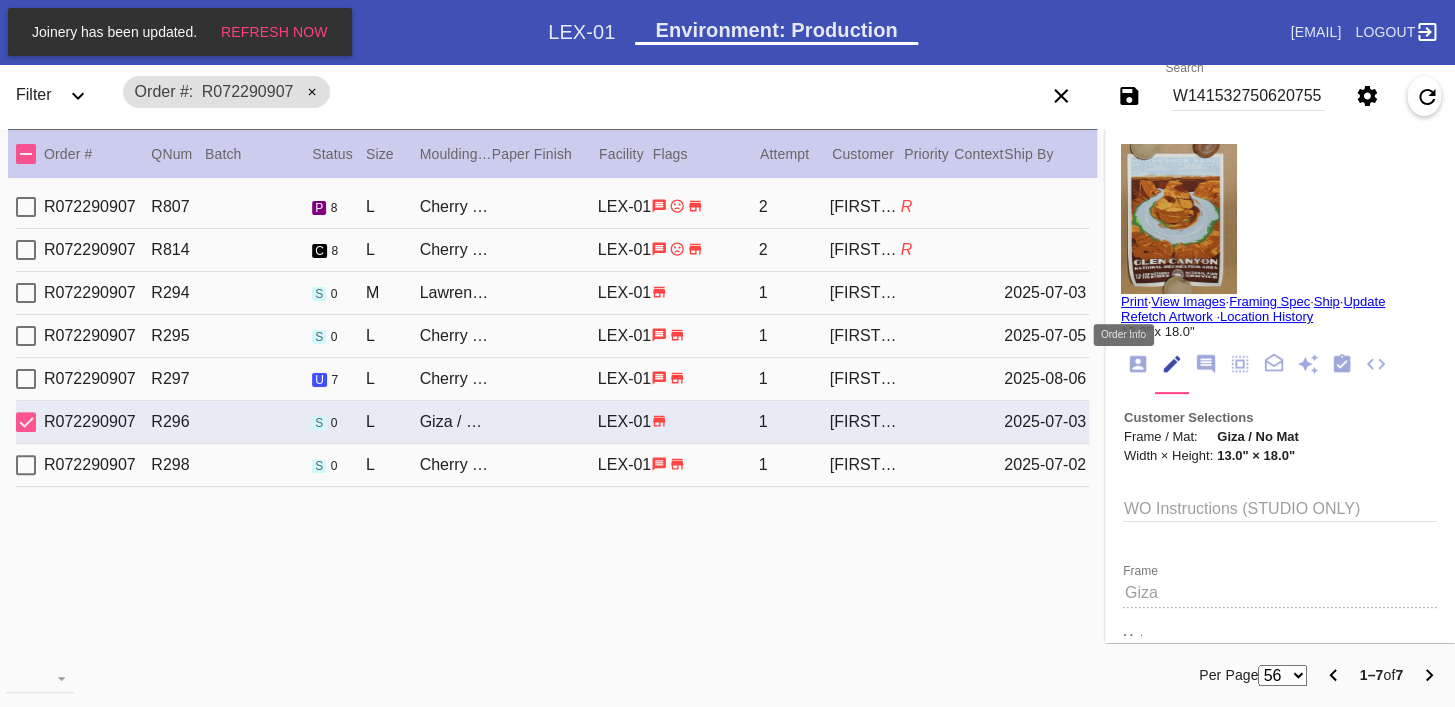 click 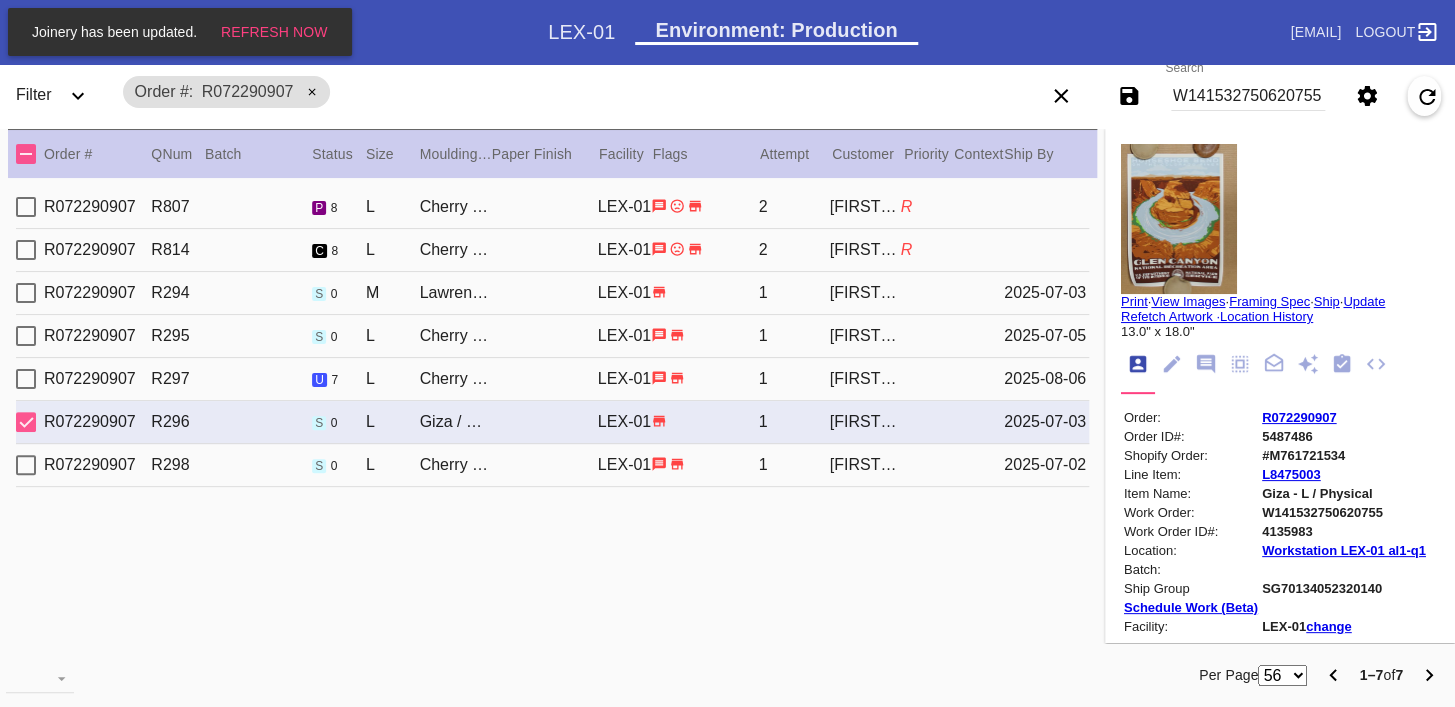 click 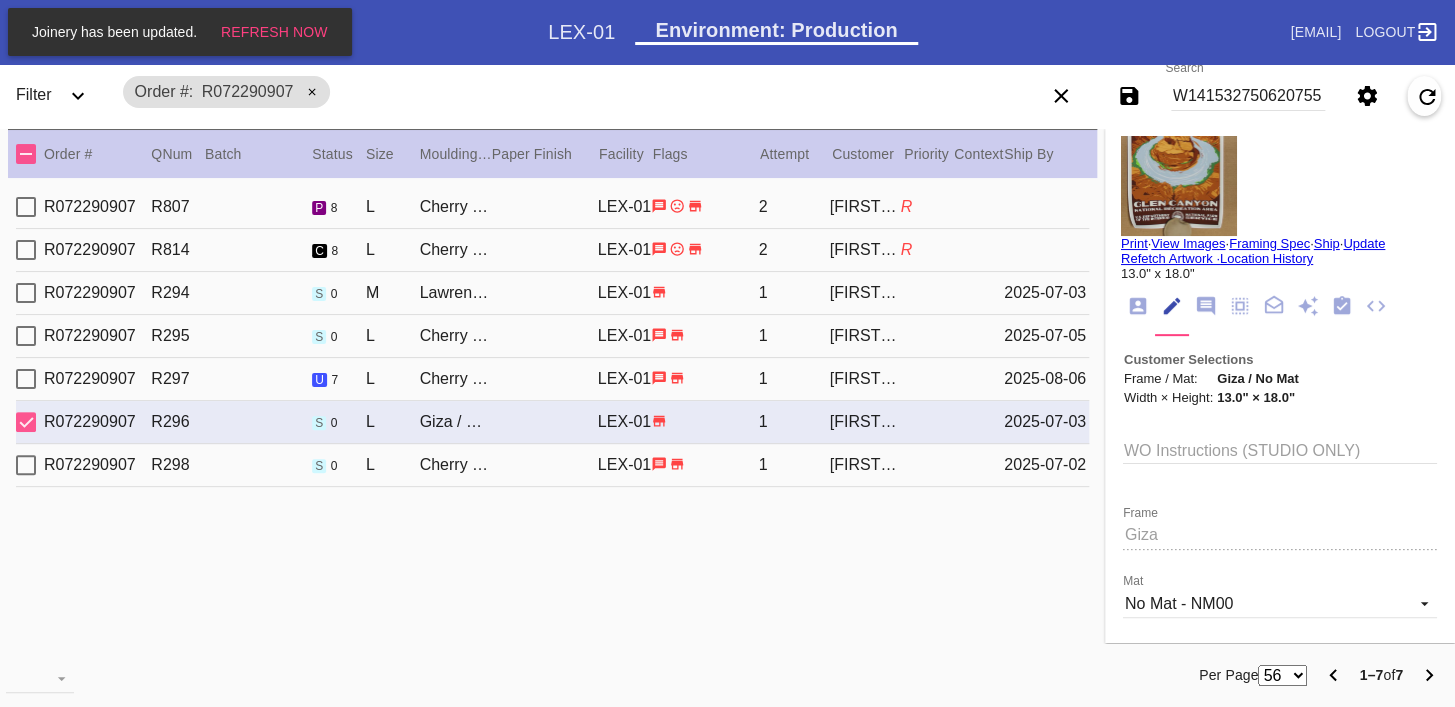 scroll, scrollTop: 0, scrollLeft: 0, axis: both 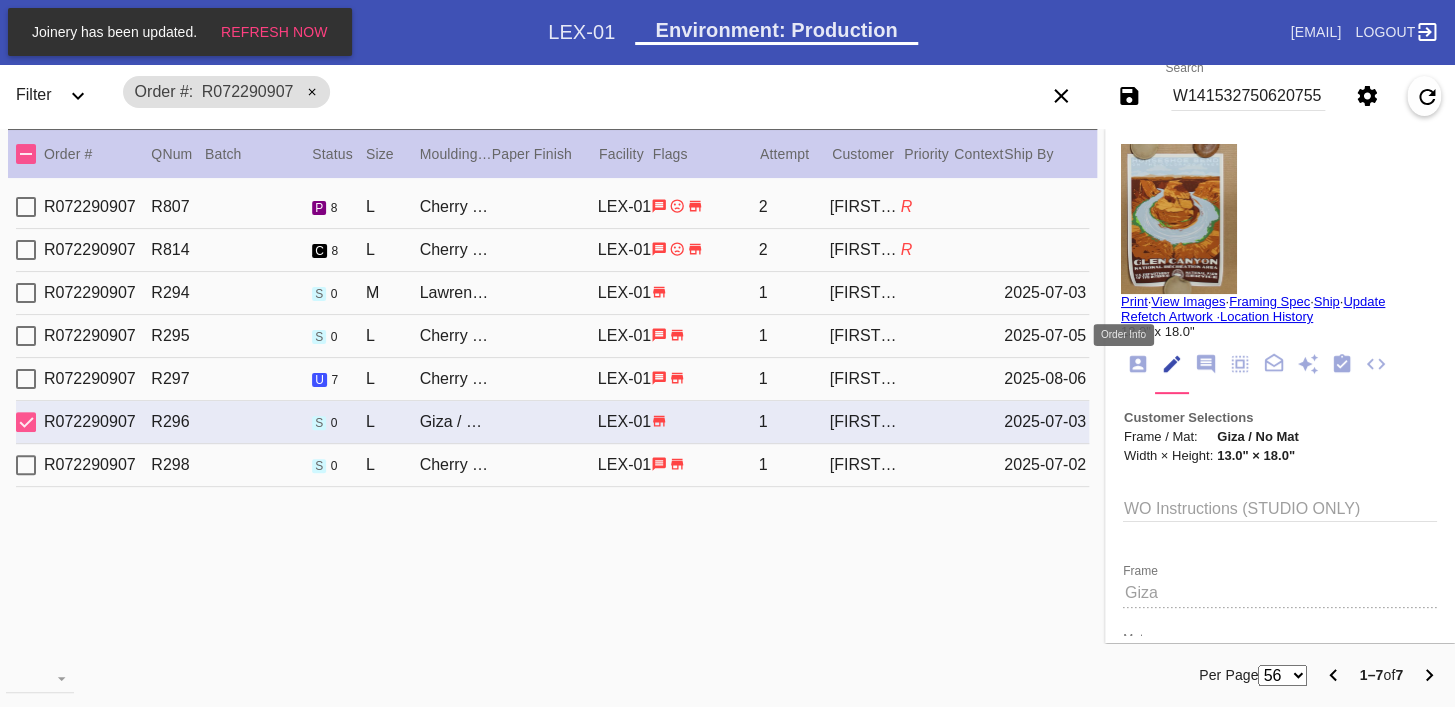 click 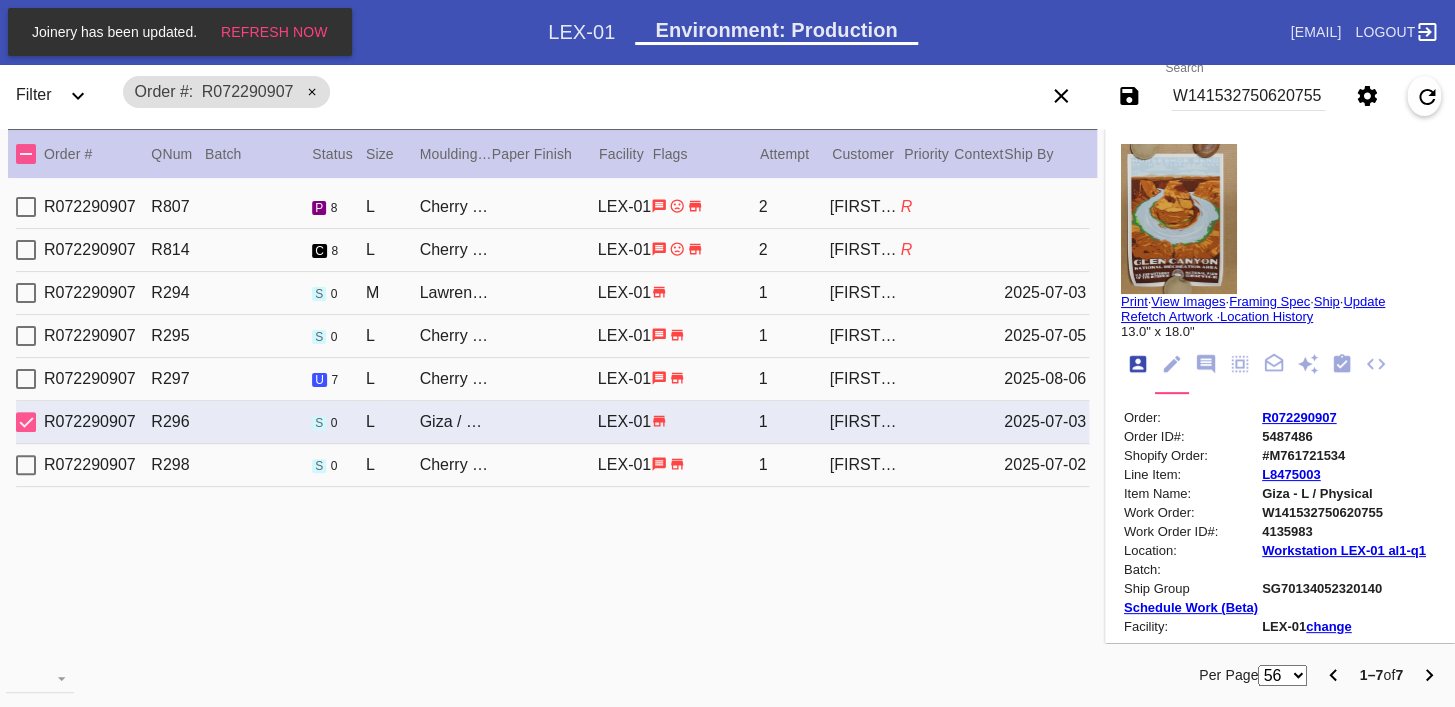 scroll, scrollTop: 24, scrollLeft: 0, axis: vertical 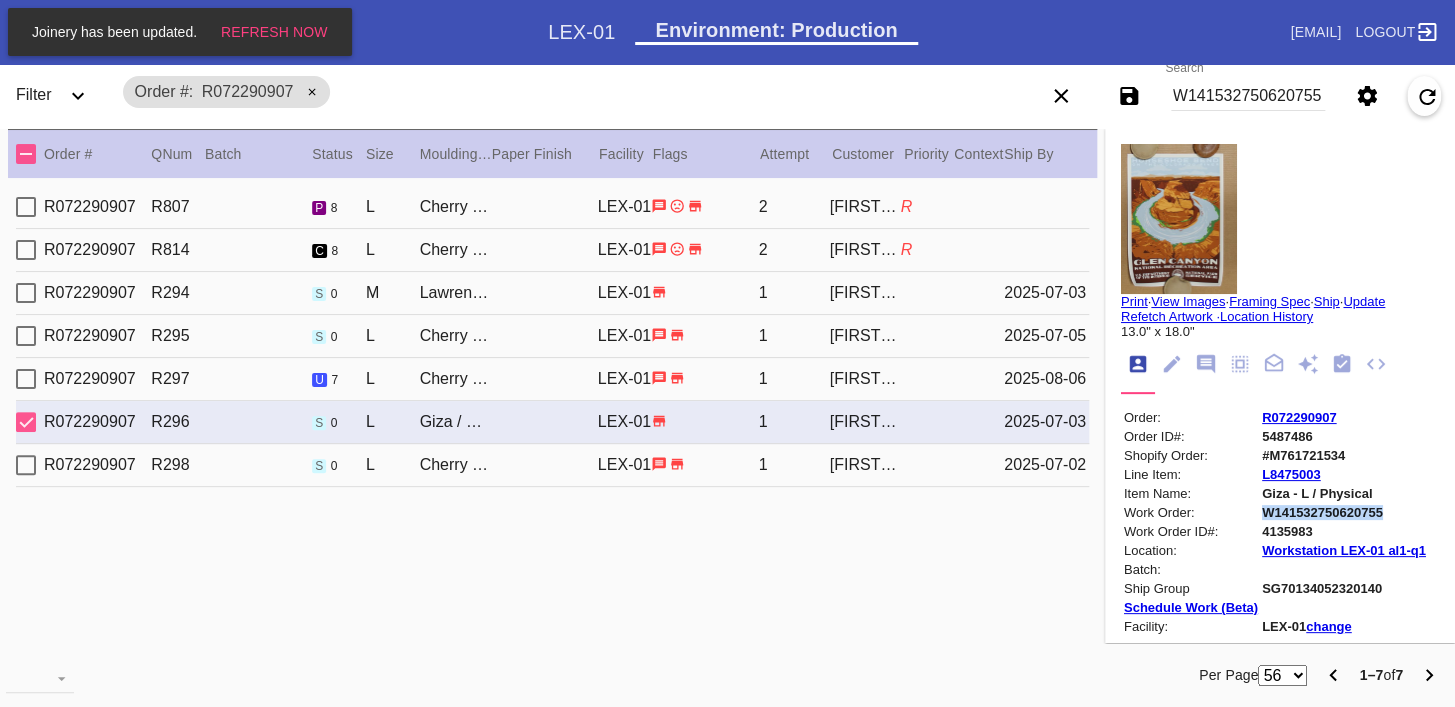copy on "W141532750620755" 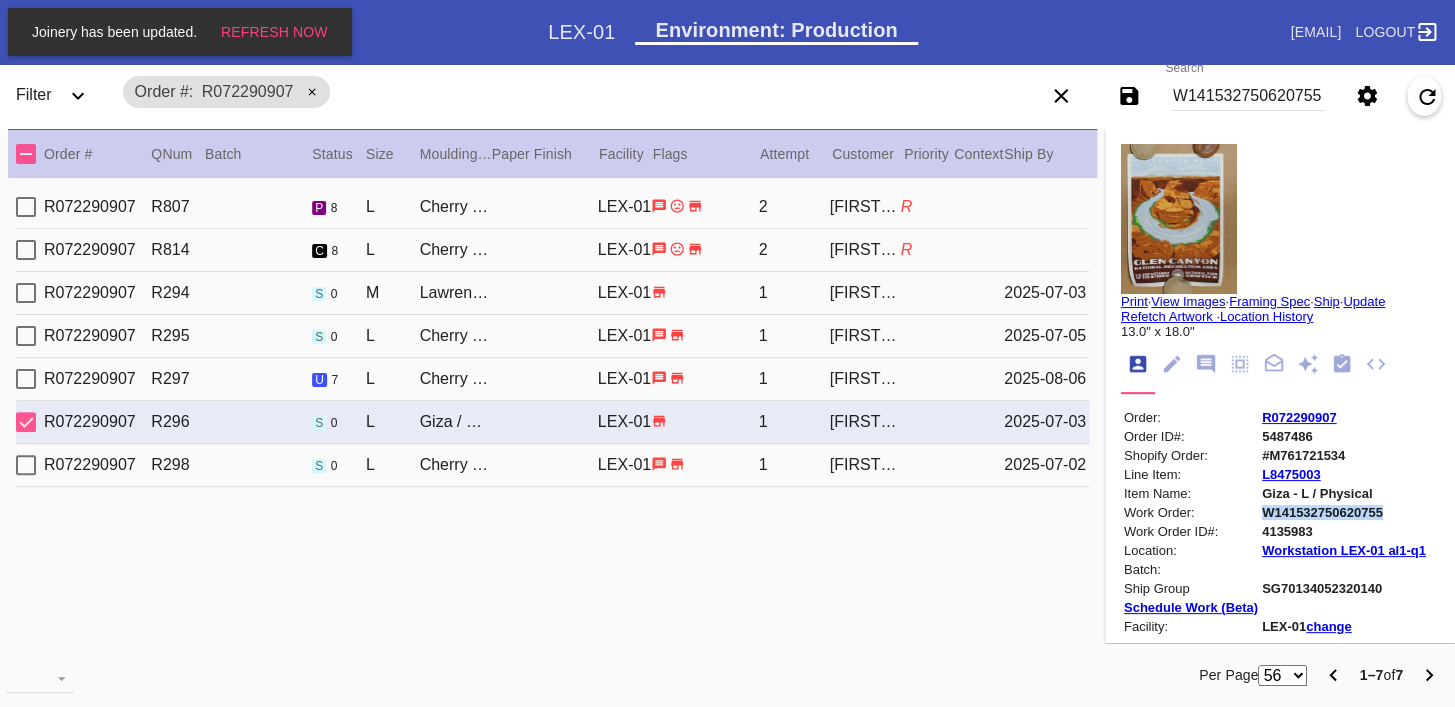 copy on "W141532750620755" 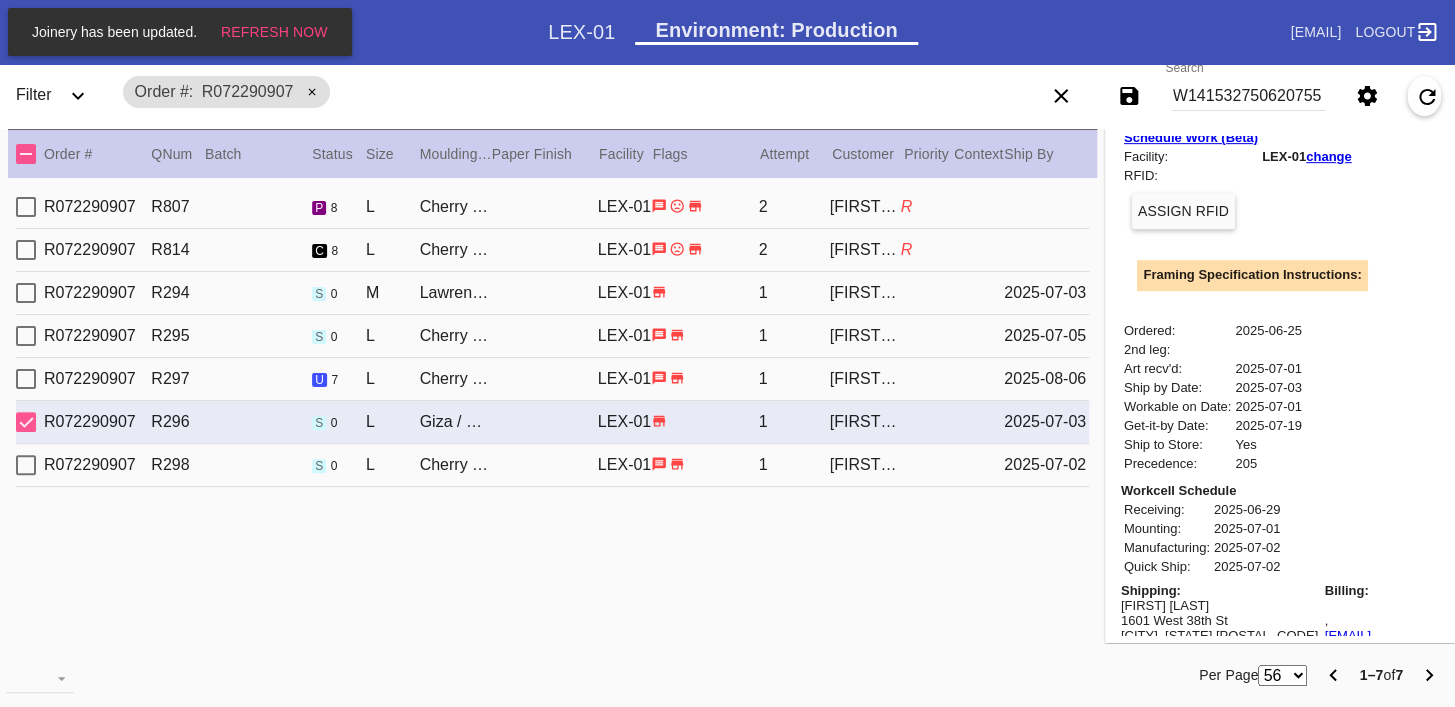 scroll, scrollTop: 638, scrollLeft: 0, axis: vertical 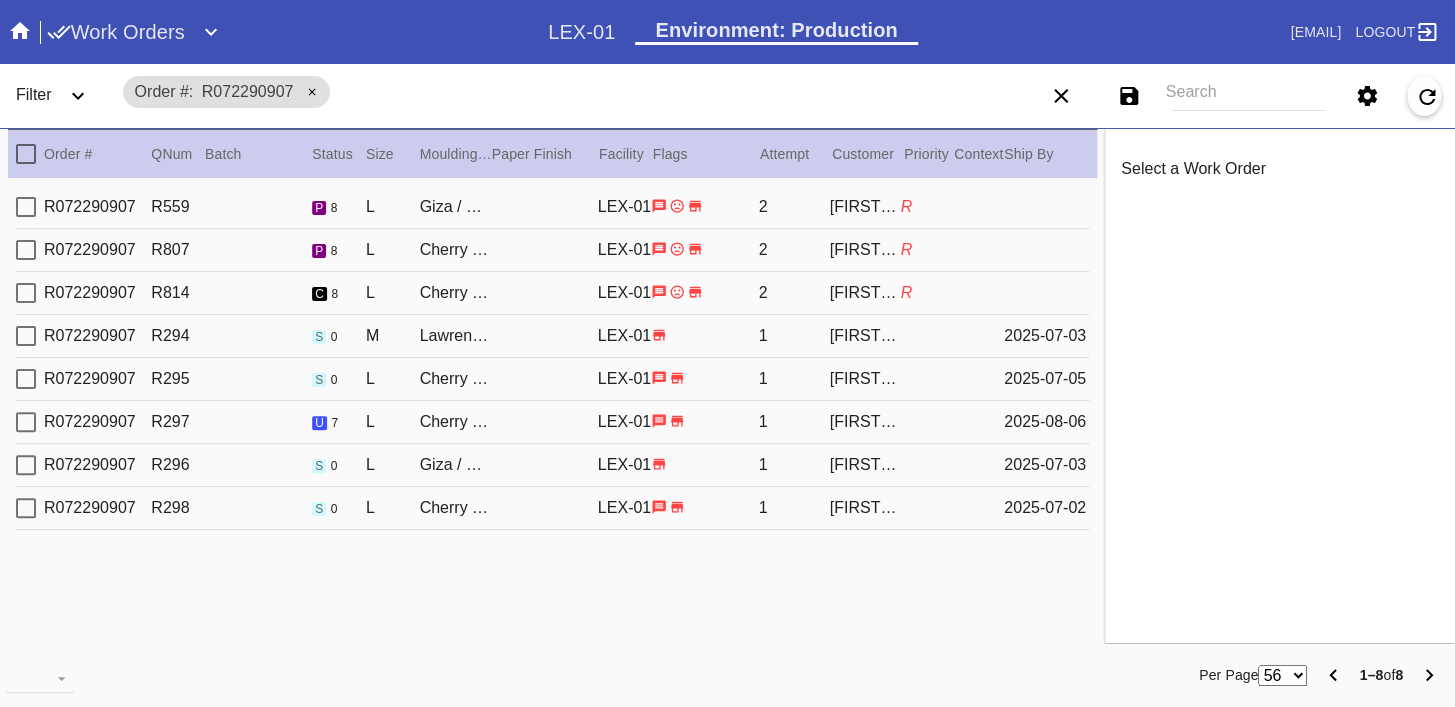 click on "R072290907 R559 p   8 L Giza / No Mat LEX-01 2 Paige Tyler
R" at bounding box center [552, 207] 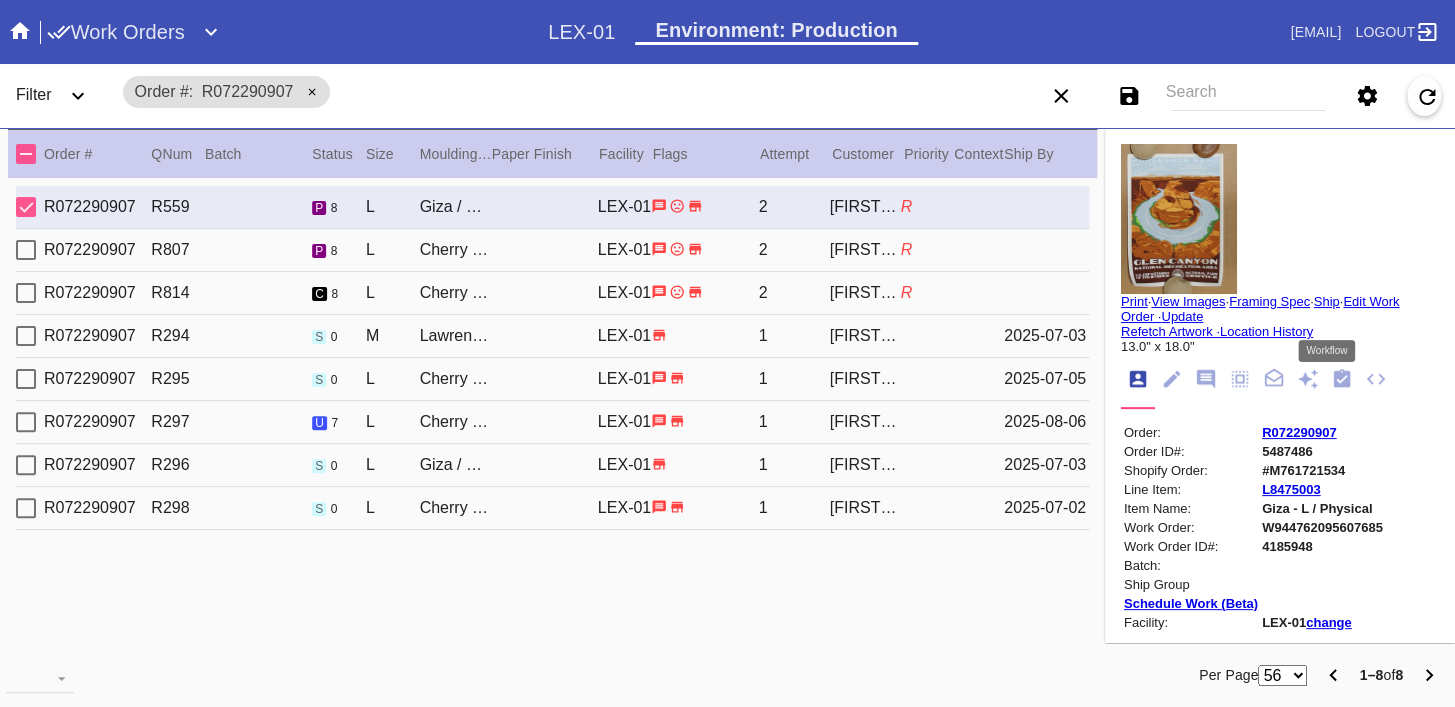 click 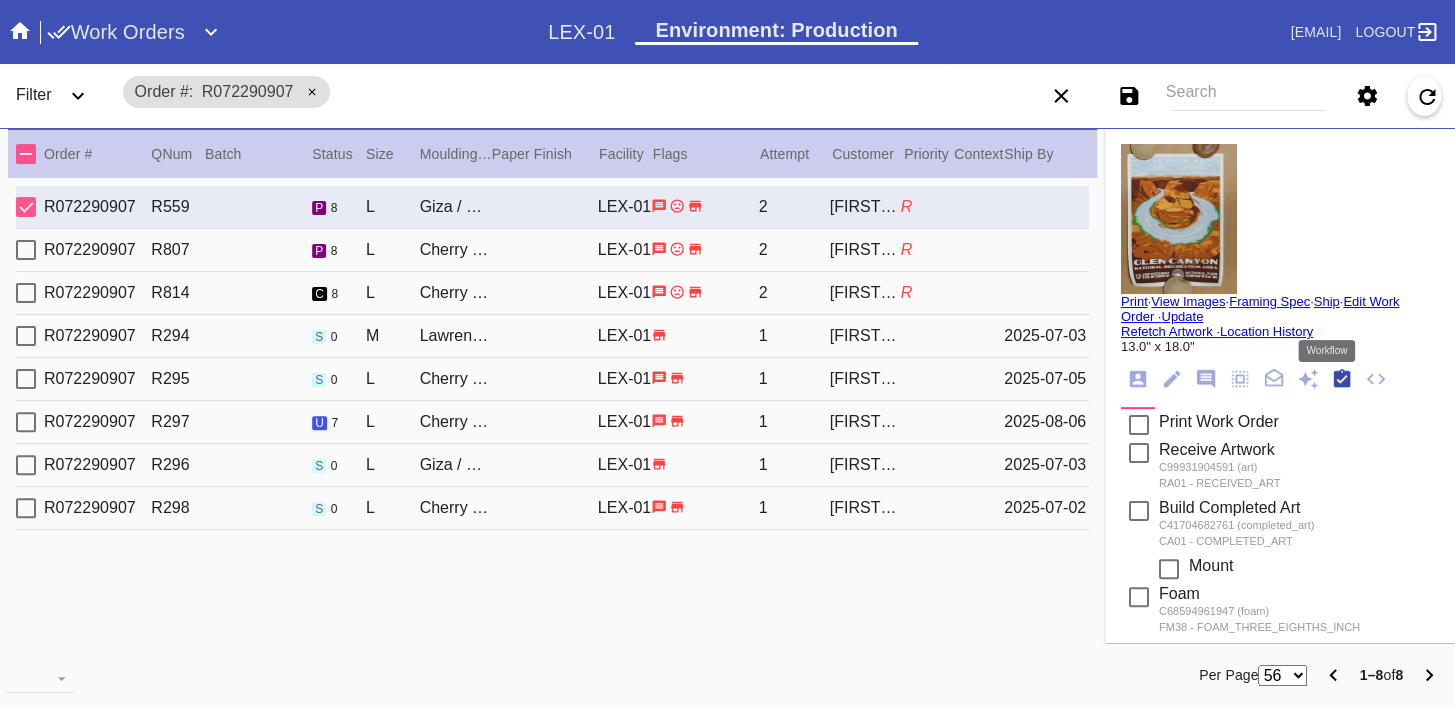 scroll, scrollTop: 322, scrollLeft: 0, axis: vertical 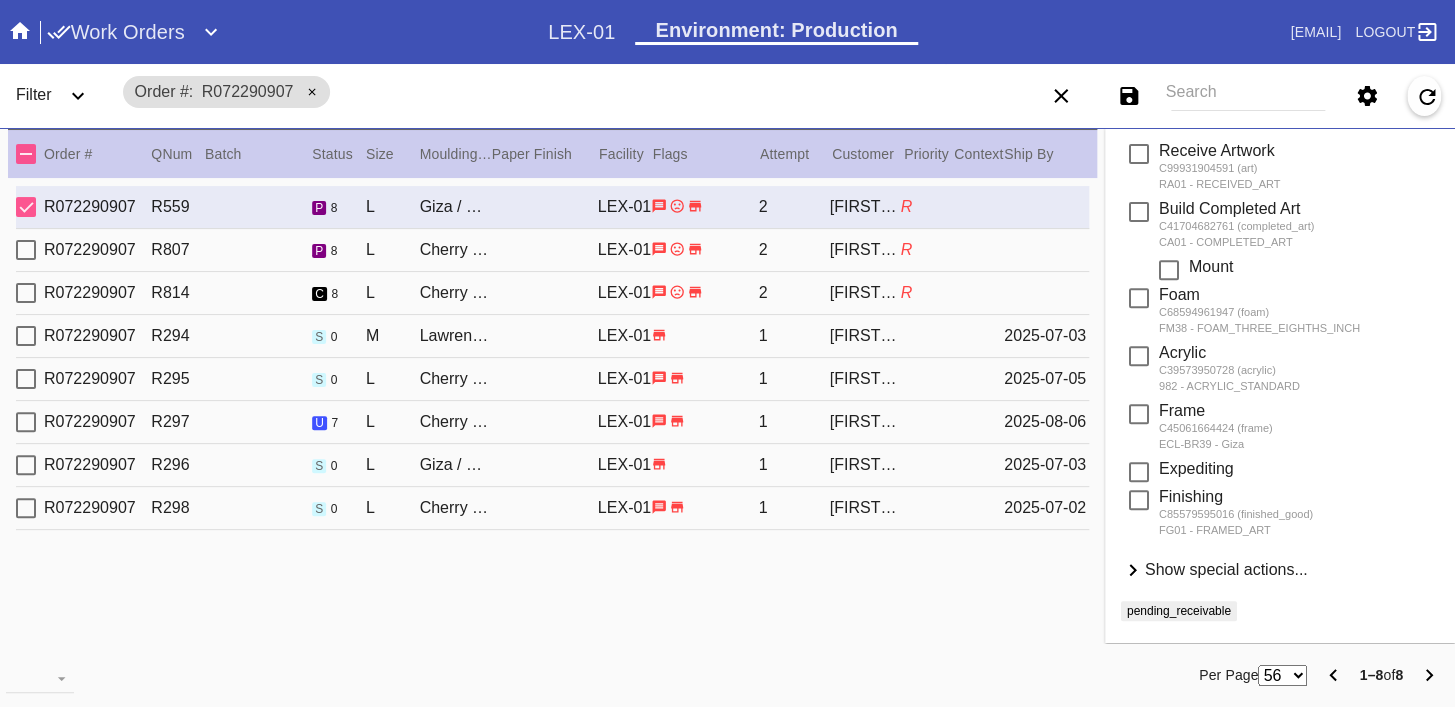 click on "Show special actions..." at bounding box center [1226, 569] 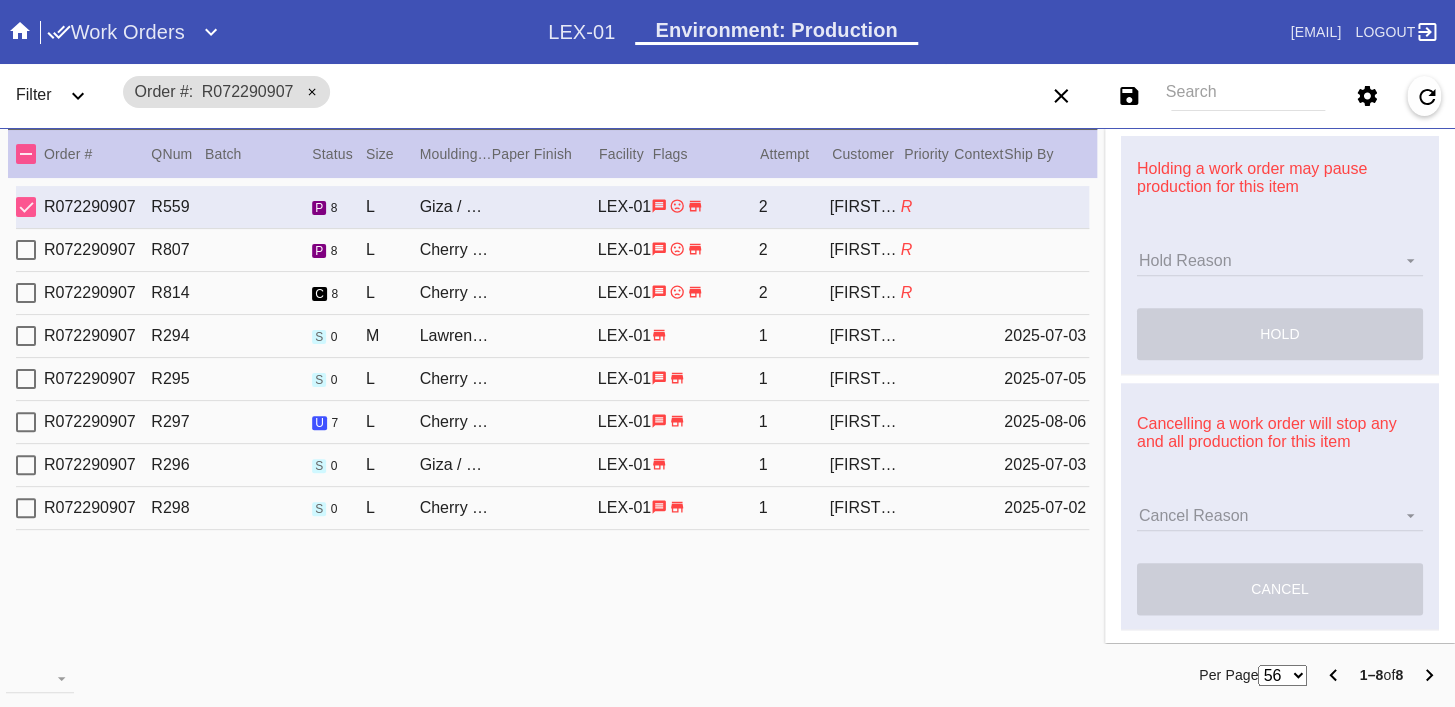 scroll, scrollTop: 822, scrollLeft: 0, axis: vertical 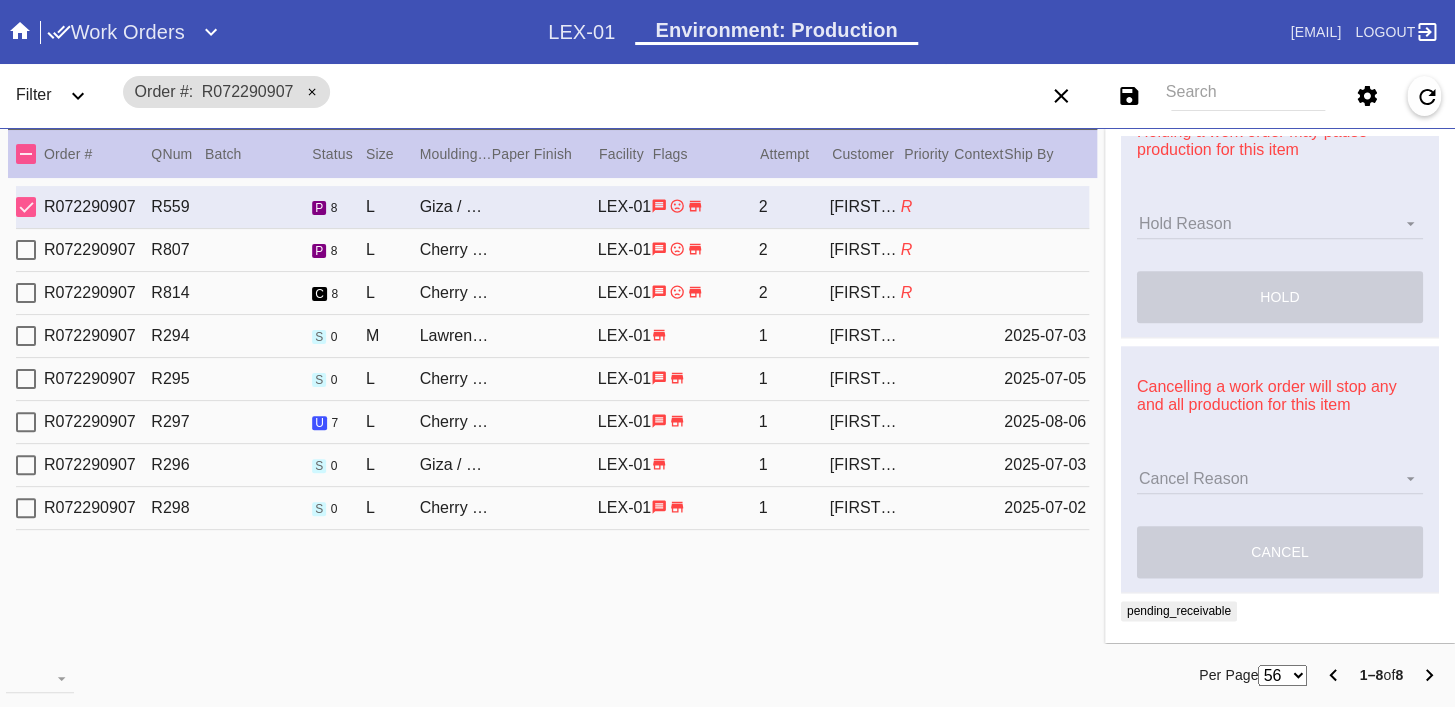 click on "Hold Reason Hold Reason Artcare Artwork Review CA Proactive Outreach CX Artwork Review CX Asset Protection Review Embedded Mat Plaque F4B Order Update FB Internal Sample Facility Out of Stock HPO Not Received Ops Question Submitted Order Change Request Out of Stock Pull for Production Replacement Ordered Retail NSOGW Search and Rescue Update Work Order" at bounding box center [1280, 224] 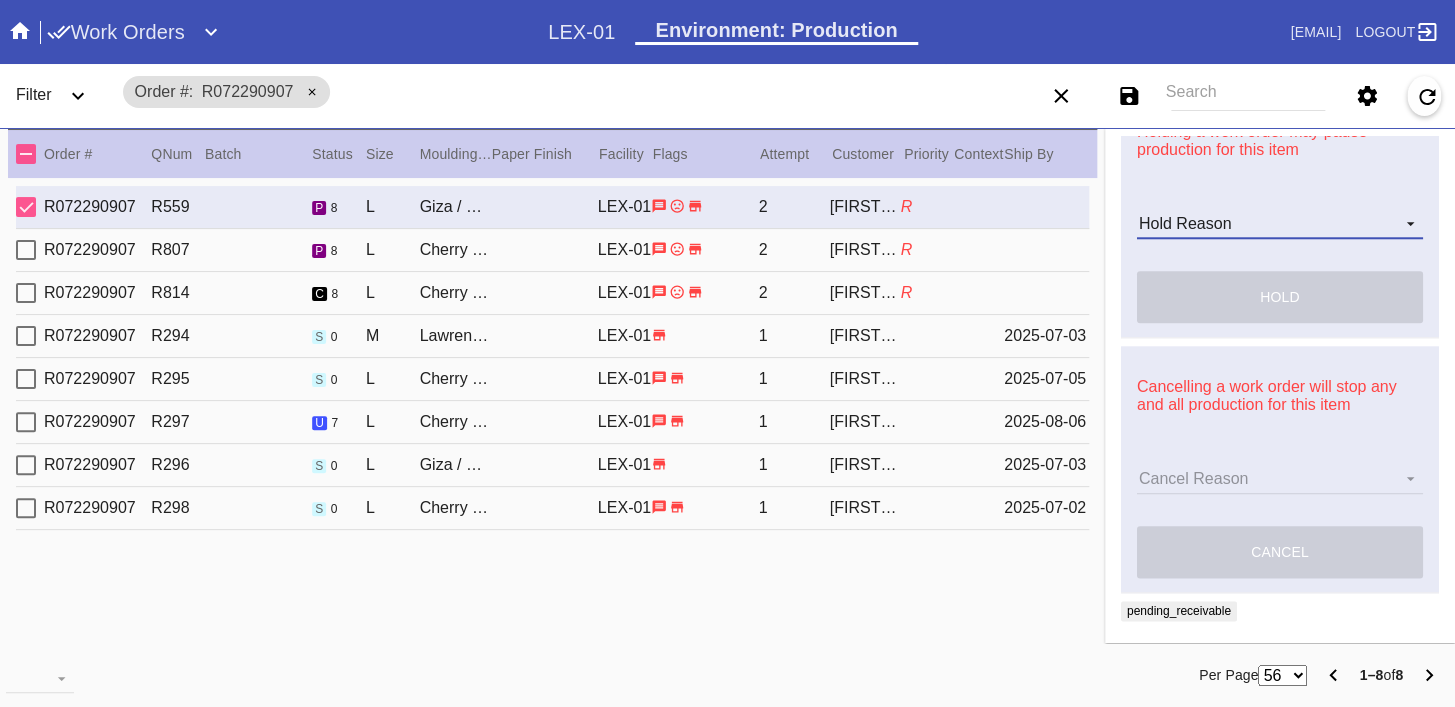 click on "Hold Reason Artcare Artwork Review CA Proactive Outreach CX Artwork Review CX Asset Protection Review Embedded Mat Plaque F4B Order Update FB Internal Sample Facility Out of Stock HPO Not Received Ops Question Submitted Order Change Request Out of Stock Pull for Production Replacement Ordered Retail NSOGW Search and Rescue Update Work Order" at bounding box center (1280, 224) 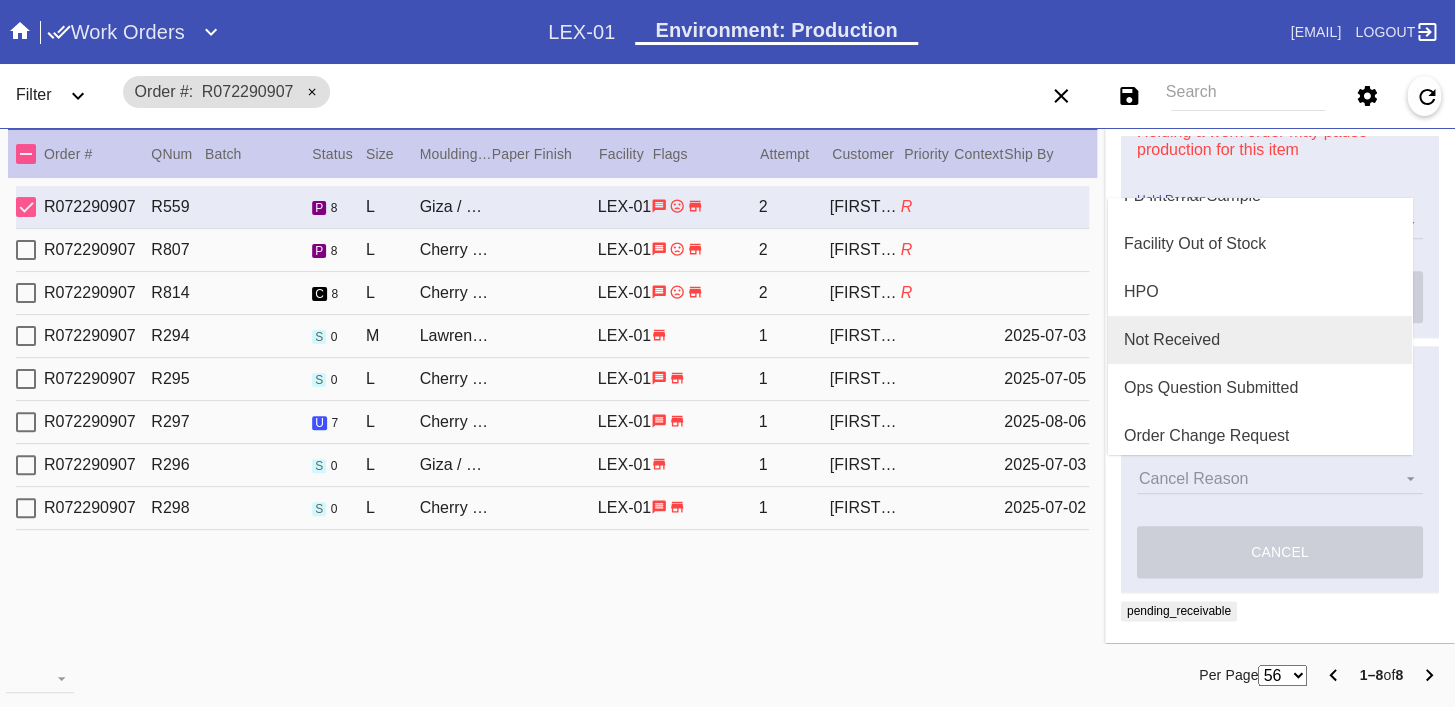 scroll, scrollTop: 474, scrollLeft: 0, axis: vertical 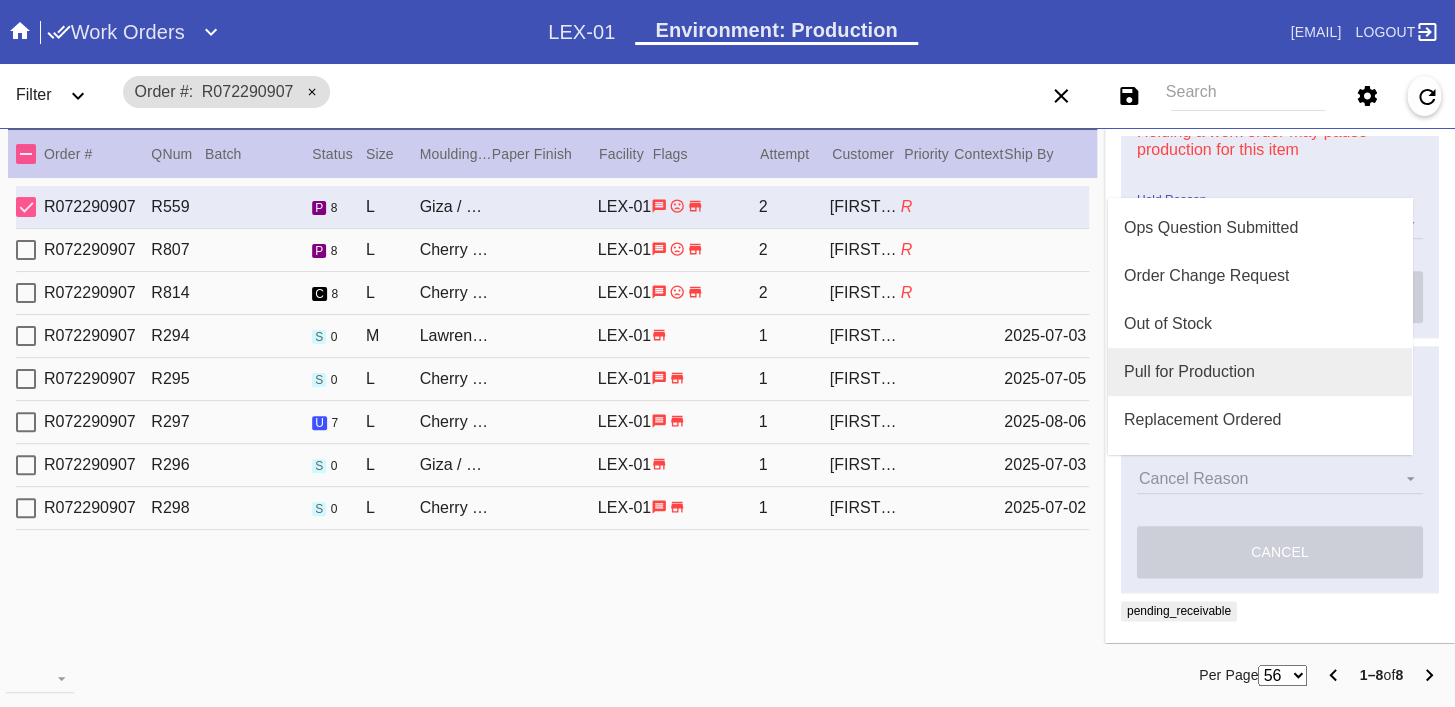 click on "Pull for Production" at bounding box center [1189, 372] 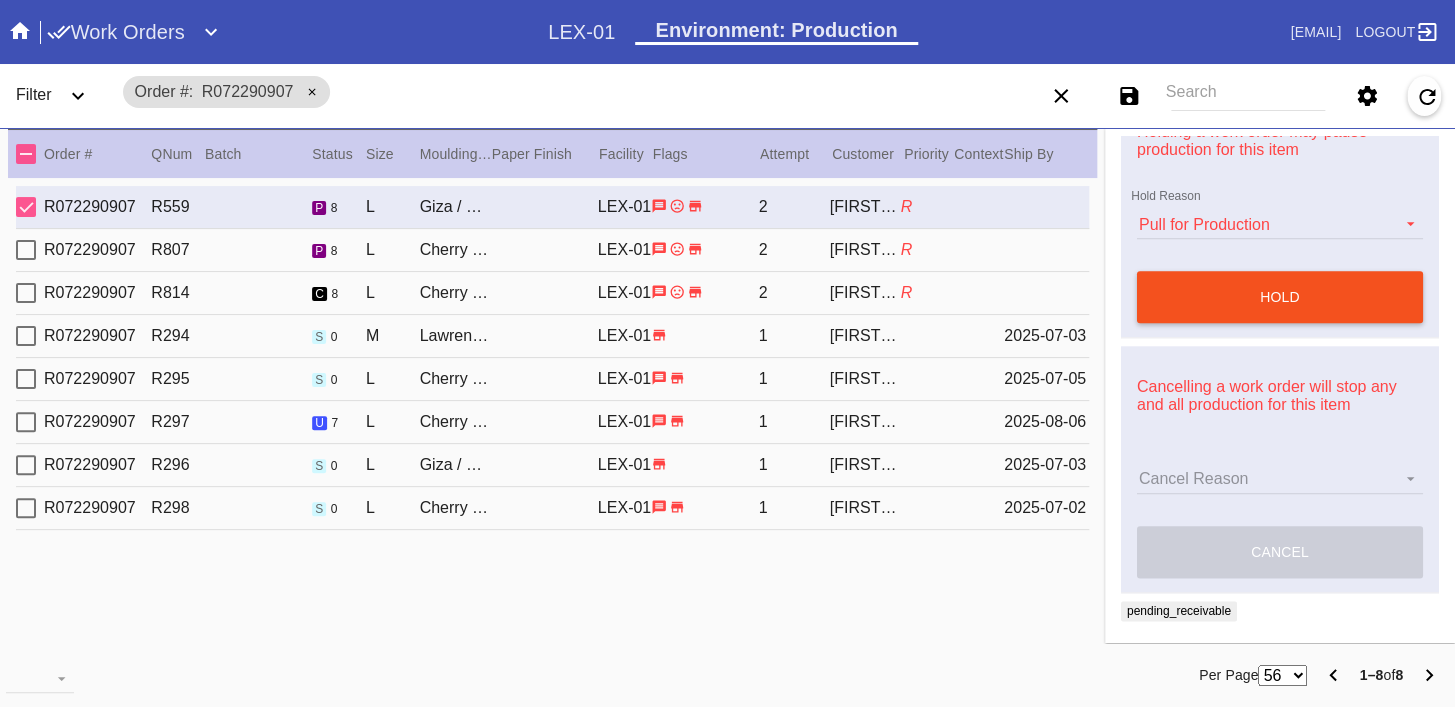 click on "hold" at bounding box center (1280, 297) 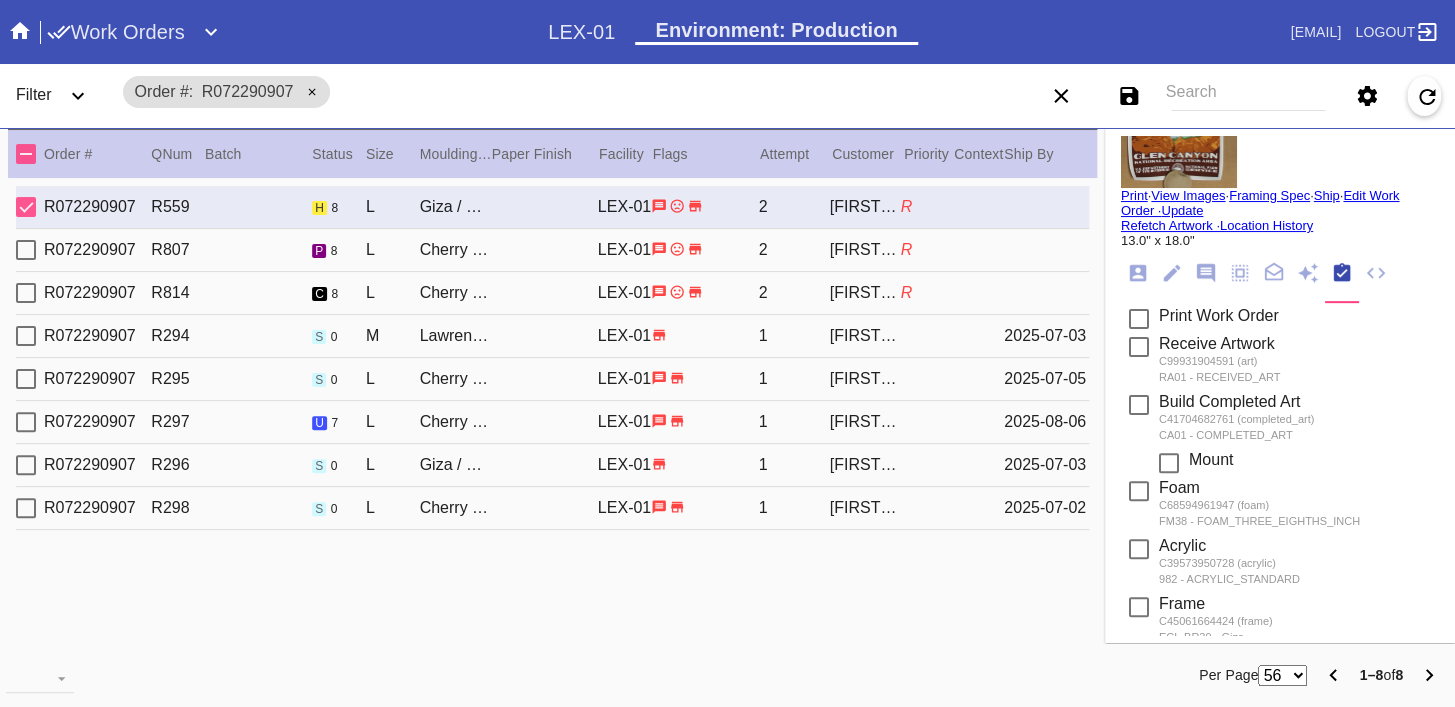 scroll, scrollTop: 0, scrollLeft: 0, axis: both 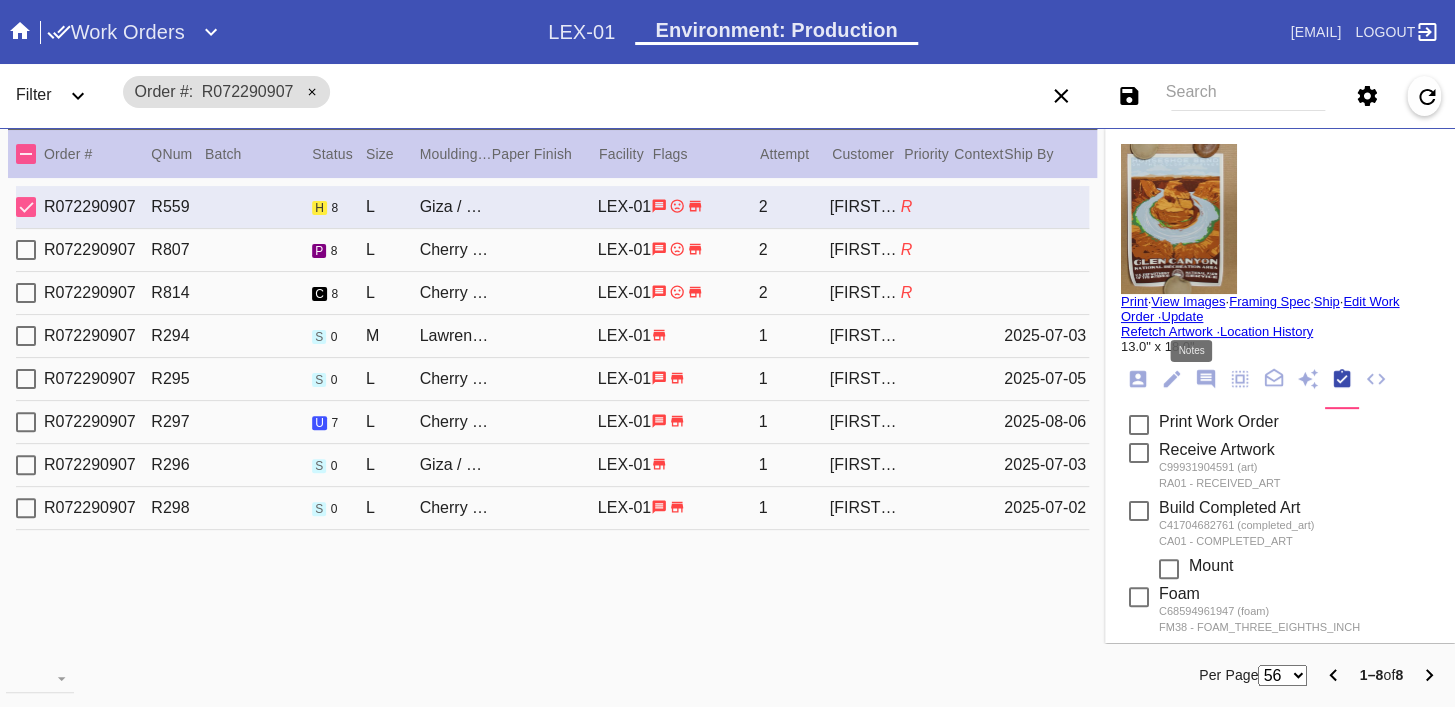 click 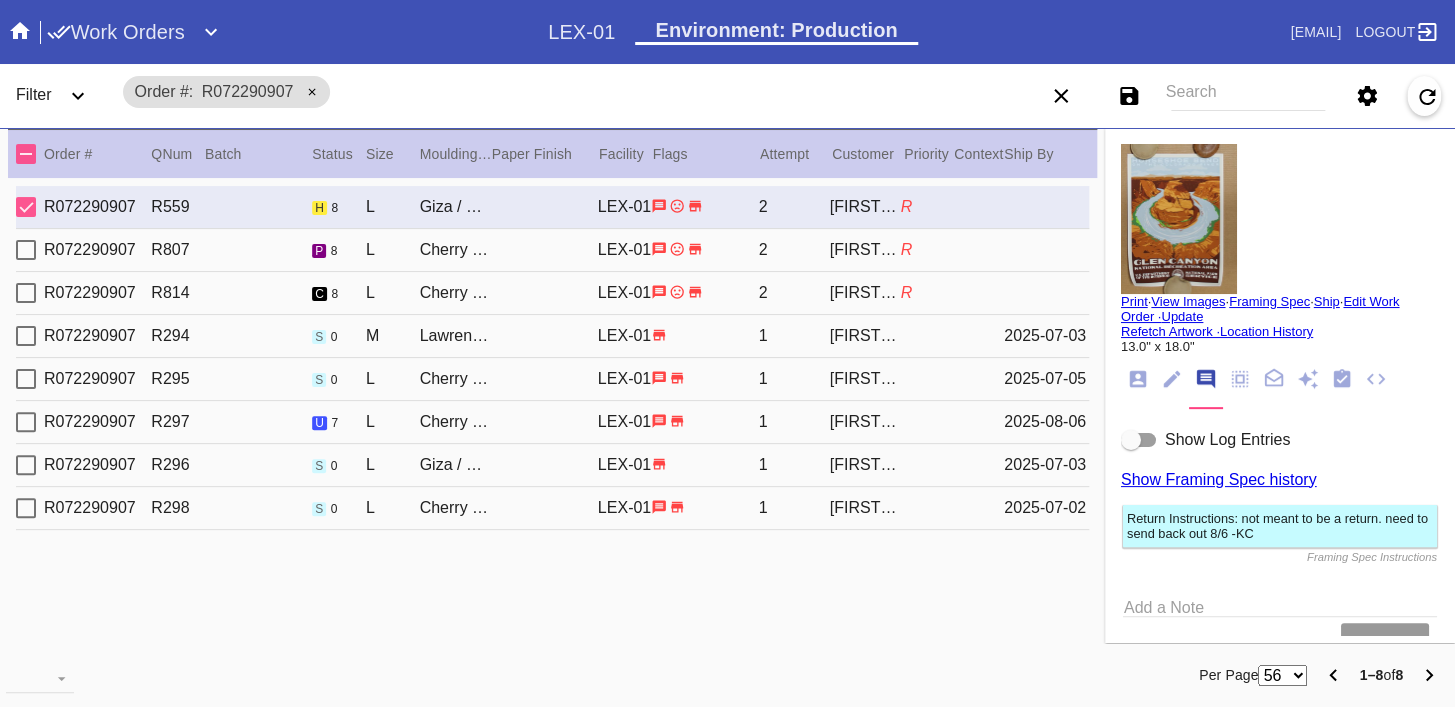 click on "Search" at bounding box center (1248, 96) 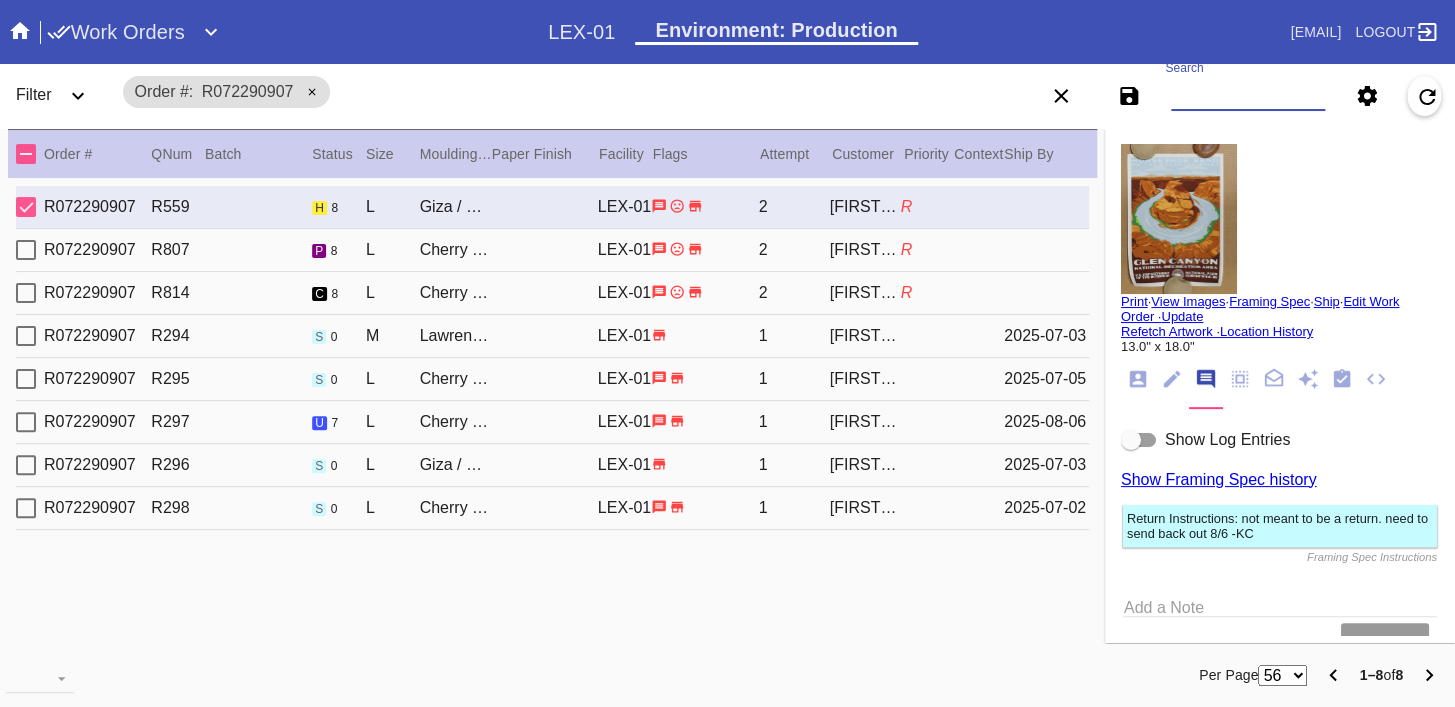 paste on "W752004709696646" 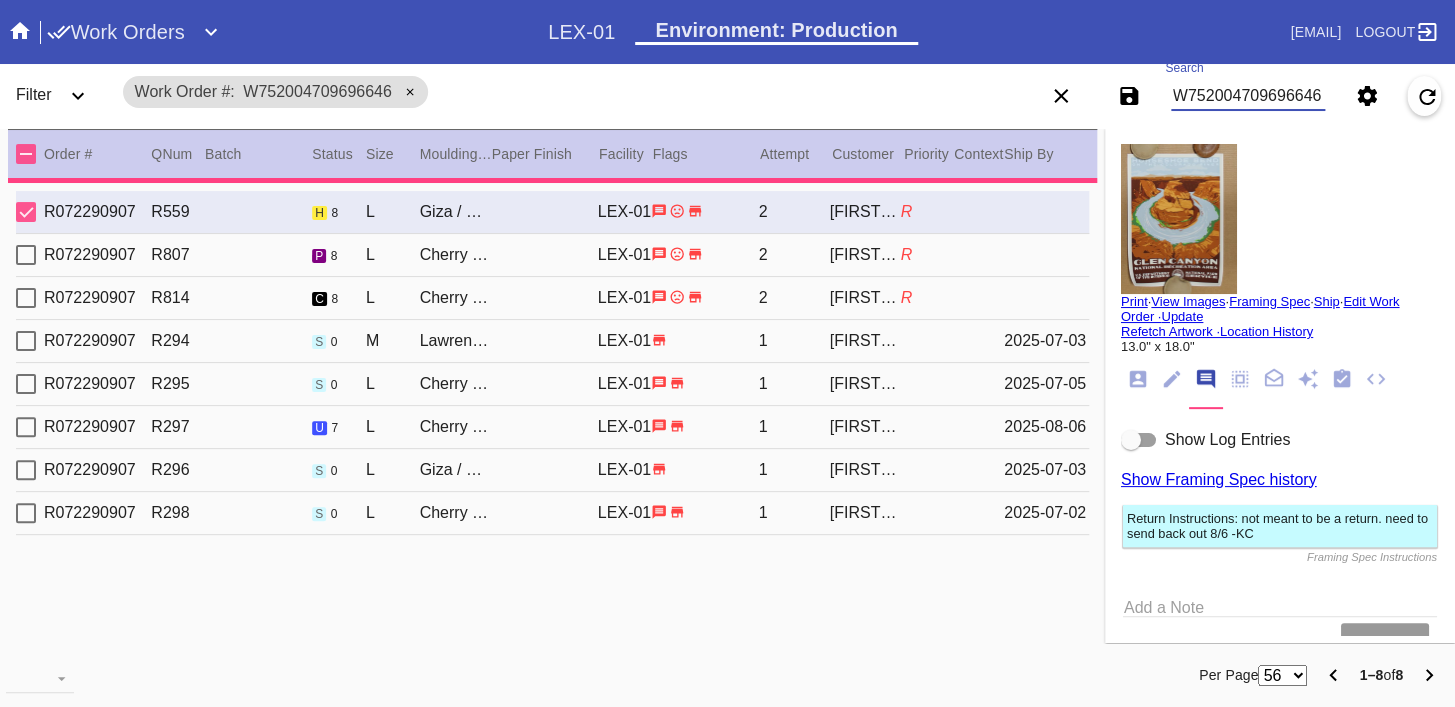 type on "1.5" 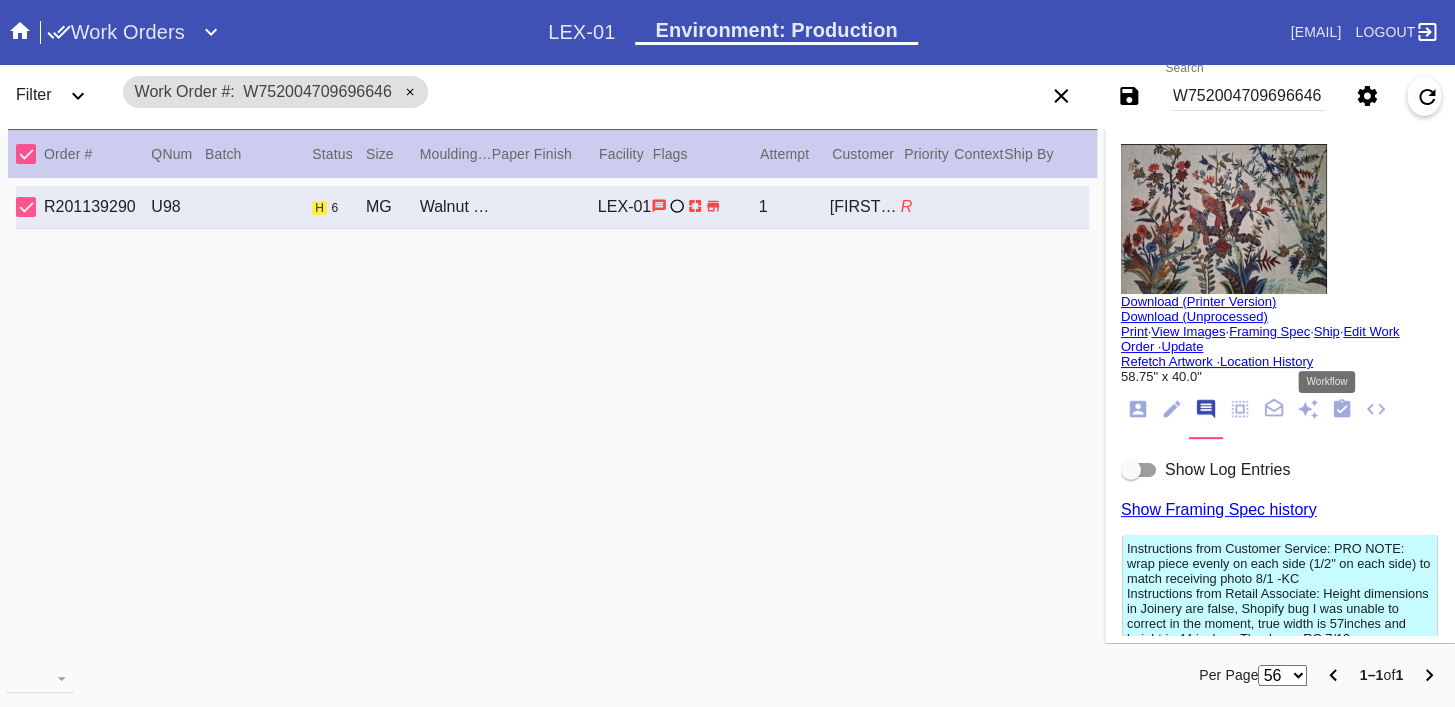click 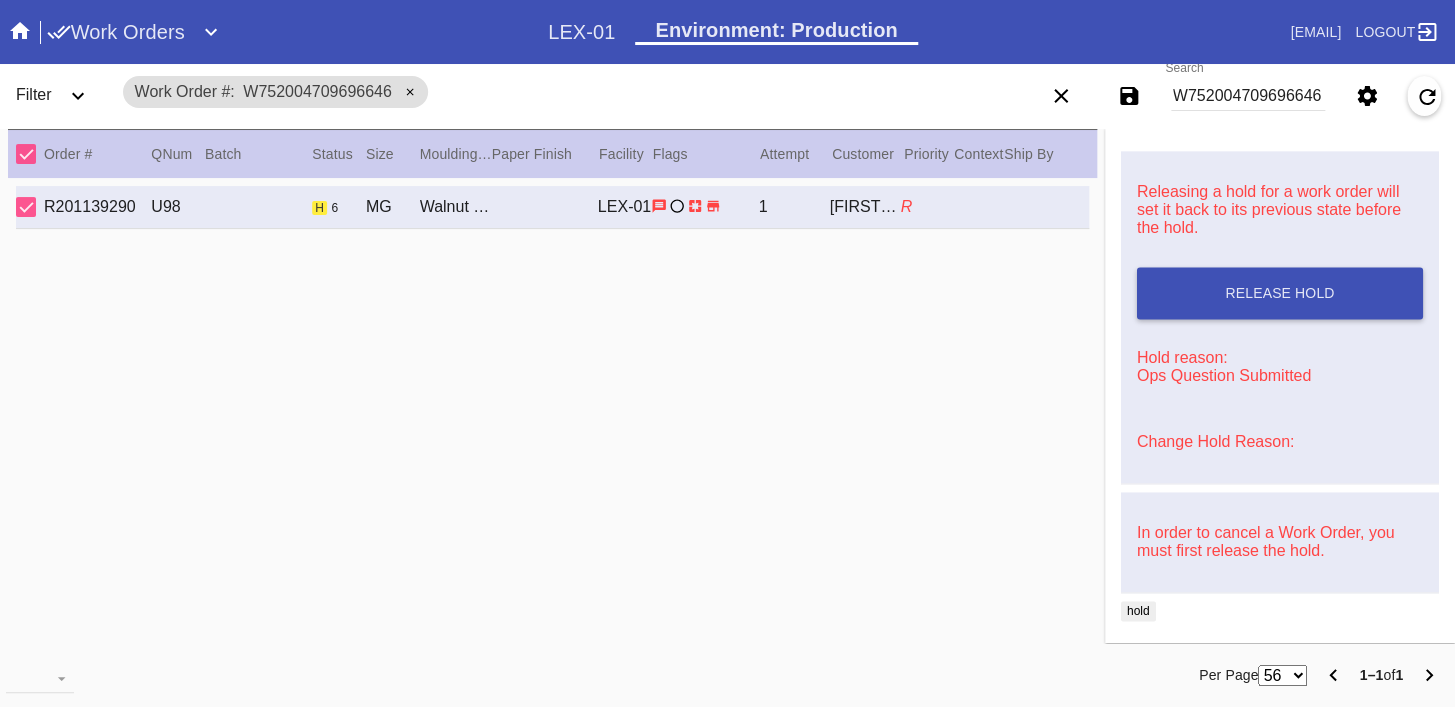 scroll, scrollTop: 0, scrollLeft: 0, axis: both 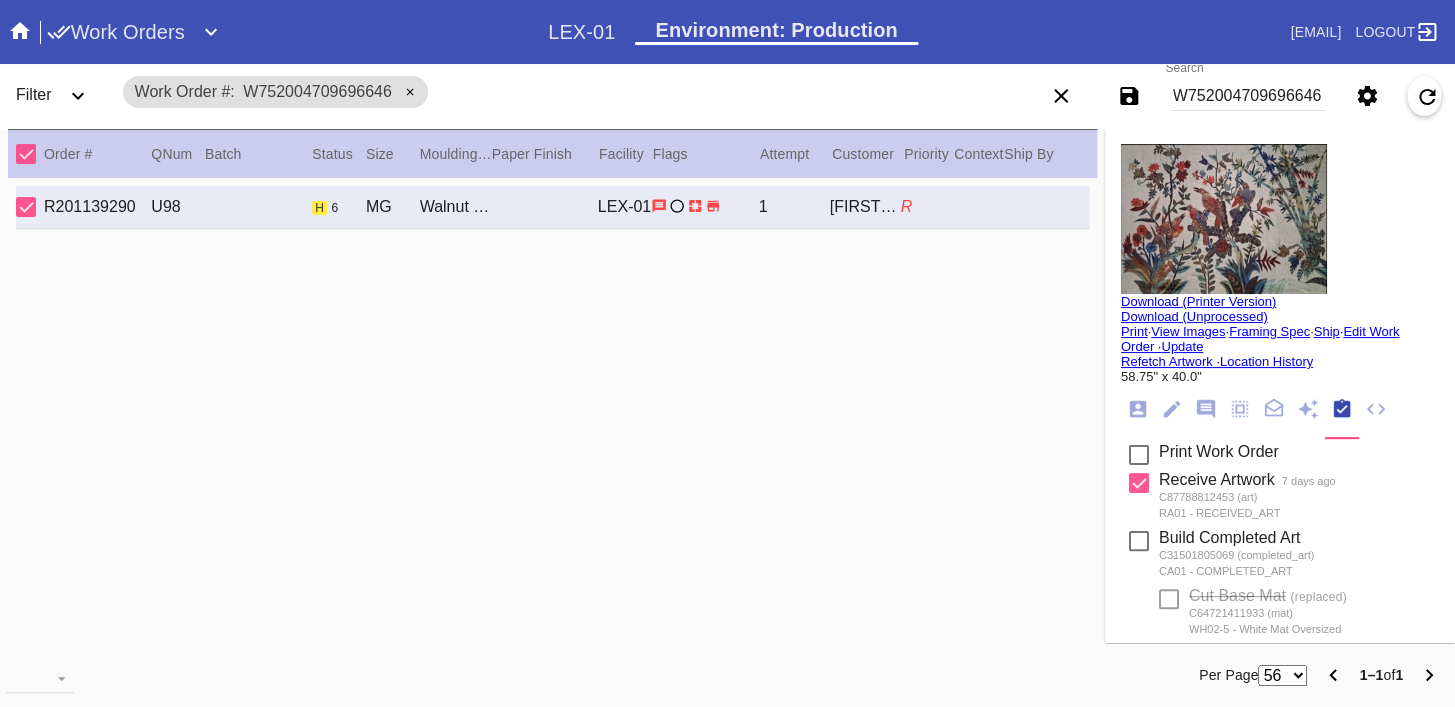click 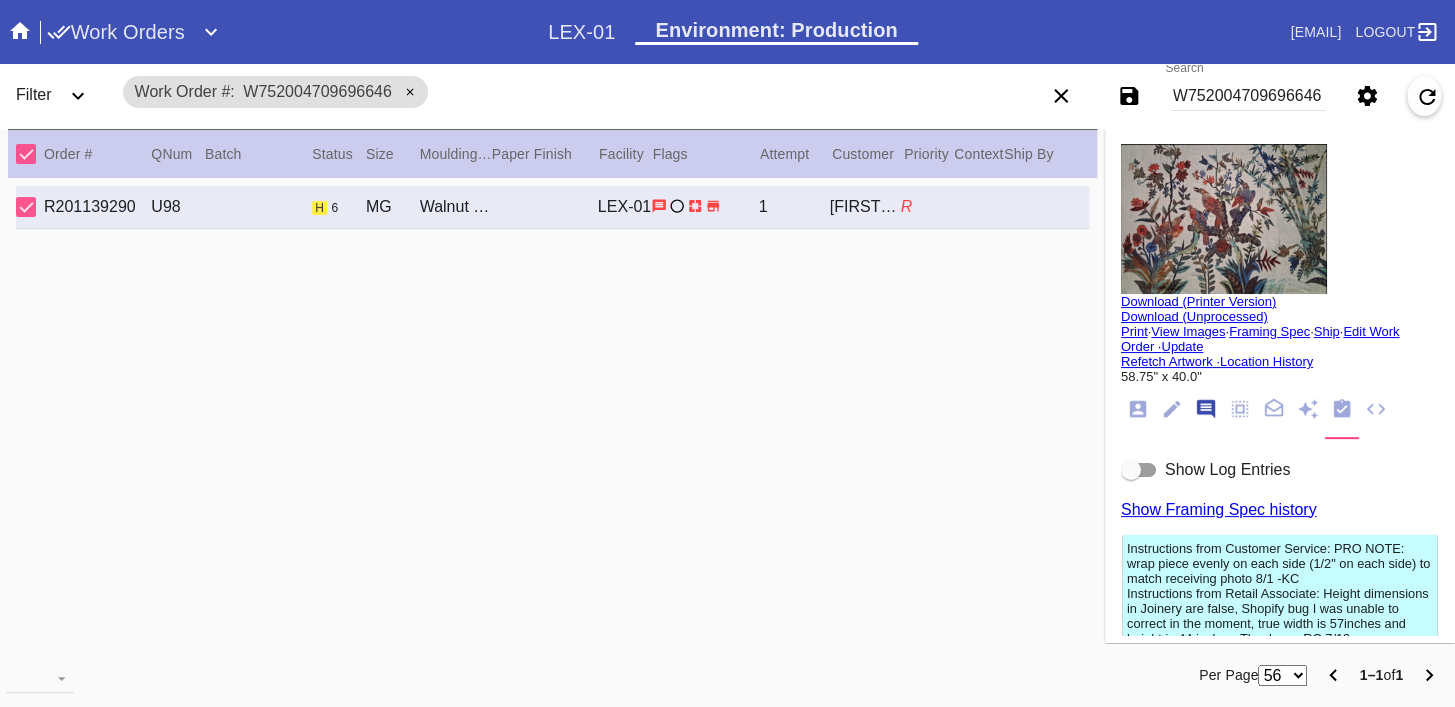scroll, scrollTop: 123, scrollLeft: 0, axis: vertical 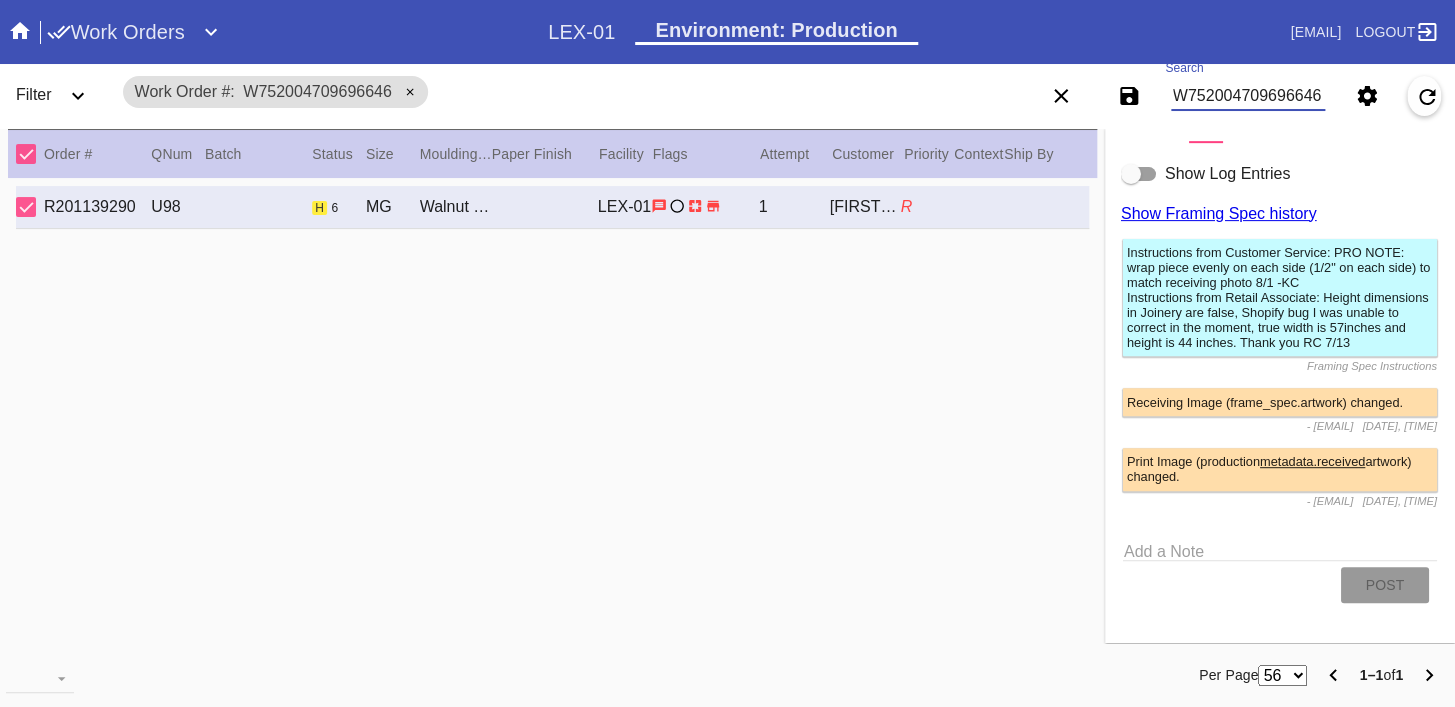 click on "W752004709696646" at bounding box center (1248, 96) 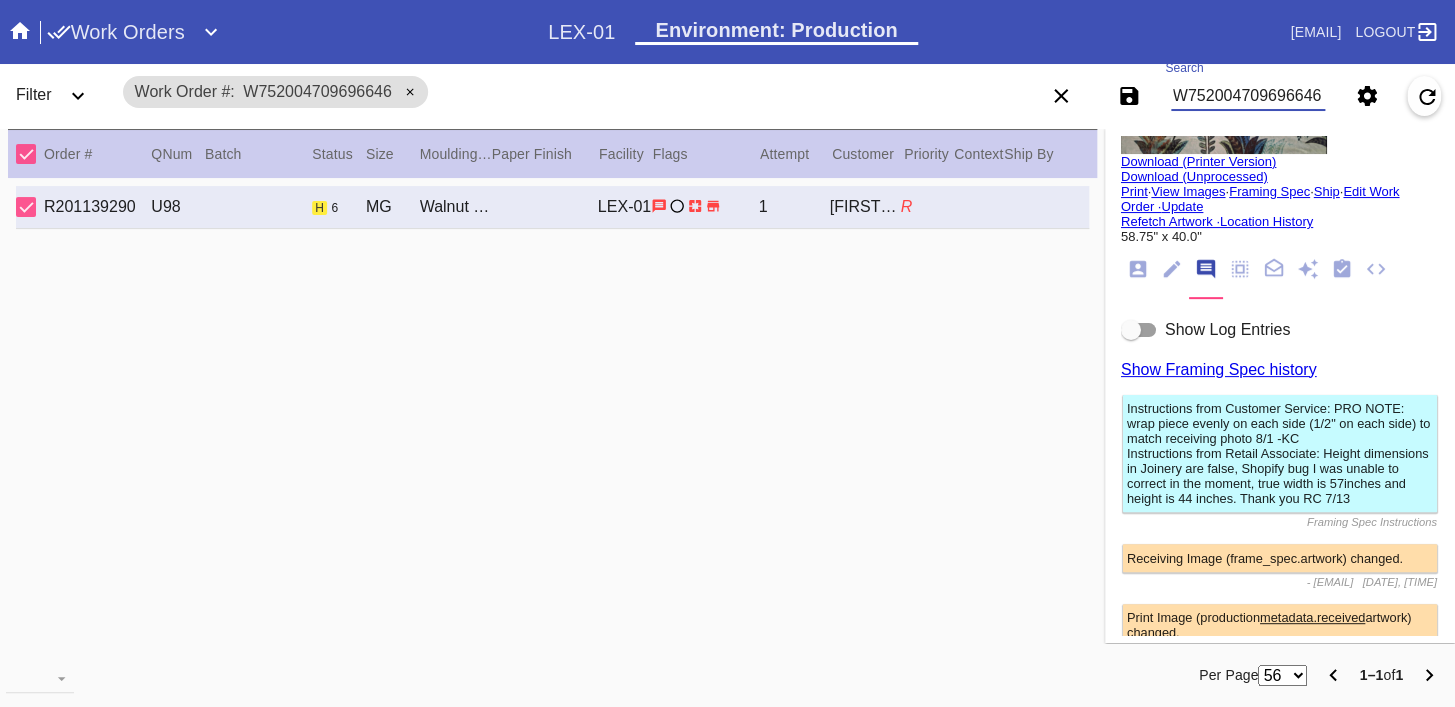 scroll, scrollTop: 0, scrollLeft: 0, axis: both 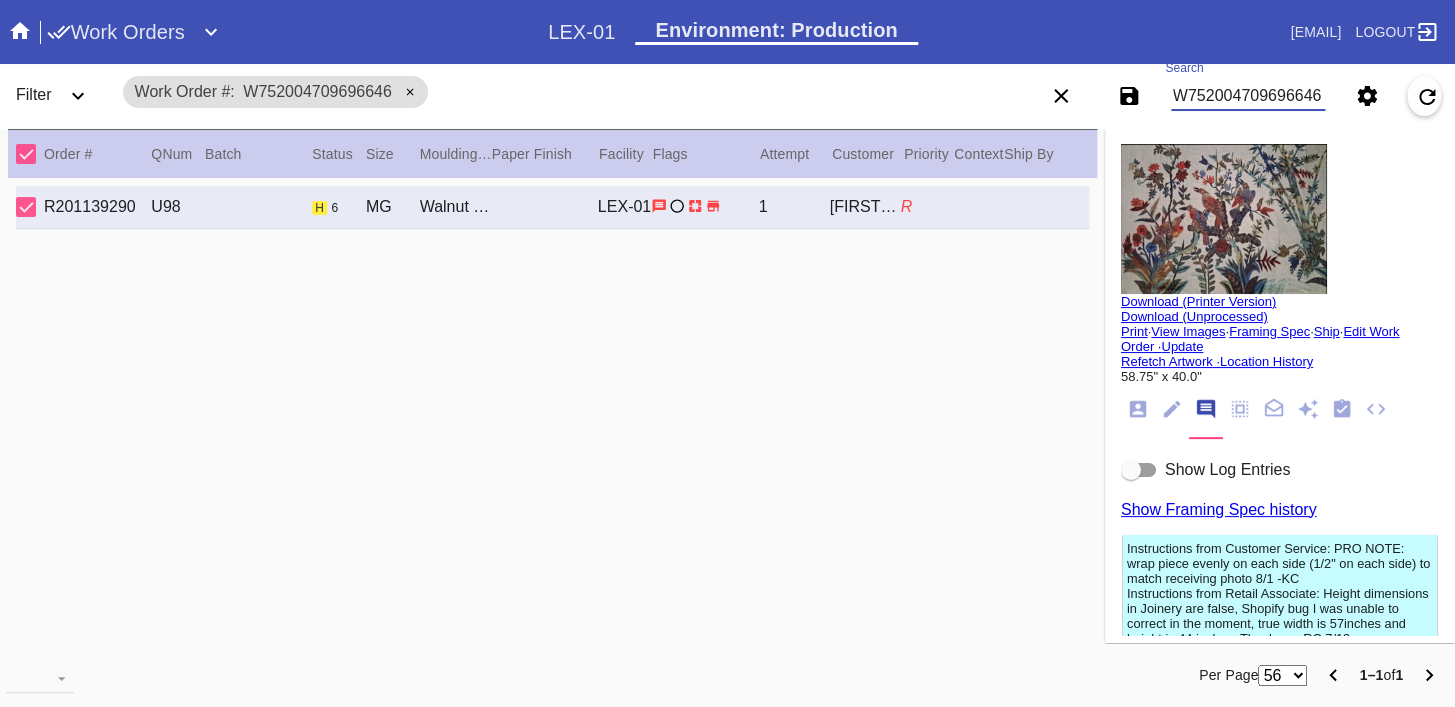 paste on "R359046309" 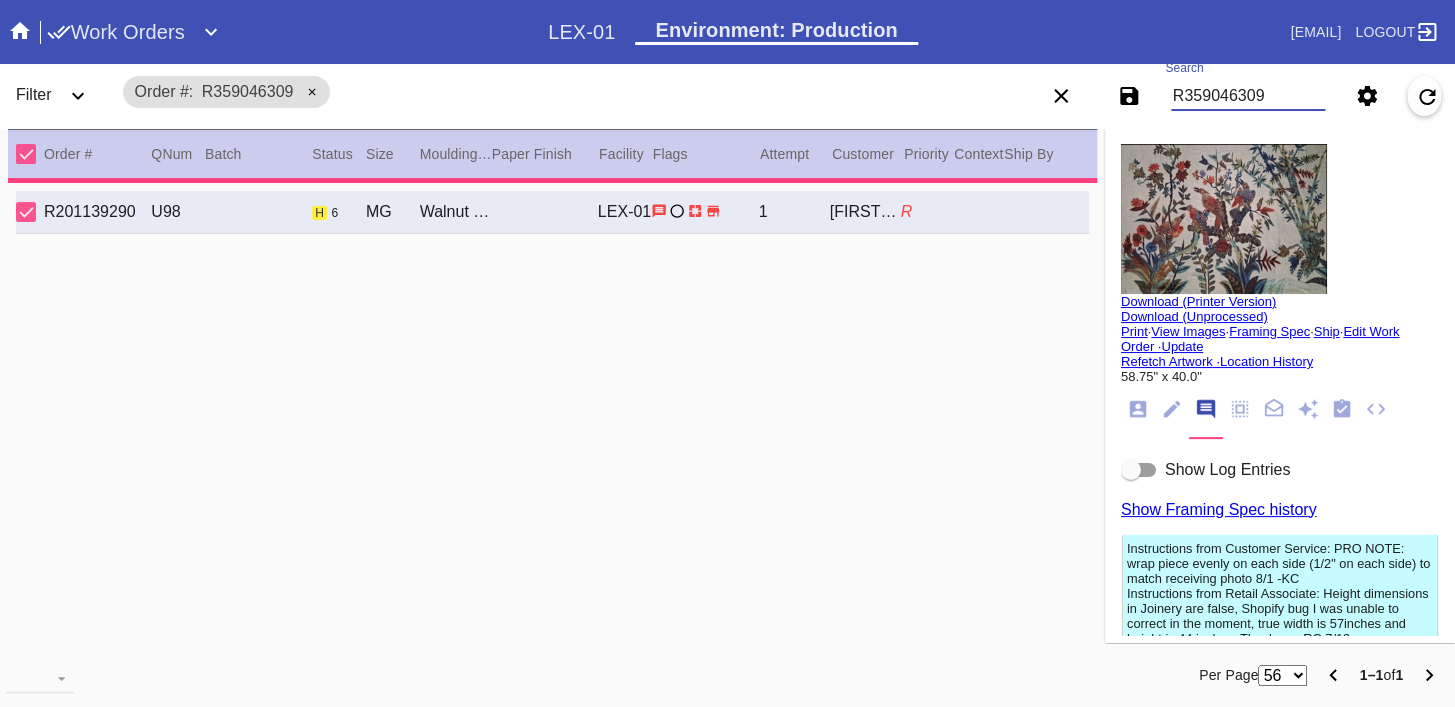 type on "8.0" 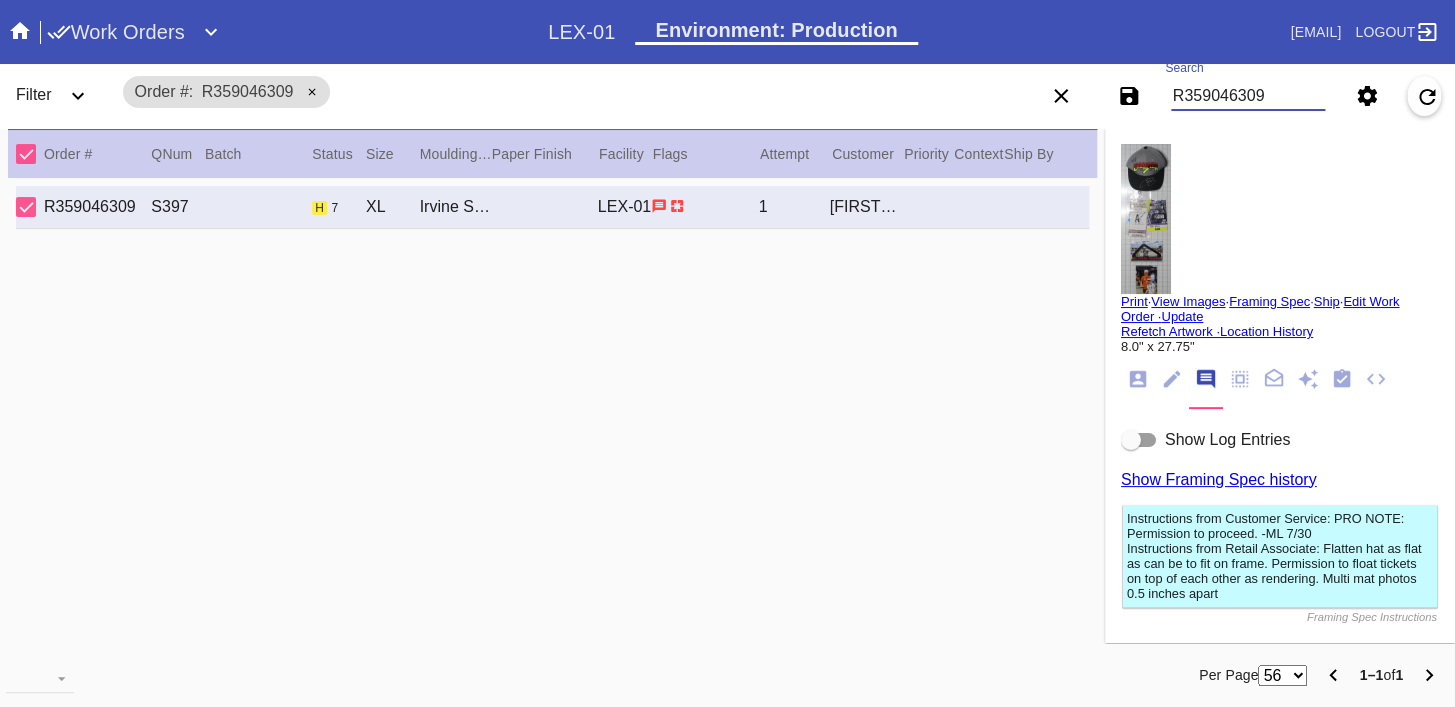 type on "R359046309" 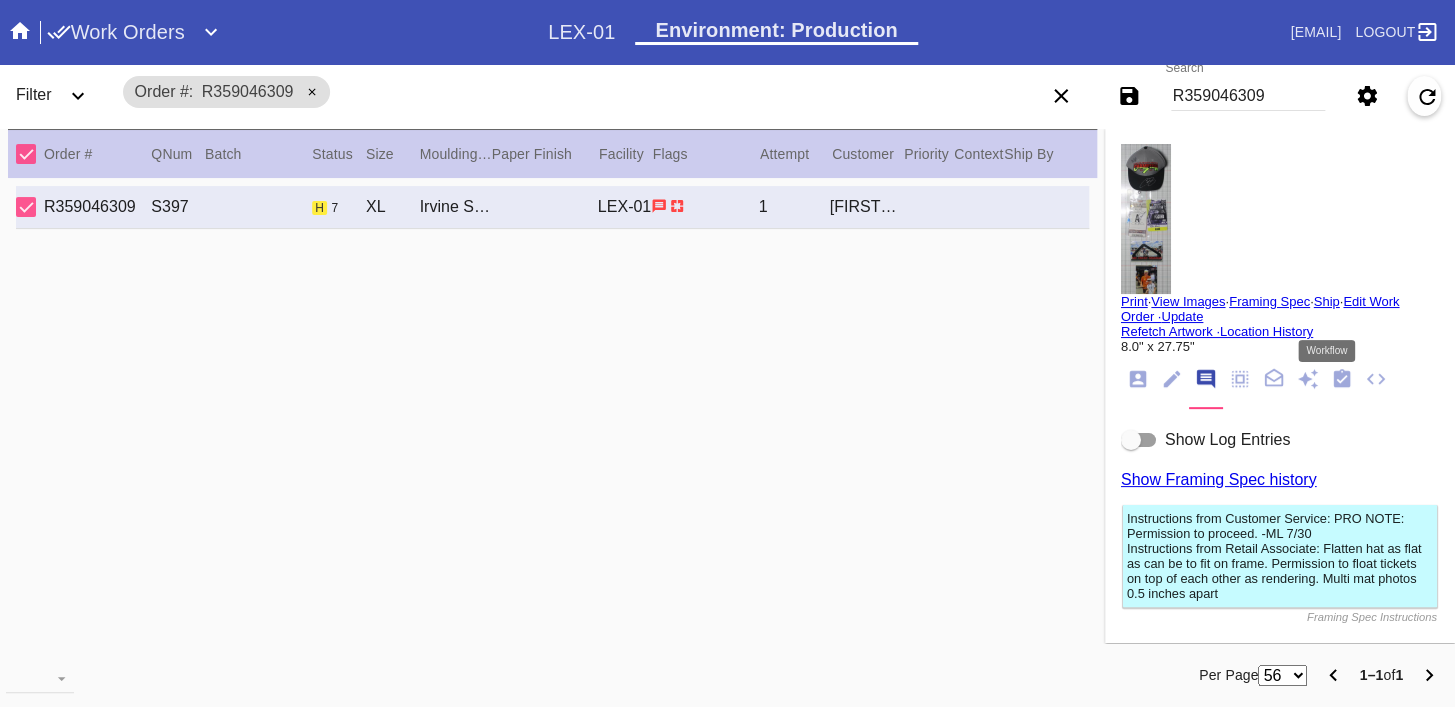 click 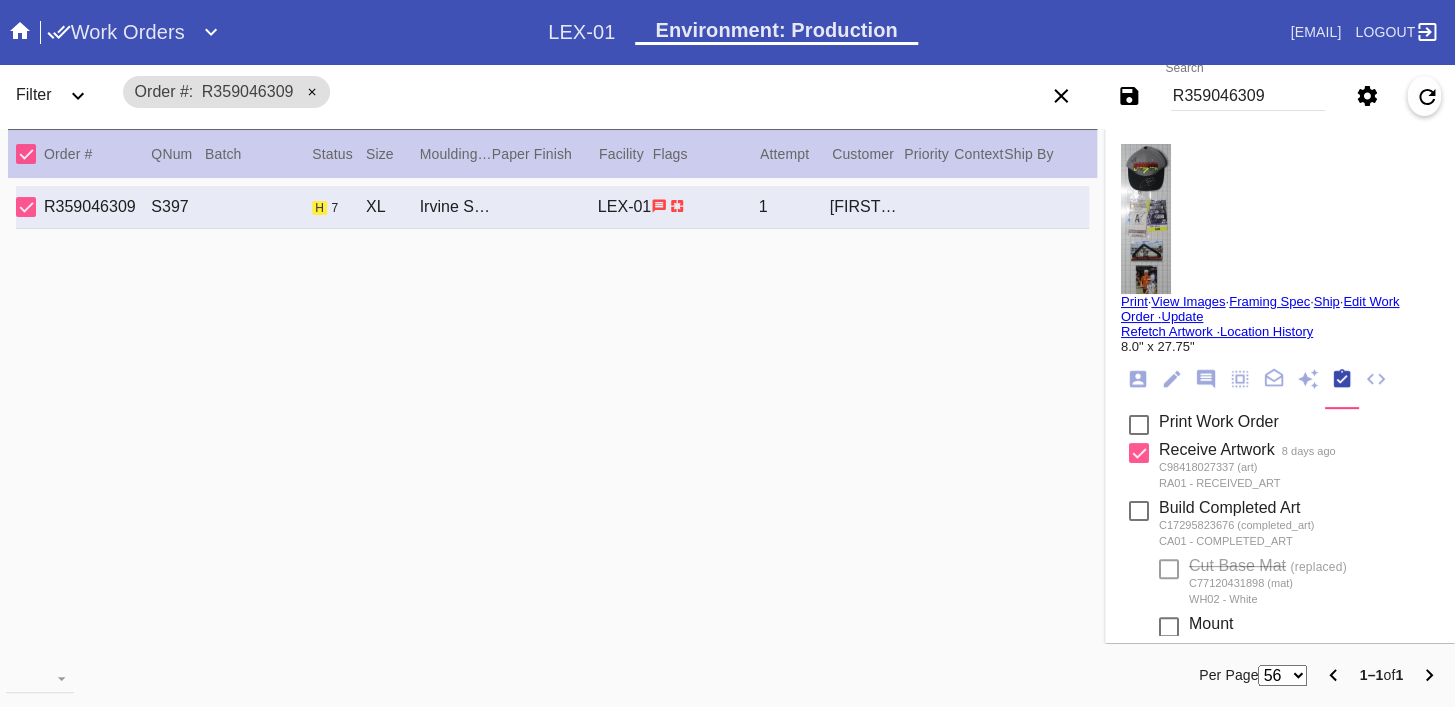 scroll, scrollTop: 929, scrollLeft: 0, axis: vertical 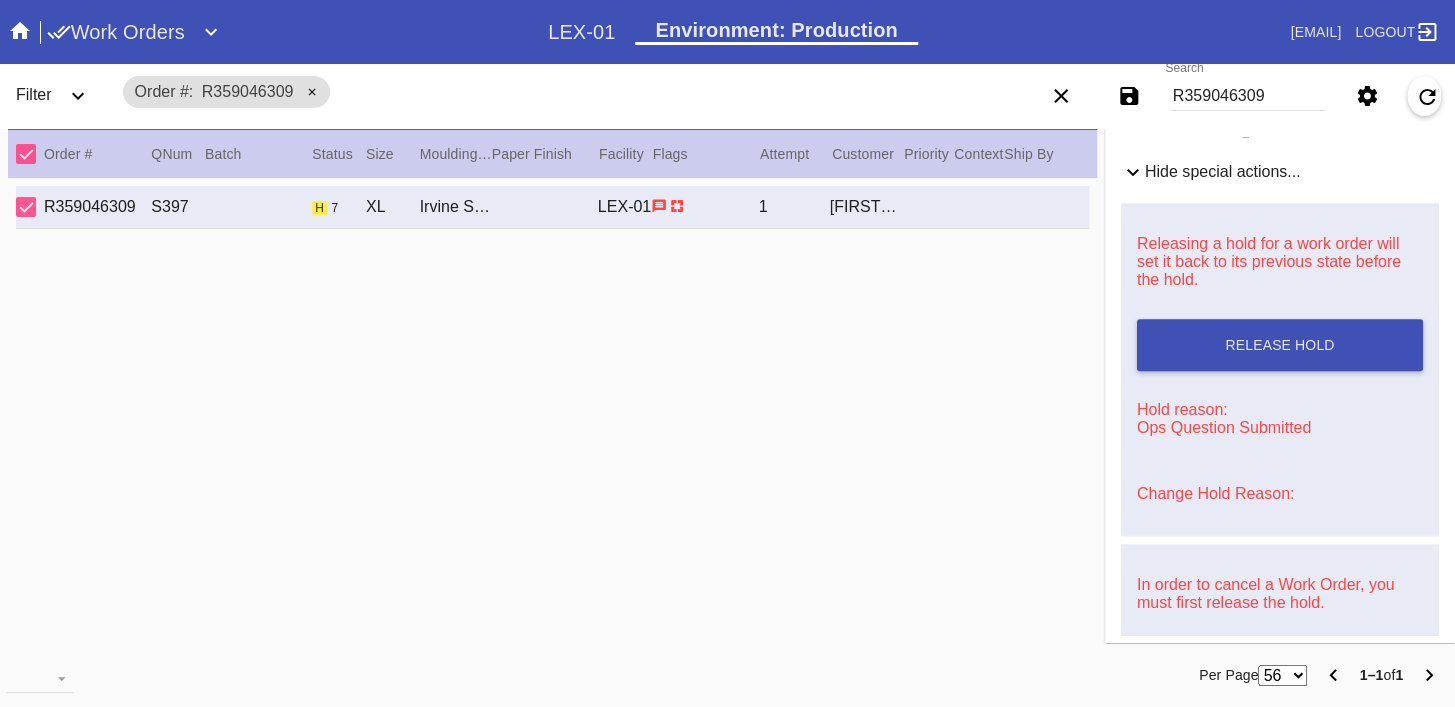 click on "Change Hold Reason:" at bounding box center (1215, 493) 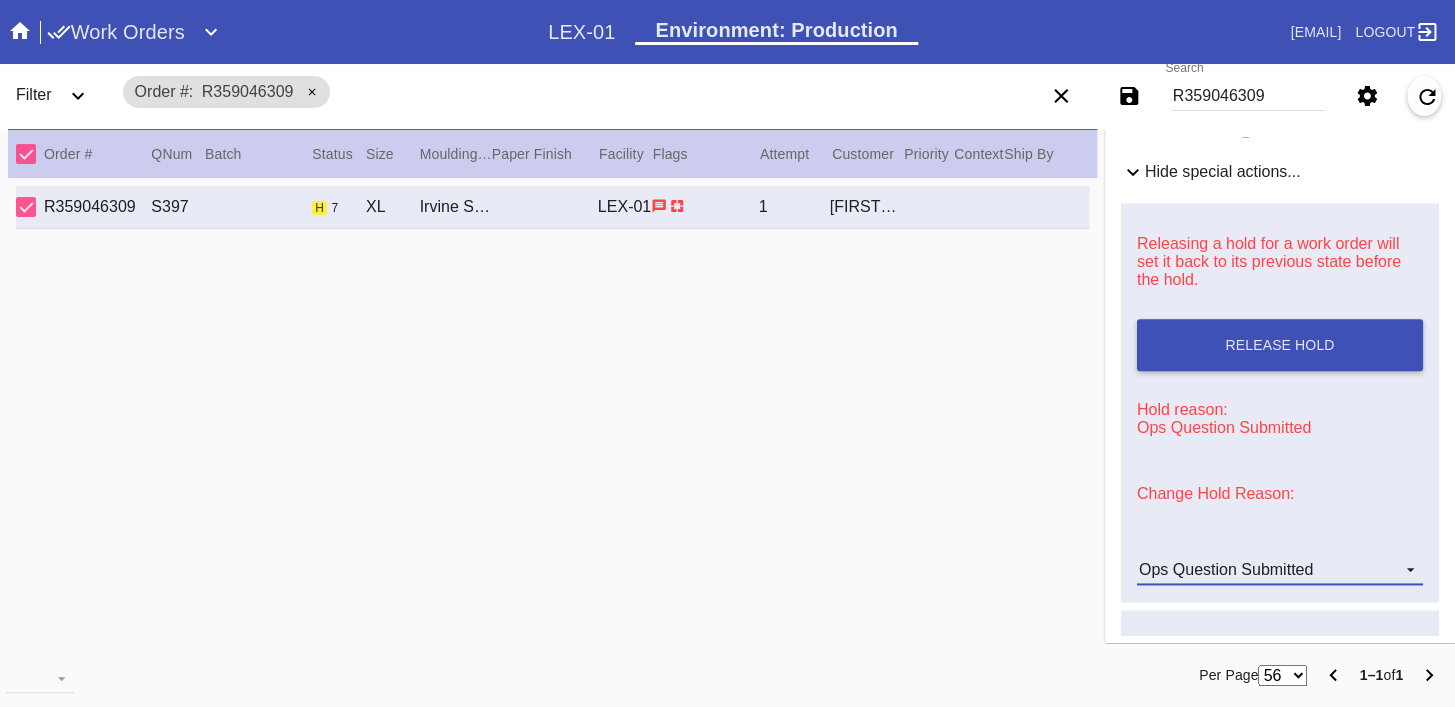 click on "Ops Question Submitted" at bounding box center [1226, 569] 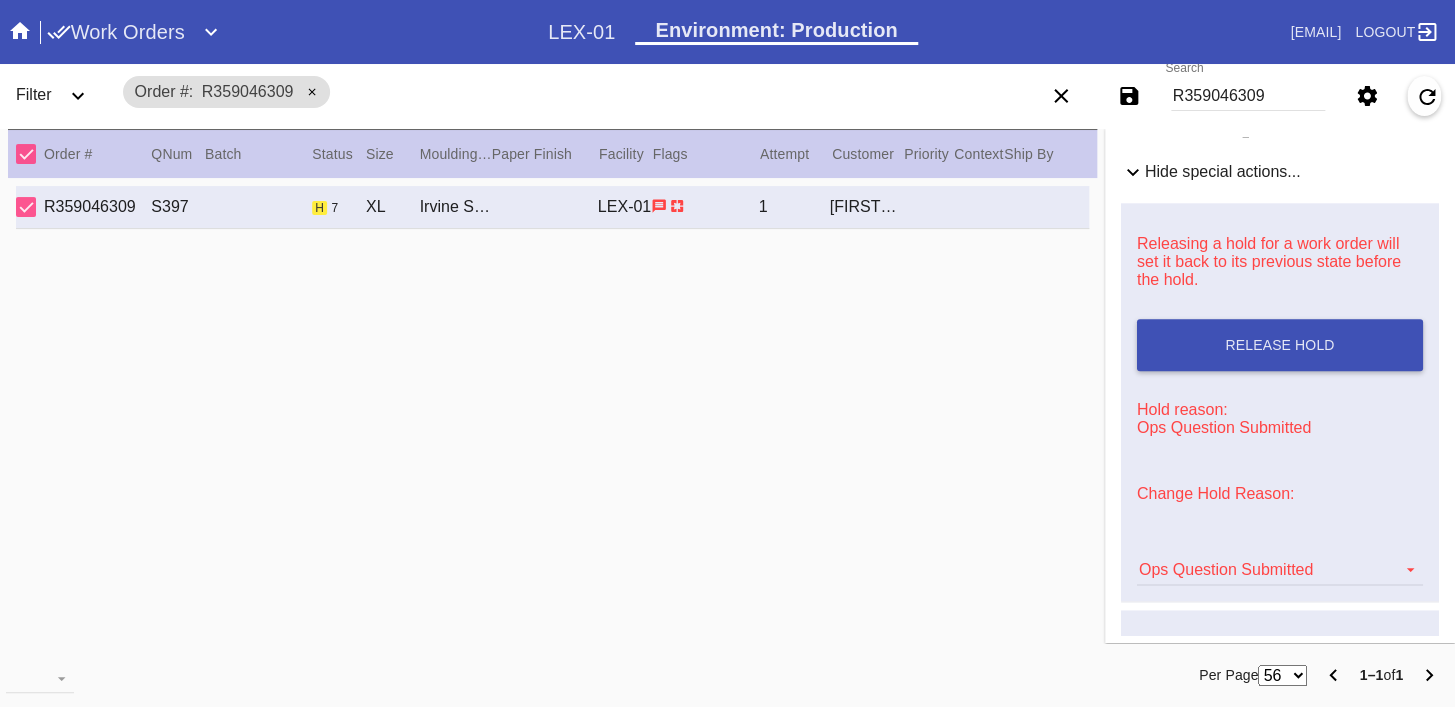 scroll, scrollTop: 342, scrollLeft: 0, axis: vertical 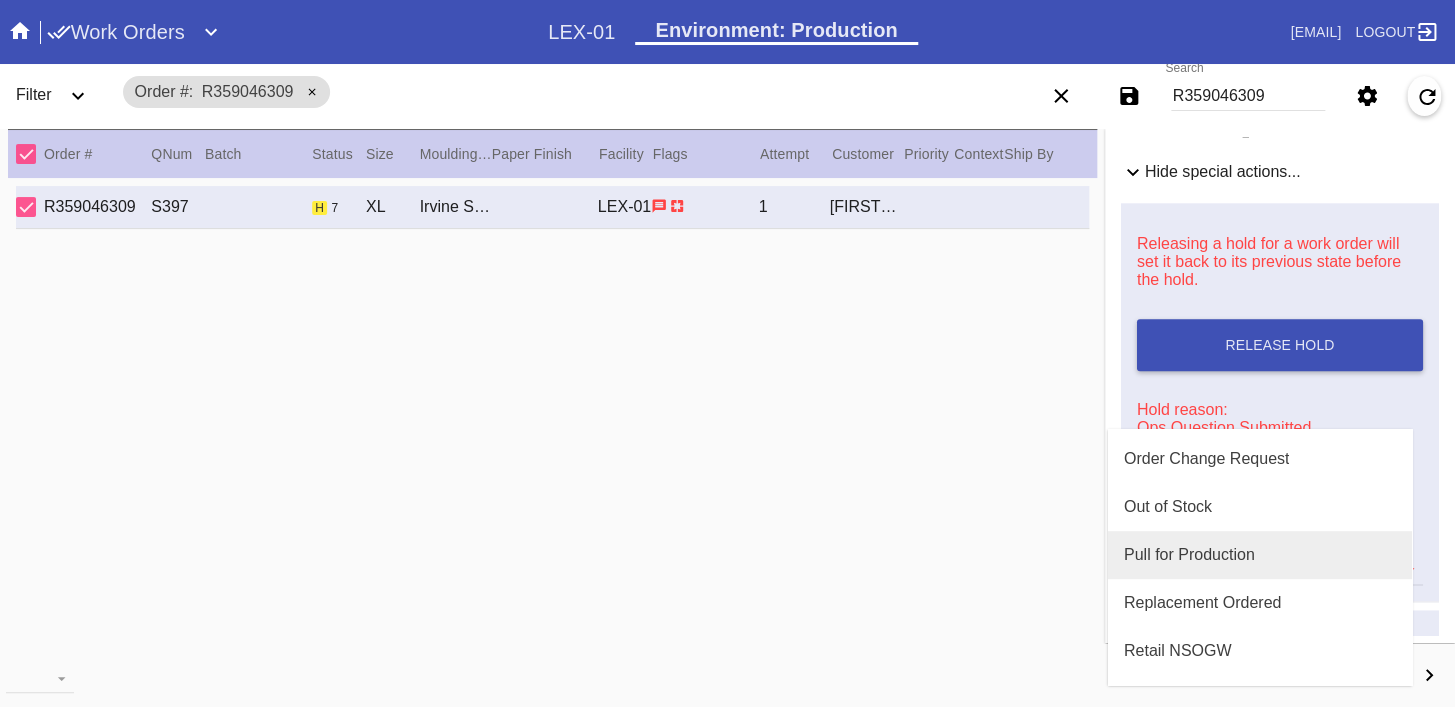 click on "Pull for Production" at bounding box center [1260, 555] 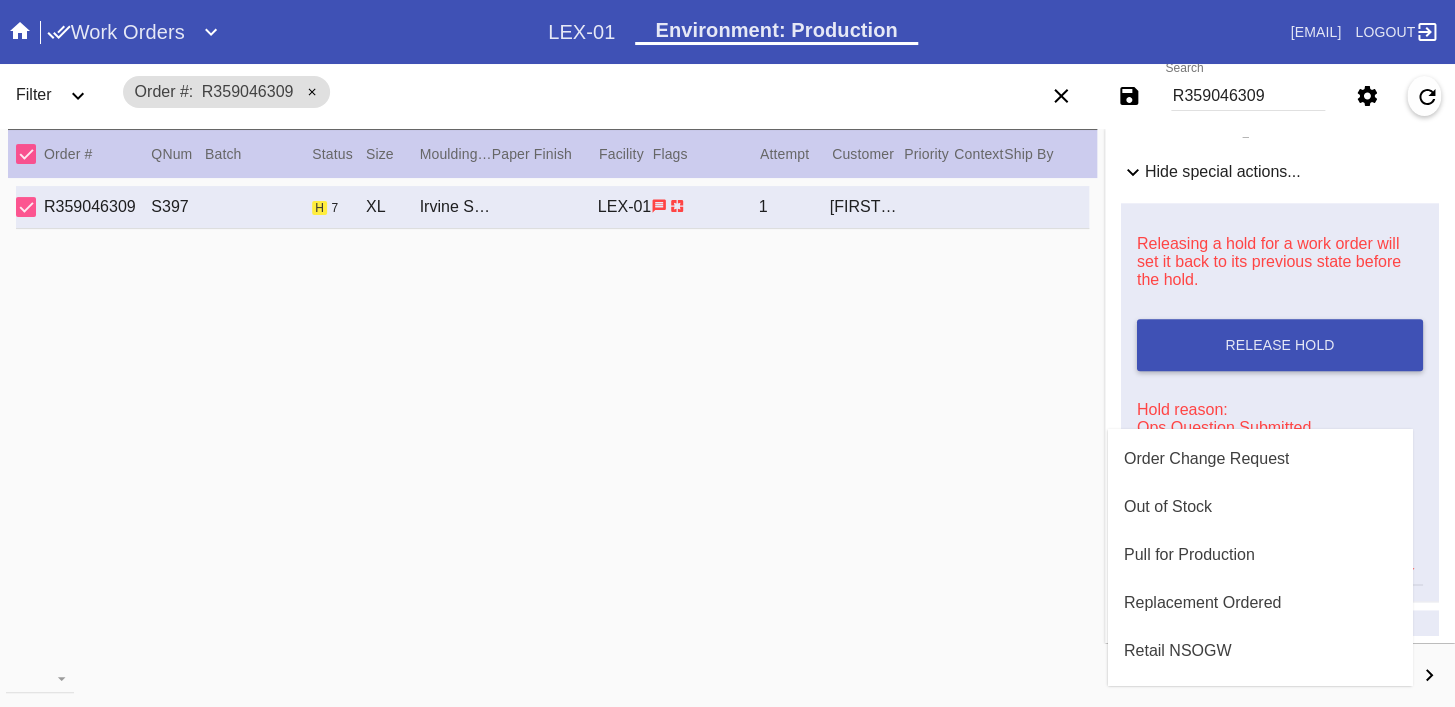 type 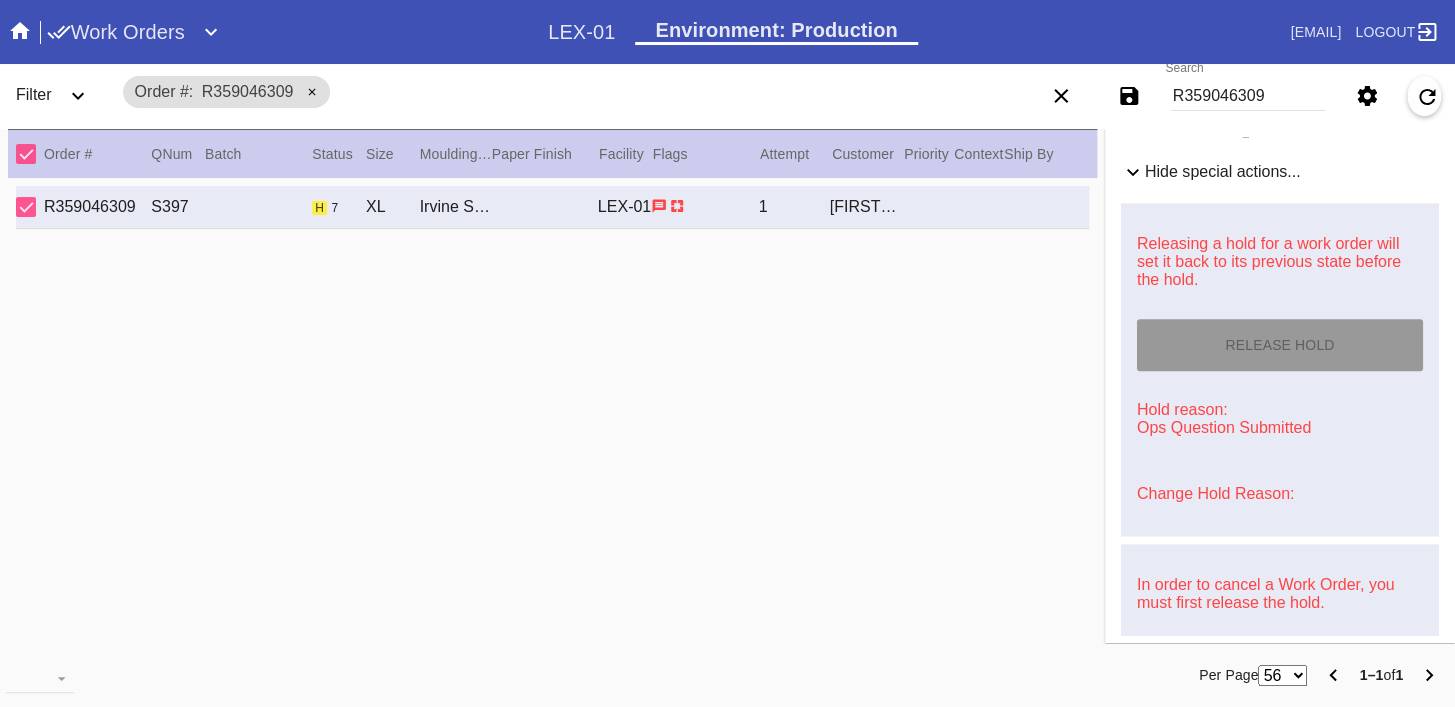 type on "7/26/2025" 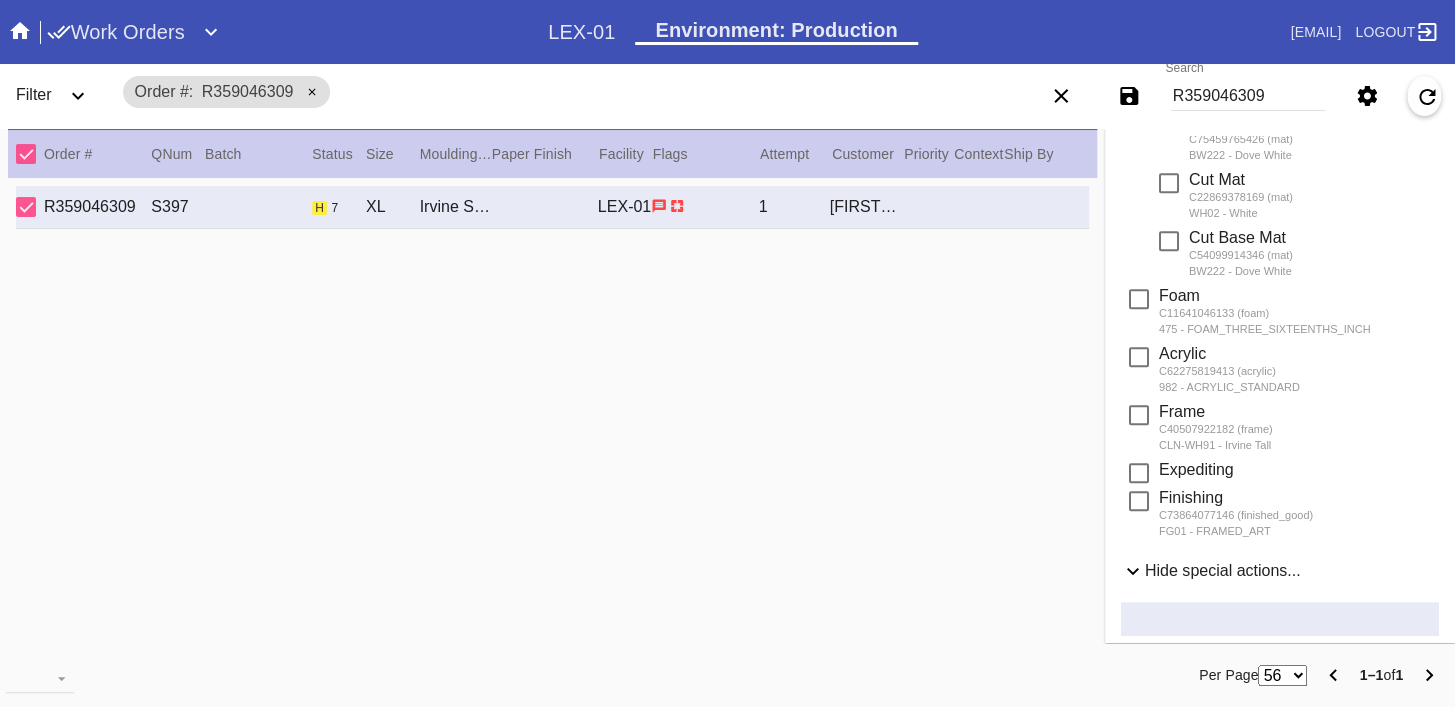 scroll, scrollTop: 0, scrollLeft: 0, axis: both 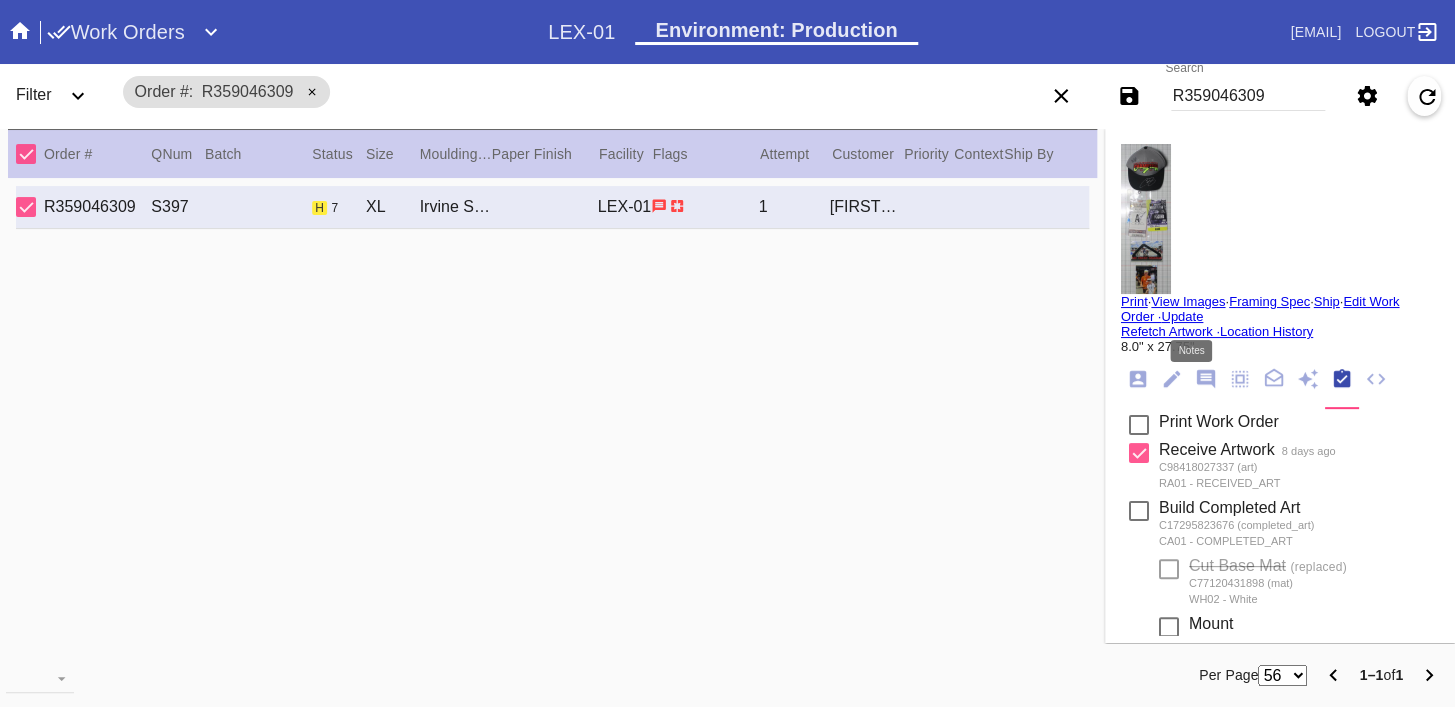 click 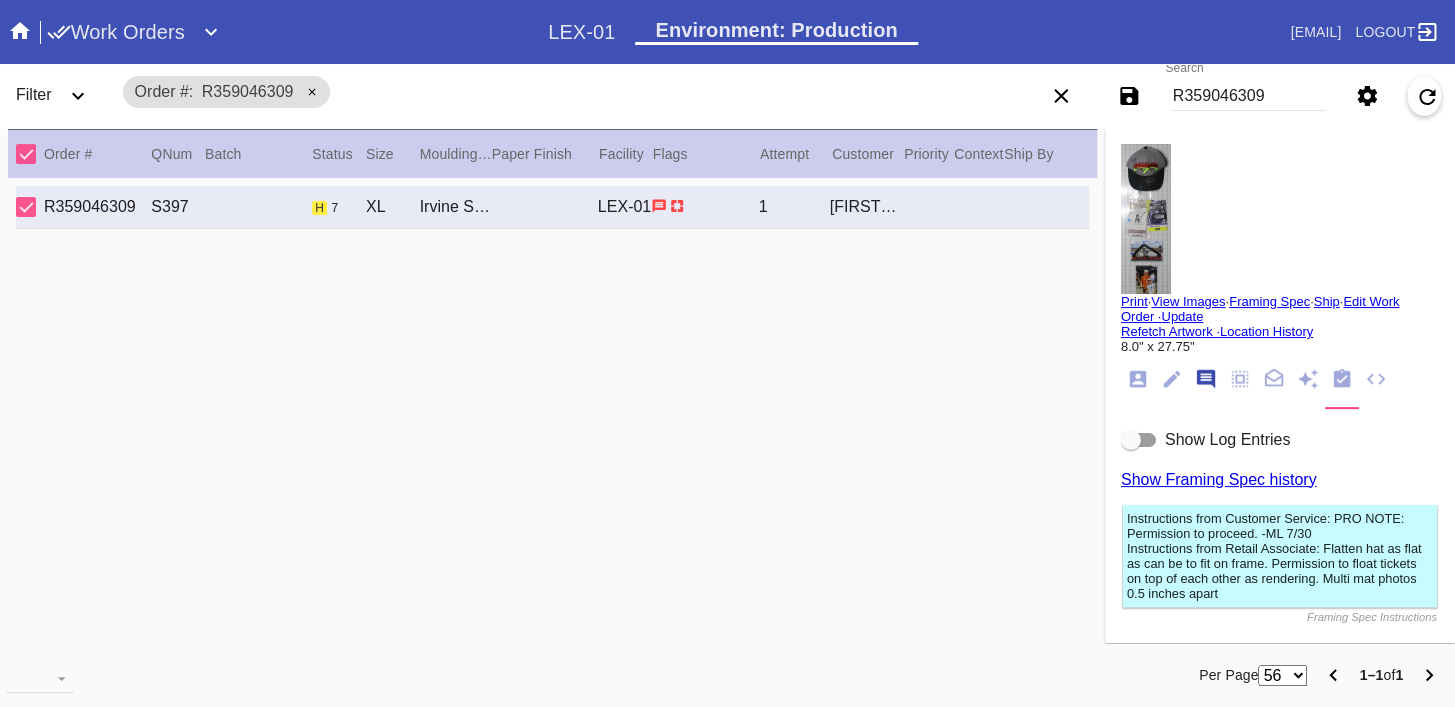 scroll, scrollTop: 123, scrollLeft: 0, axis: vertical 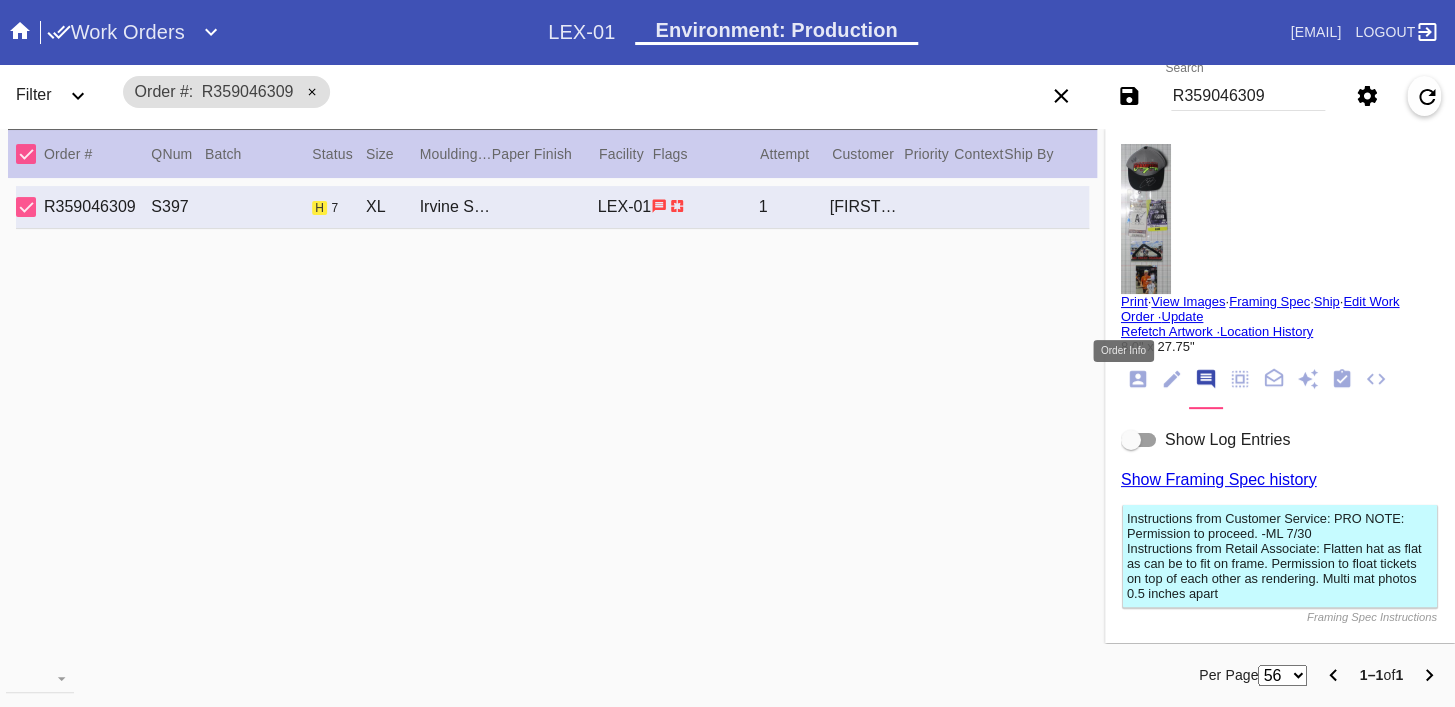 click 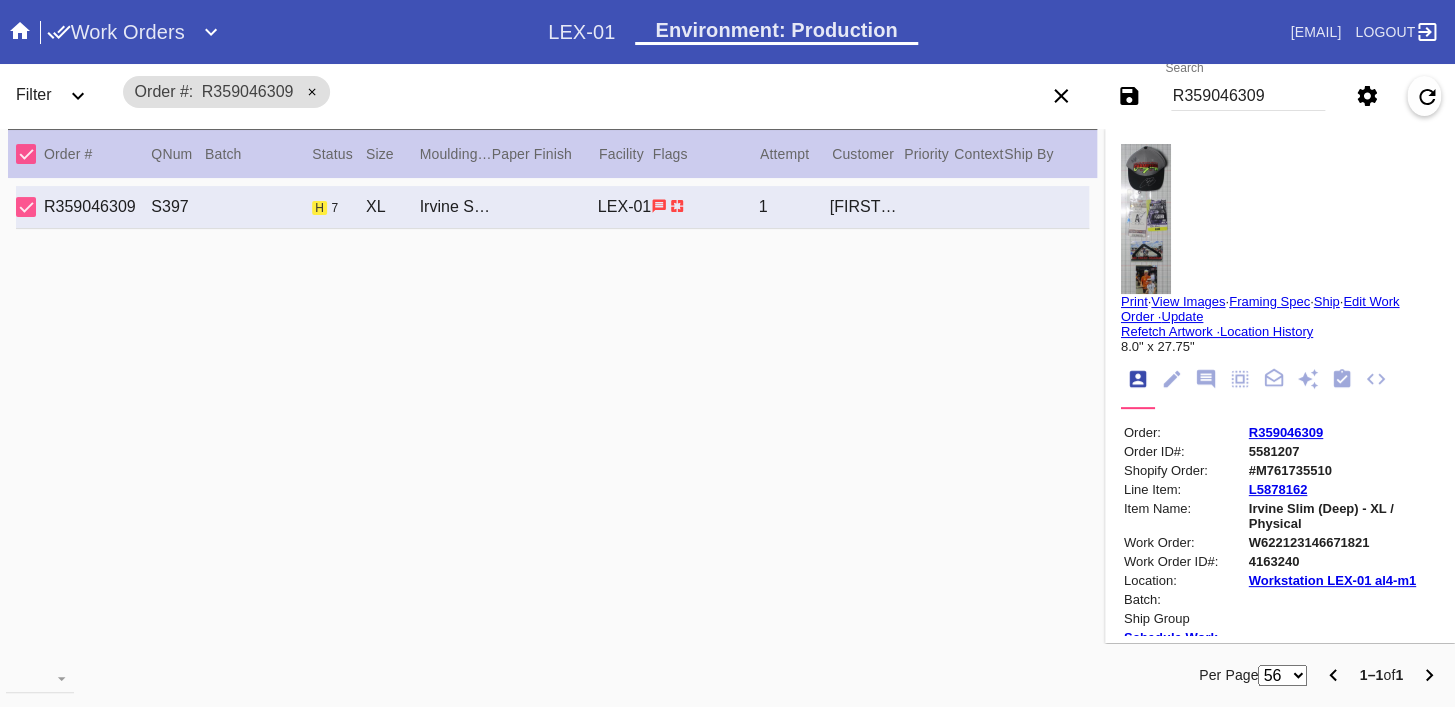 click on "R359046309" at bounding box center (1286, 432) 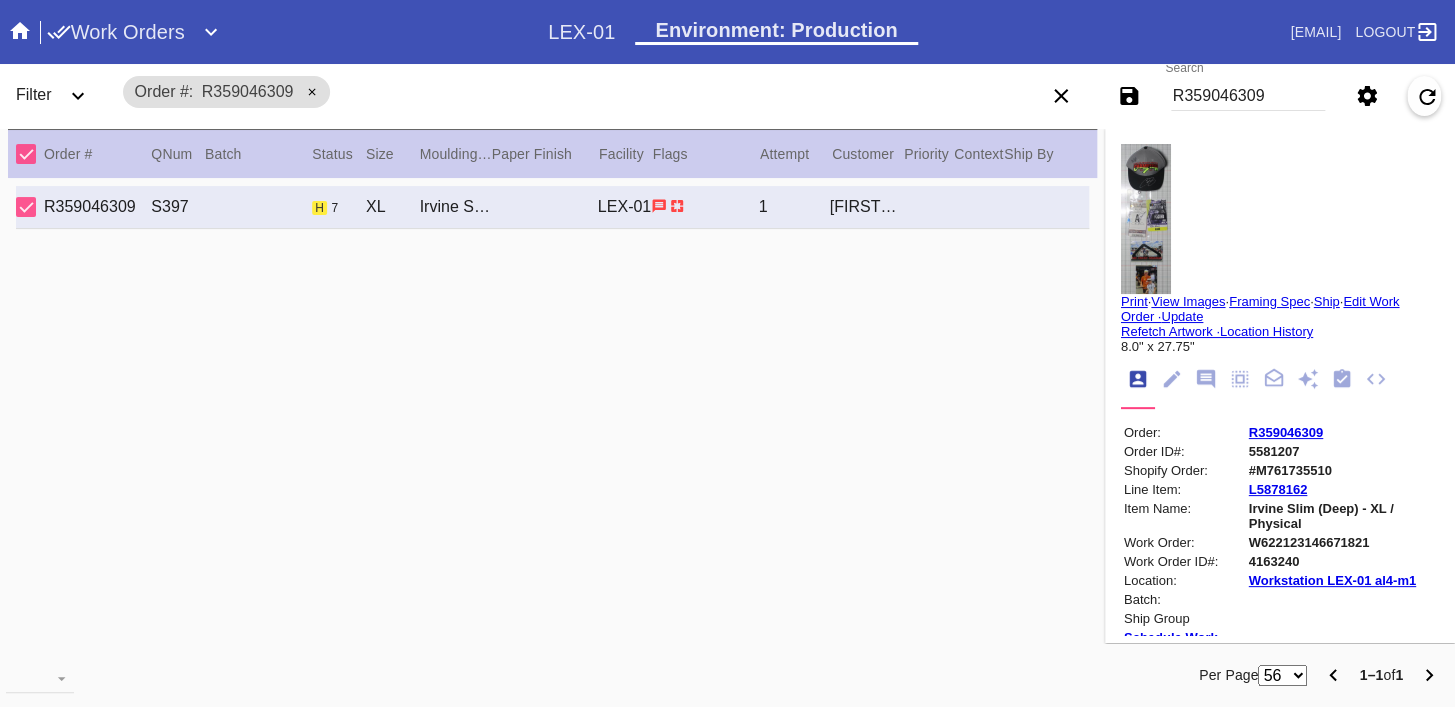 drag, startPoint x: 1329, startPoint y: 382, endPoint x: 1304, endPoint y: 400, distance: 30.805843 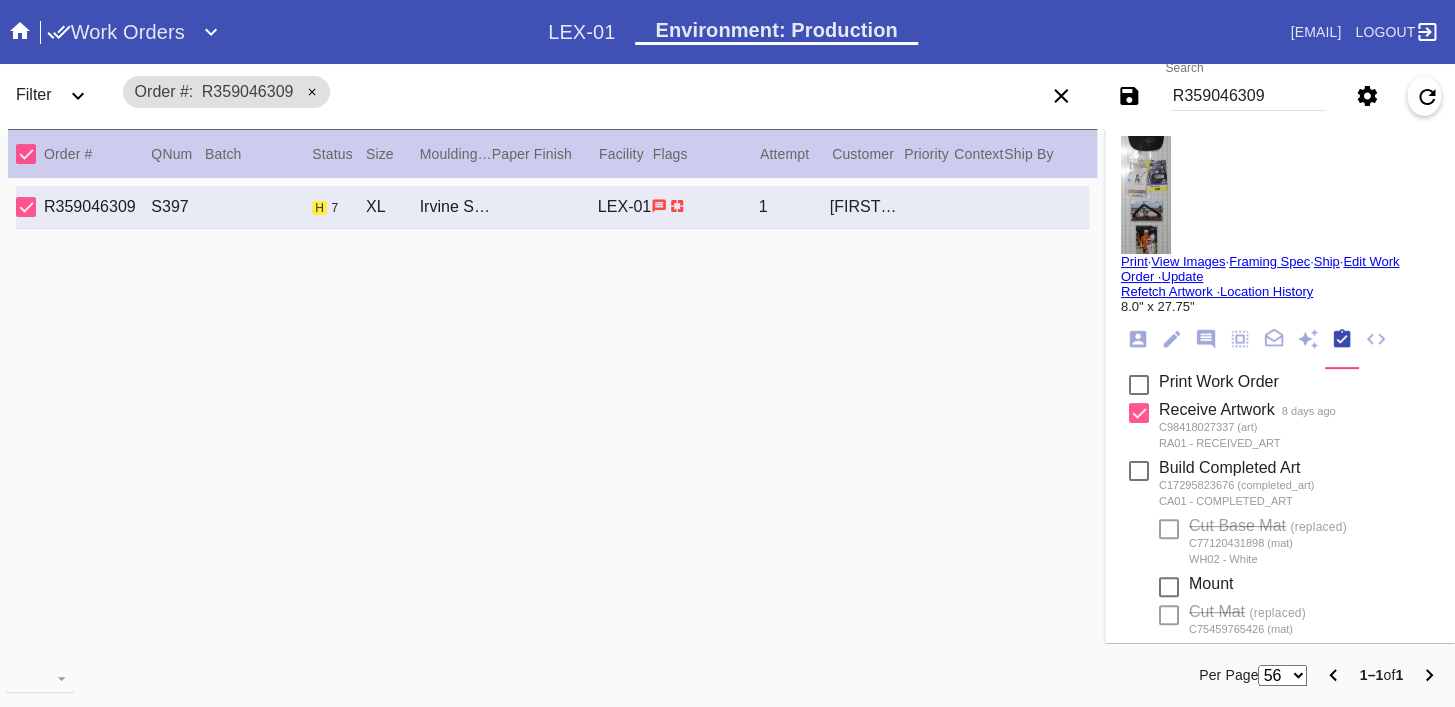 scroll, scrollTop: 0, scrollLeft: 0, axis: both 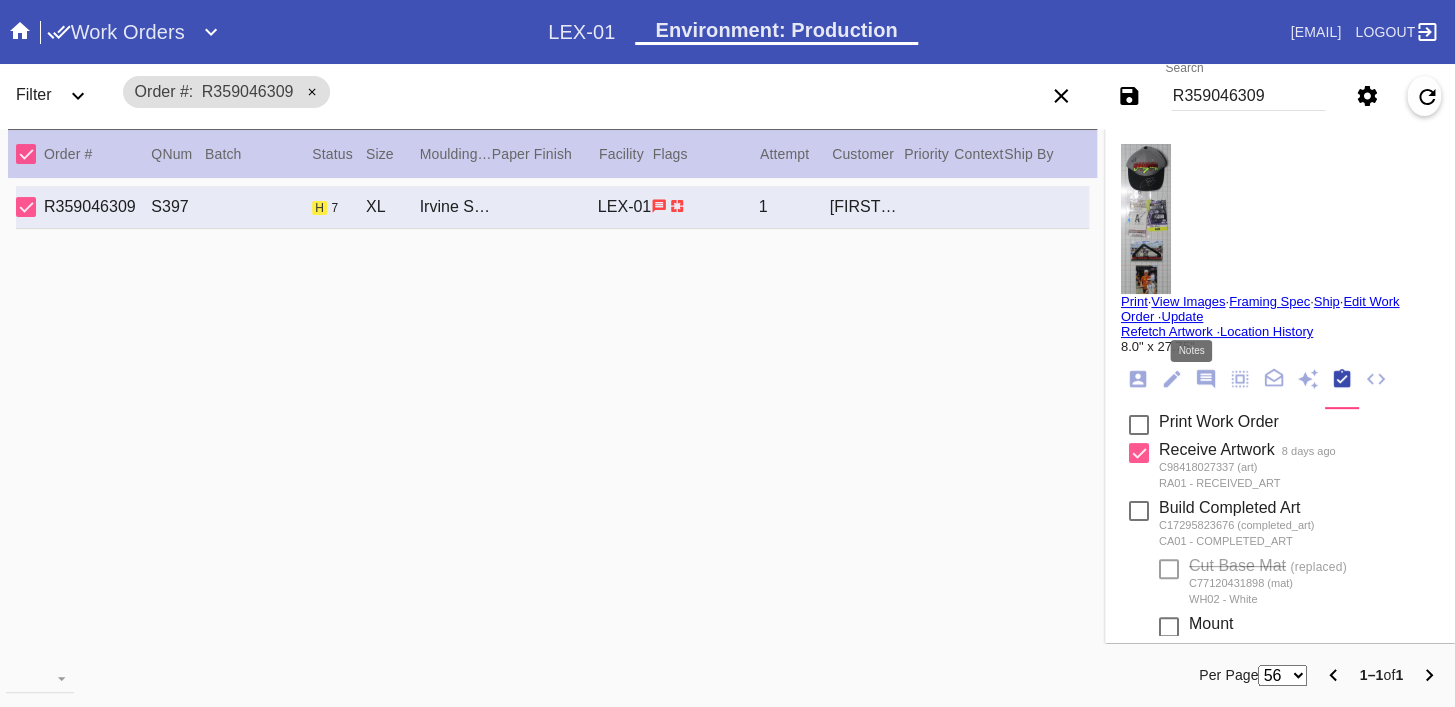 click 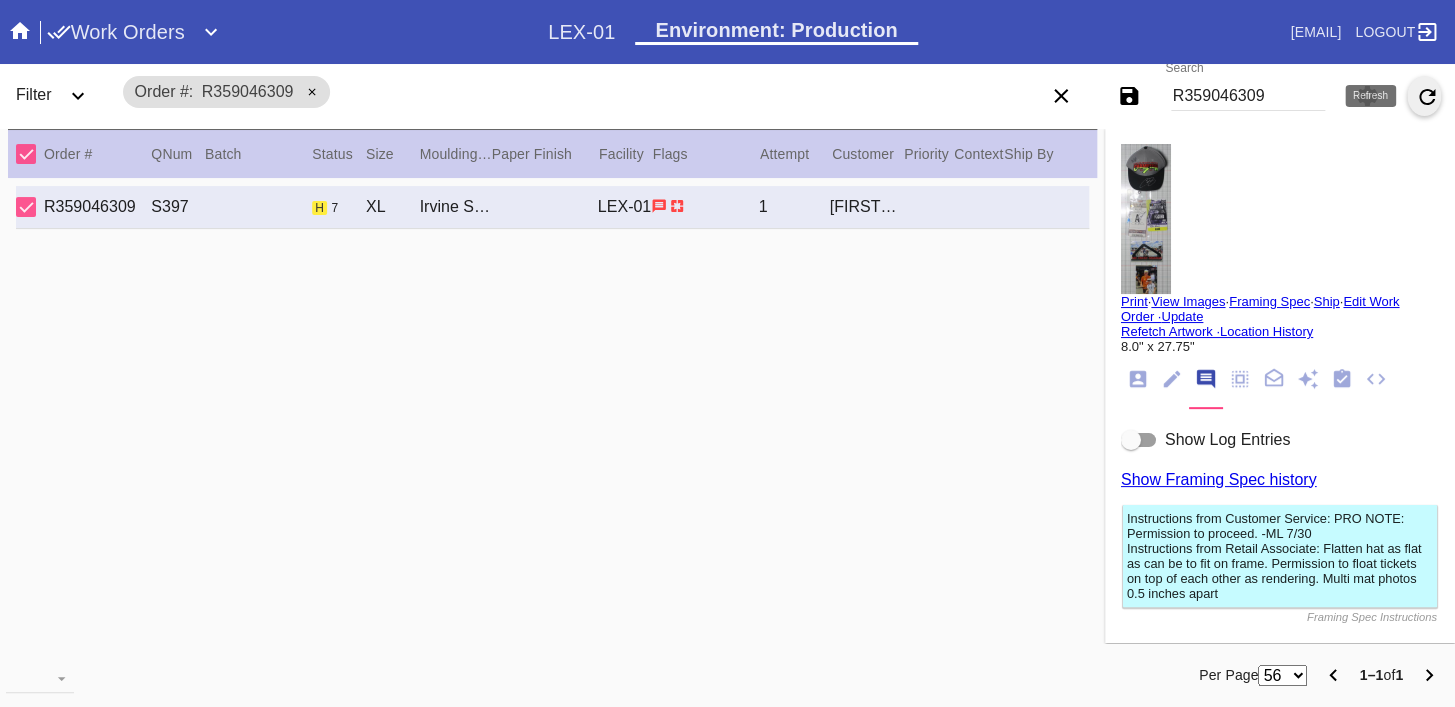 click 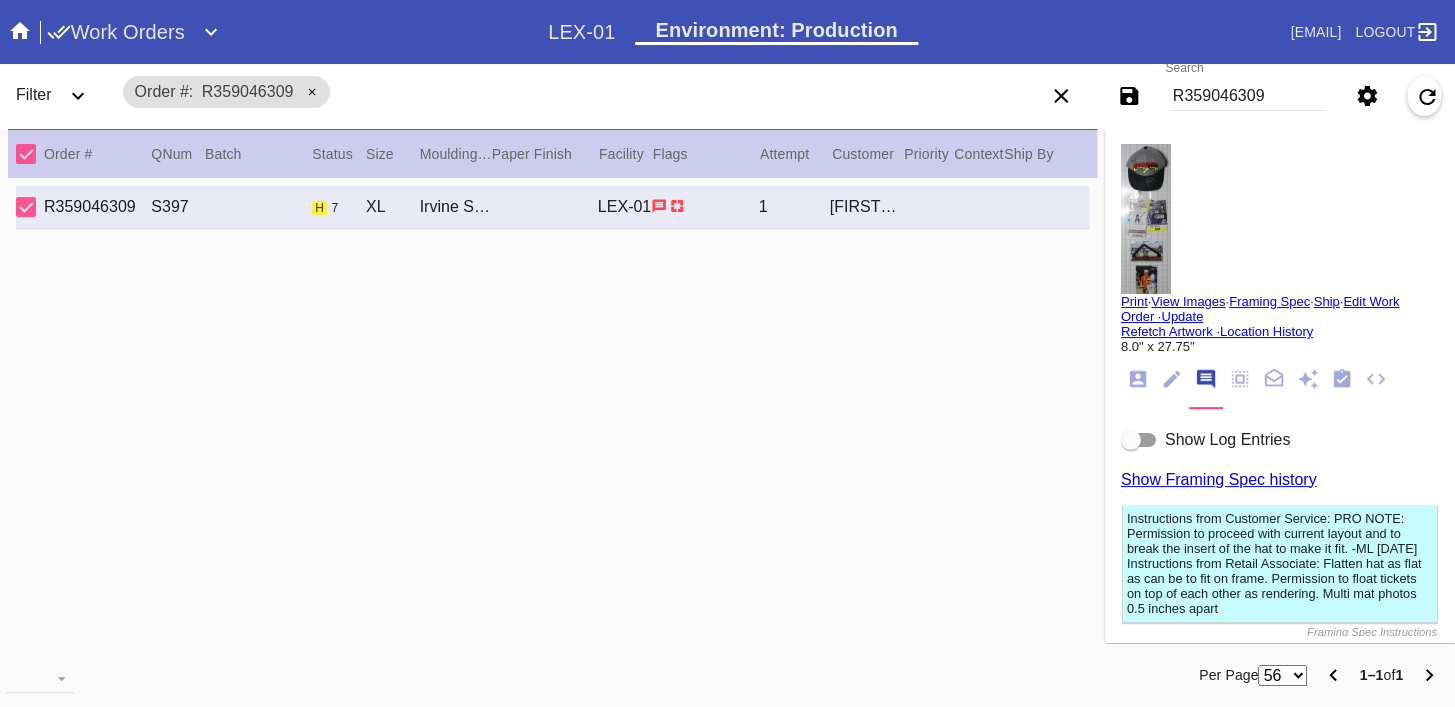 drag, startPoint x: 1112, startPoint y: 534, endPoint x: 1338, endPoint y: 549, distance: 226.49724 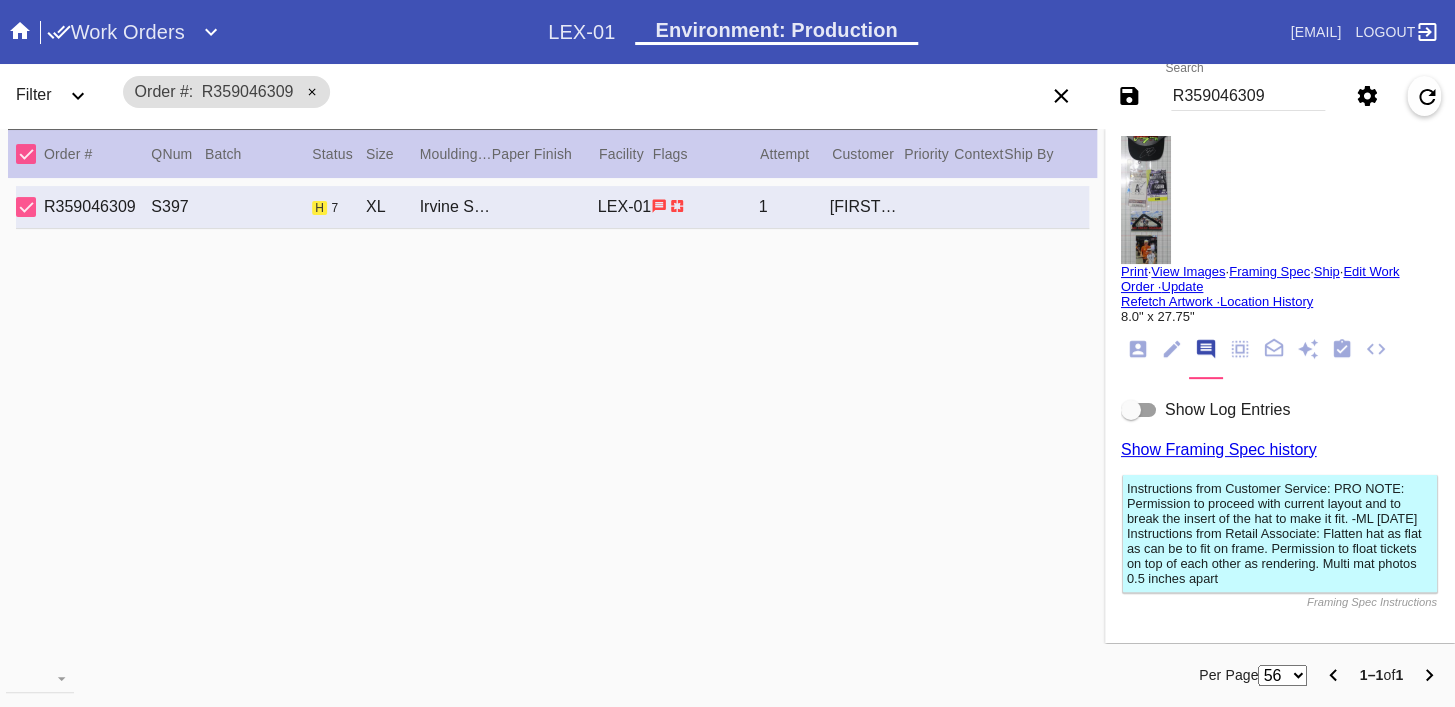 click on "R359046309" at bounding box center (1248, 96) 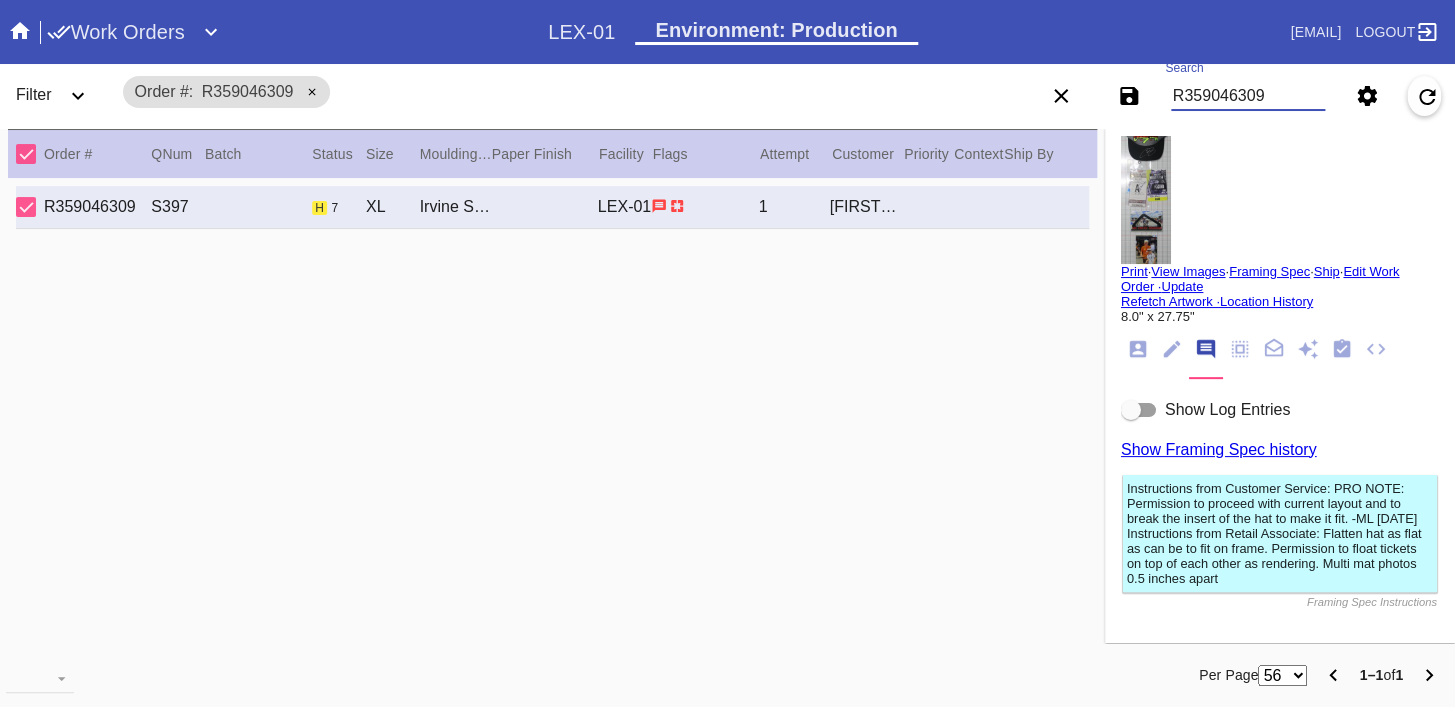 click on "R359046309" at bounding box center (1248, 96) 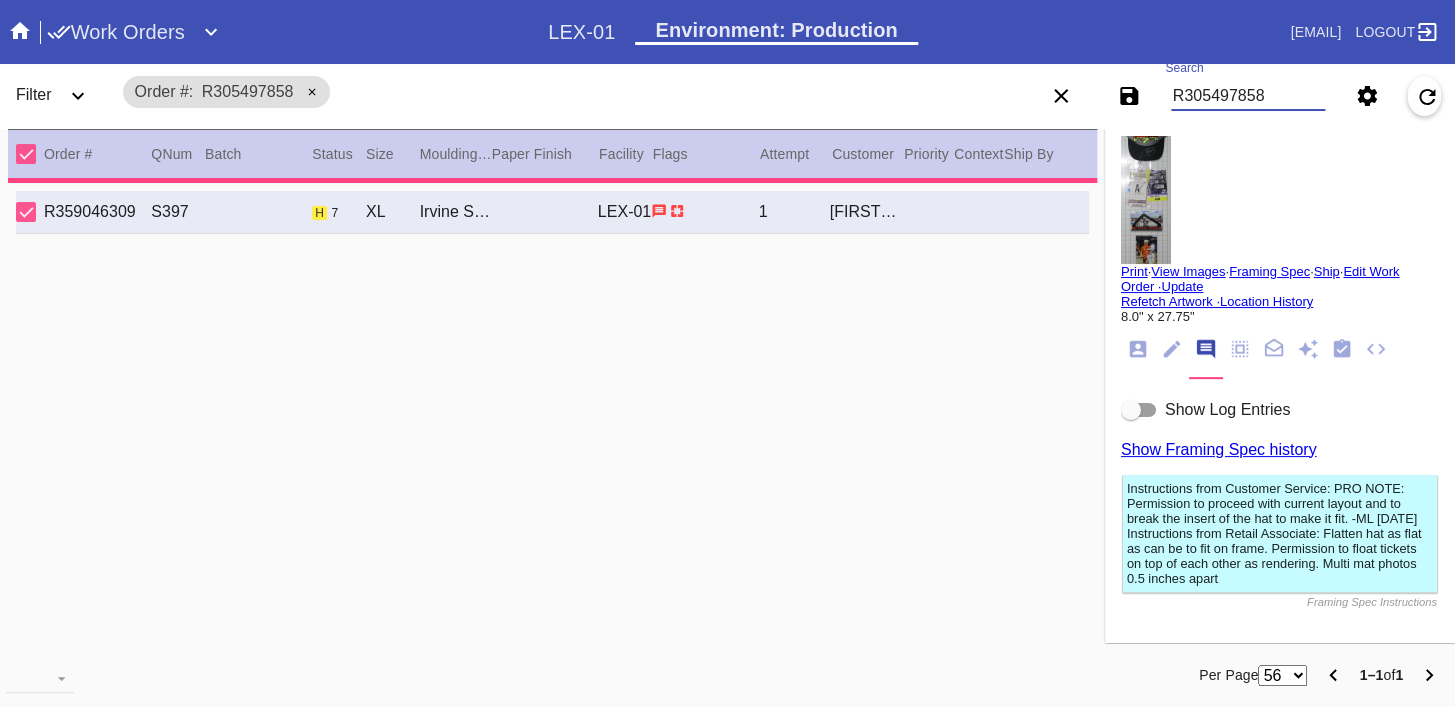type on "R305497858" 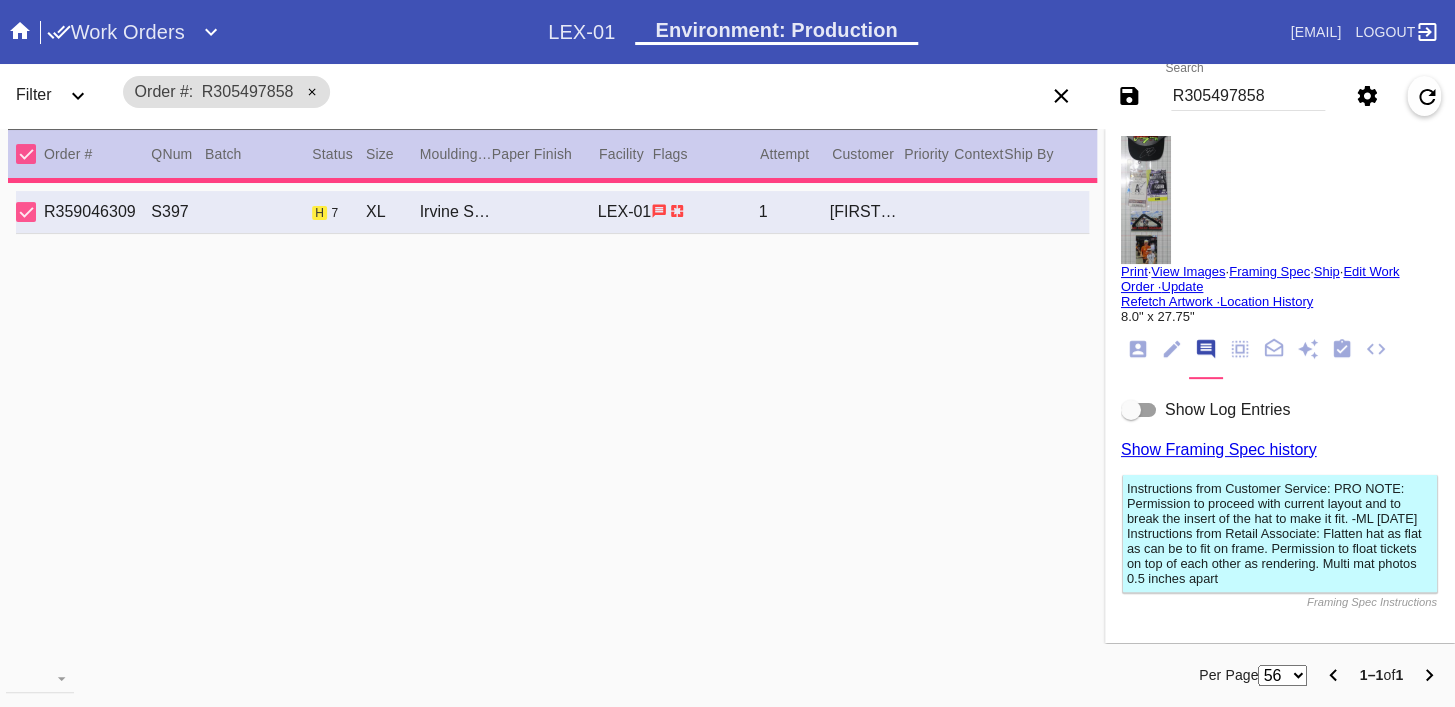 scroll, scrollTop: 0, scrollLeft: 0, axis: both 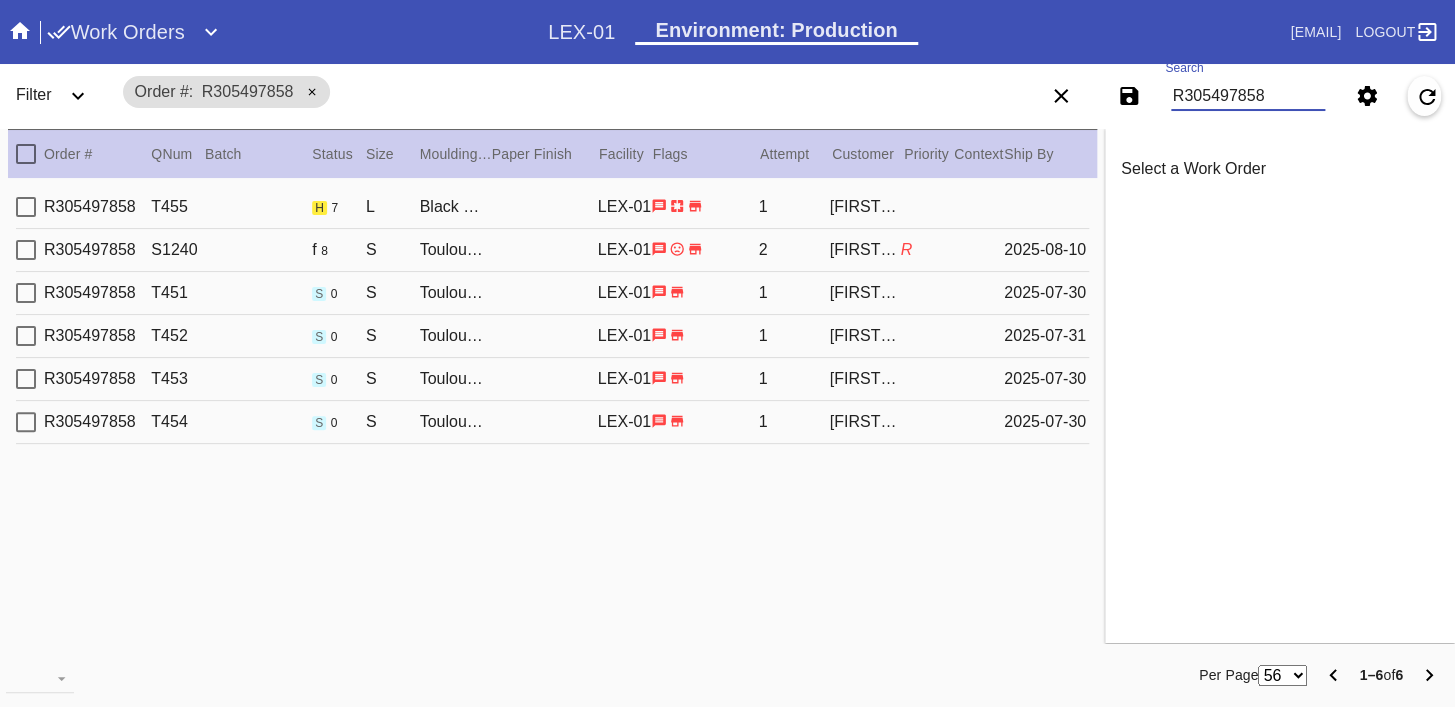 click on "R305497858 T455 h   7 L Black Walnut (Gallery) / White LEX-01 1 John Woodard" at bounding box center (552, 207) 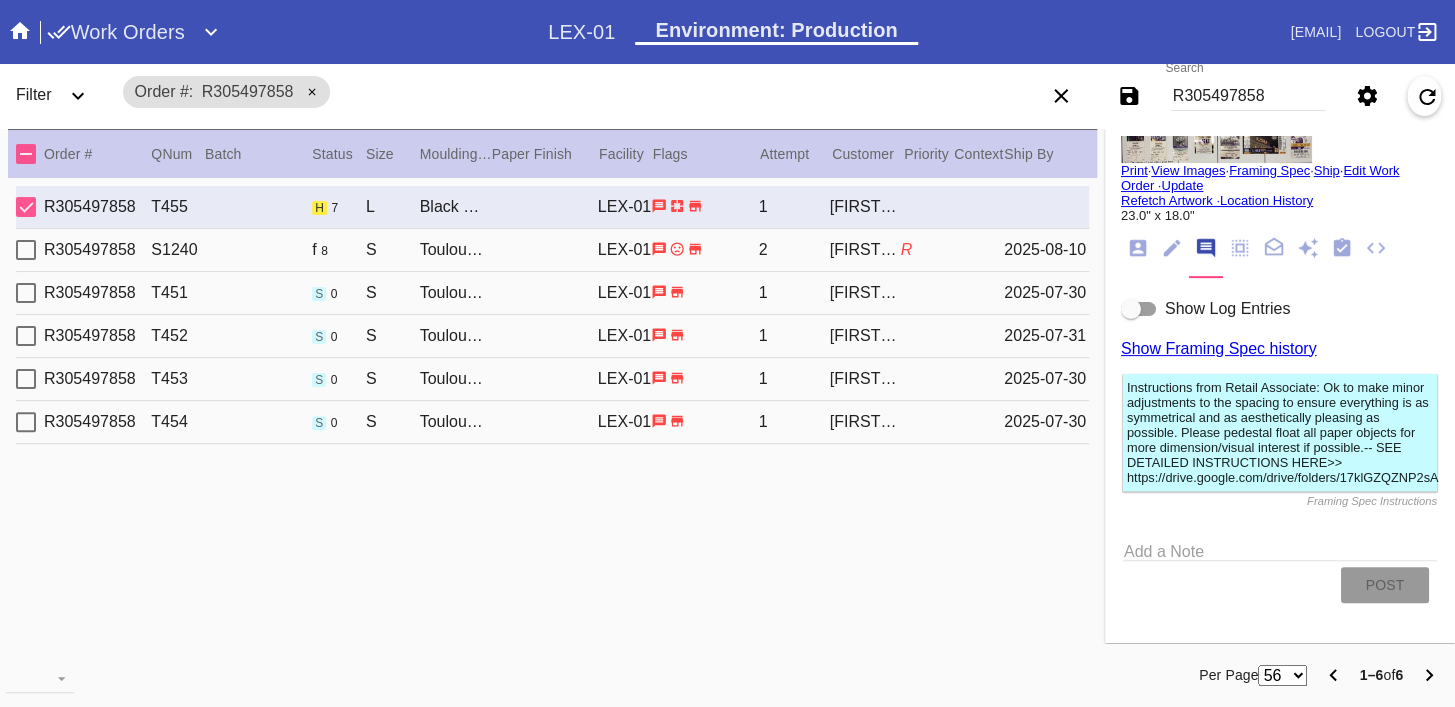 scroll, scrollTop: 146, scrollLeft: 0, axis: vertical 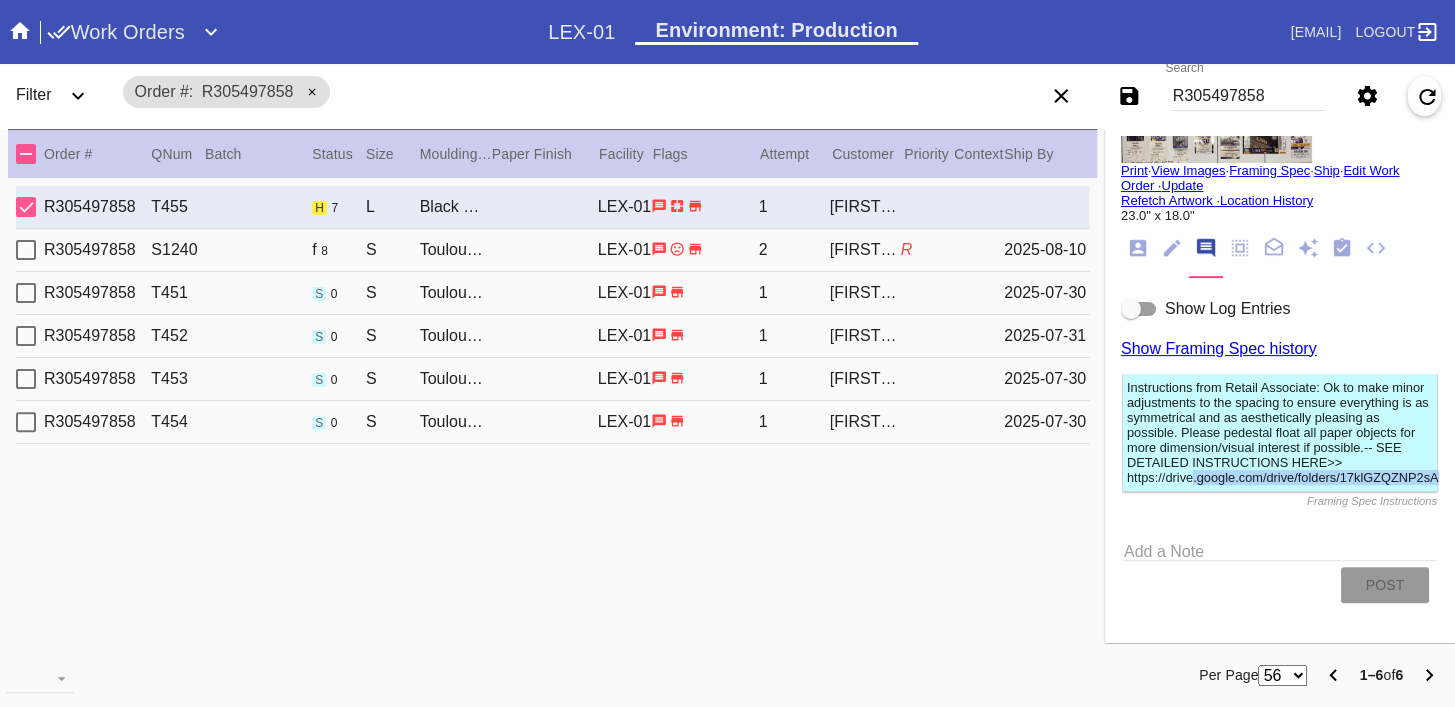 drag, startPoint x: 1112, startPoint y: 476, endPoint x: 1432, endPoint y: 473, distance: 320.01407 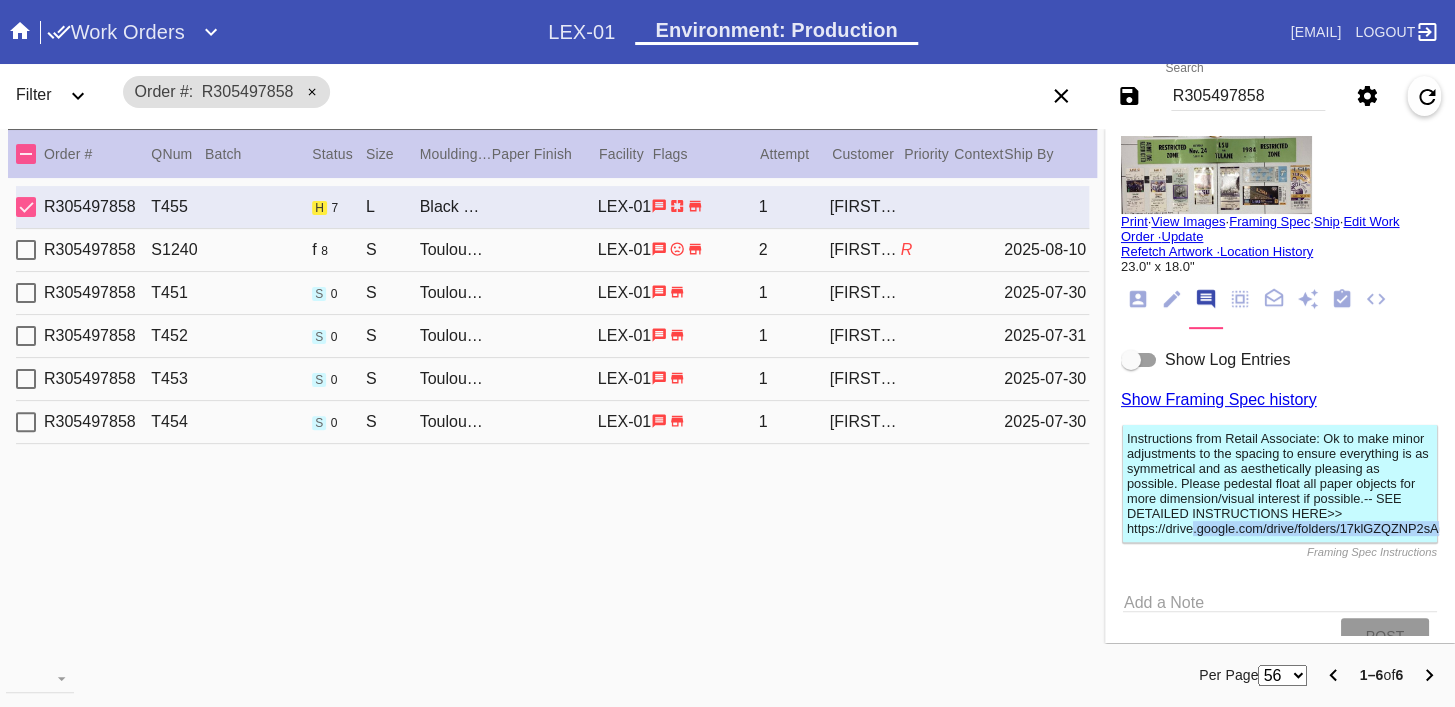 scroll, scrollTop: 0, scrollLeft: 0, axis: both 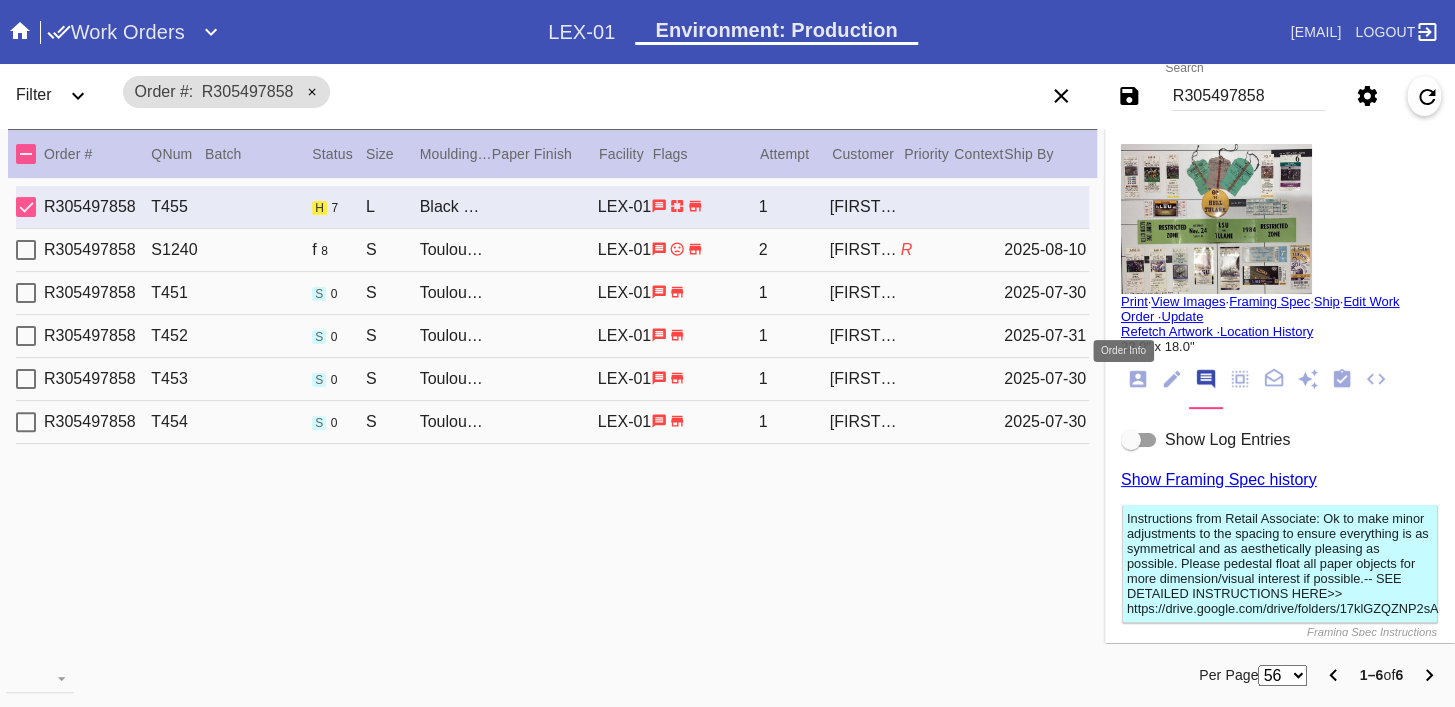drag, startPoint x: 1127, startPoint y: 378, endPoint x: 1155, endPoint y: 377, distance: 28.01785 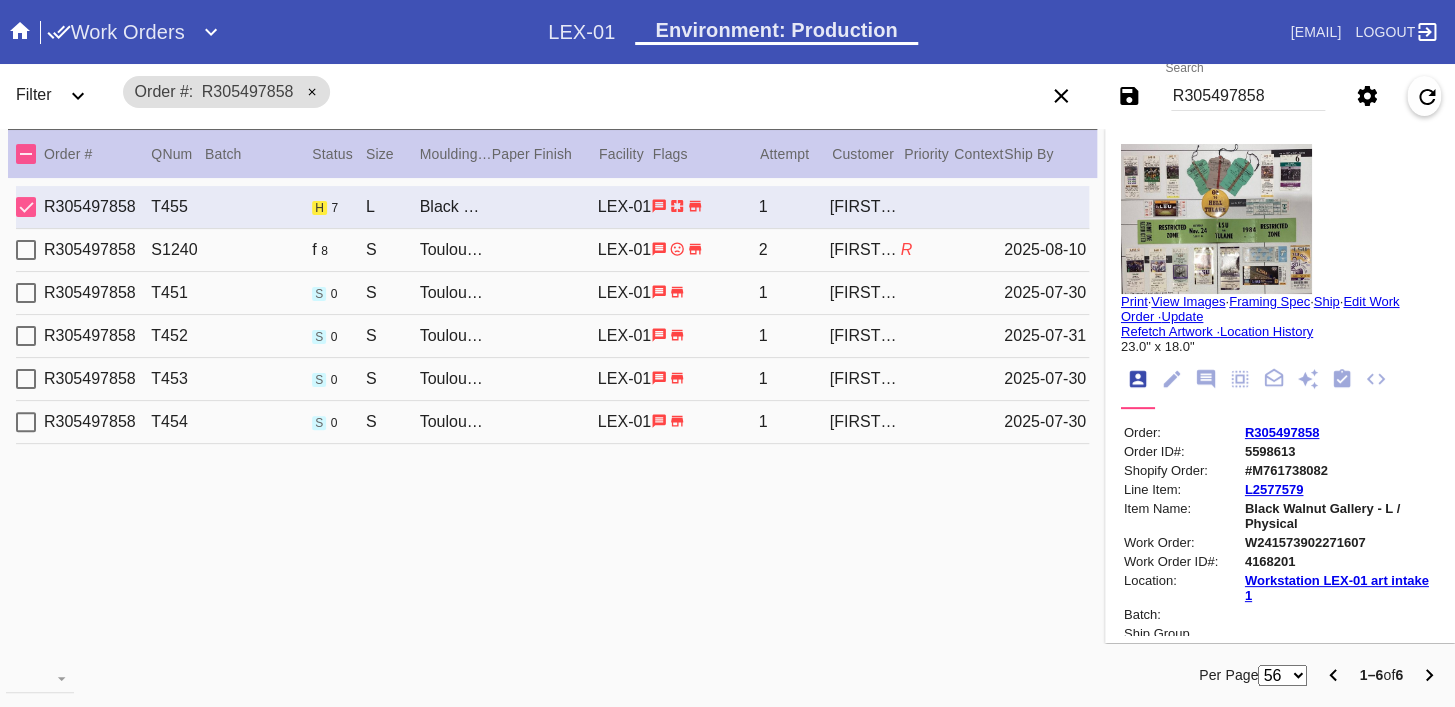 click on "R305497858" at bounding box center [1282, 432] 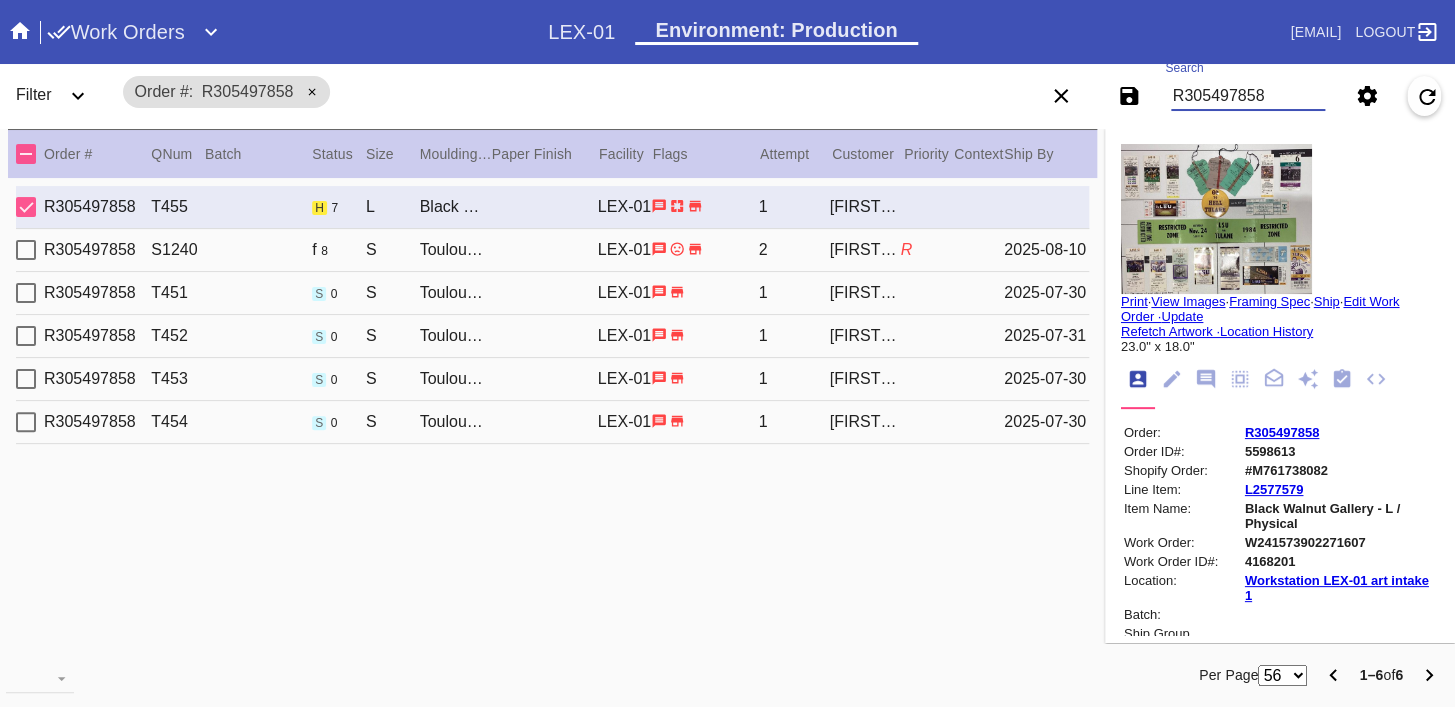 click on "R305497858" at bounding box center [1248, 96] 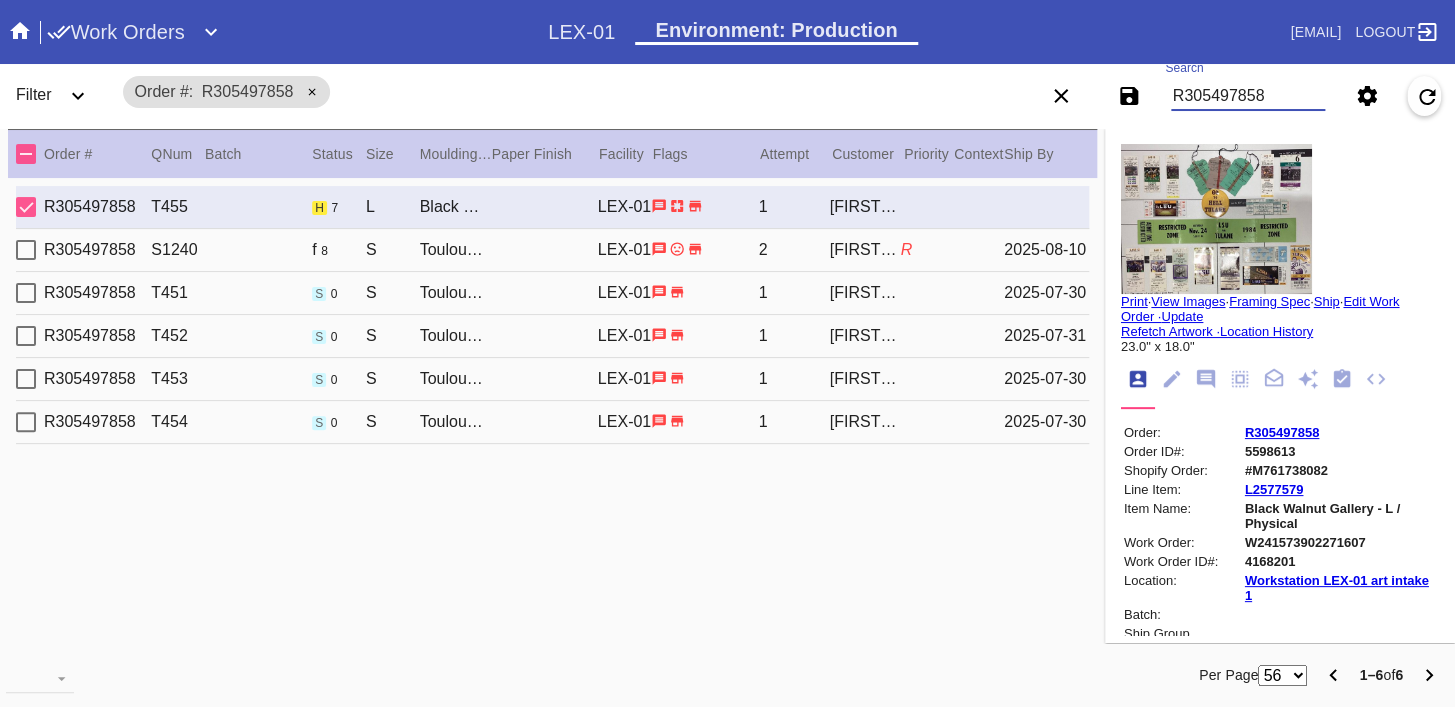 drag, startPoint x: 1344, startPoint y: 401, endPoint x: 1336, endPoint y: 381, distance: 21.540659 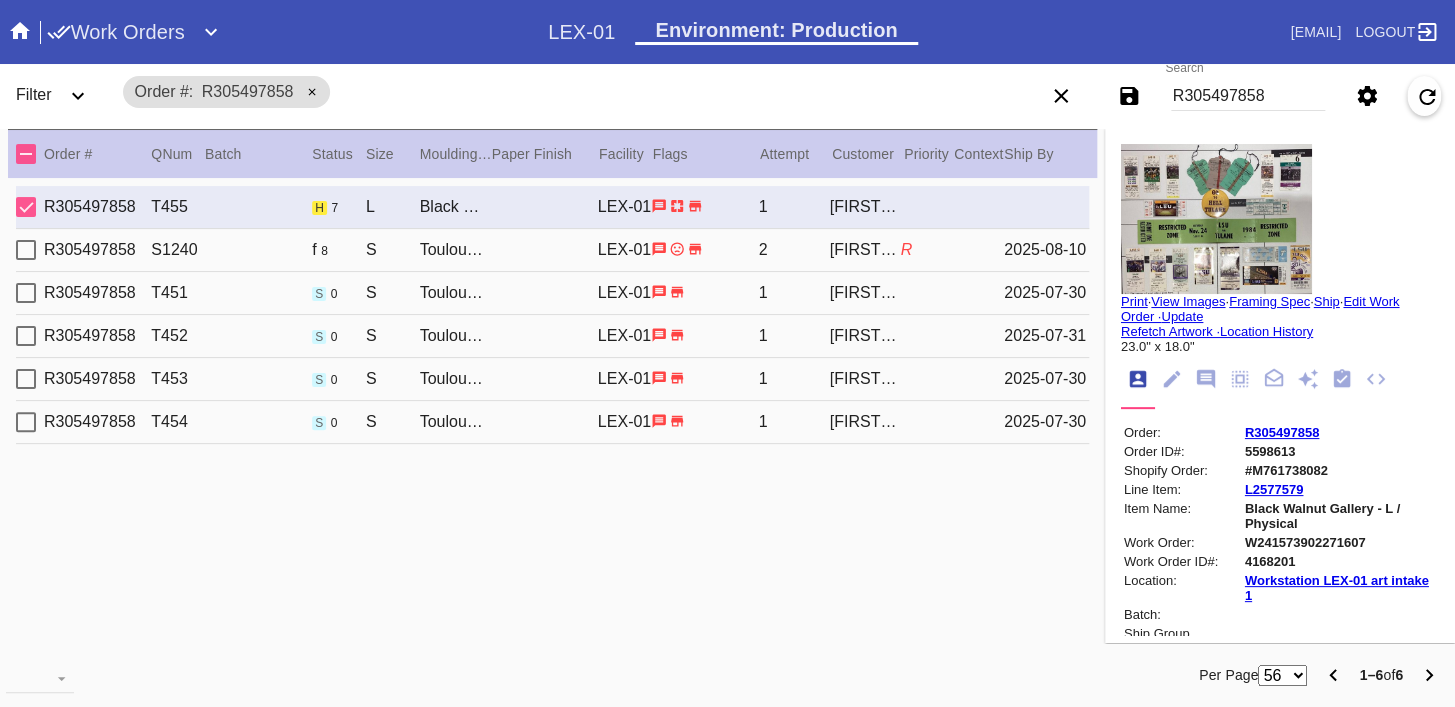 drag, startPoint x: 1315, startPoint y: 390, endPoint x: 1328, endPoint y: 393, distance: 13.341664 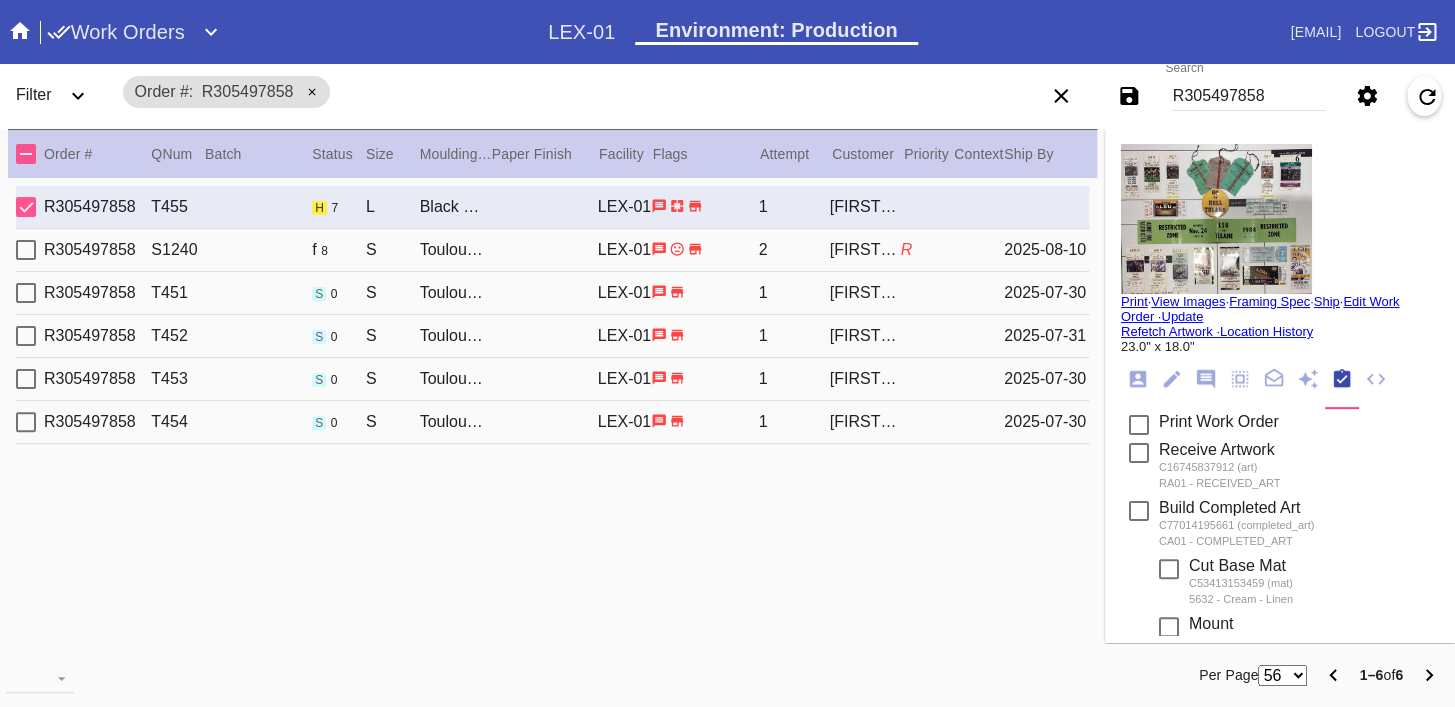 scroll, scrollTop: 827, scrollLeft: 0, axis: vertical 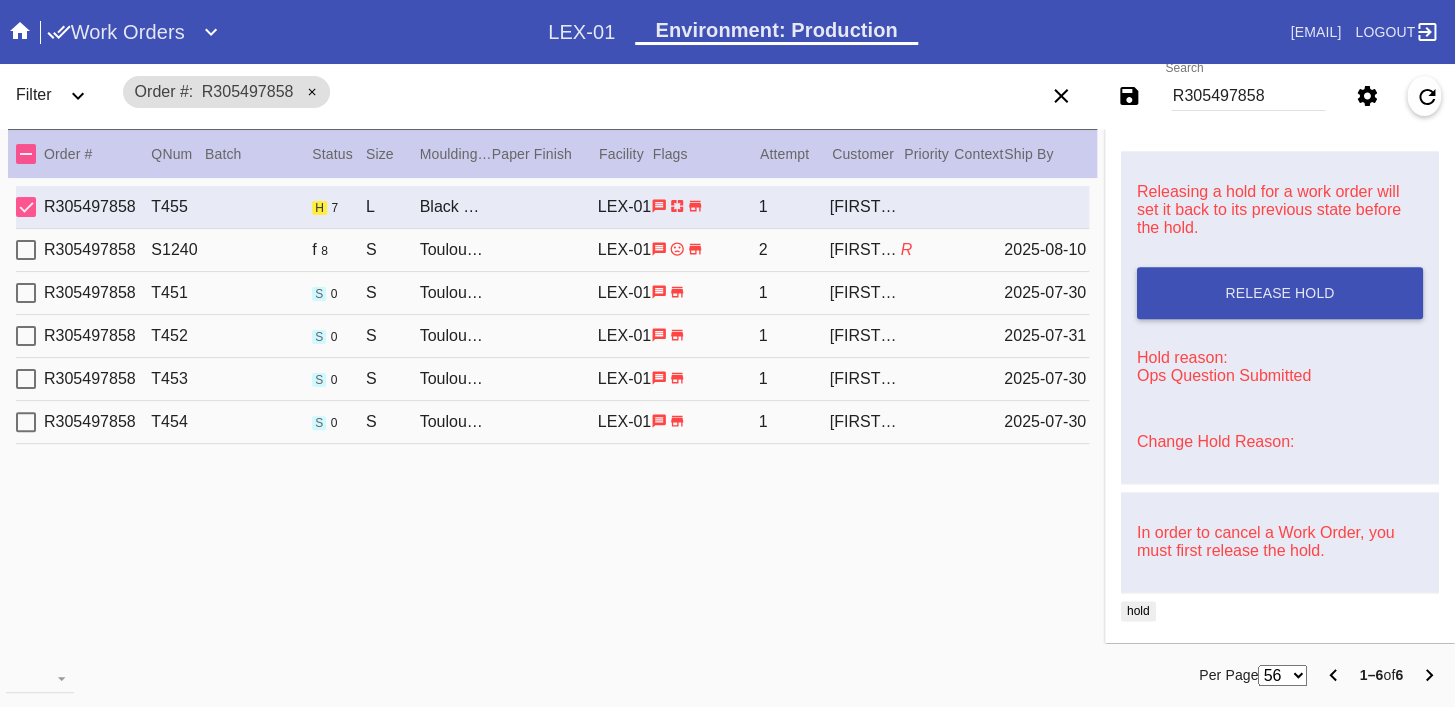 drag, startPoint x: 1164, startPoint y: 441, endPoint x: 1178, endPoint y: 449, distance: 16.124516 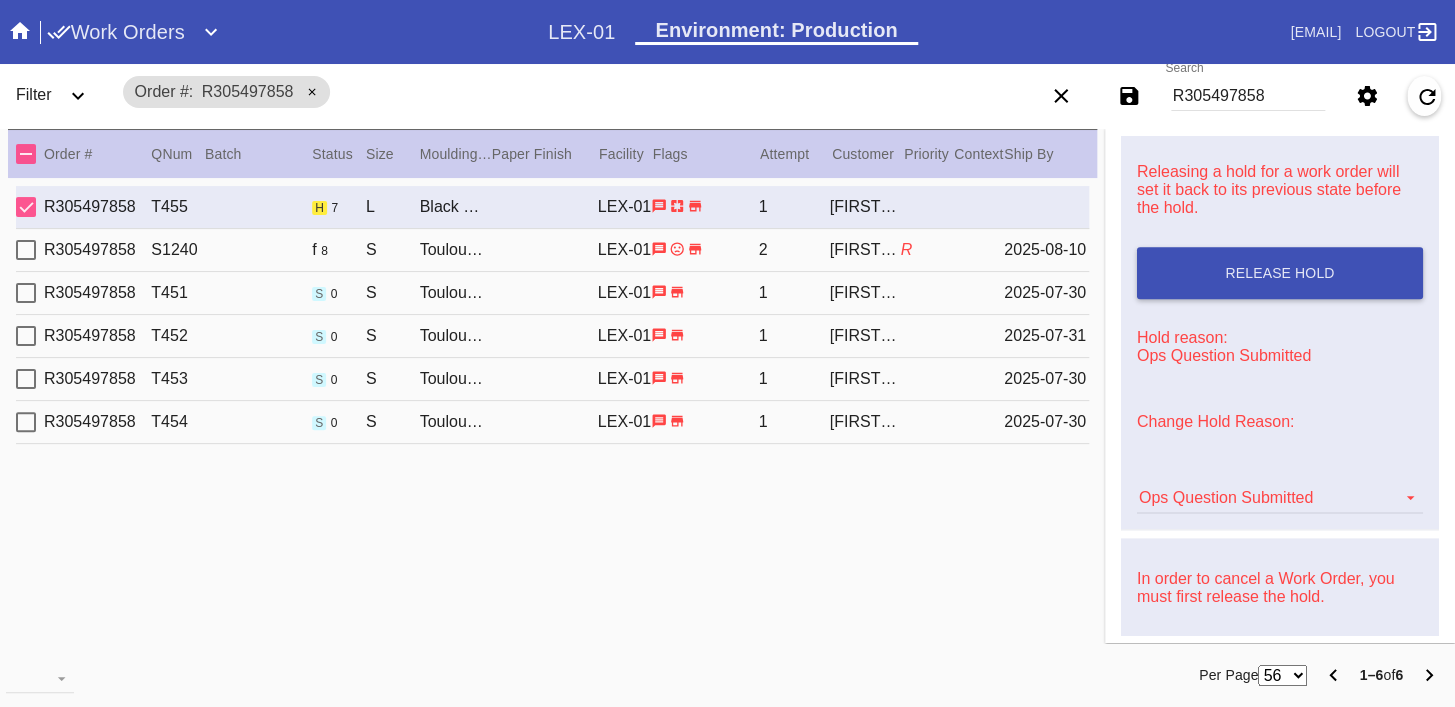 click on "Ops Question Submitted Artcare Artwork Review CA Proactive Outreach CX Artwork Review CX Asset Protection Review Embedded Mat Plaque F4B Order Update FB Internal Sample Facility Out of Stock HPO Not Received Ops Question Submitted Order Change Request Out of Stock Pull for Production Replacement Ordered Retail NSOGW Search and Rescue Update Work Order" at bounding box center [1280, 488] 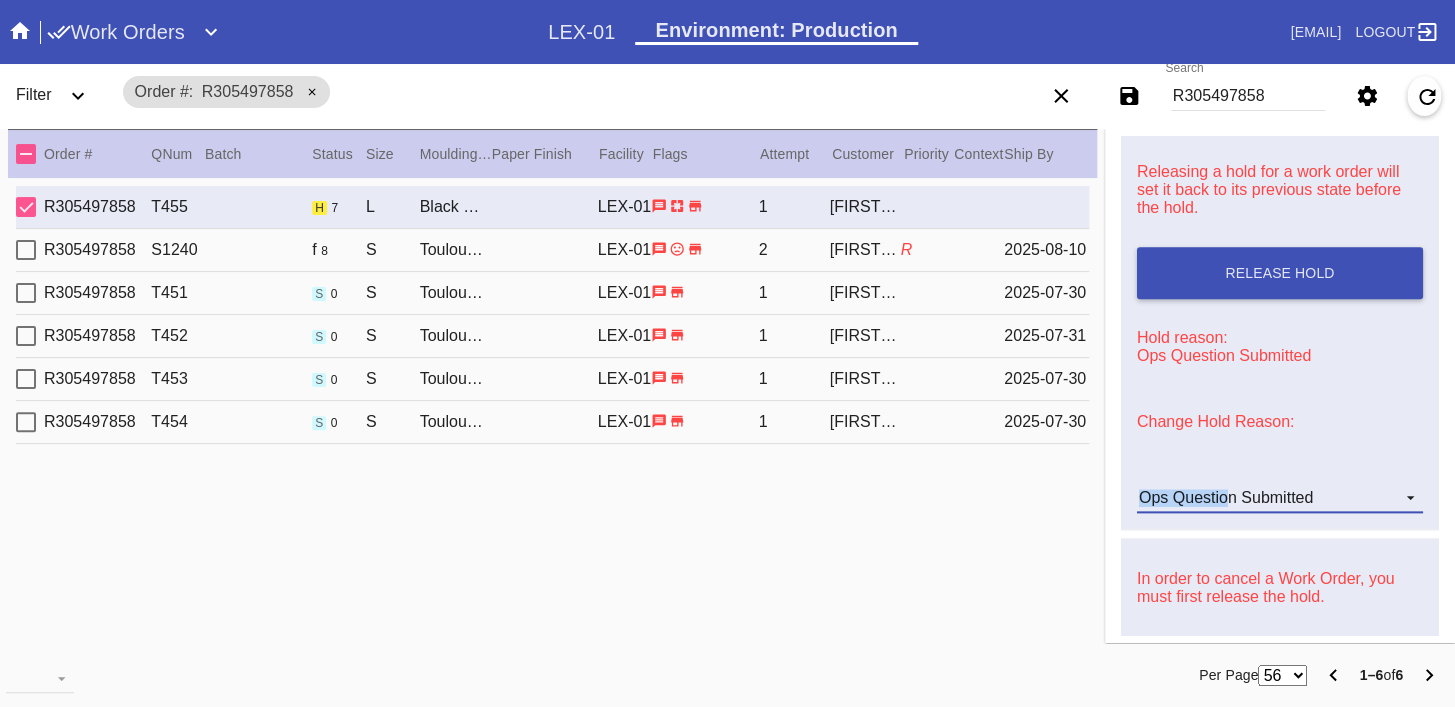 click on "Ops Question Submitted" at bounding box center (1280, 498) 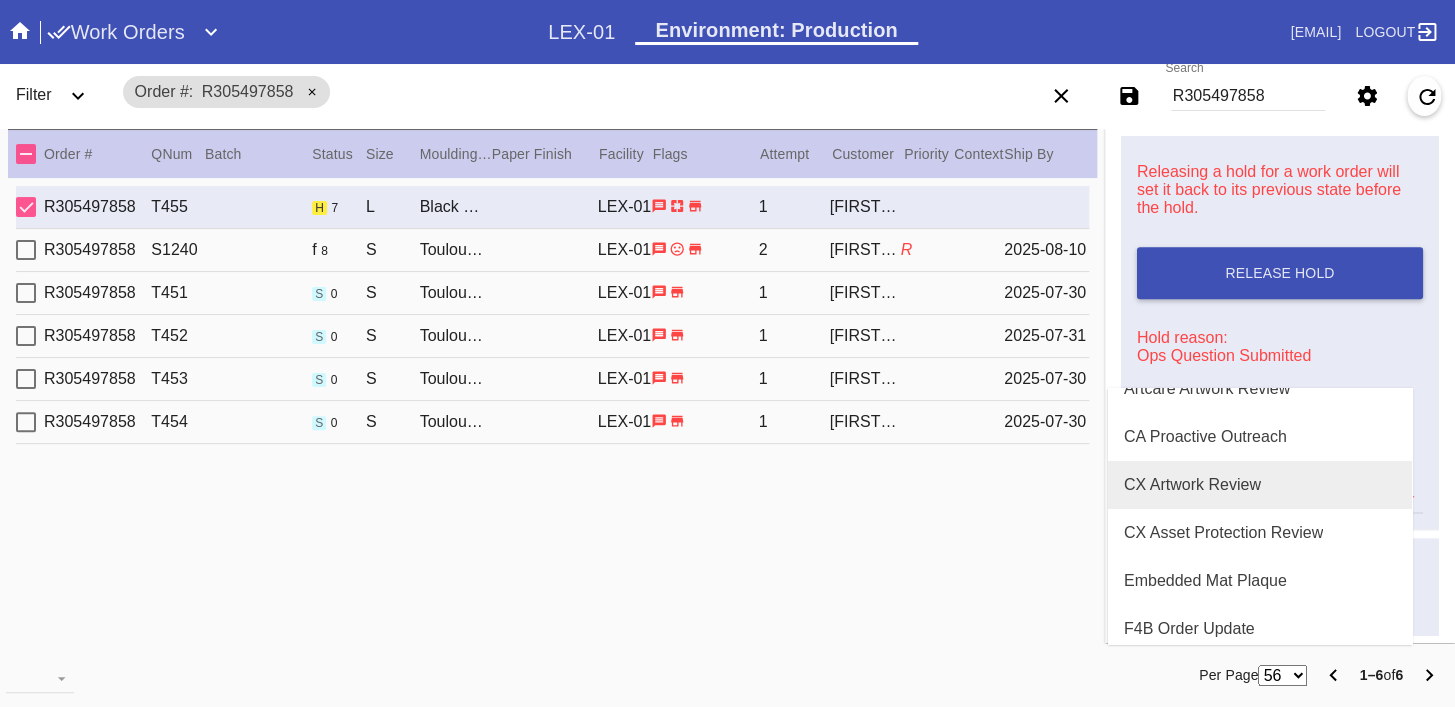 scroll, scrollTop: 0, scrollLeft: 0, axis: both 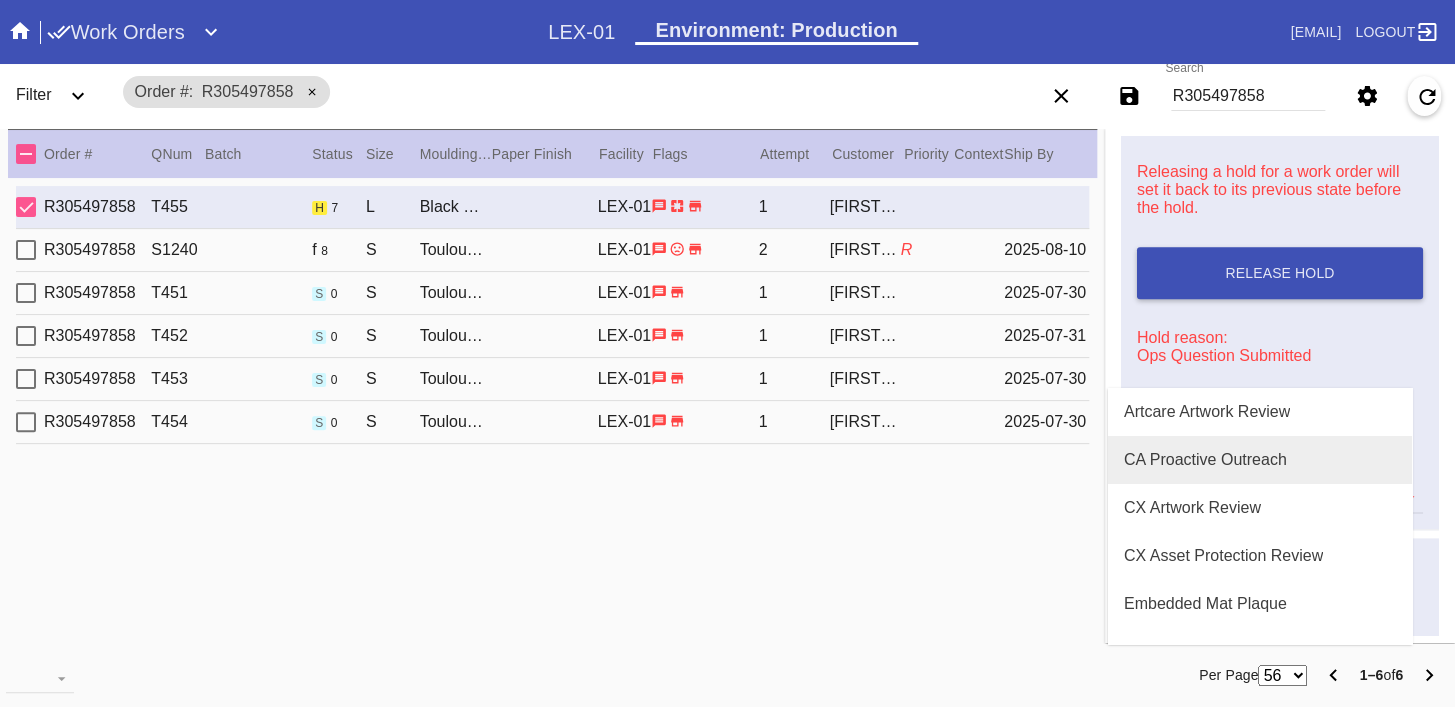 click on "CA Proactive Outreach" at bounding box center [1260, 460] 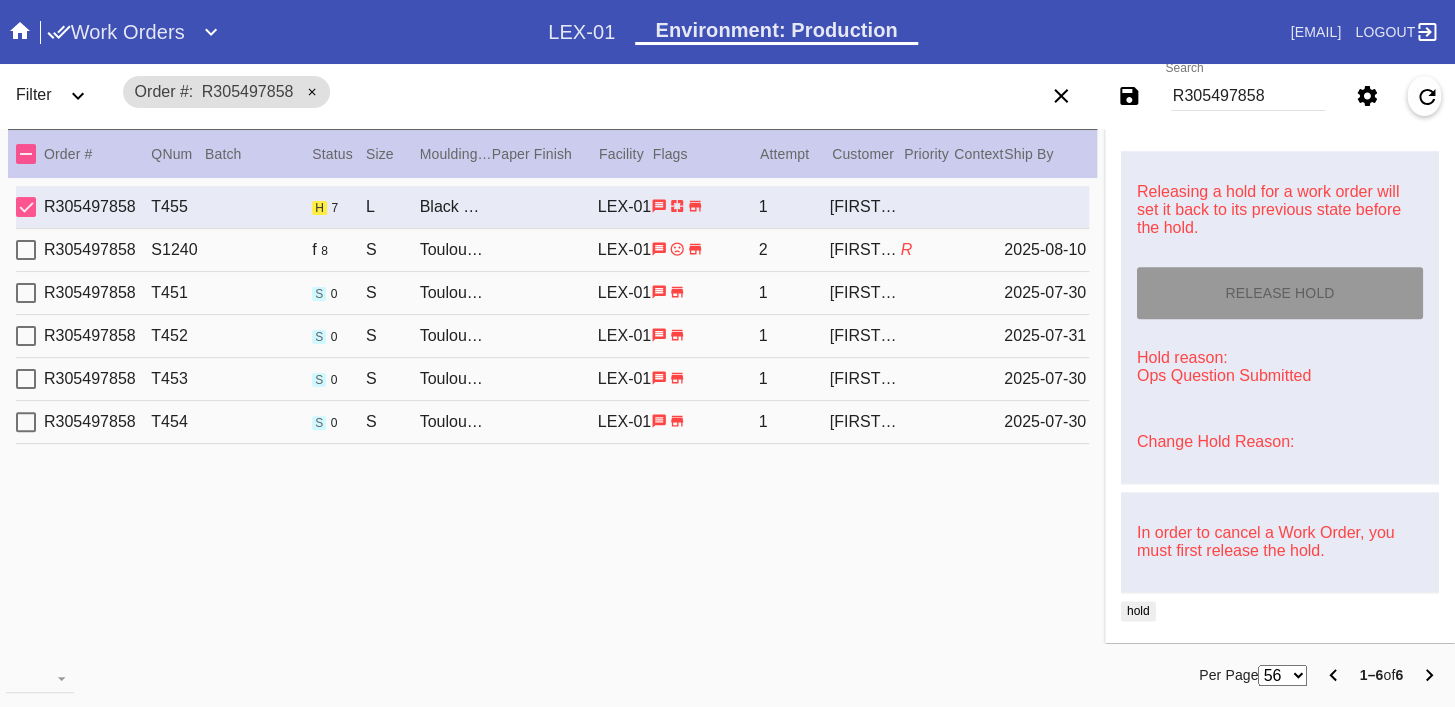 type on "8/5/2025" 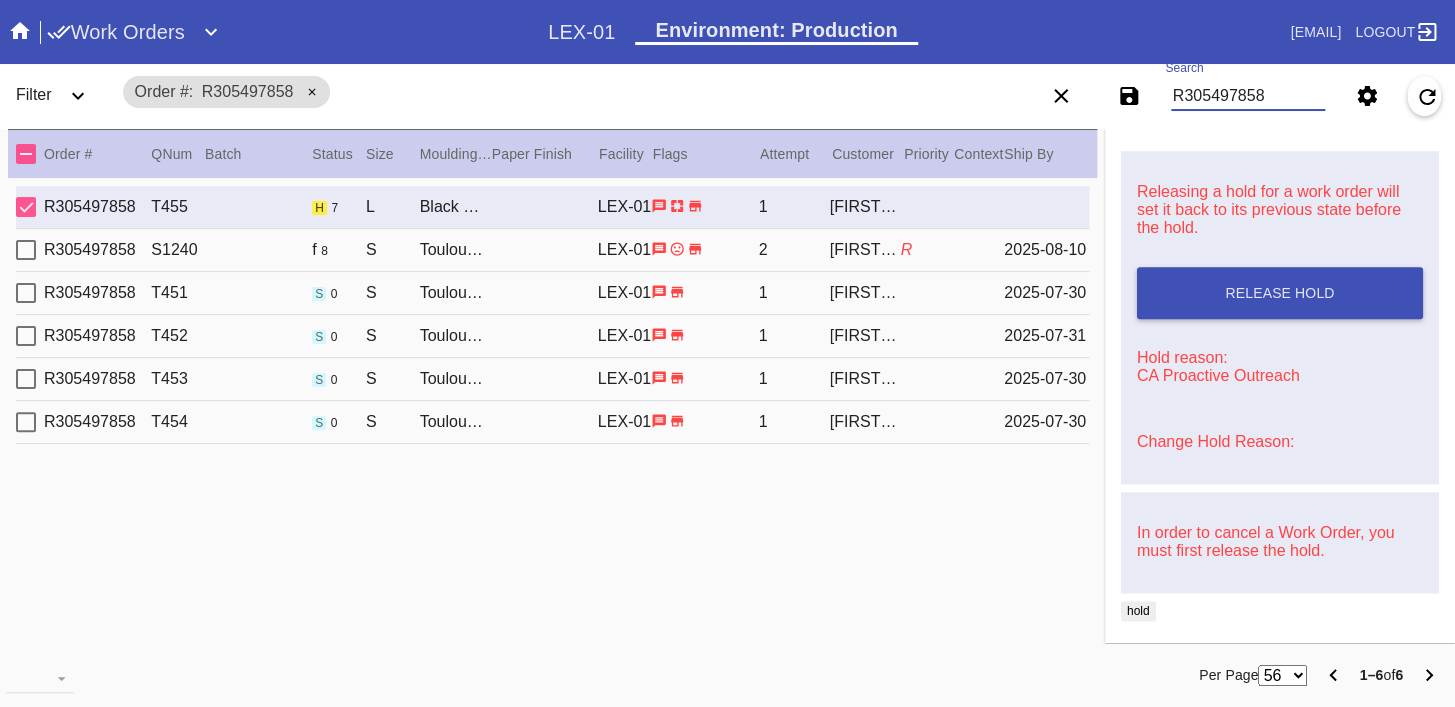 click on "R305497858" at bounding box center (1248, 96) 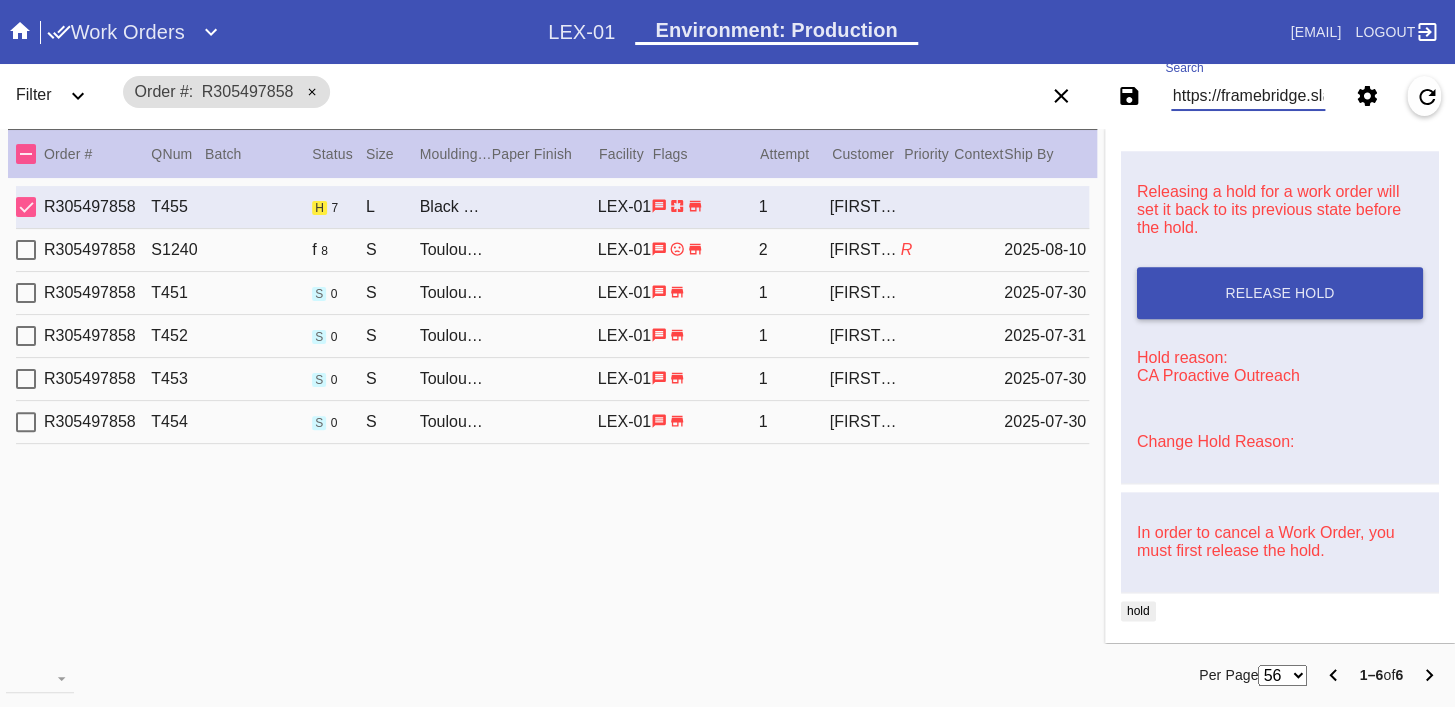 scroll, scrollTop: 0, scrollLeft: 411, axis: horizontal 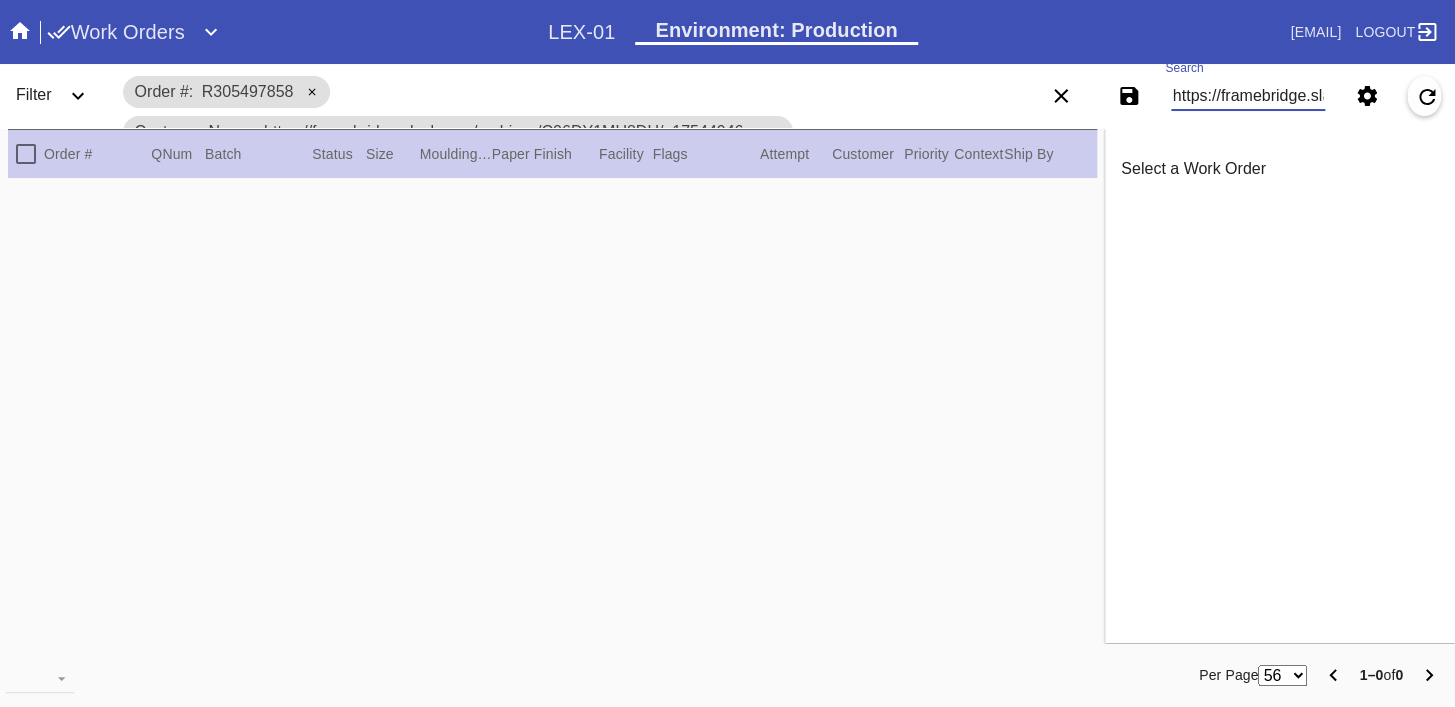 click on "https://framebridge.slack.com/archives/C06DY1MU8DU/p1754494670217979" at bounding box center [1248, 96] 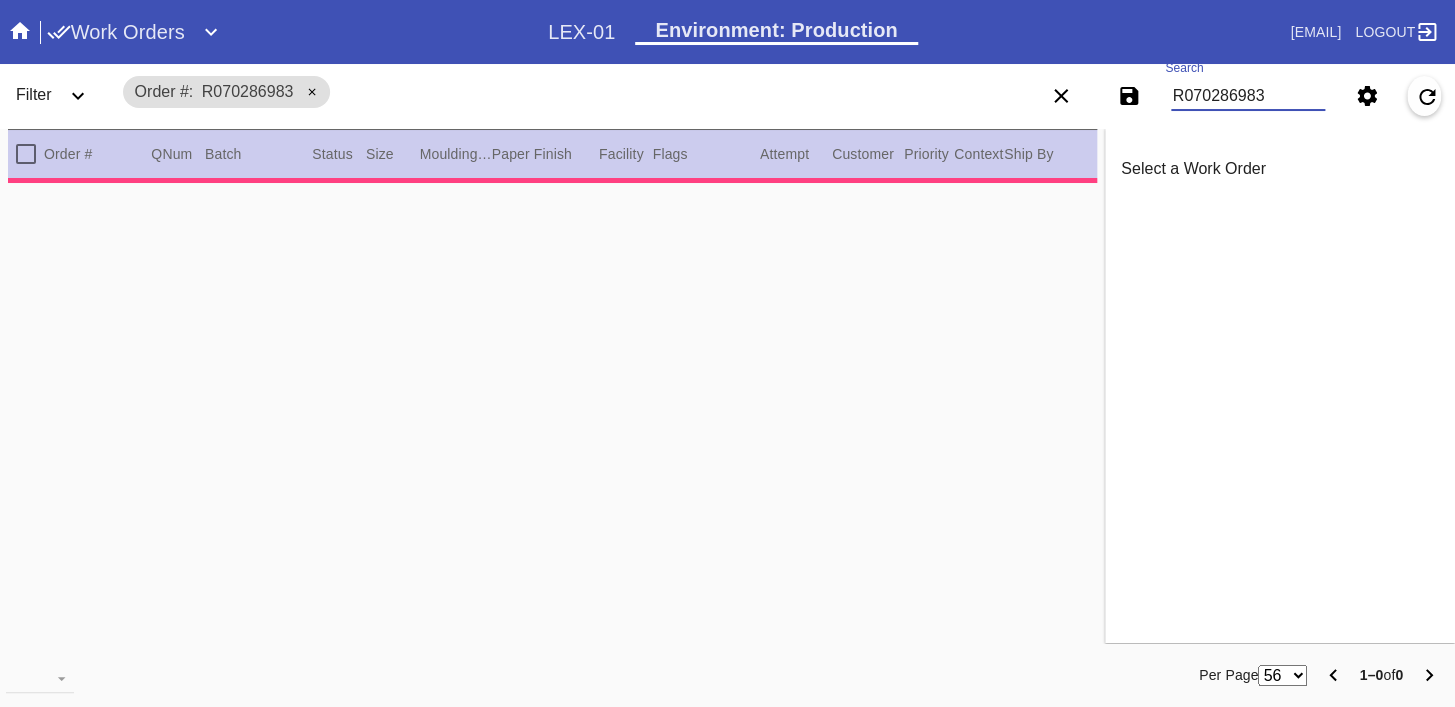 type on "R070286983" 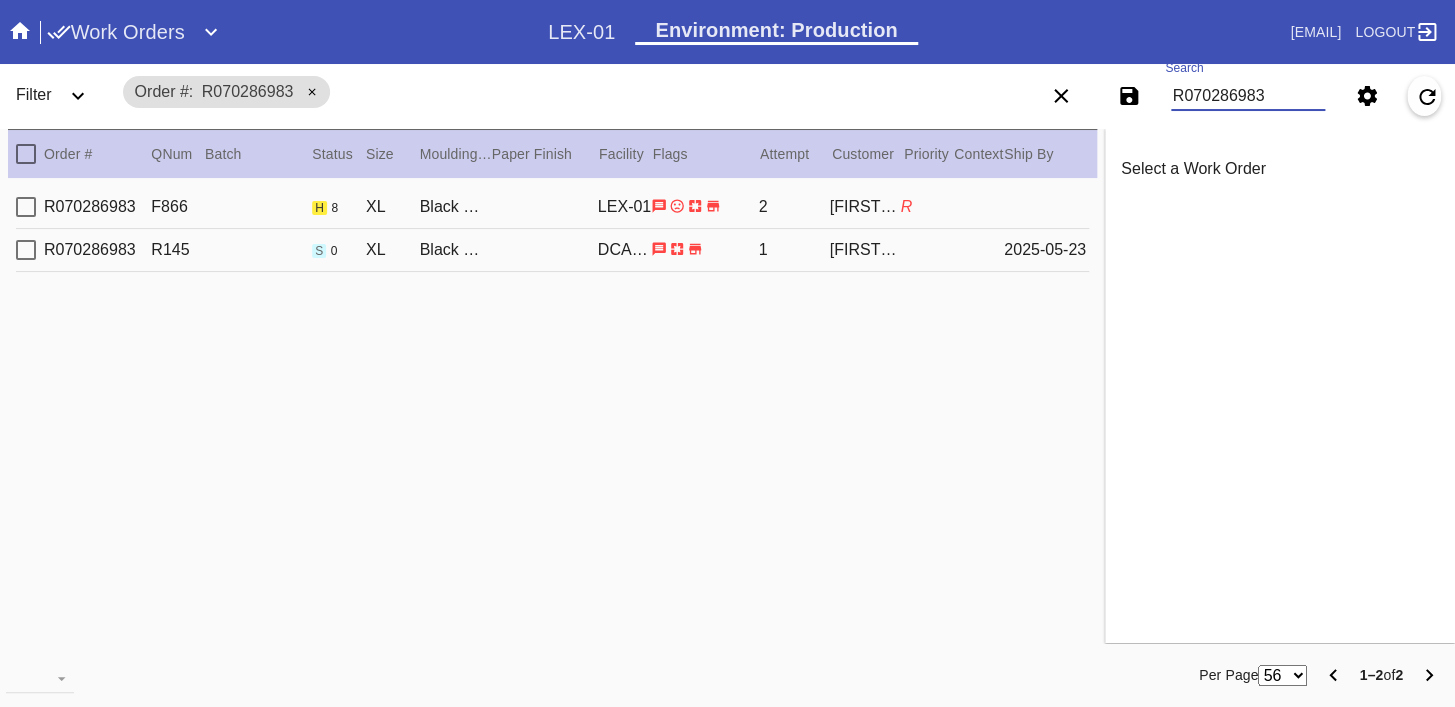 click on "R070286983" at bounding box center (1248, 96) 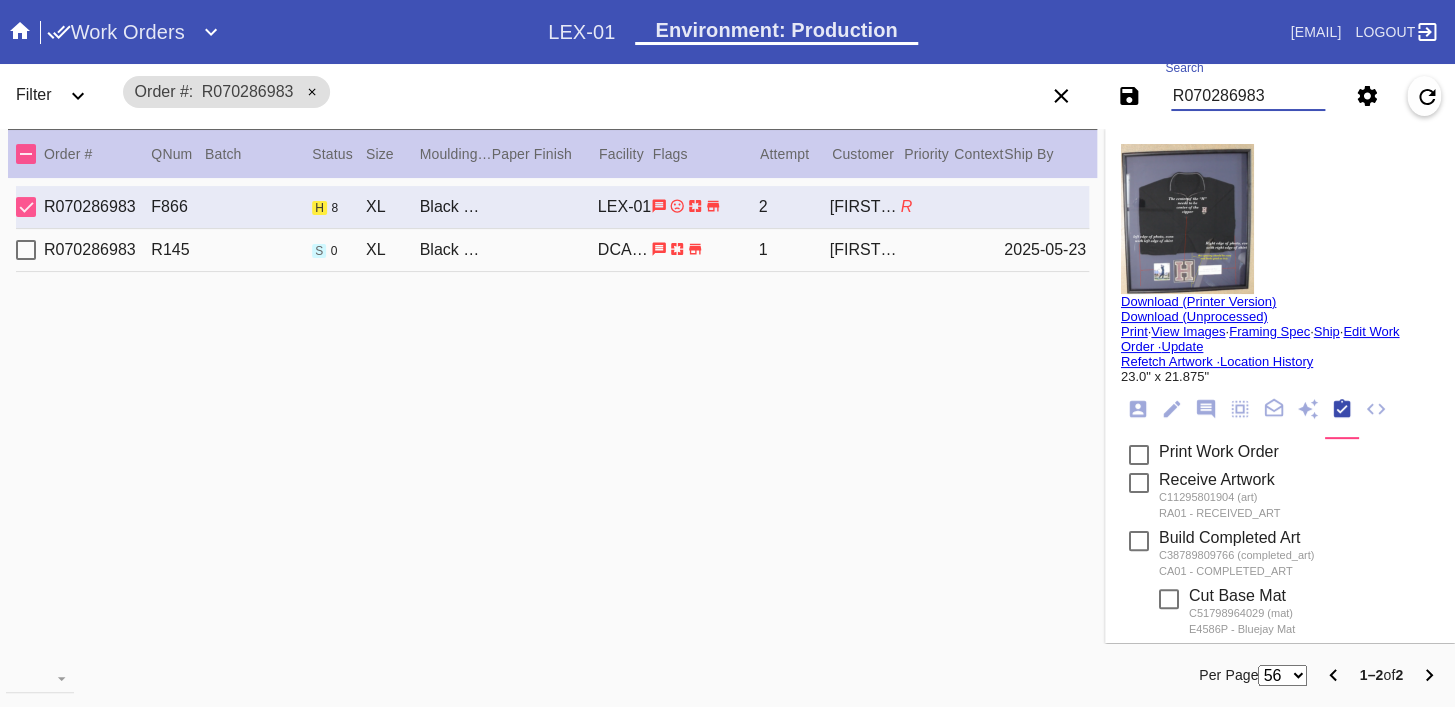 click on "R070286983" at bounding box center (1248, 96) 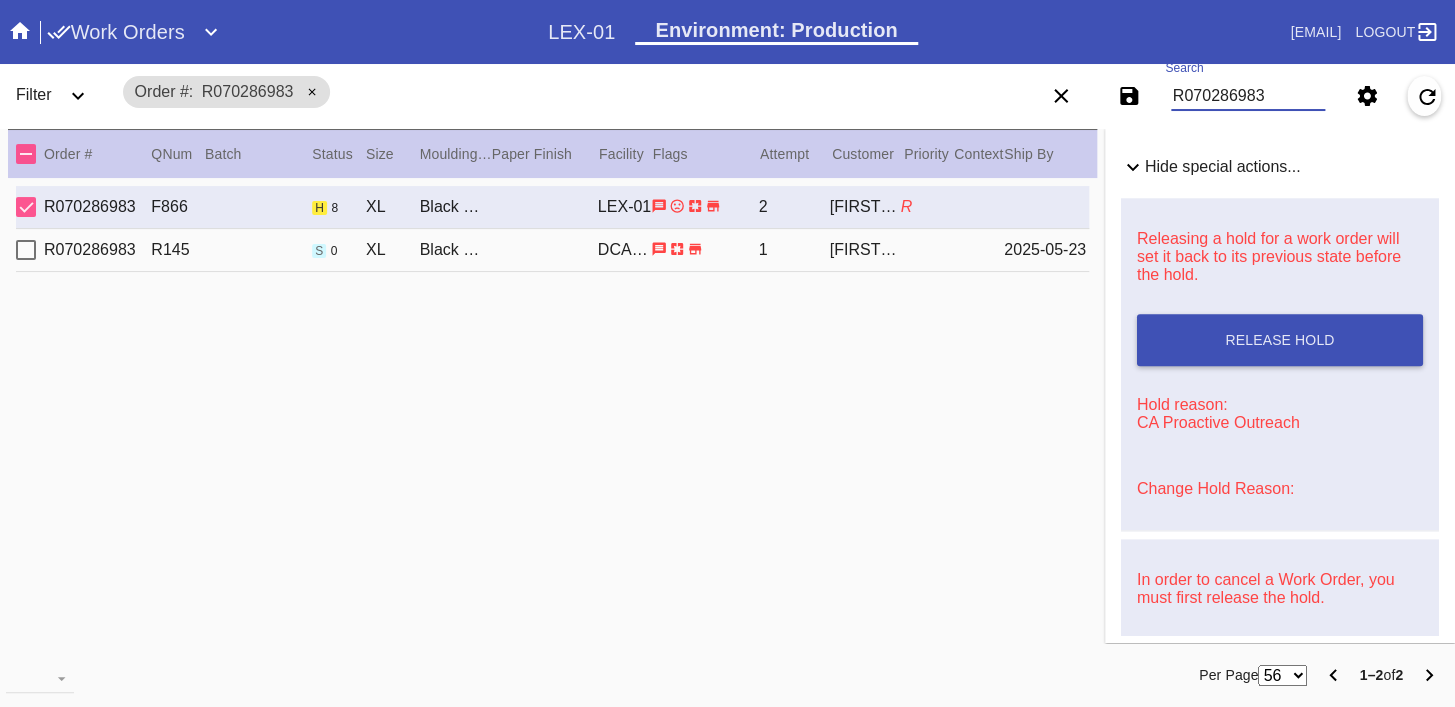 scroll, scrollTop: 916, scrollLeft: 0, axis: vertical 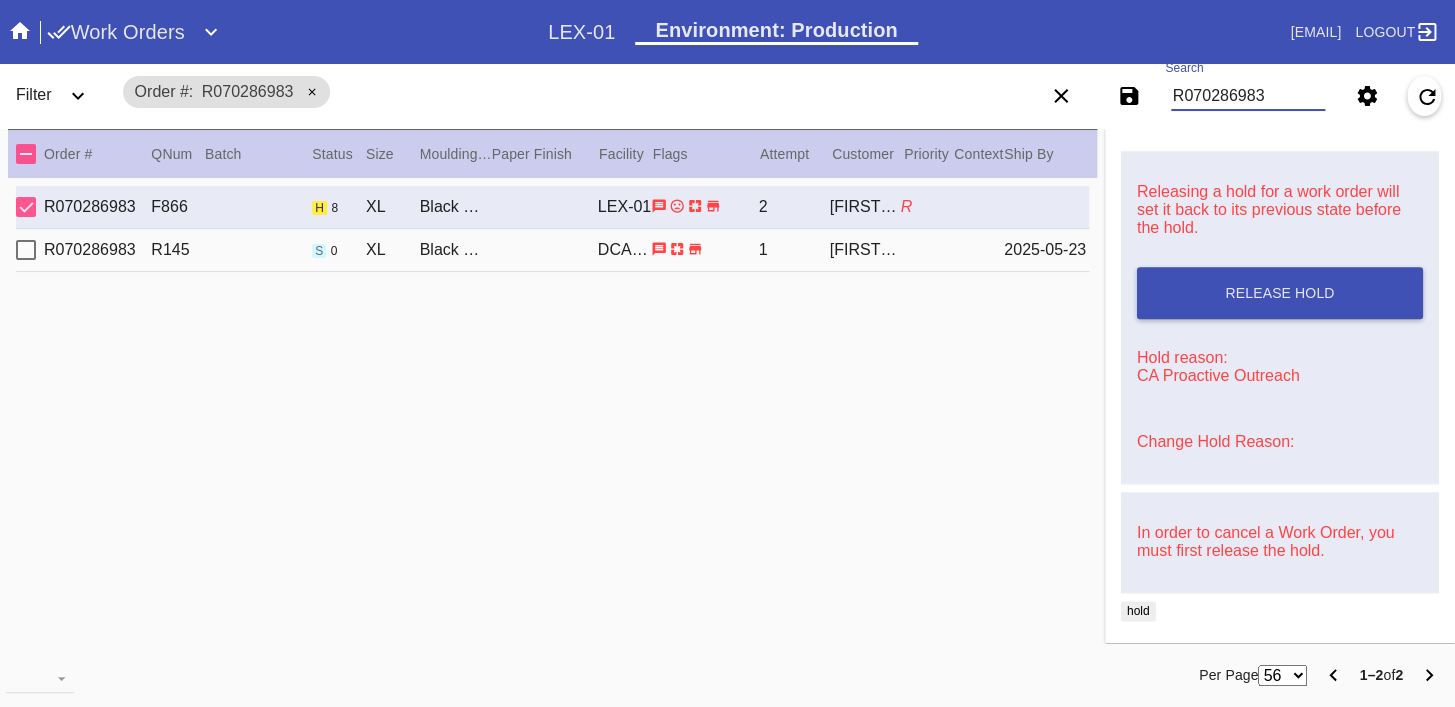 paste on "W141532750620755" 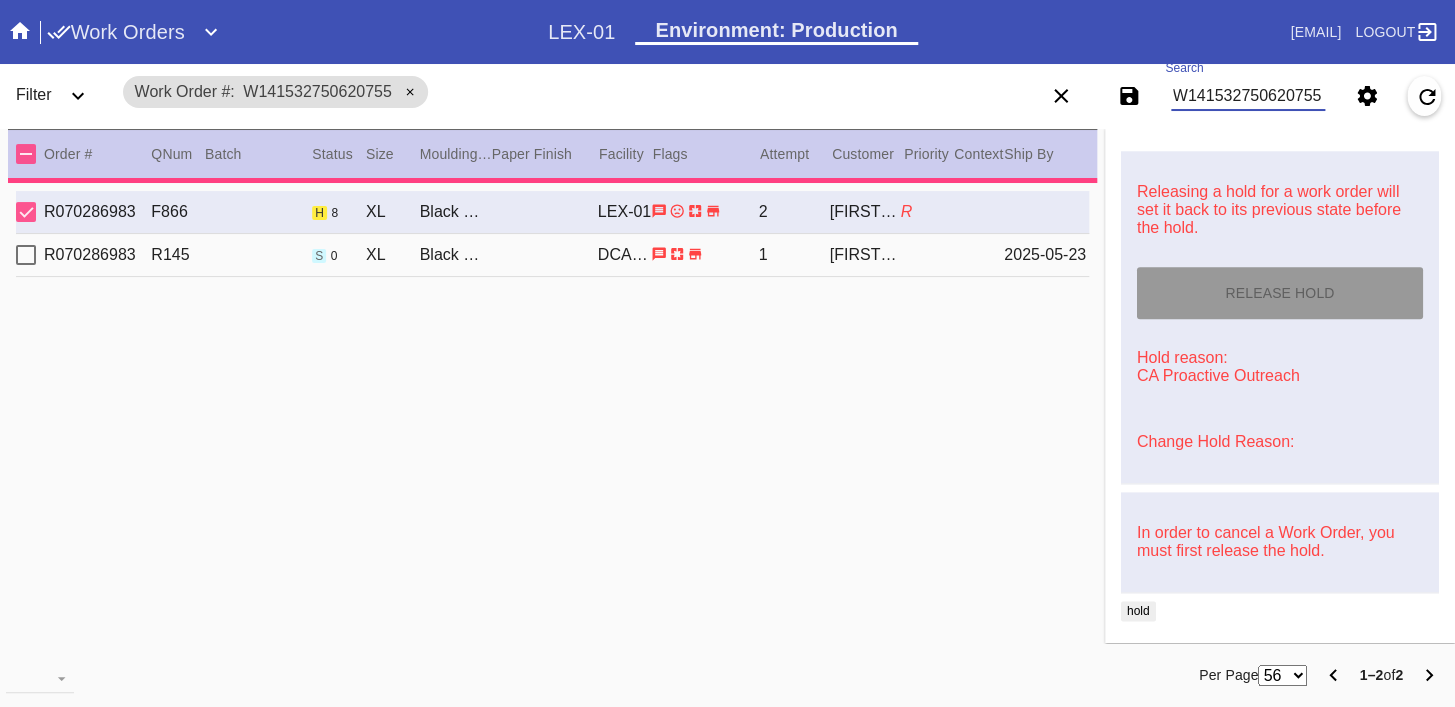type on "0.0" 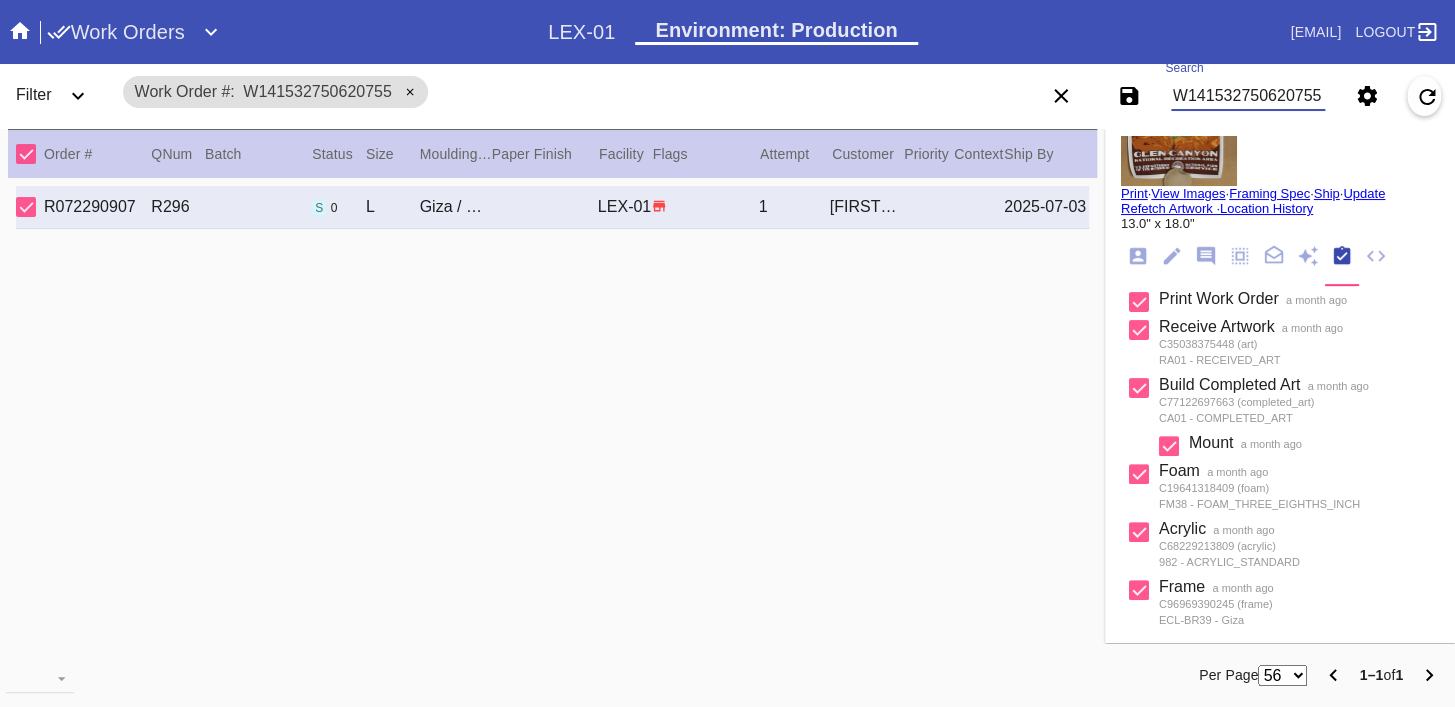 scroll, scrollTop: 0, scrollLeft: 0, axis: both 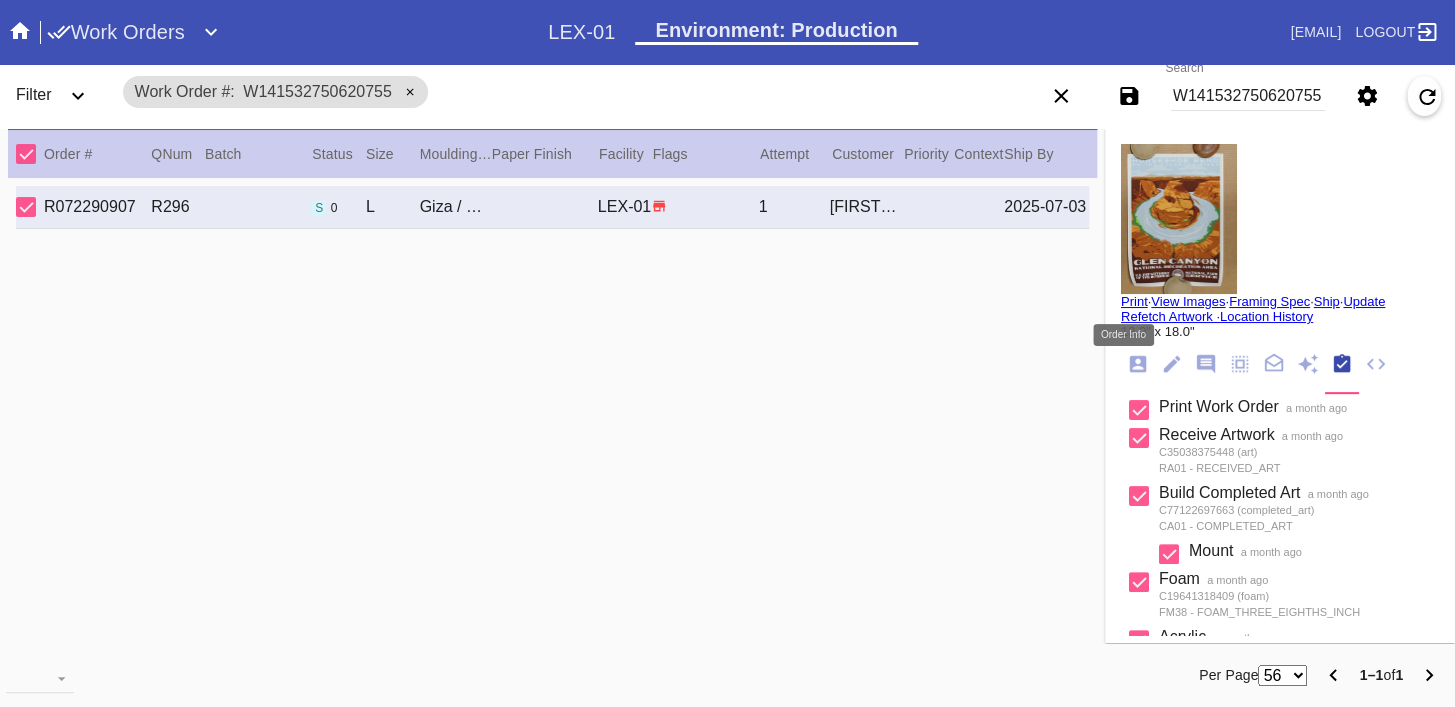 click 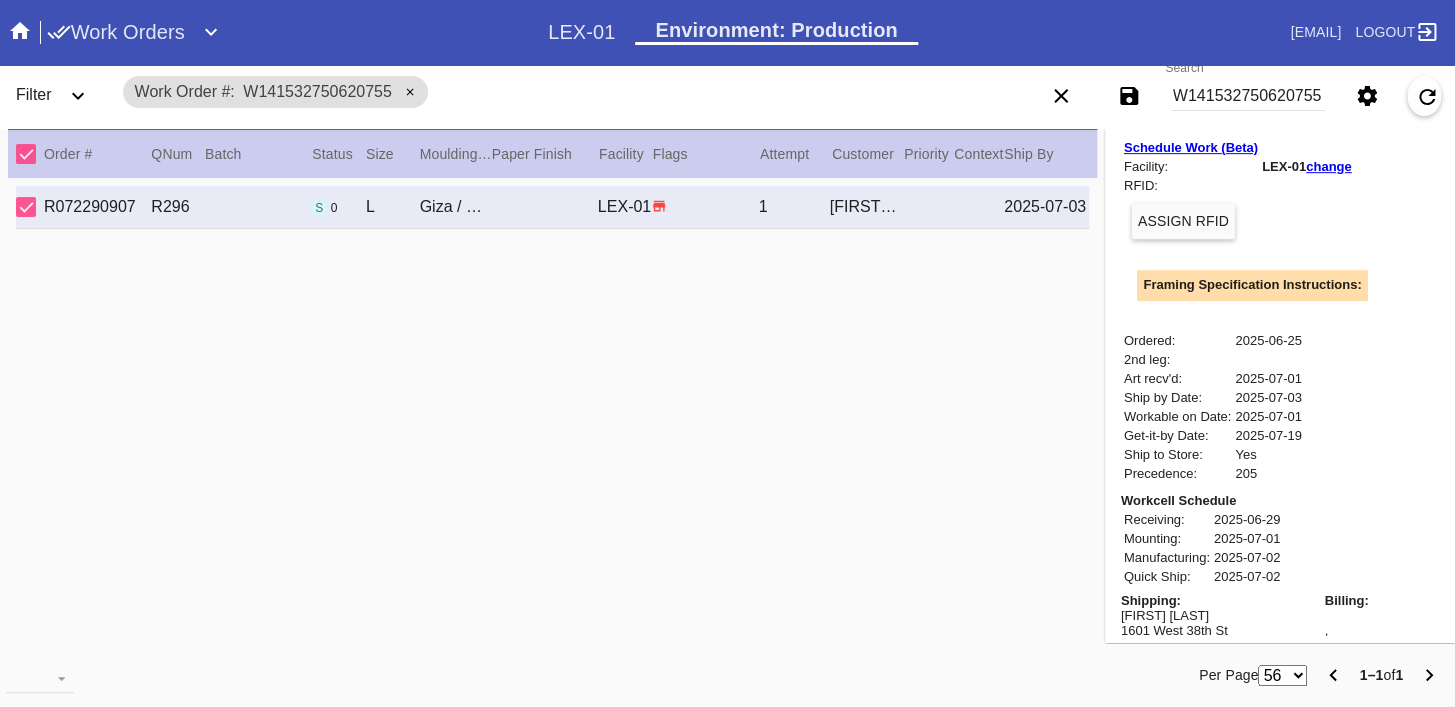scroll, scrollTop: 687, scrollLeft: 0, axis: vertical 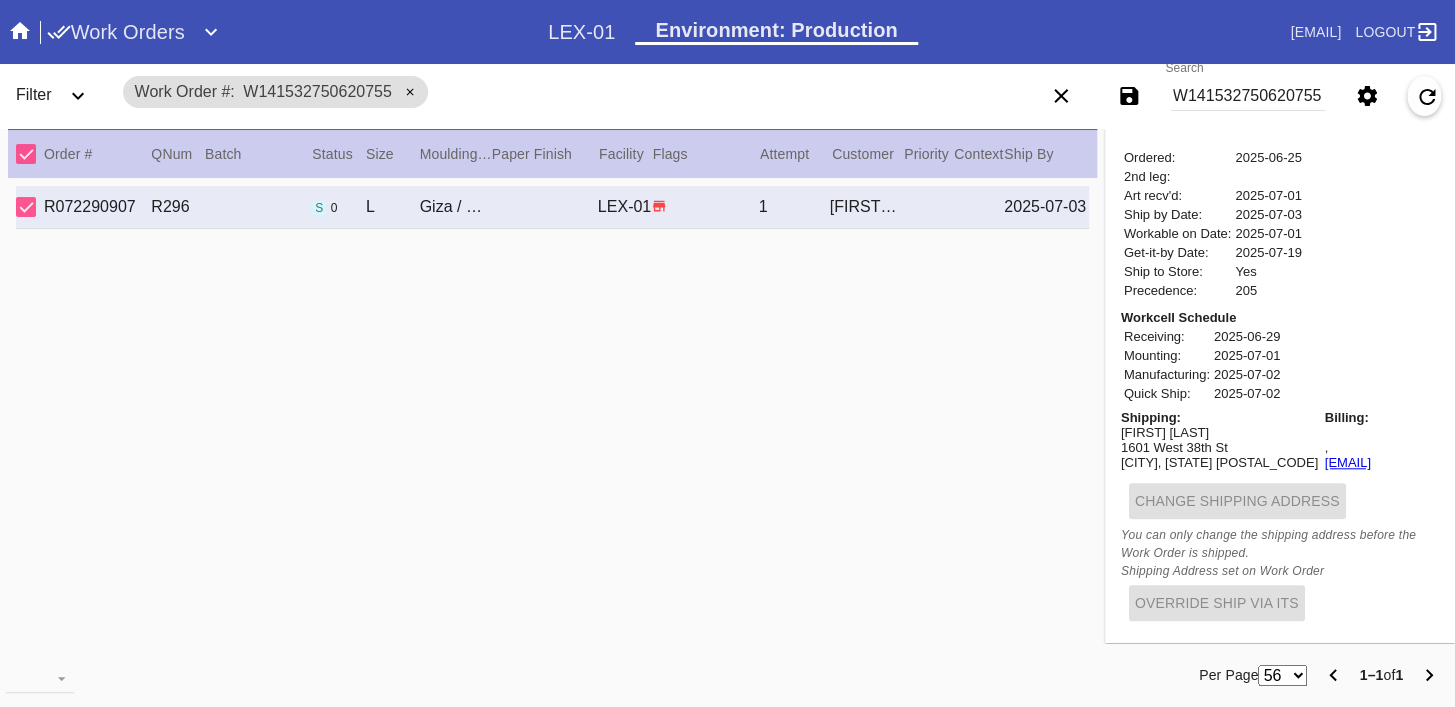 copy on "[USERNAME]@[DOMAIN]" 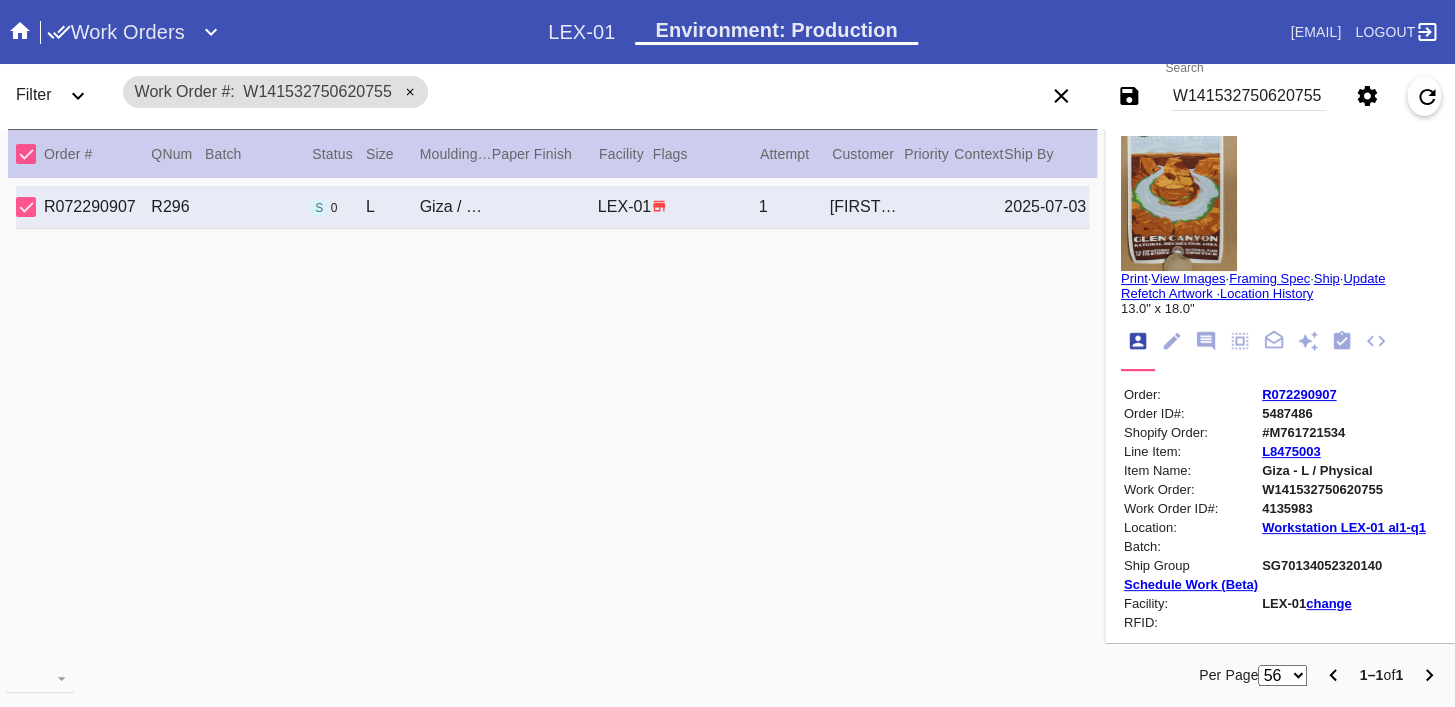 scroll, scrollTop: 0, scrollLeft: 0, axis: both 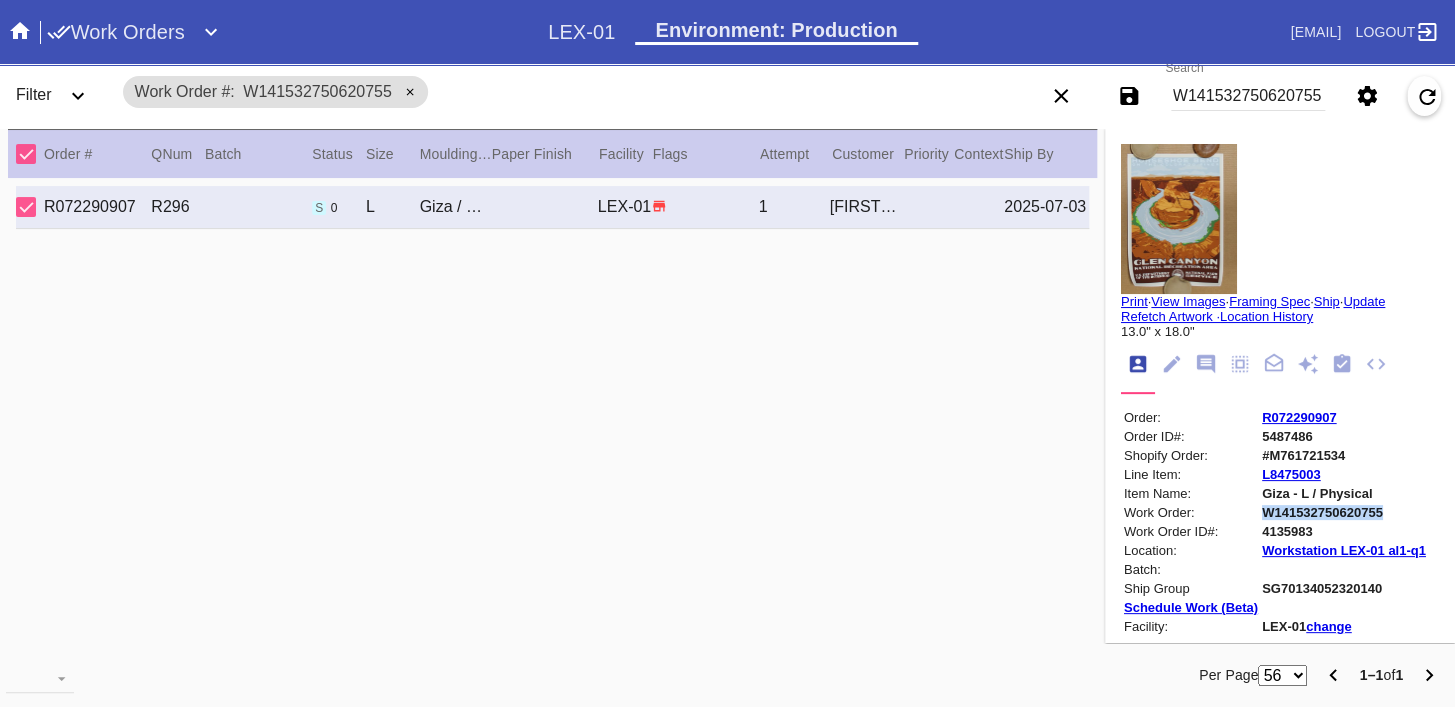 copy on "W141532750620755" 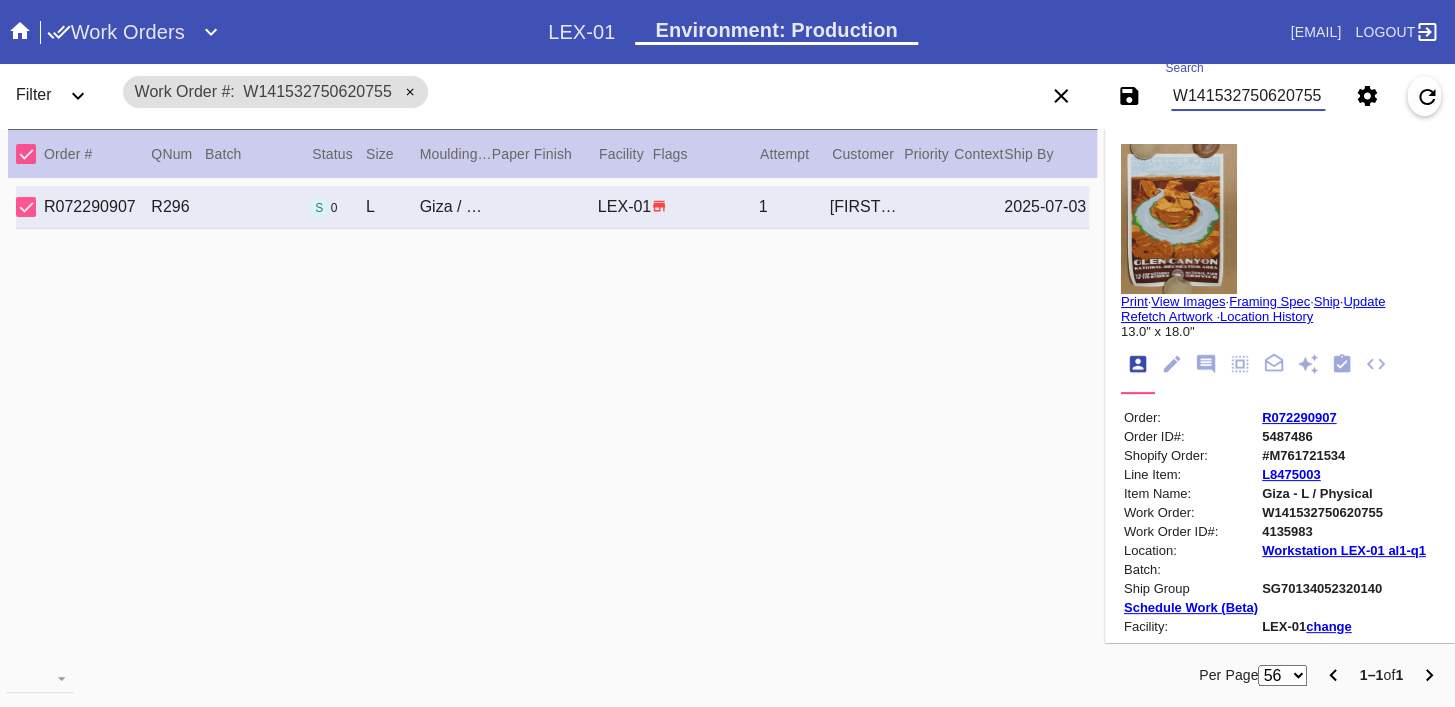 click on "W141532750620755" at bounding box center [1248, 96] 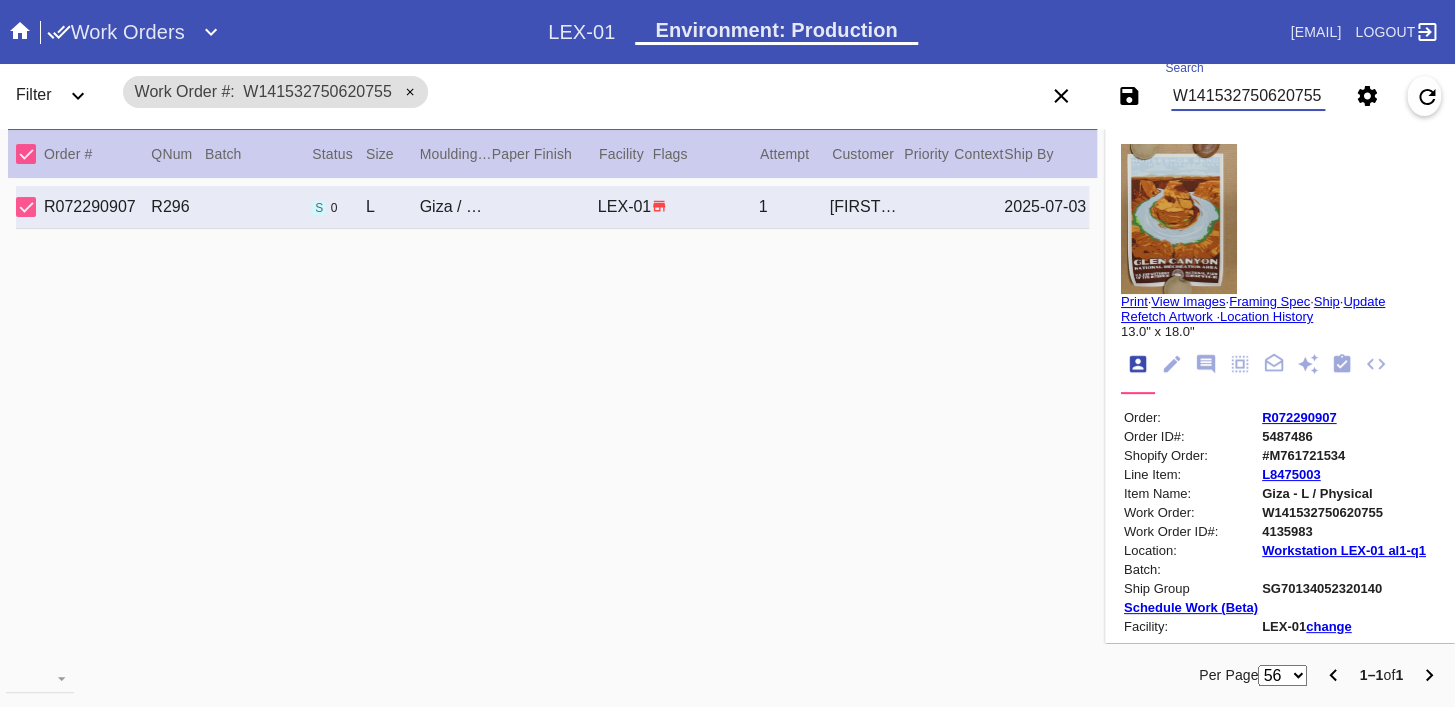 paste on "R077200373" 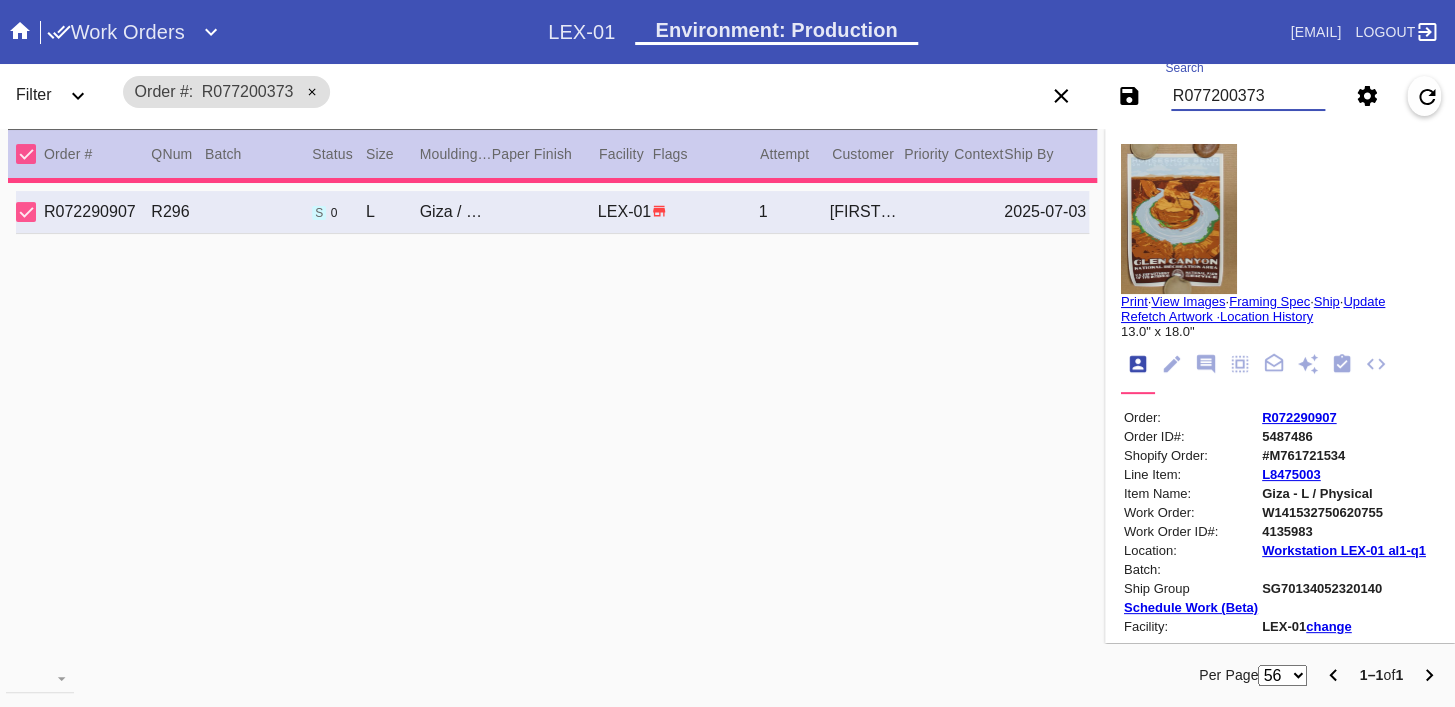type 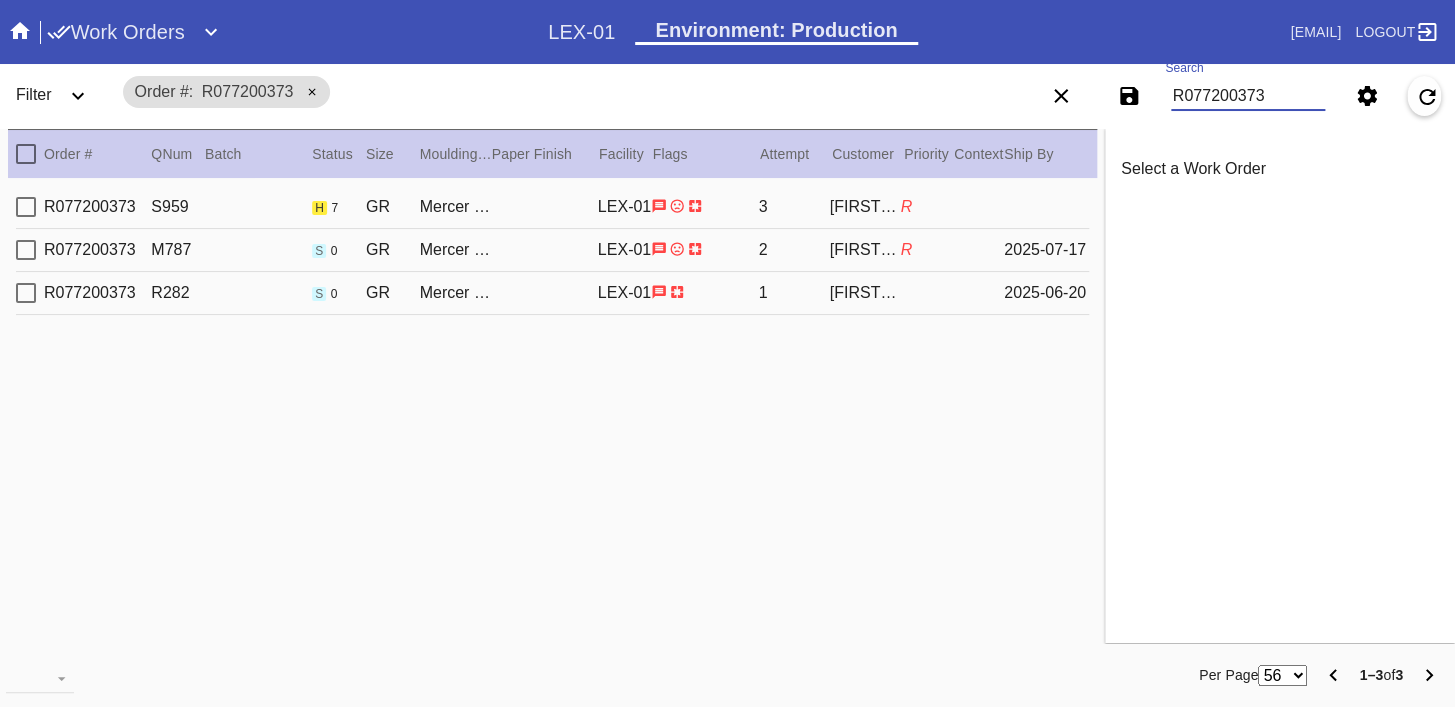 type on "R077200373" 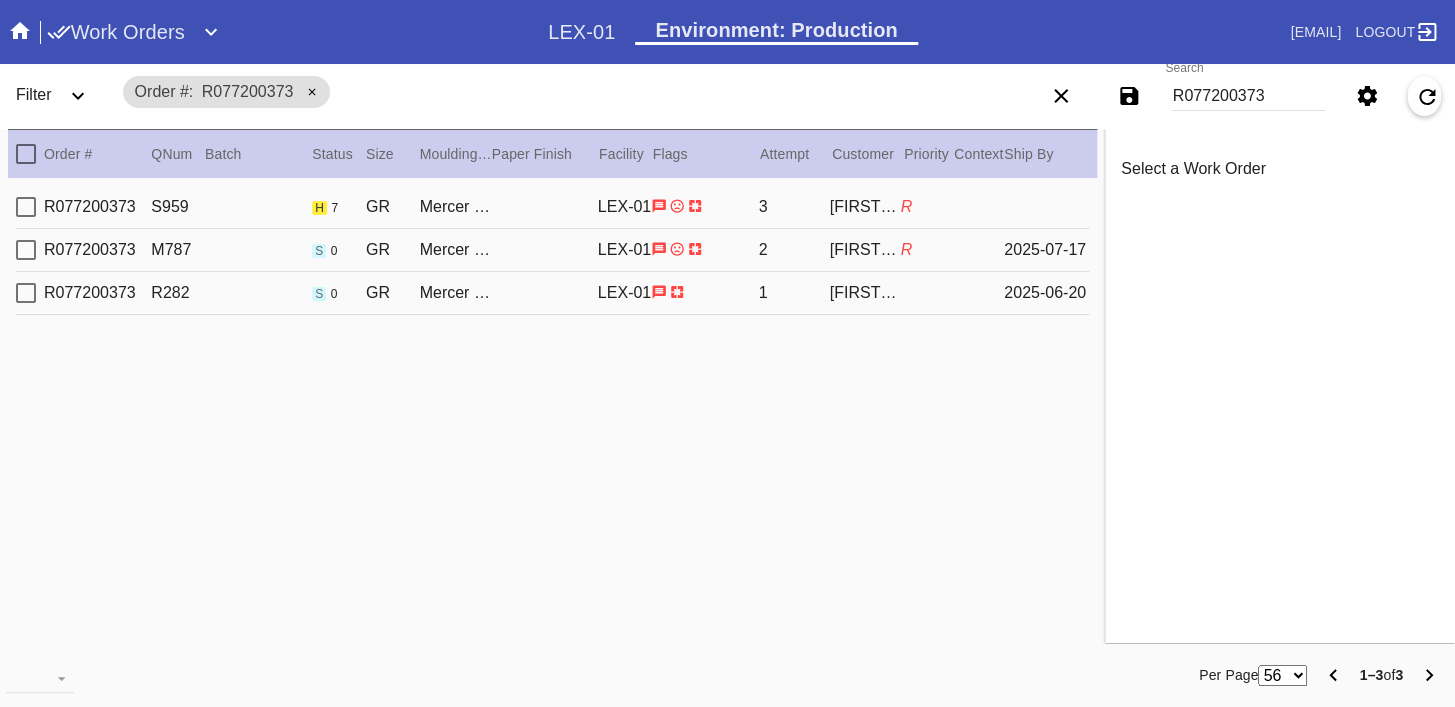 click on "R" at bounding box center (927, 207) 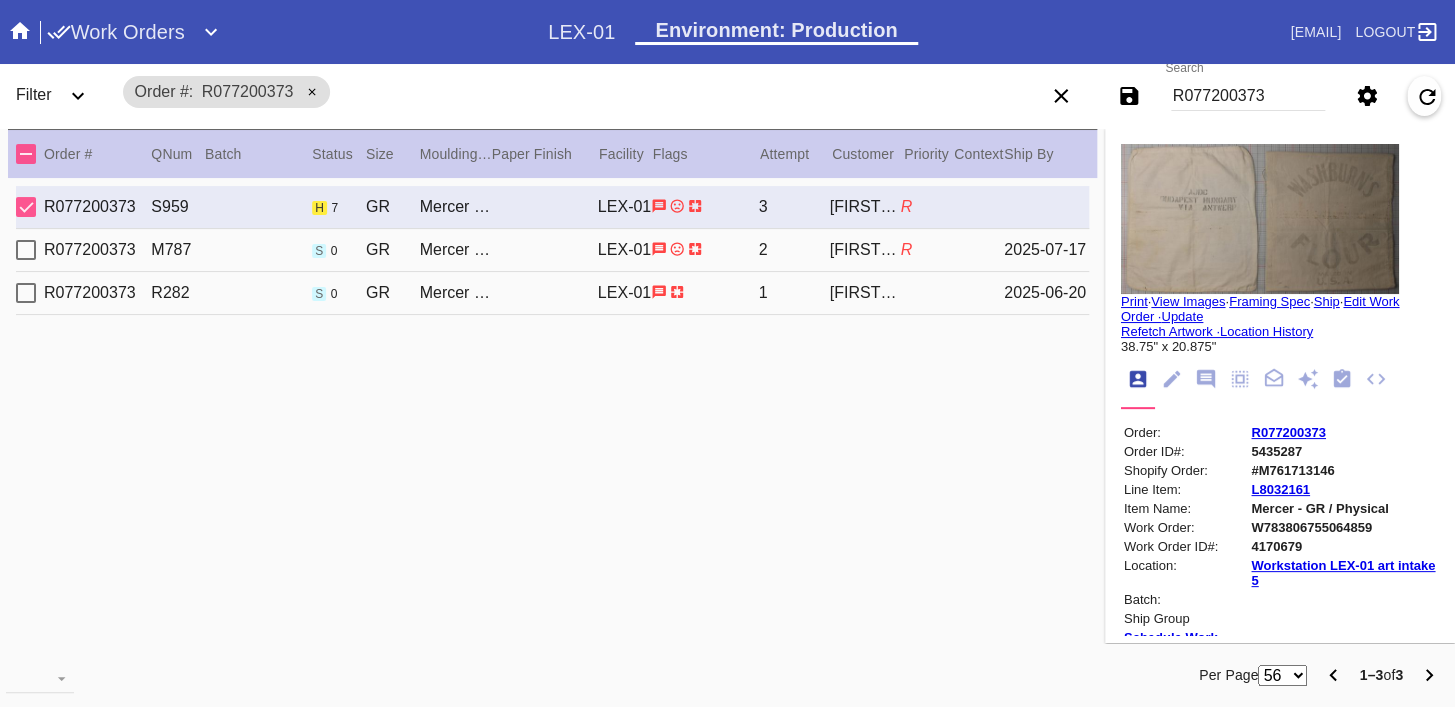 click on "2025-07-17" at bounding box center [1046, 250] 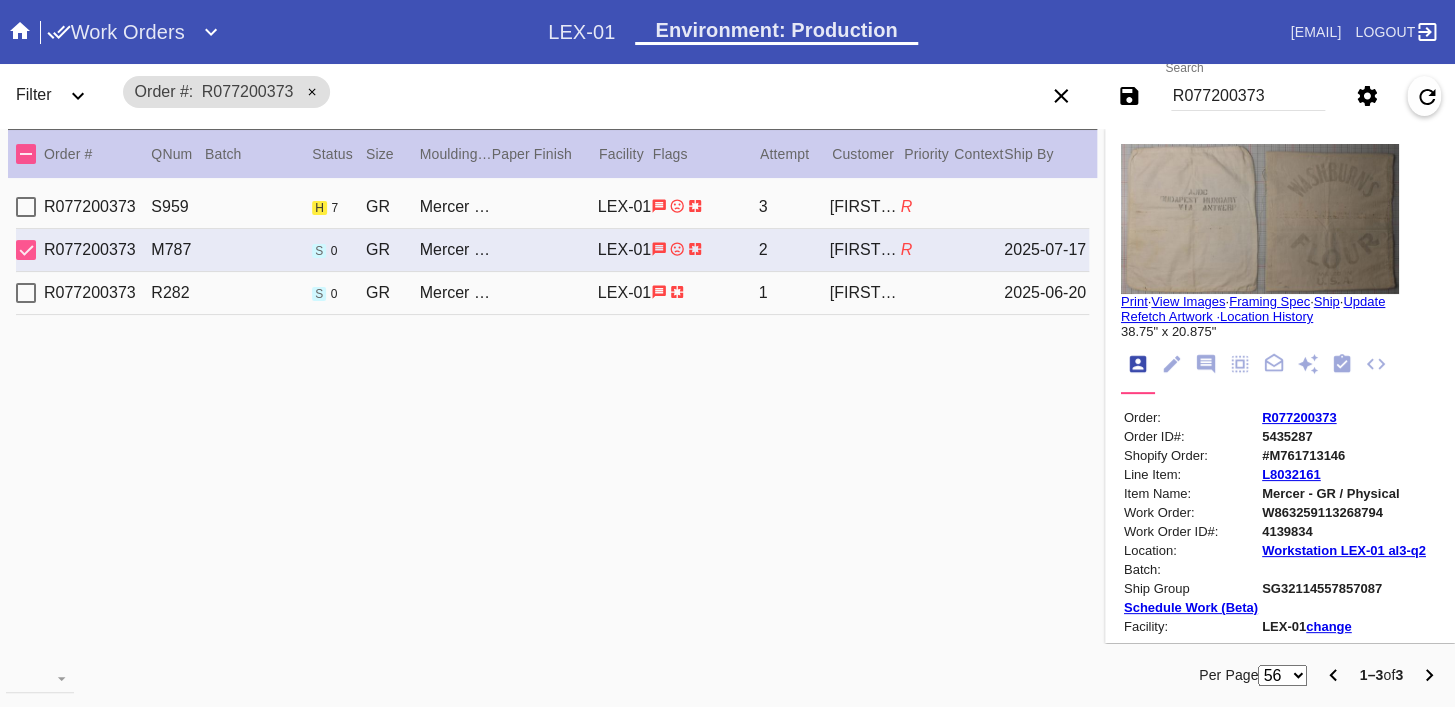 click on "2025-06-20" at bounding box center [1046, 293] 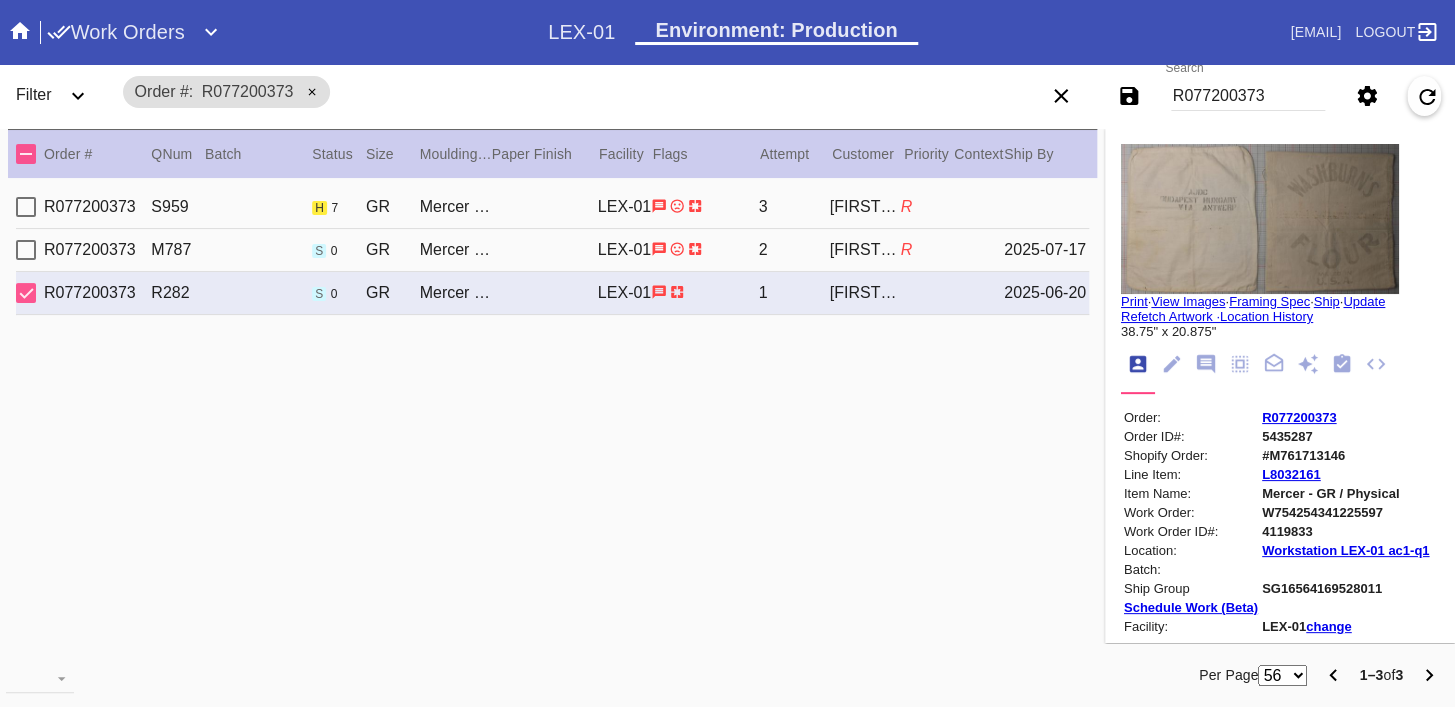 click 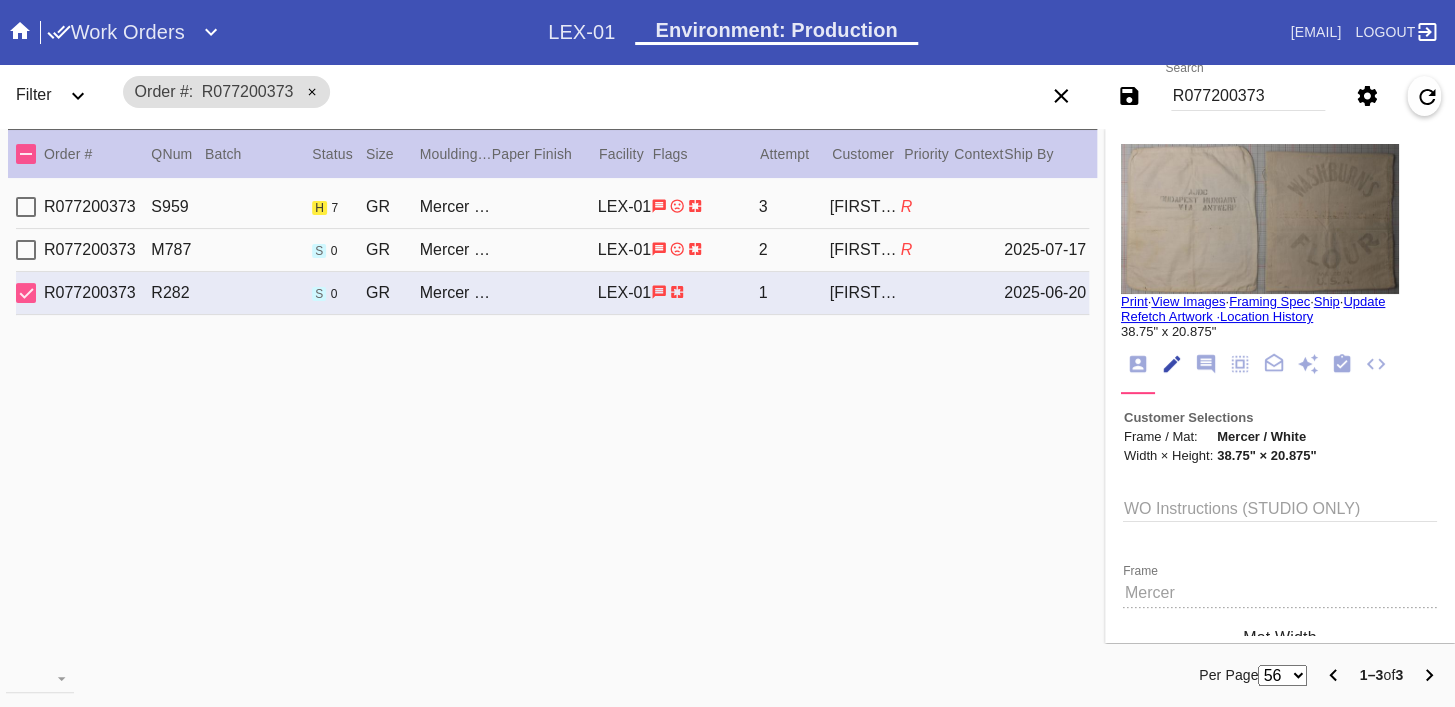 scroll, scrollTop: 73, scrollLeft: 0, axis: vertical 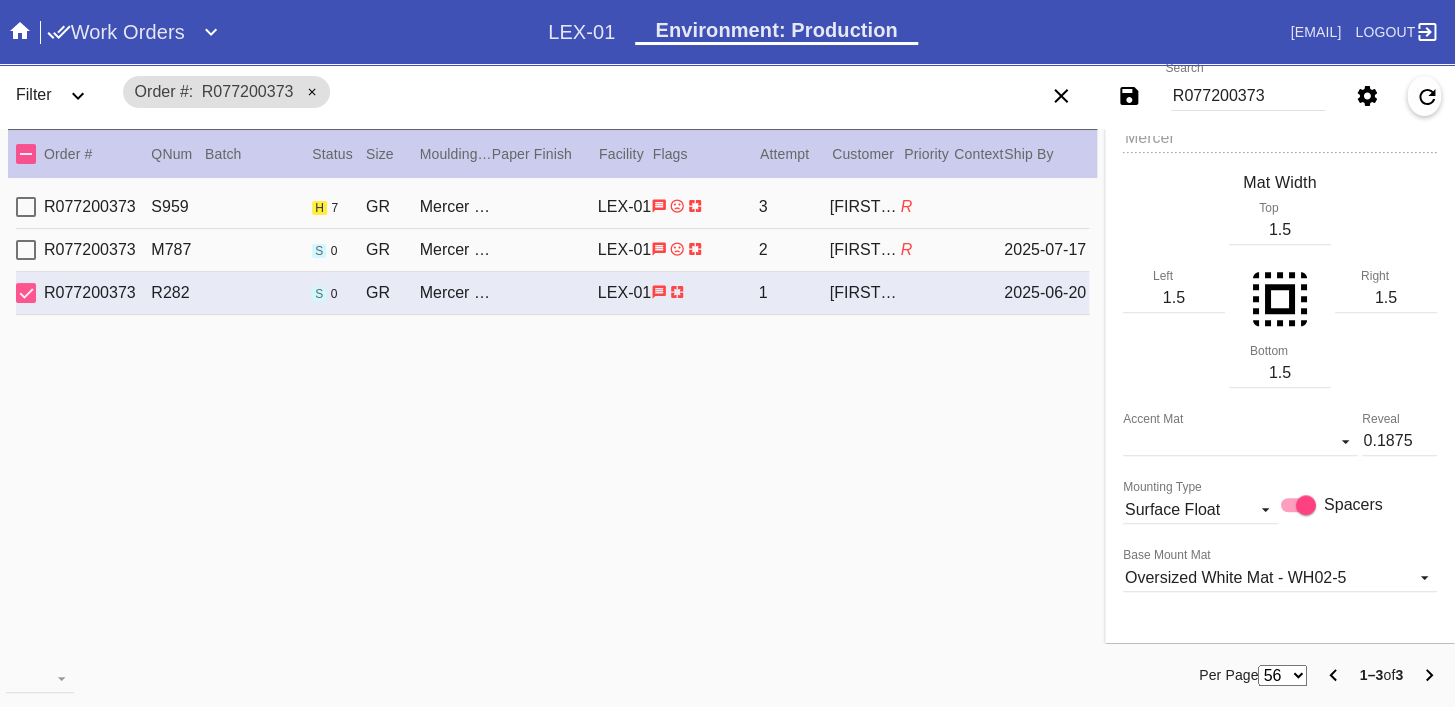 click on "R077200373 S959 h   7 GR Mercer / White LEX-01 3 Alexa Ratner
R" at bounding box center [552, 207] 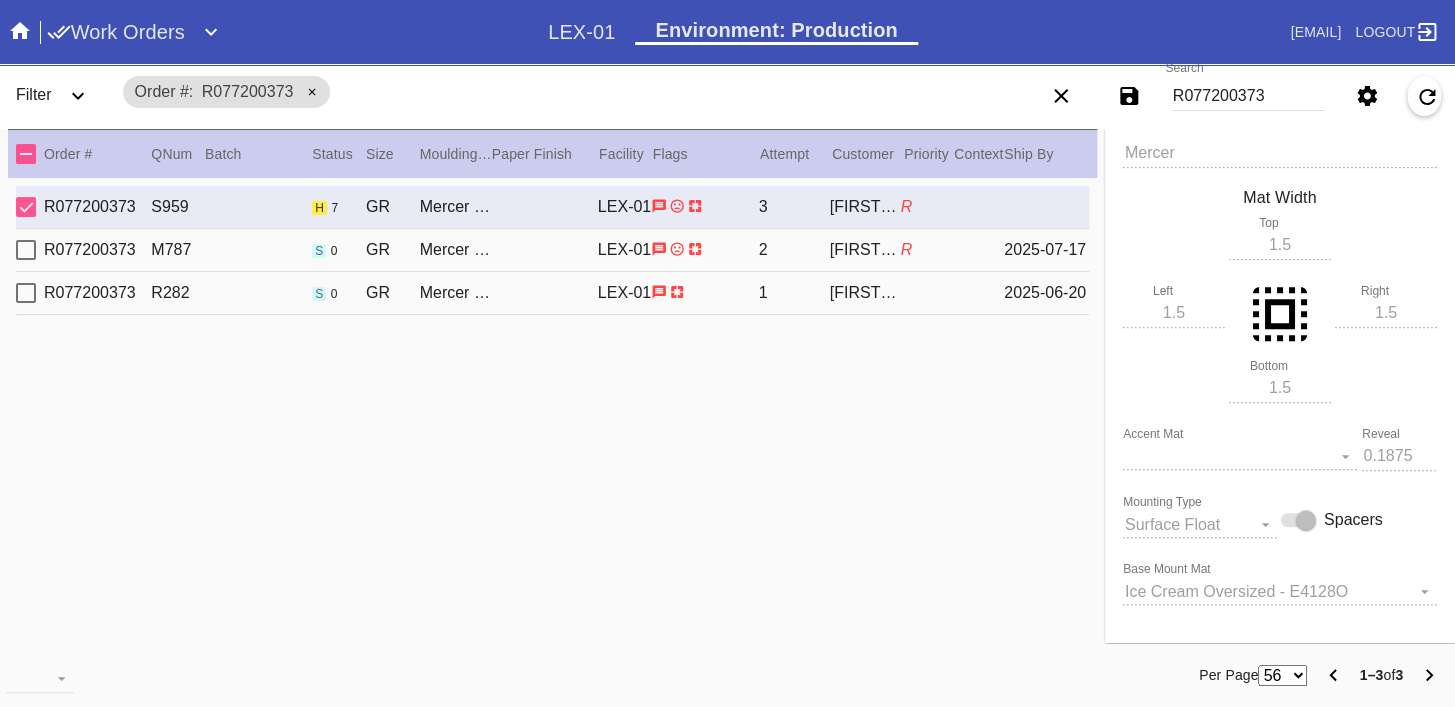 scroll, scrollTop: 470, scrollLeft: 0, axis: vertical 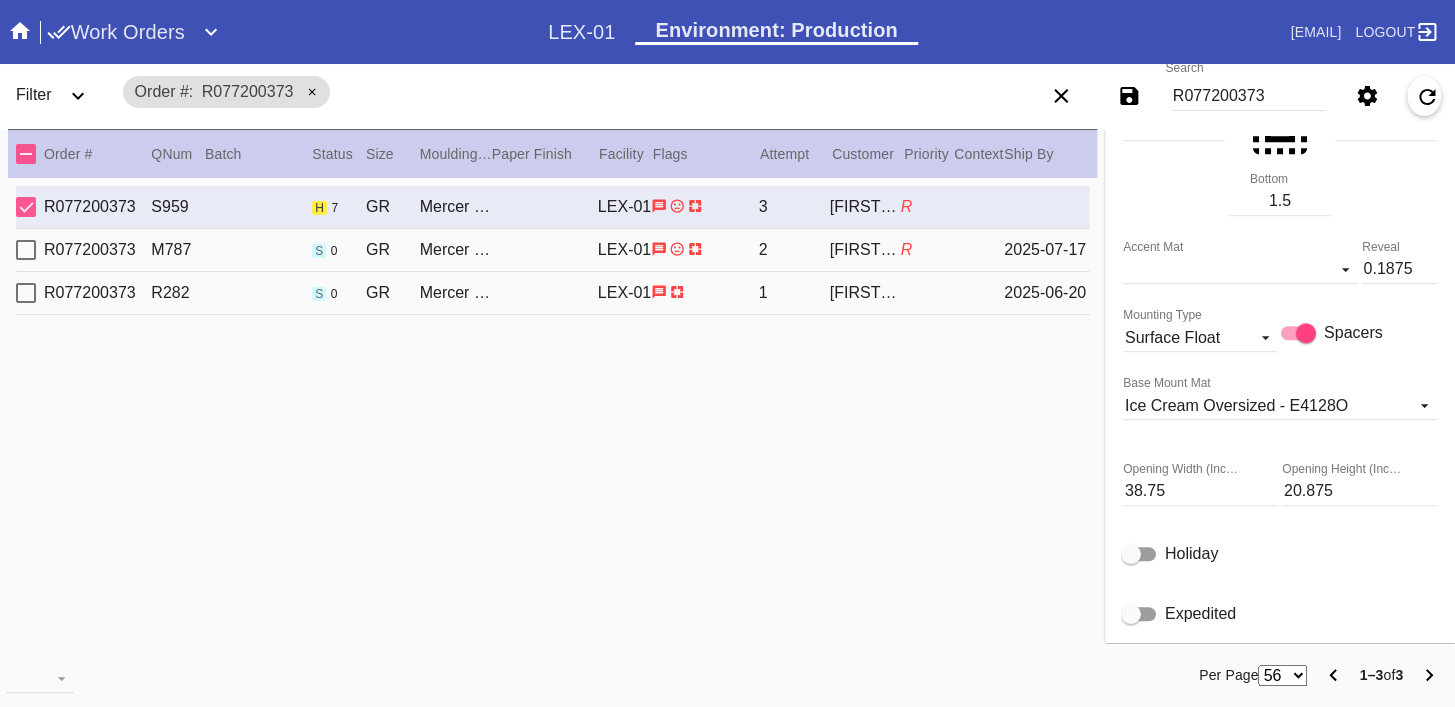 click on "R077200373 R282 s   0 GR Mercer / White LEX-01 1 Alexa Ratner
2025-06-20" at bounding box center [552, 293] 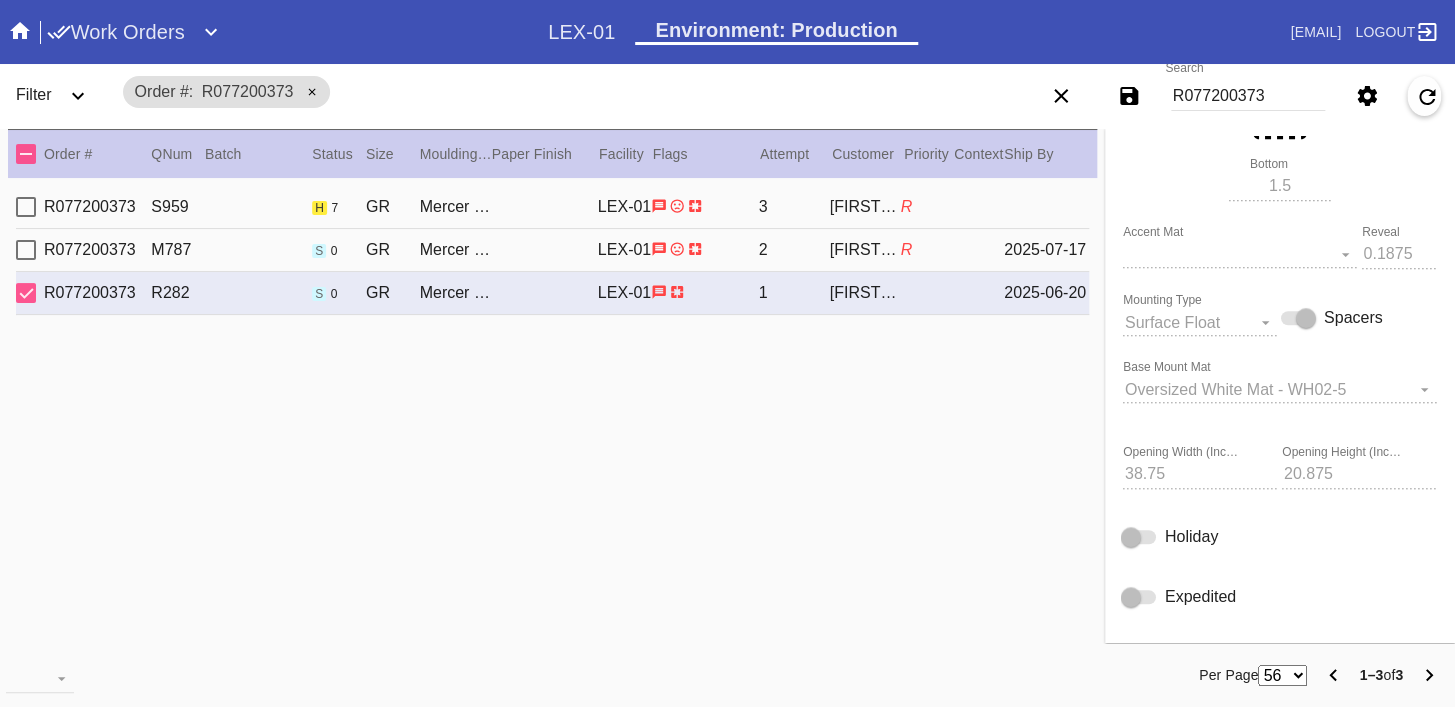 scroll, scrollTop: 627, scrollLeft: 0, axis: vertical 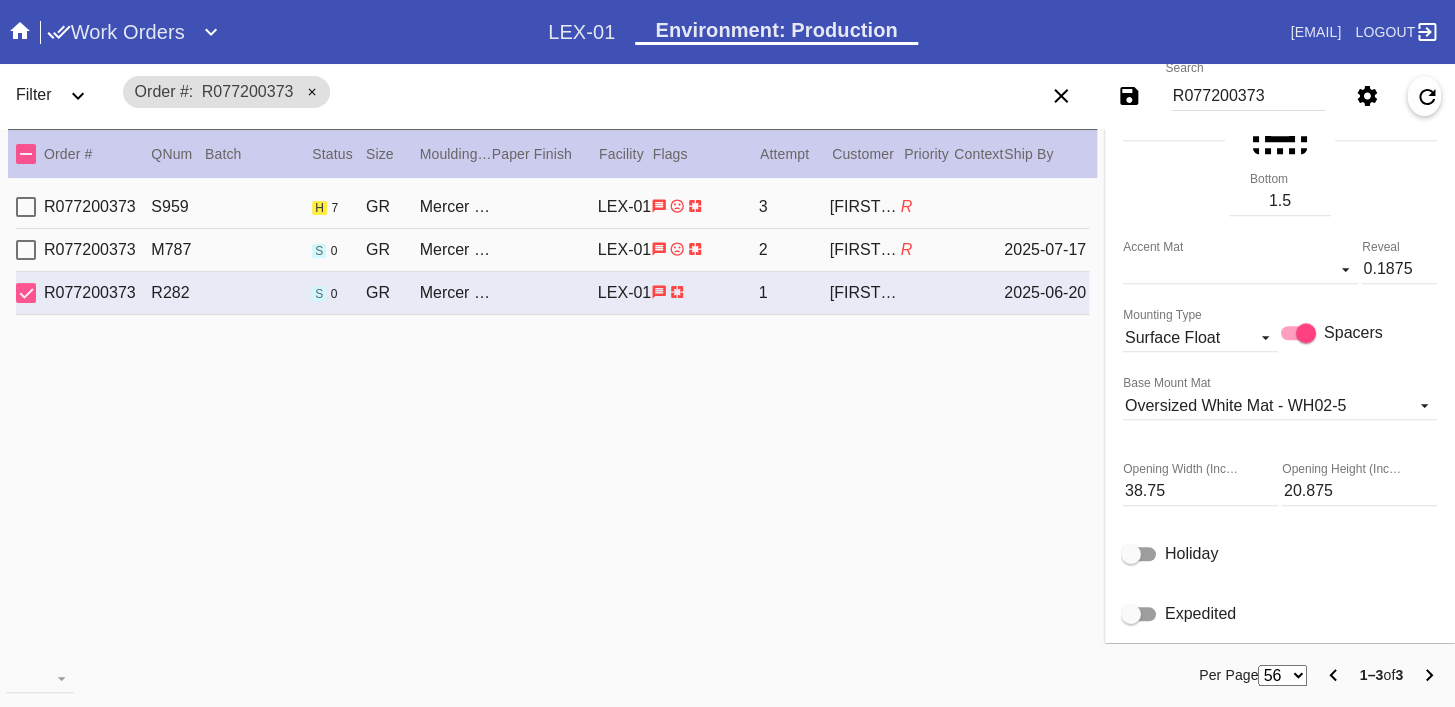 click on "R077200373 S959 h   7 GR Mercer / White LEX-01 3 Alexa Ratner
R" at bounding box center [552, 207] 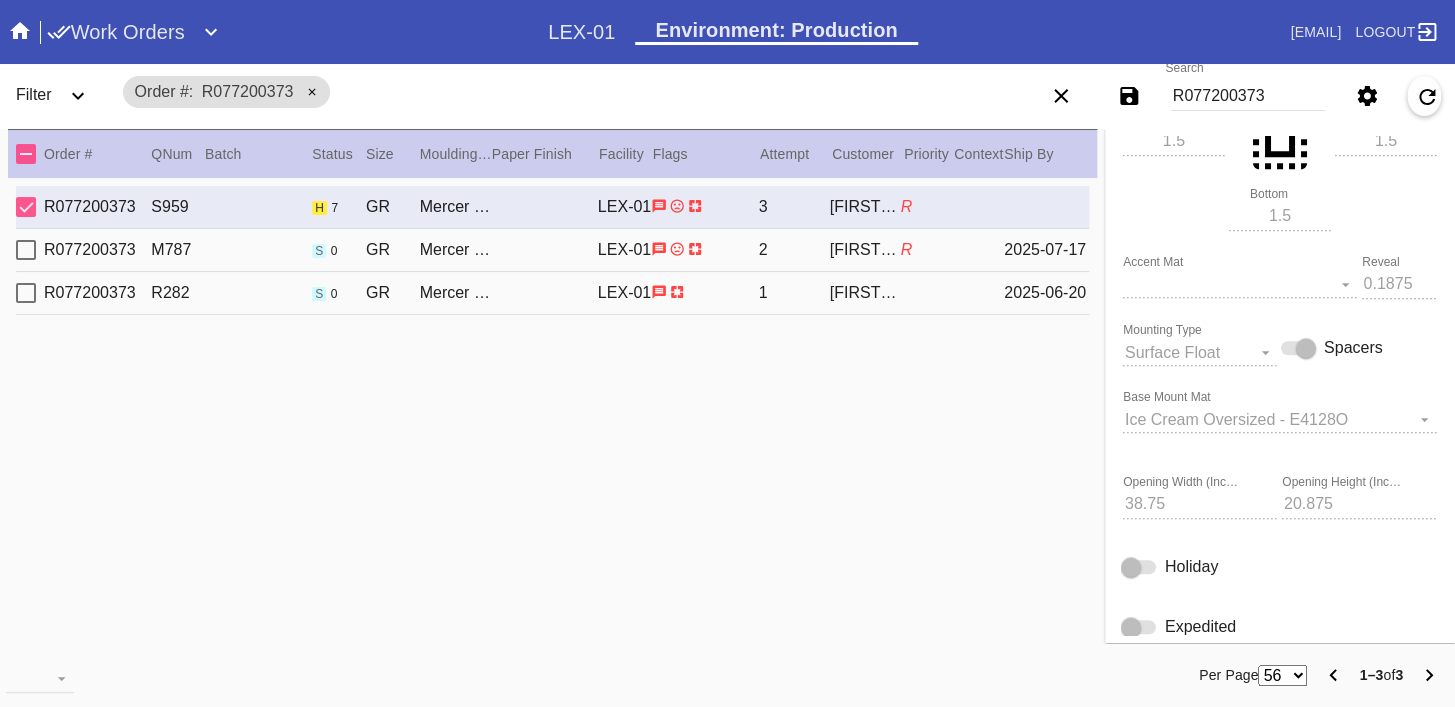 scroll, scrollTop: 642, scrollLeft: 0, axis: vertical 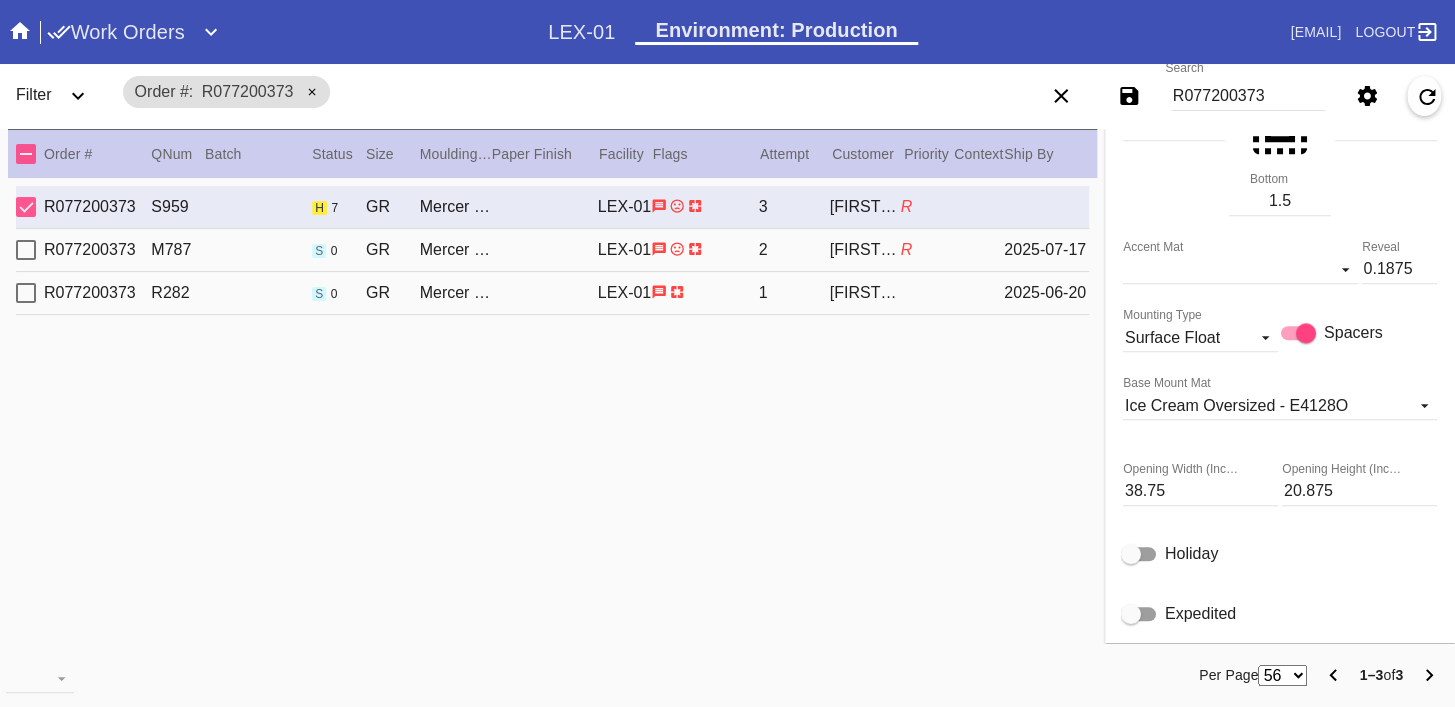 click on "R077200373 R282 s   0 GR Mercer / White LEX-01 1 Alexa Ratner
2025-06-20" at bounding box center [552, 293] 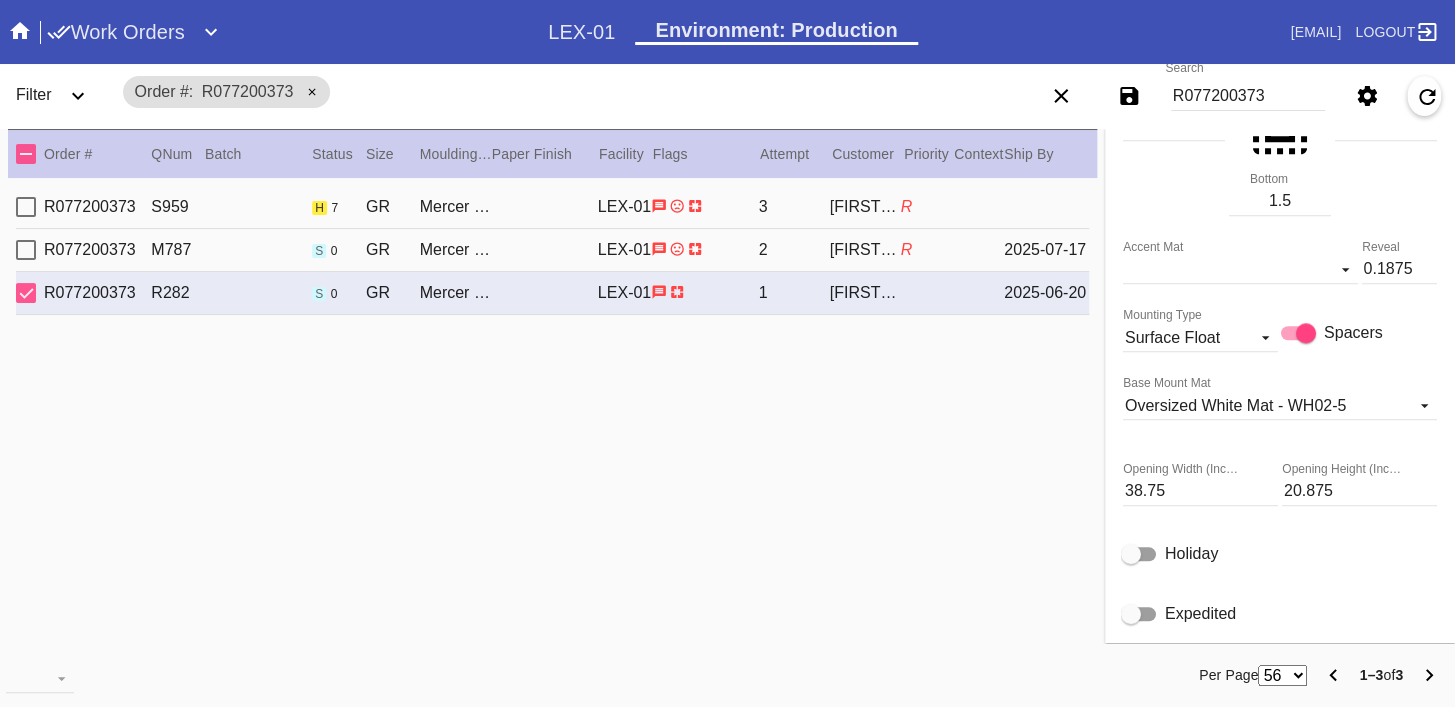 scroll, scrollTop: 0, scrollLeft: 0, axis: both 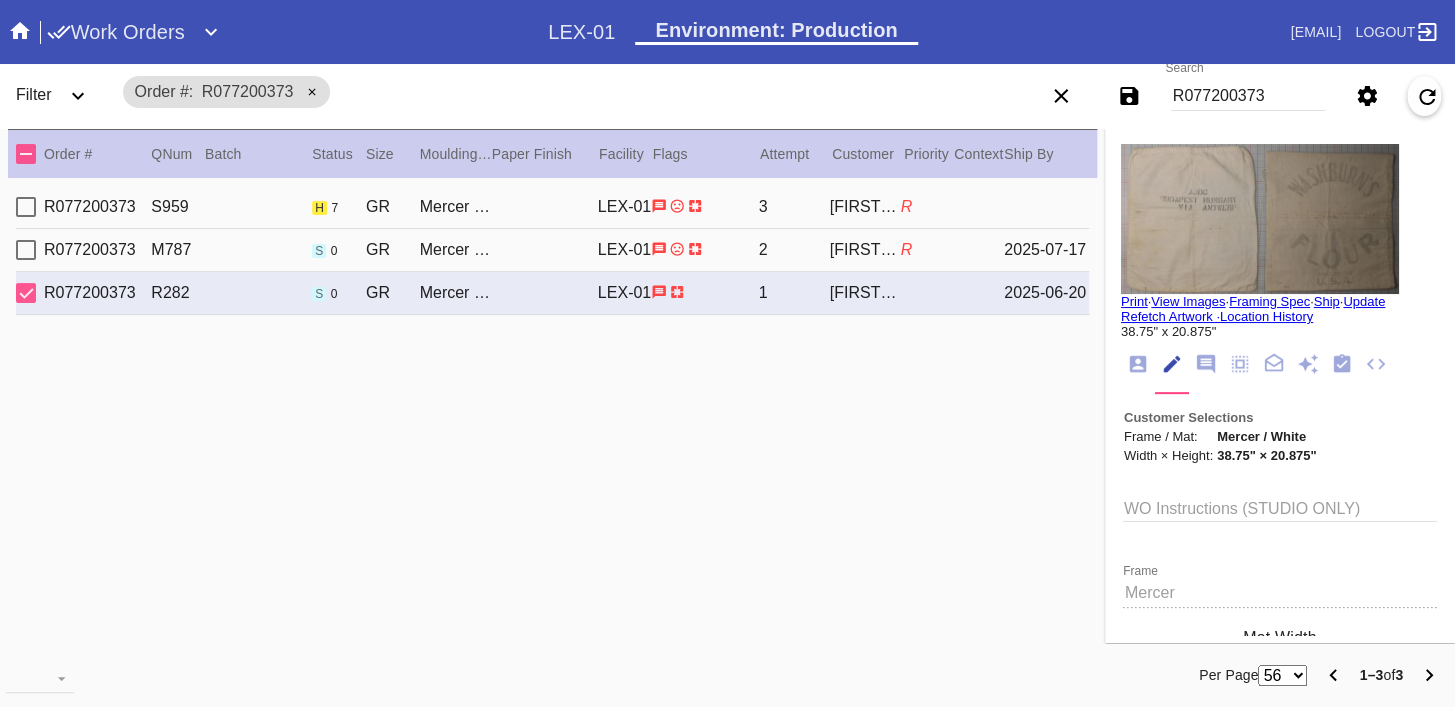 click on "R077200373 S959 h   7 GR Mercer / White LEX-01 3 Alexa Ratner
R" at bounding box center (552, 207) 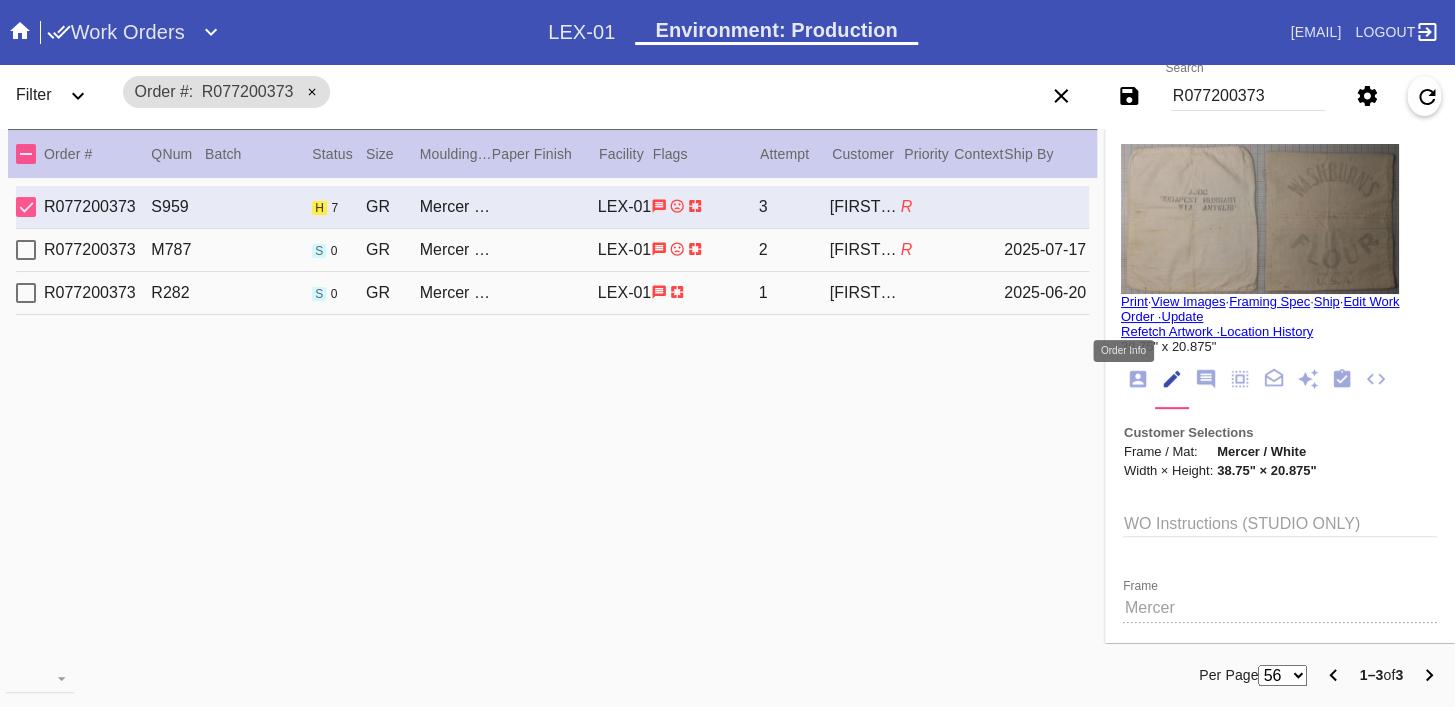 click 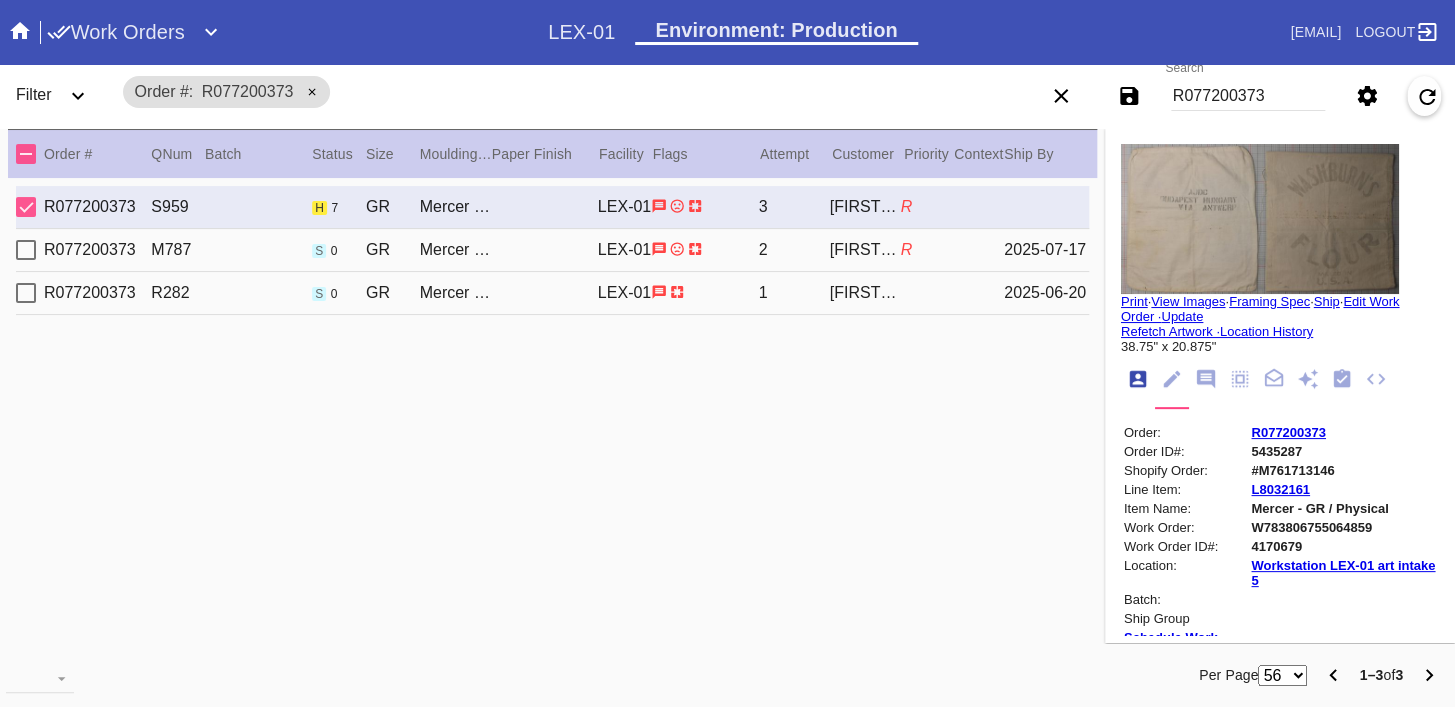 scroll, scrollTop: 24, scrollLeft: 0, axis: vertical 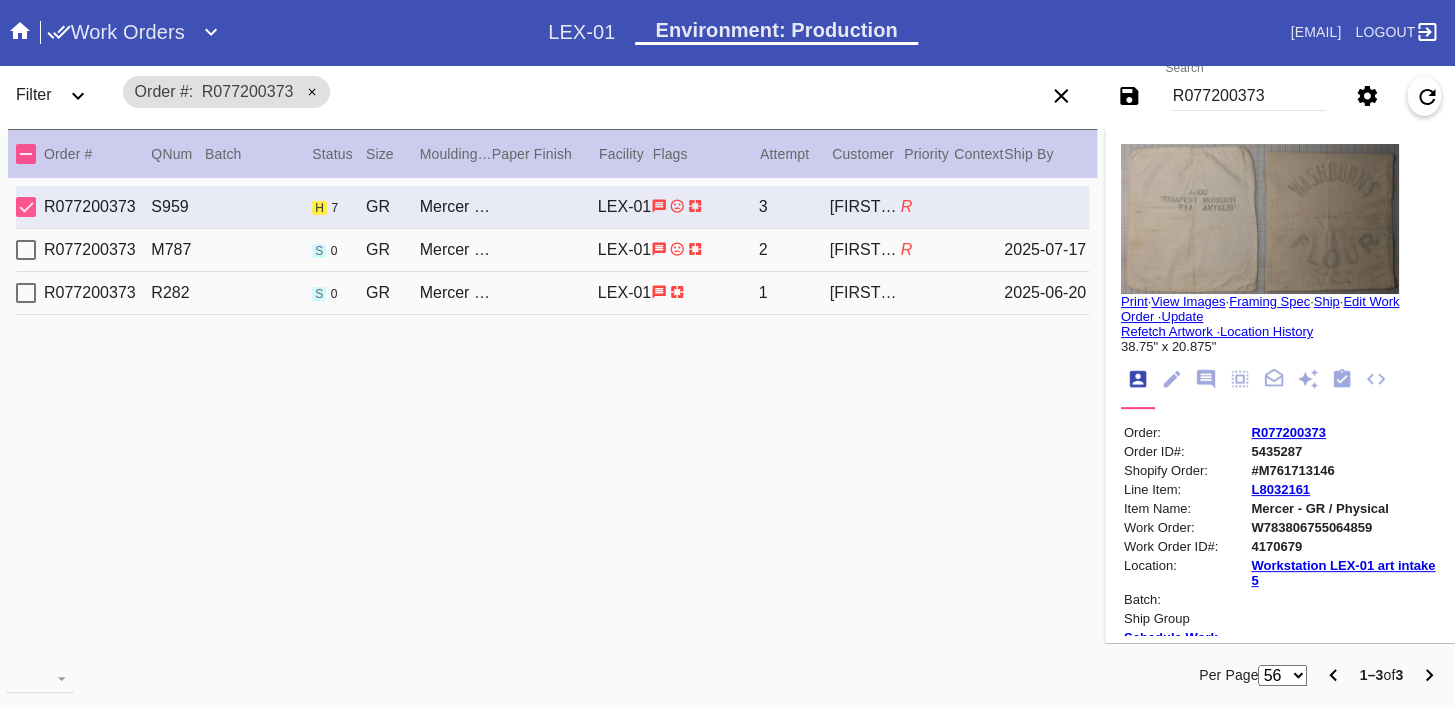 click on "R077200373" at bounding box center [1288, 432] 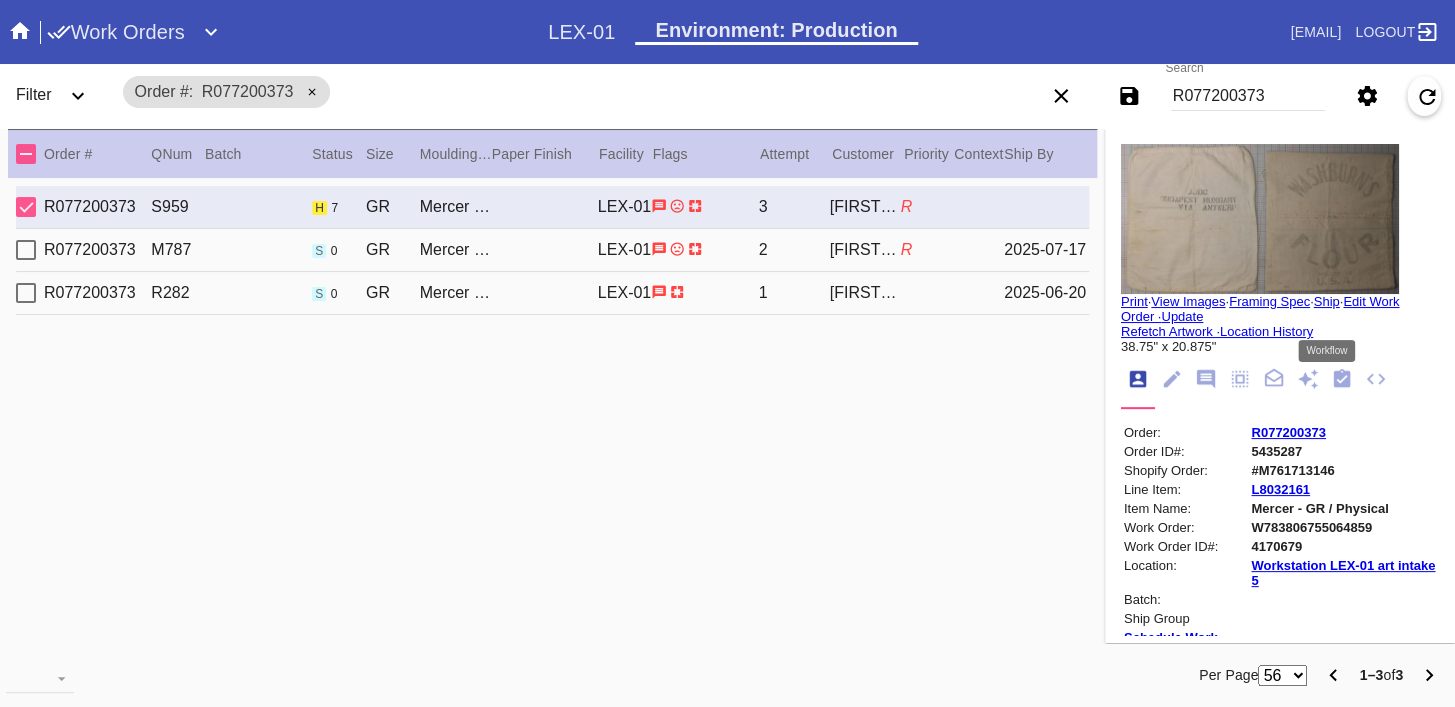 click 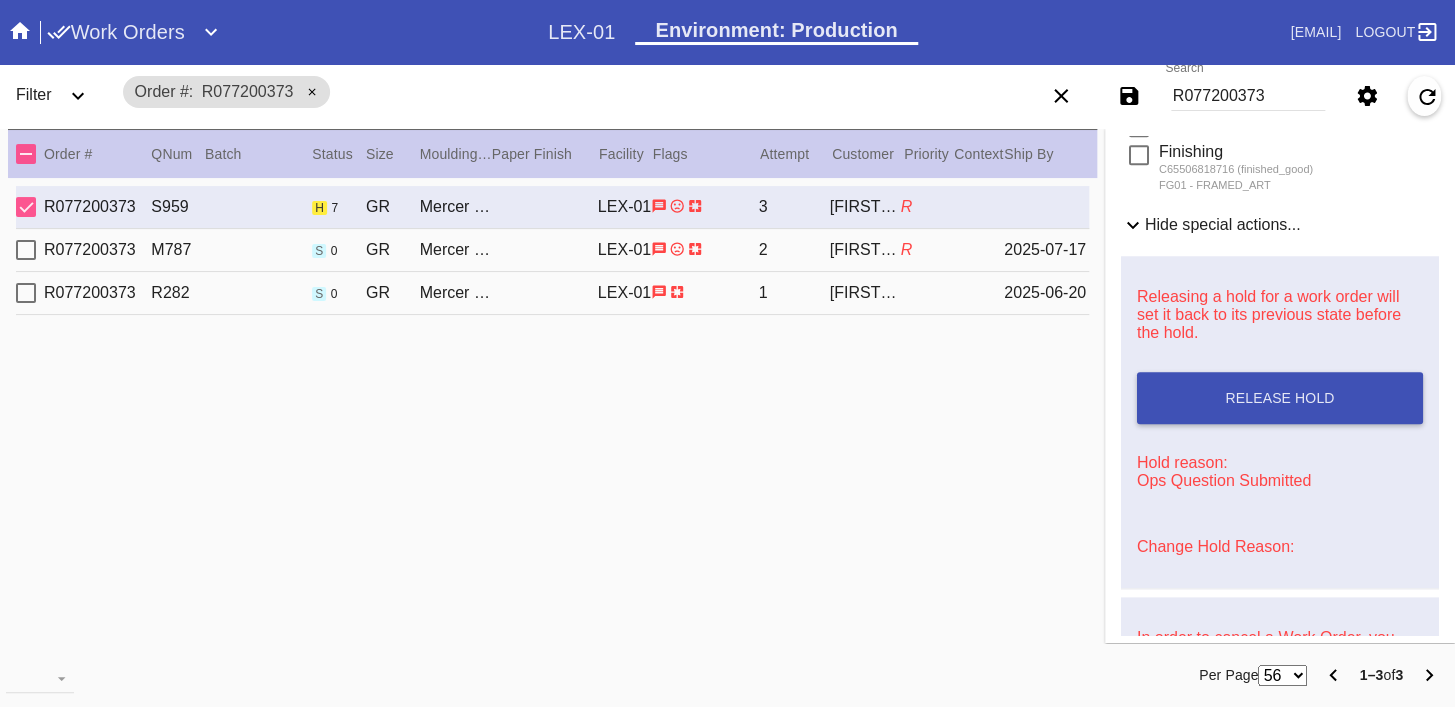 scroll, scrollTop: 885, scrollLeft: 0, axis: vertical 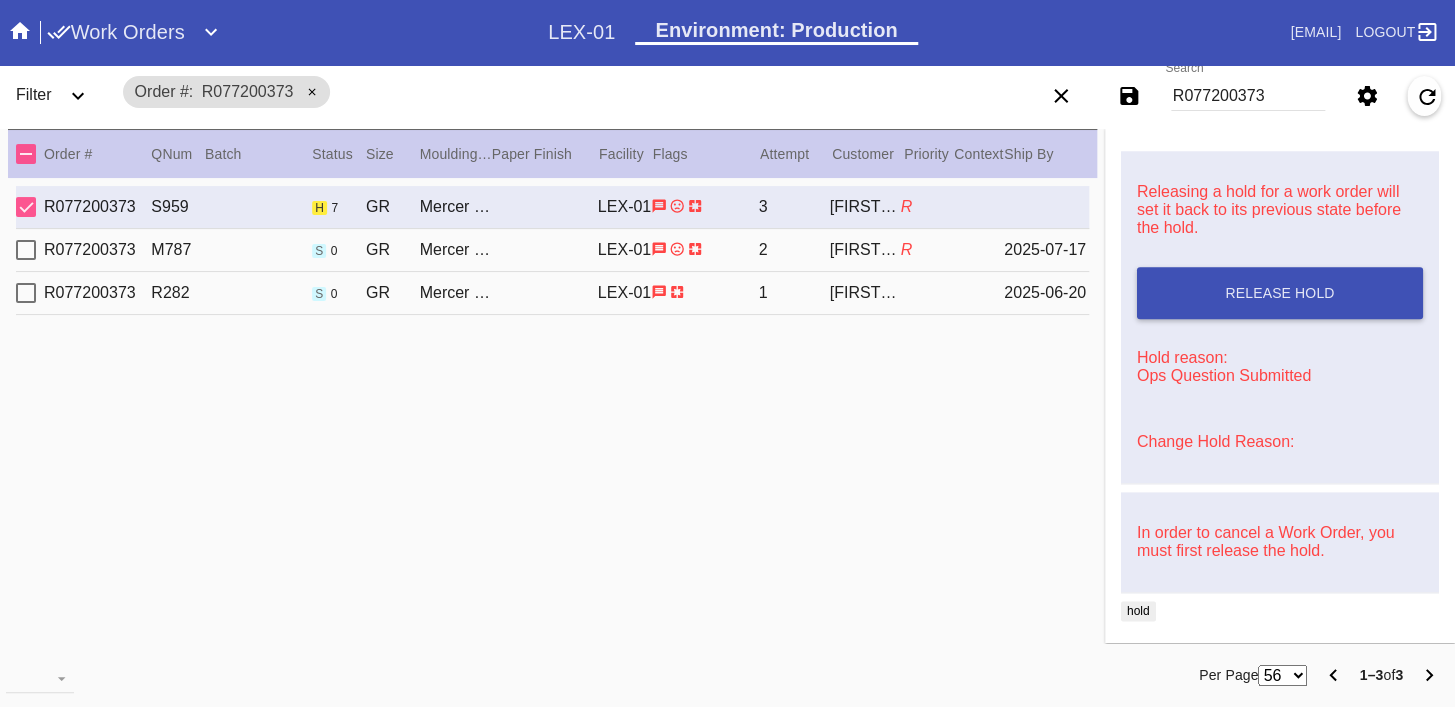 click on "Change Hold Reason:" at bounding box center (1280, 442) 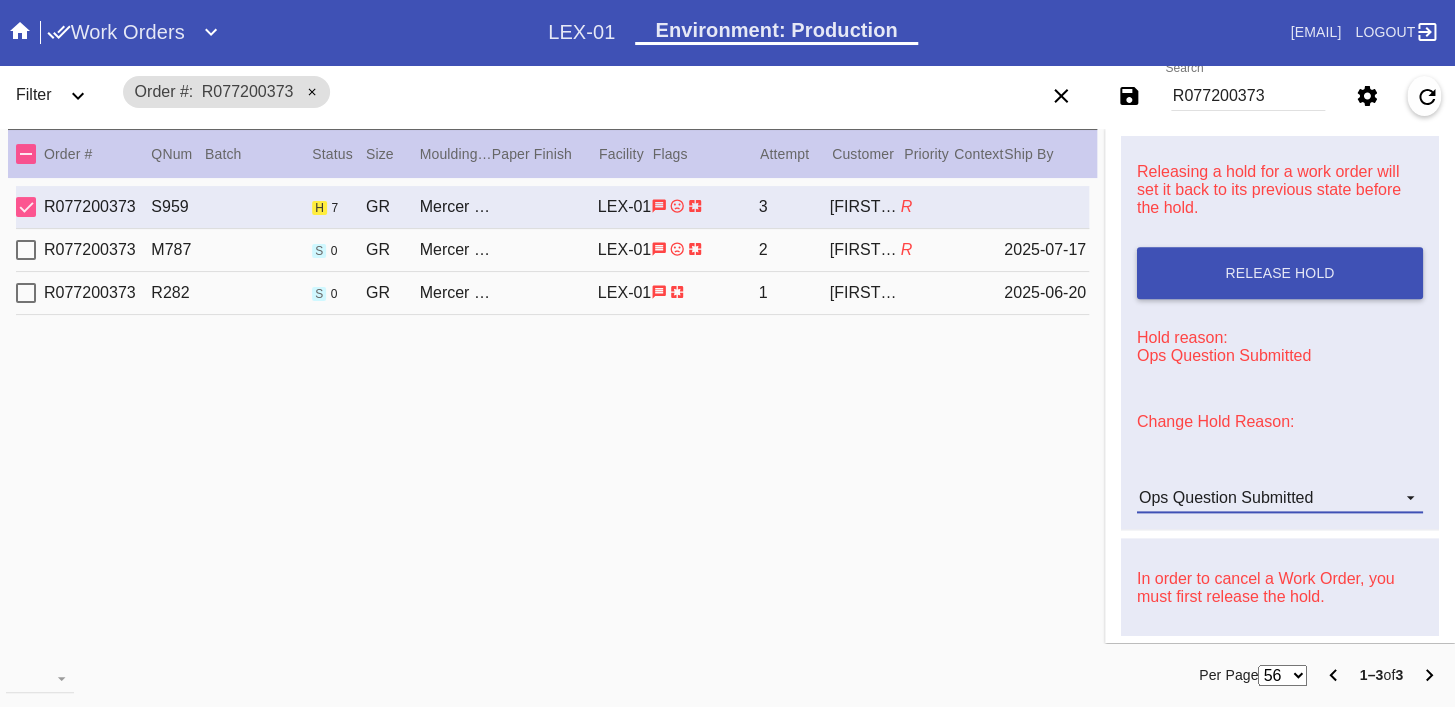 click on "Ops Question Submitted" at bounding box center (1280, 498) 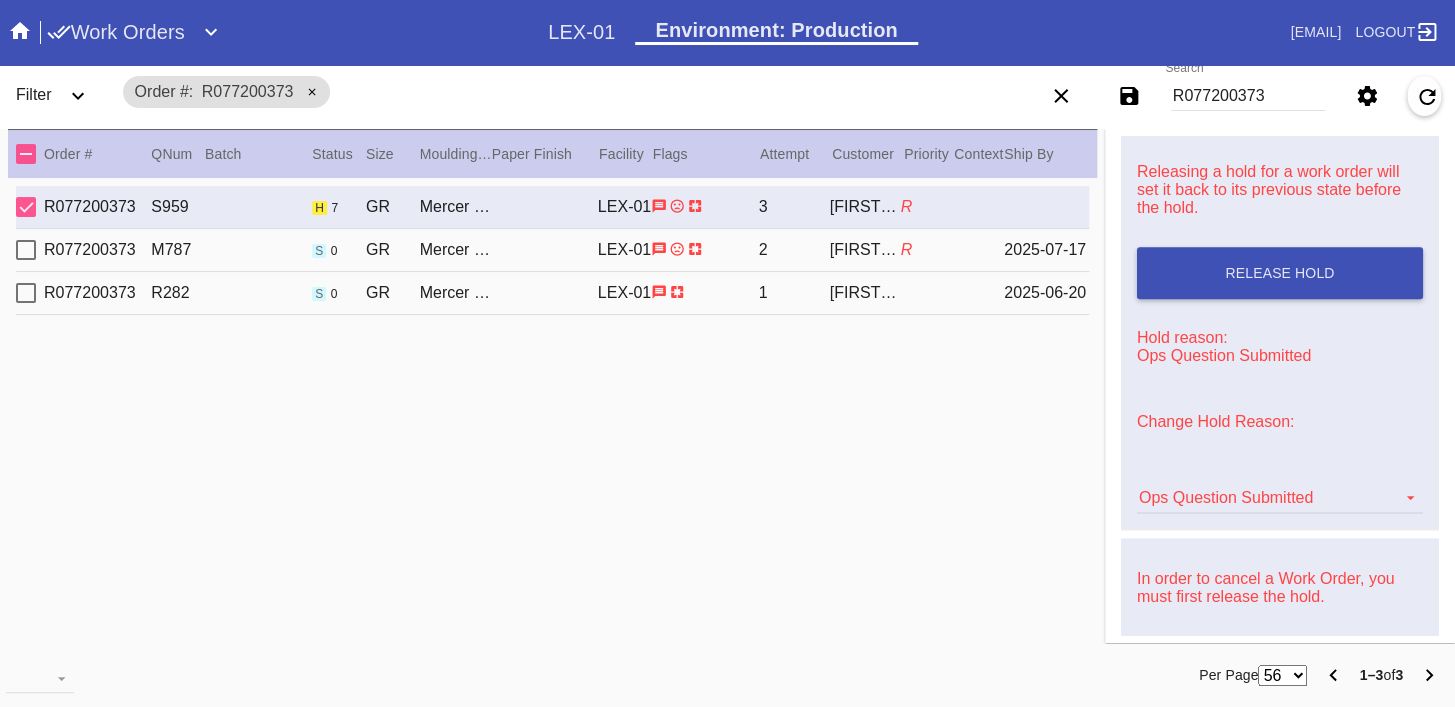 scroll, scrollTop: 376, scrollLeft: 0, axis: vertical 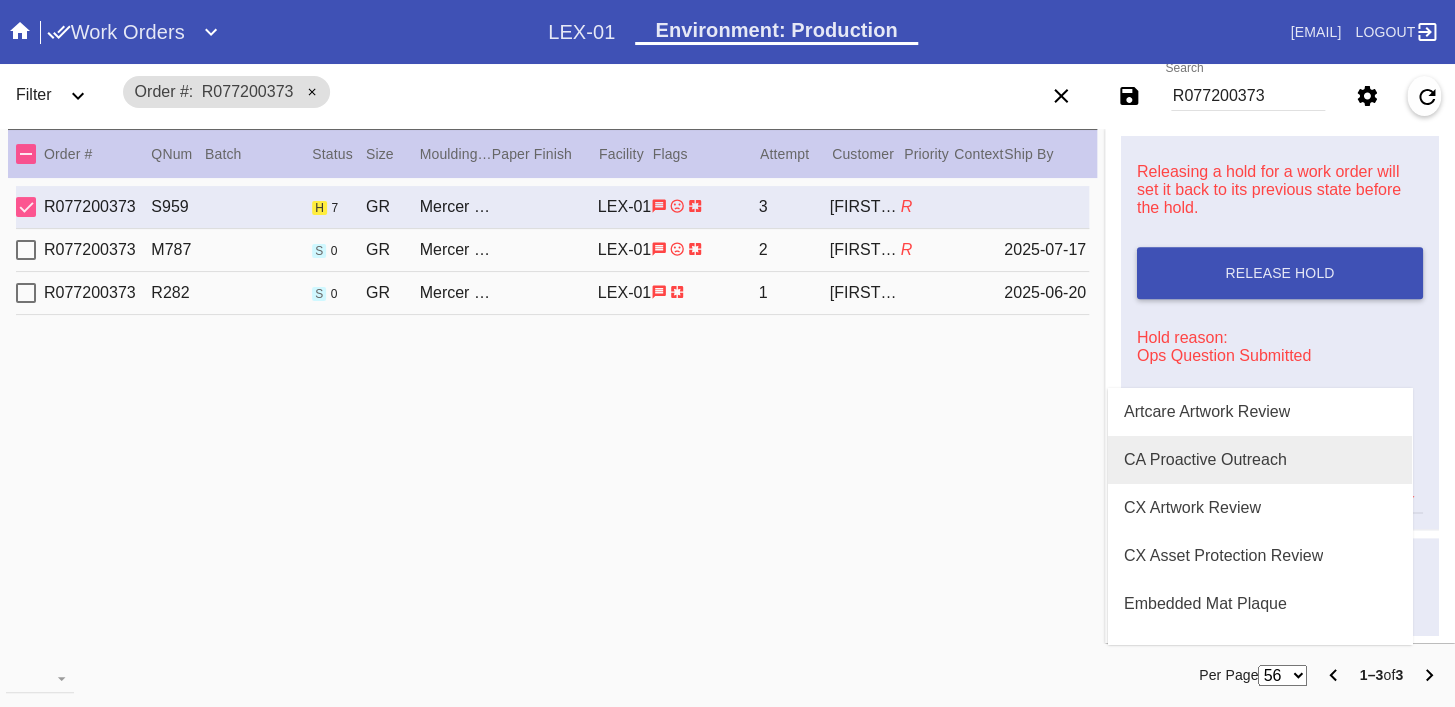 click on "CA Proactive Outreach" at bounding box center [1205, 460] 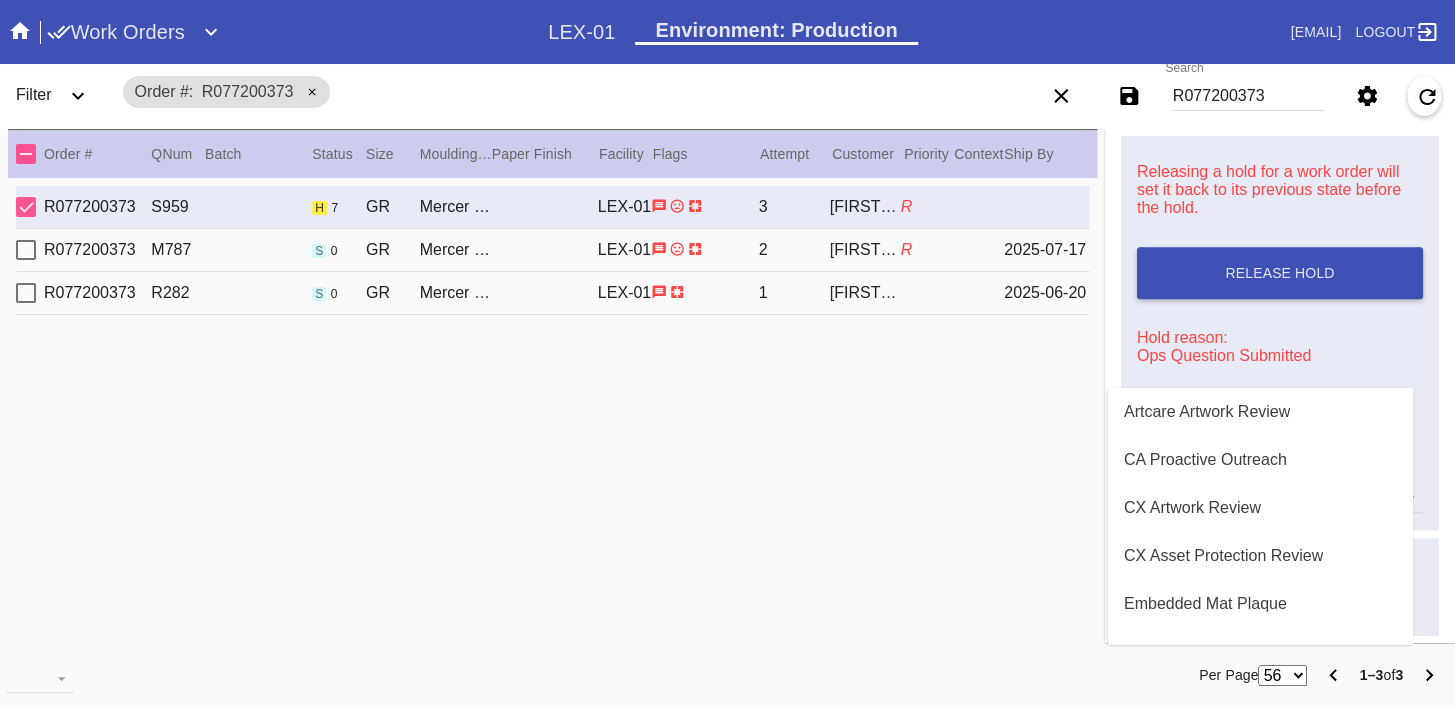 type 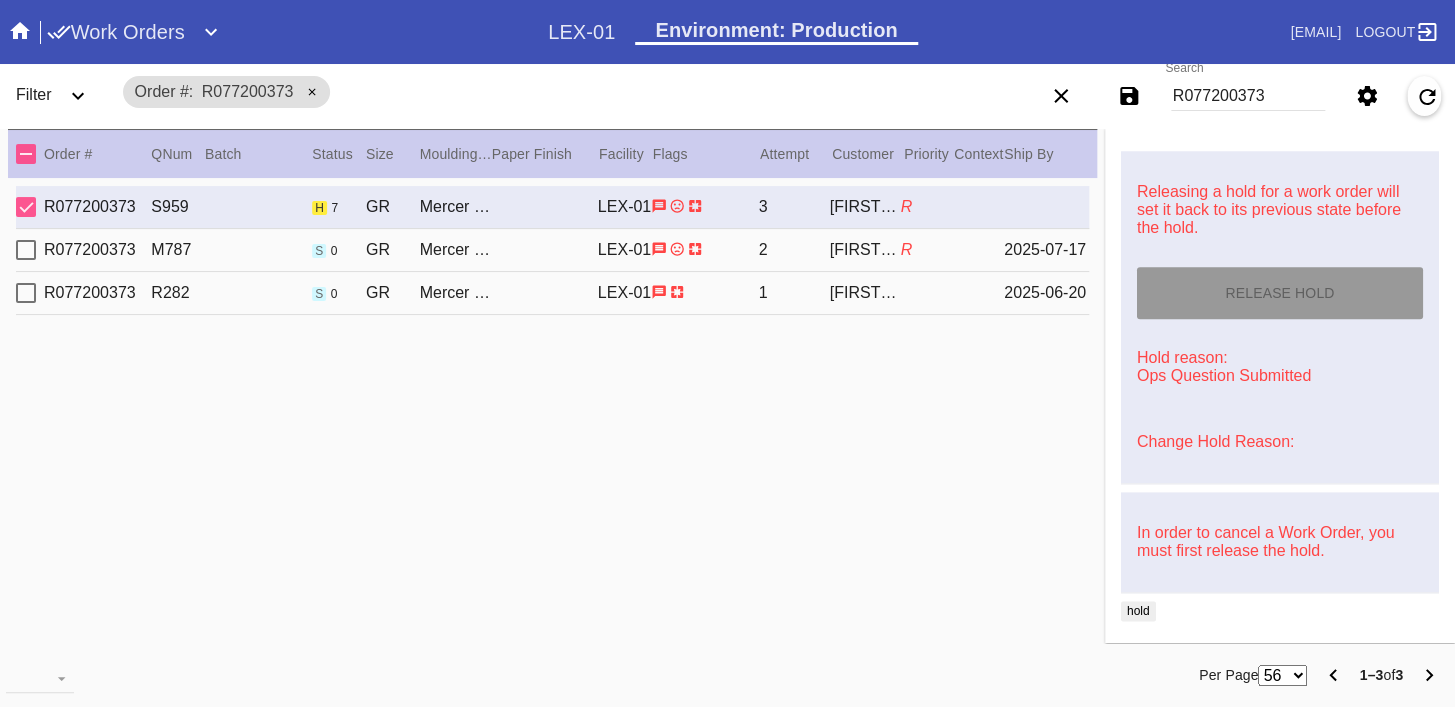 type on "7/7/2025" 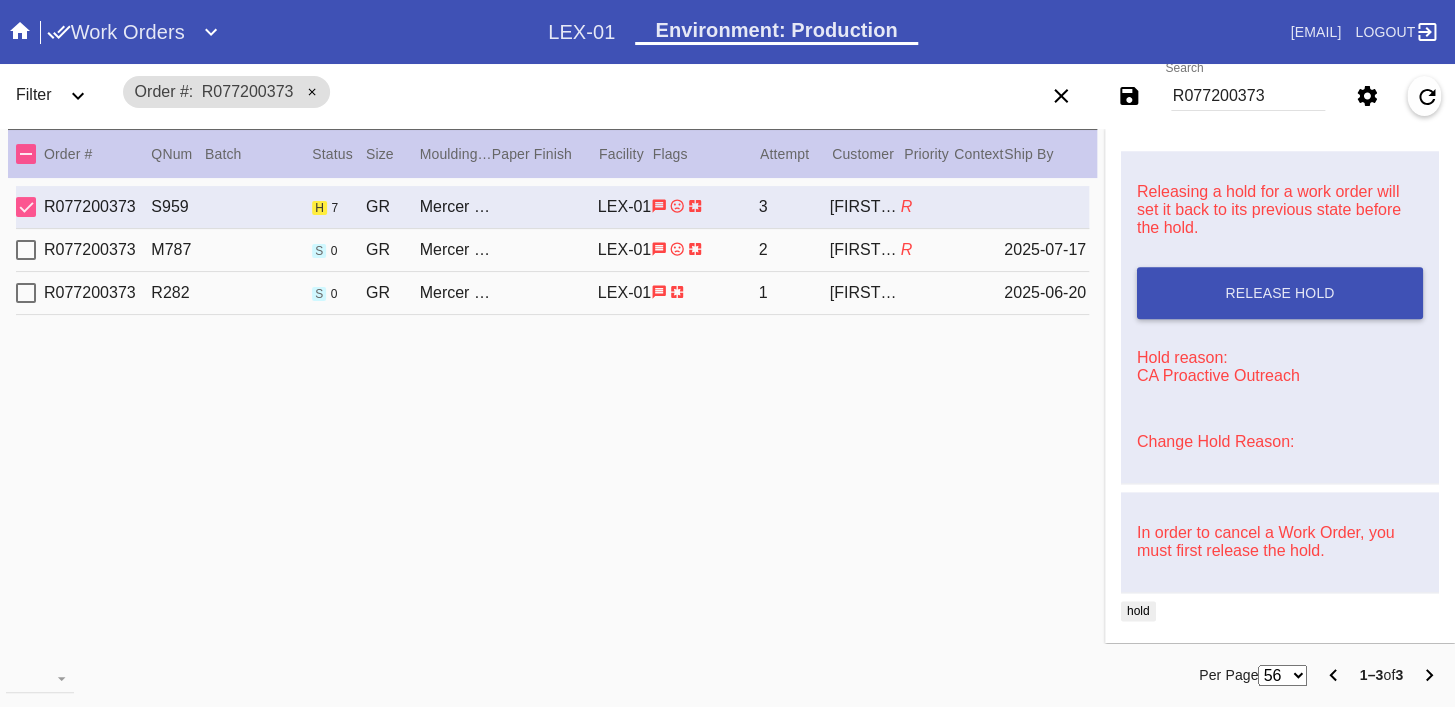 click on "R077200373" at bounding box center [1248, 96] 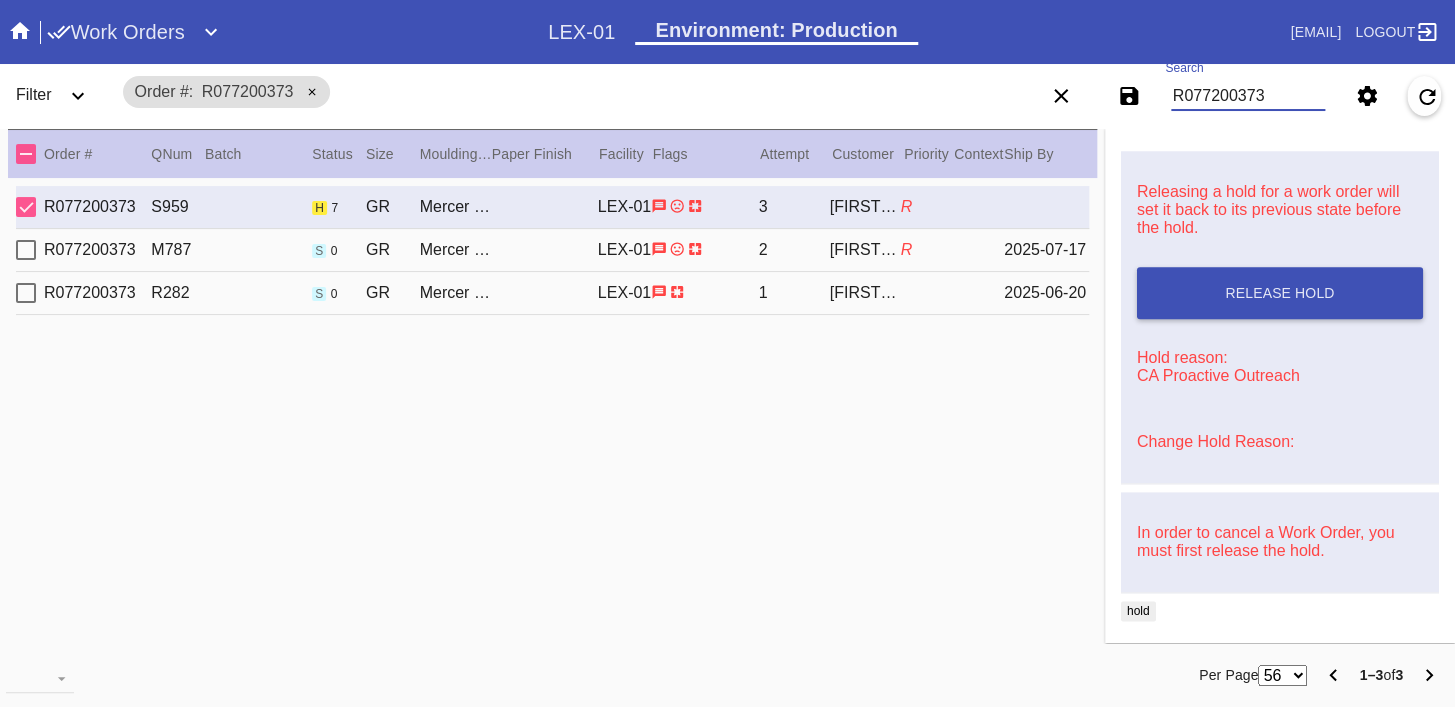 click on "R077200373" at bounding box center [1248, 96] 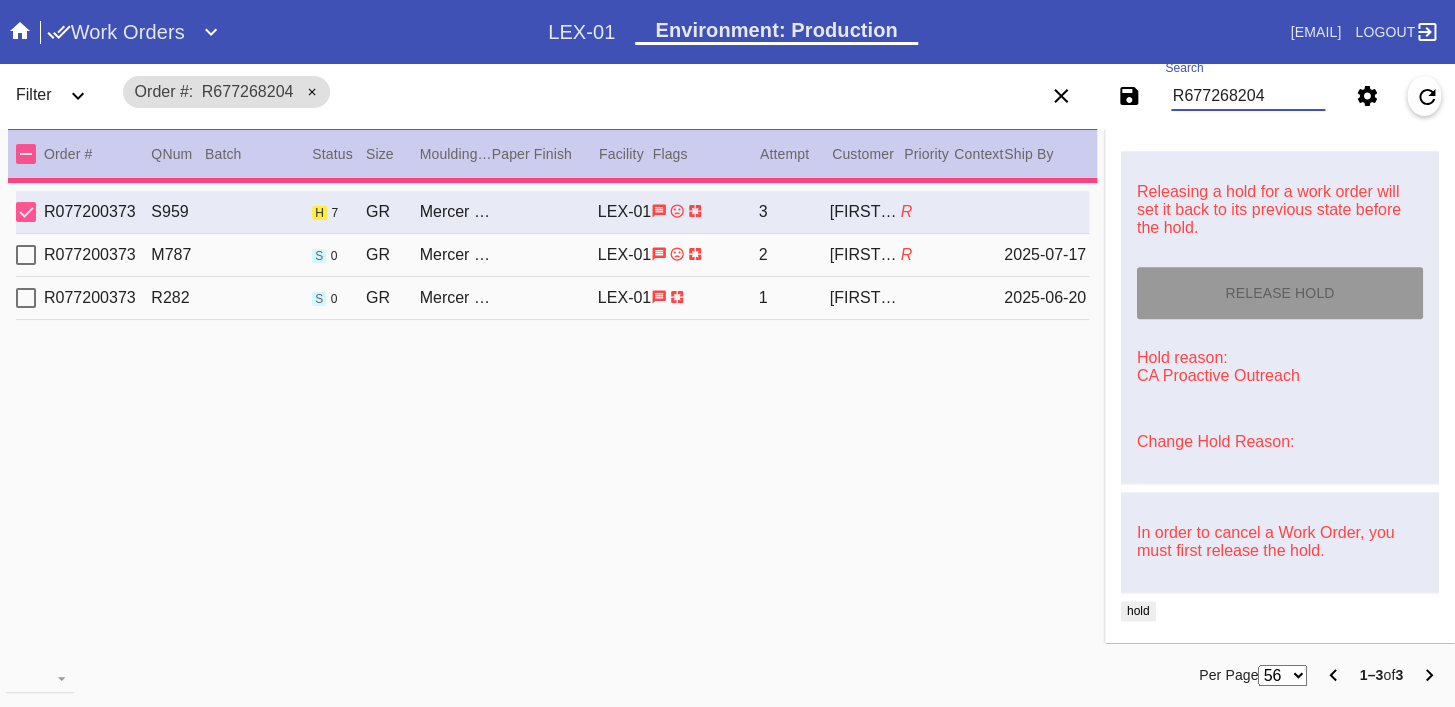 type 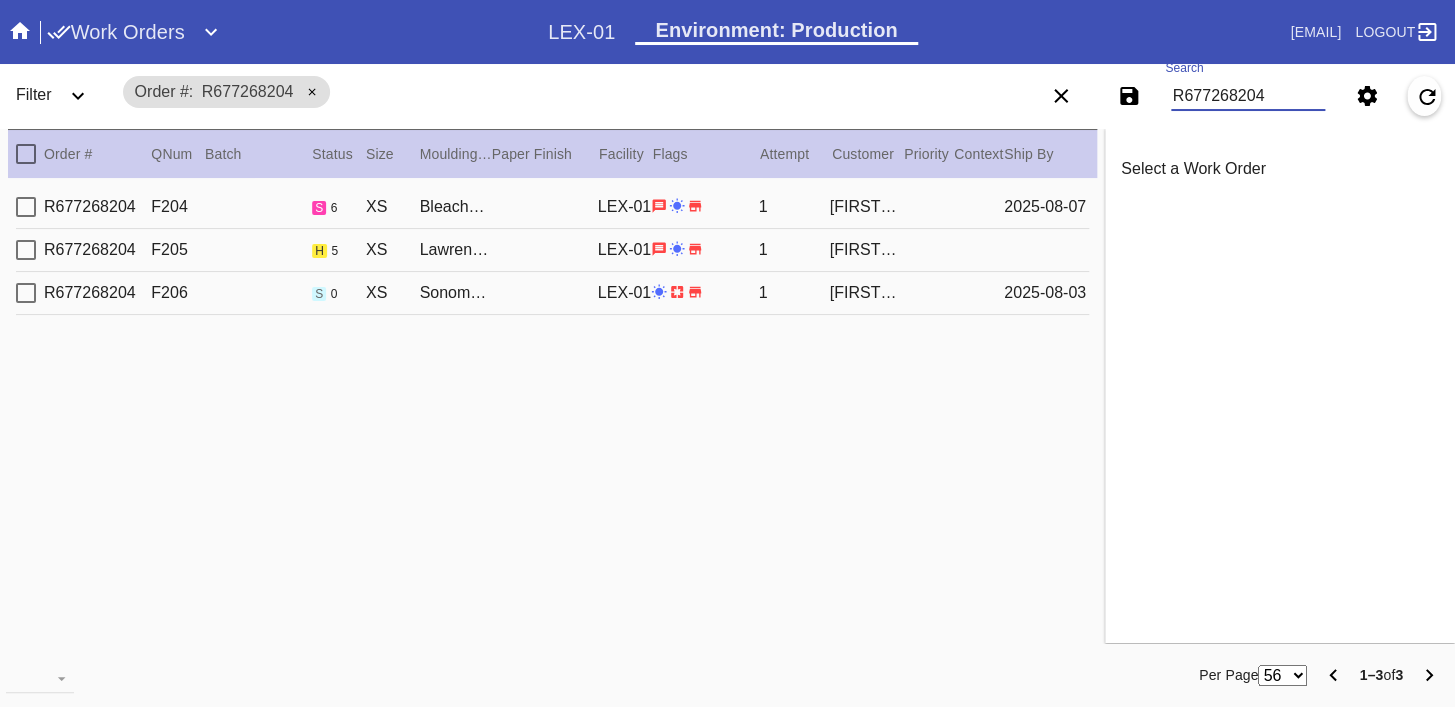scroll, scrollTop: 0, scrollLeft: 0, axis: both 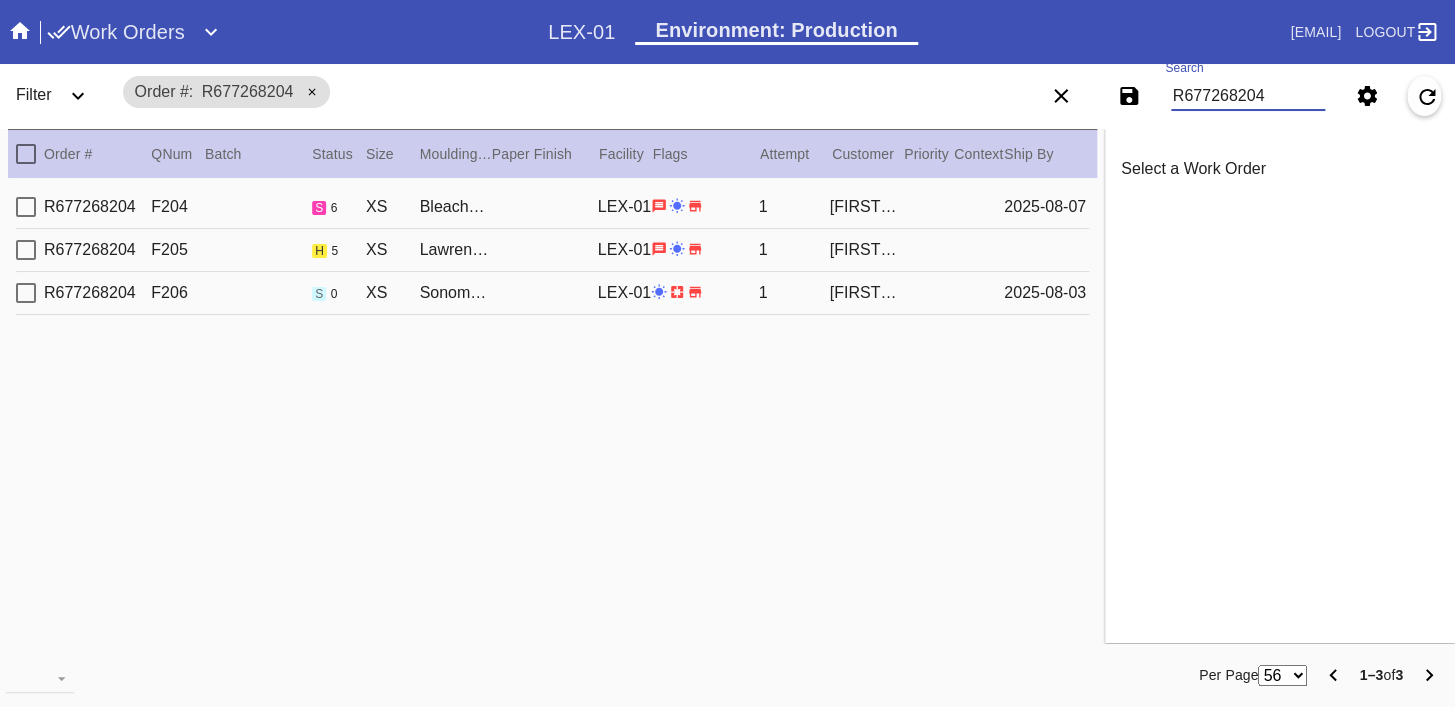 type on "R677268204" 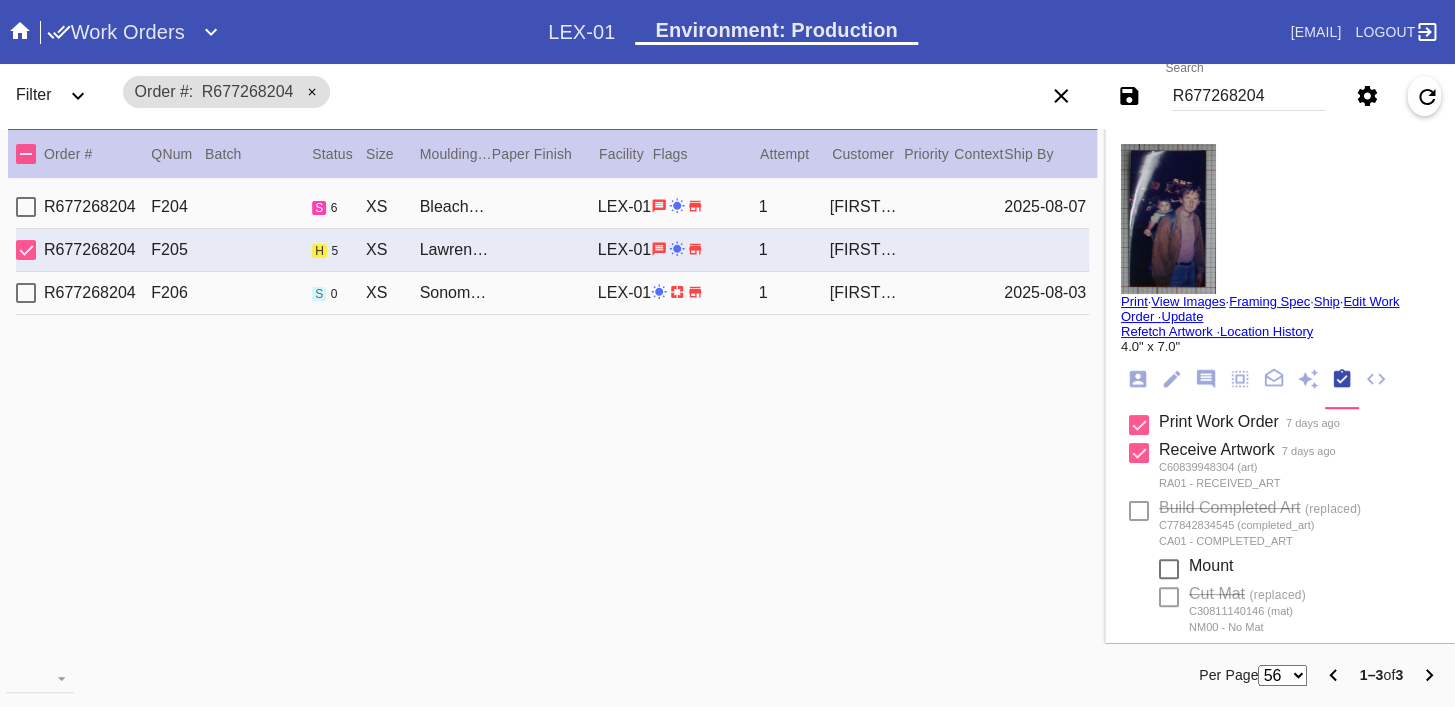 click at bounding box center [1168, 219] 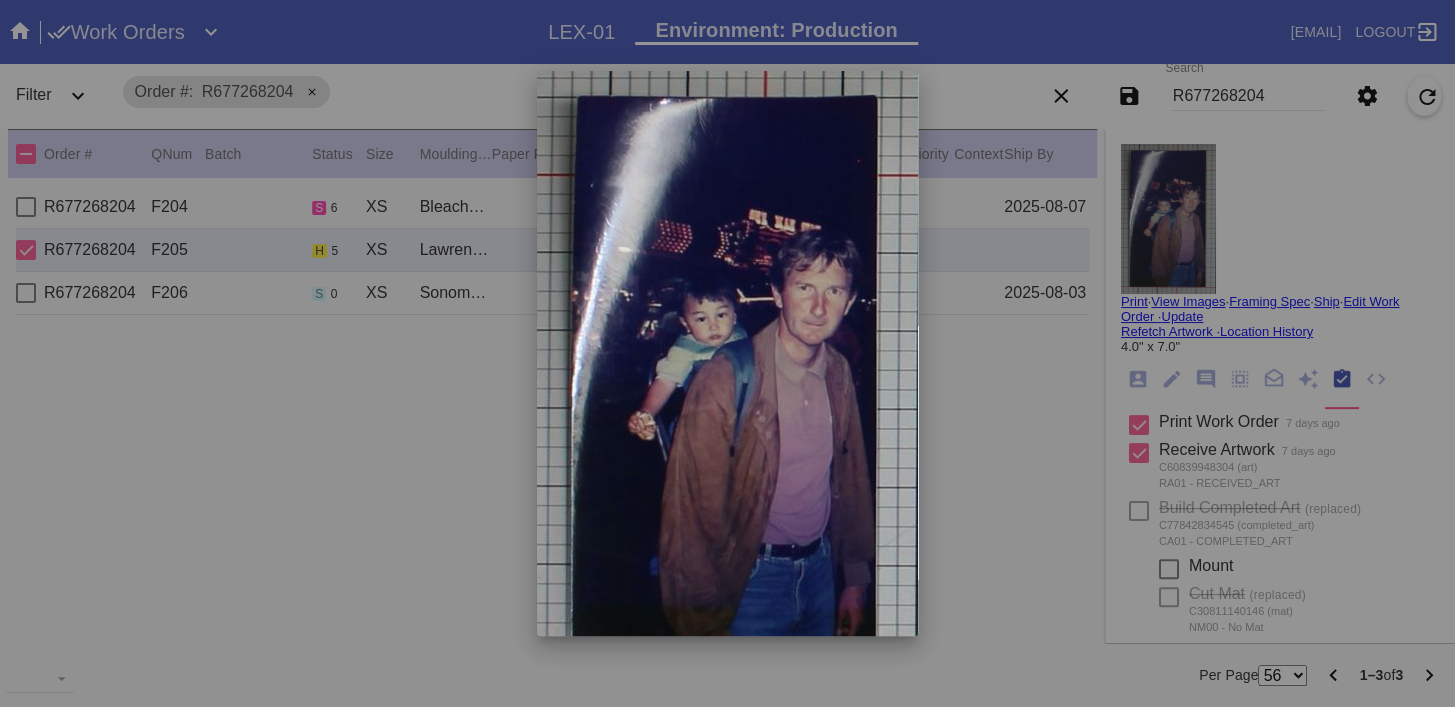 click at bounding box center [727, 353] 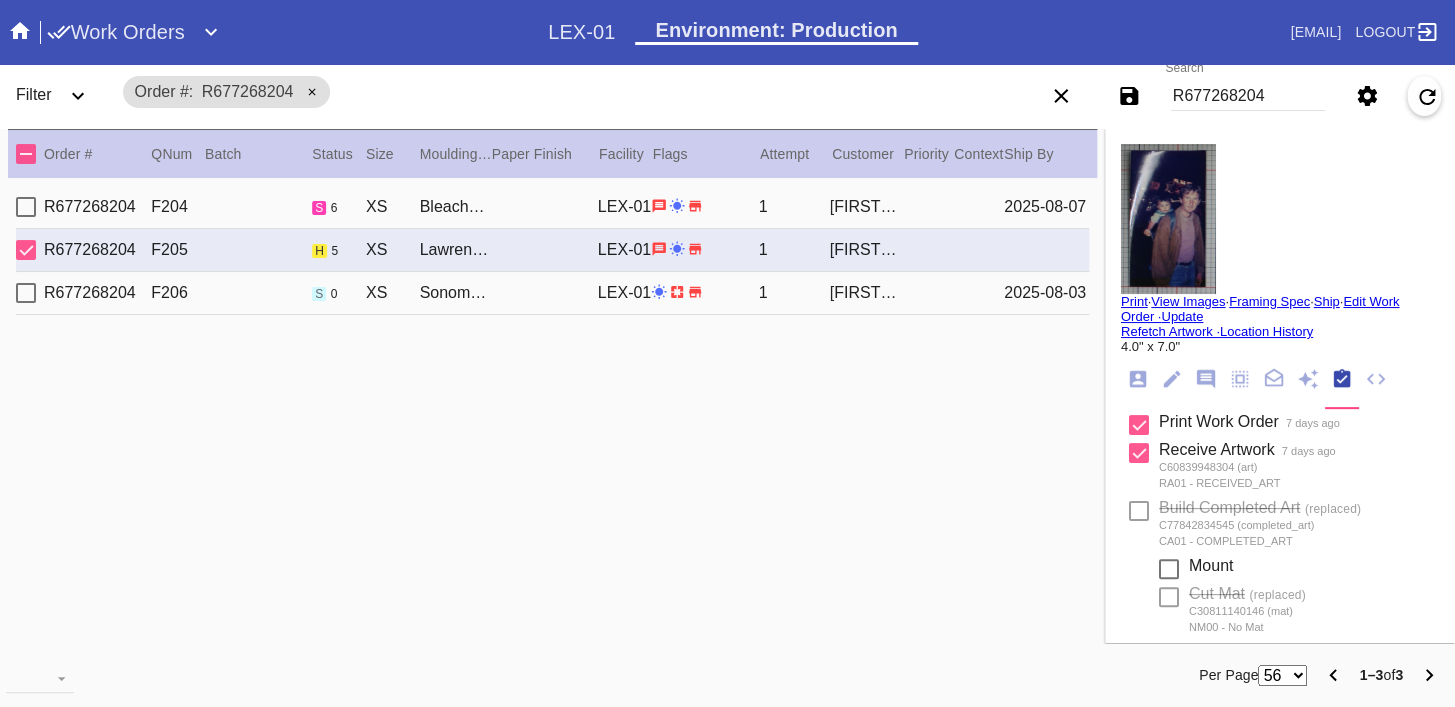click 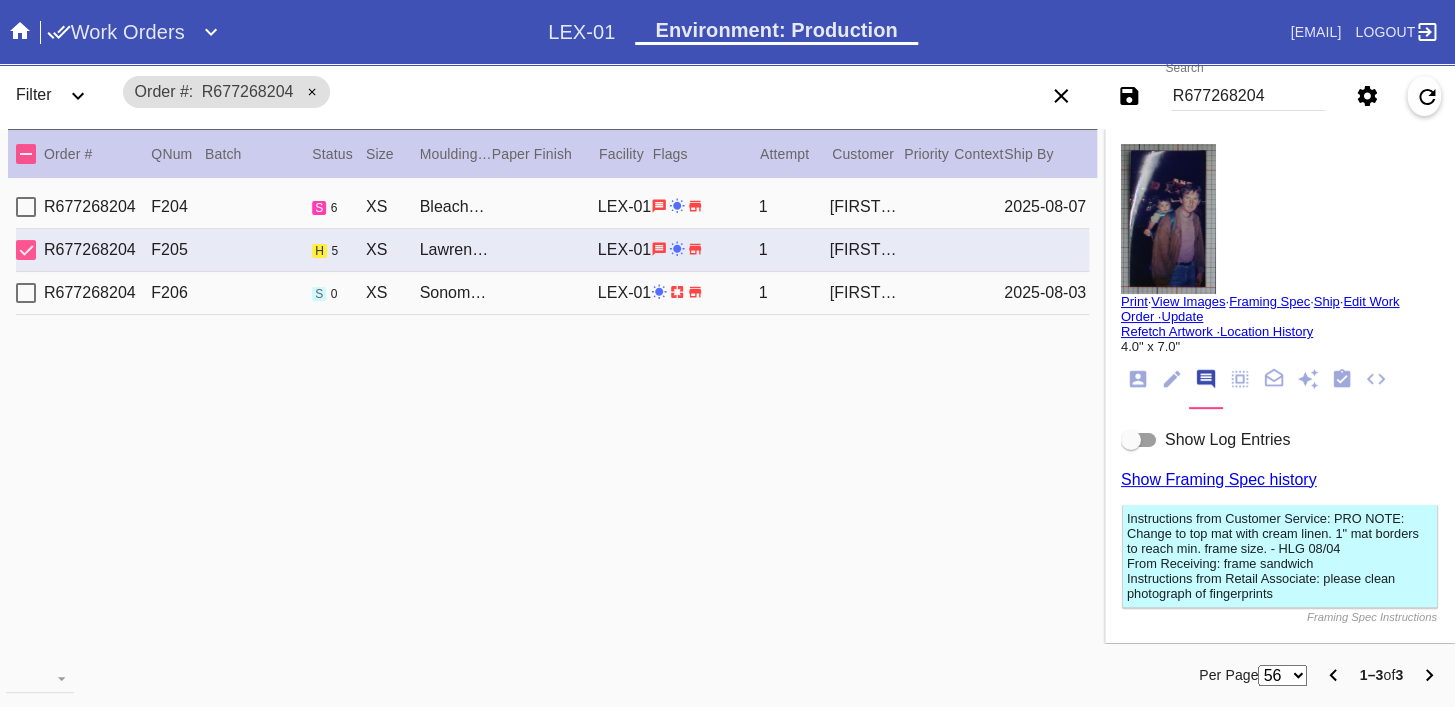 click at bounding box center [1168, 219] 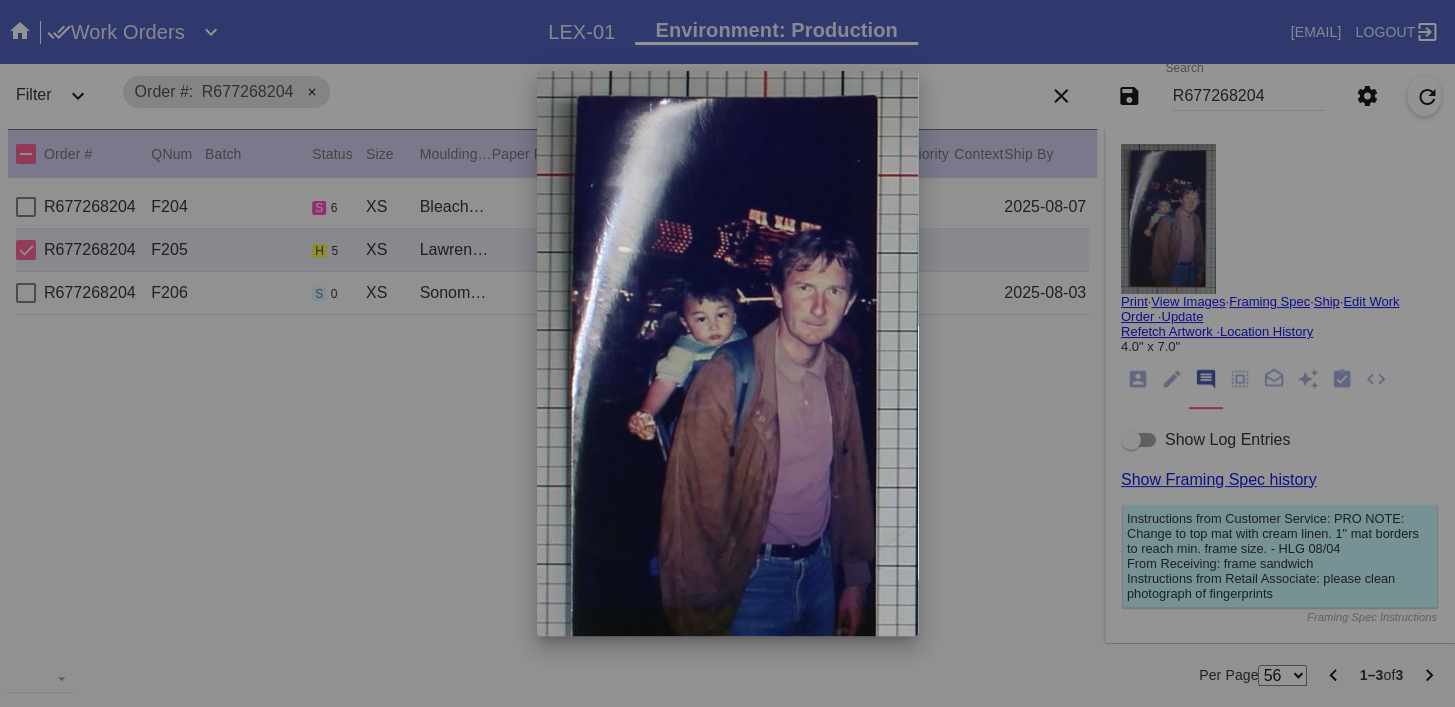 click at bounding box center (727, 353) 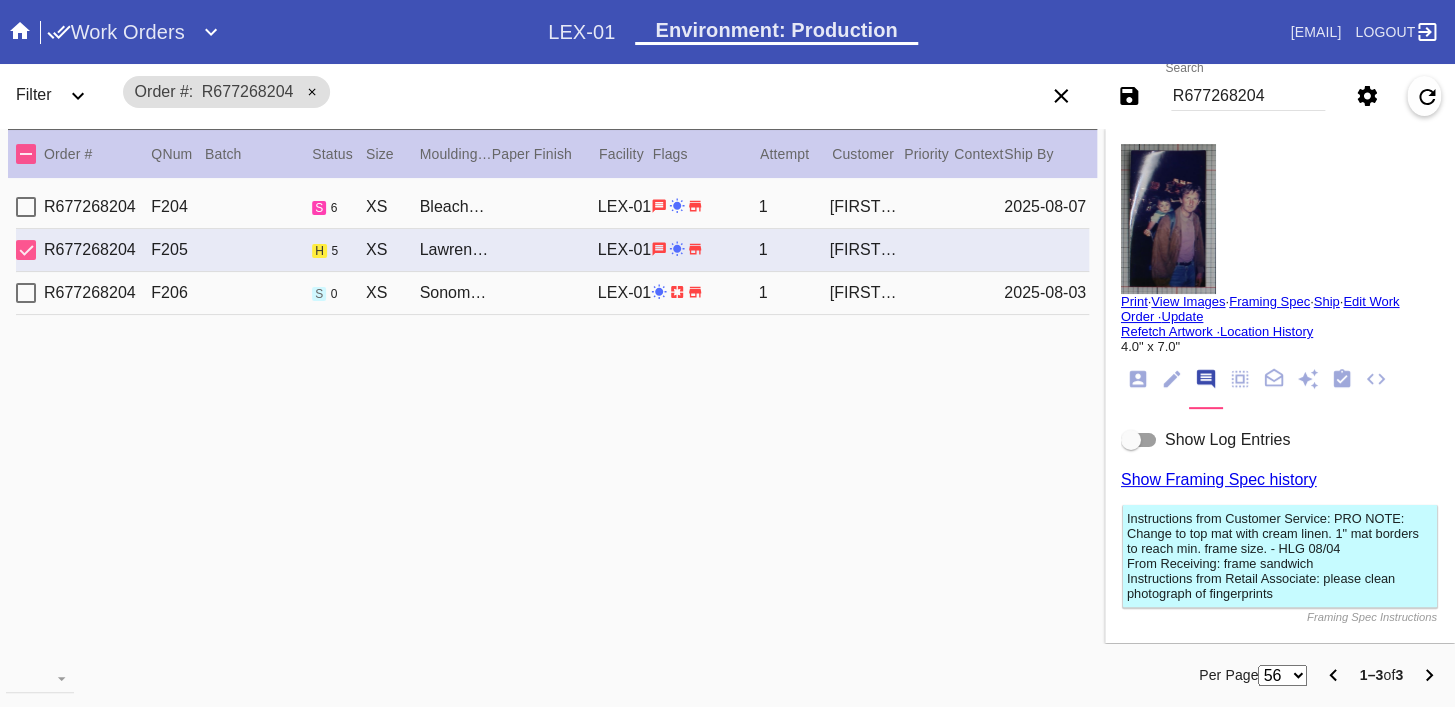 click on "R677268204 F206 s   0 XS Sonoma / White LEX-01 1 Philippe Welter
2025-08-03" at bounding box center [552, 293] 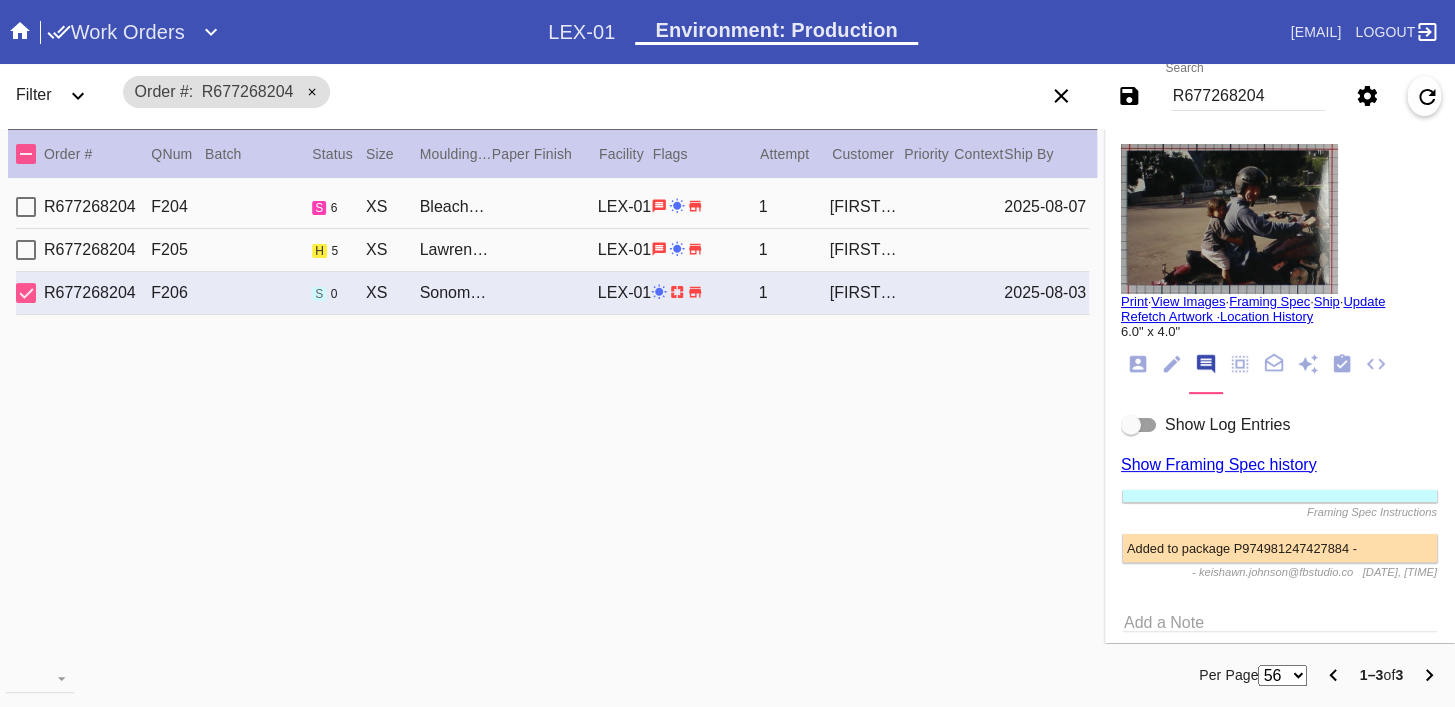 click on "R677268204 F205 h   5 XS Lawrence / Cream - Linen LEX-01 1 Philippe Welter" at bounding box center [552, 250] 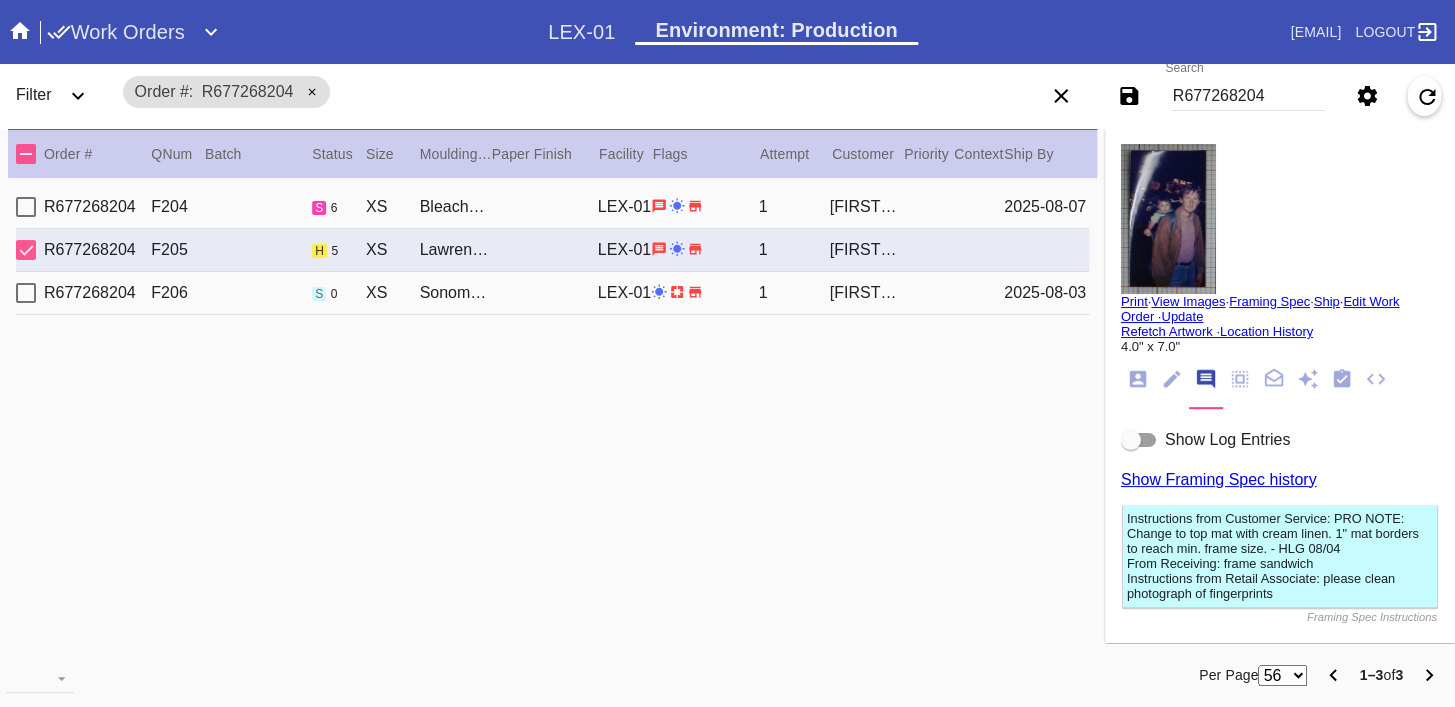 click on "R677268204 F204 s   6 XS Bleached Maple Mini / Cream - Linen LEX-01 1 Philippe Welter
2025-08-07" at bounding box center (552, 207) 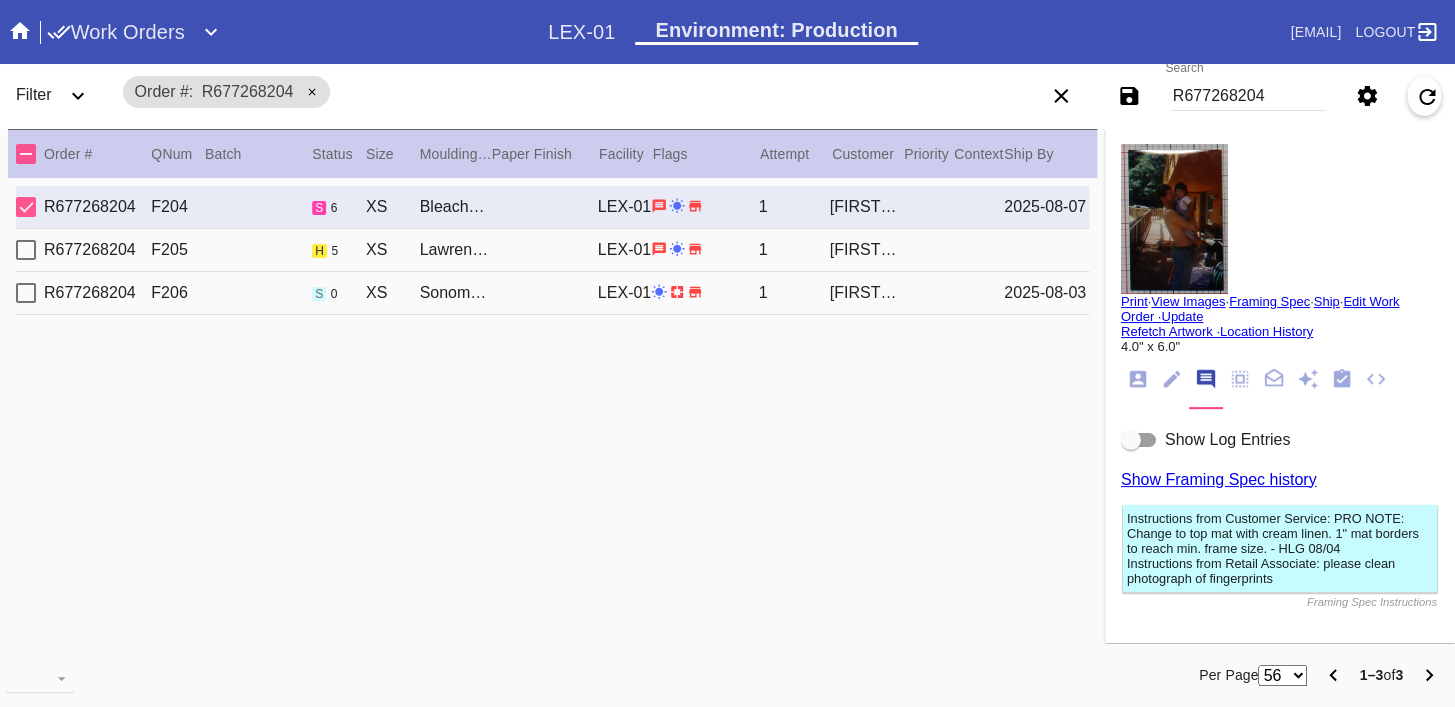 click at bounding box center (1174, 219) 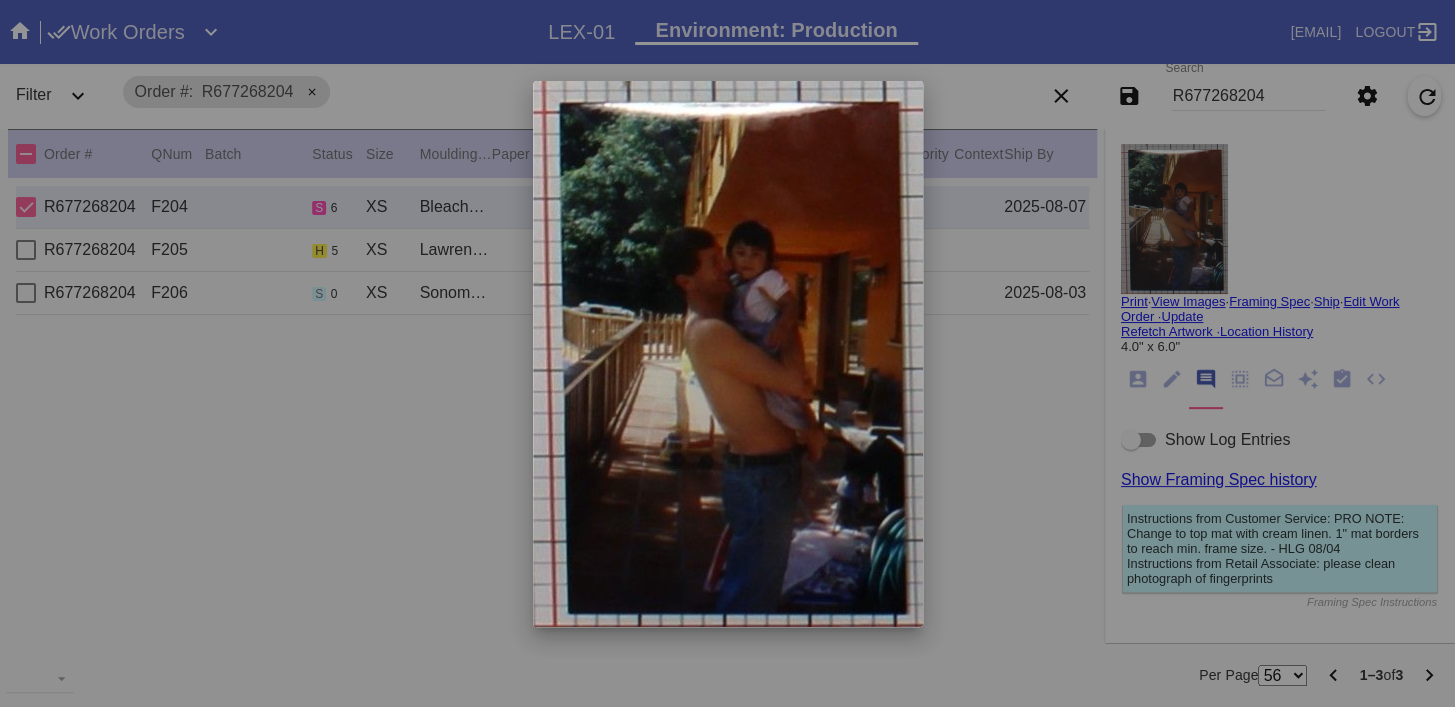 click at bounding box center (727, 353) 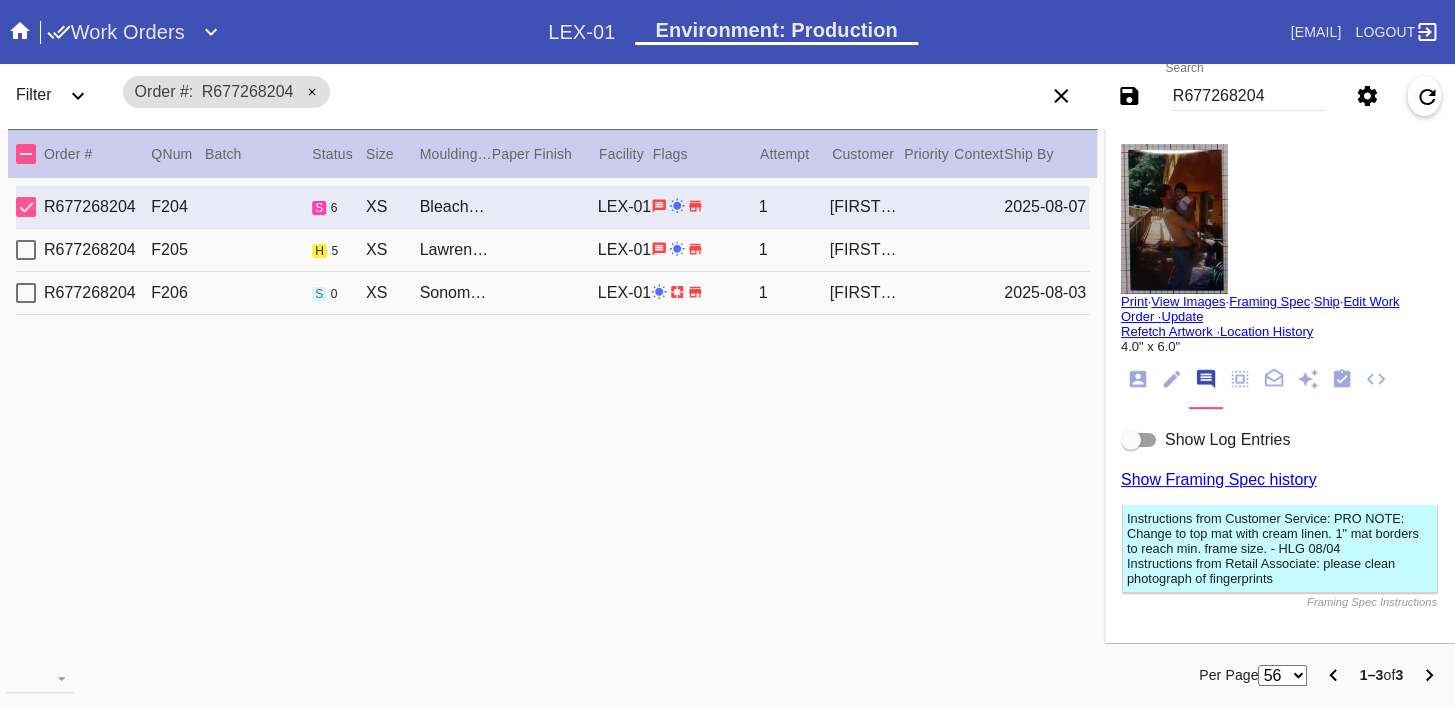 click on "R677268204 F205 h   5 XS Lawrence / Cream - Linen LEX-01 1 Philippe Welter" at bounding box center [552, 250] 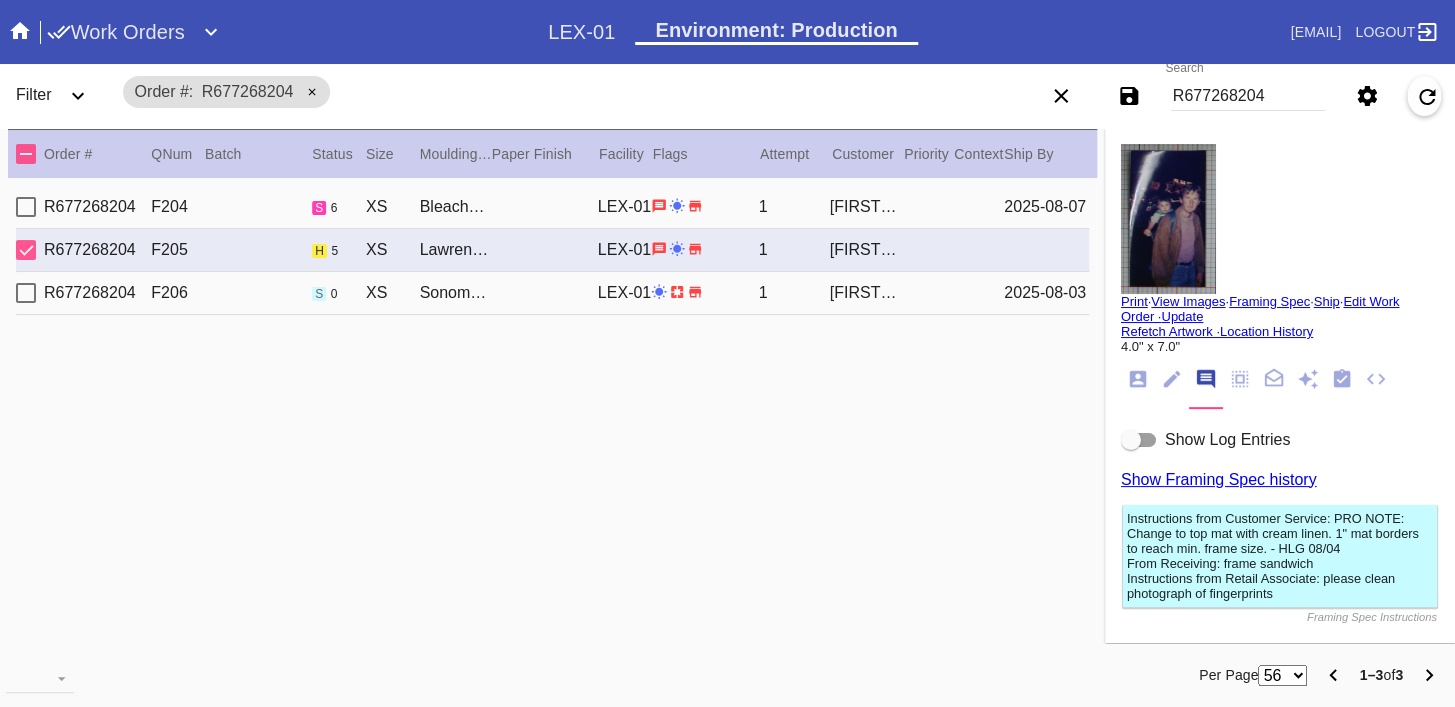 click at bounding box center [1168, 219] 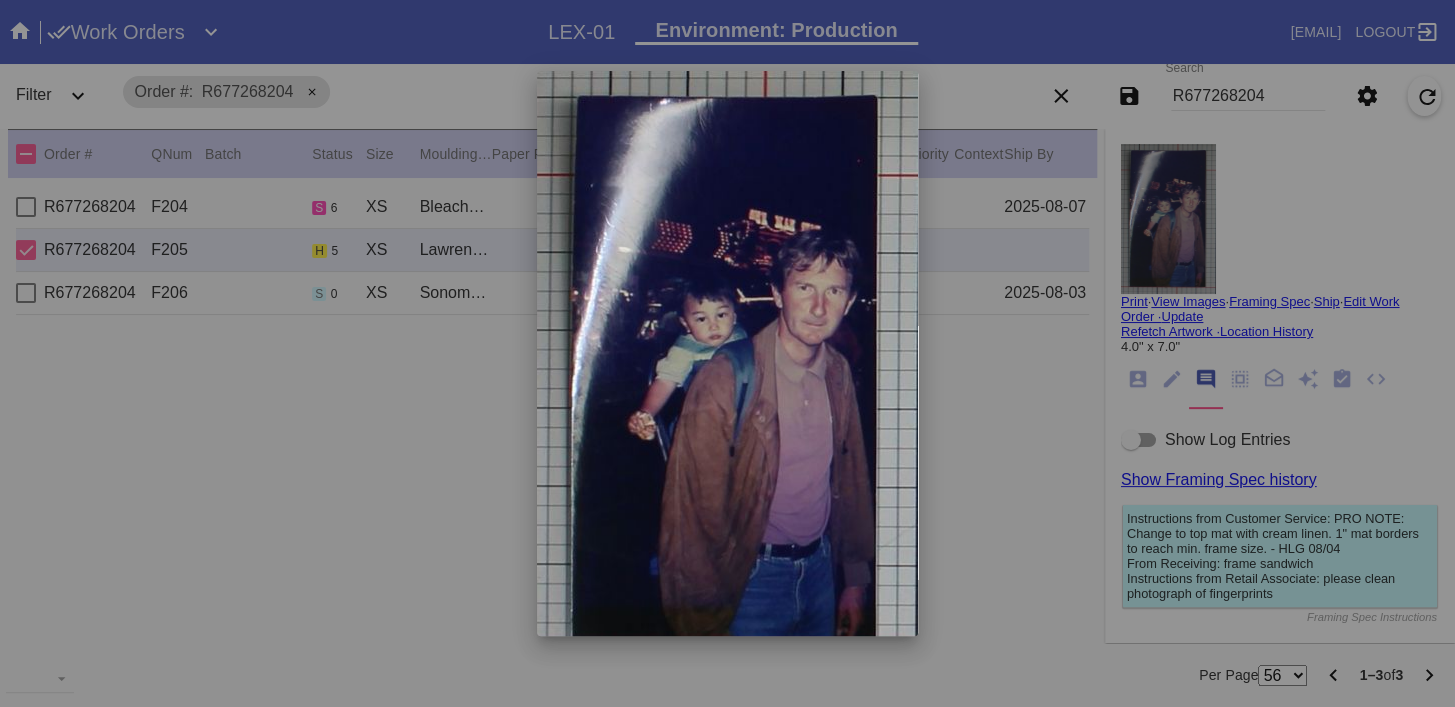 click at bounding box center [727, 353] 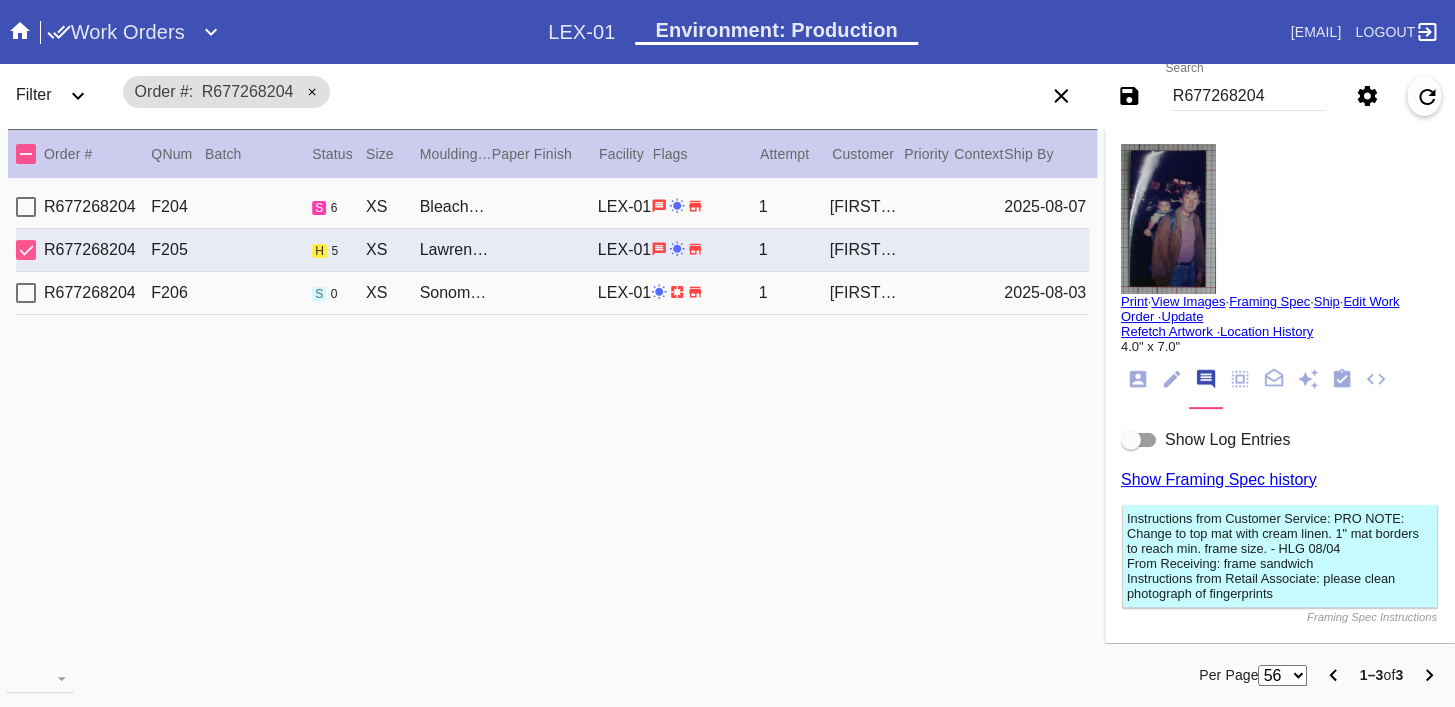 click on "View Images" at bounding box center [1188, 301] 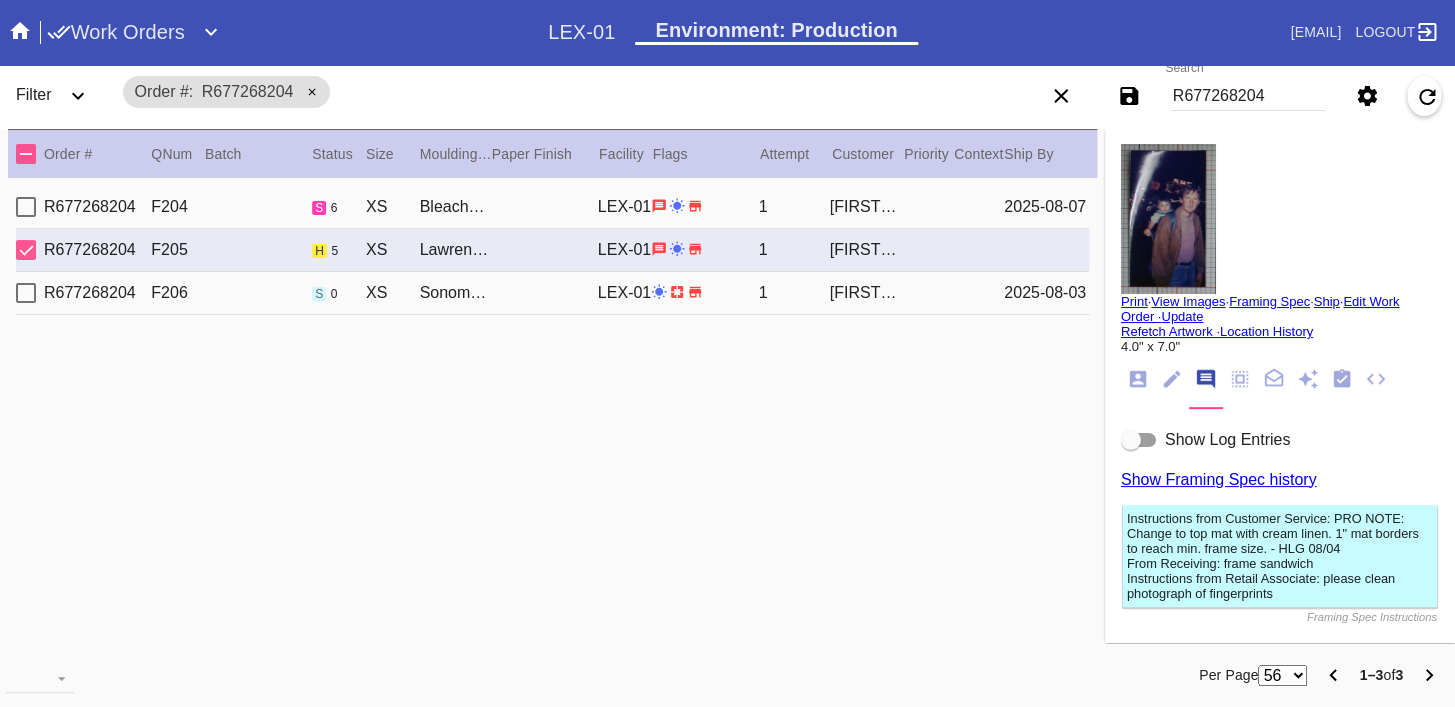 click at bounding box center [1168, 219] 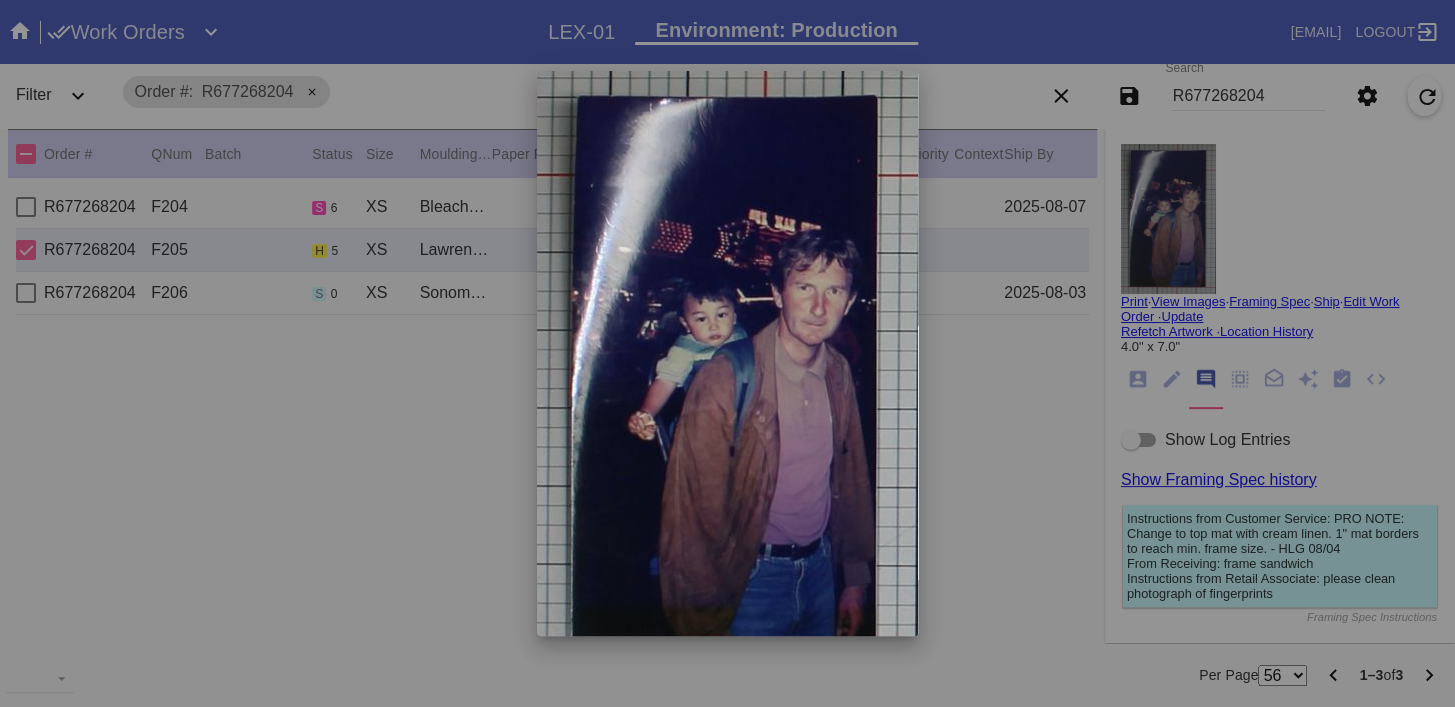 click at bounding box center (727, 353) 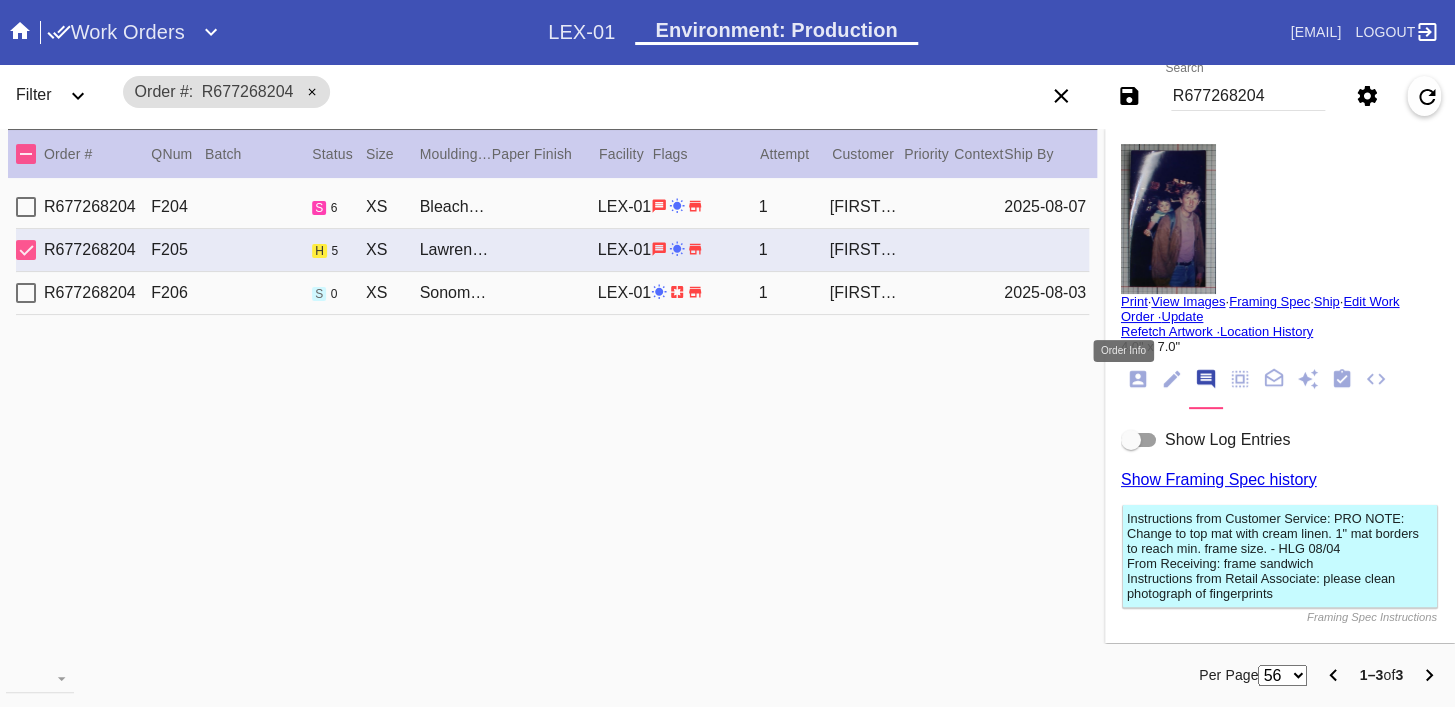 click 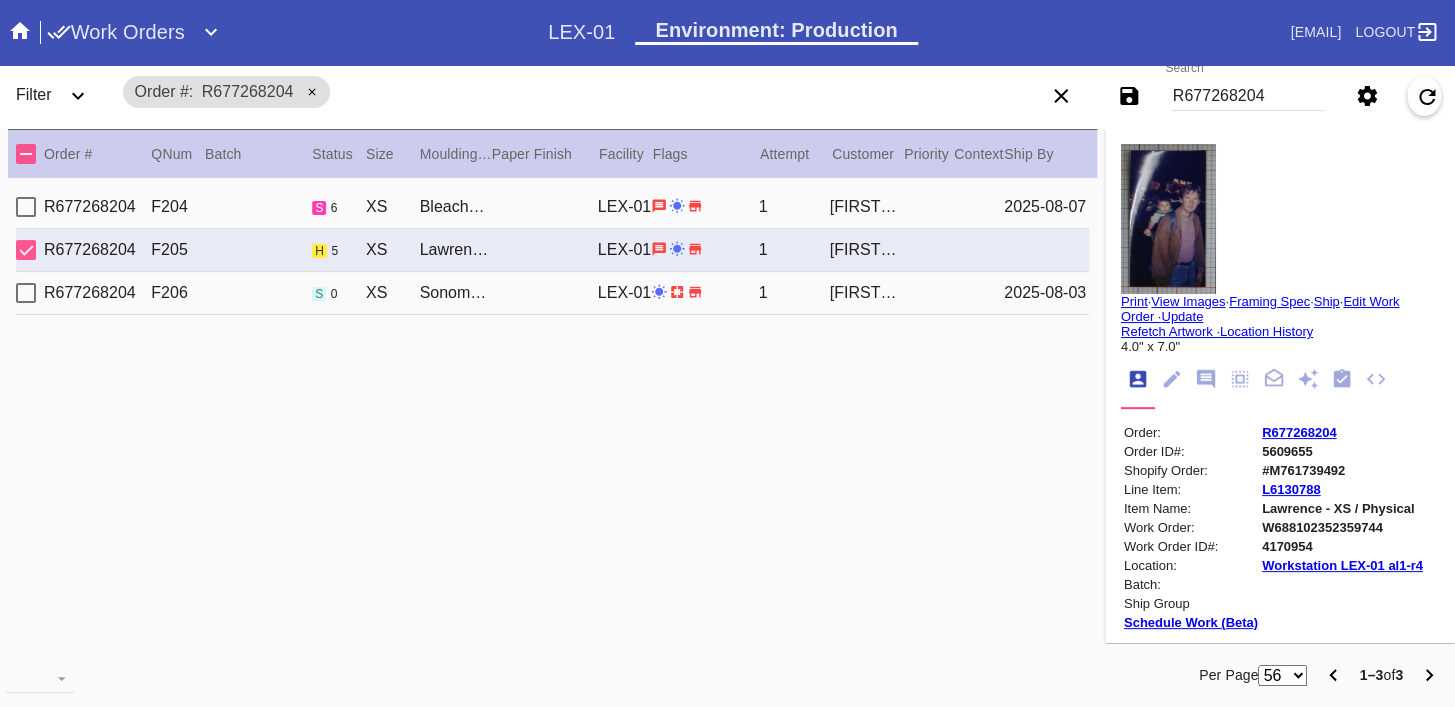 click on "R677268204" at bounding box center (1299, 432) 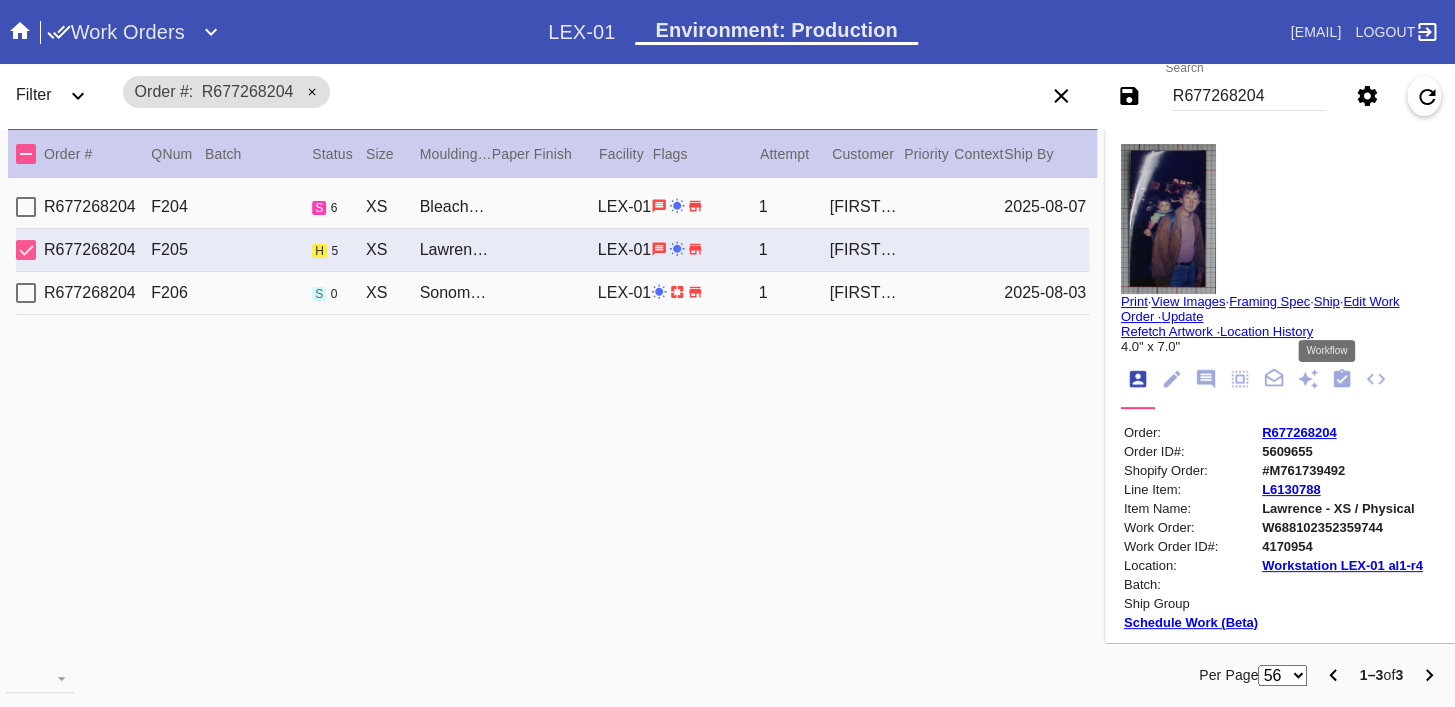 drag, startPoint x: 1327, startPoint y: 379, endPoint x: 1291, endPoint y: 411, distance: 48.166378 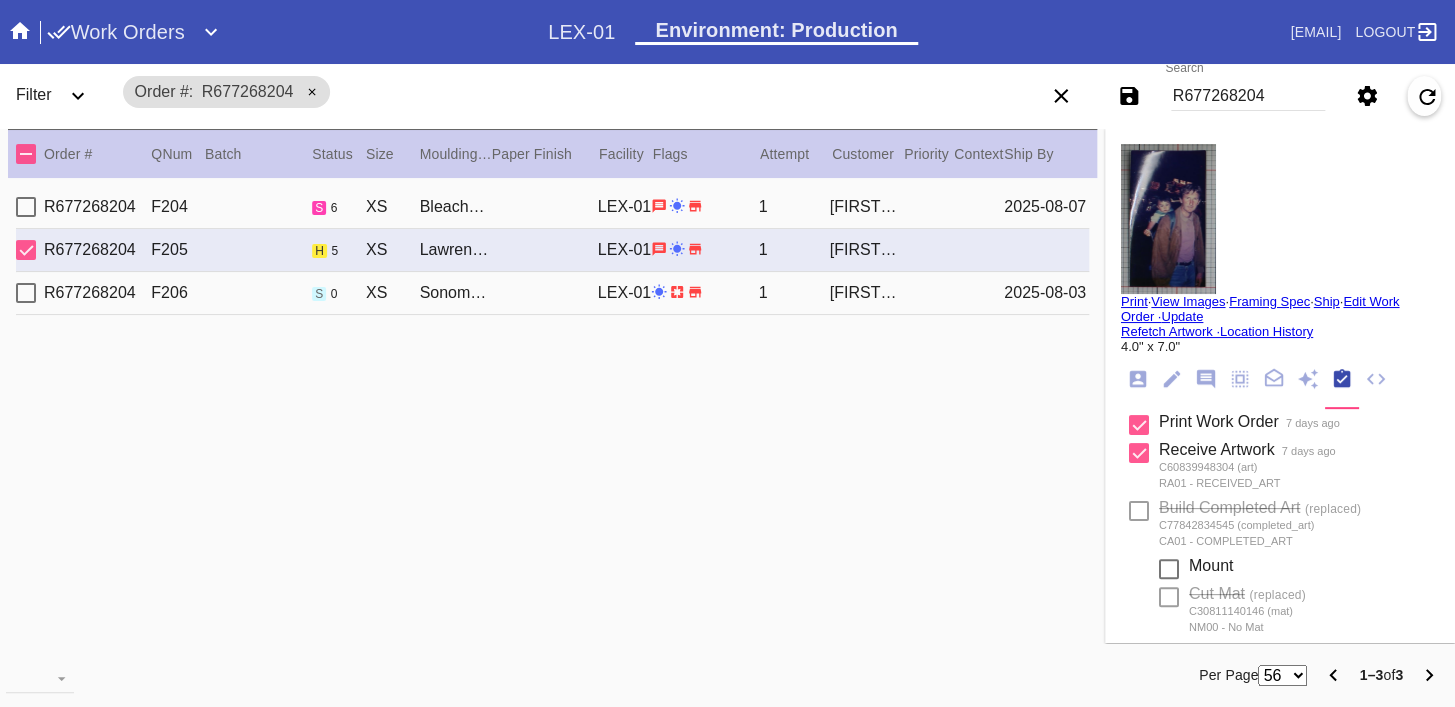 scroll, scrollTop: 1447, scrollLeft: 0, axis: vertical 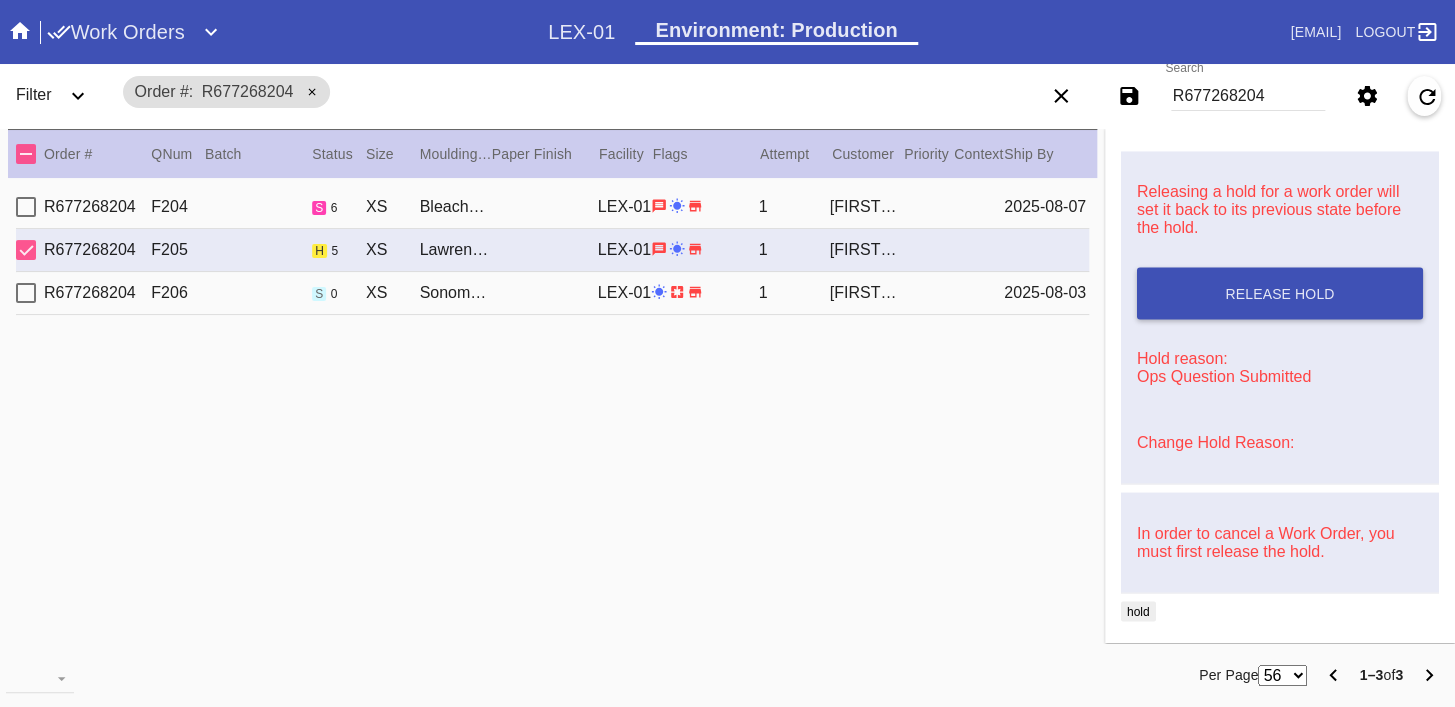 click on "Change Hold Reason:" at bounding box center (1215, 441) 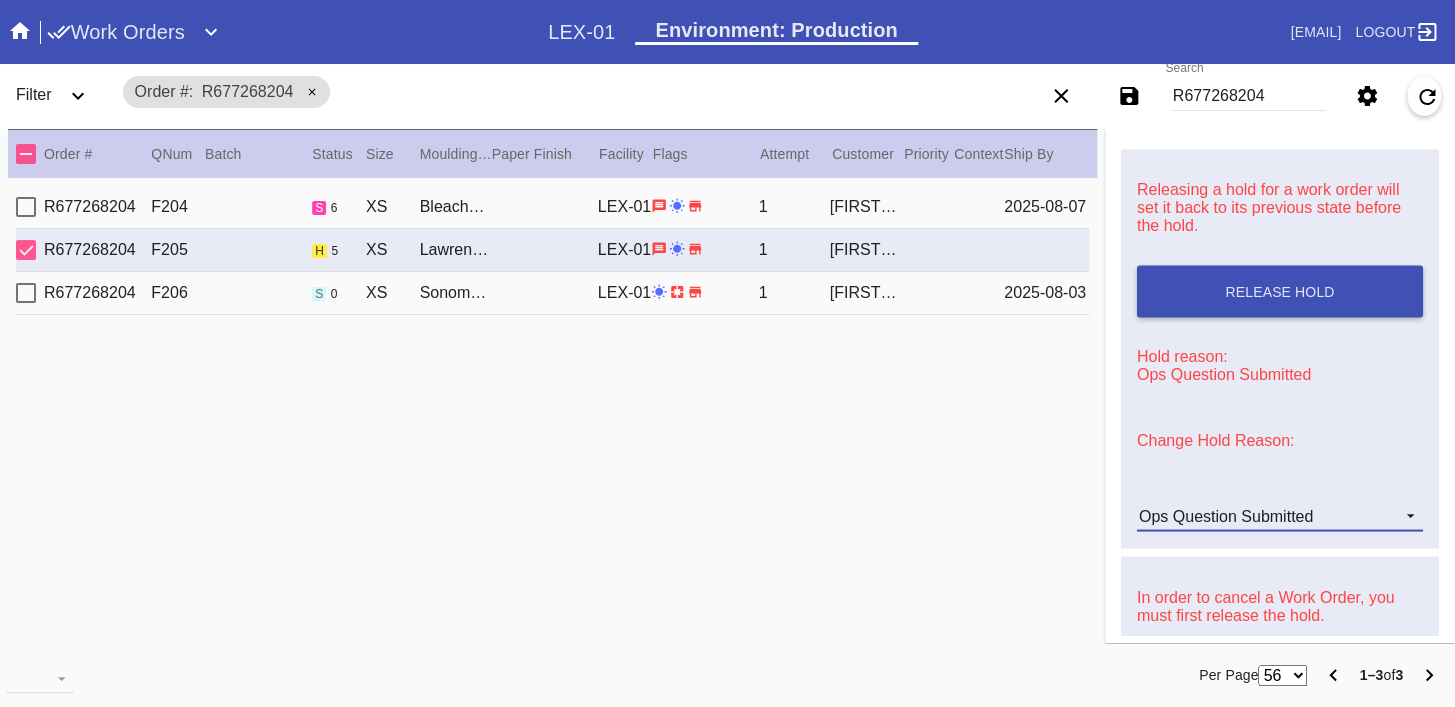 click on "Ops Question Submitted" at bounding box center (1226, 515) 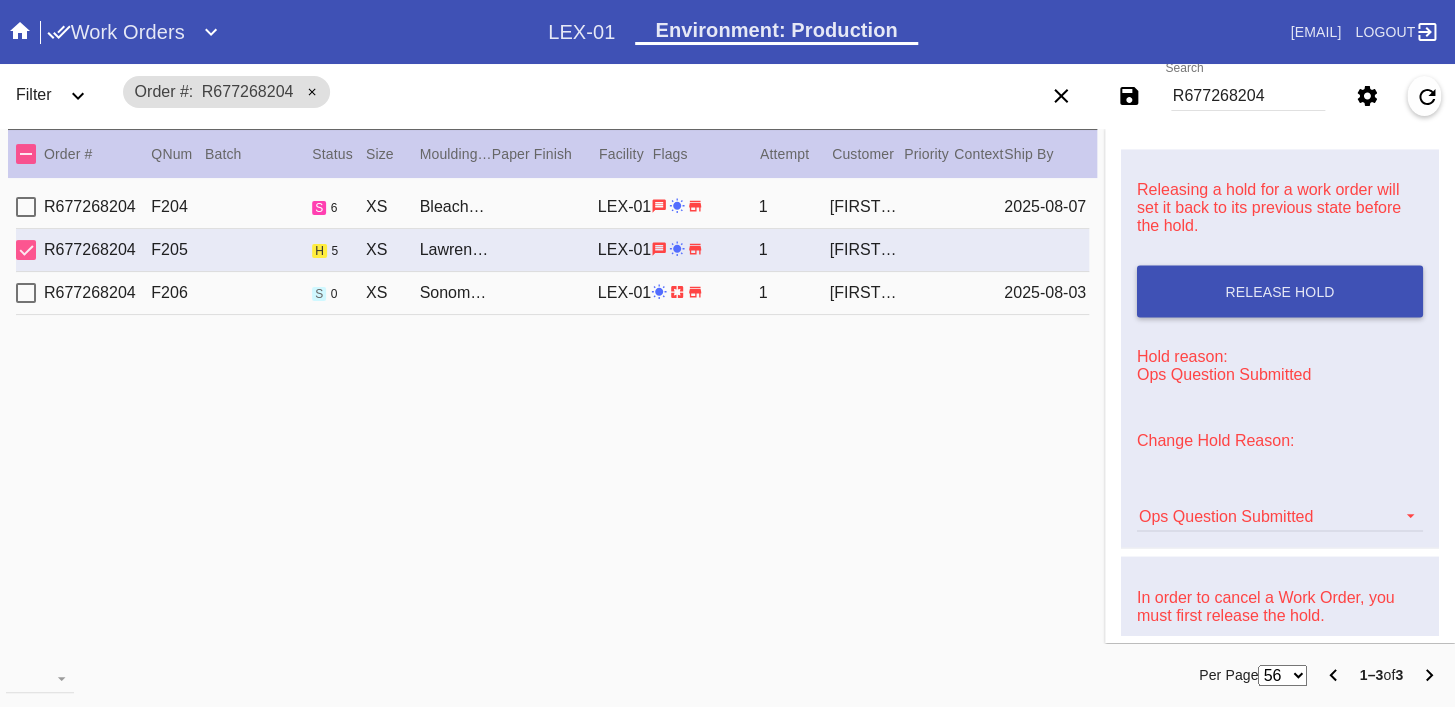 scroll, scrollTop: 376, scrollLeft: 0, axis: vertical 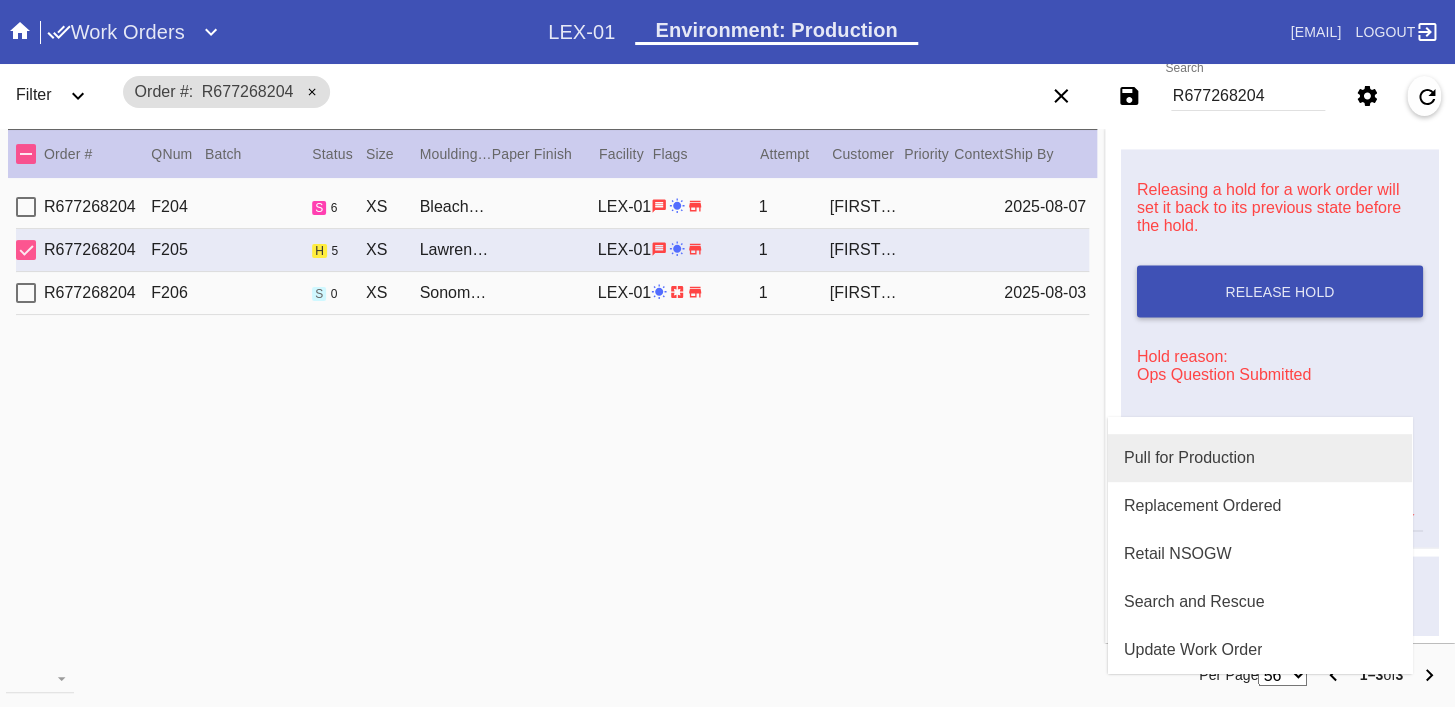 click on "Pull for Production" at bounding box center [1189, 458] 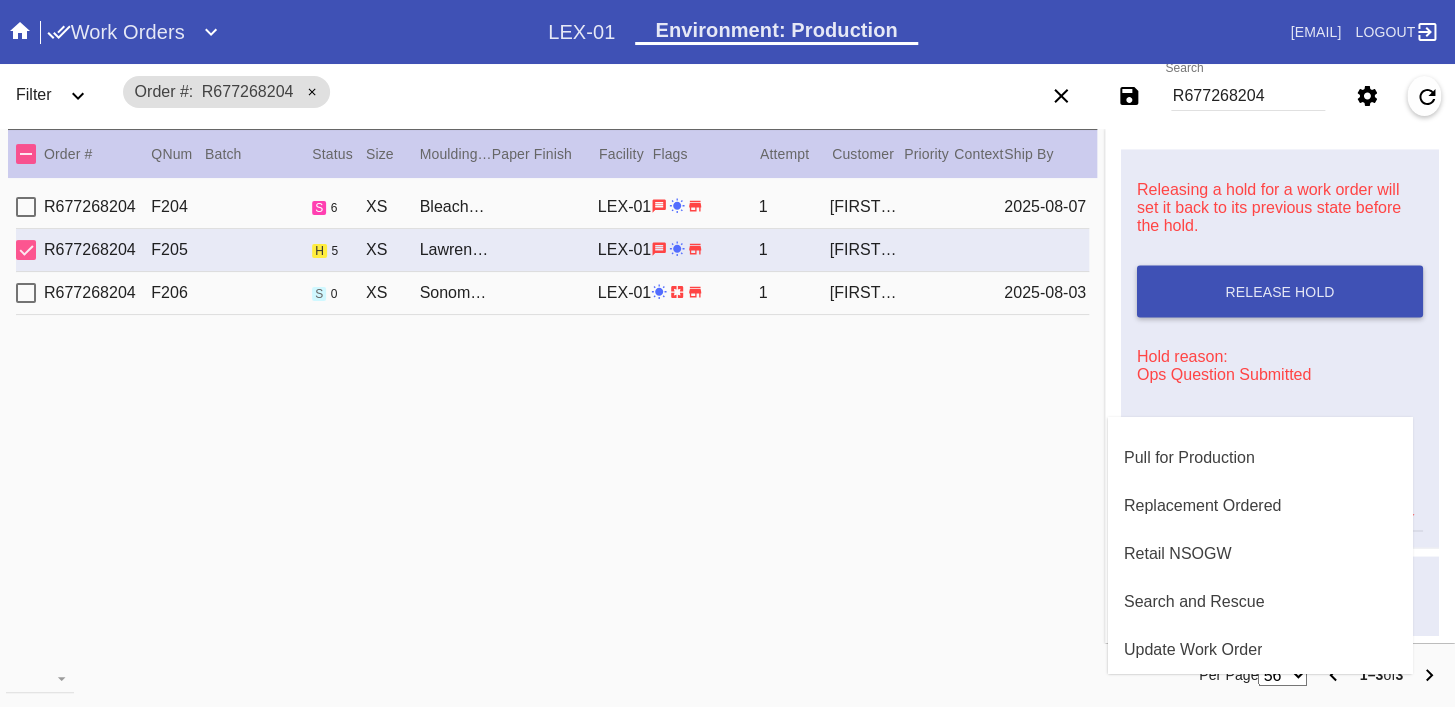 type 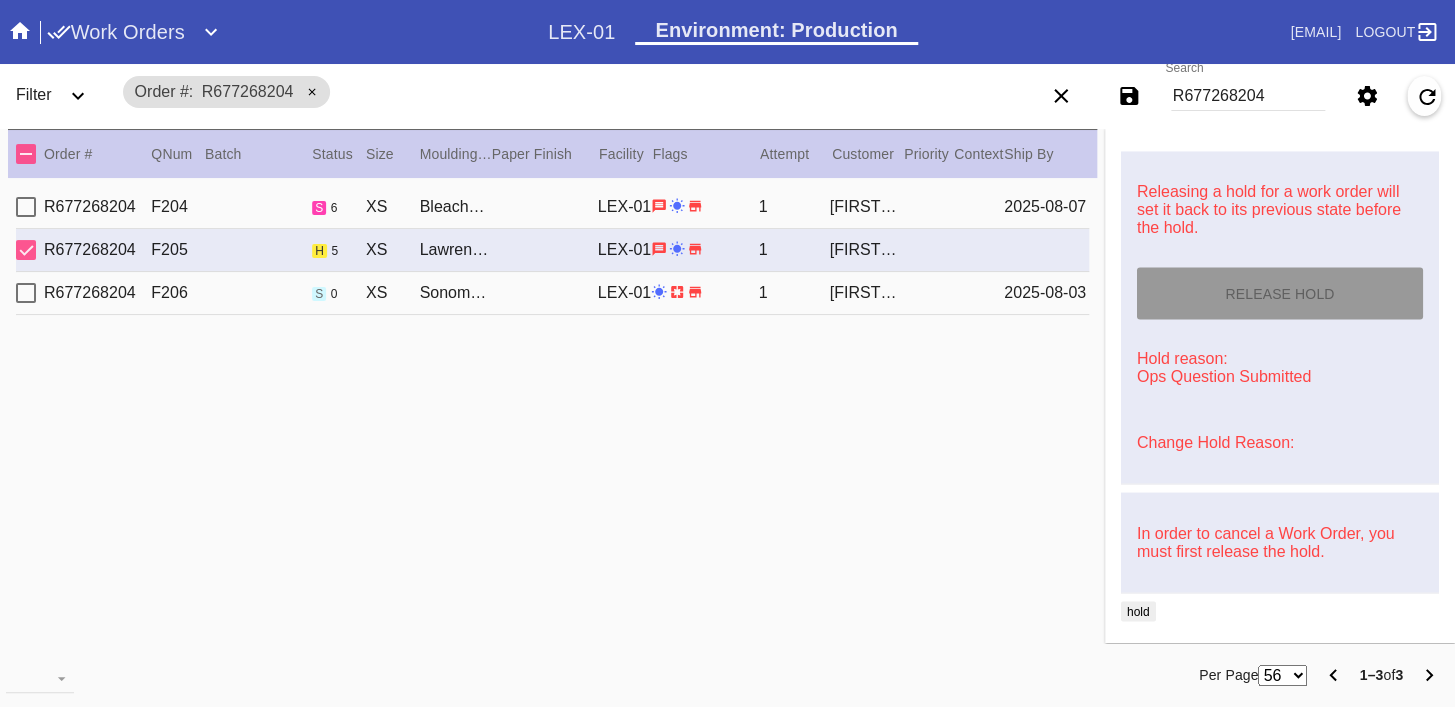 type on "7/25/2025" 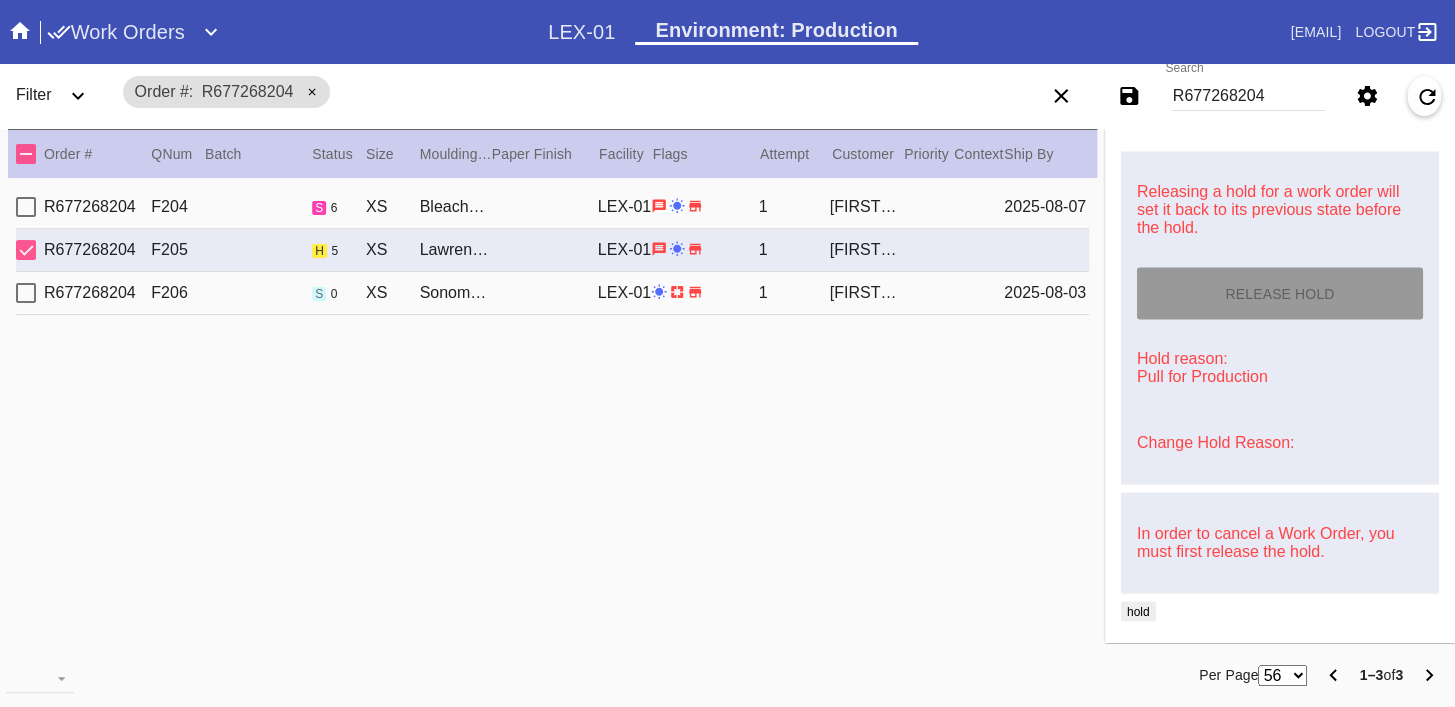 scroll, scrollTop: 1447, scrollLeft: 0, axis: vertical 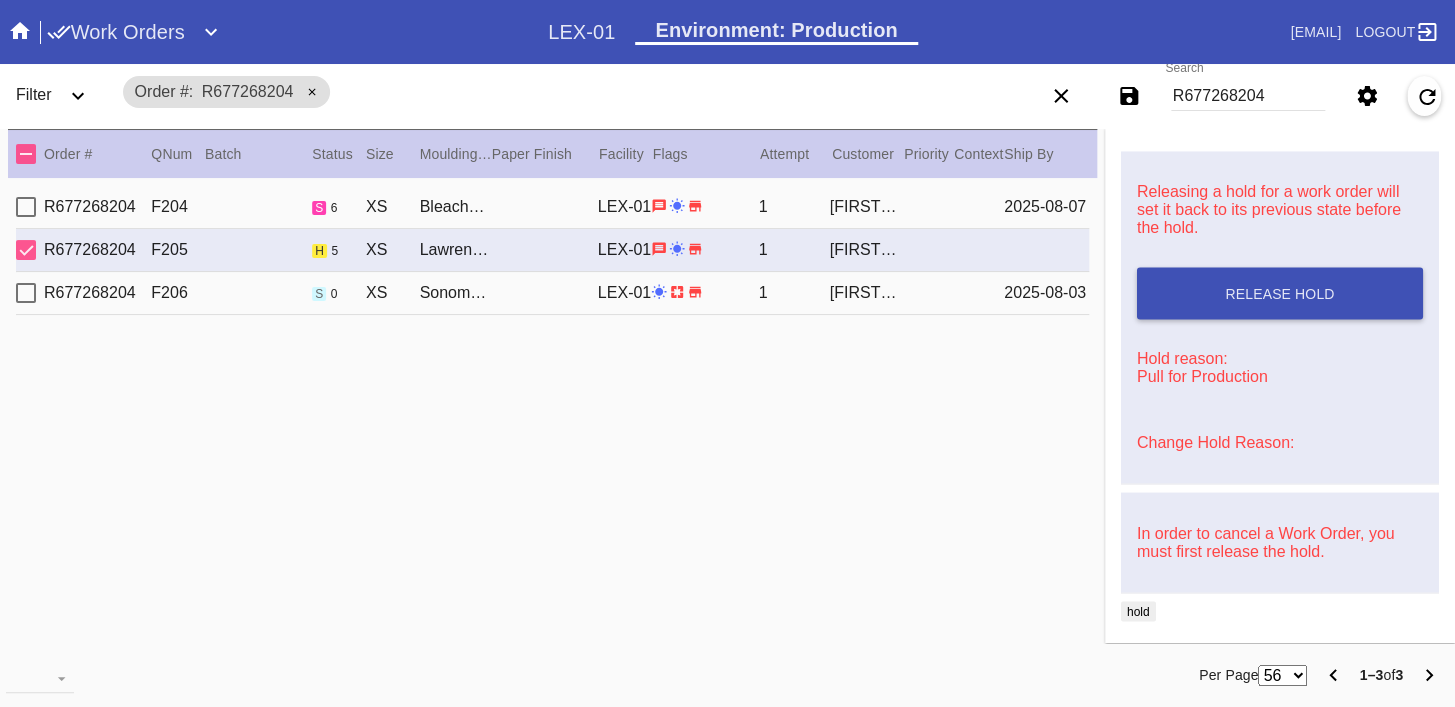 click on "R677268204" at bounding box center [1248, 96] 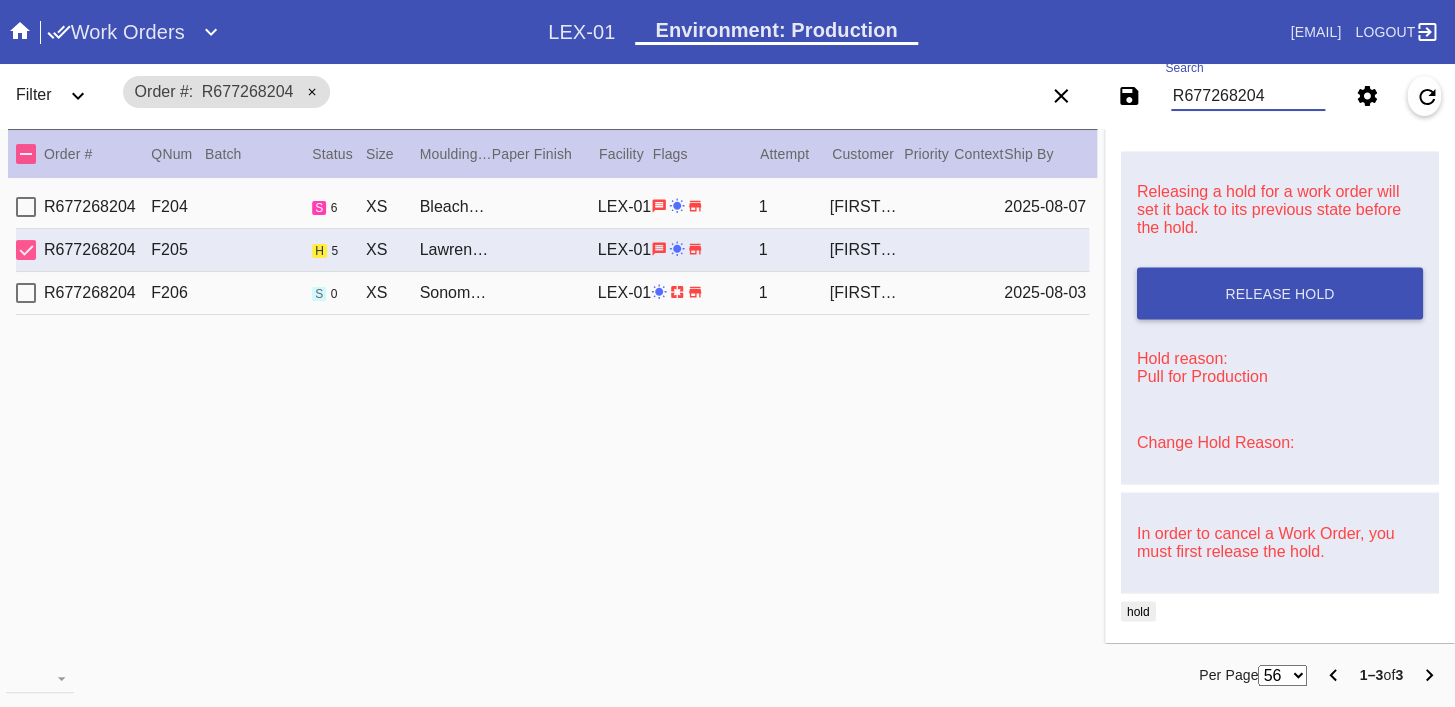 click on "R677268204" at bounding box center (1248, 96) 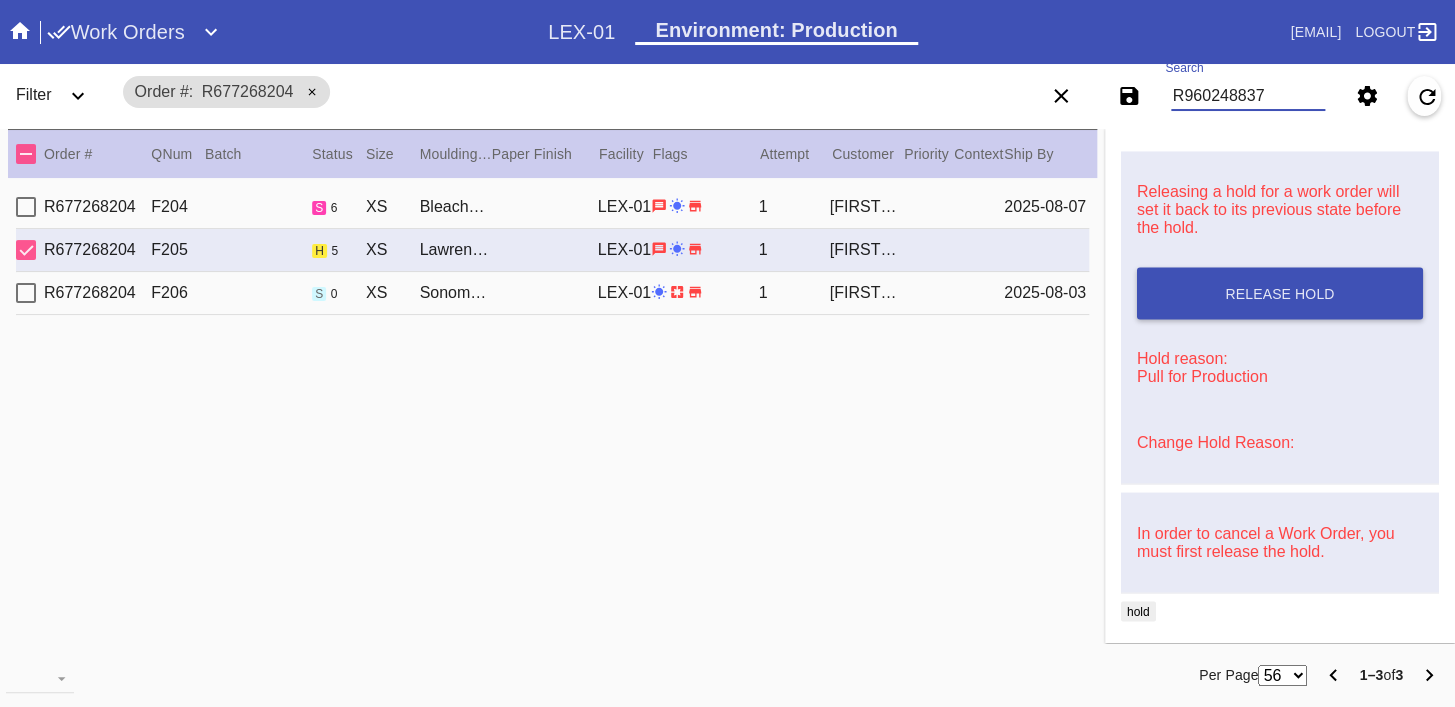scroll, scrollTop: 1445, scrollLeft: 0, axis: vertical 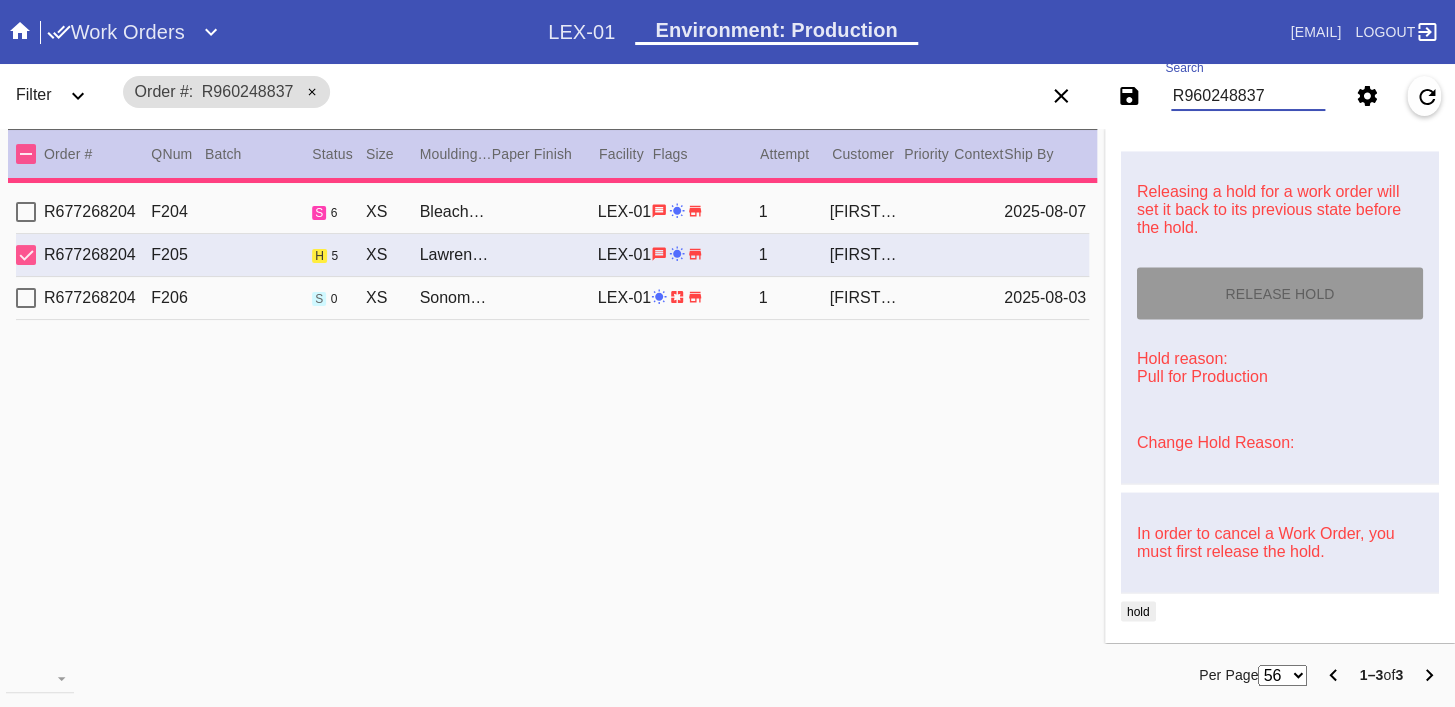 type on "R960248837" 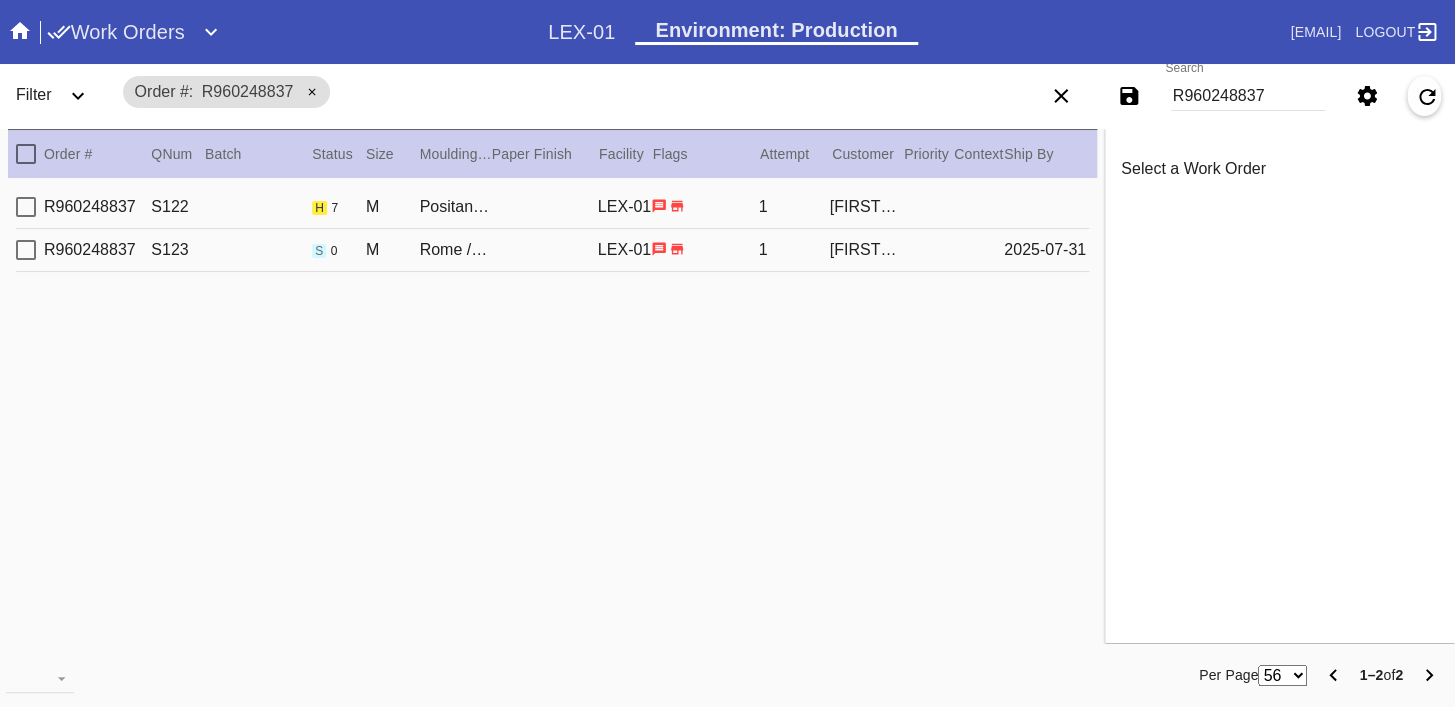 scroll, scrollTop: 0, scrollLeft: 0, axis: both 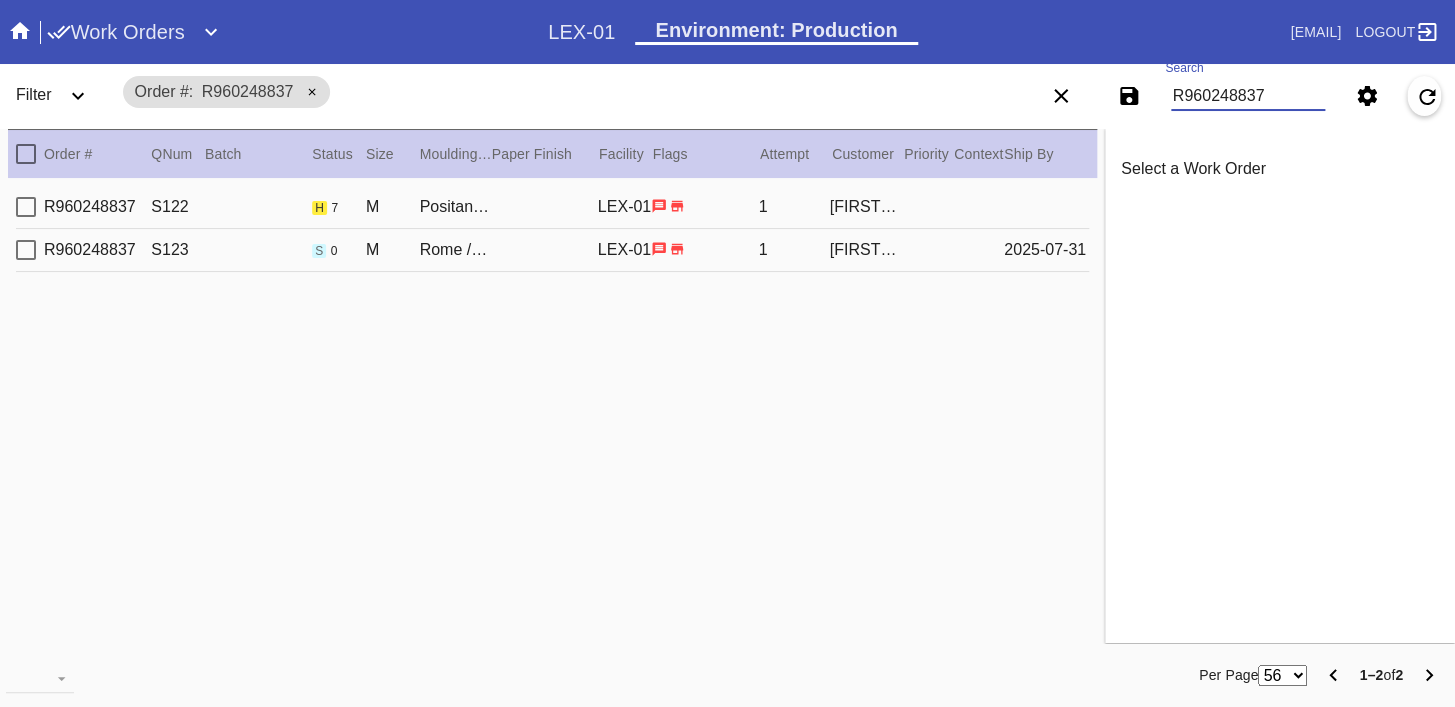 click on "R960248837 S122 h   7 M Positano / Sage LEX-01 1 Jessica Hanley" at bounding box center (552, 207) 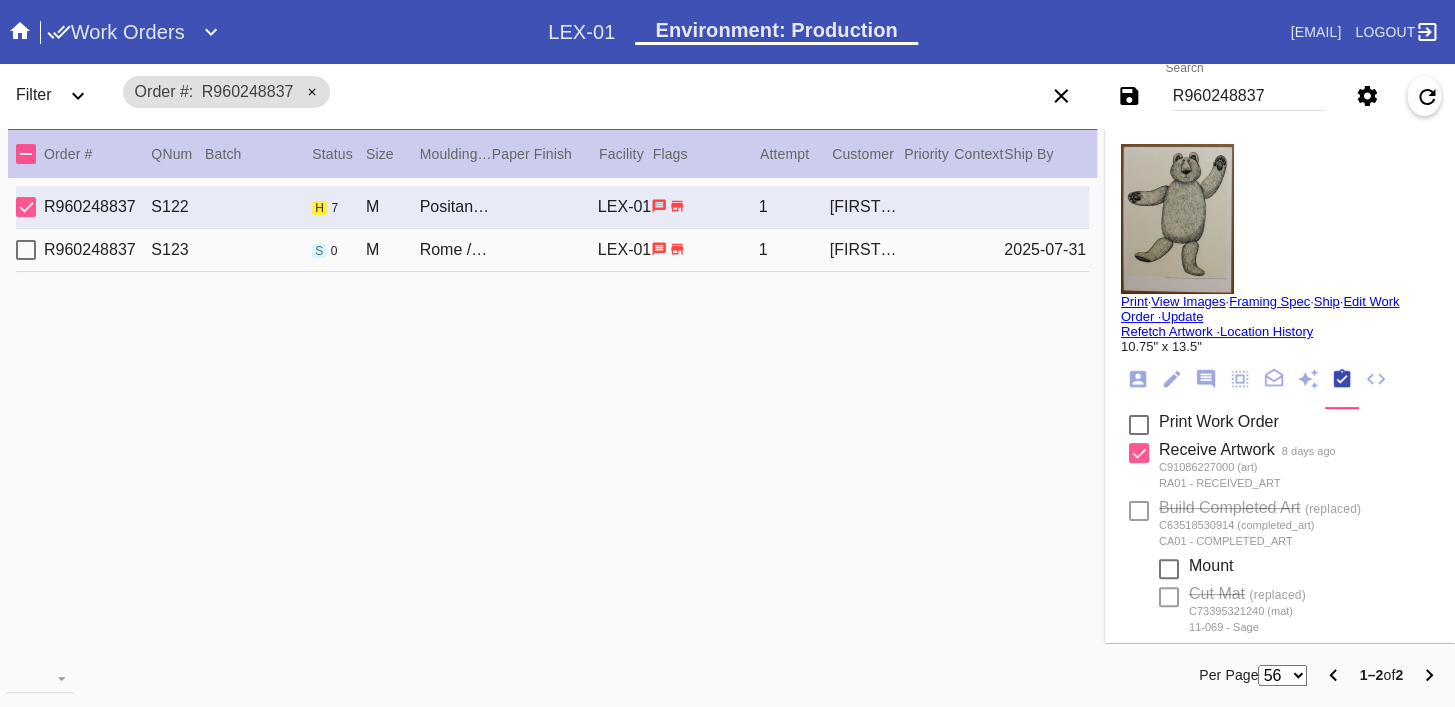 click 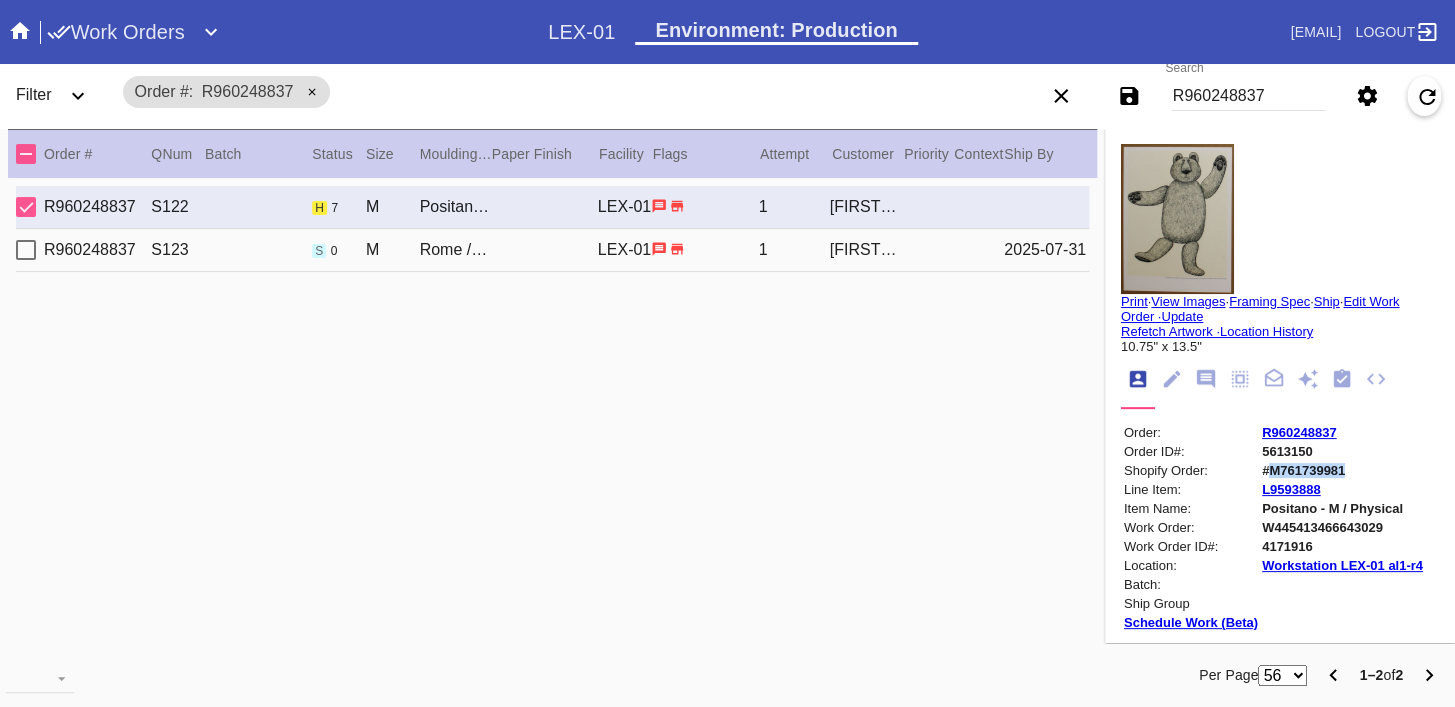 copy on "M761739981" 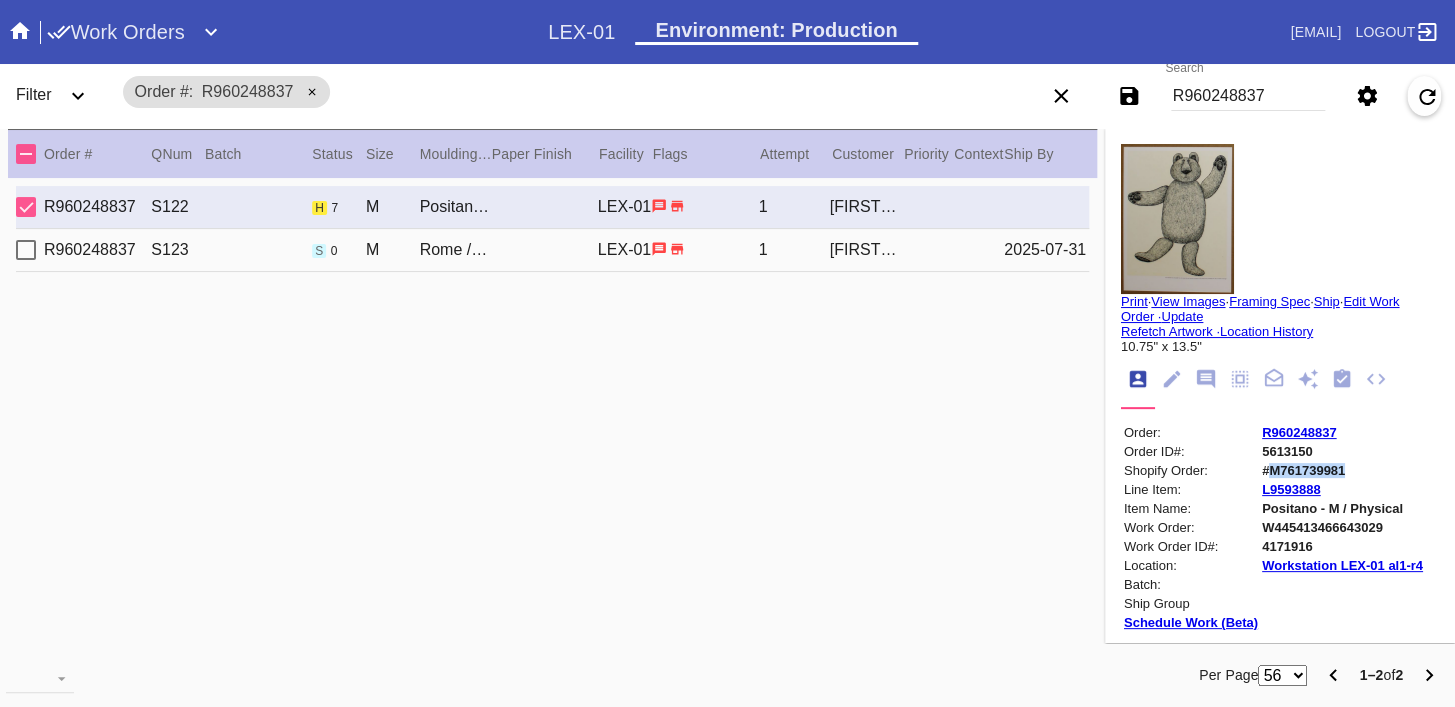 copy on "M761739981" 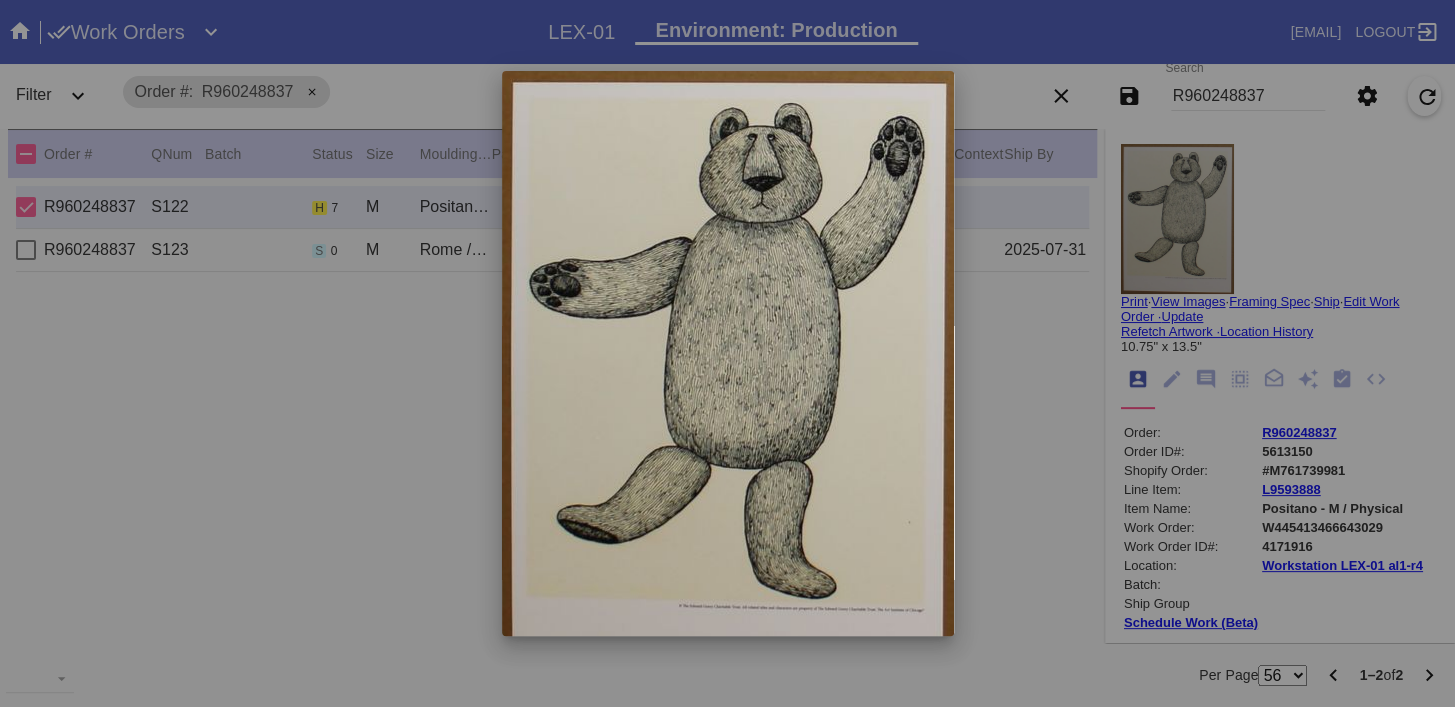 click at bounding box center (727, 353) 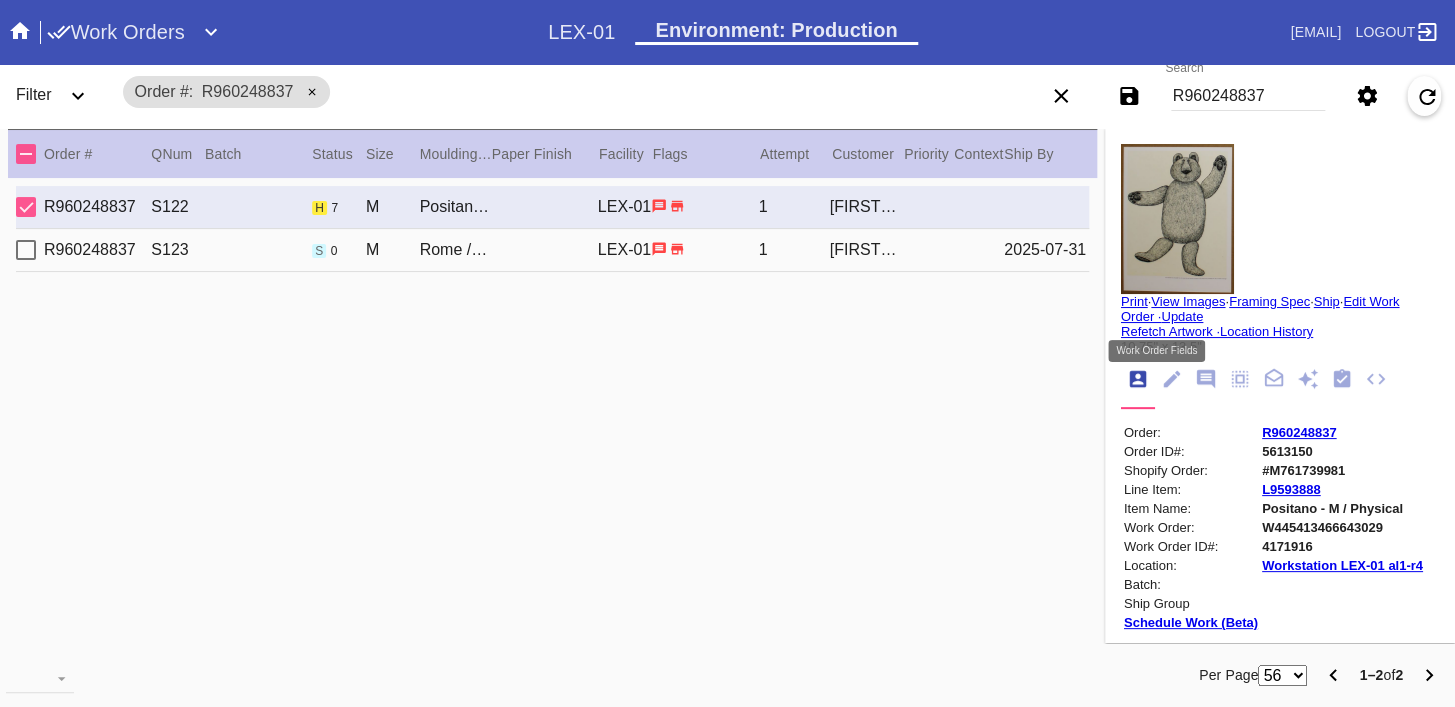 click 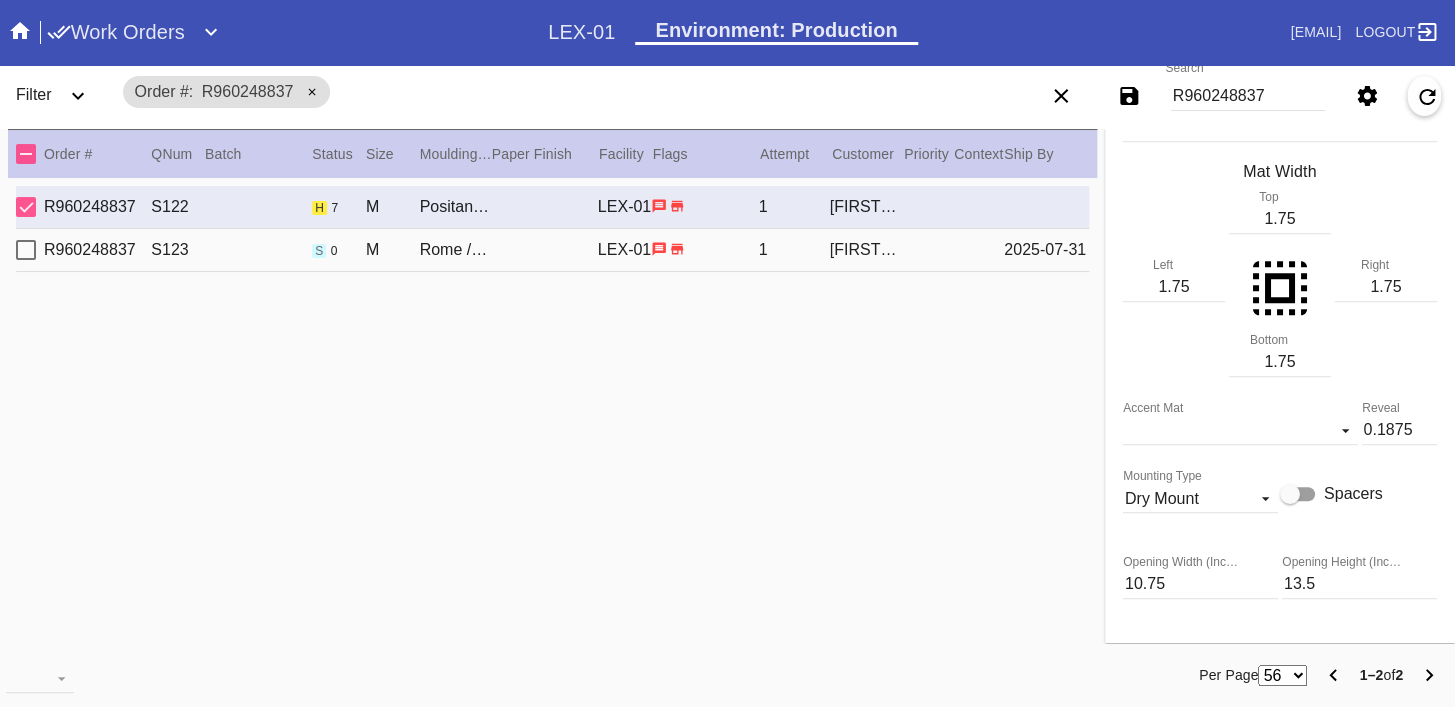scroll, scrollTop: 635, scrollLeft: 0, axis: vertical 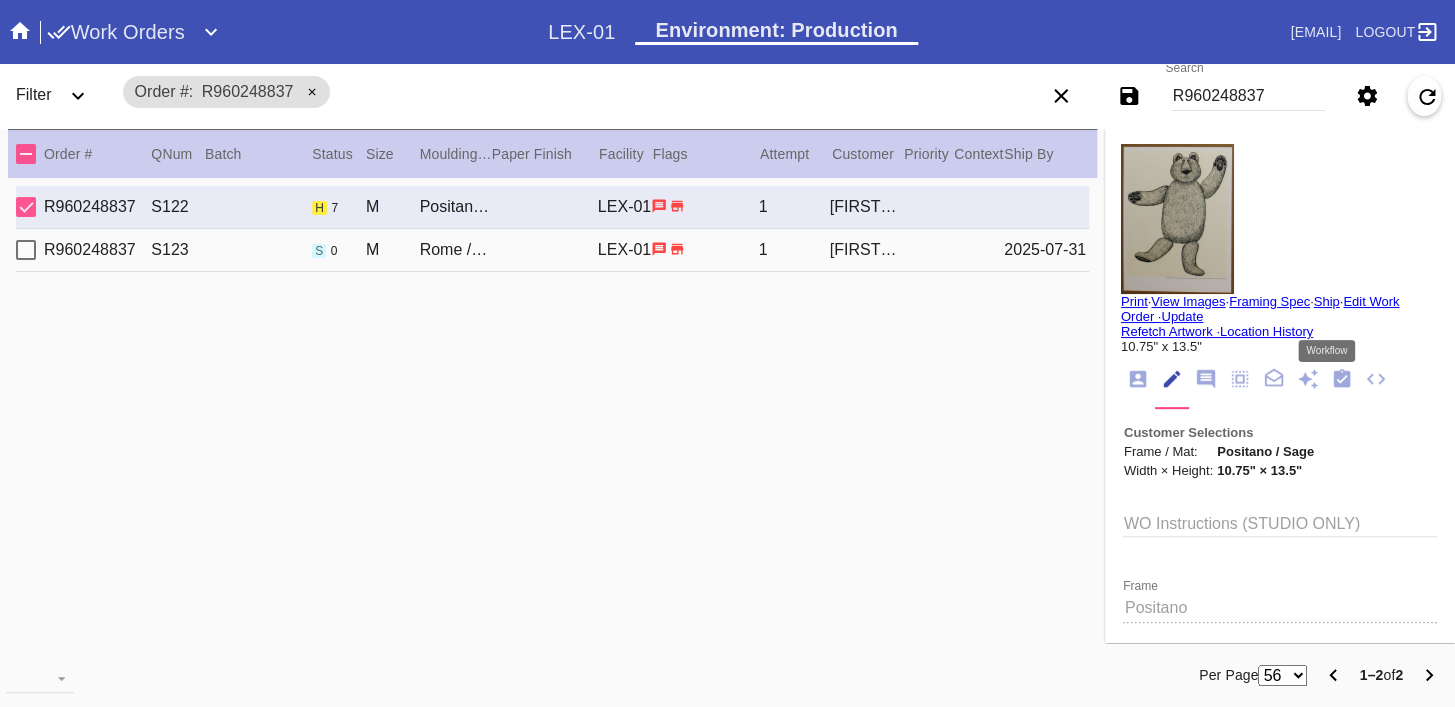 click 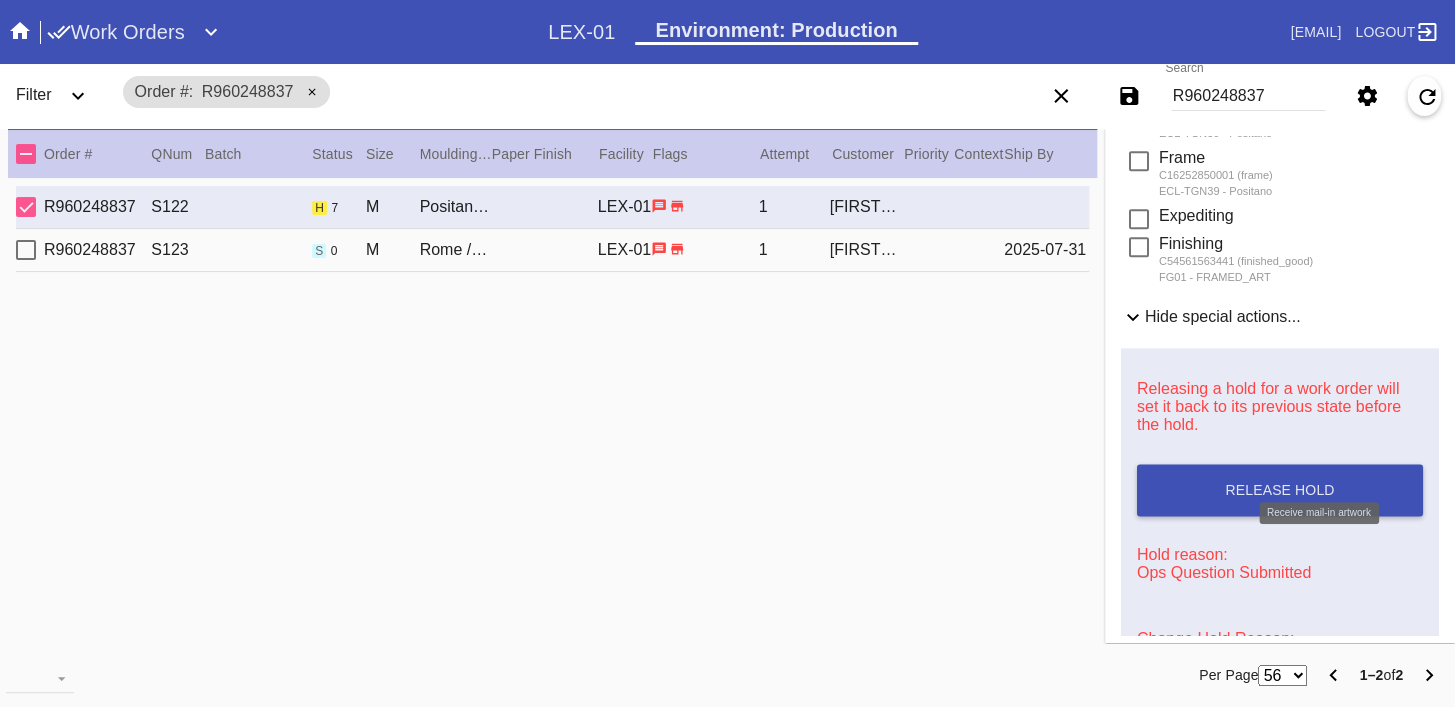 scroll, scrollTop: 1121, scrollLeft: 0, axis: vertical 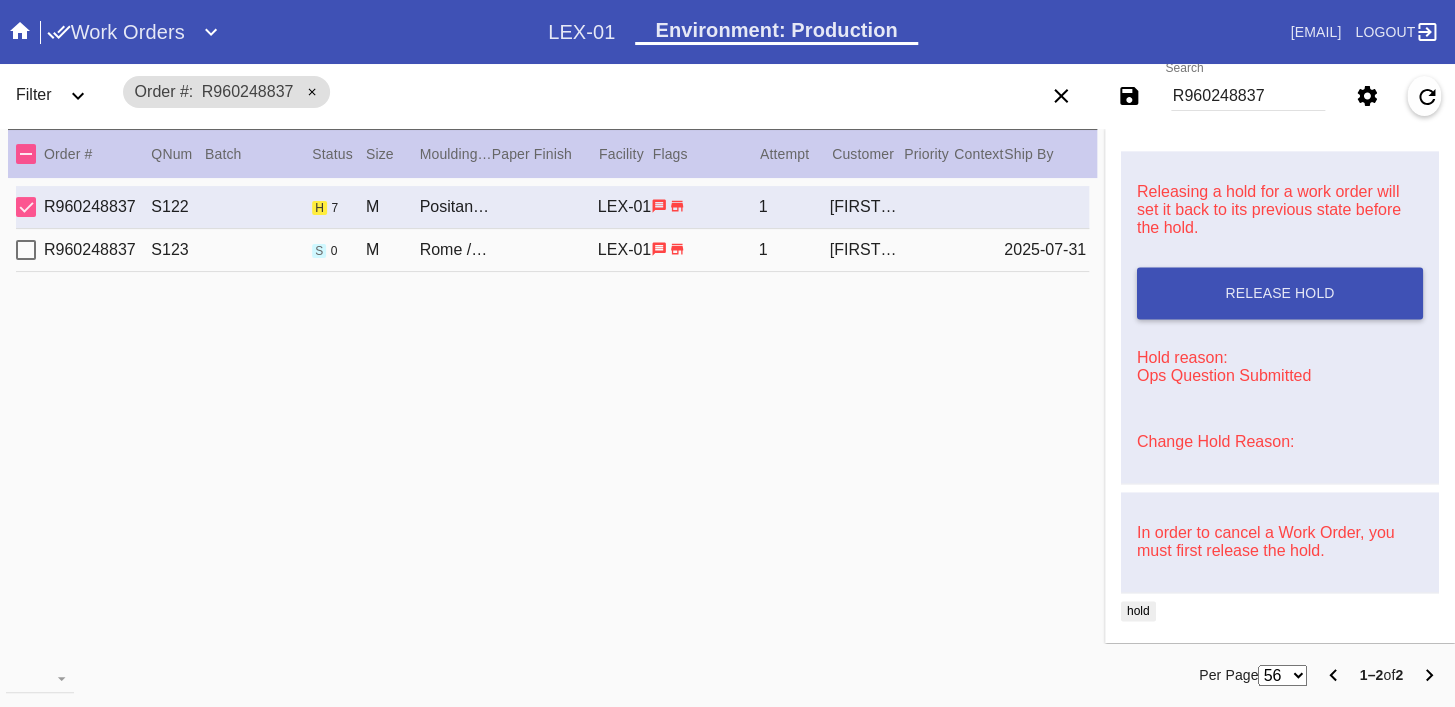 click on "Change Hold Reason:" at bounding box center [1215, 441] 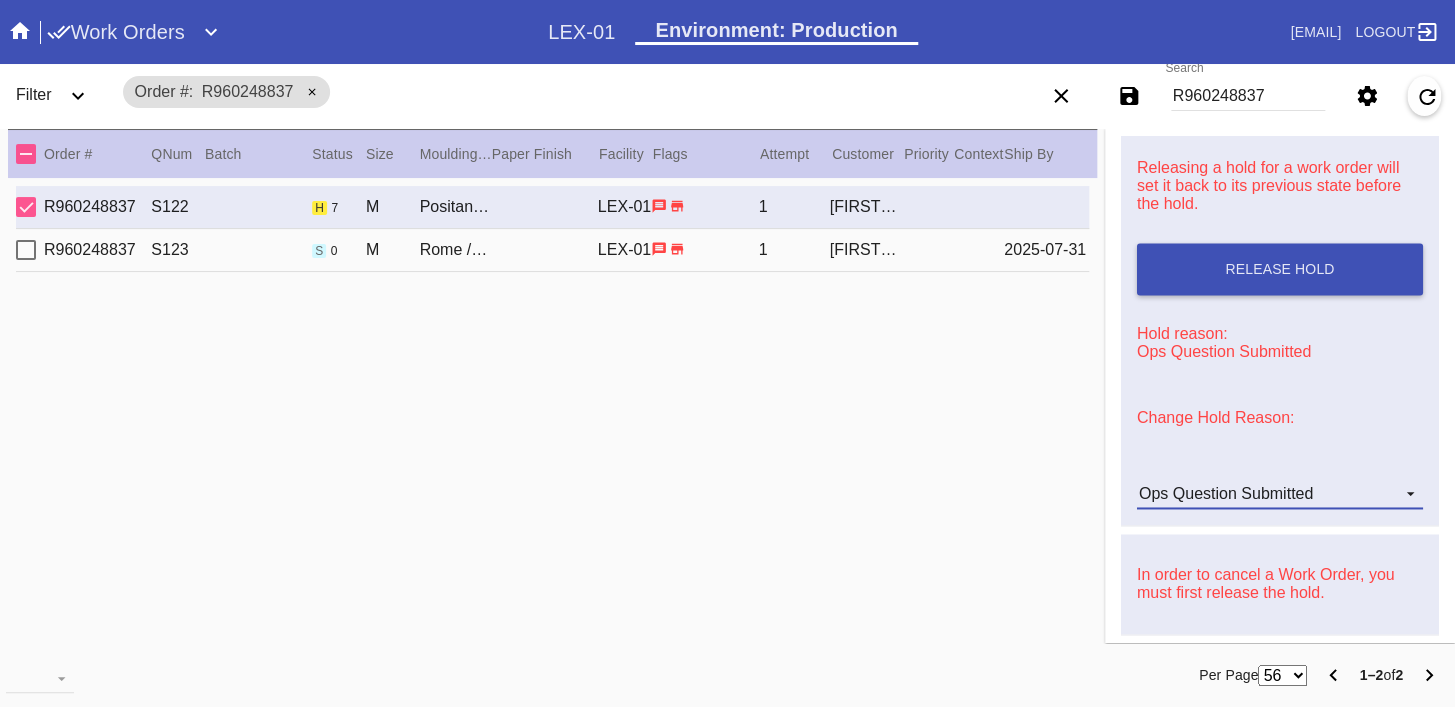click on "Ops Question Submitted" at bounding box center (1226, 493) 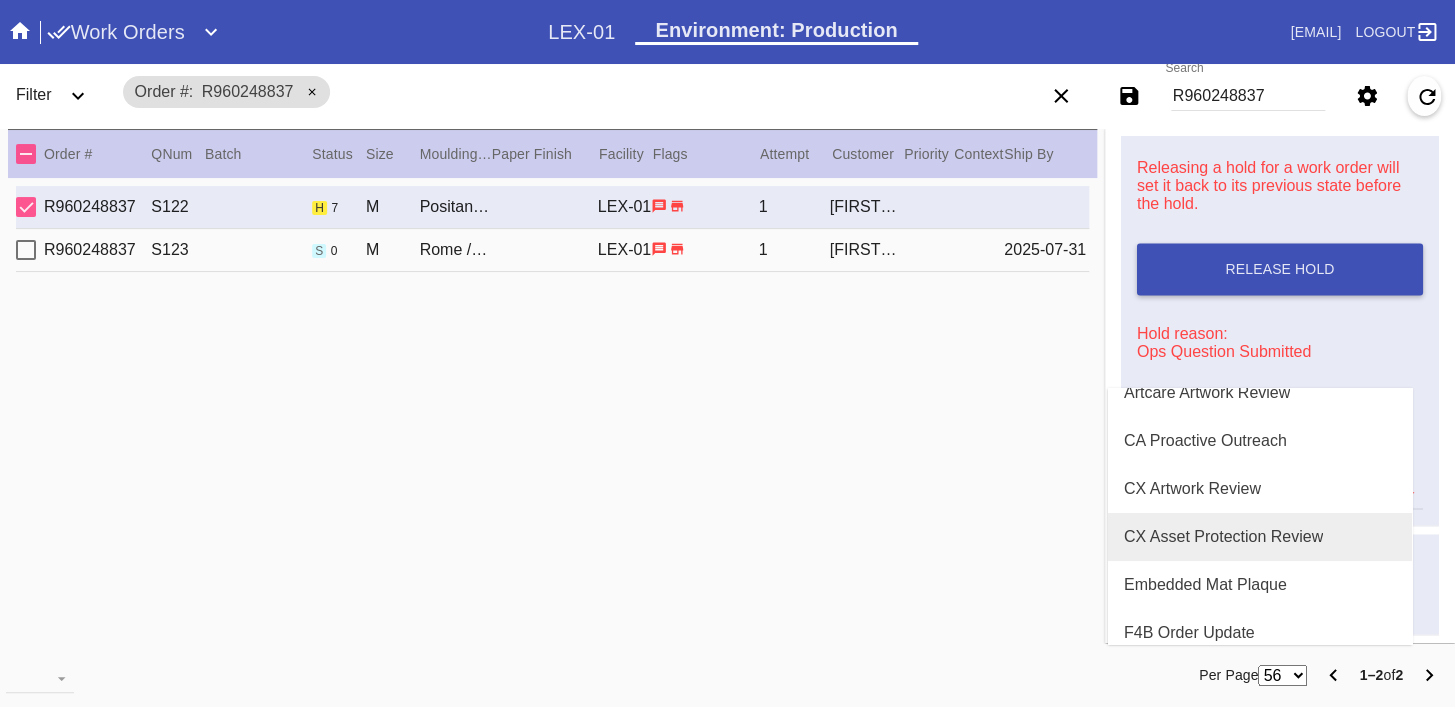 scroll, scrollTop: 0, scrollLeft: 0, axis: both 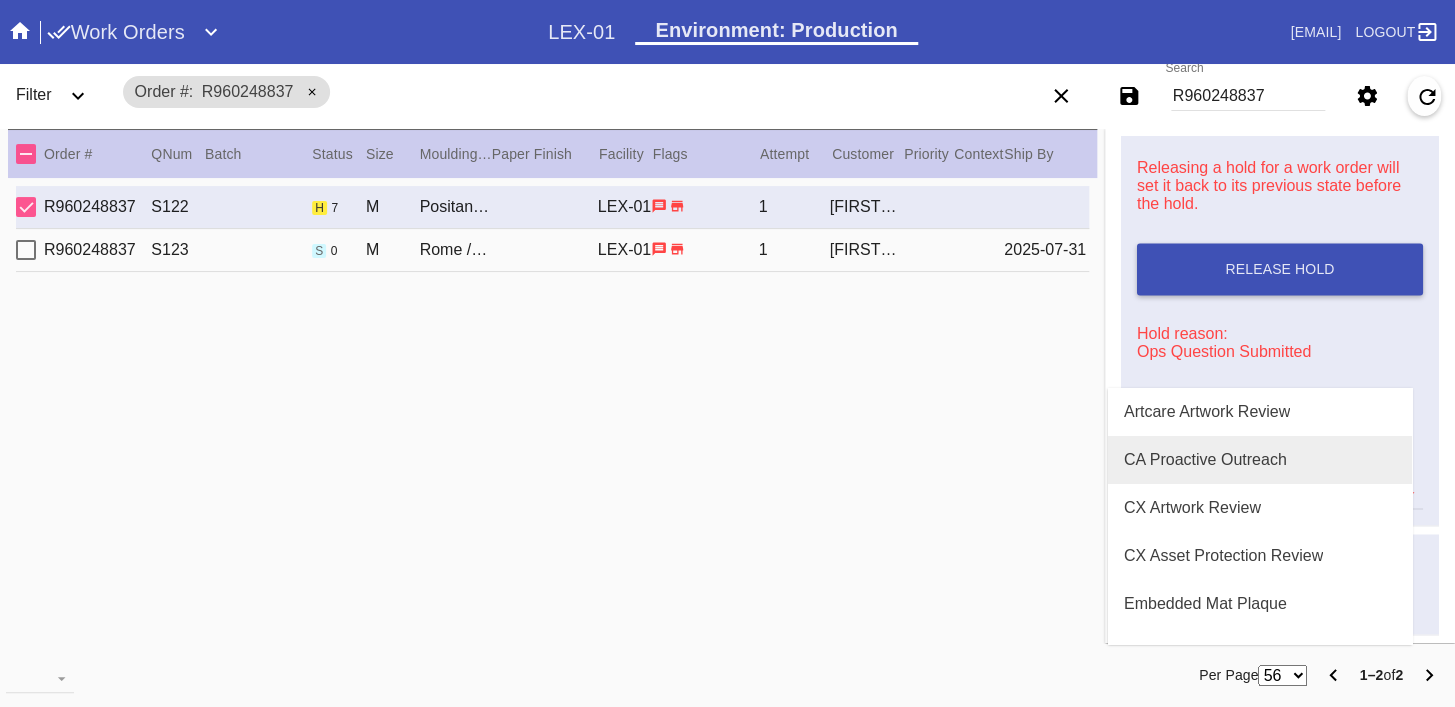 drag, startPoint x: 1220, startPoint y: 472, endPoint x: 1226, endPoint y: 456, distance: 17.088007 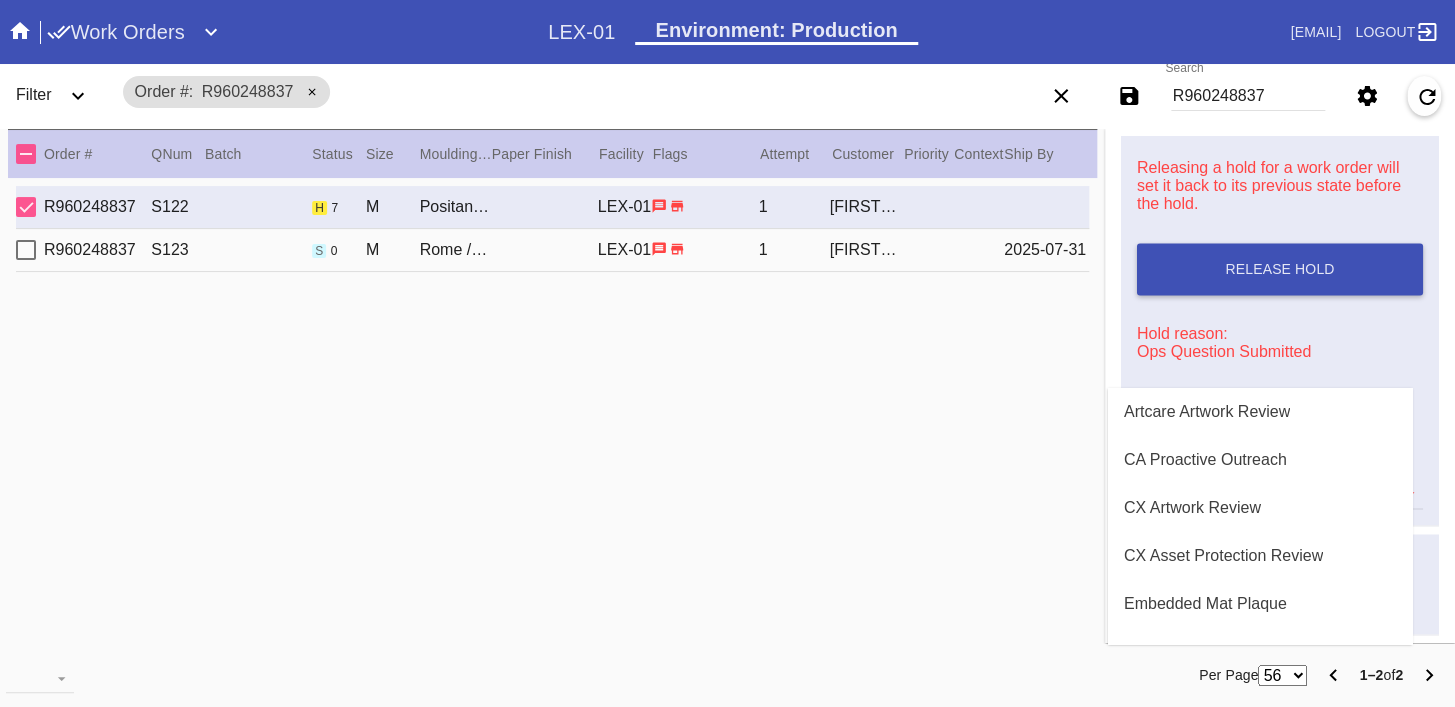 type 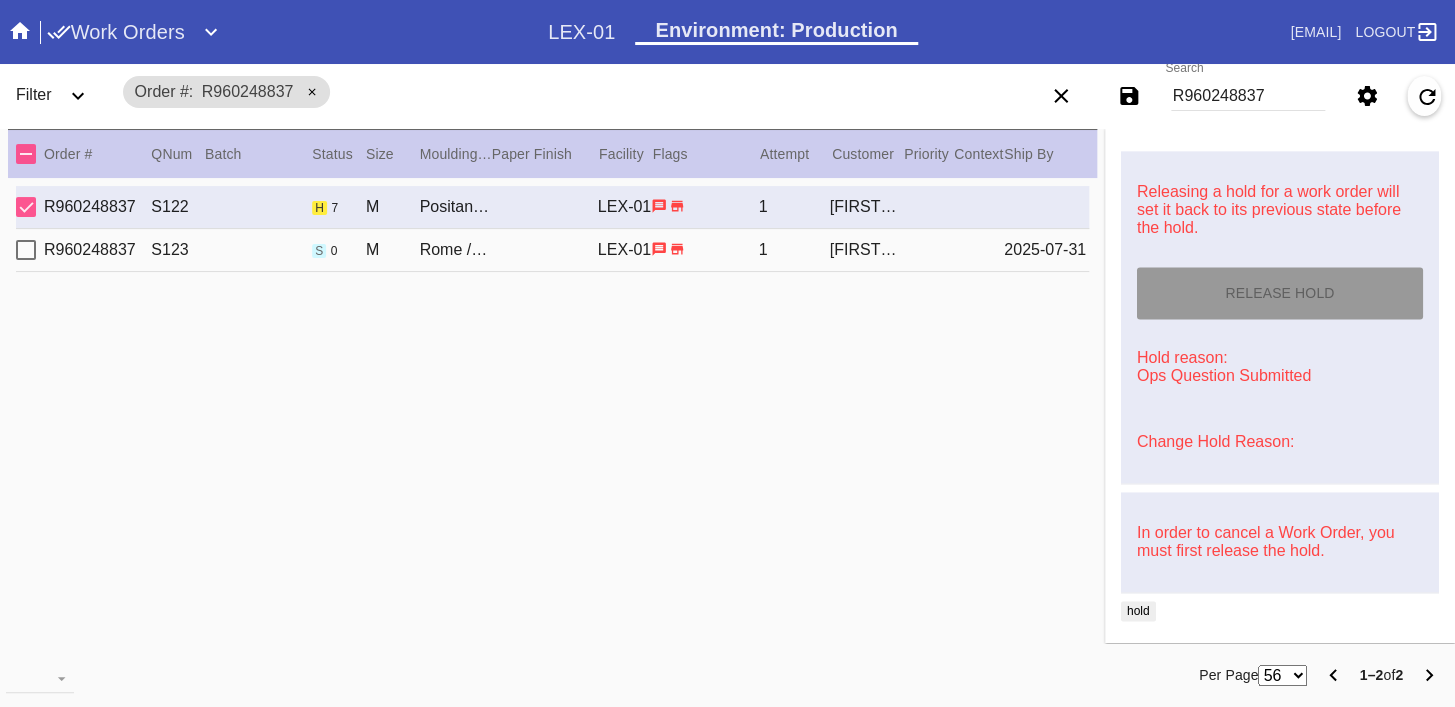 type on "7/30/2025" 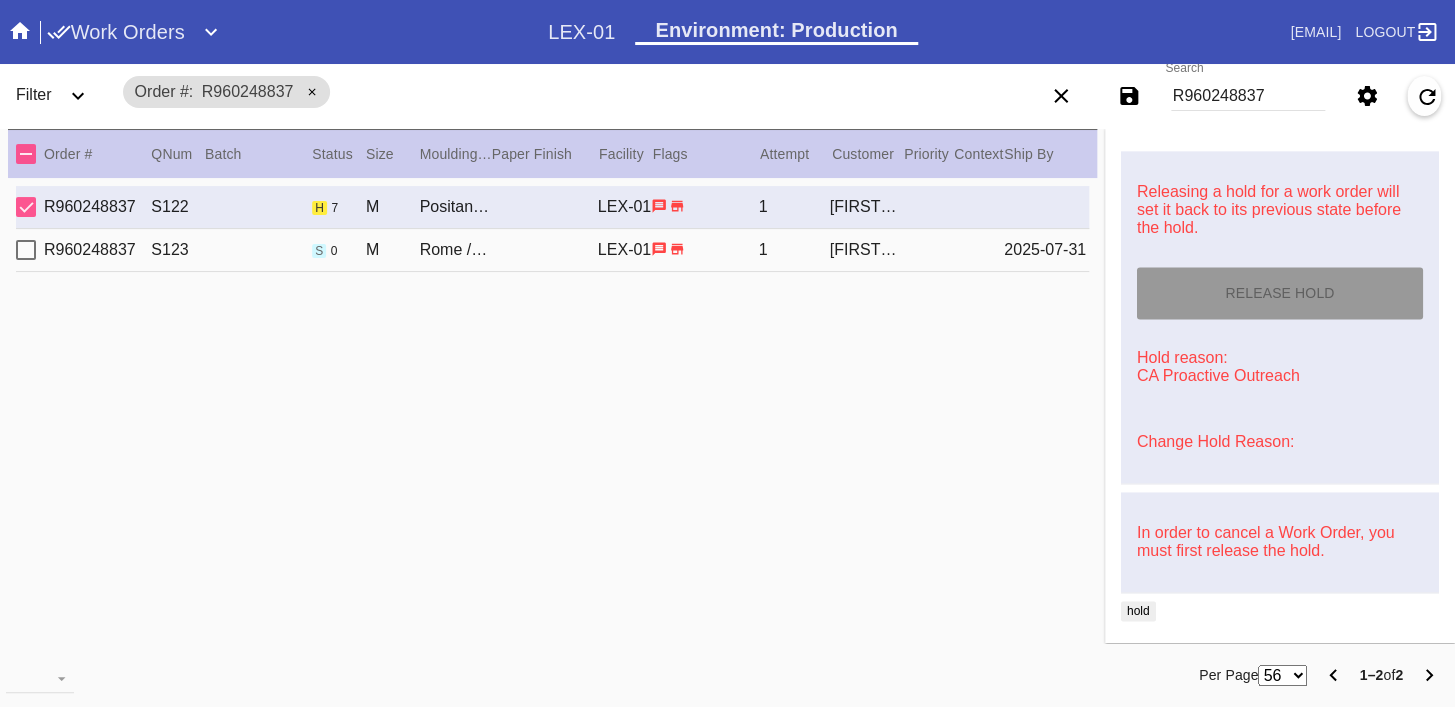 scroll, scrollTop: 1017, scrollLeft: 0, axis: vertical 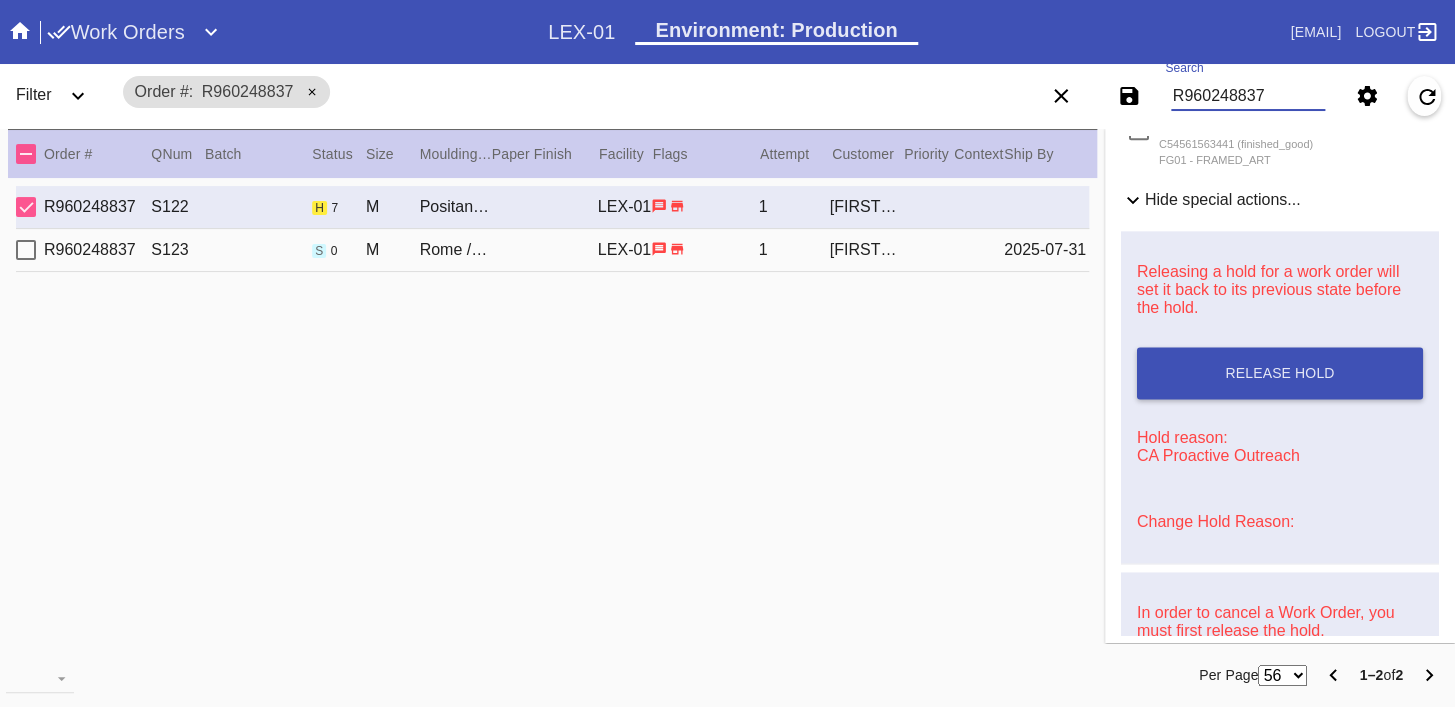 click on "R960248837" at bounding box center (1248, 96) 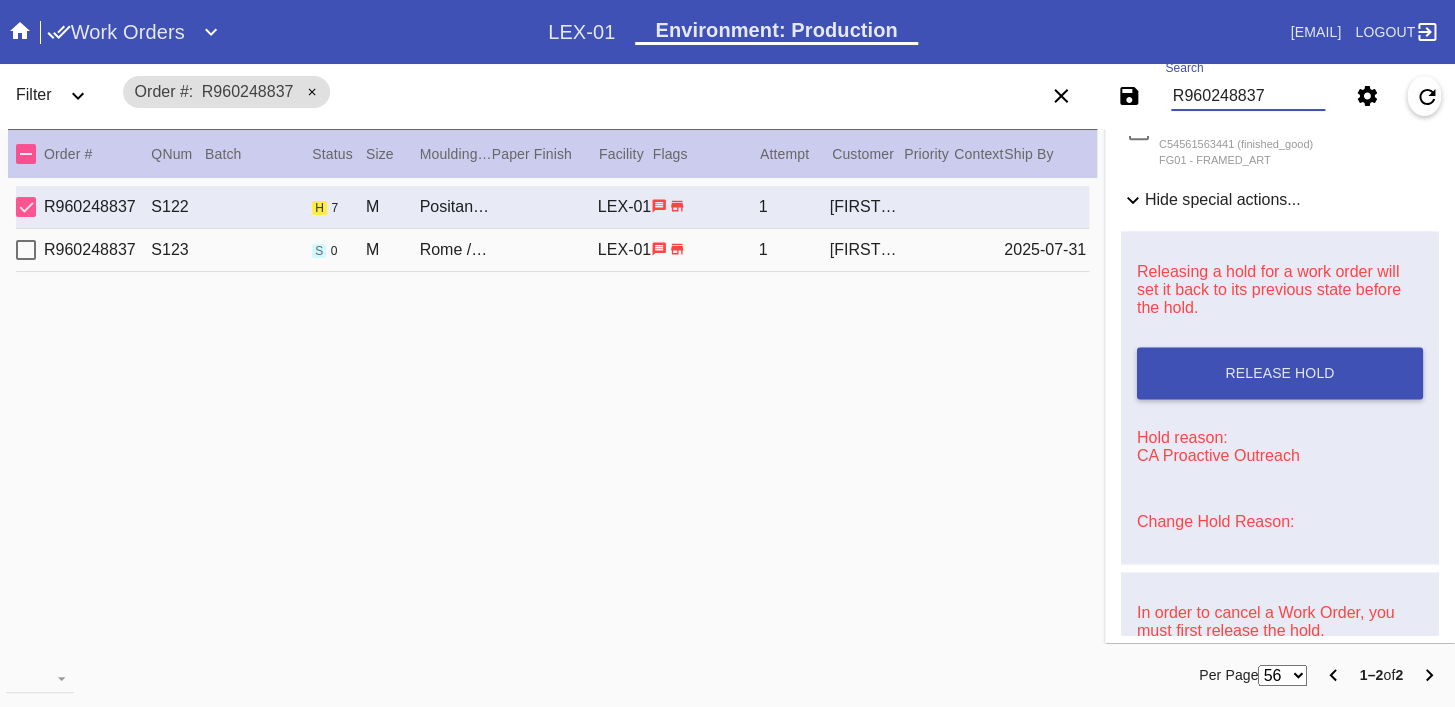 paste on "20688036" 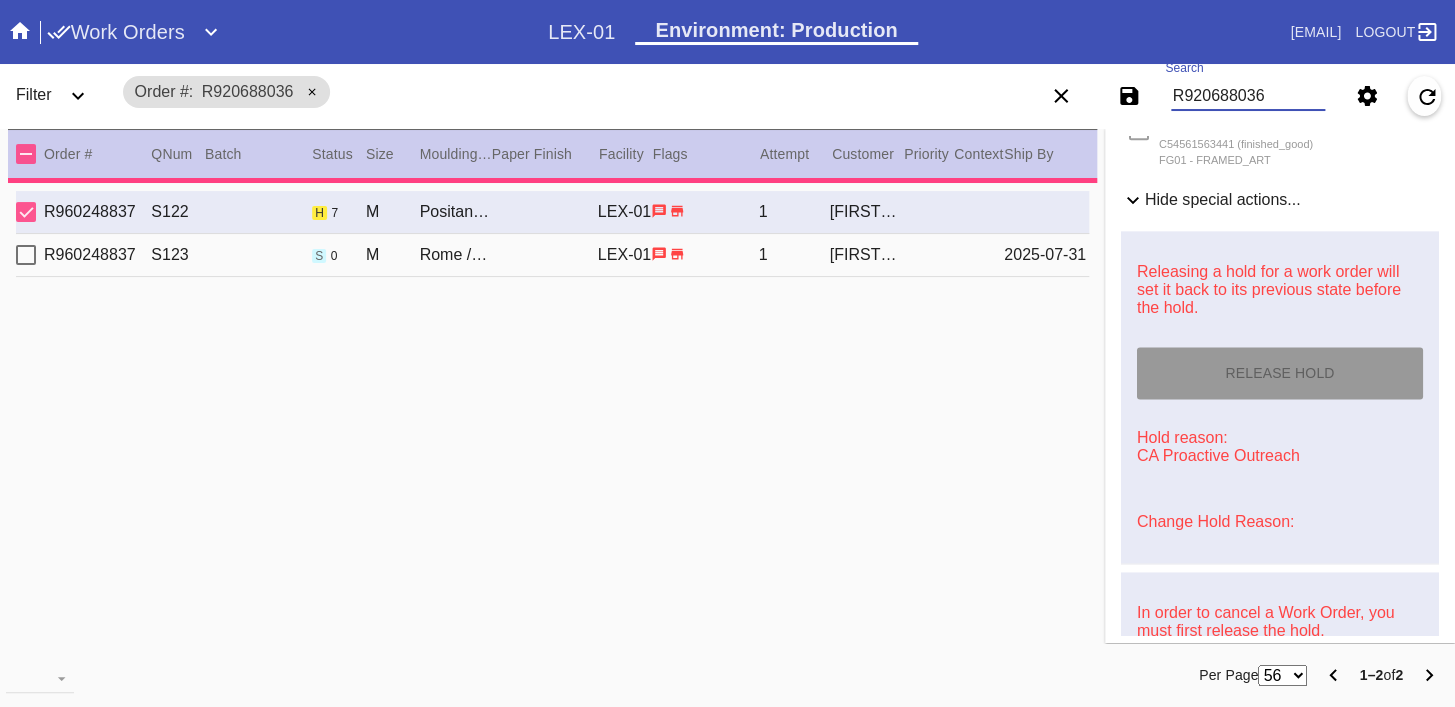 type on "R920688036" 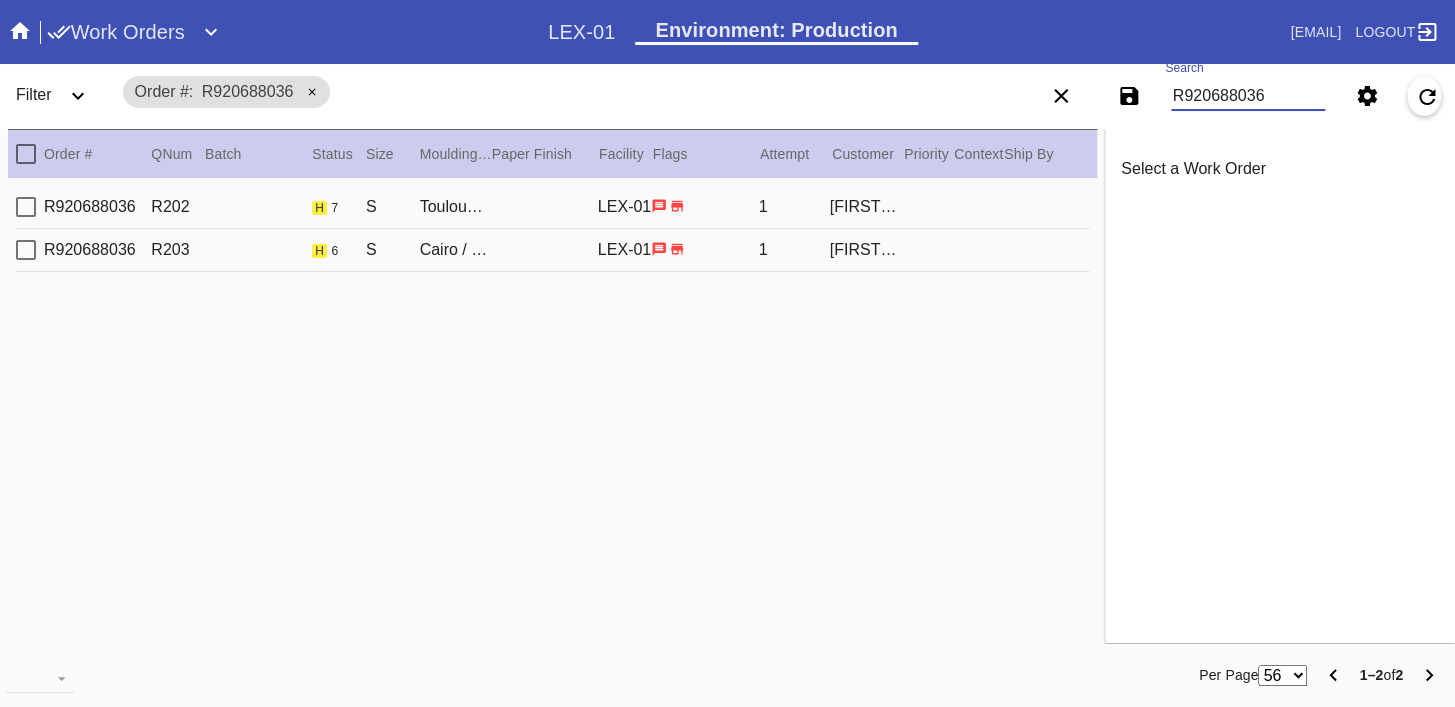 scroll, scrollTop: 0, scrollLeft: 0, axis: both 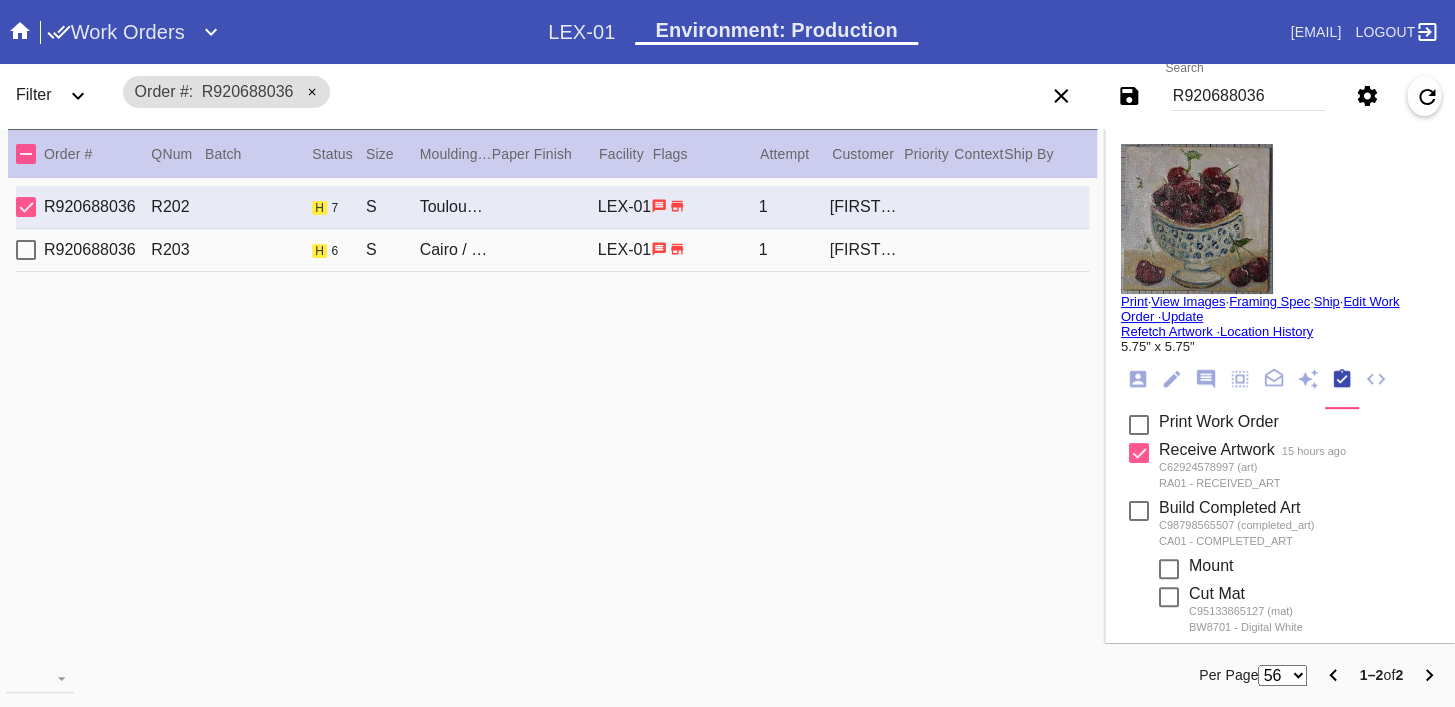 click at bounding box center (1197, 219) 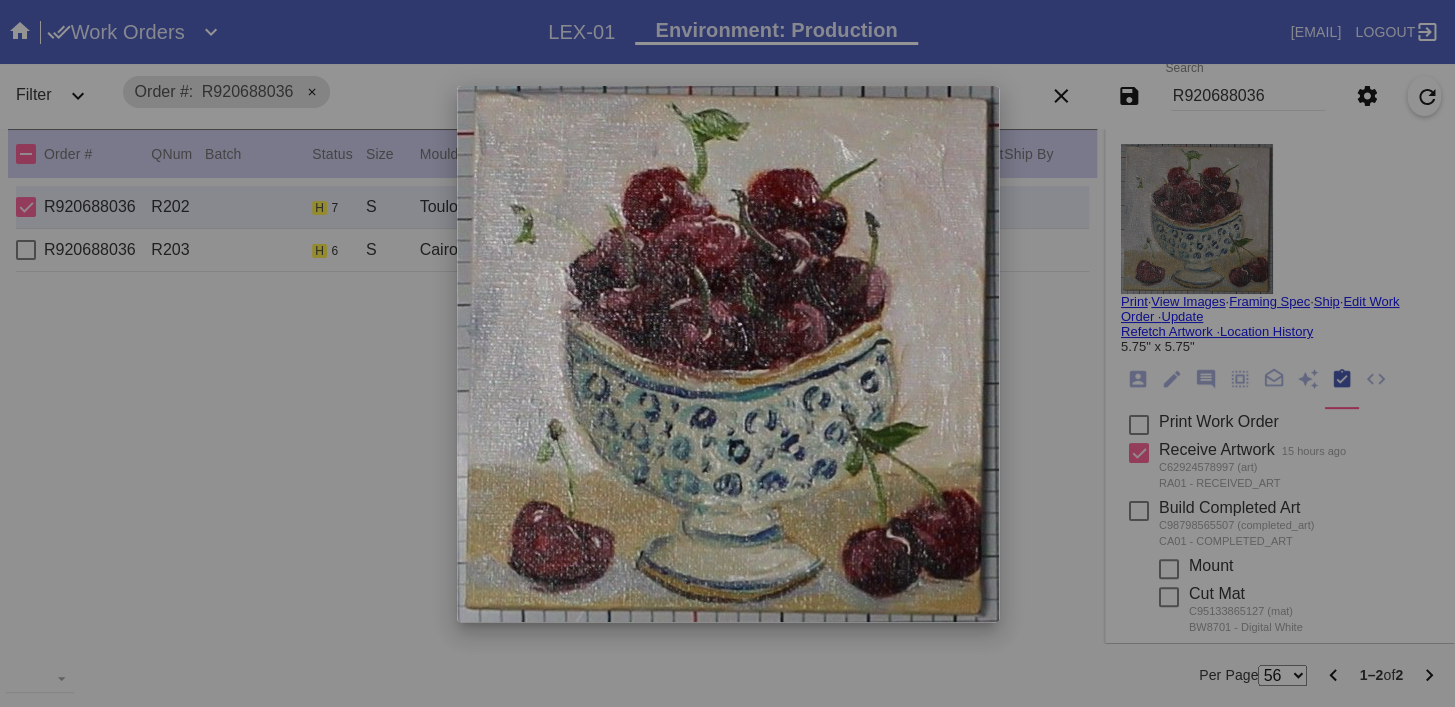 click at bounding box center [727, 353] 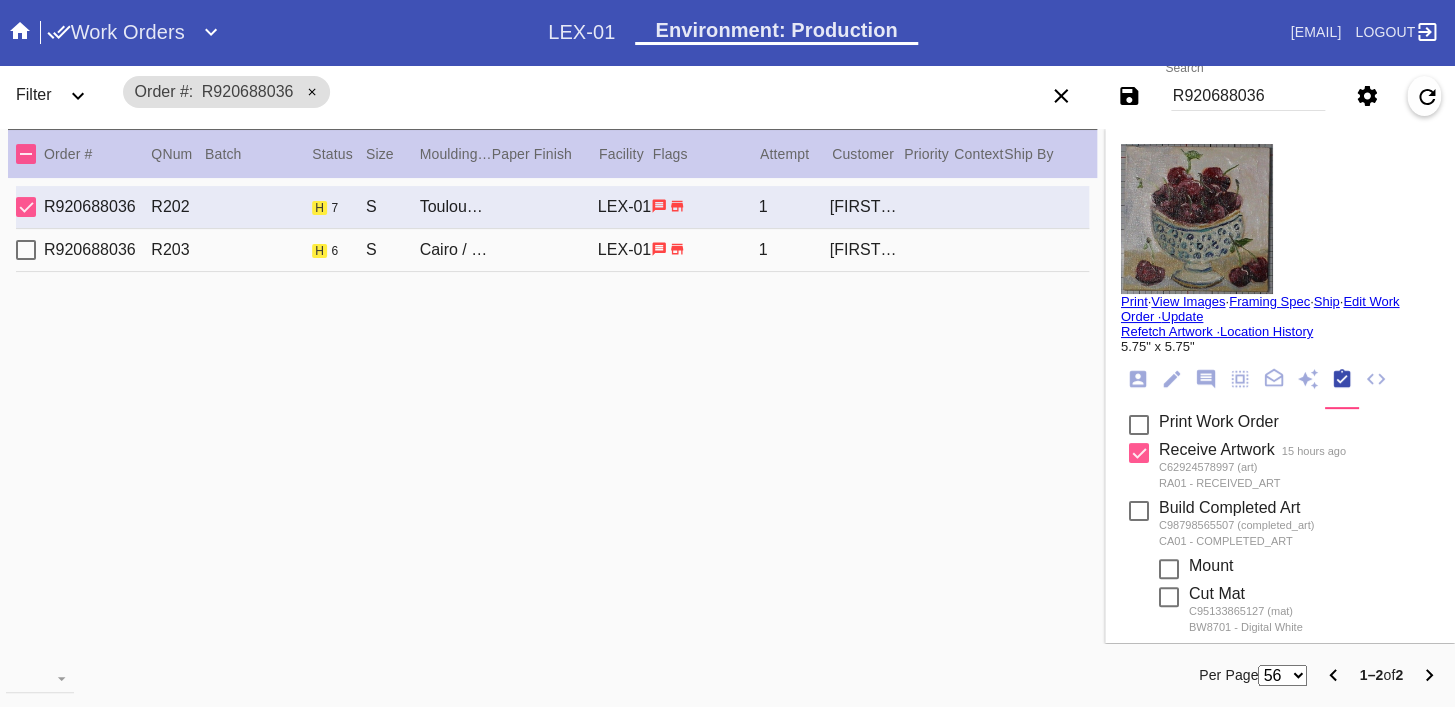 click on "R920688036 R203 h   6 S Cairo / Digital White LEX-01 1 Madison Ziser" at bounding box center (552, 250) 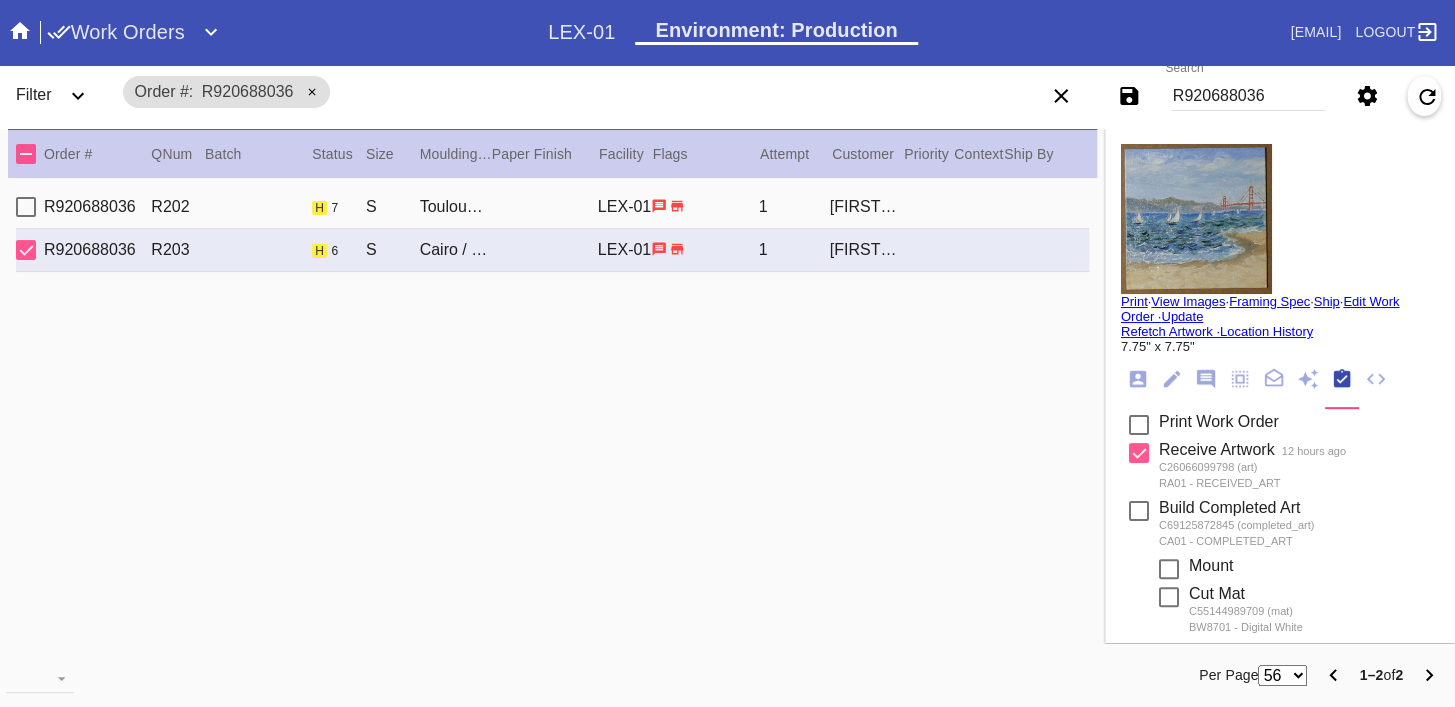 click at bounding box center [1196, 219] 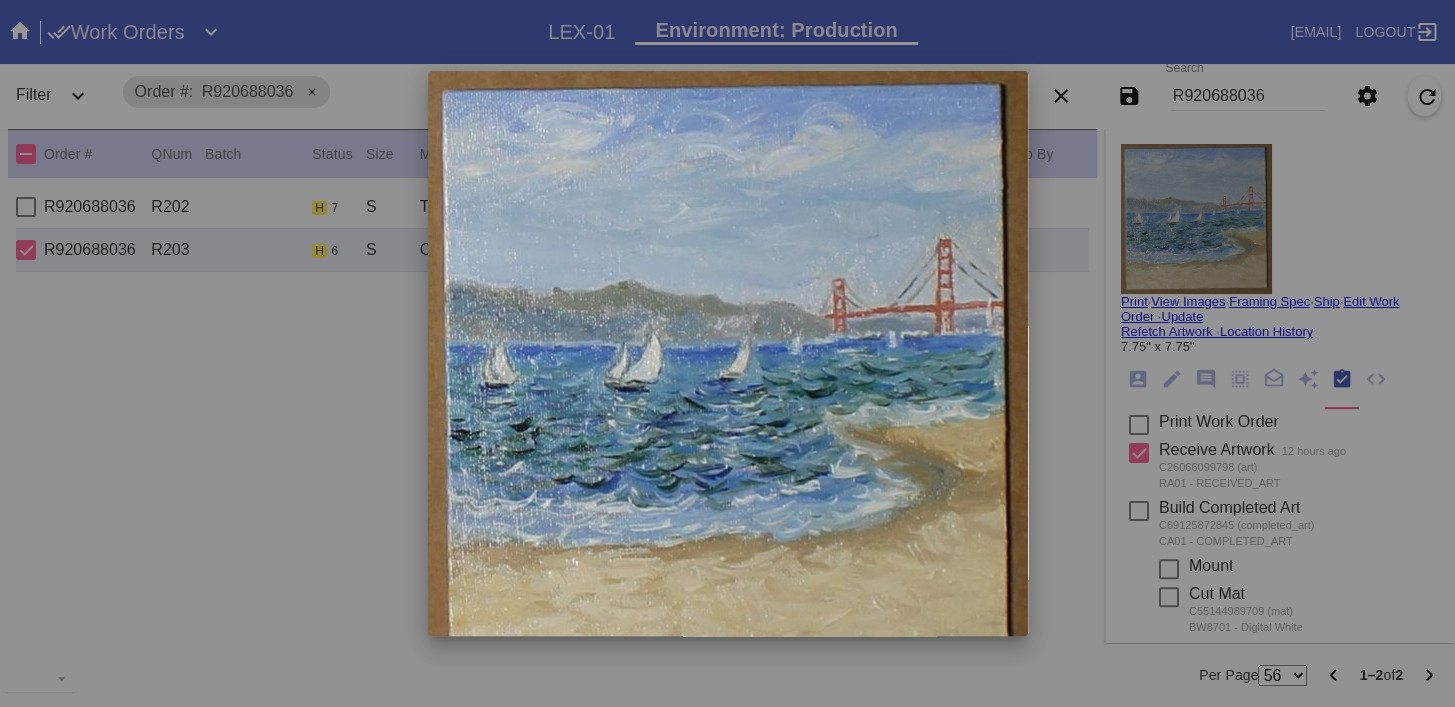 click at bounding box center (727, 353) 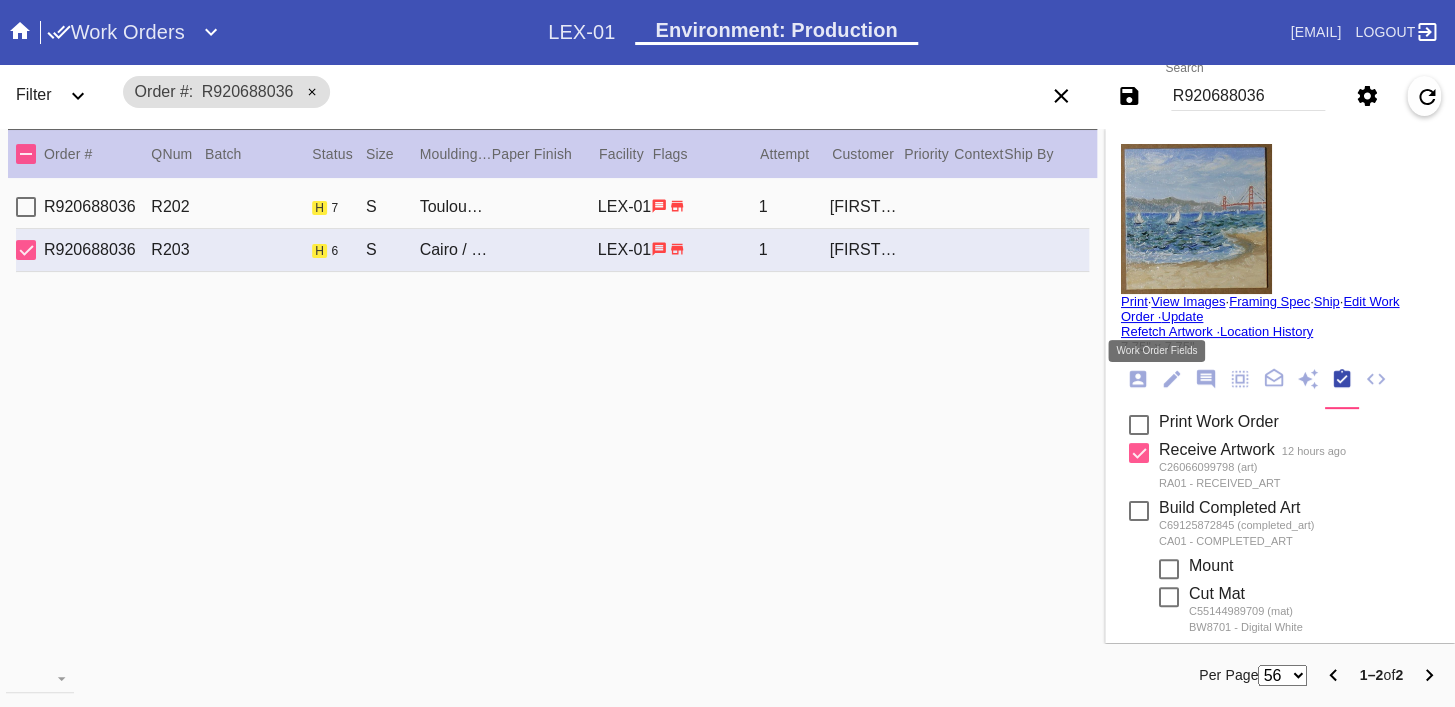 click 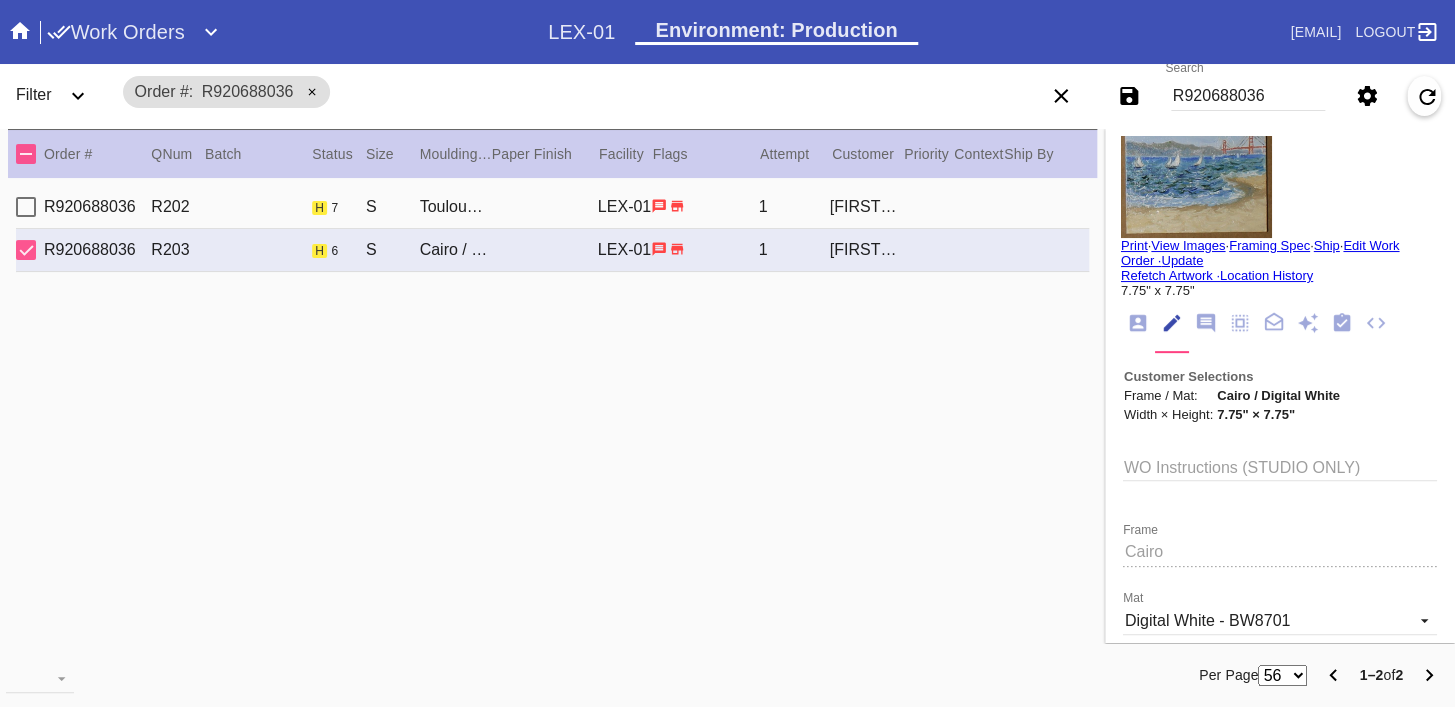 scroll, scrollTop: 0, scrollLeft: 0, axis: both 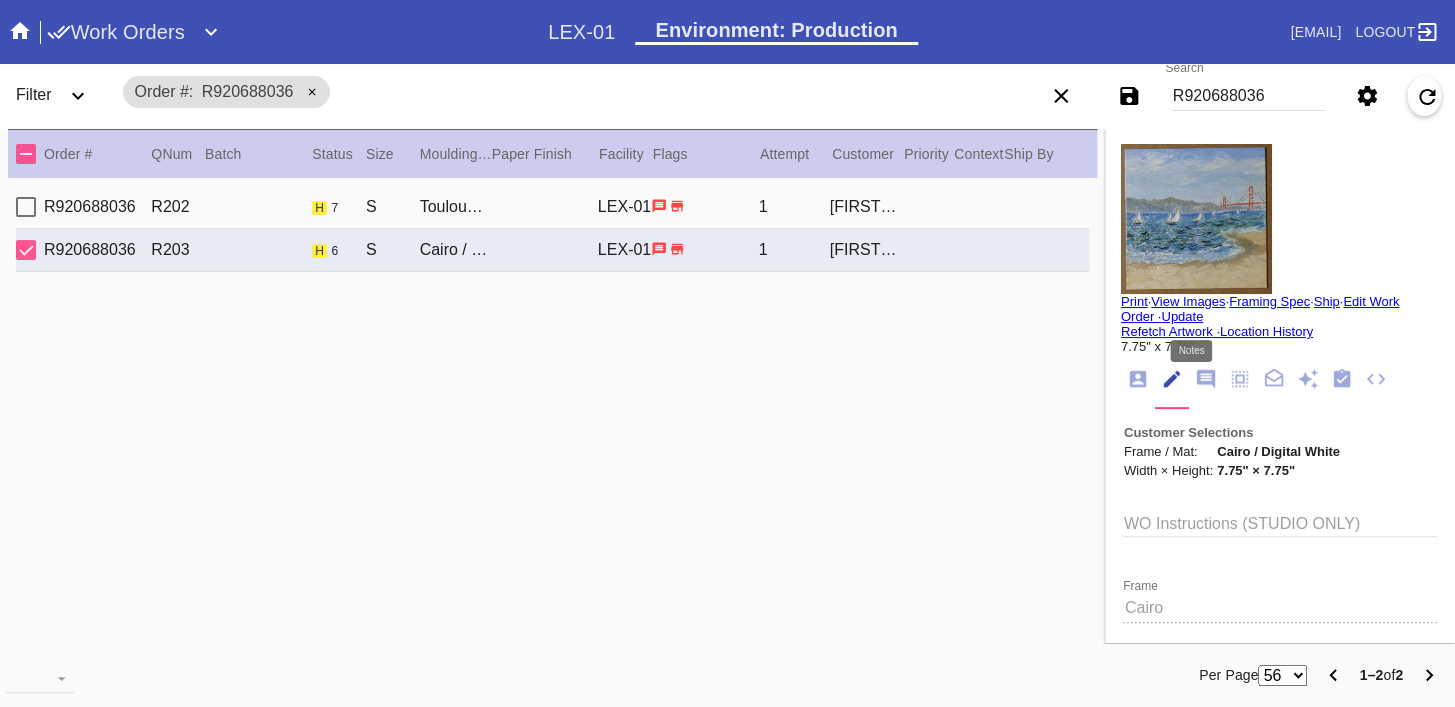 click 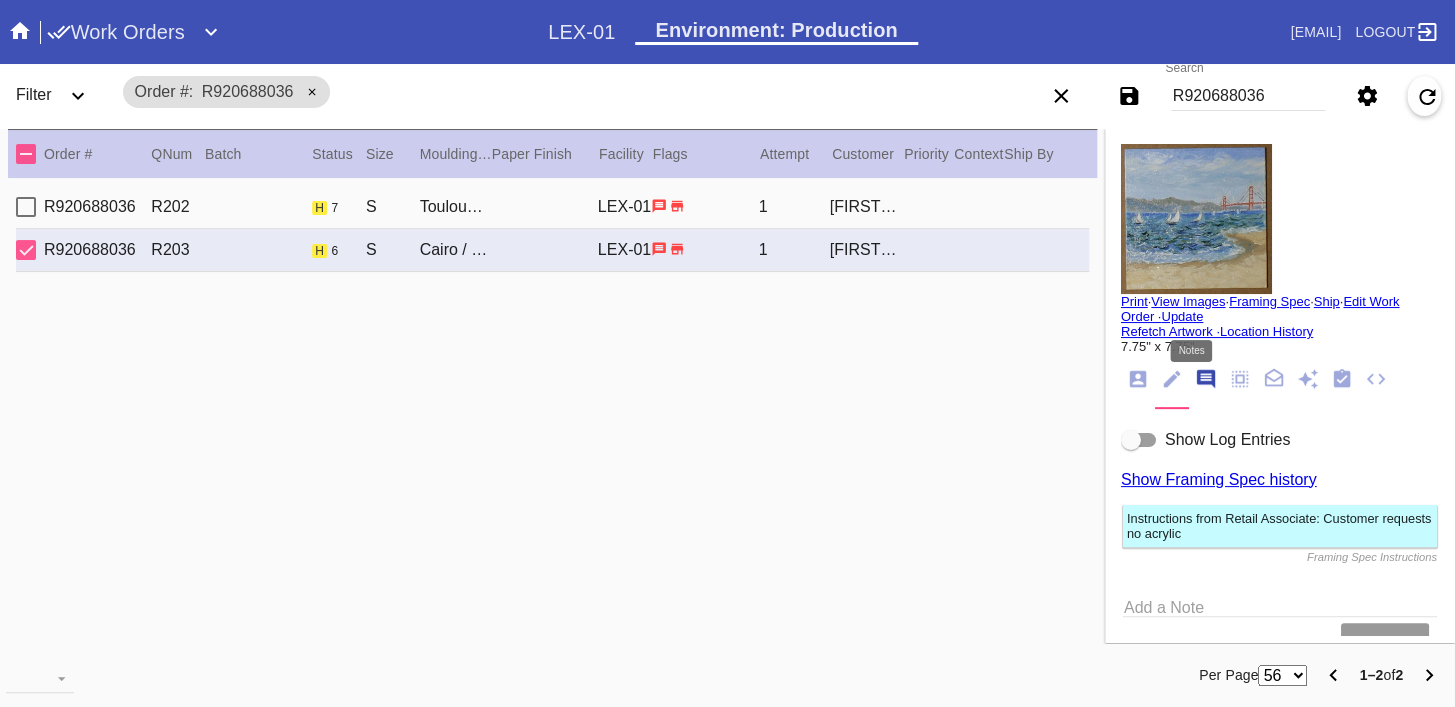 scroll, scrollTop: 123, scrollLeft: 0, axis: vertical 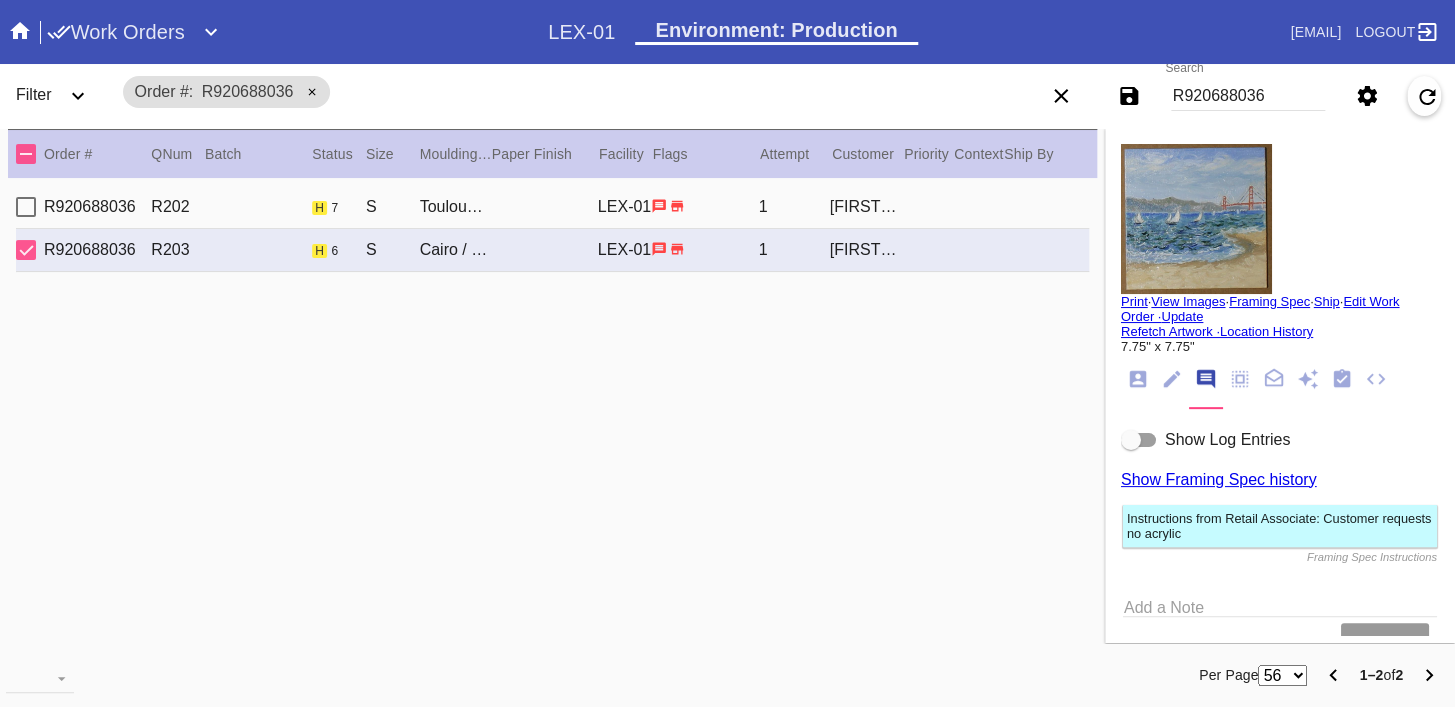 click on "R920688036 R202 h   7 S Toulouse / Digital White LEX-01 1 Madison Ziser" at bounding box center (552, 207) 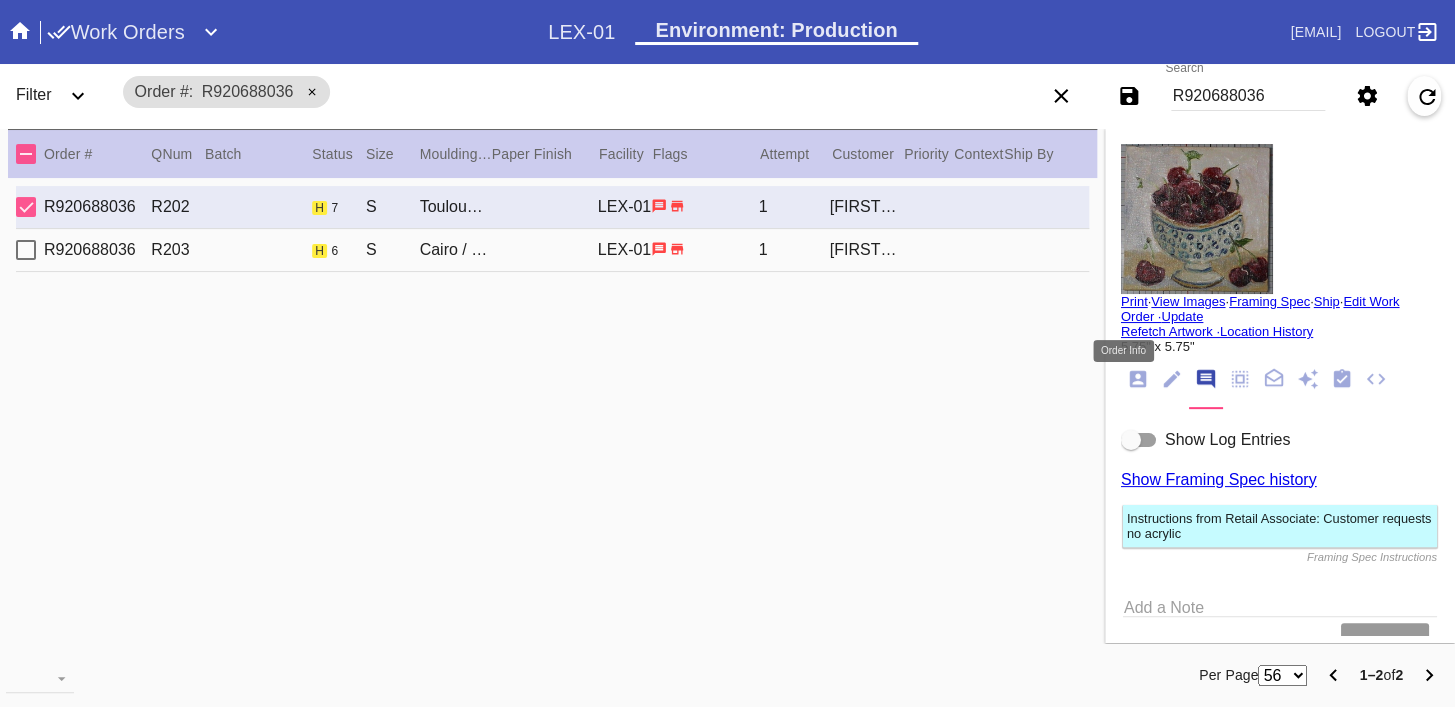 click 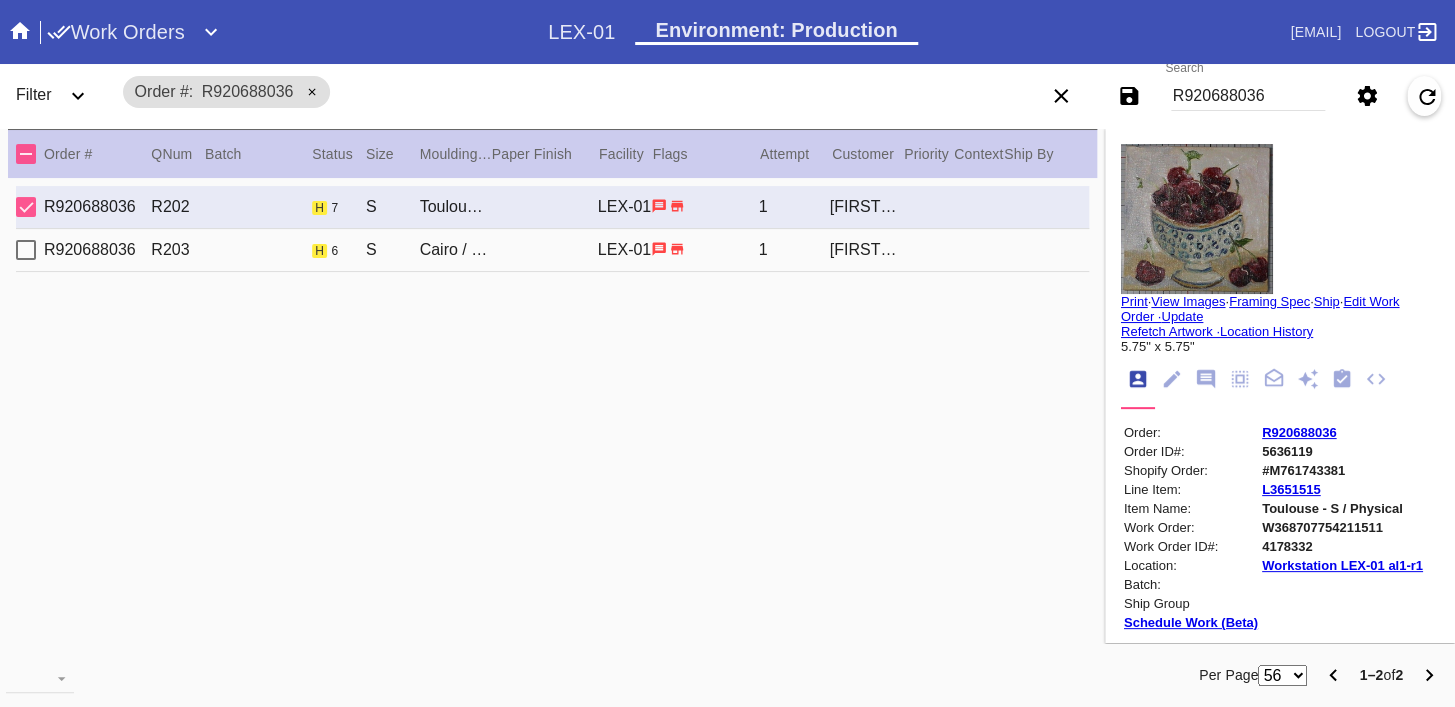 click on "R920688036" at bounding box center [1299, 432] 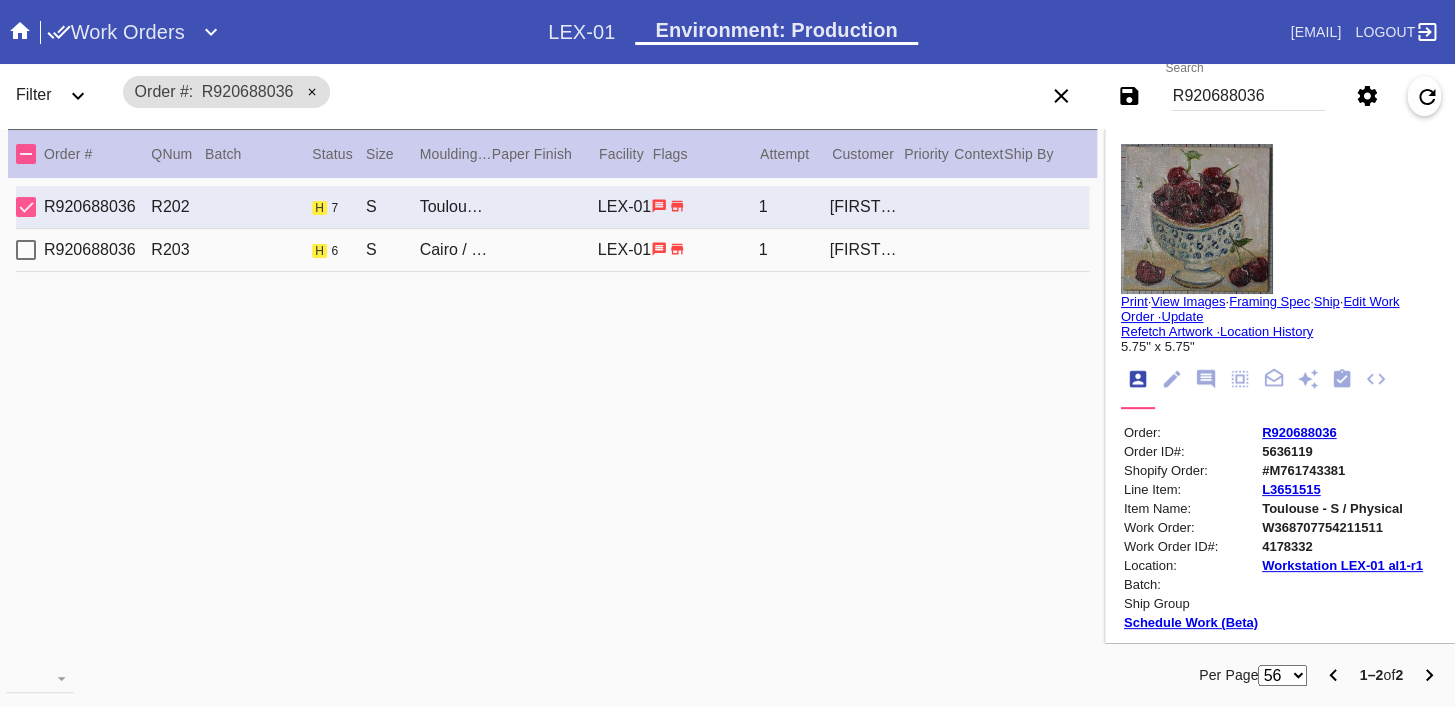 click 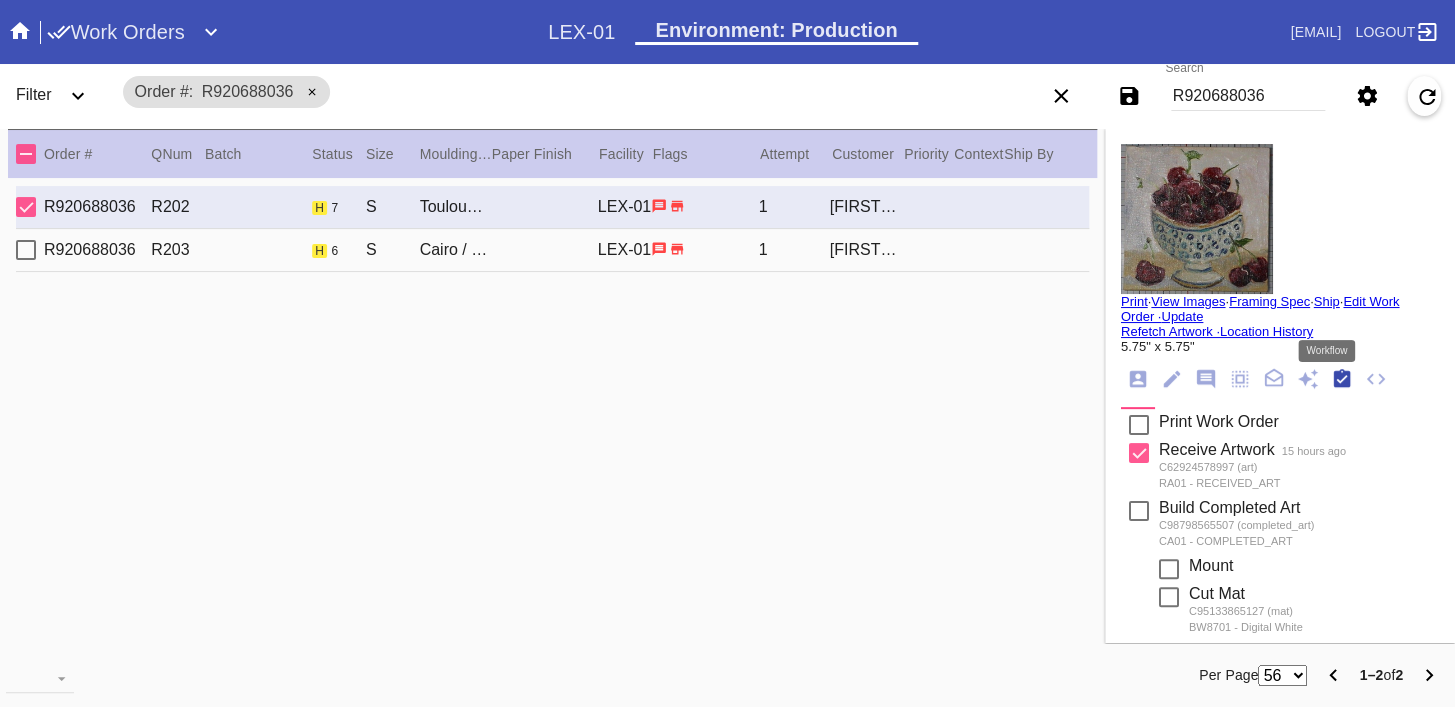 scroll, scrollTop: 322, scrollLeft: 0, axis: vertical 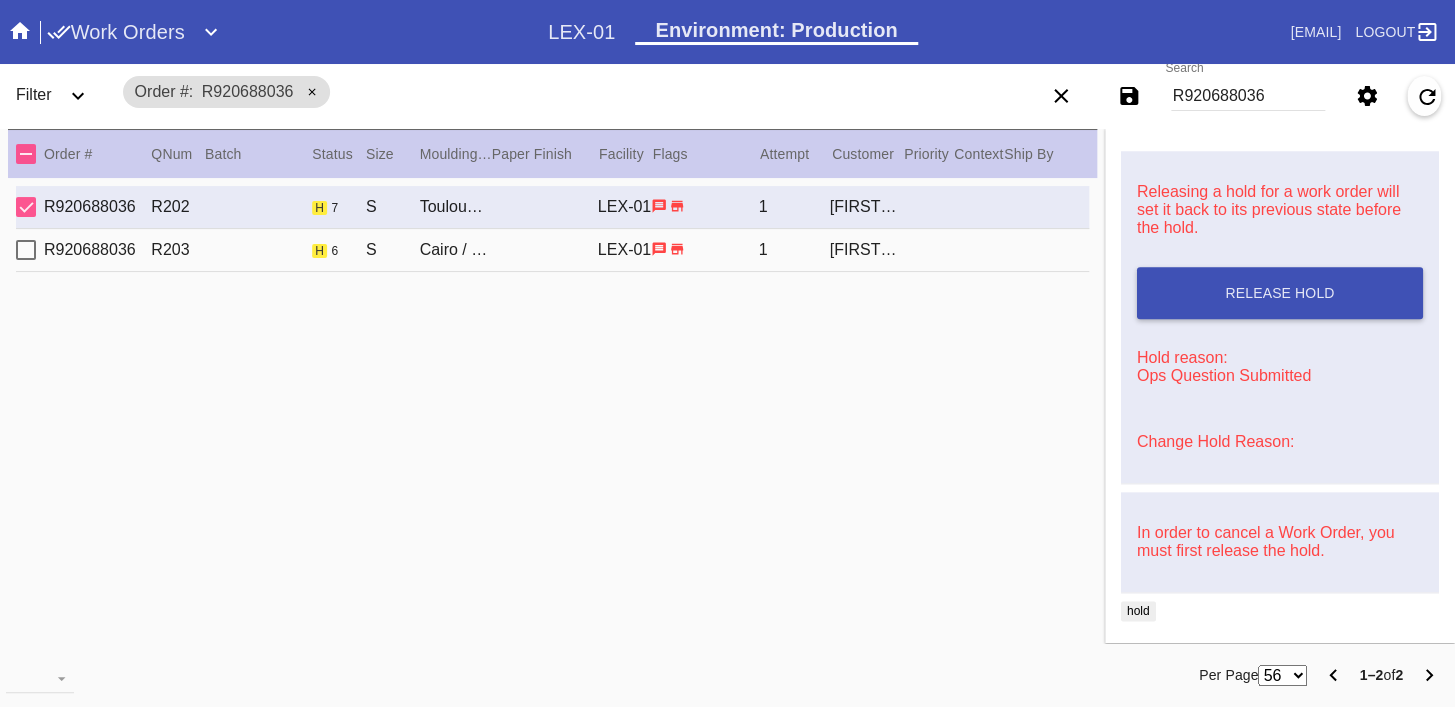 click on "Change Hold Reason:" at bounding box center [1215, 441] 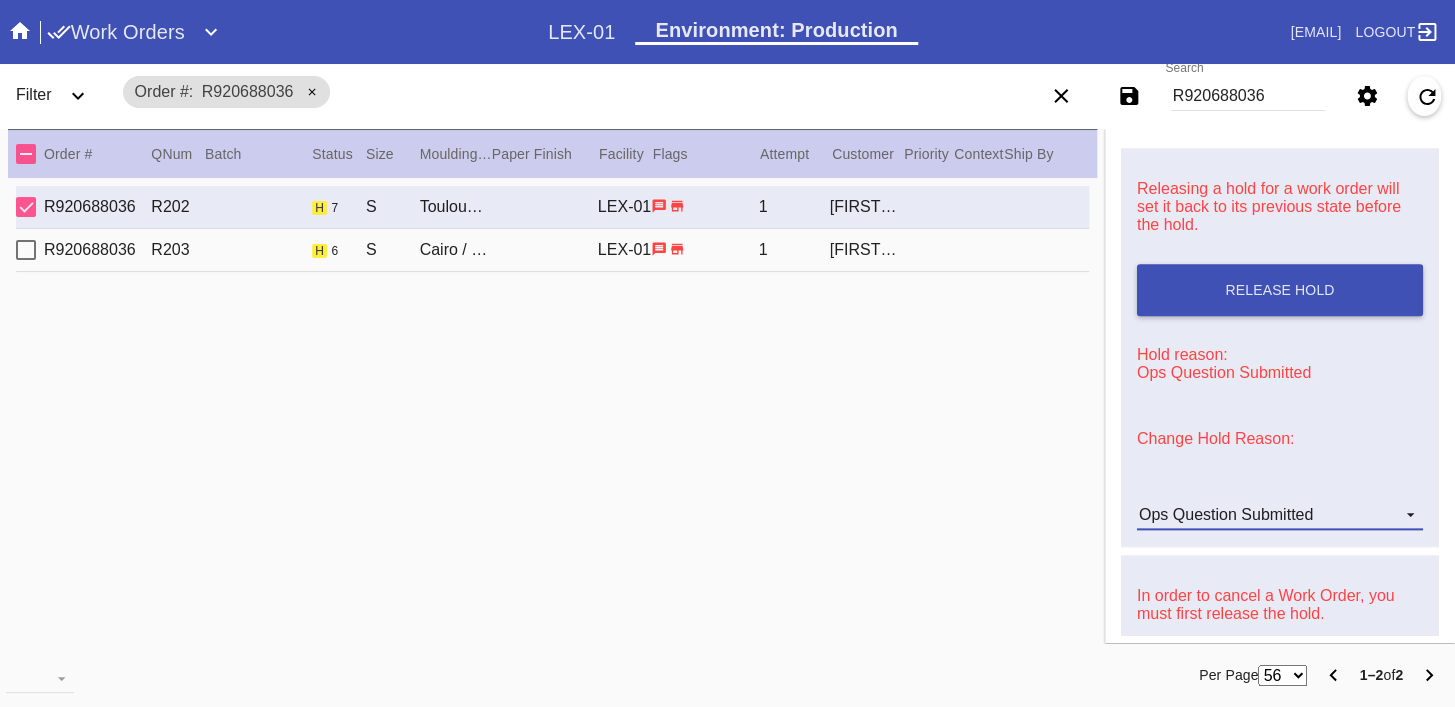 click on "Ops Question Submitted" at bounding box center (1226, 514) 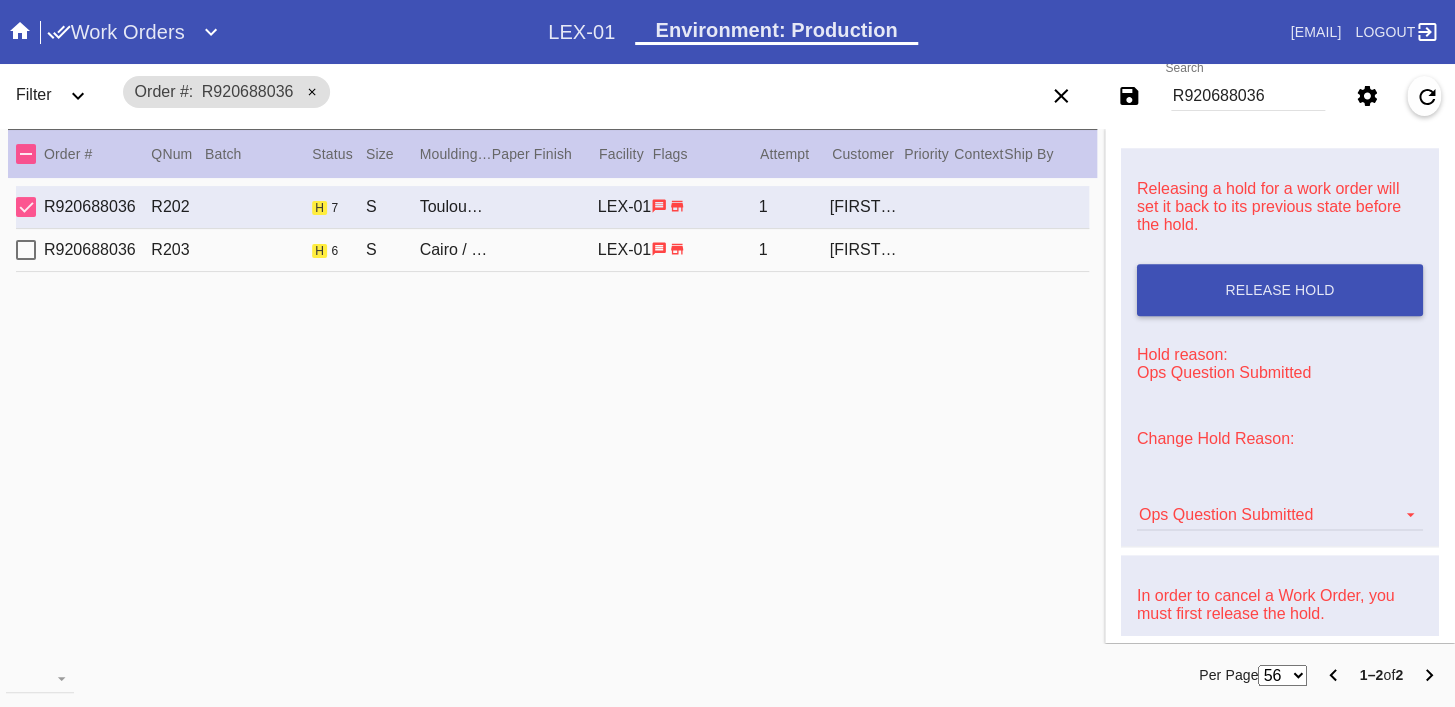 scroll, scrollTop: 376, scrollLeft: 0, axis: vertical 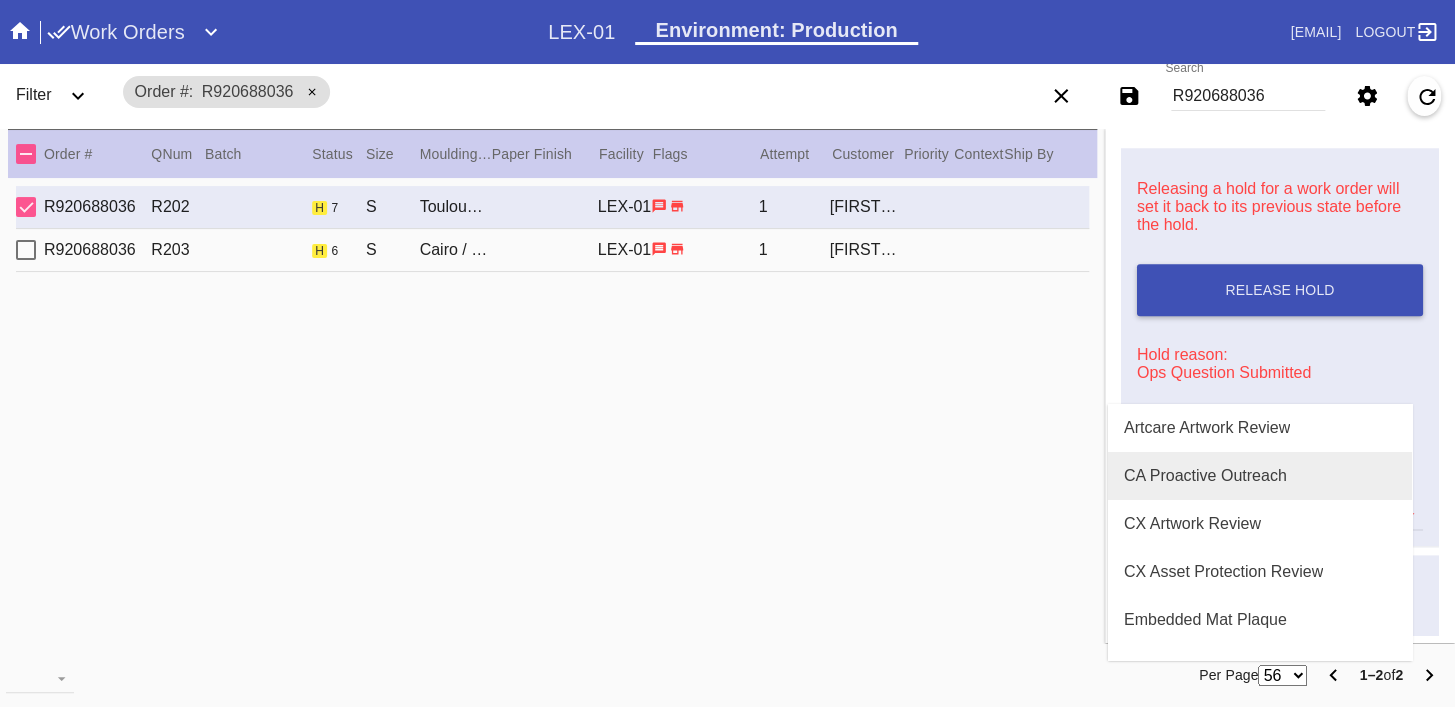 click on "CA Proactive Outreach" at bounding box center [1205, 476] 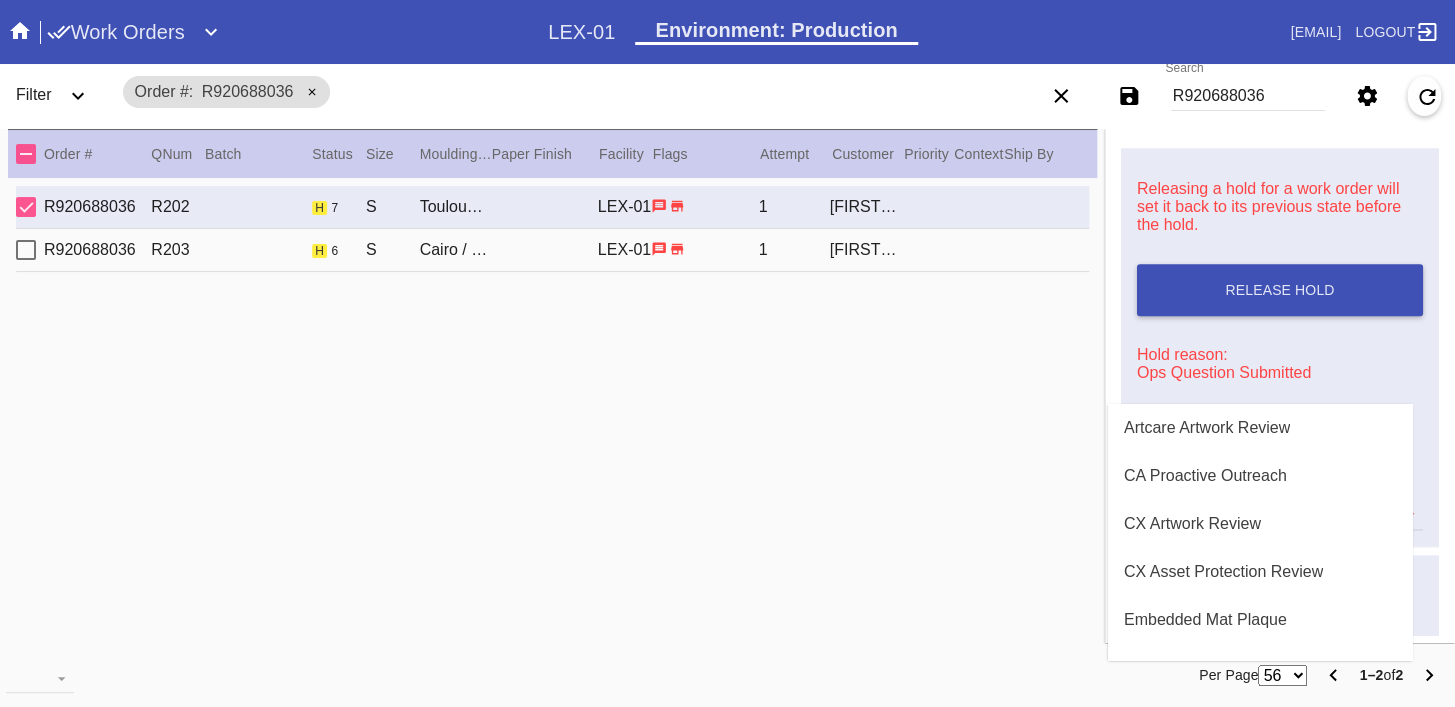 type 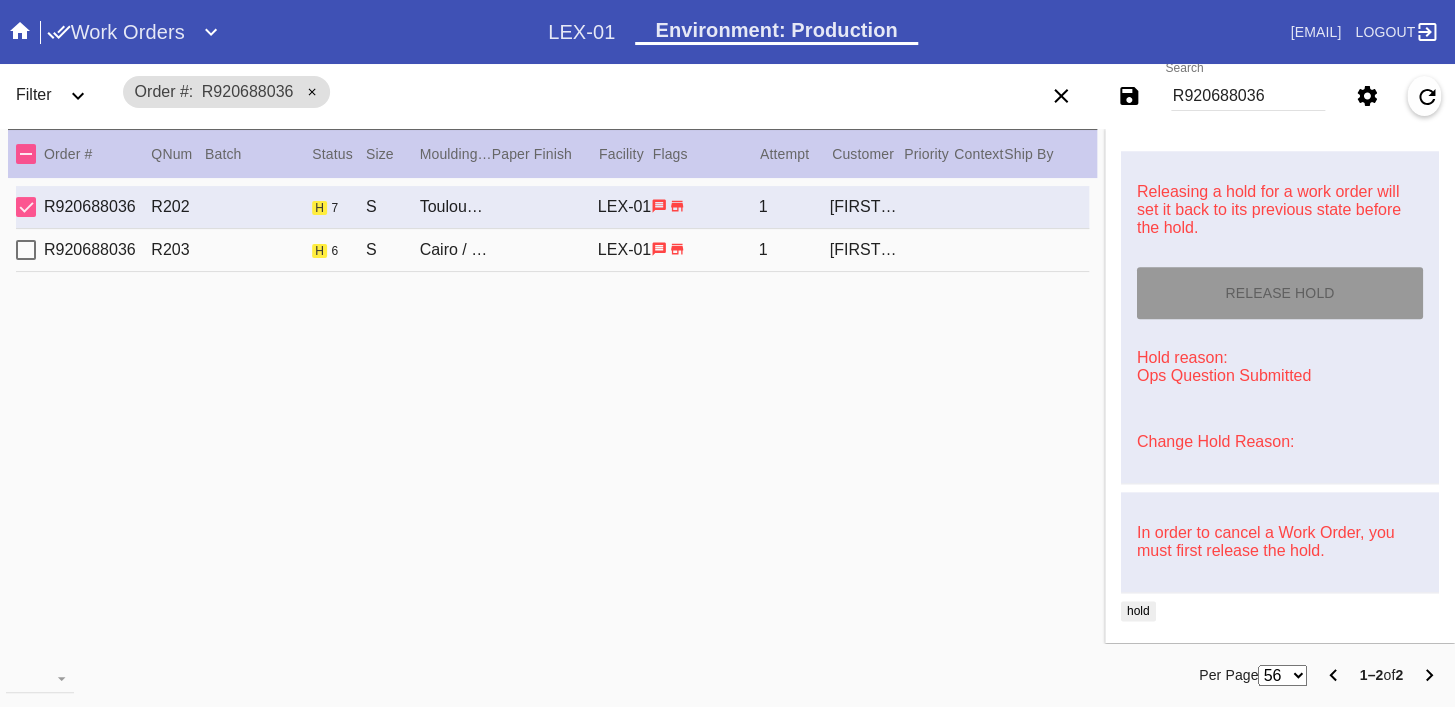 drag, startPoint x: 928, startPoint y: 242, endPoint x: 1138, endPoint y: 296, distance: 216.83173 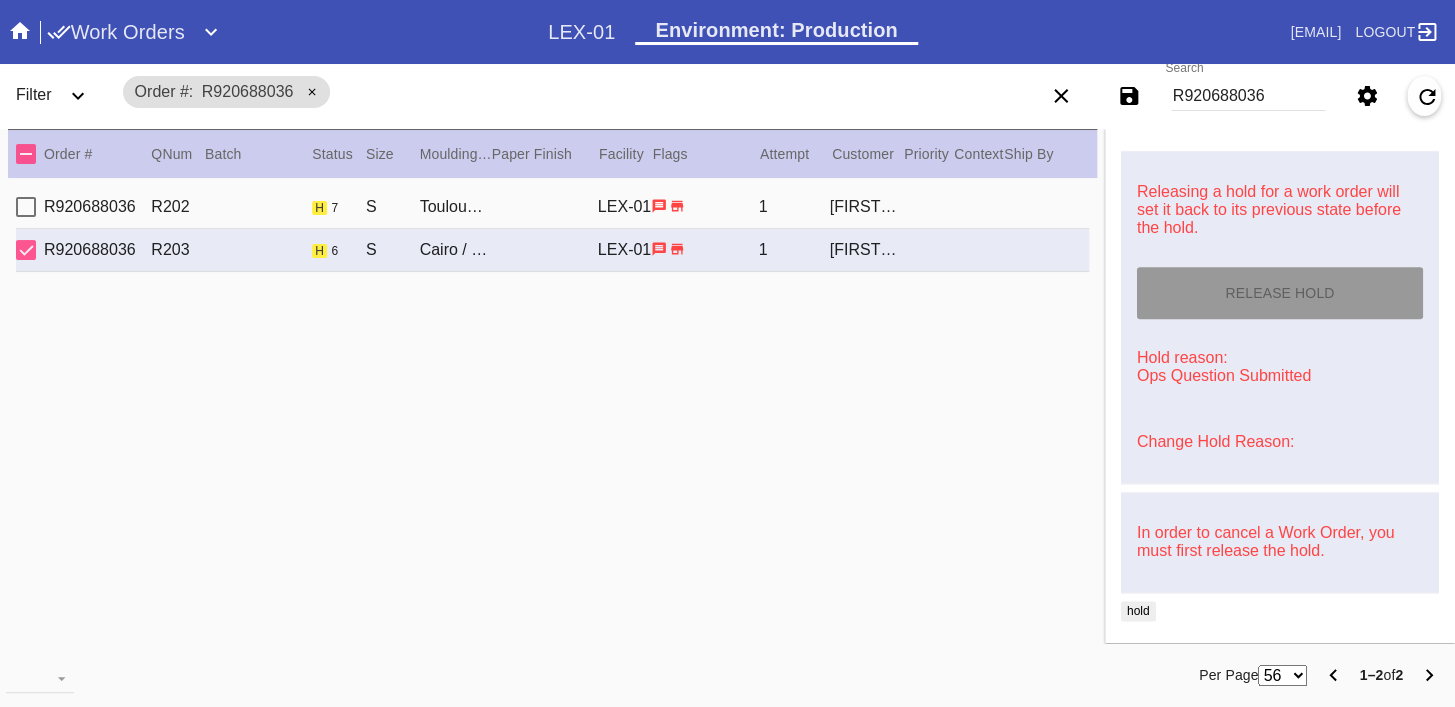 scroll, scrollTop: 768, scrollLeft: 0, axis: vertical 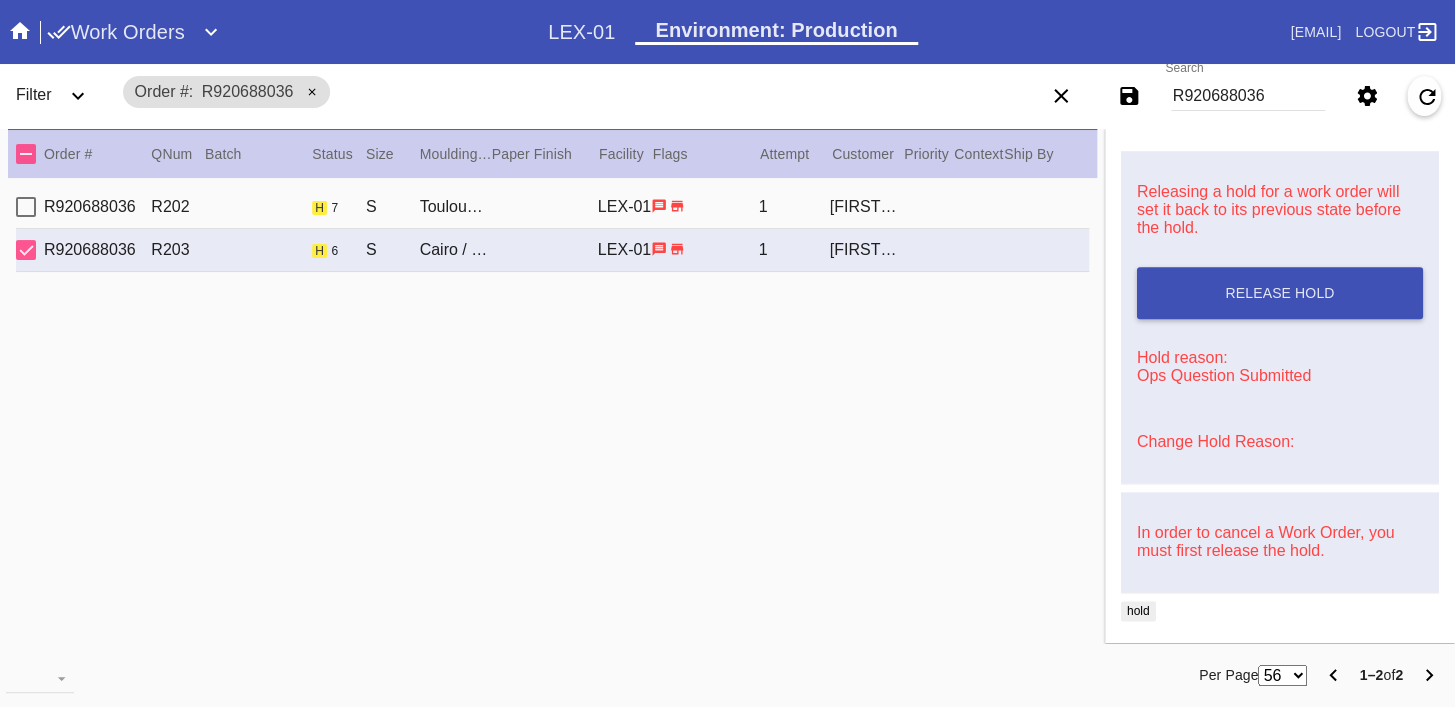 click on "Change Hold Reason:" at bounding box center (1215, 441) 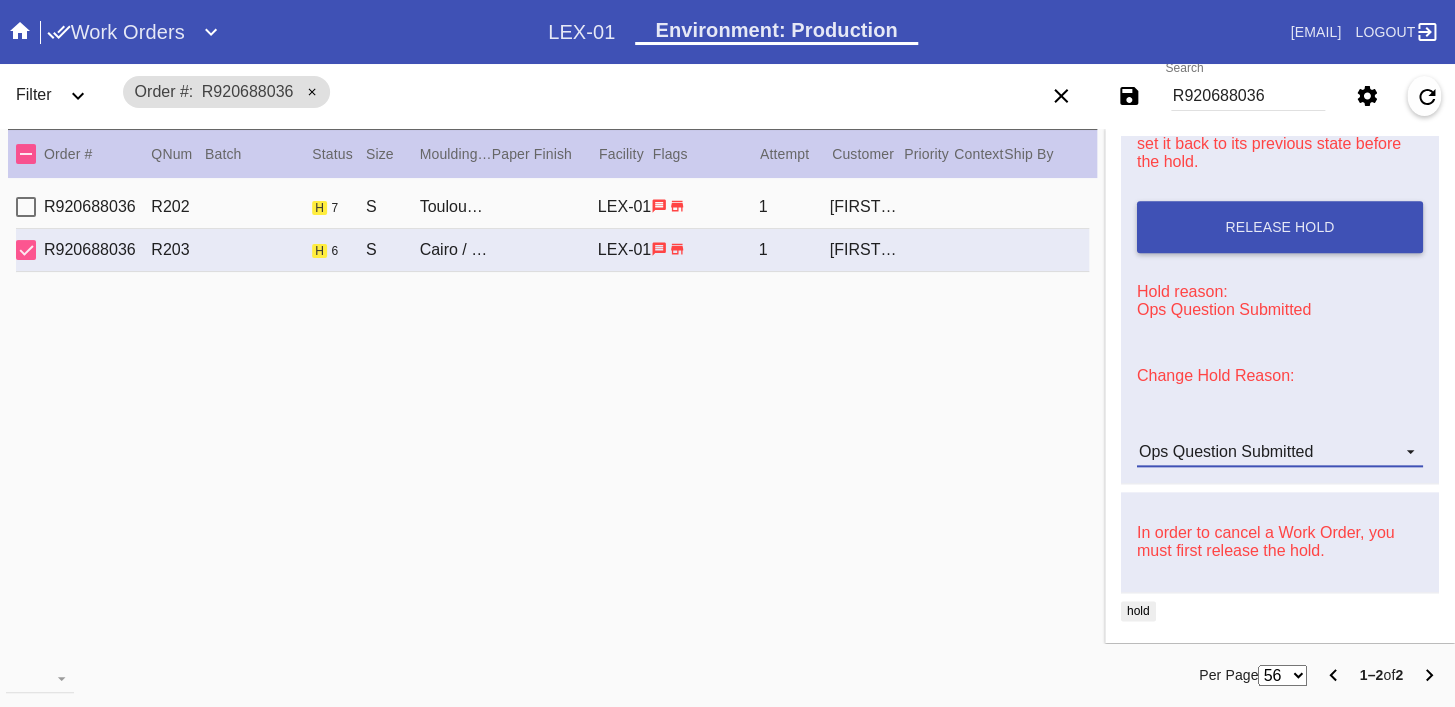 click on "Ops Question Submitted" at bounding box center (1226, 451) 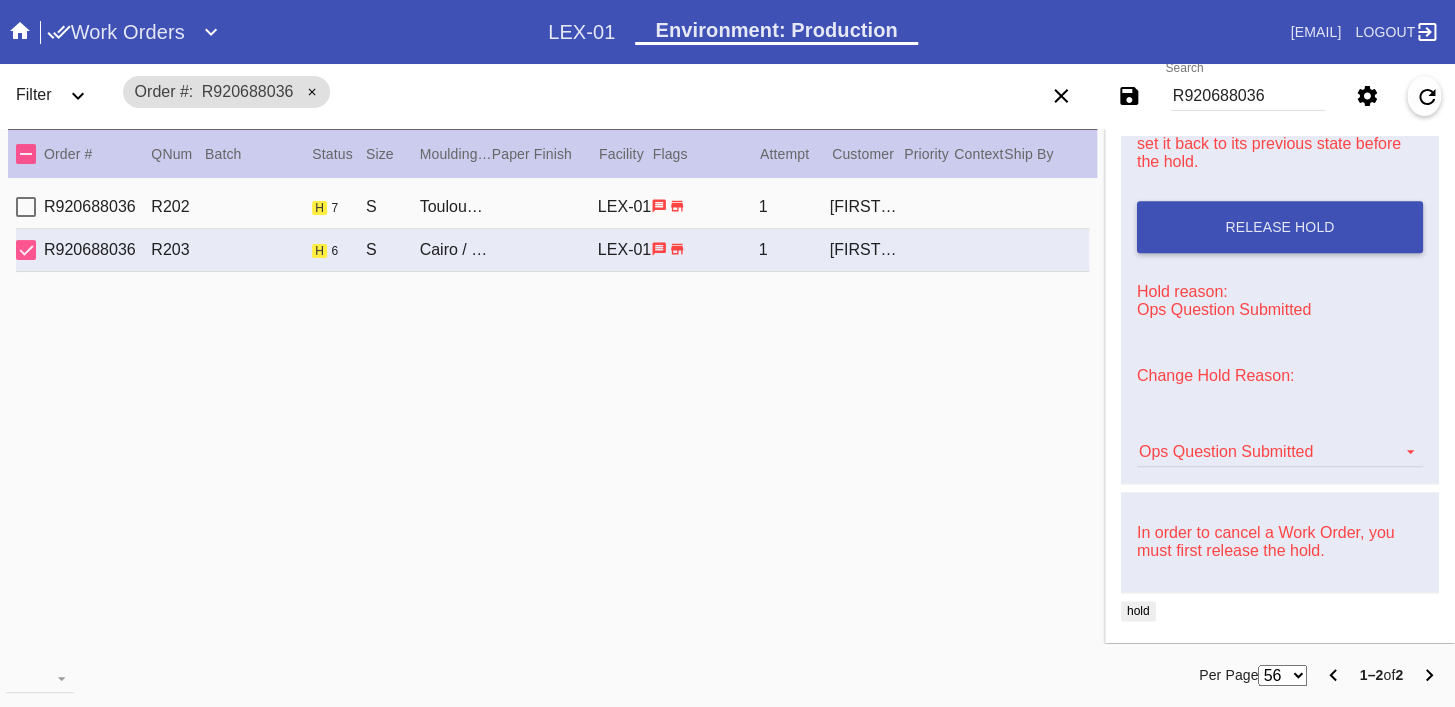 scroll, scrollTop: 376, scrollLeft: 0, axis: vertical 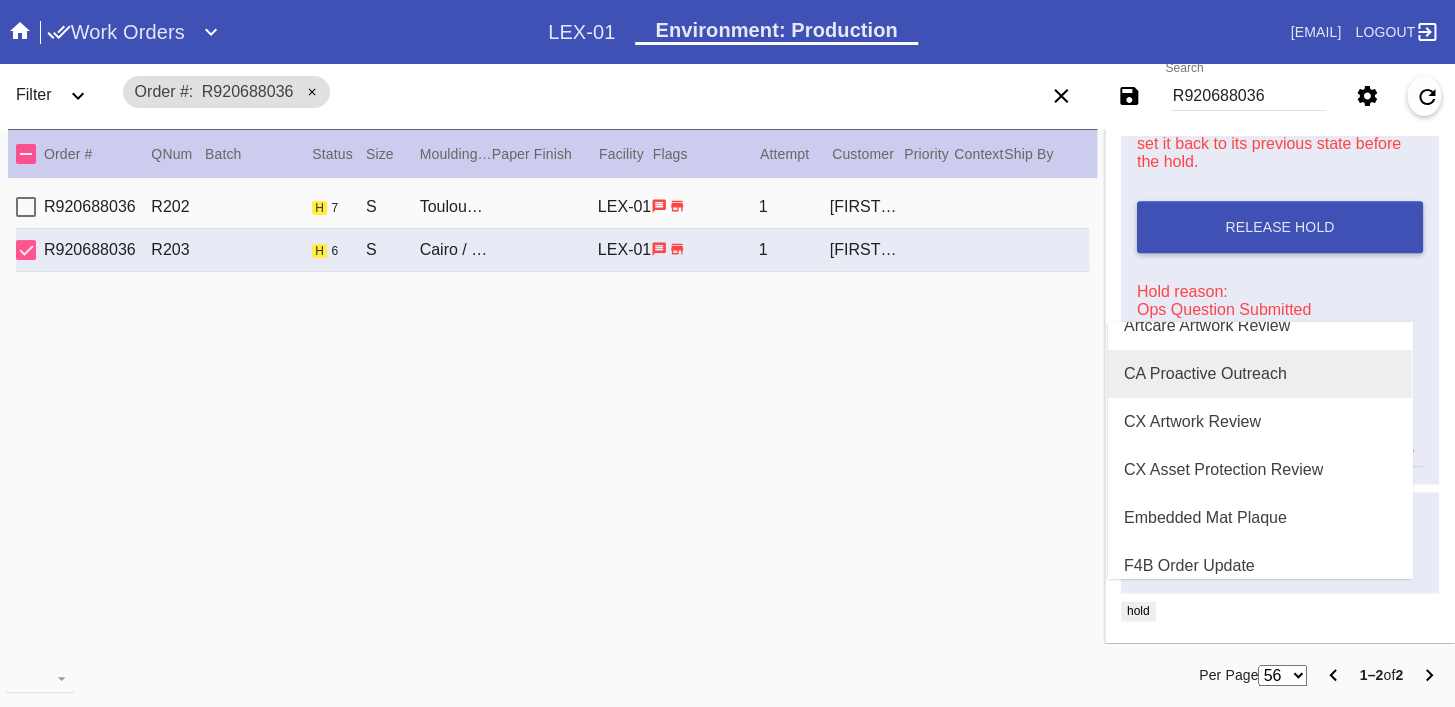 click on "CA Proactive Outreach" at bounding box center (1260, 374) 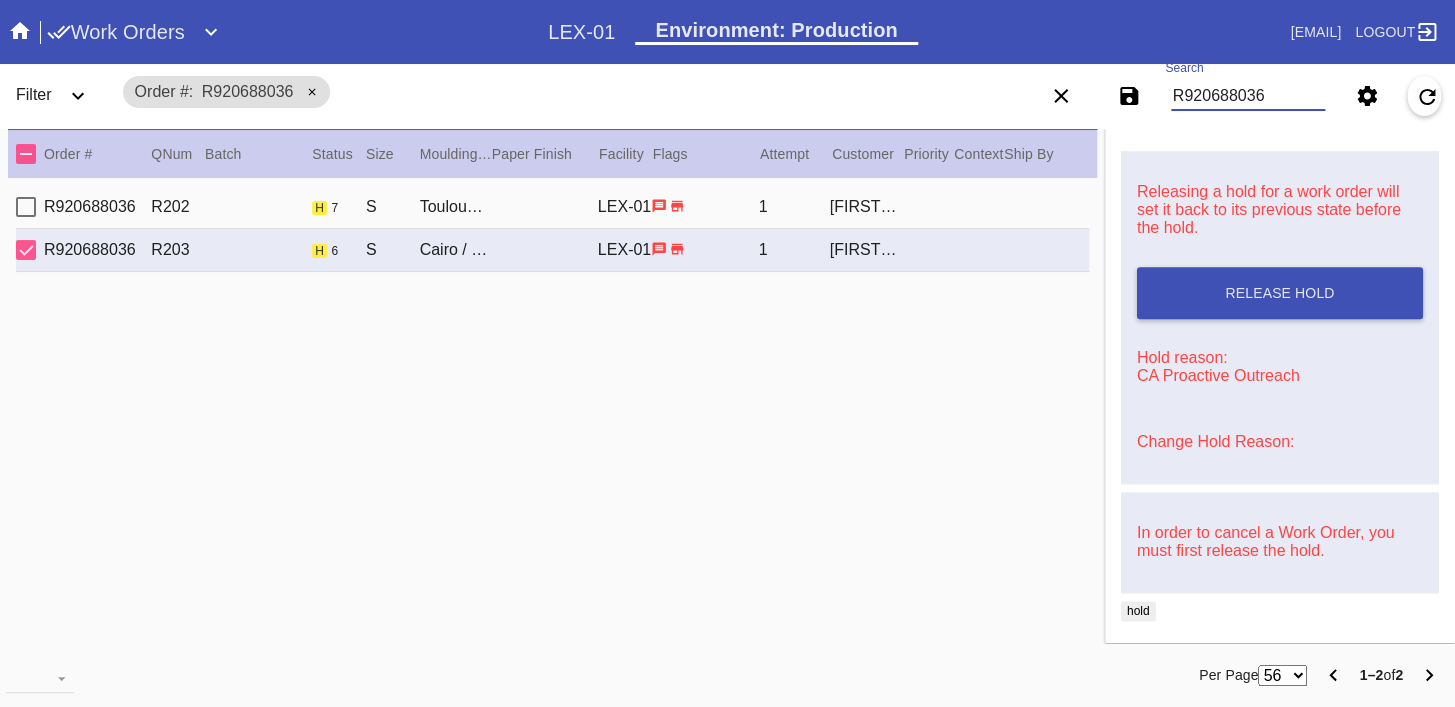 click on "R920688036" at bounding box center [1248, 96] 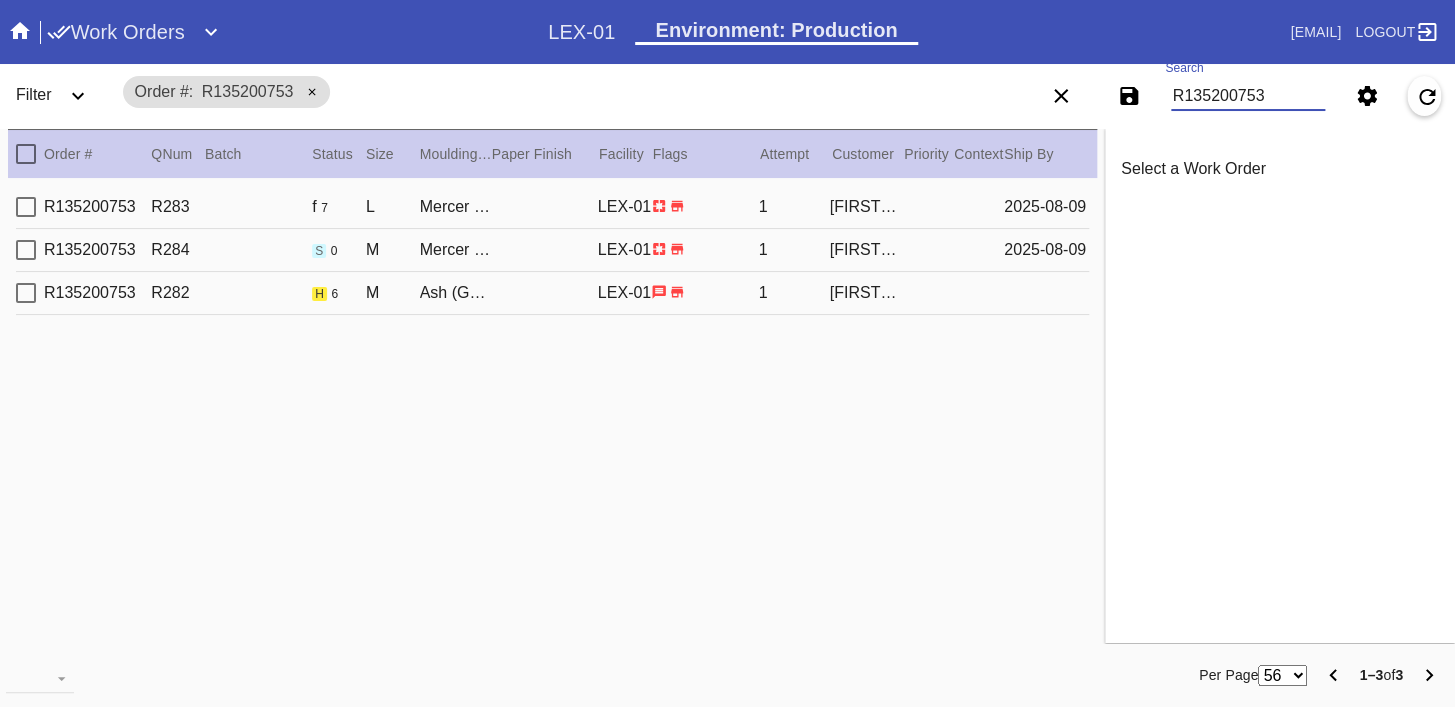 scroll, scrollTop: 0, scrollLeft: 0, axis: both 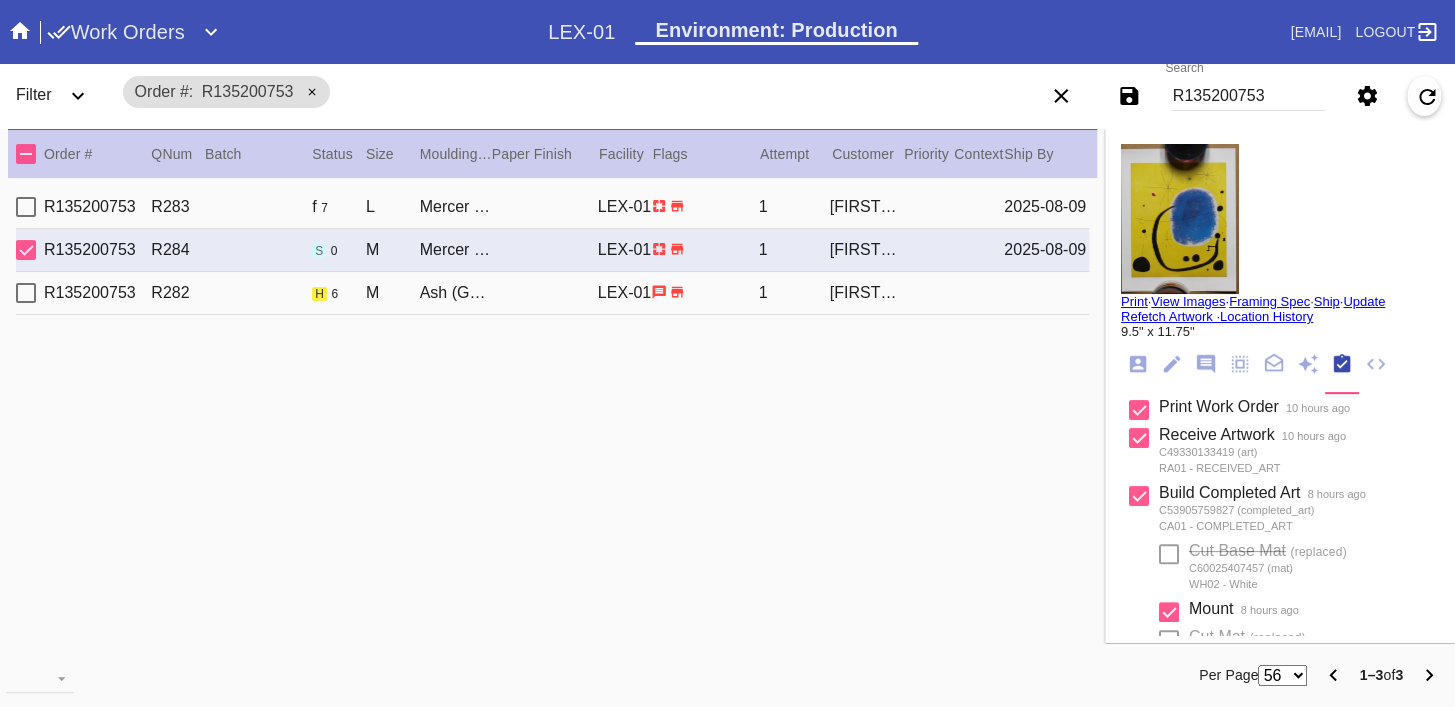 click on "R135200753 R282 h   6 M Ash (Gallery) / Fabric White LEX-01 1 Ally August" at bounding box center [552, 293] 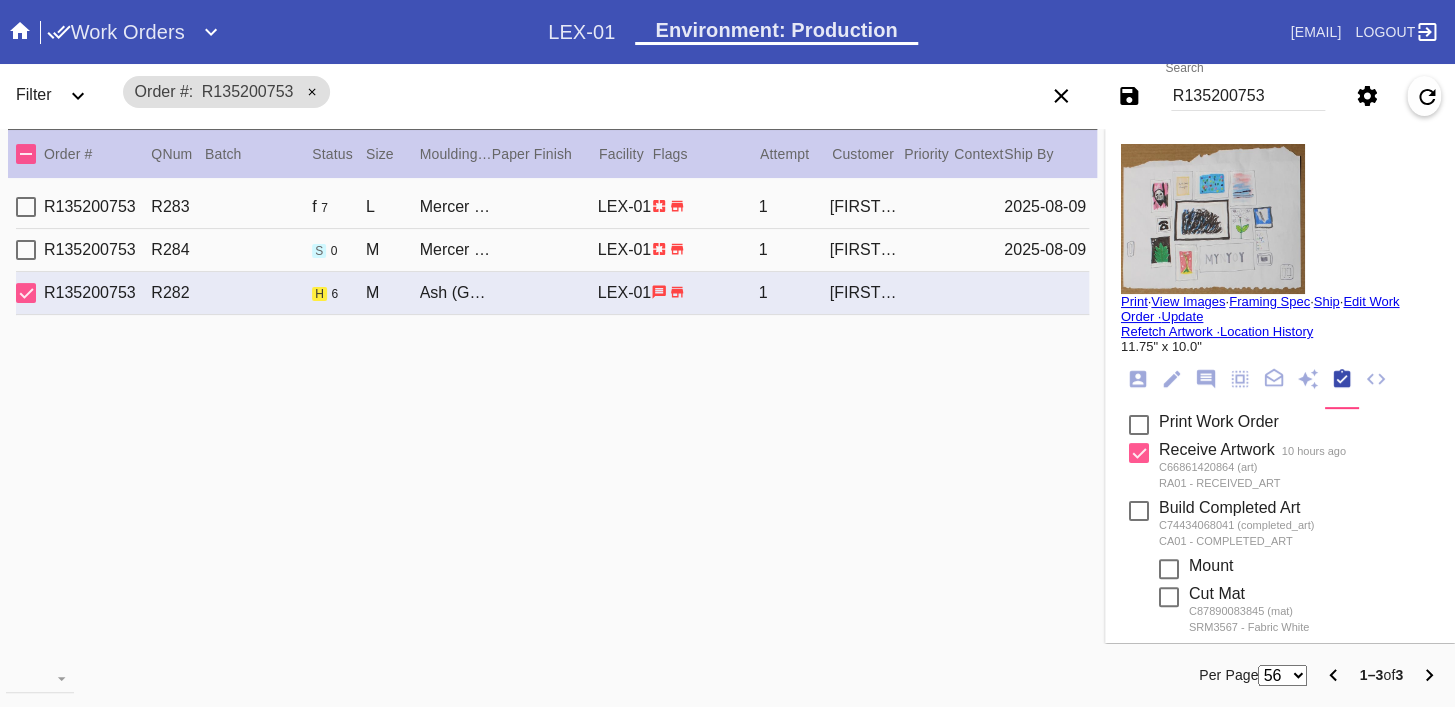 click at bounding box center (1213, 219) 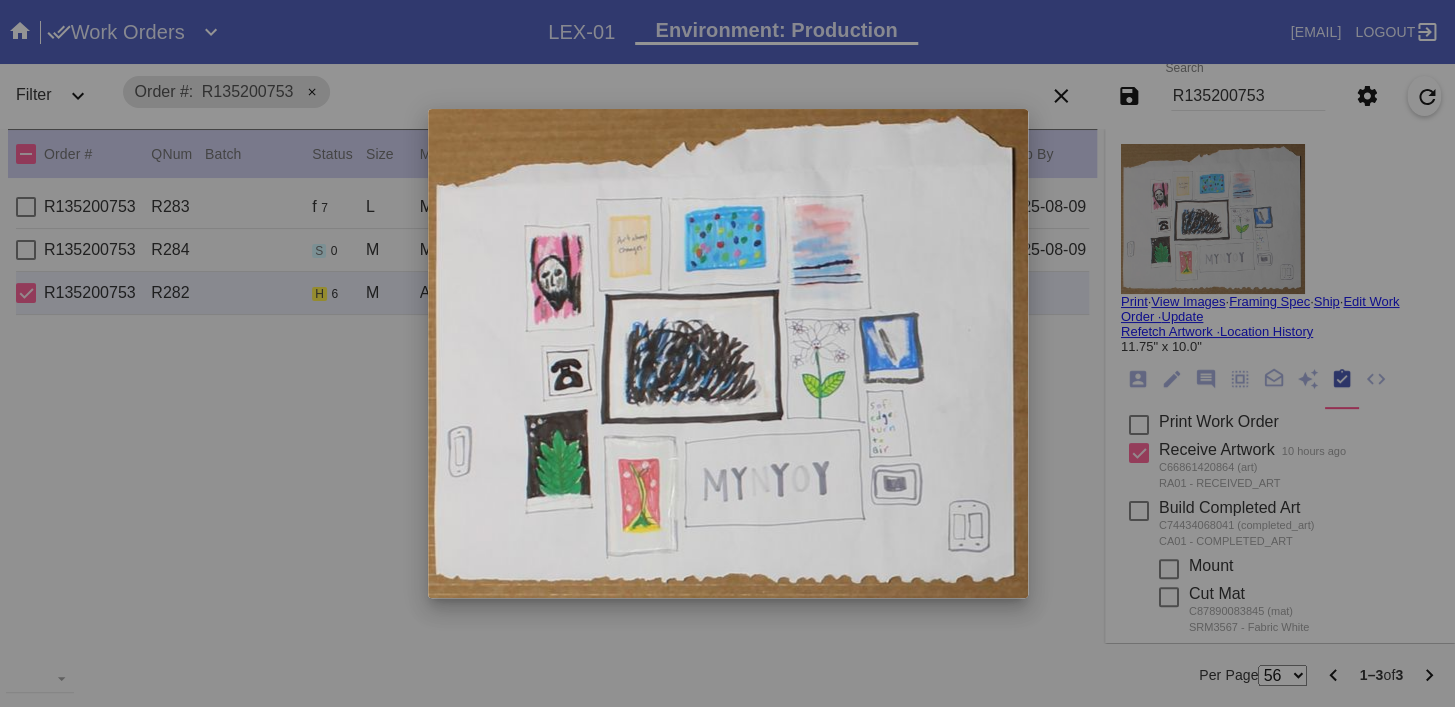 click at bounding box center [727, 353] 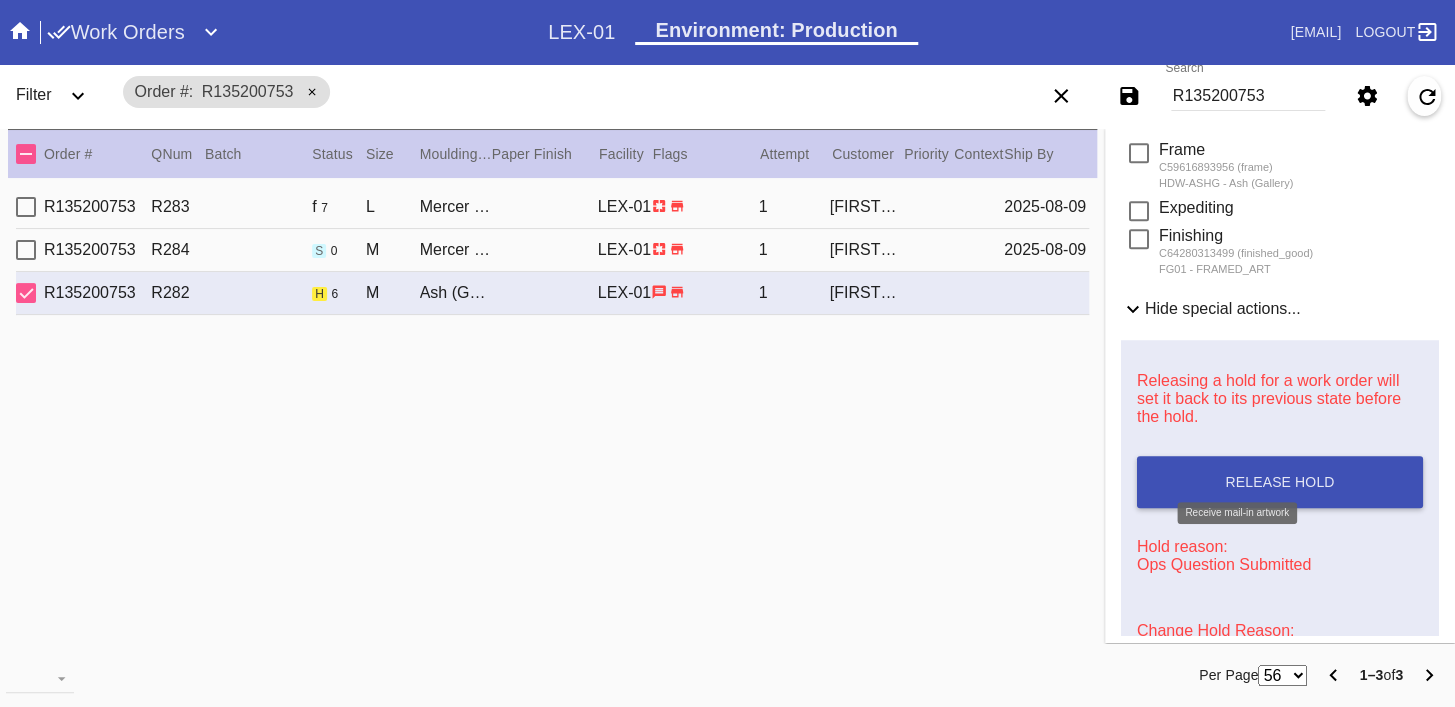scroll, scrollTop: 768, scrollLeft: 0, axis: vertical 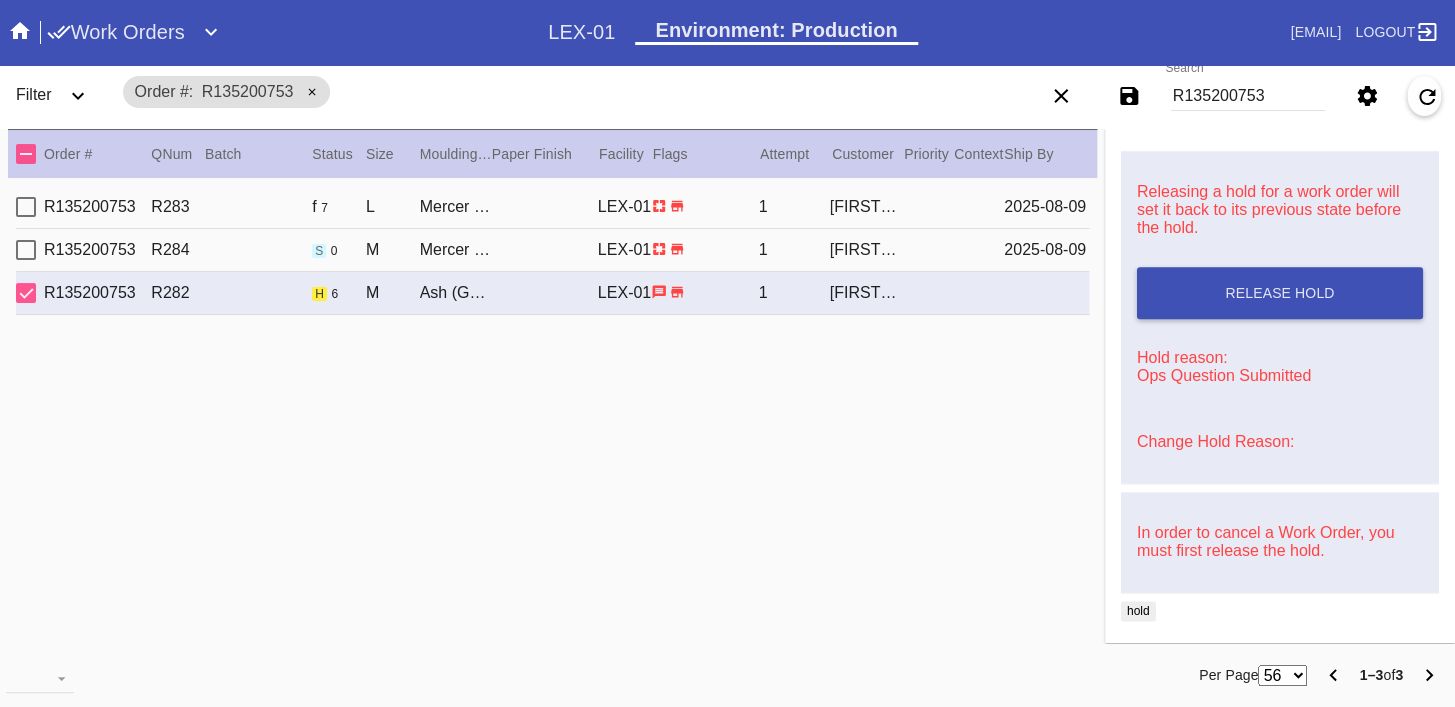 click on "Change Hold Reason:" at bounding box center (1280, 442) 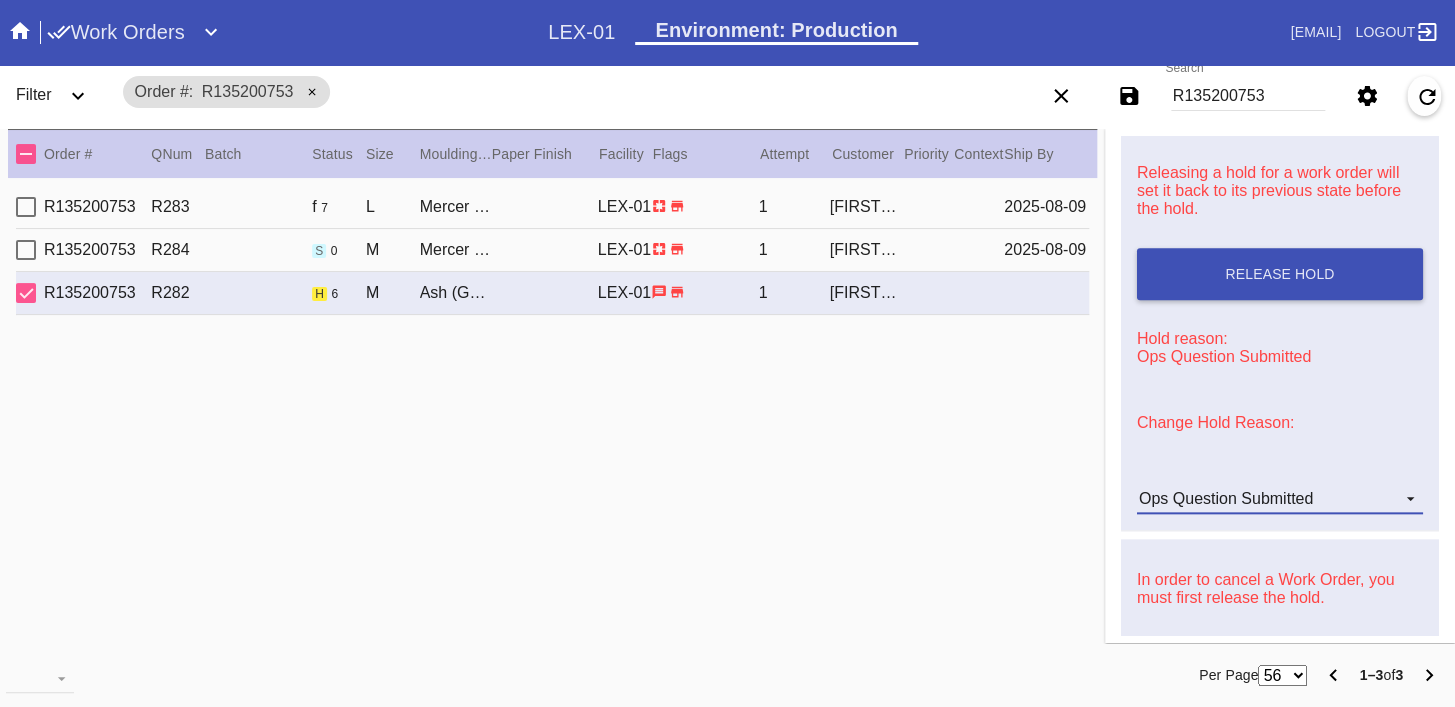 click on "Ops Question Submitted" at bounding box center (1226, 498) 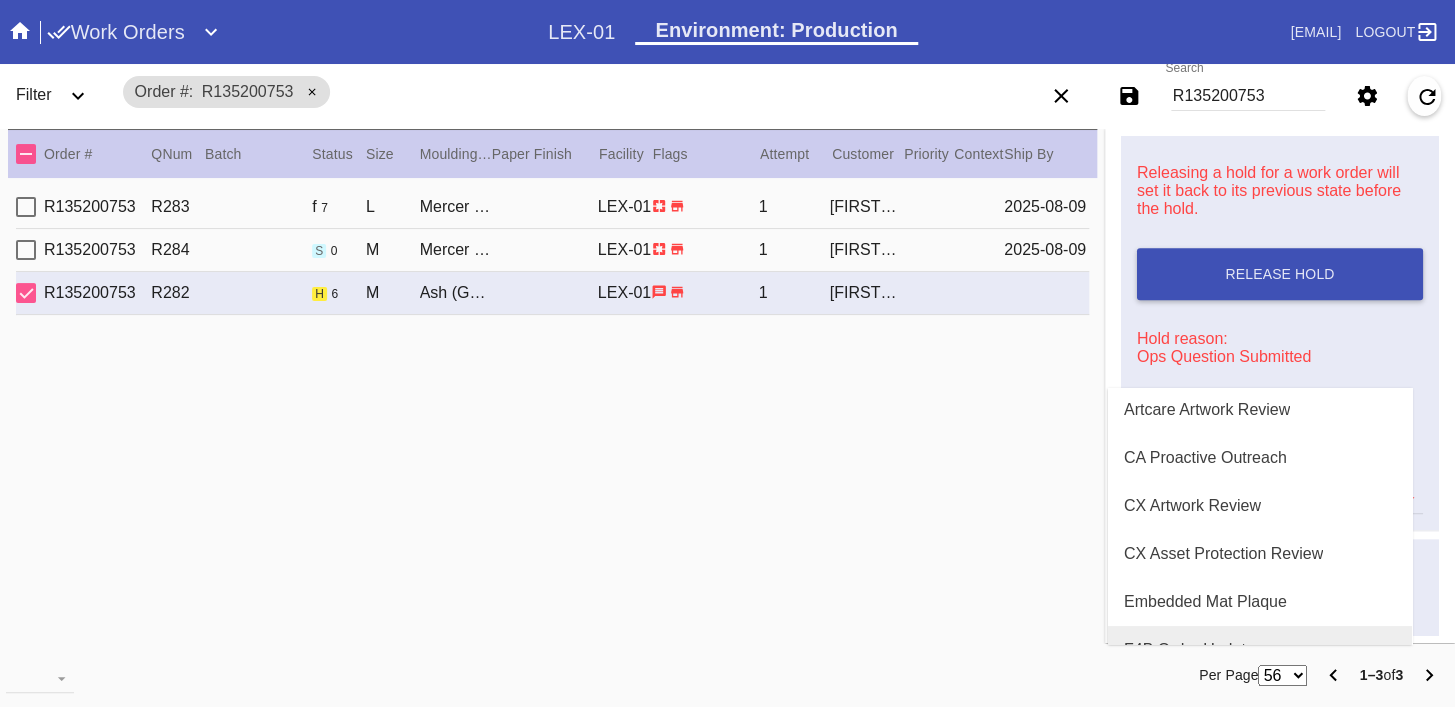 scroll, scrollTop: 0, scrollLeft: 0, axis: both 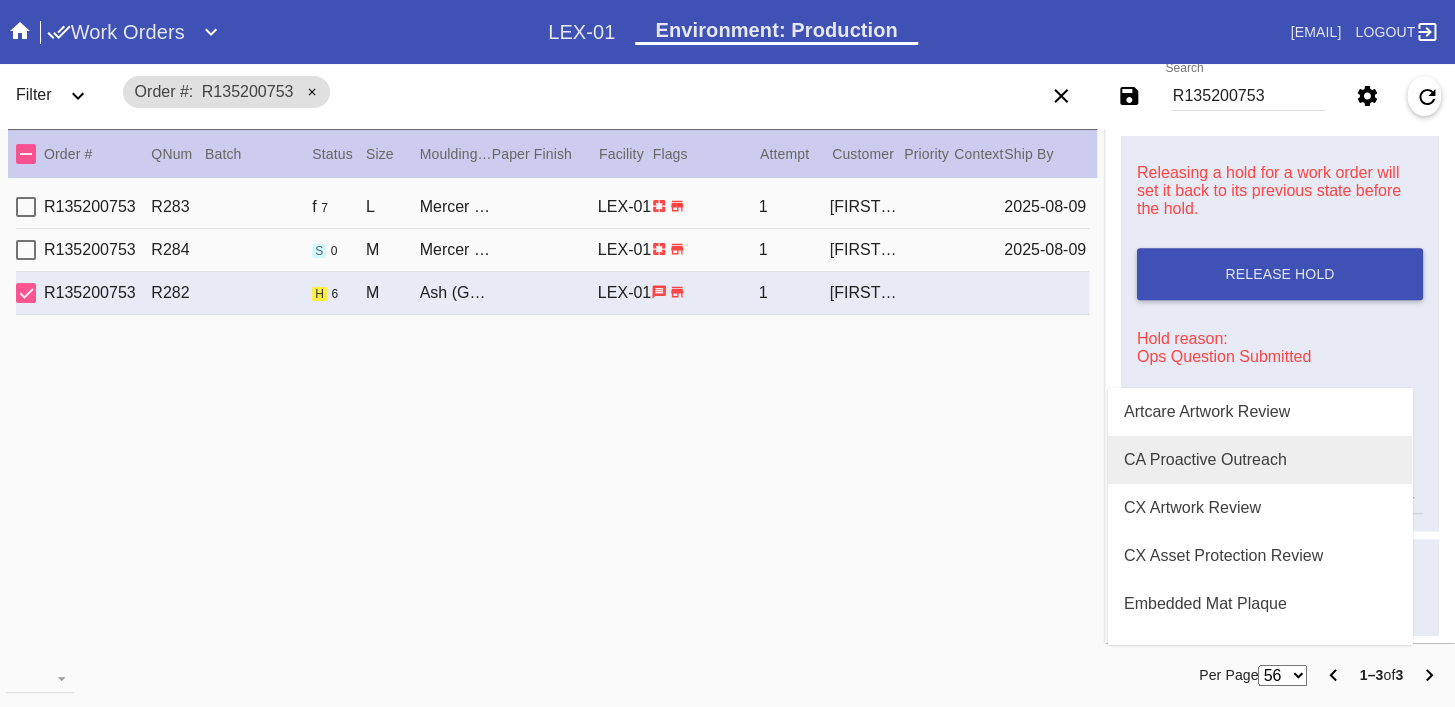 click on "CA Proactive Outreach" at bounding box center (1205, 460) 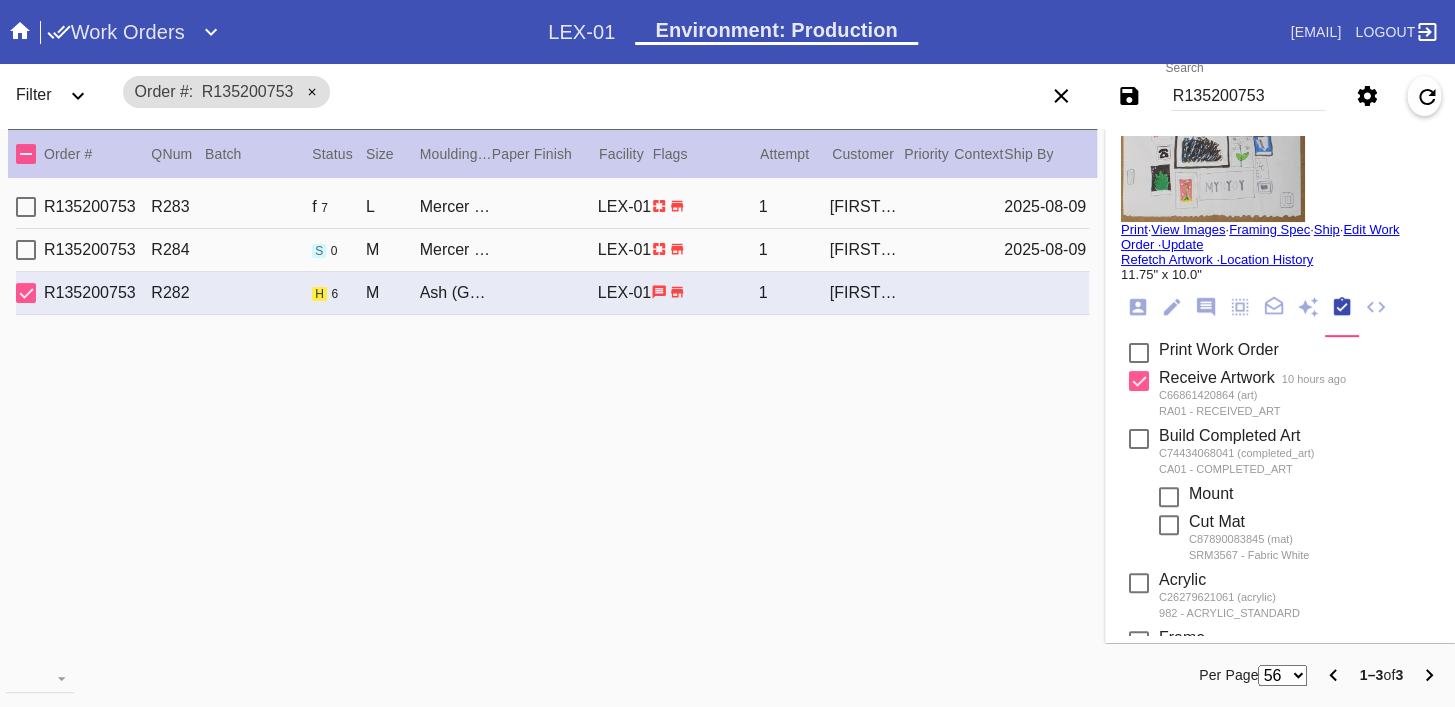 scroll, scrollTop: 0, scrollLeft: 0, axis: both 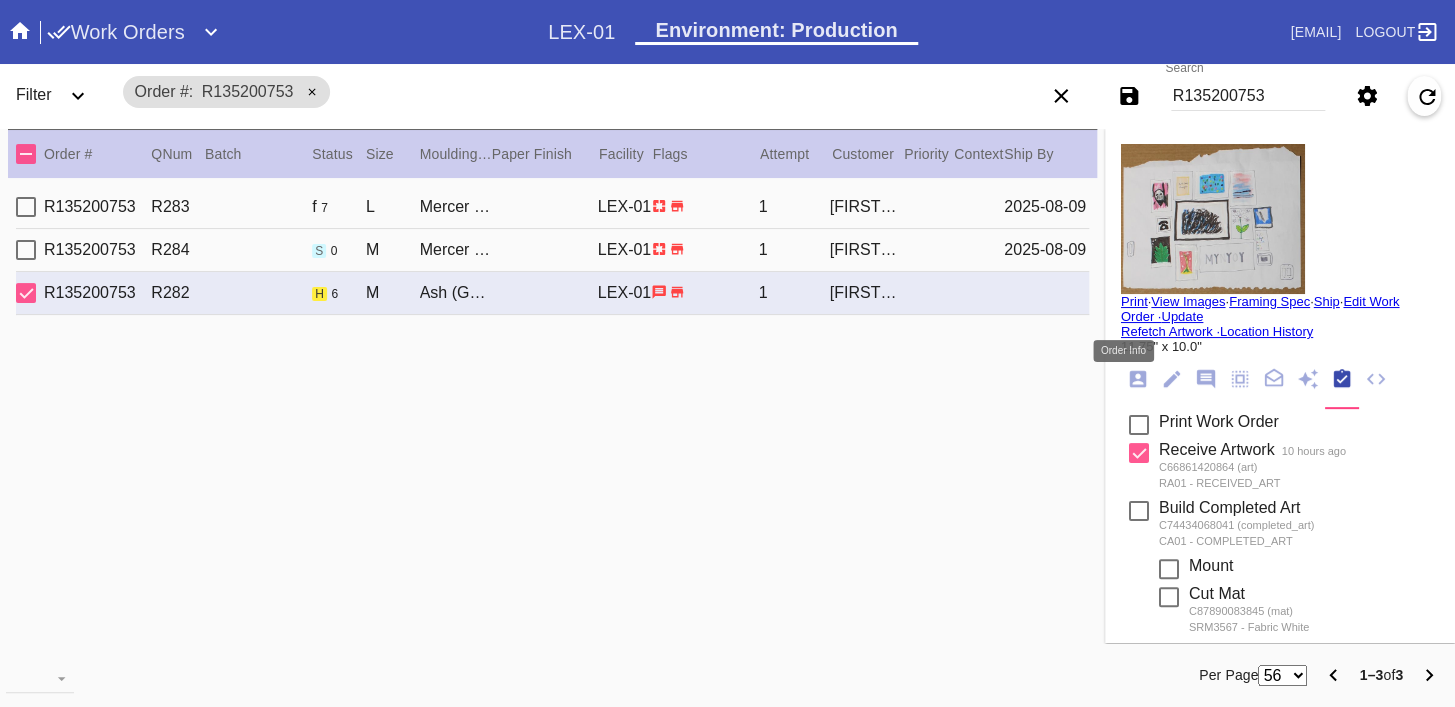 click 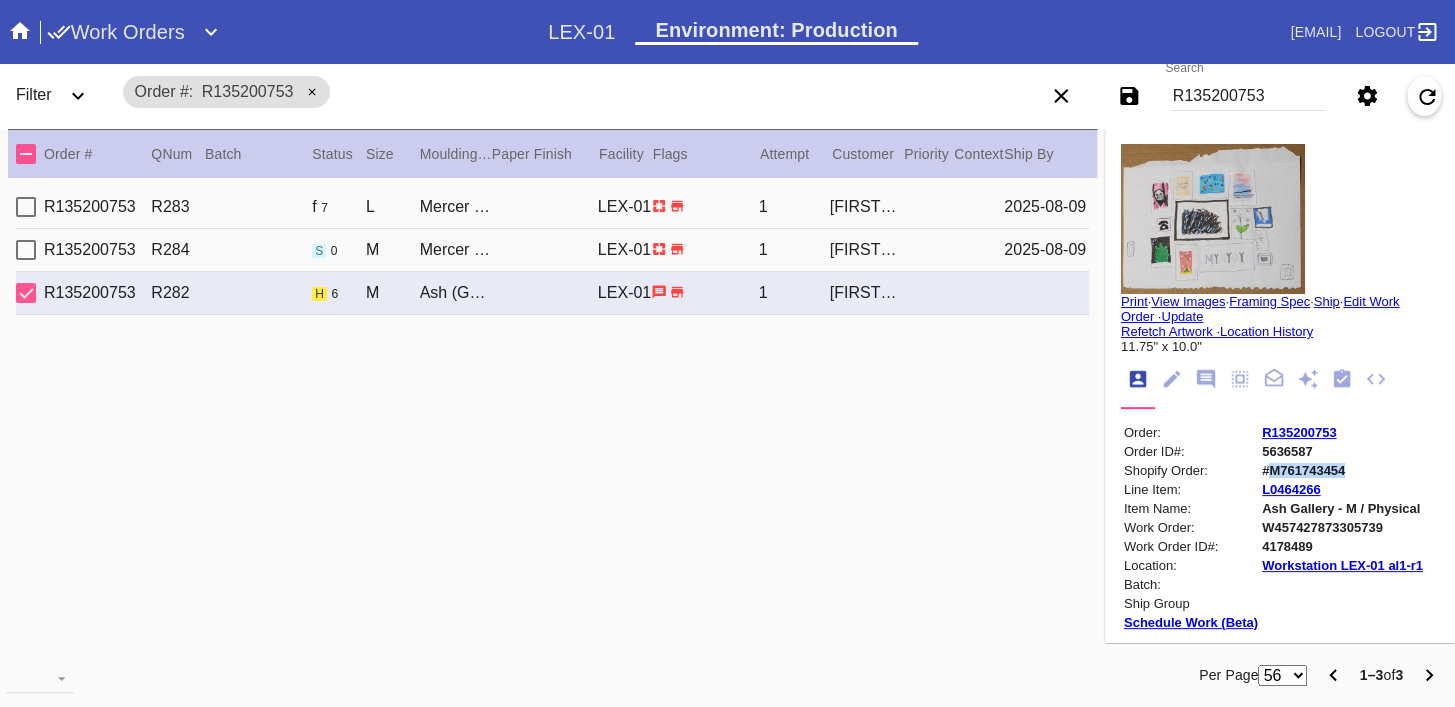 copy on "M761743454" 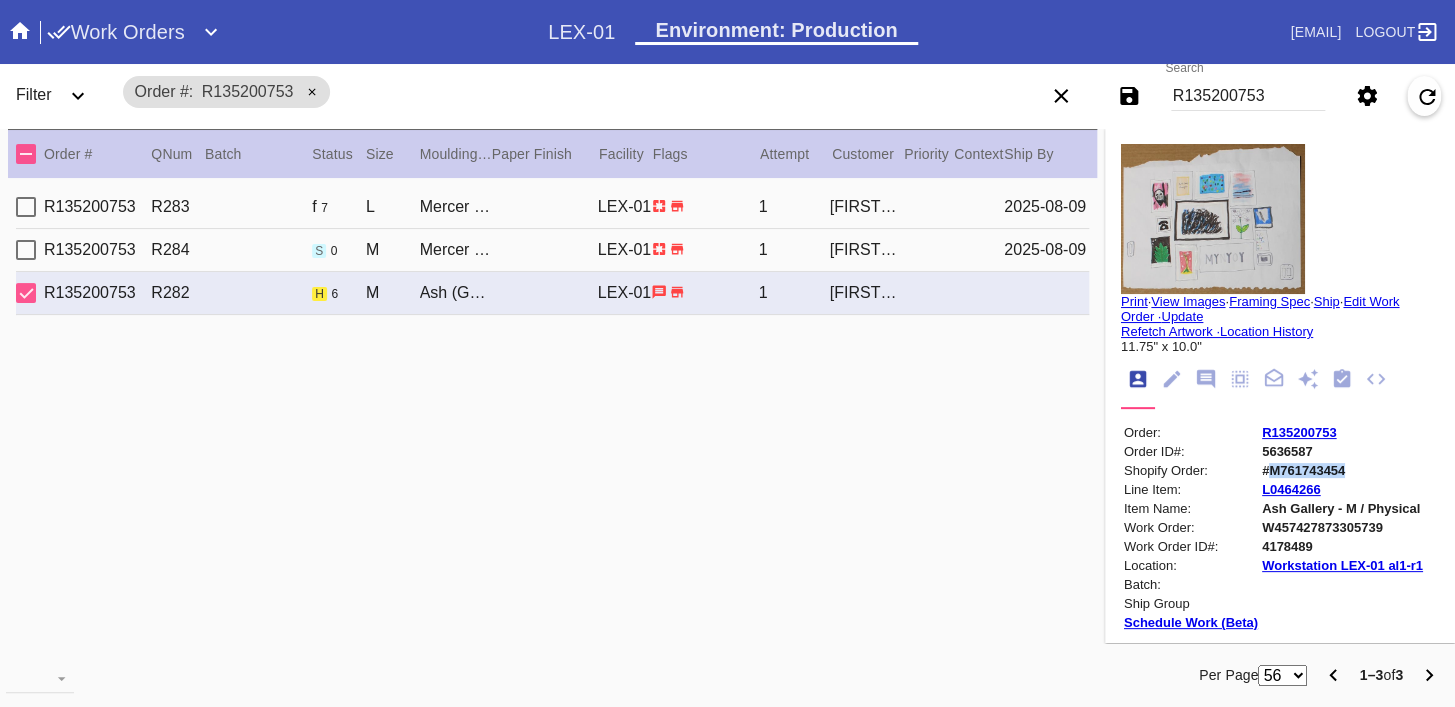 copy on "M761743454" 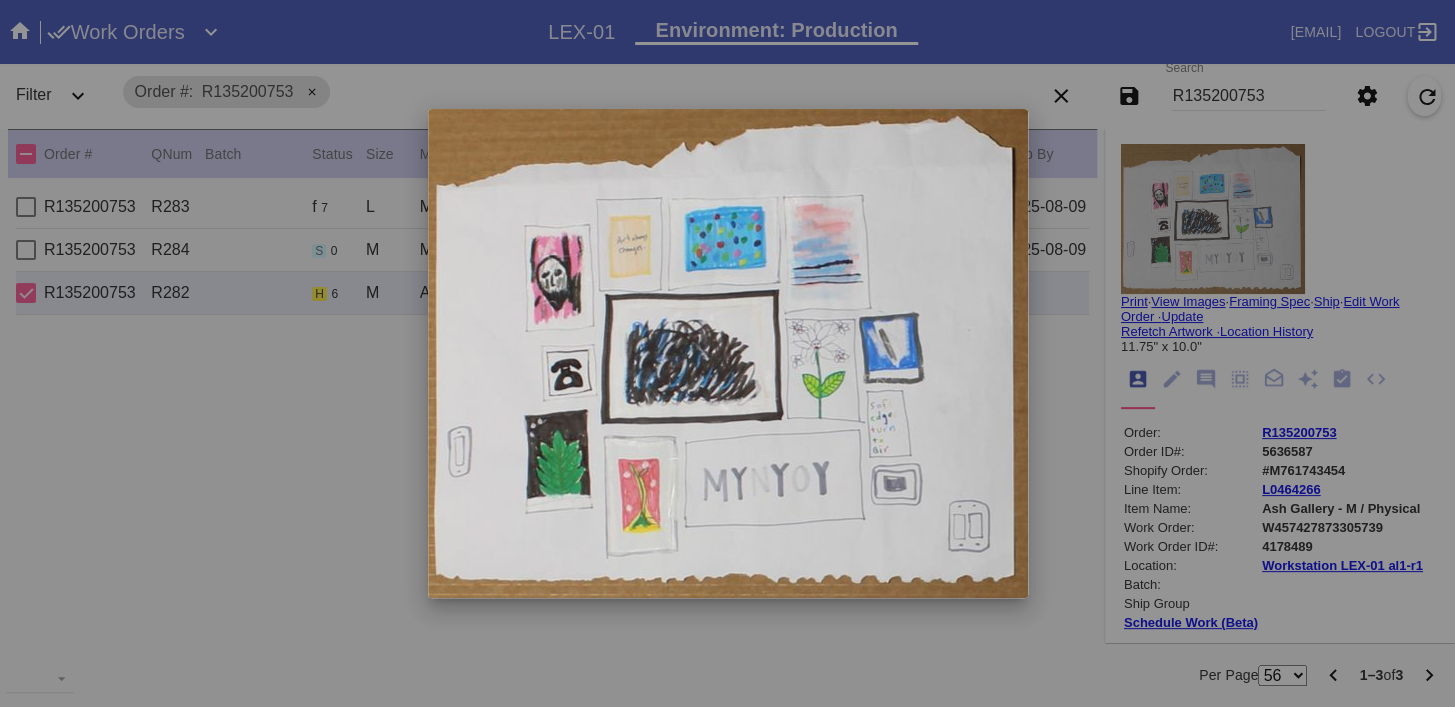 click at bounding box center (727, 353) 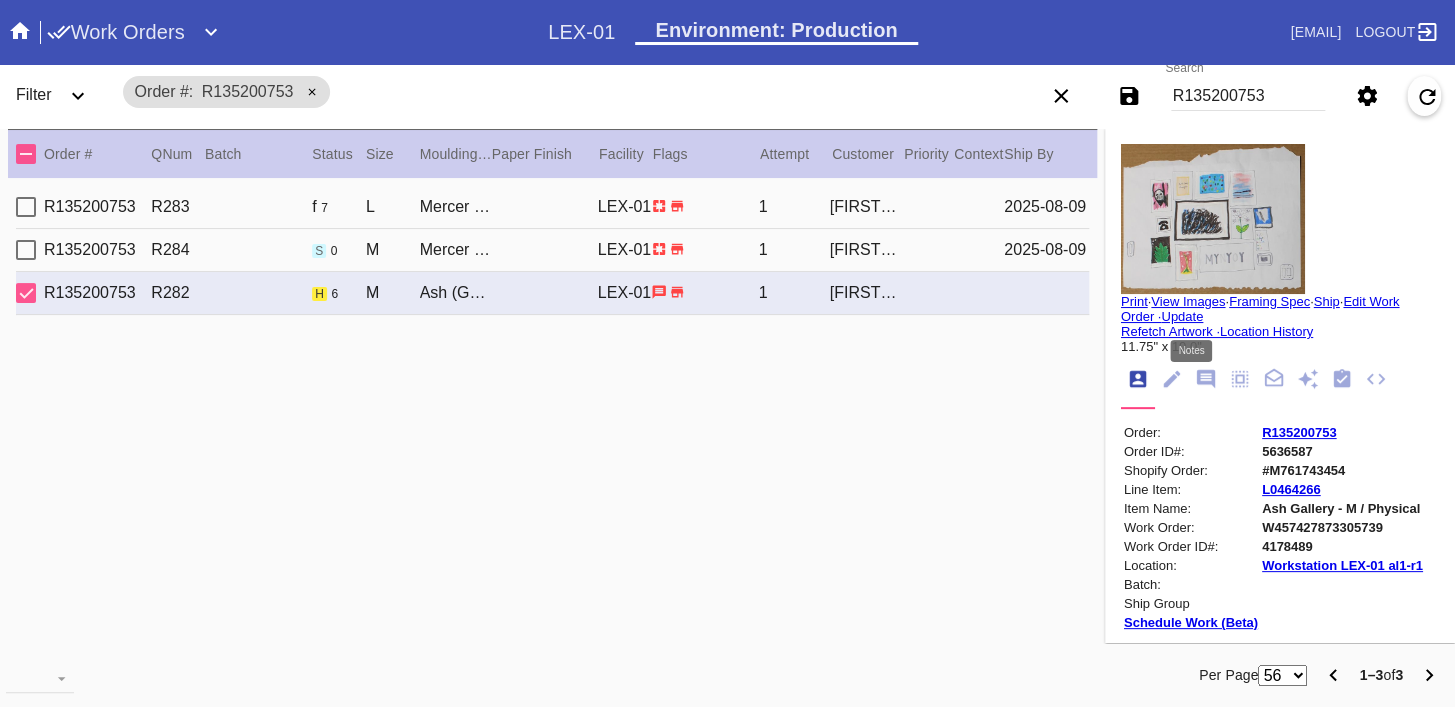 click 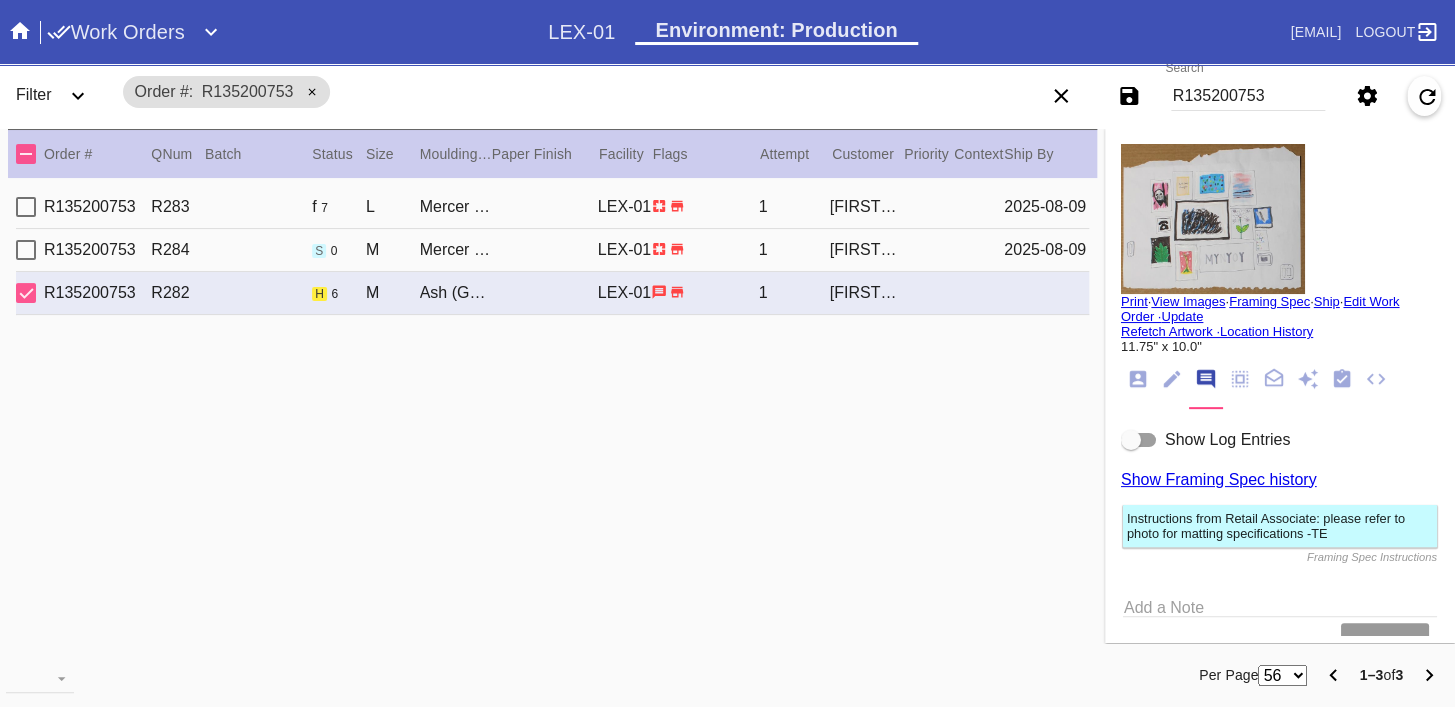 click 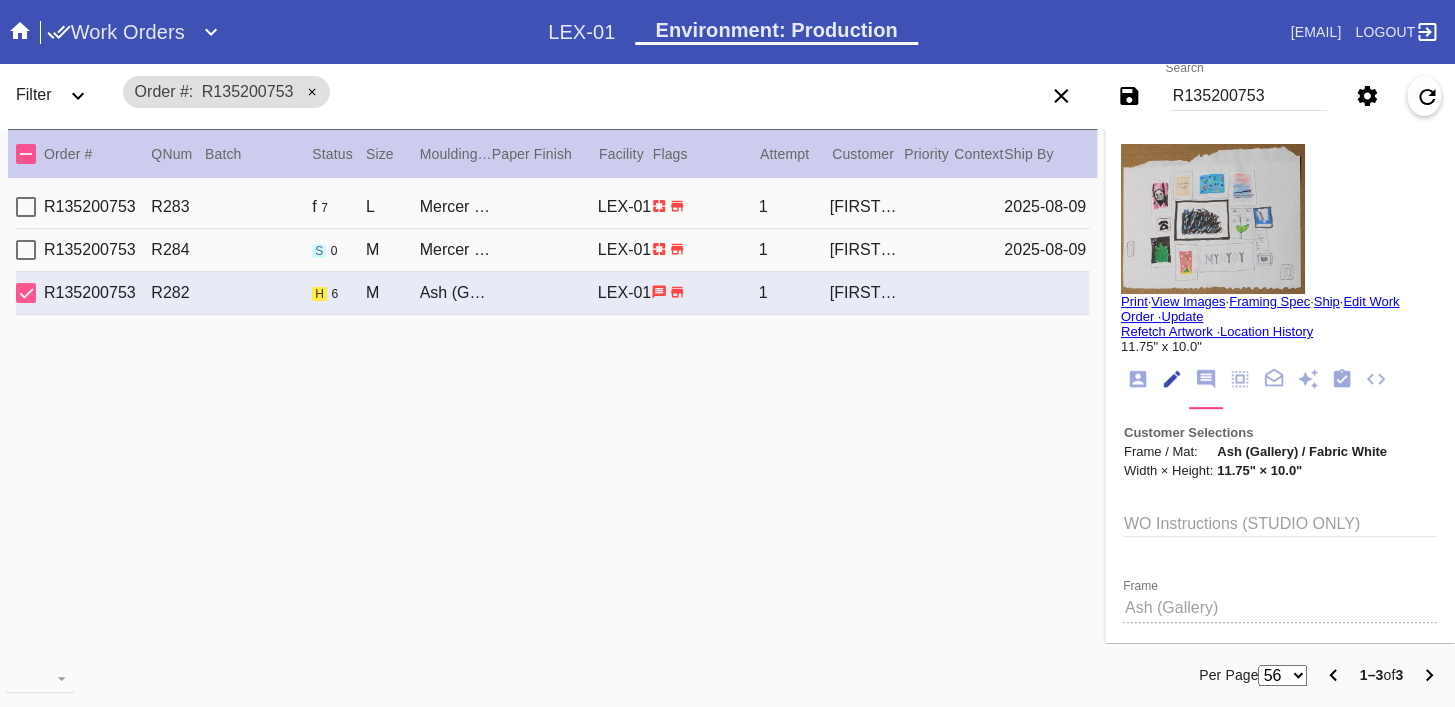 scroll, scrollTop: 73, scrollLeft: 0, axis: vertical 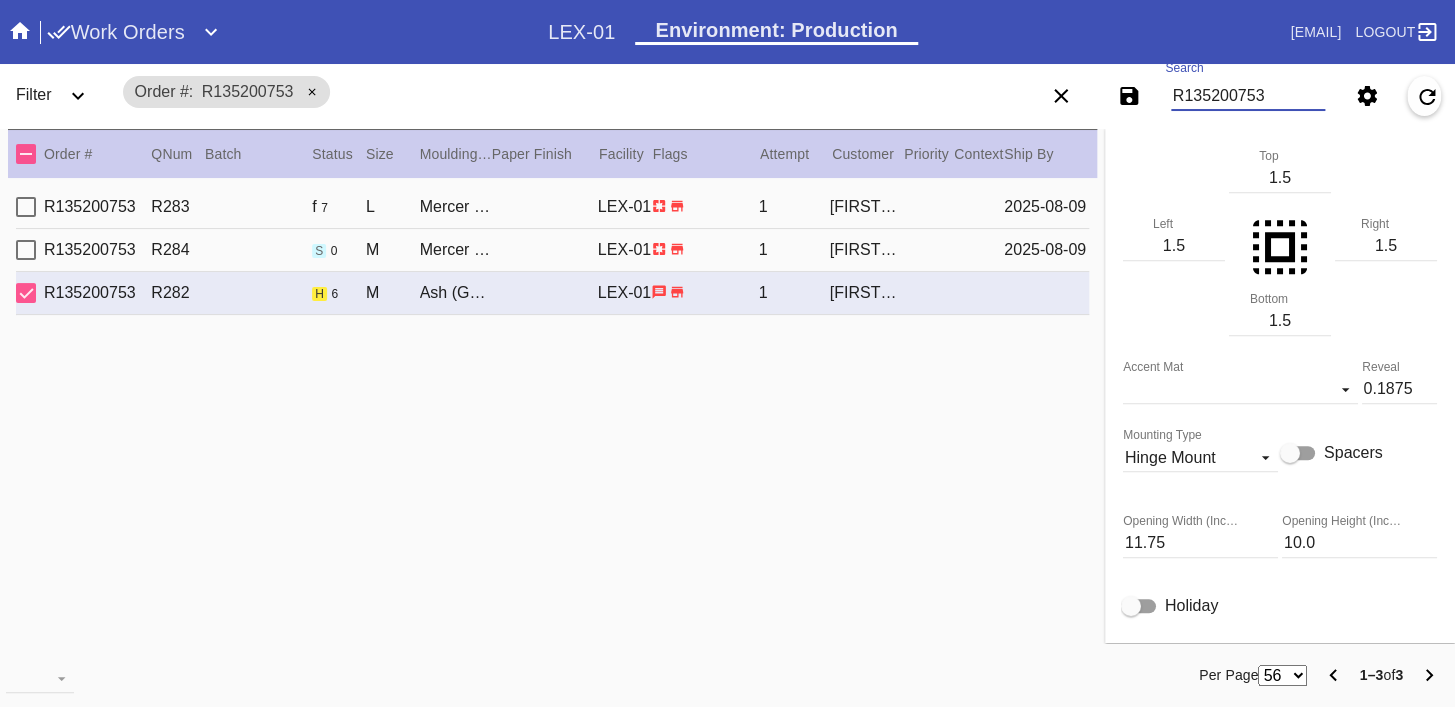 click on "R135200753" at bounding box center [1248, 96] 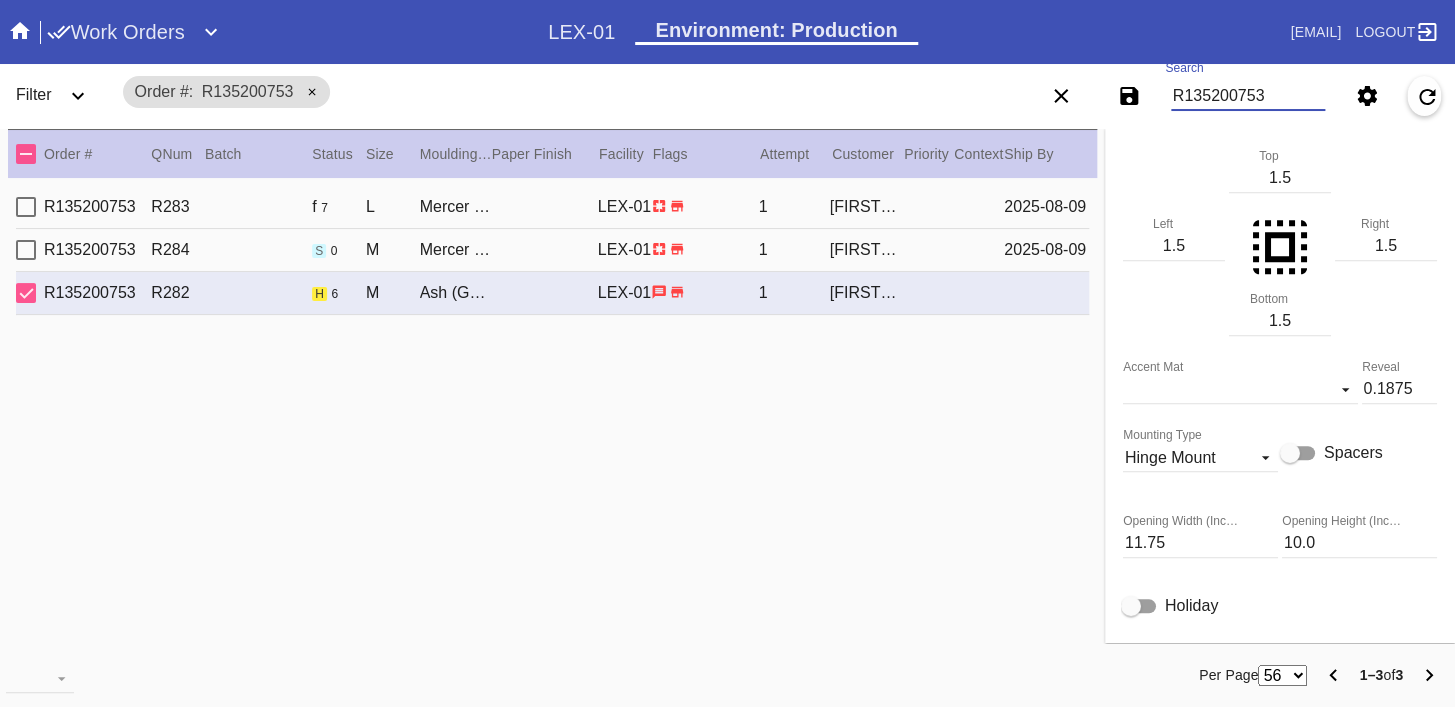 paste on "865419495" 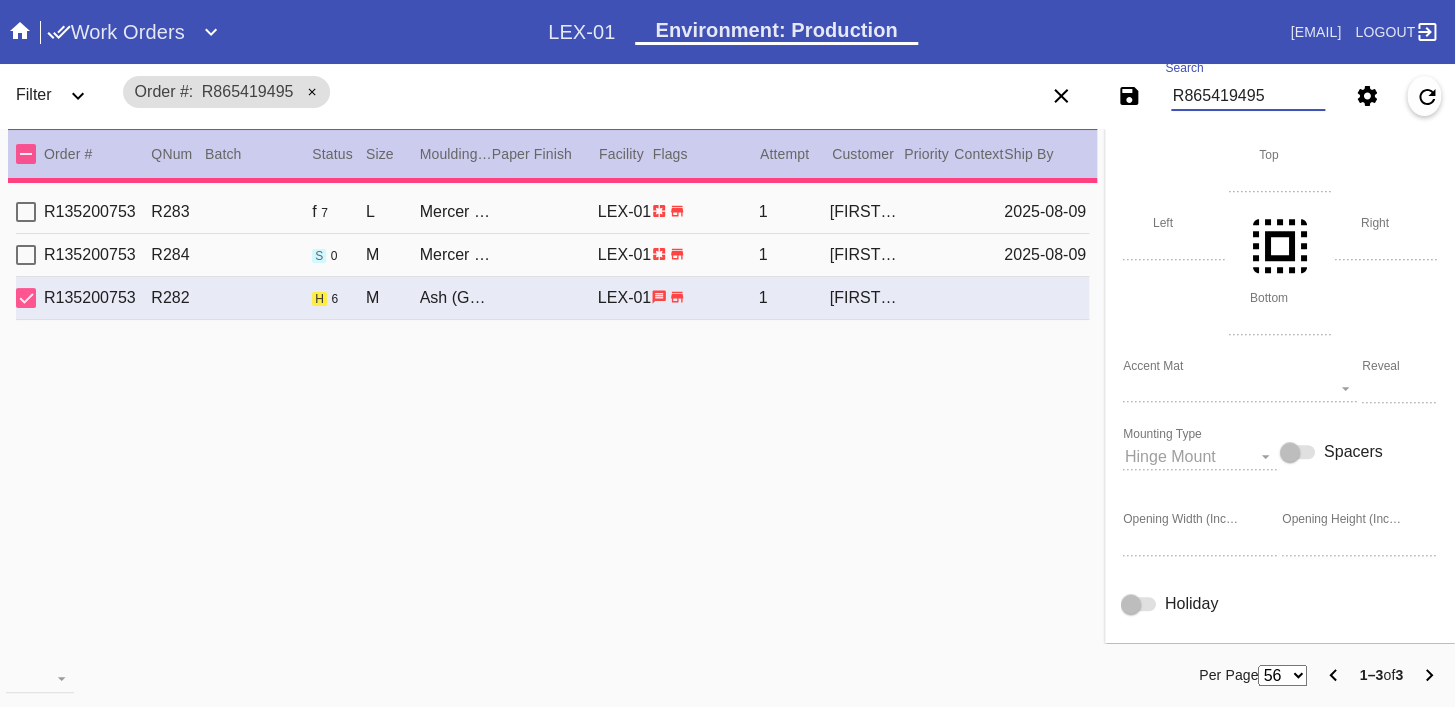 scroll, scrollTop: 0, scrollLeft: 0, axis: both 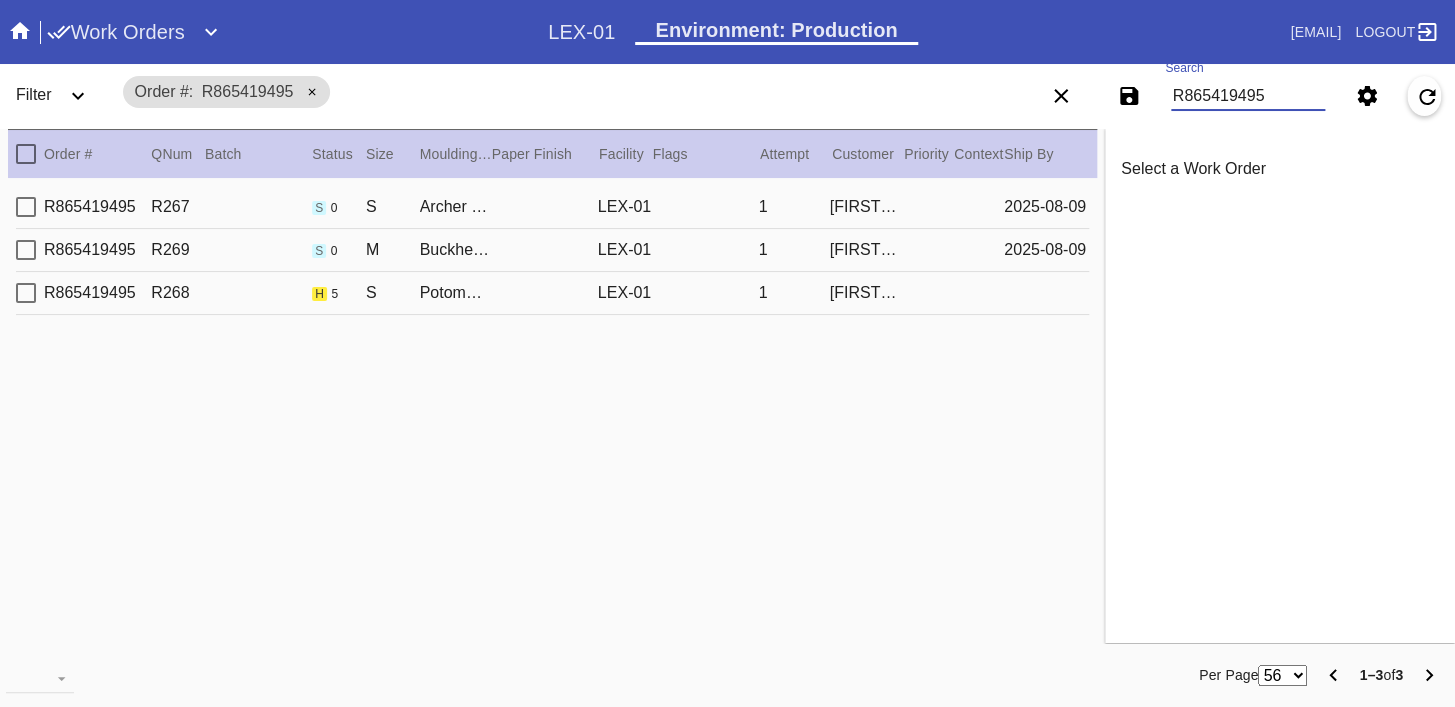 click on "R865419495 R268 h   5 S Potomac / Off-White LEX-01 1 Beatriz Inigo" at bounding box center [552, 293] 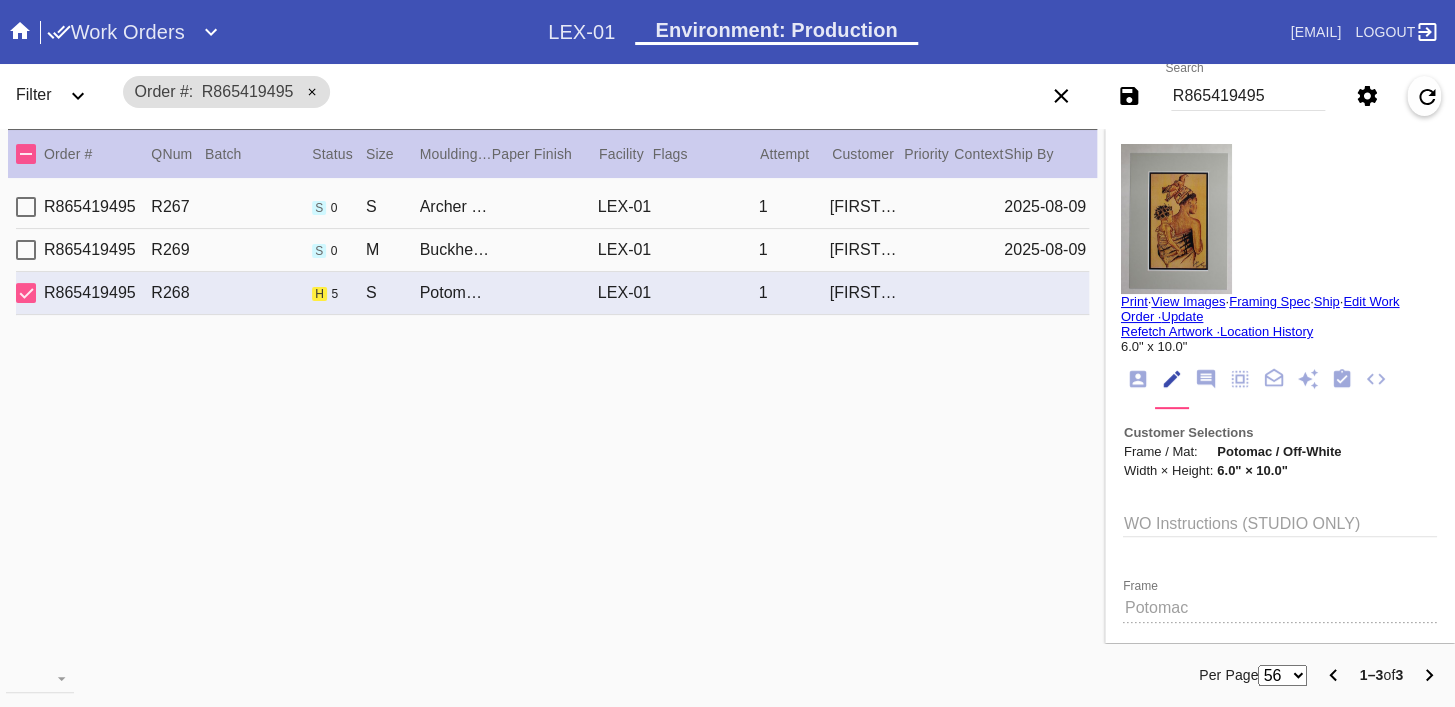 click at bounding box center (1176, 219) 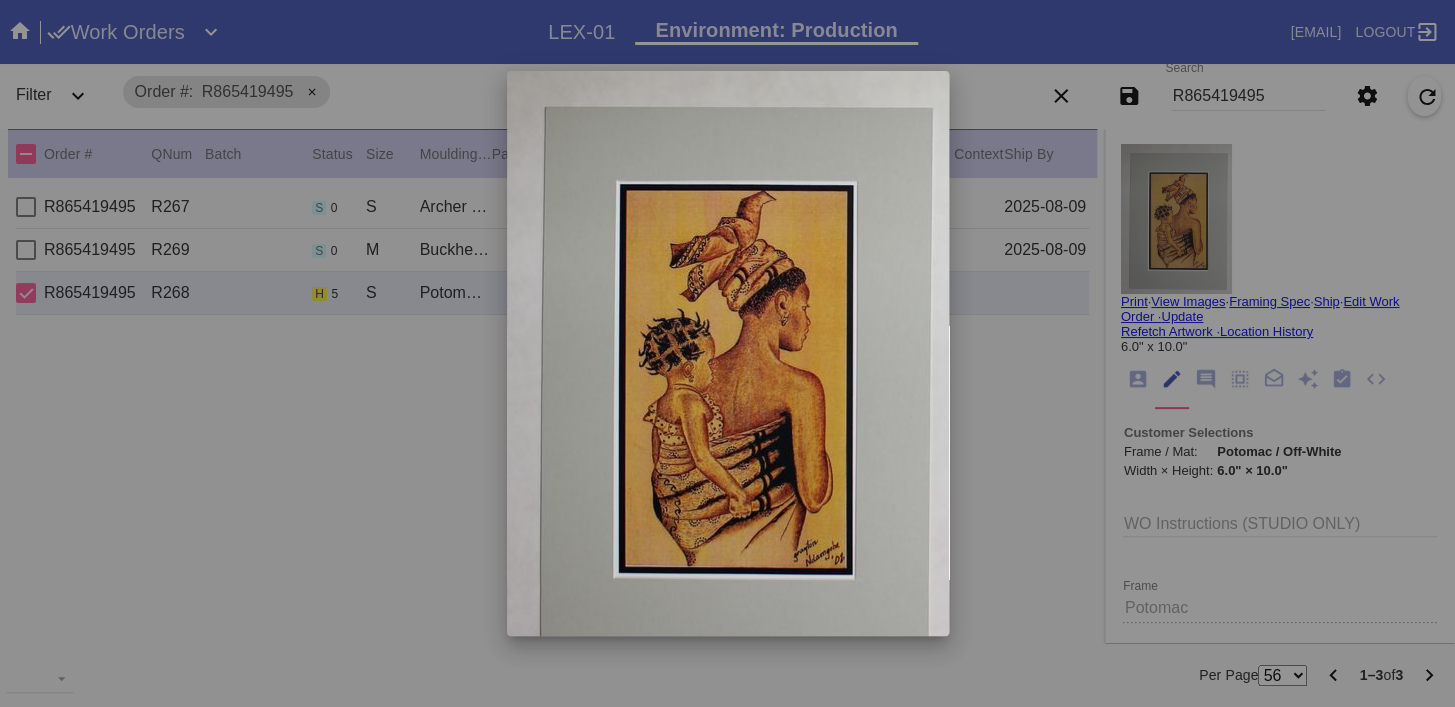 click at bounding box center [727, 353] 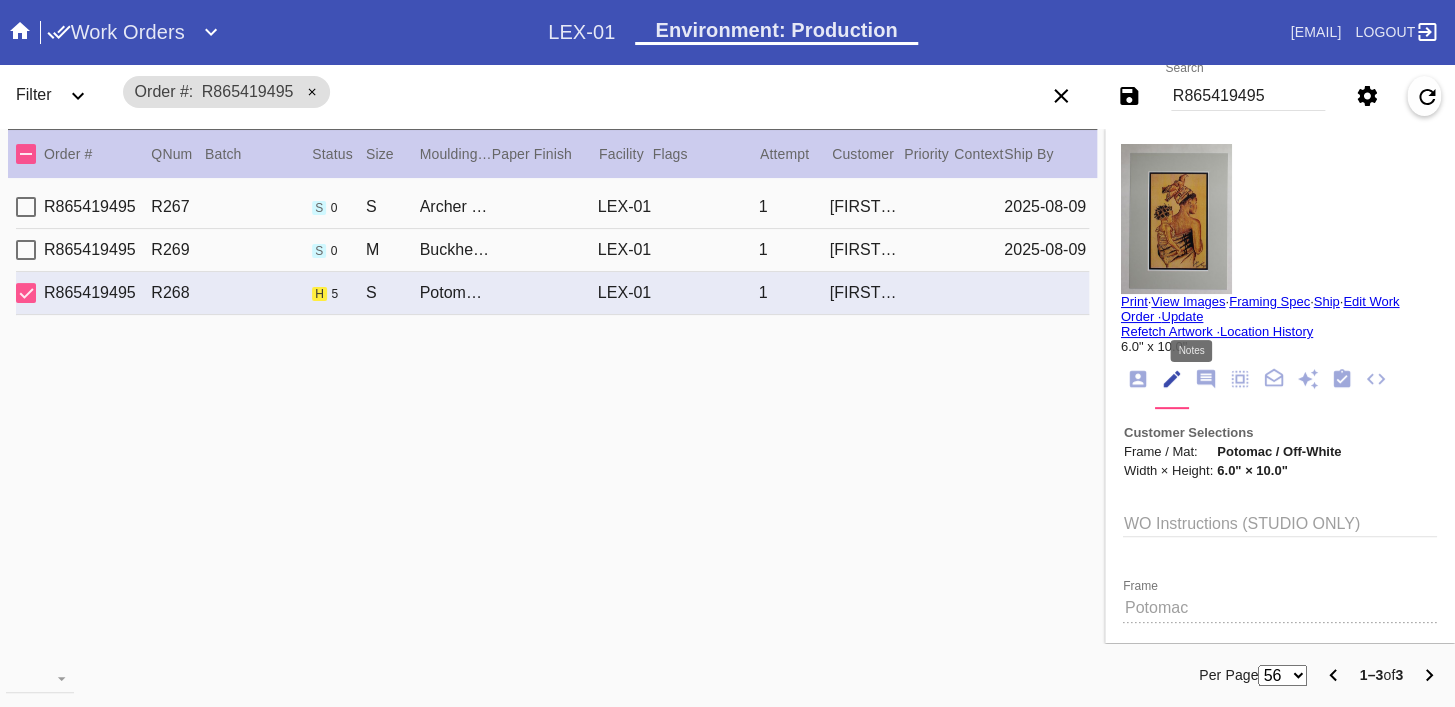 click 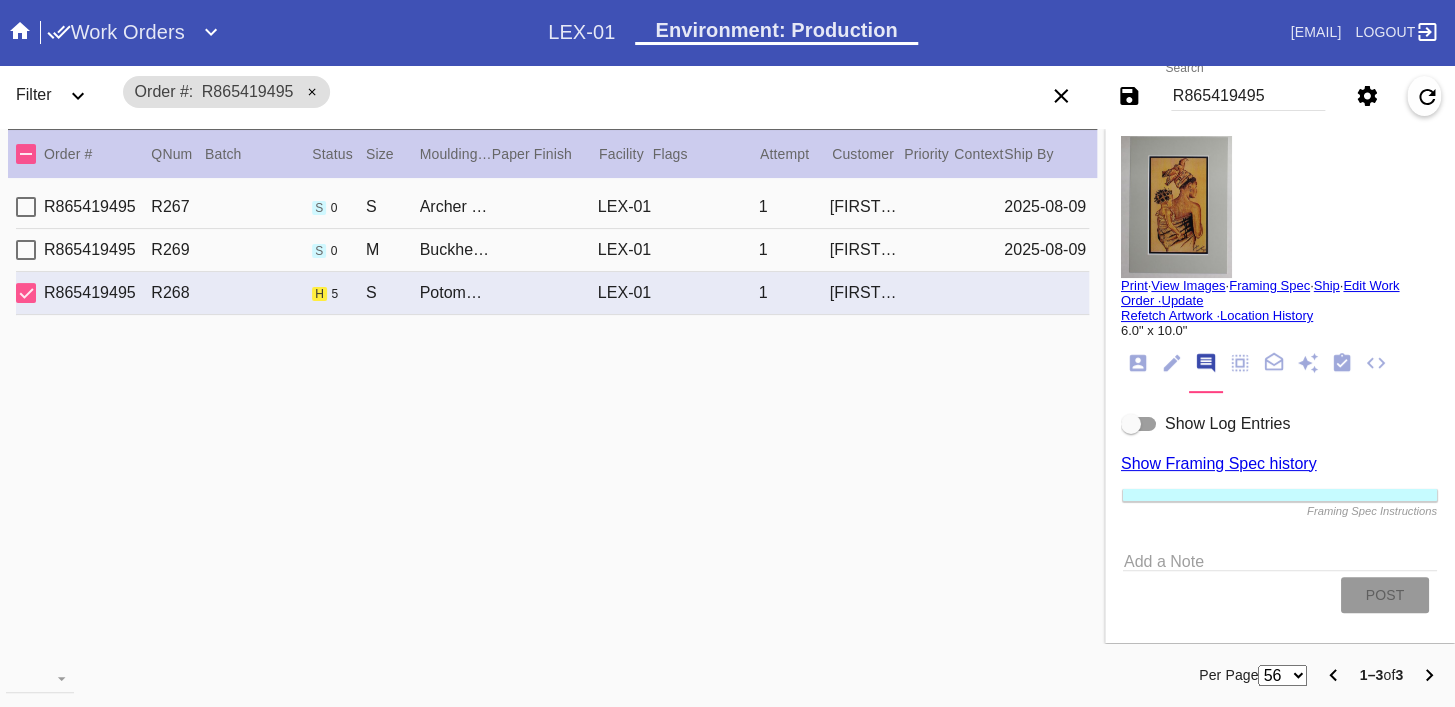 scroll, scrollTop: 30, scrollLeft: 0, axis: vertical 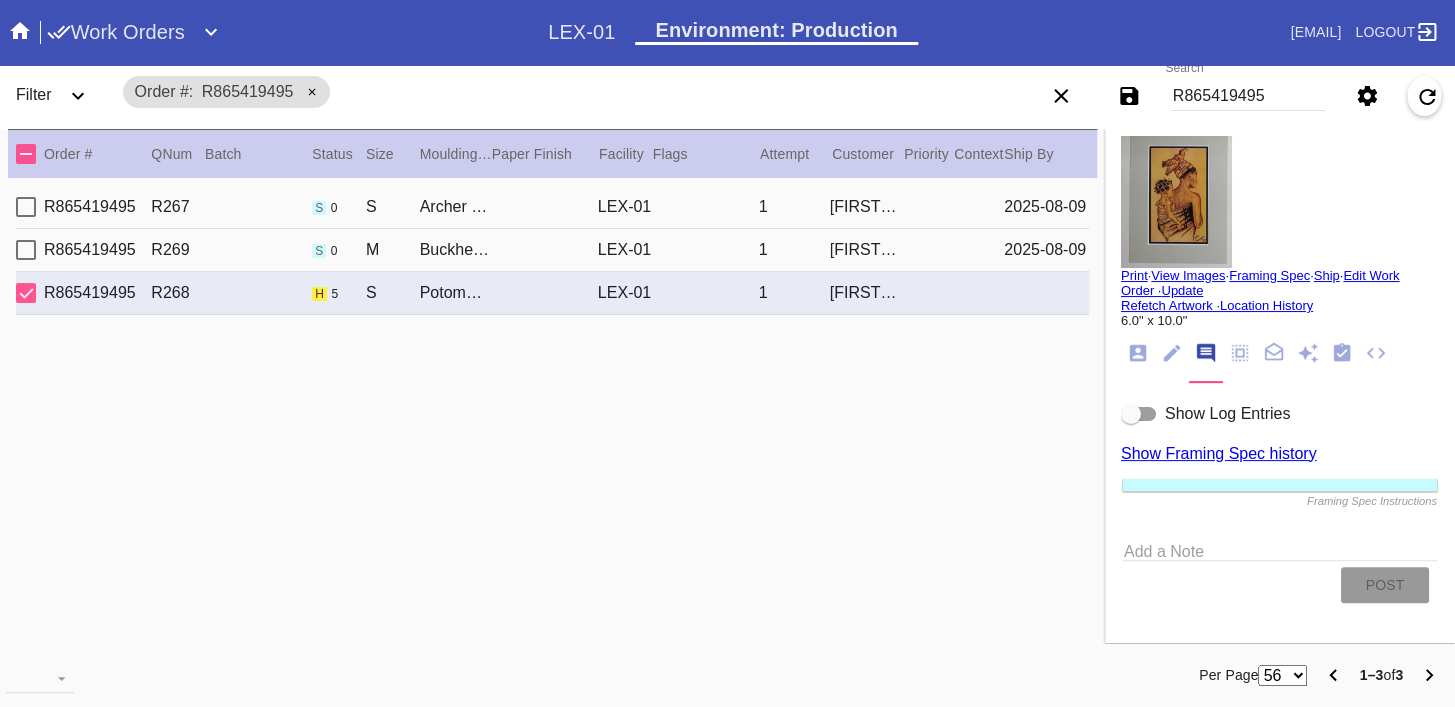 click 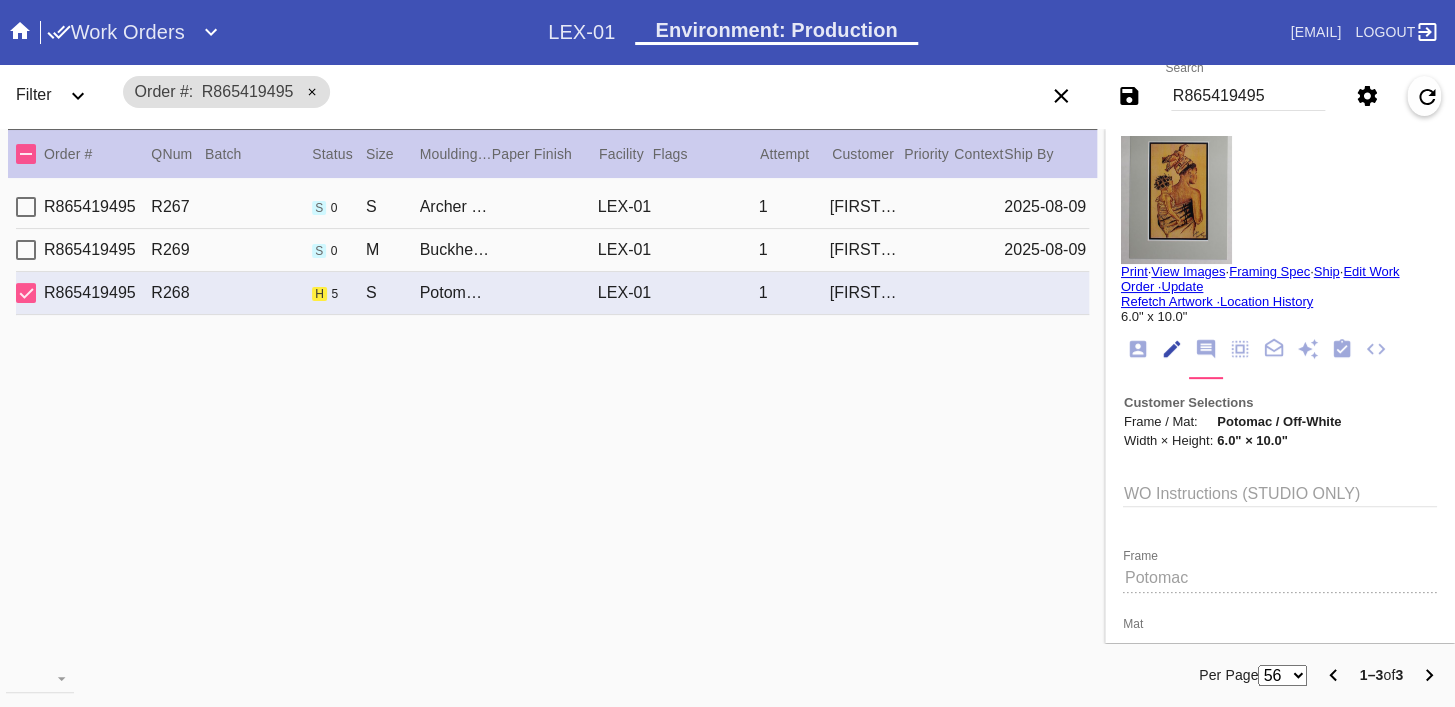 scroll, scrollTop: 73, scrollLeft: 0, axis: vertical 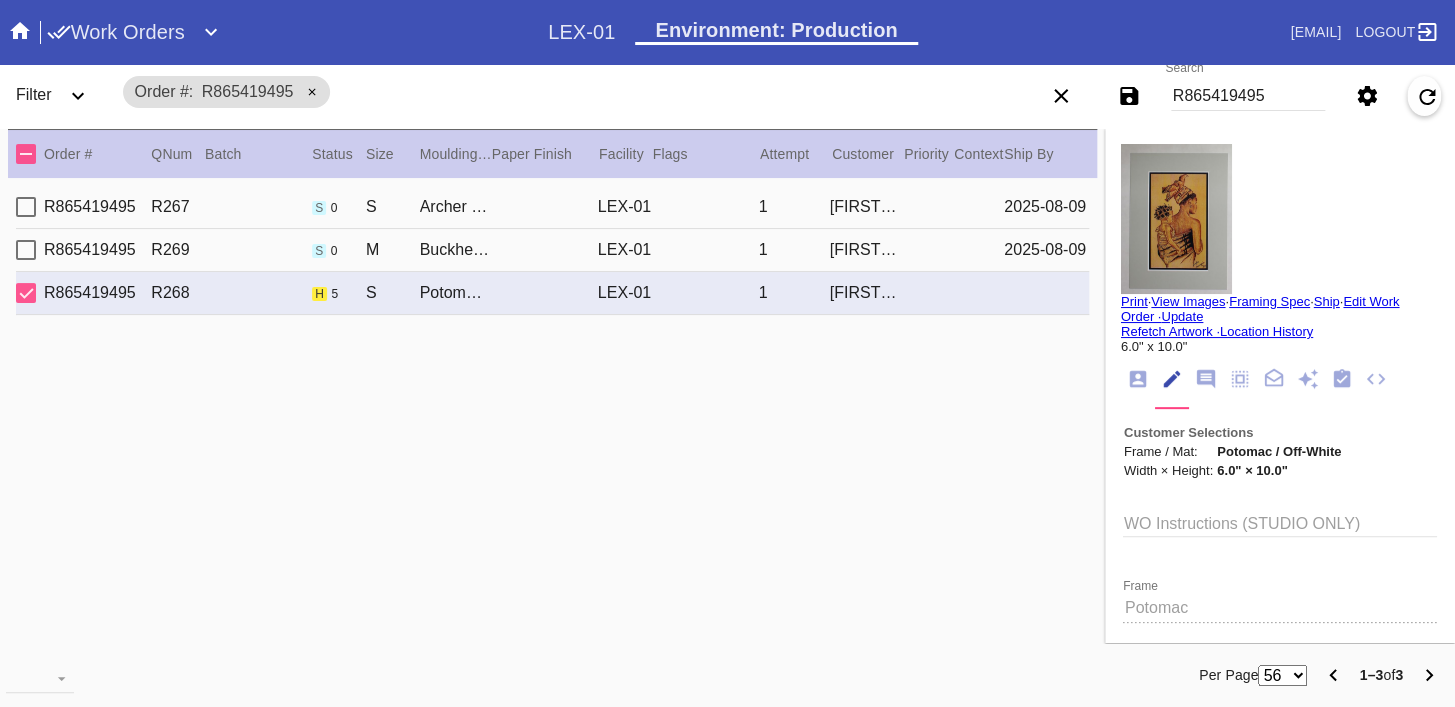 click 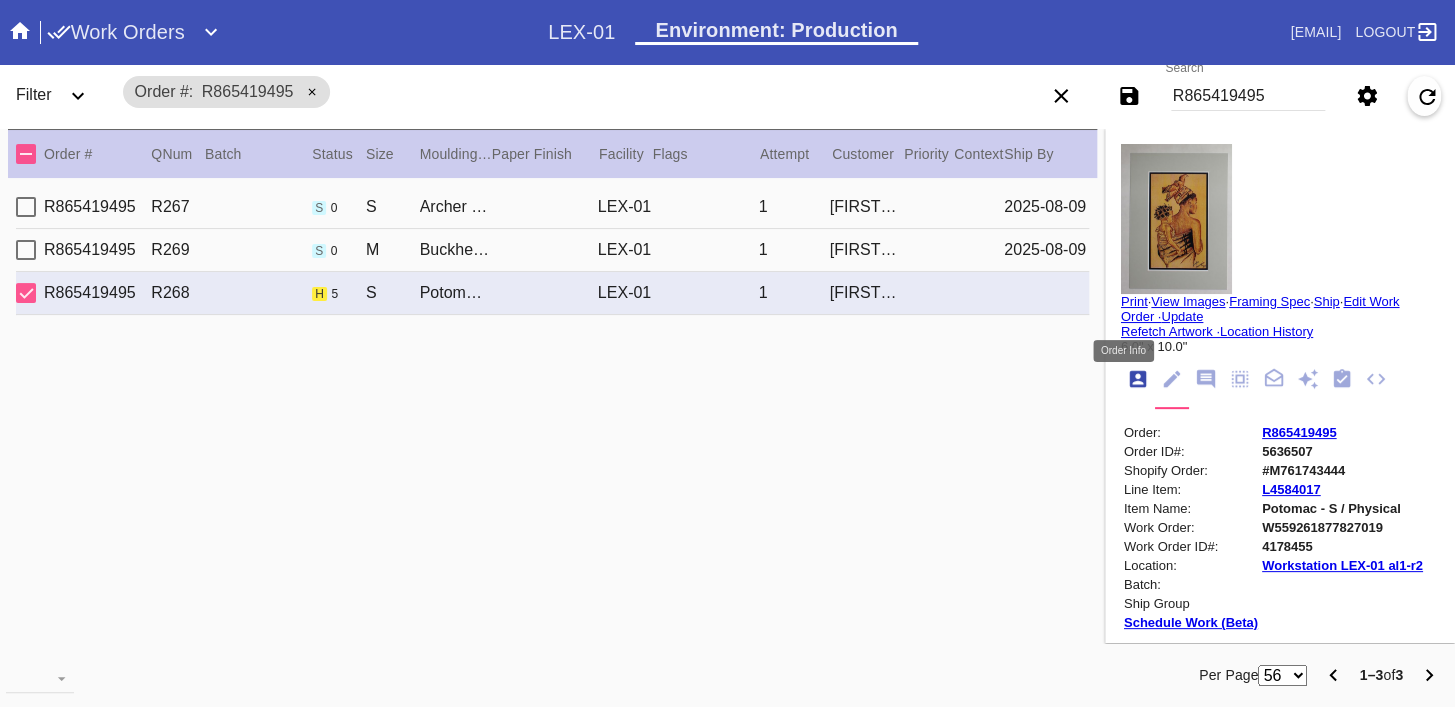 scroll, scrollTop: 24, scrollLeft: 0, axis: vertical 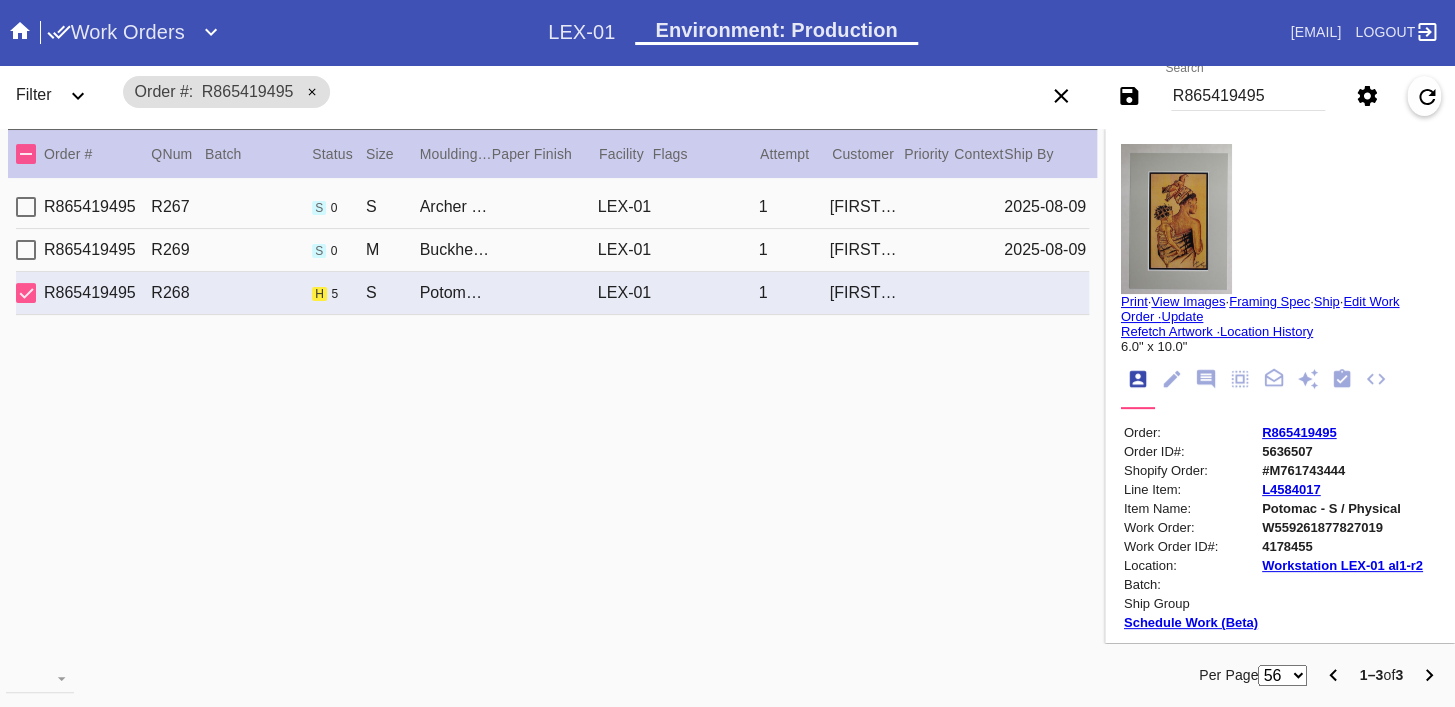 click on "R865419495" at bounding box center [1299, 432] 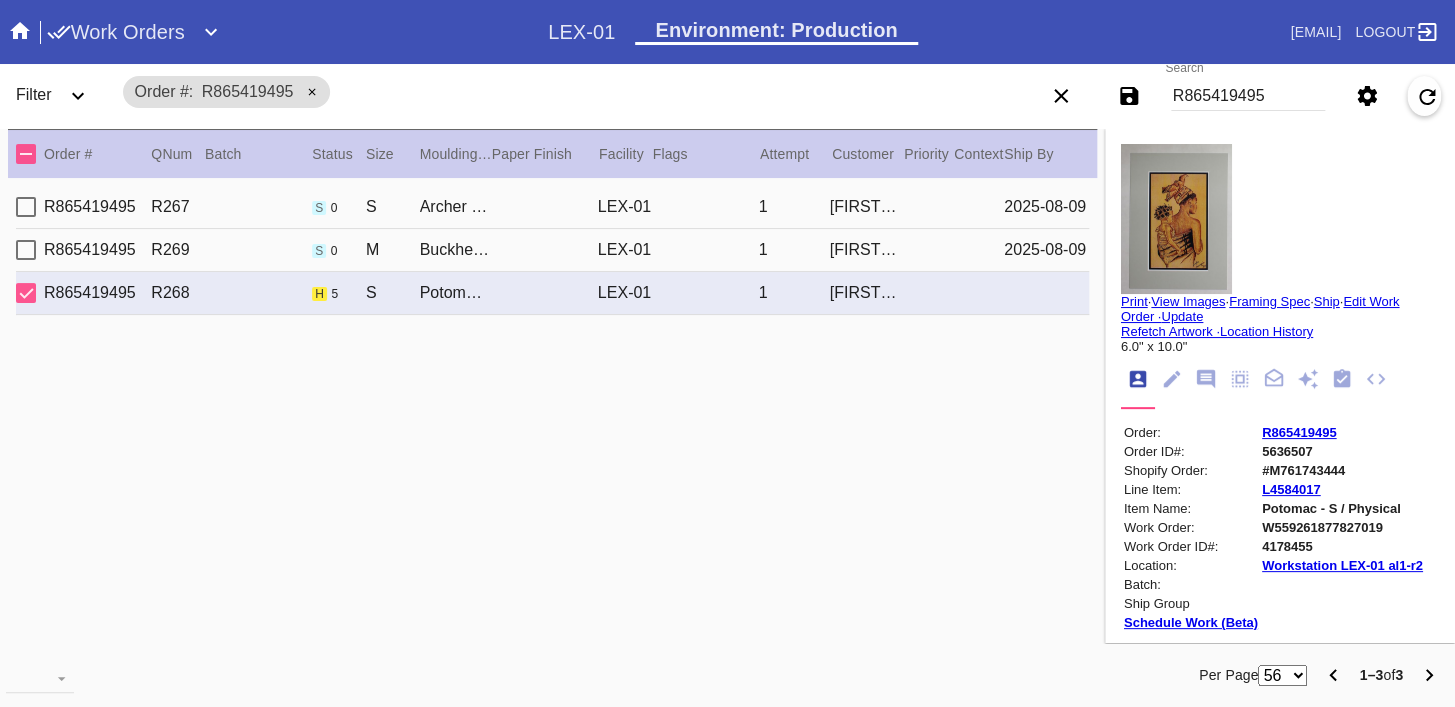 click 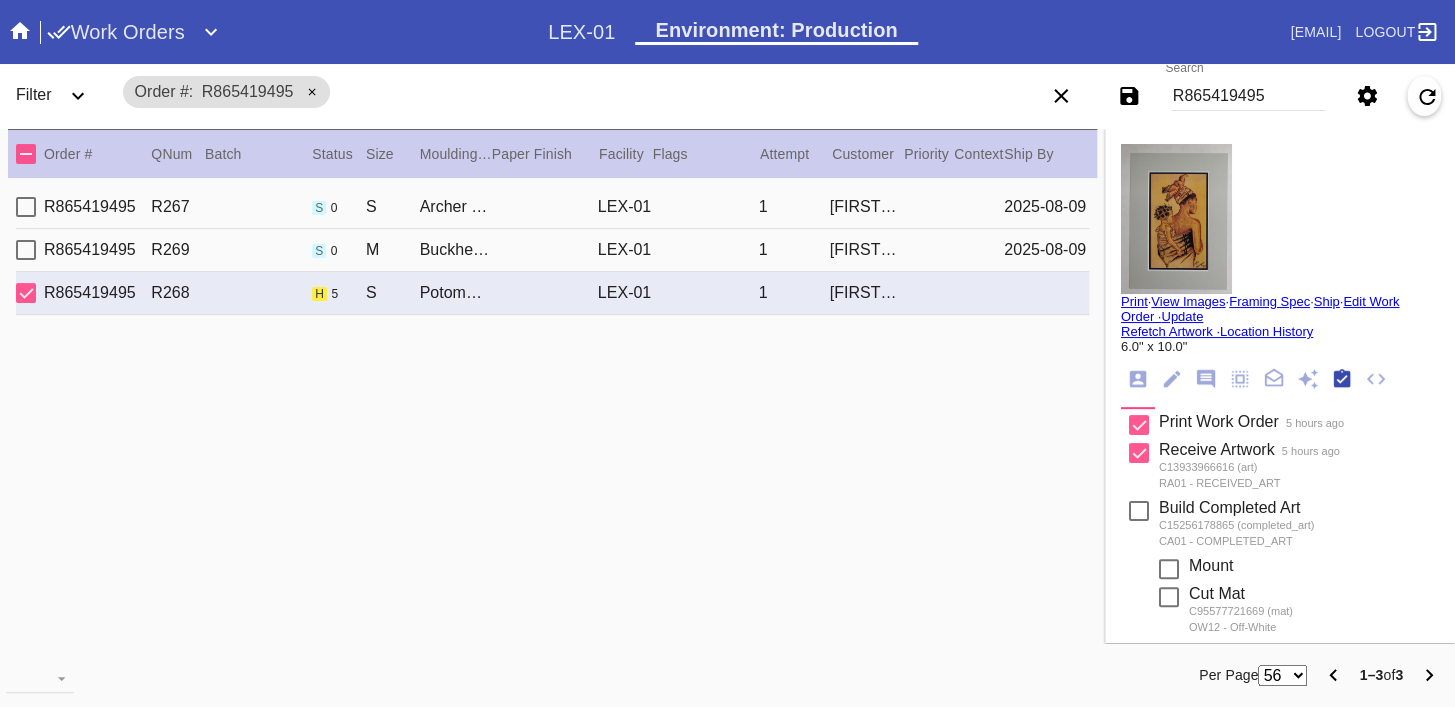 scroll, scrollTop: 322, scrollLeft: 0, axis: vertical 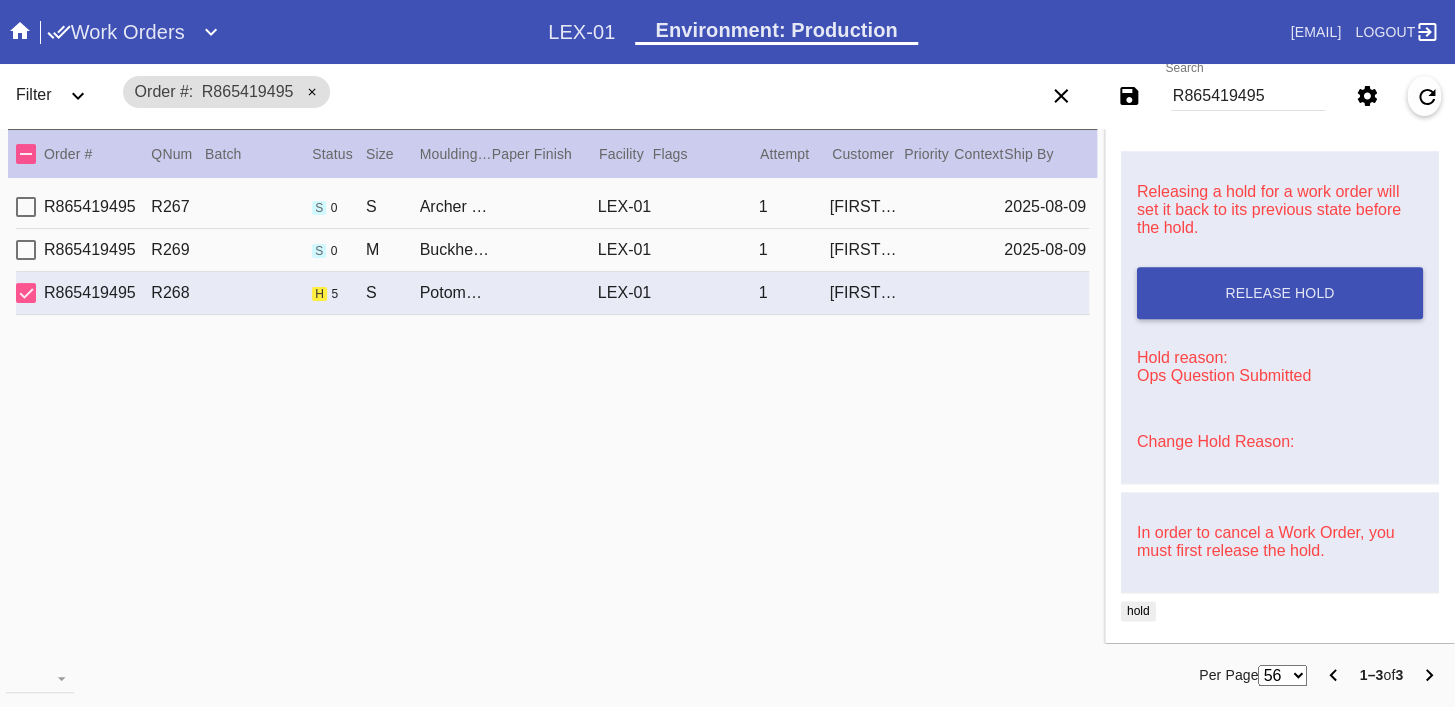 click on "Change Hold Reason:" at bounding box center (1215, 441) 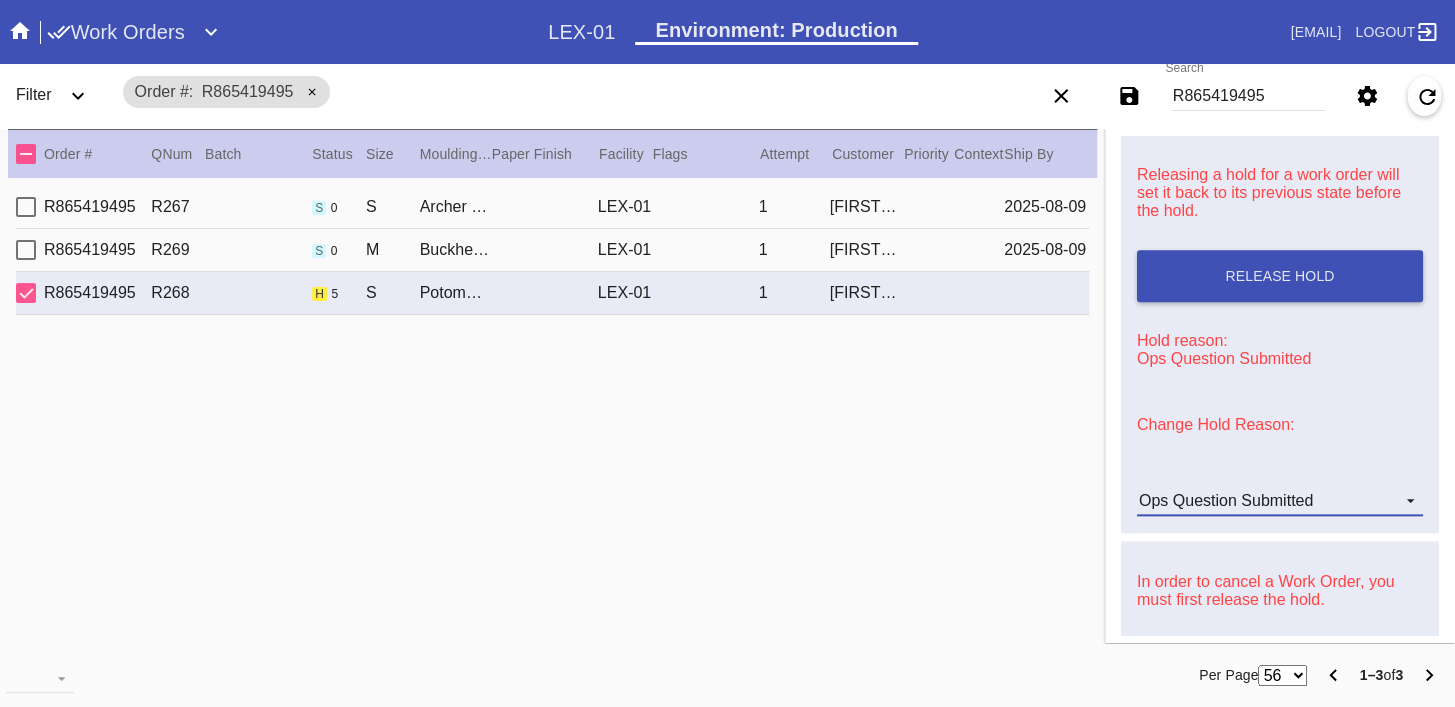 click on "Ops Question Submitted" at bounding box center [1280, 501] 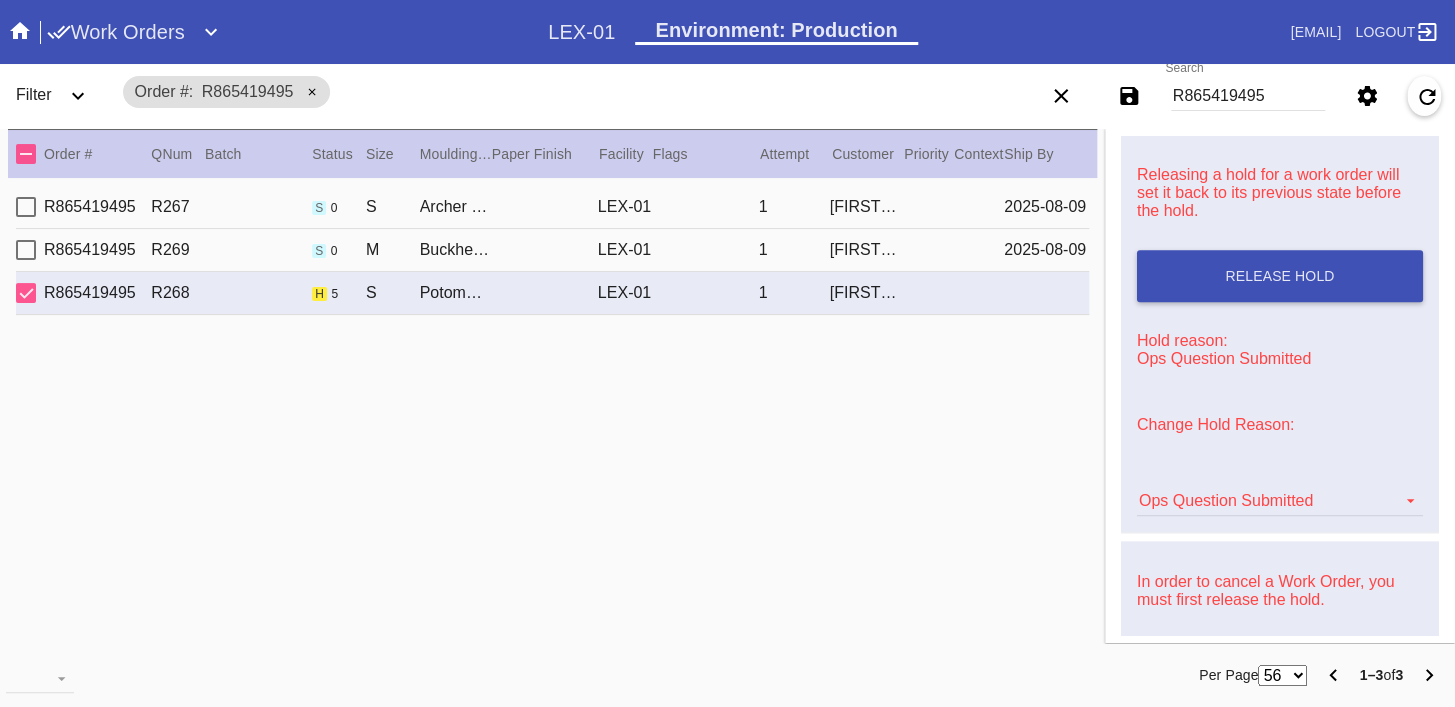 scroll, scrollTop: 376, scrollLeft: 0, axis: vertical 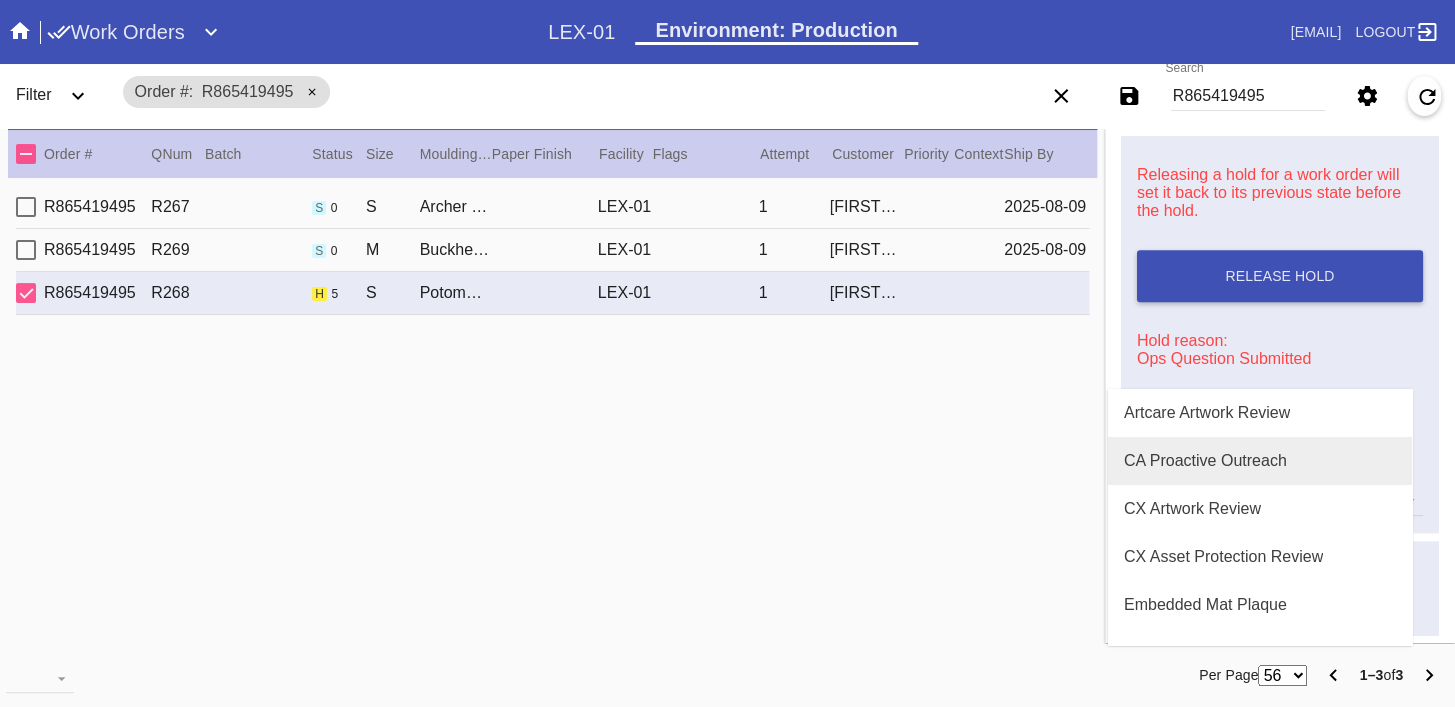 click on "CA Proactive Outreach" at bounding box center [1205, 461] 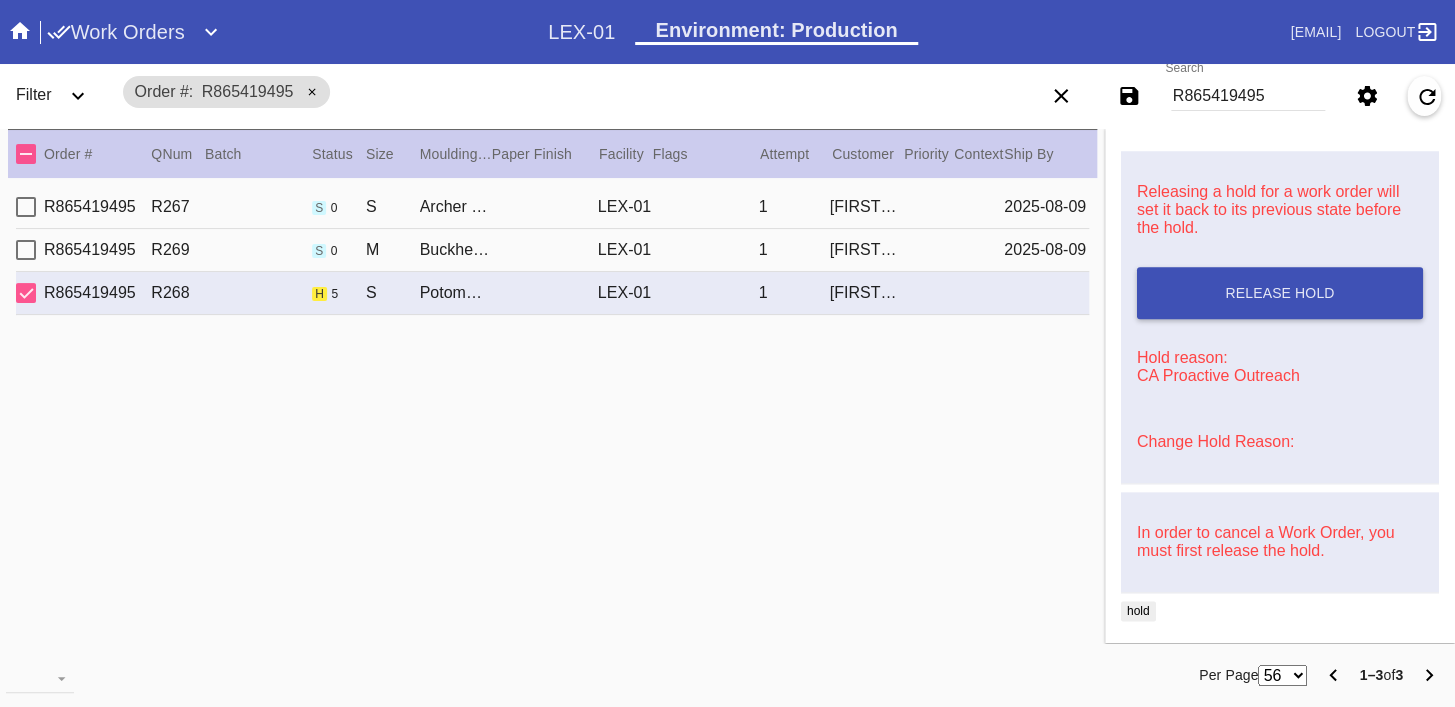 click on "R865419495" at bounding box center (1248, 96) 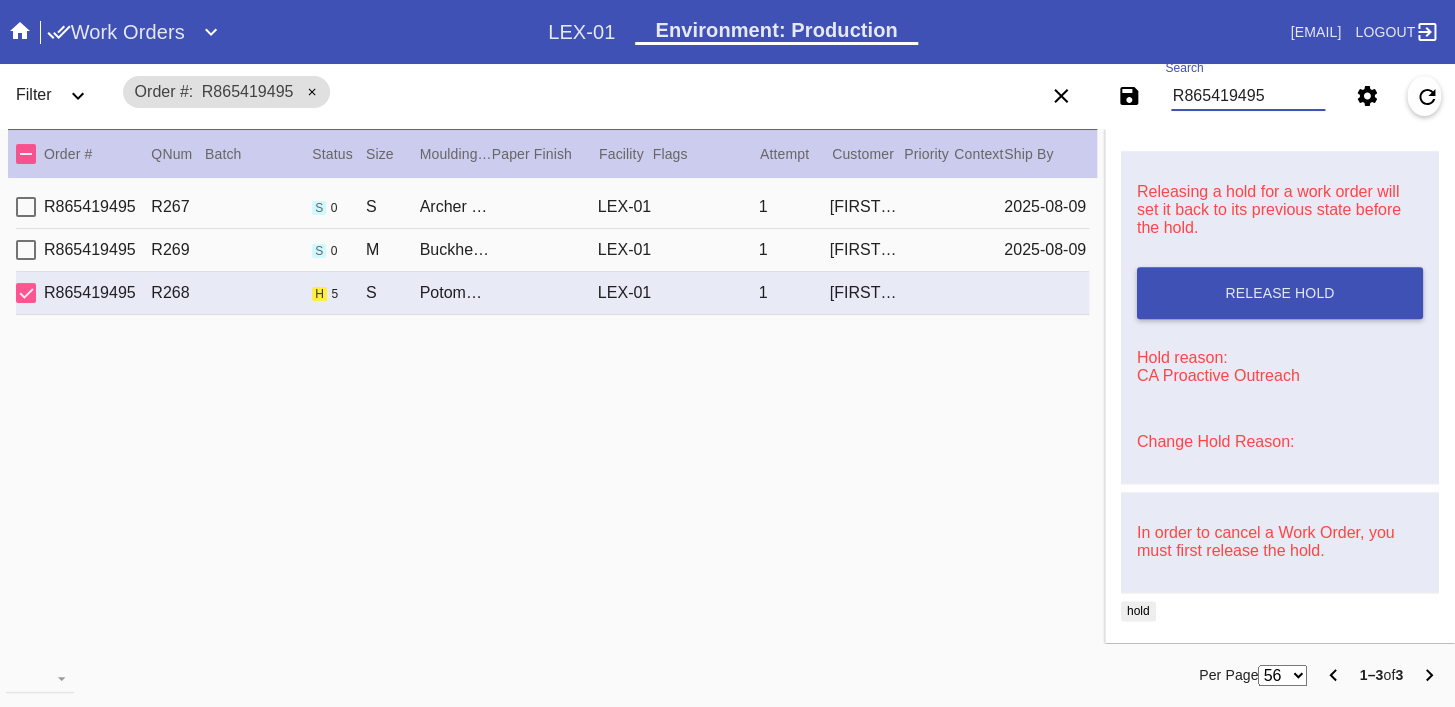 click on "R865419495" at bounding box center [1248, 96] 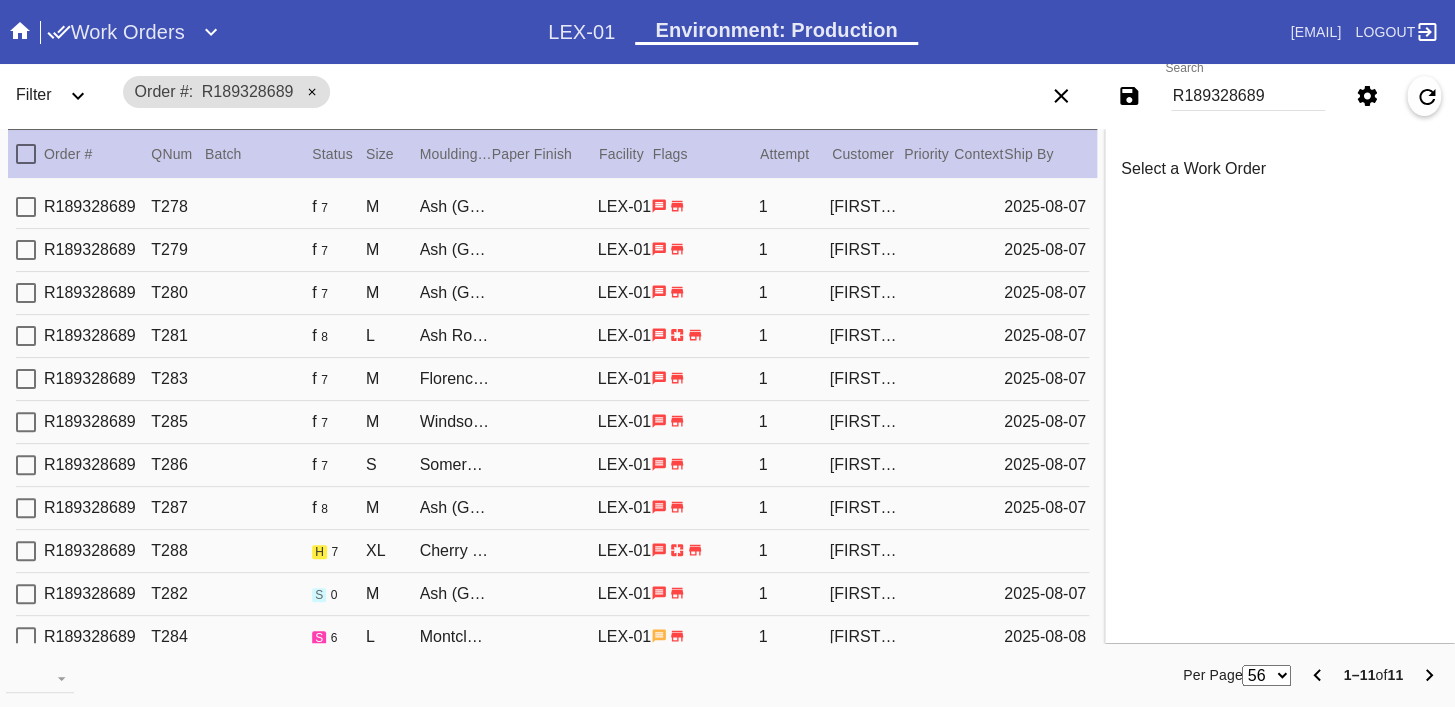 scroll, scrollTop: 0, scrollLeft: 0, axis: both 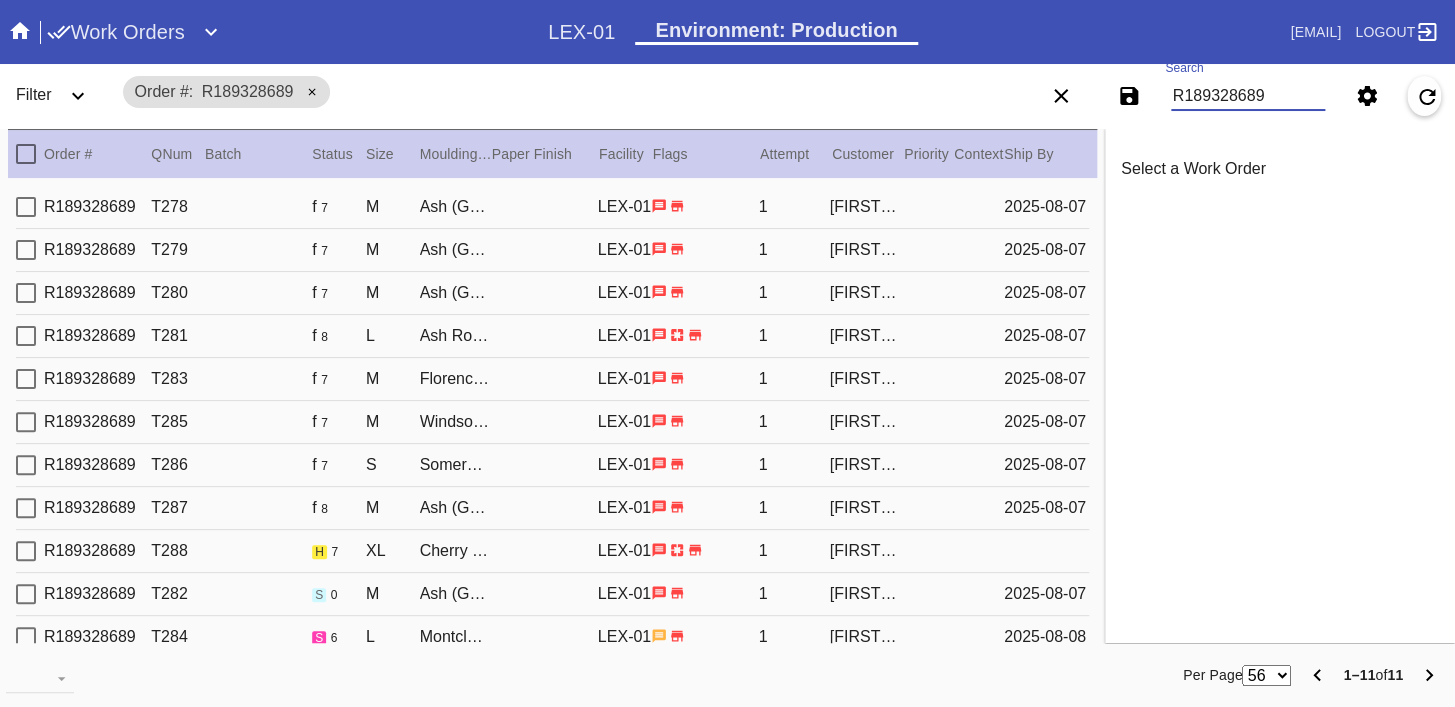 click on "R189328689" at bounding box center (1248, 96) 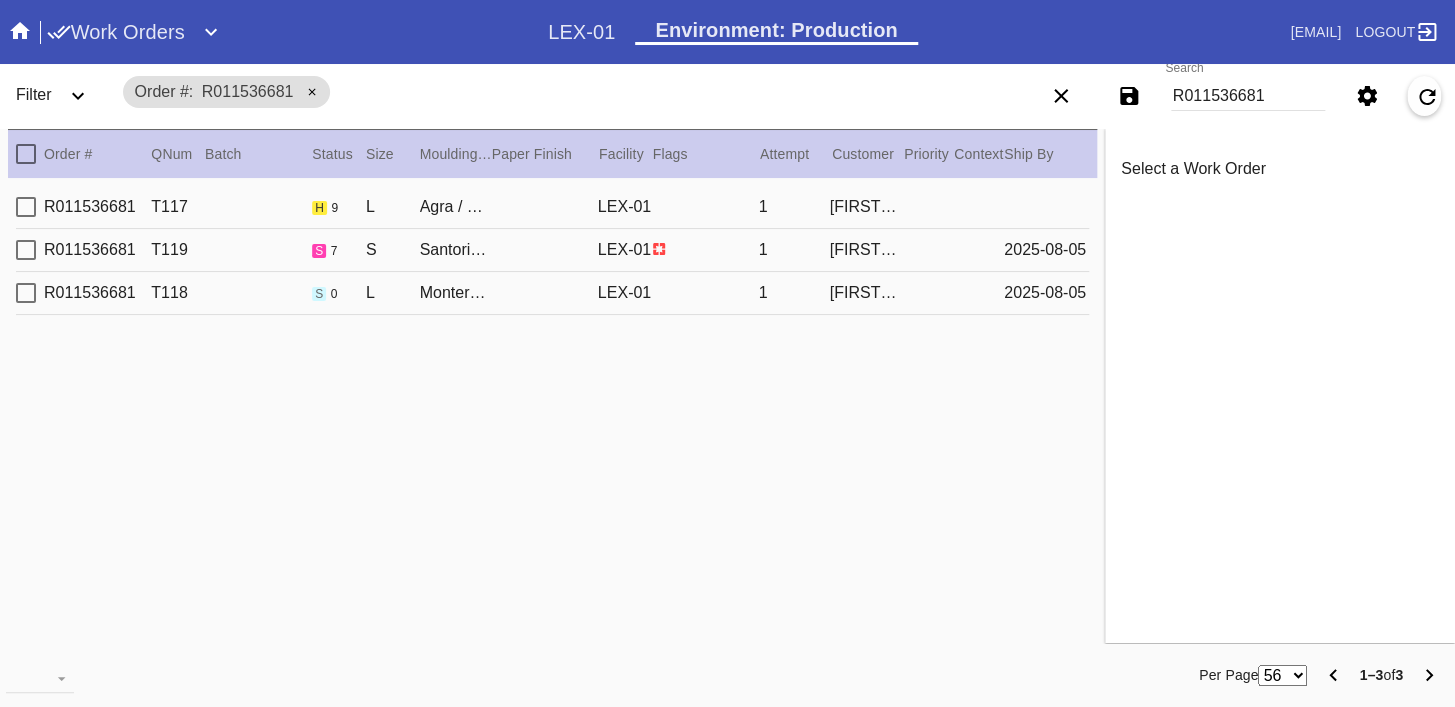click on "R011536681 T117 h   9 L Agra / Dove White LEX-01 1 Kendall Drake" at bounding box center [552, 207] 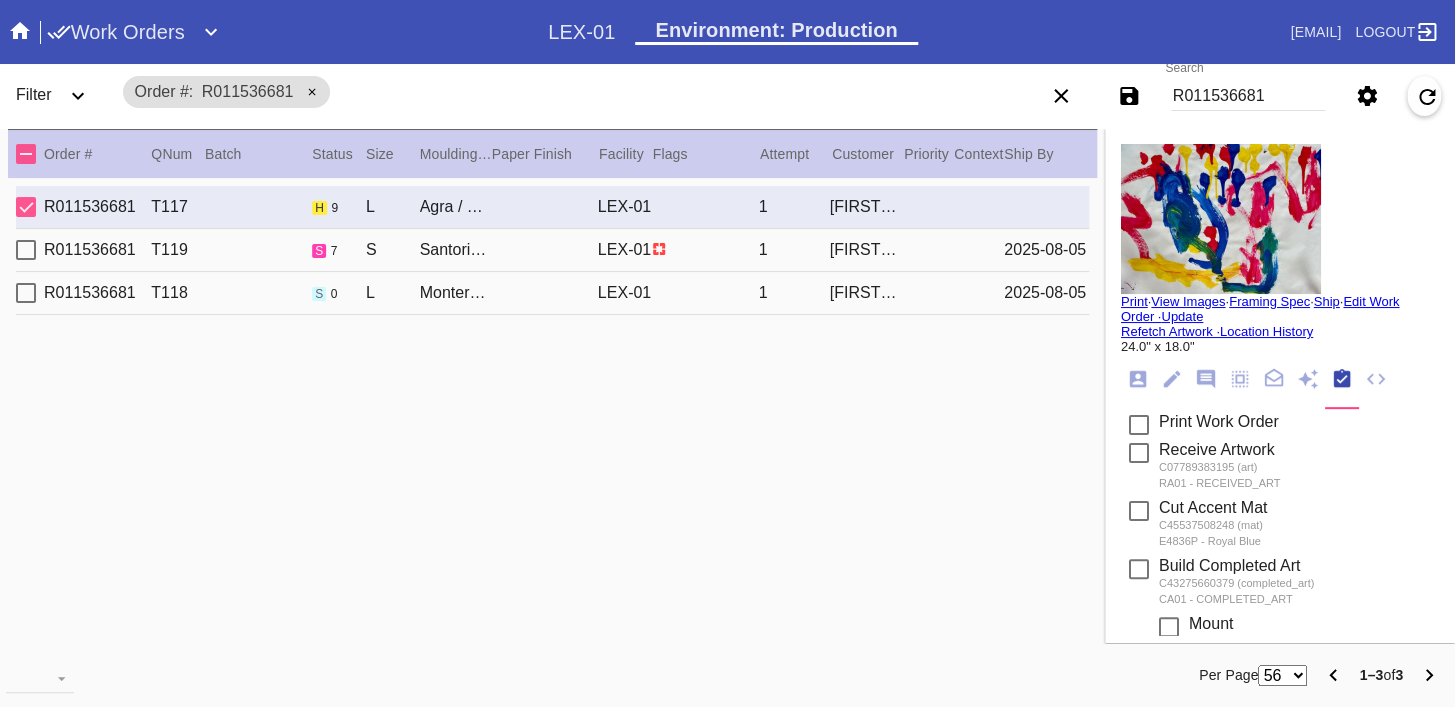 click at bounding box center (1221, 219) 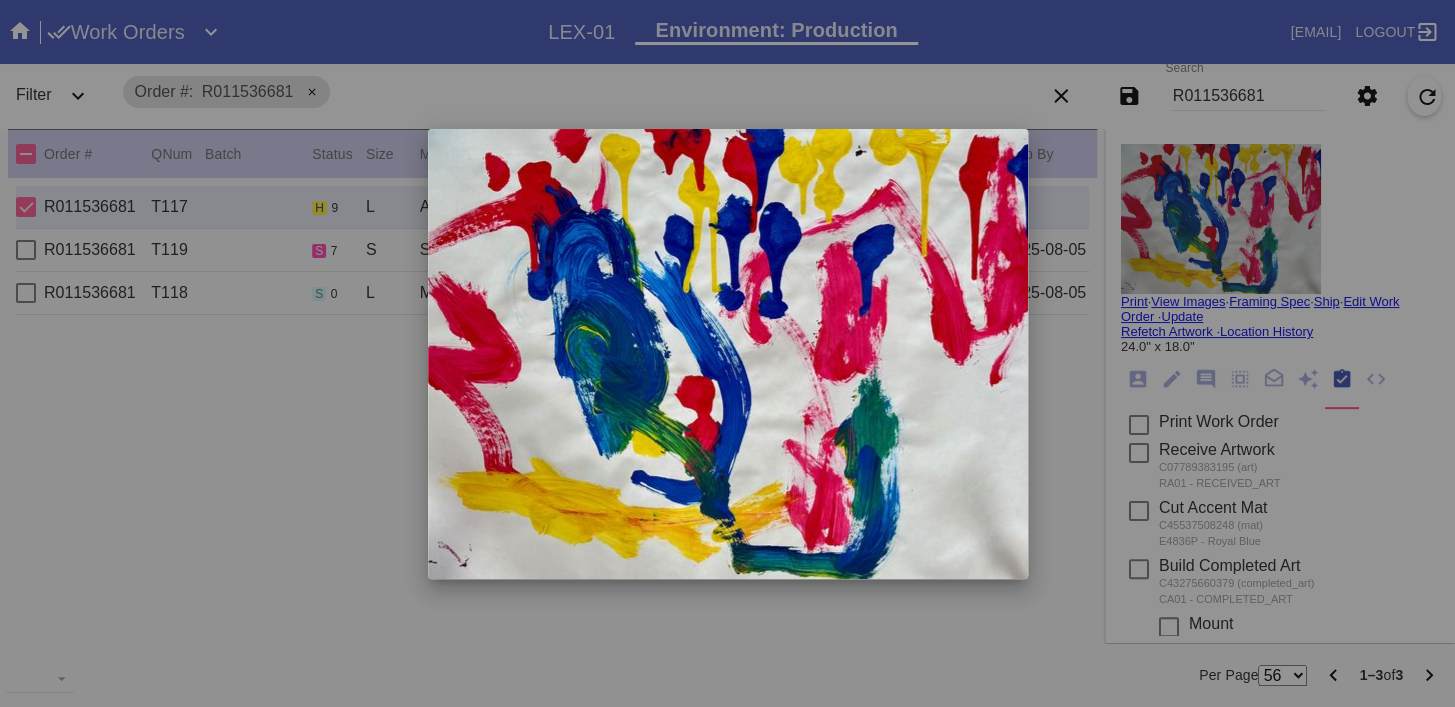 click at bounding box center [727, 353] 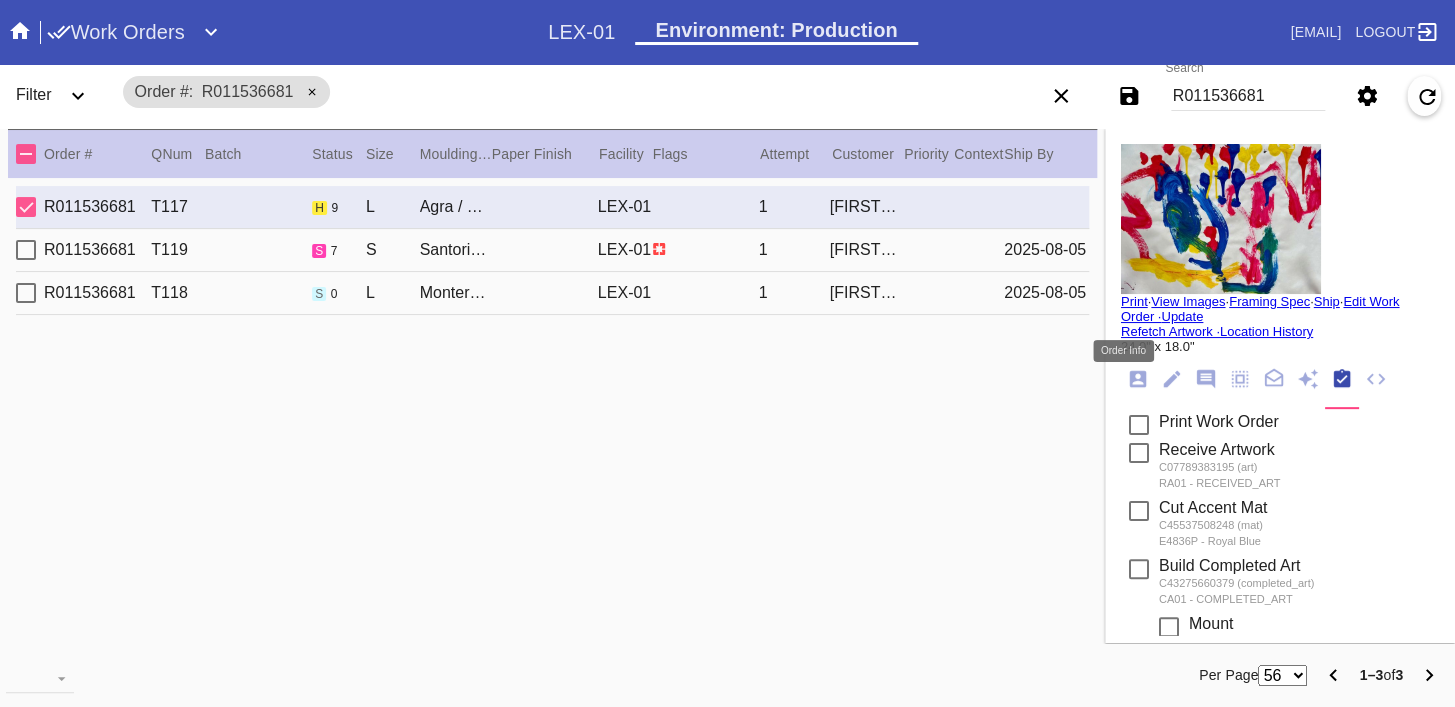 click 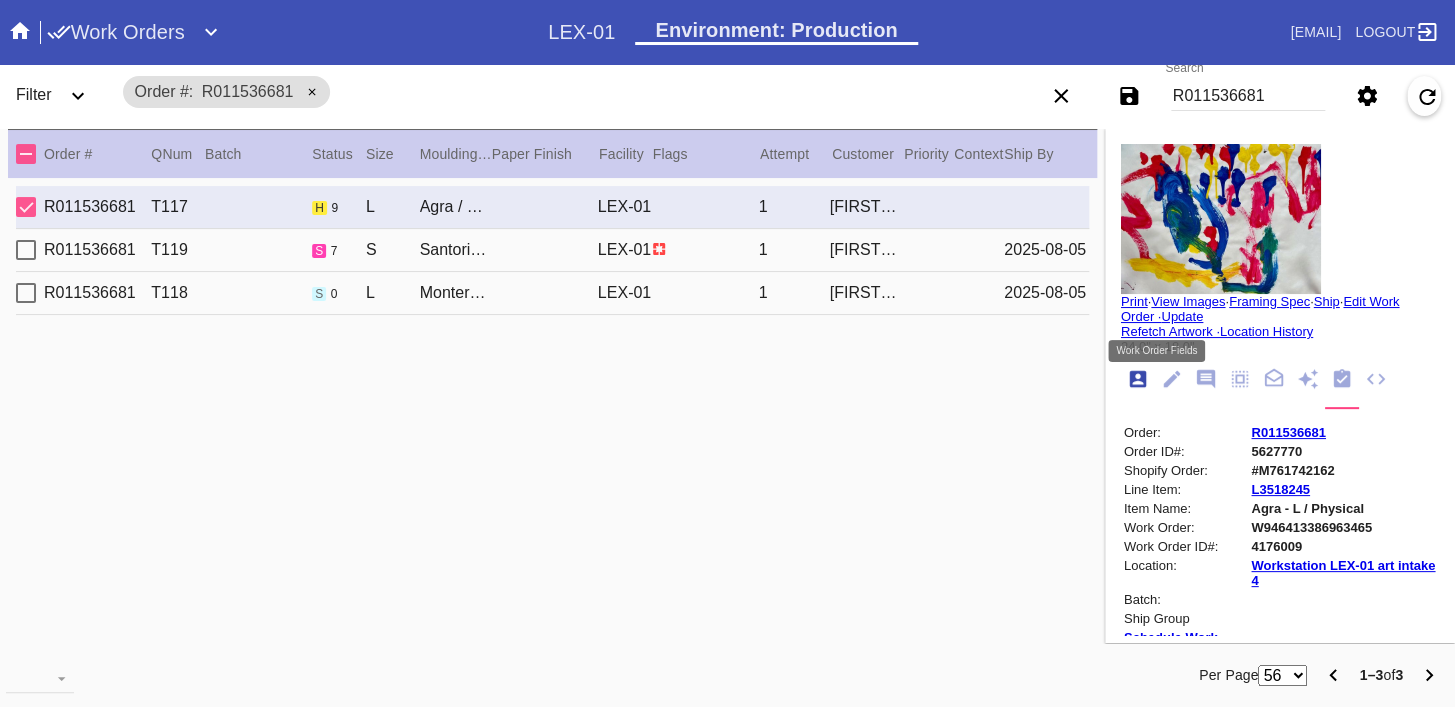 scroll, scrollTop: 24, scrollLeft: 0, axis: vertical 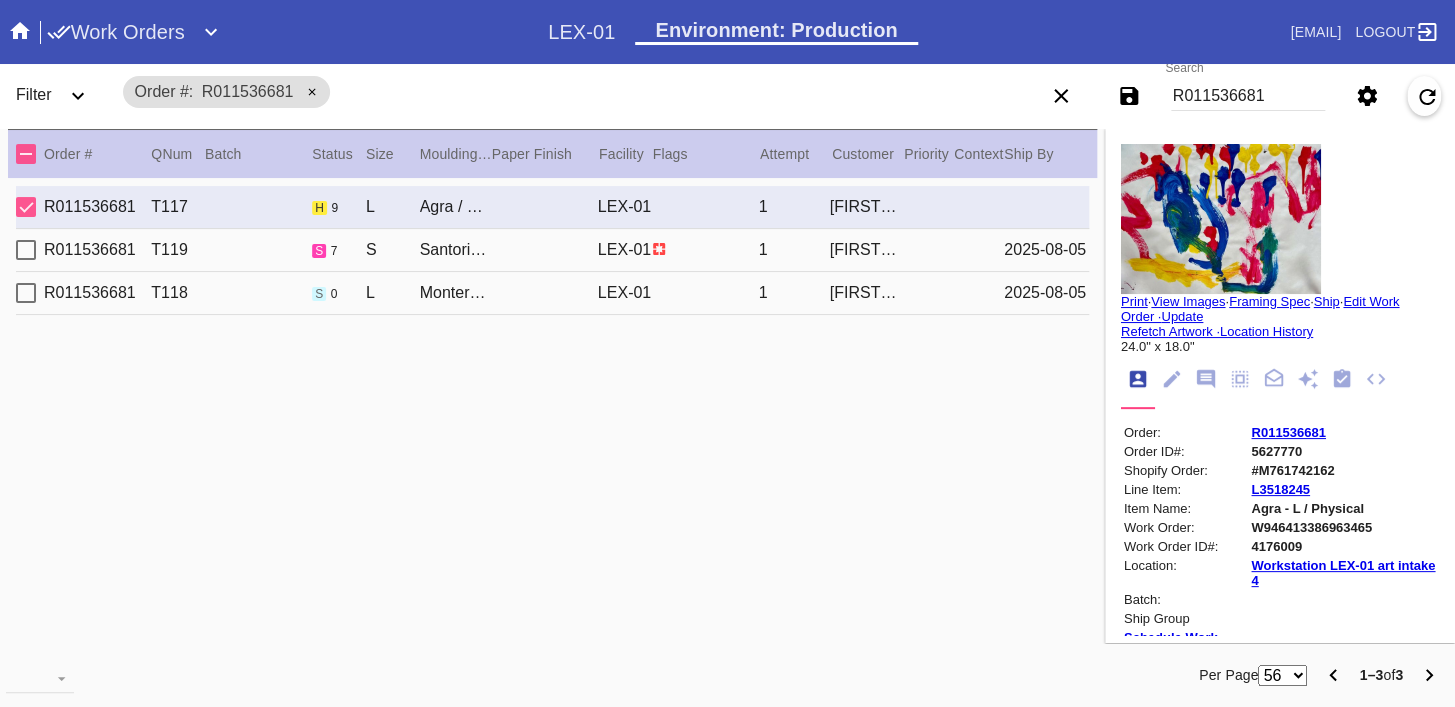 click on "View Images" at bounding box center (1188, 301) 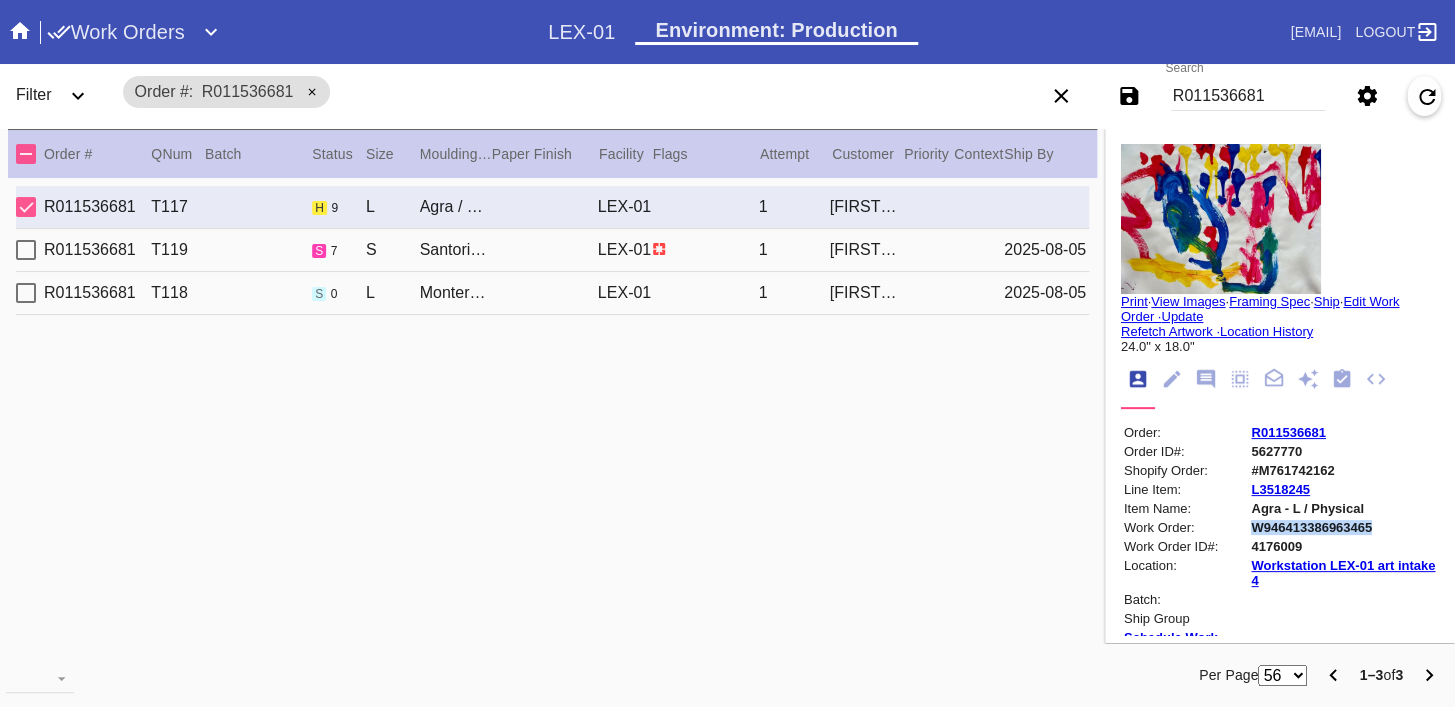 copy on "W946413386963465" 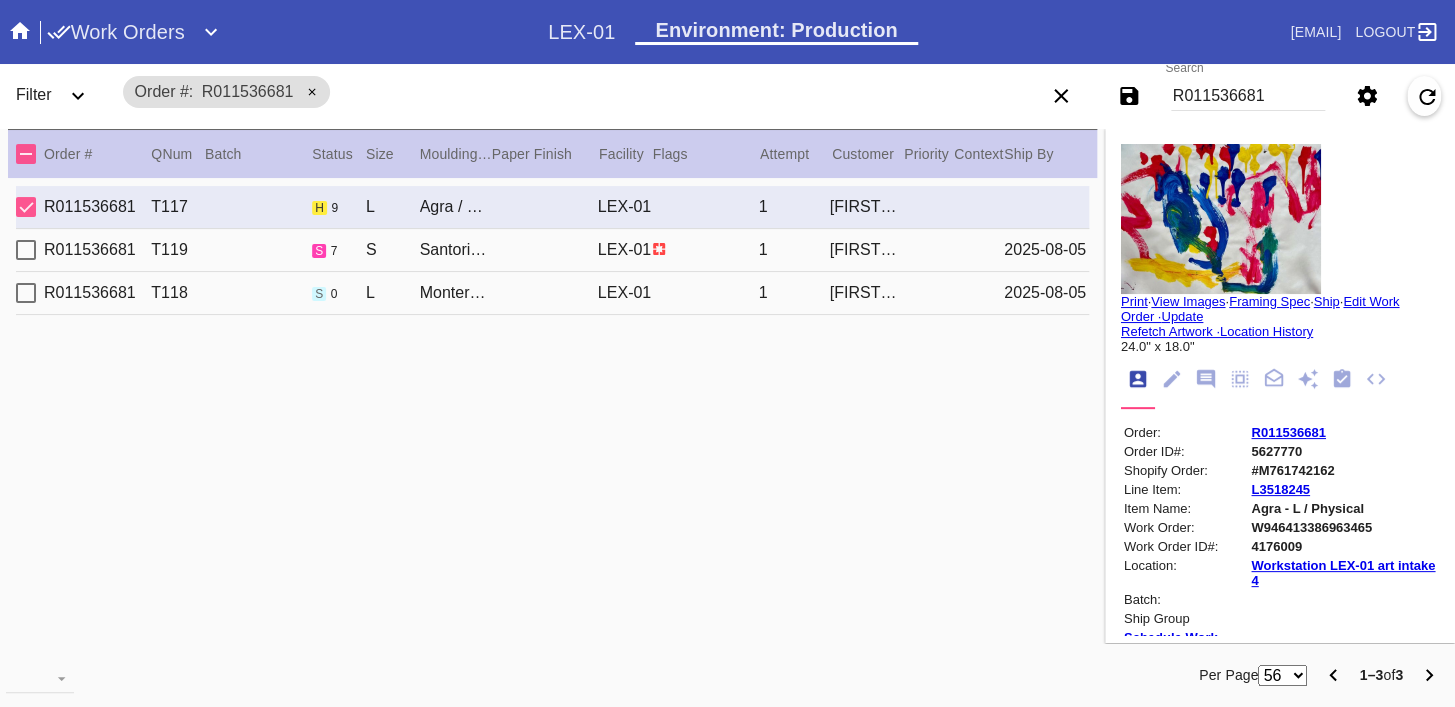 click 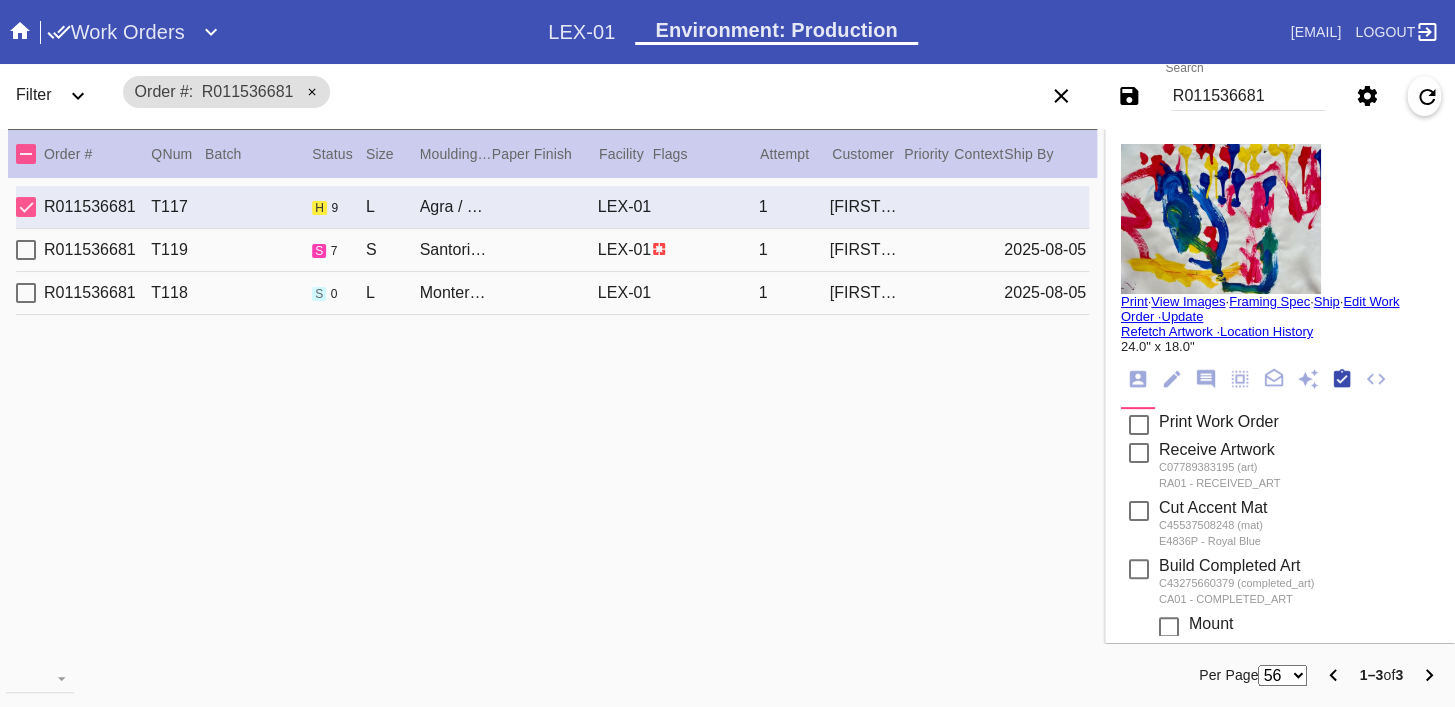 scroll, scrollTop: 322, scrollLeft: 0, axis: vertical 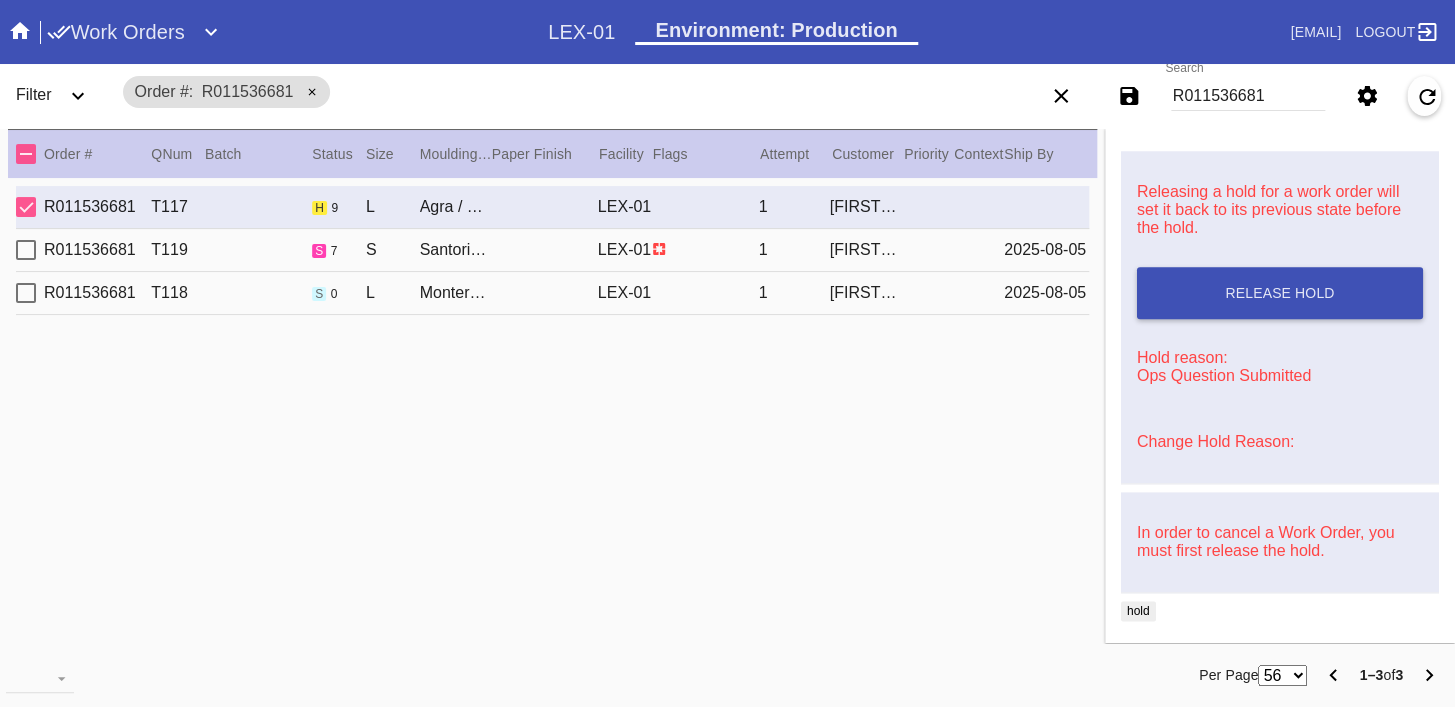 click on "Change Hold Reason:" at bounding box center [1215, 441] 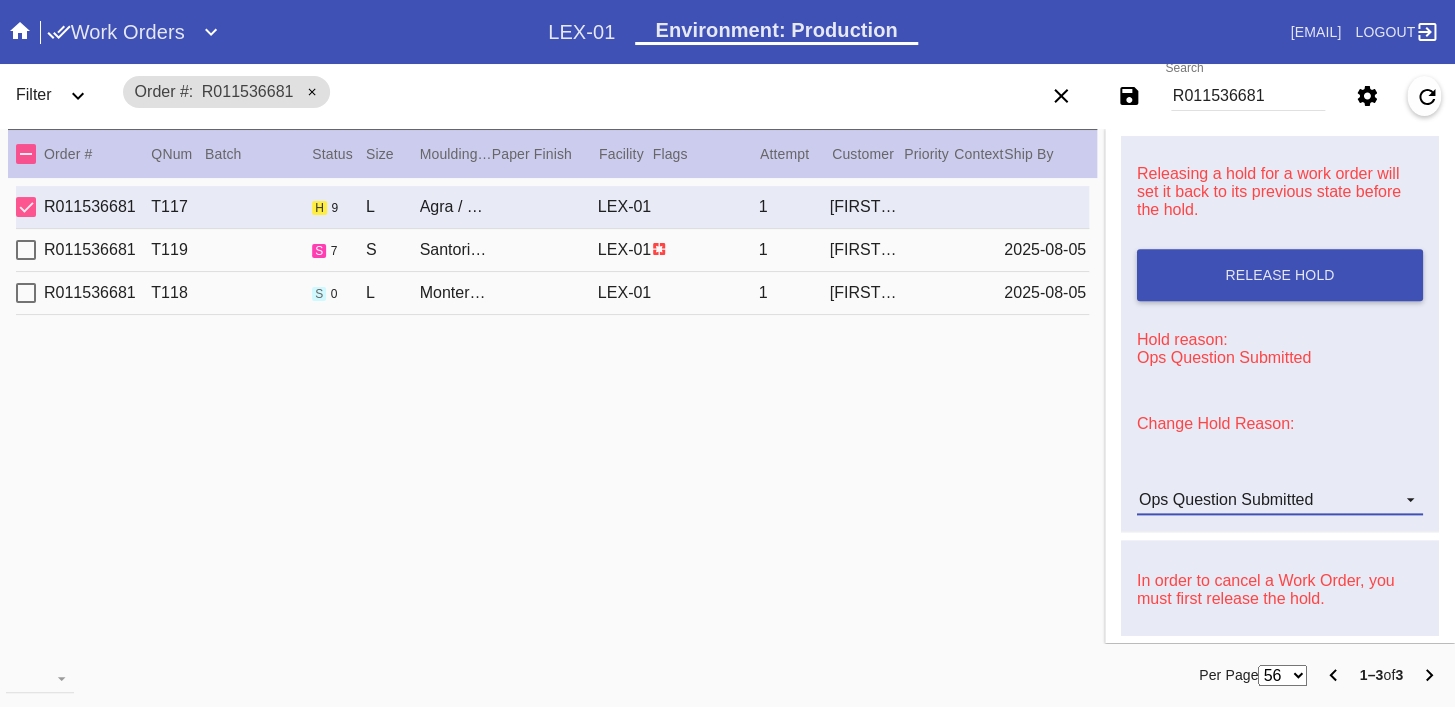 click on "Ops Question Submitted" at bounding box center [1226, 499] 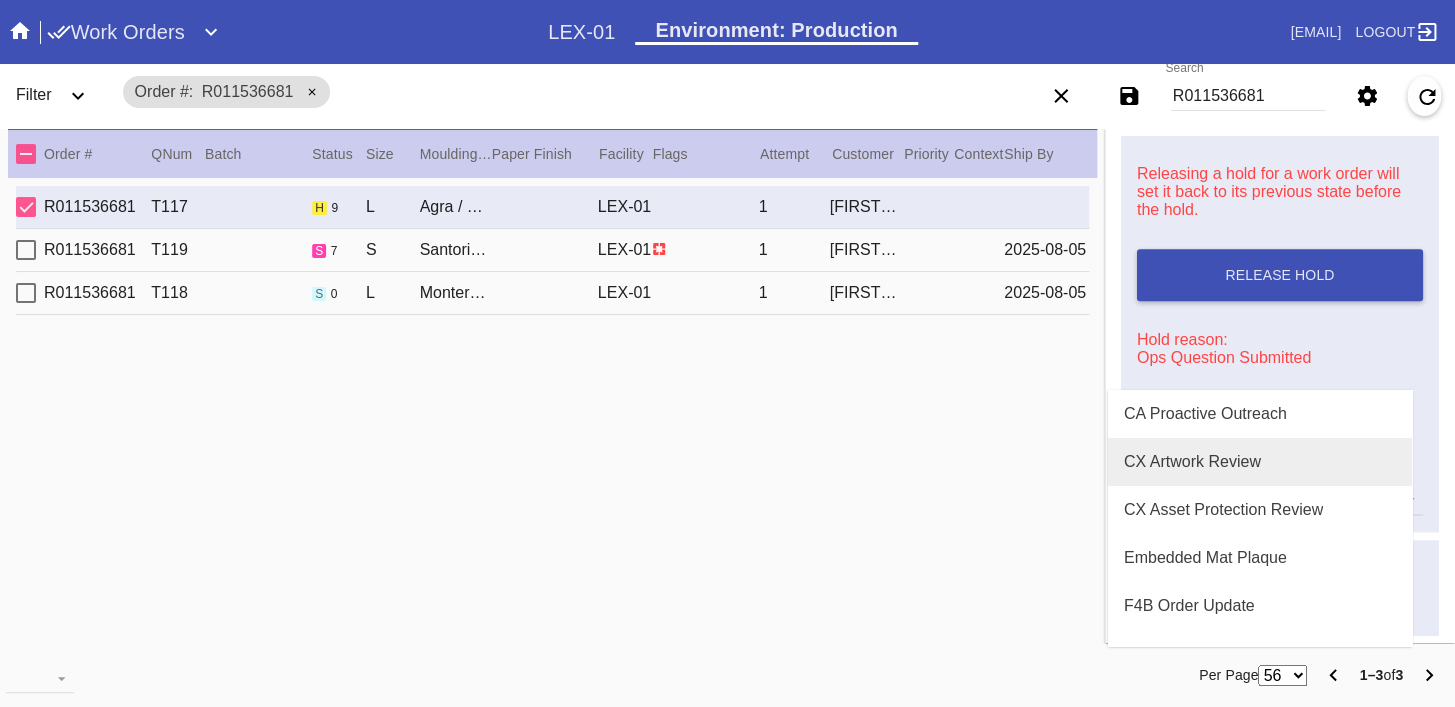 scroll, scrollTop: 0, scrollLeft: 0, axis: both 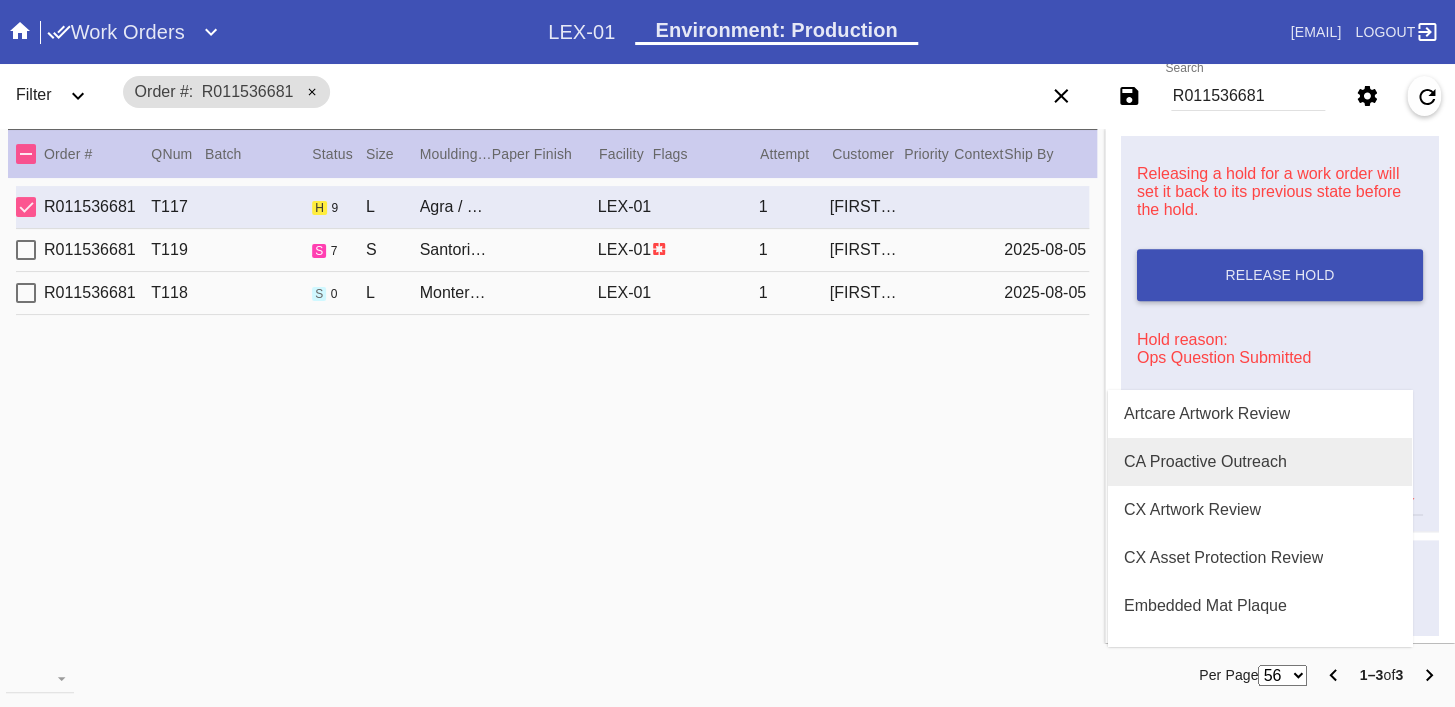 click on "CA Proactive Outreach" at bounding box center (1260, 462) 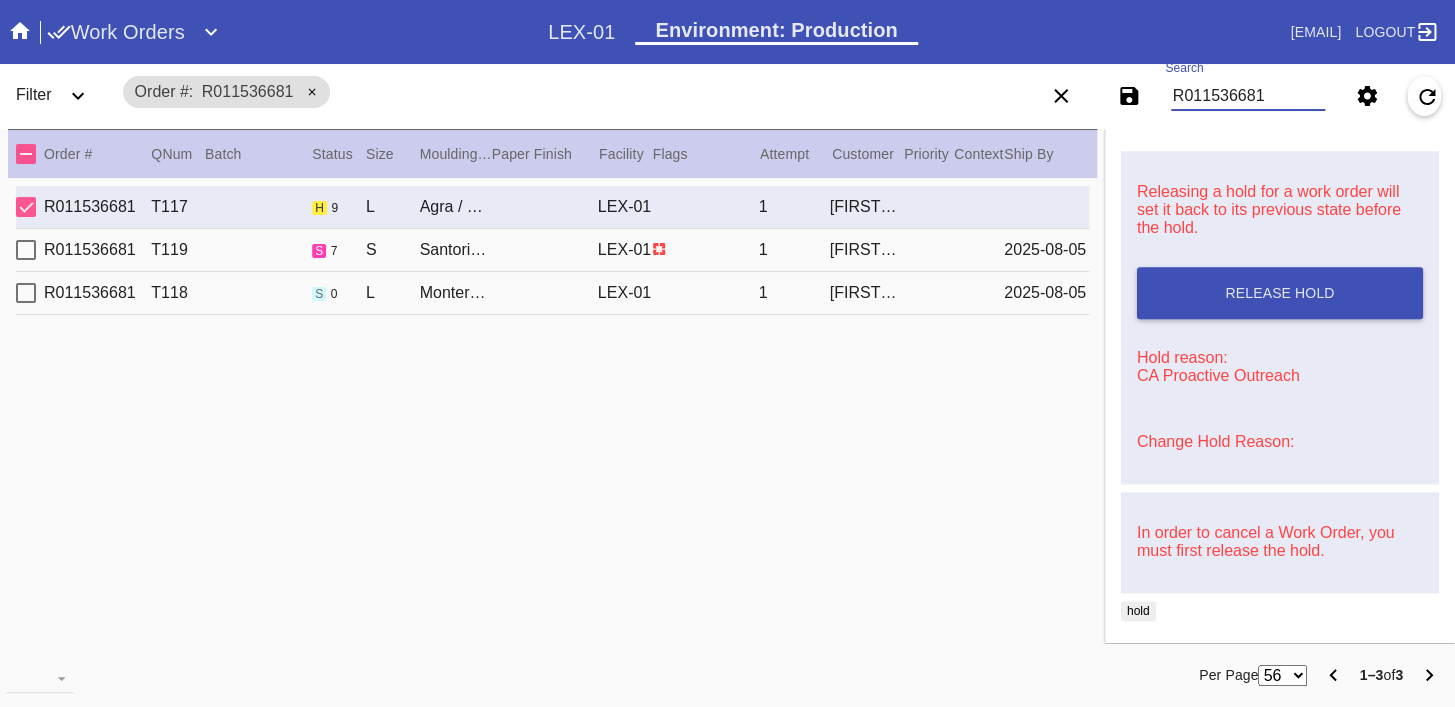 click on "R011536681" at bounding box center (1248, 96) 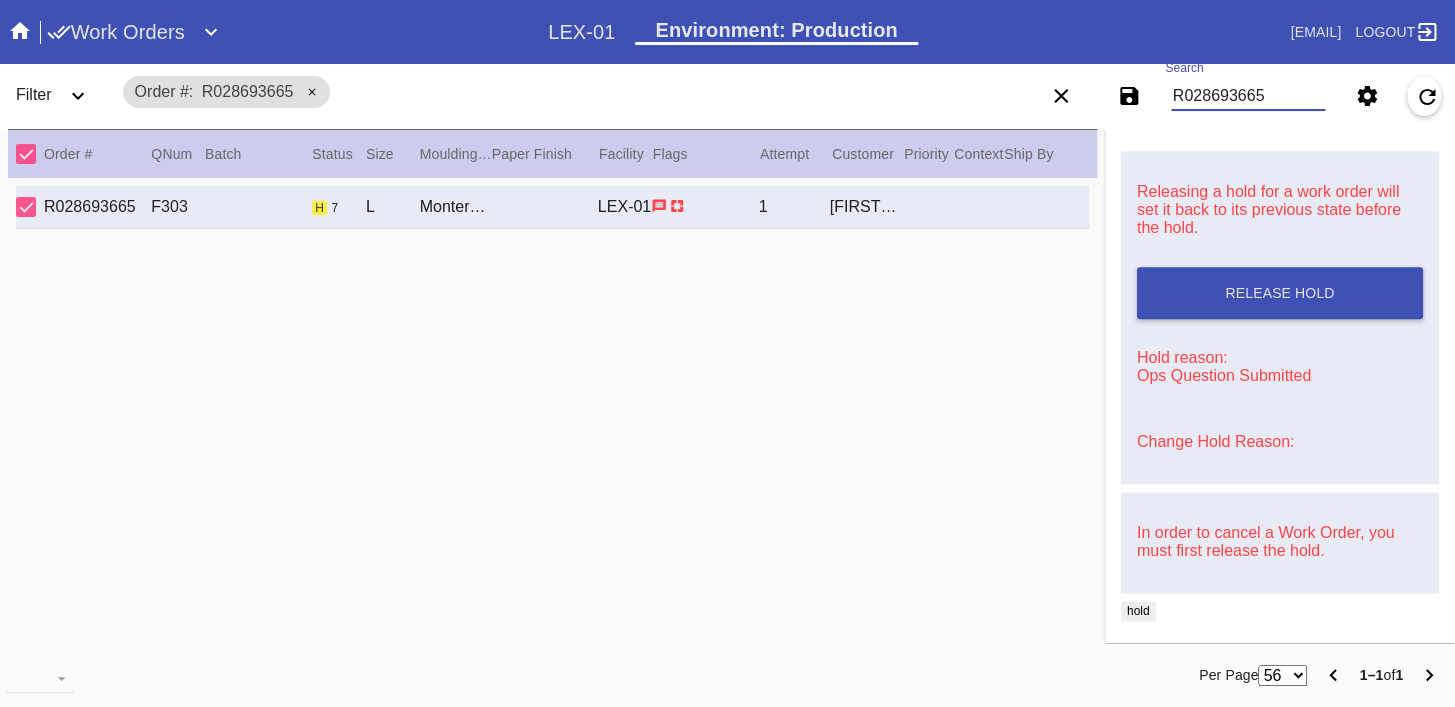 scroll, scrollTop: 0, scrollLeft: 0, axis: both 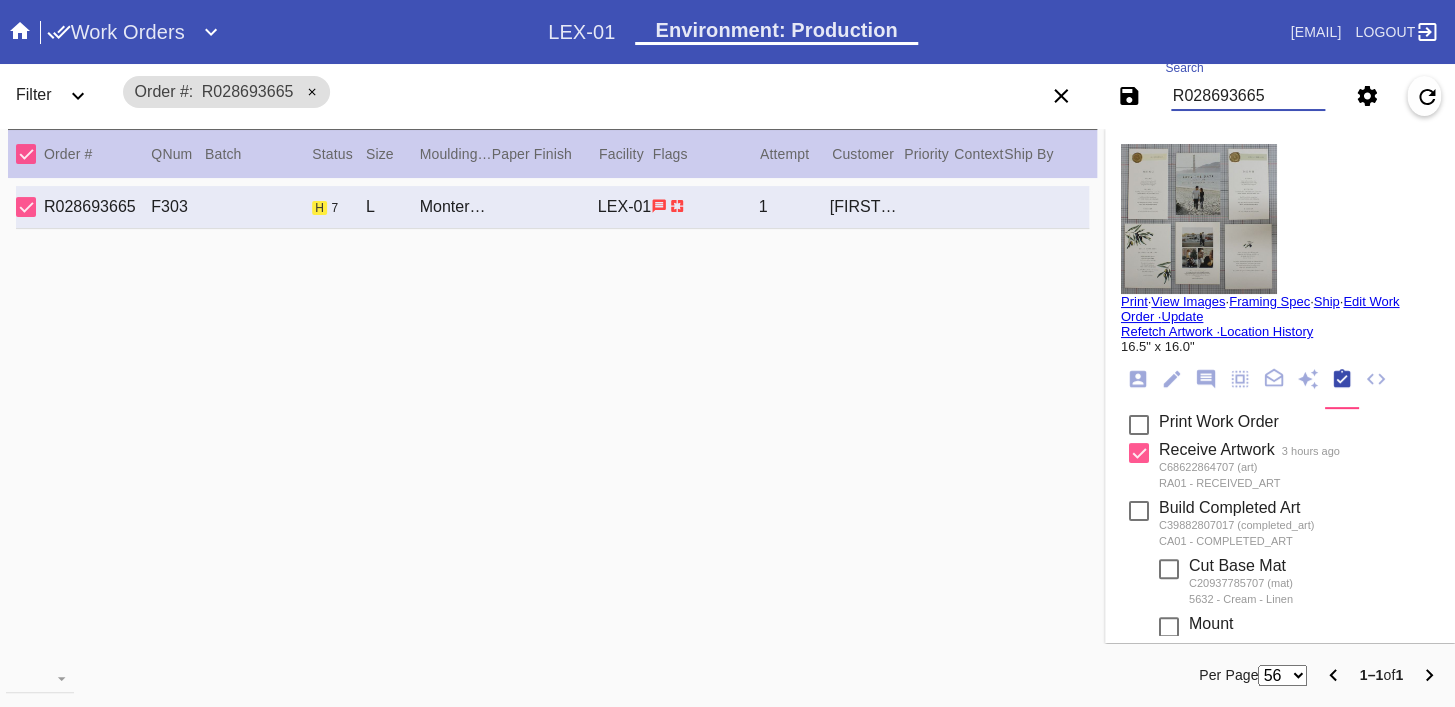 click at bounding box center [1199, 219] 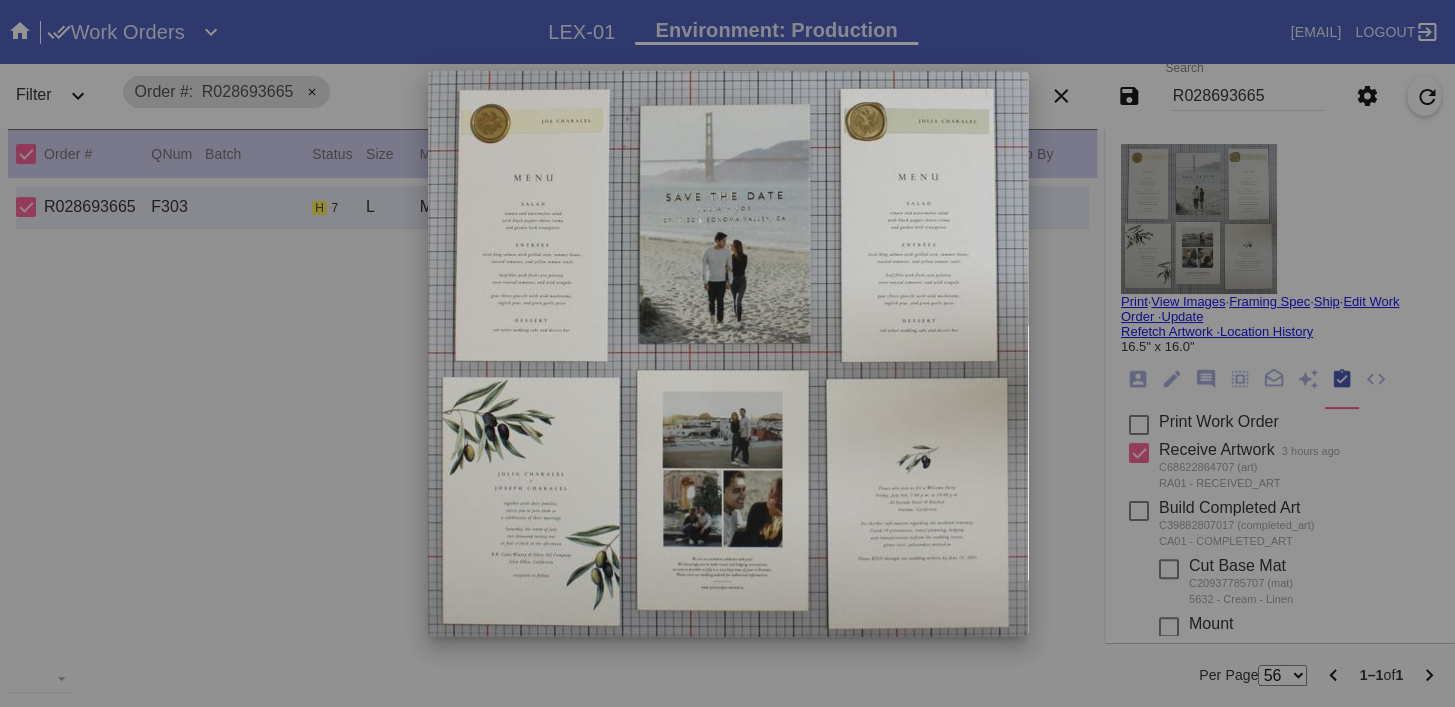 click at bounding box center [727, 353] 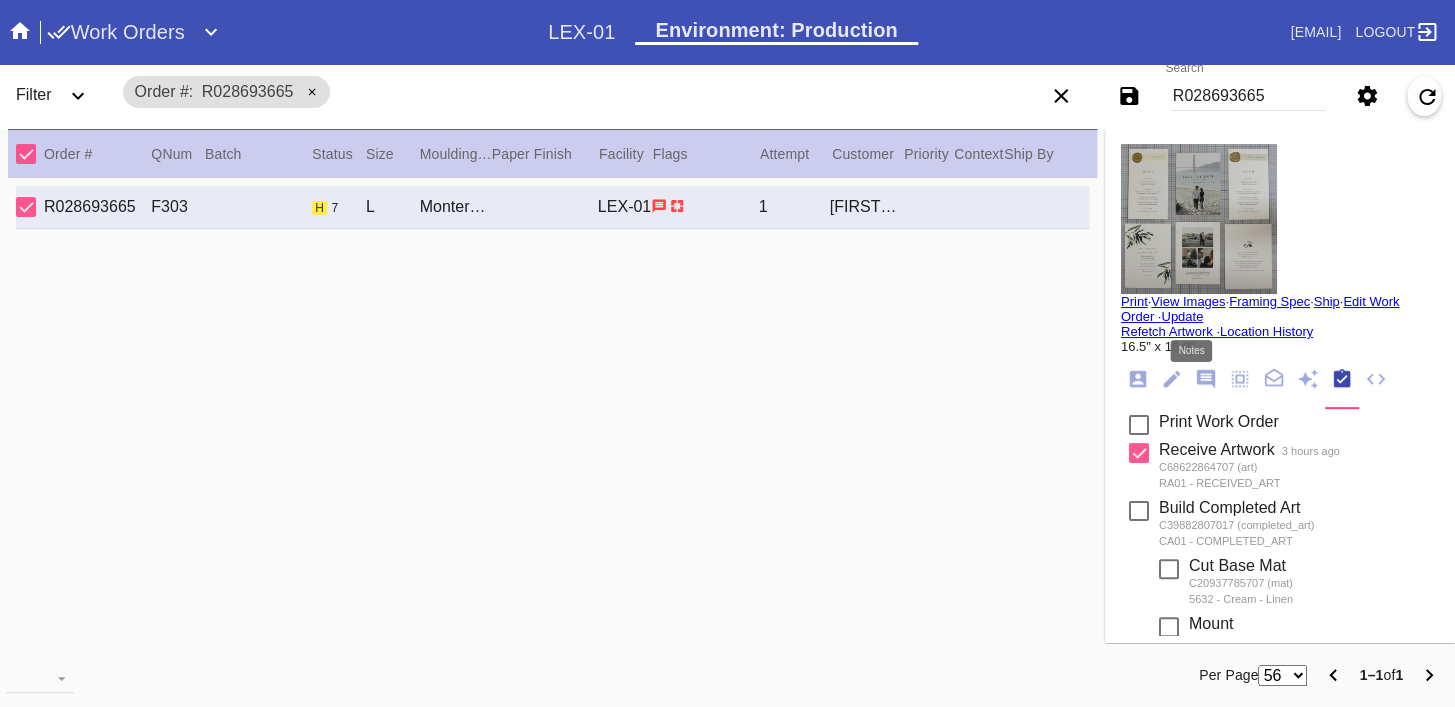 click 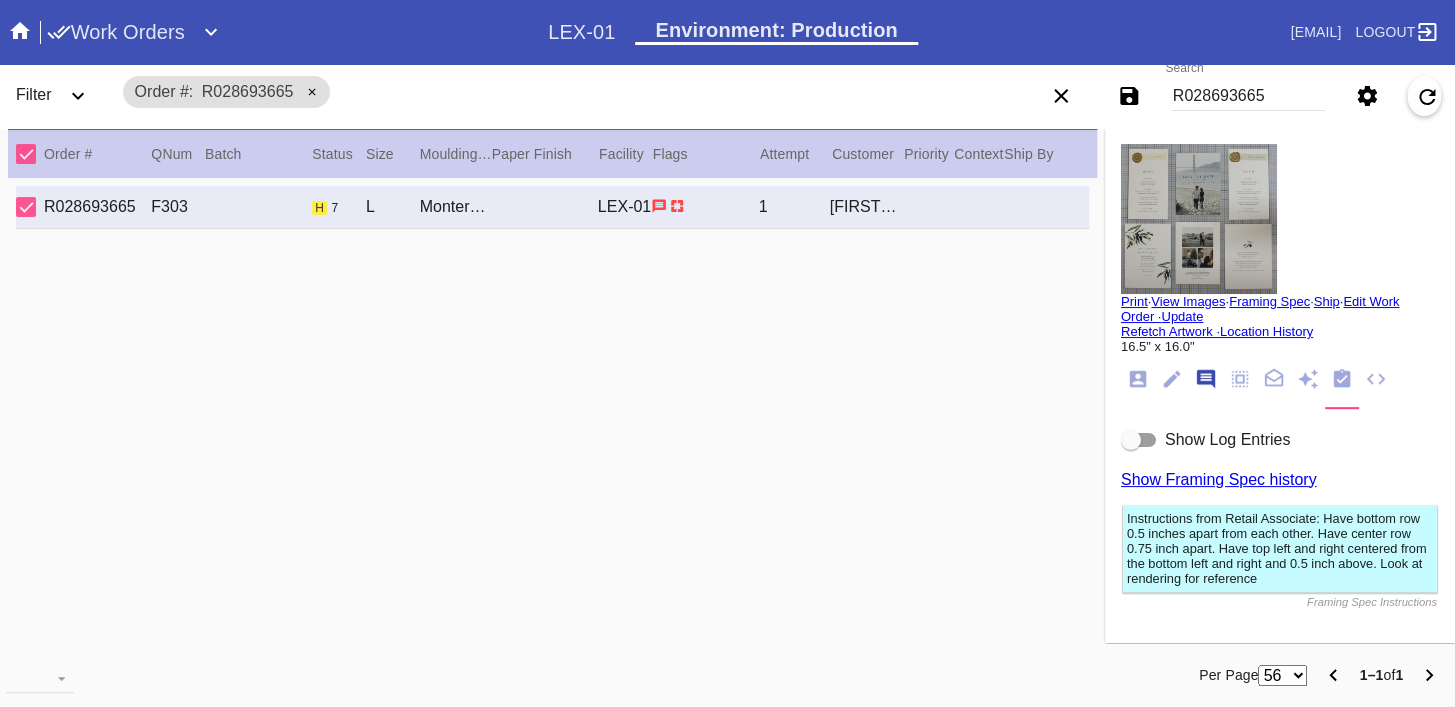scroll, scrollTop: 123, scrollLeft: 0, axis: vertical 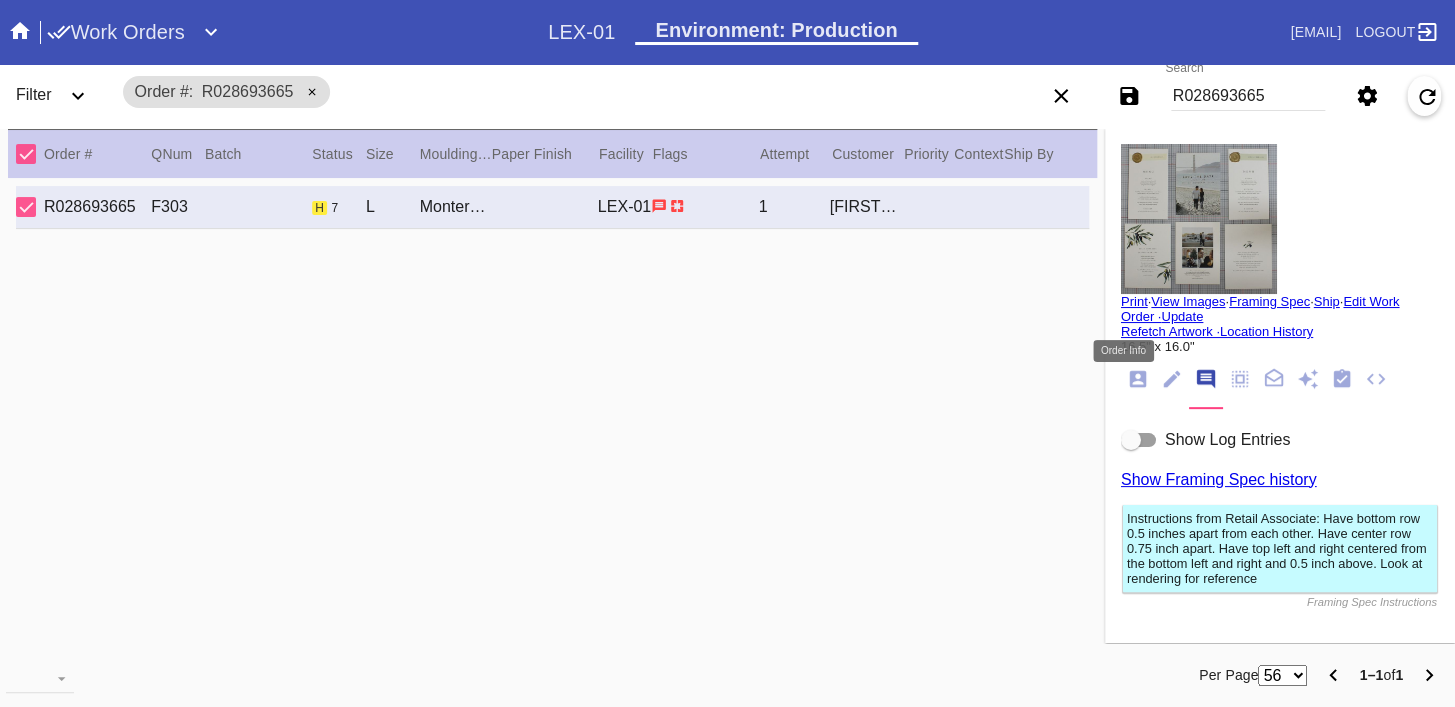 click 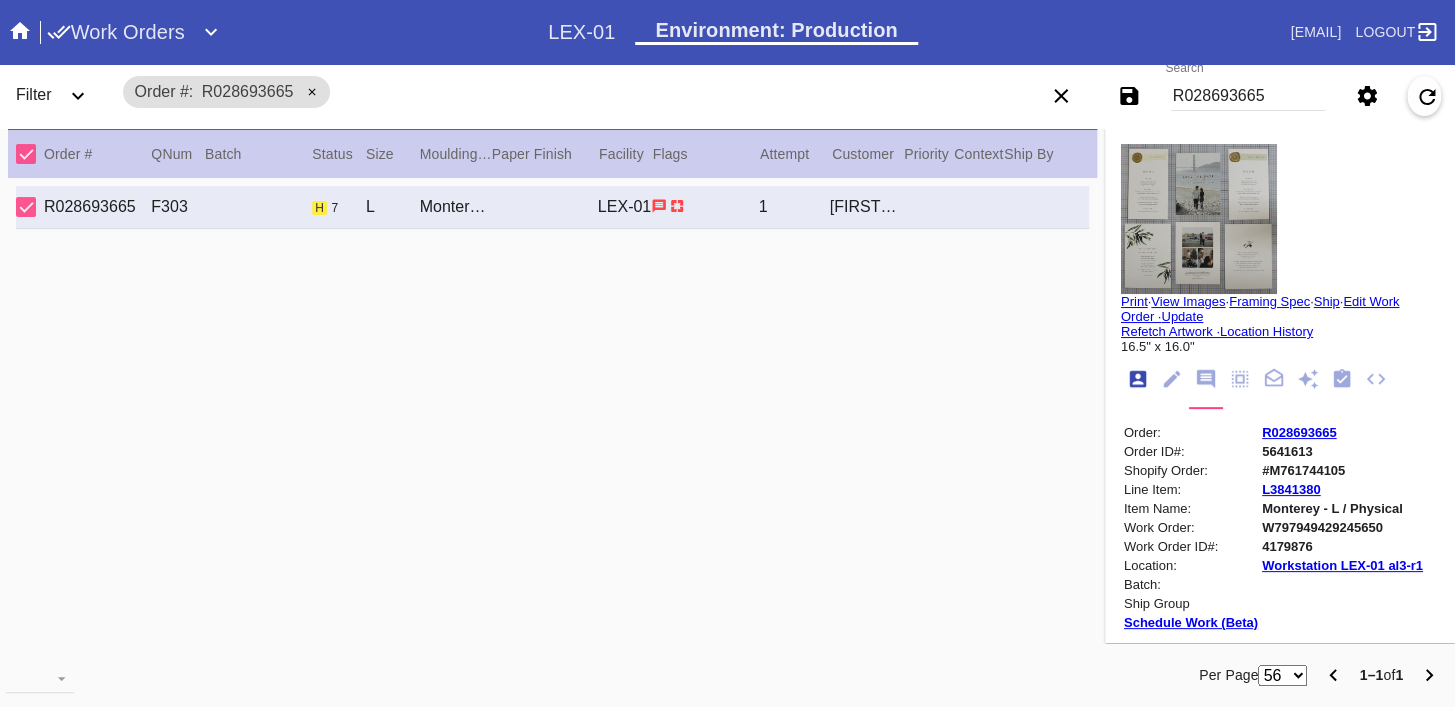scroll, scrollTop: 24, scrollLeft: 0, axis: vertical 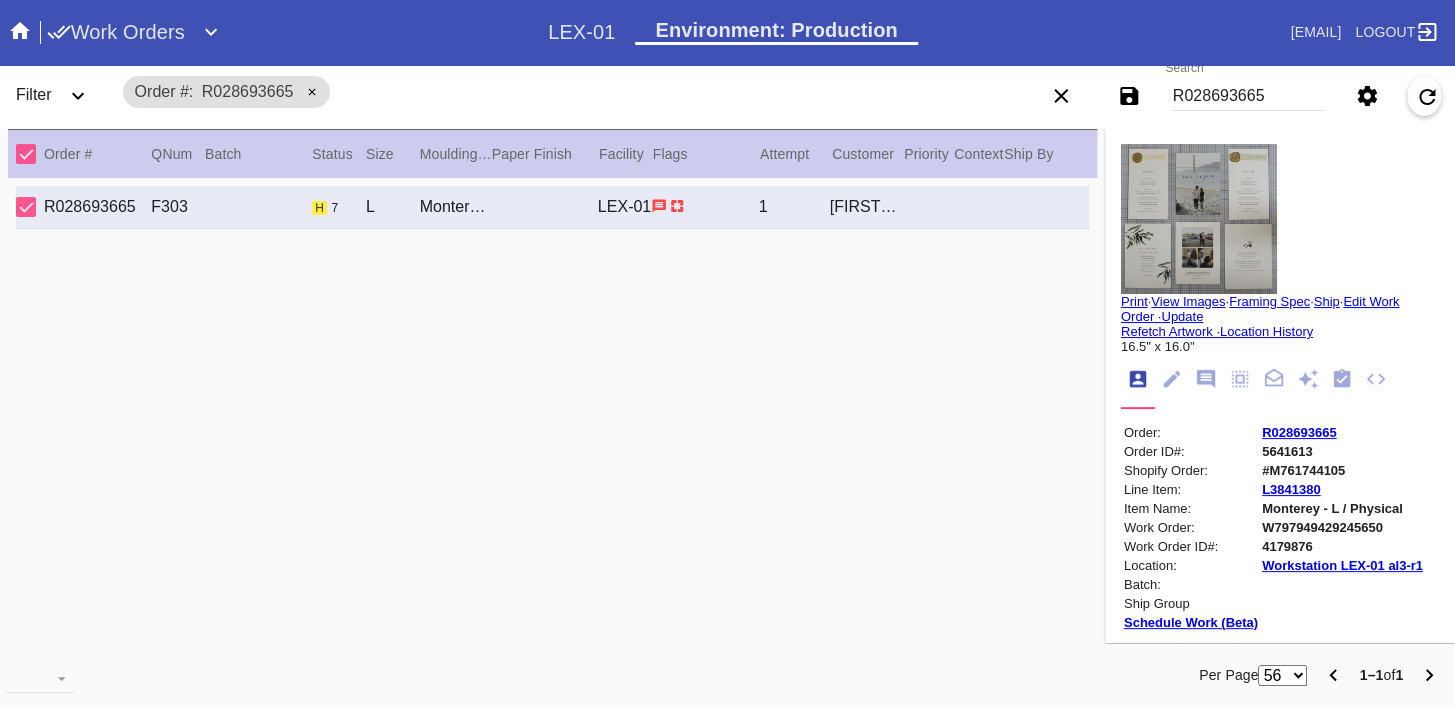 click on "R028693665" at bounding box center (1299, 432) 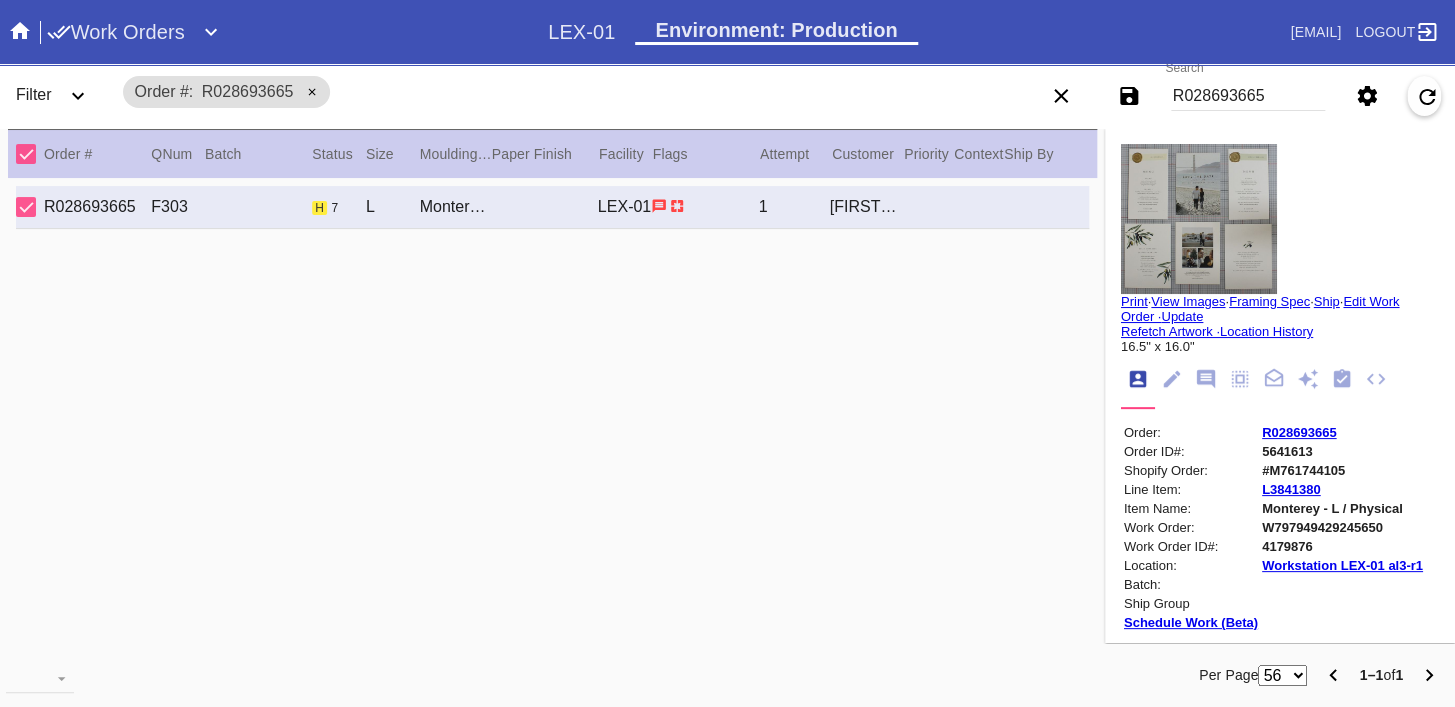 click on "View Images" at bounding box center (1188, 301) 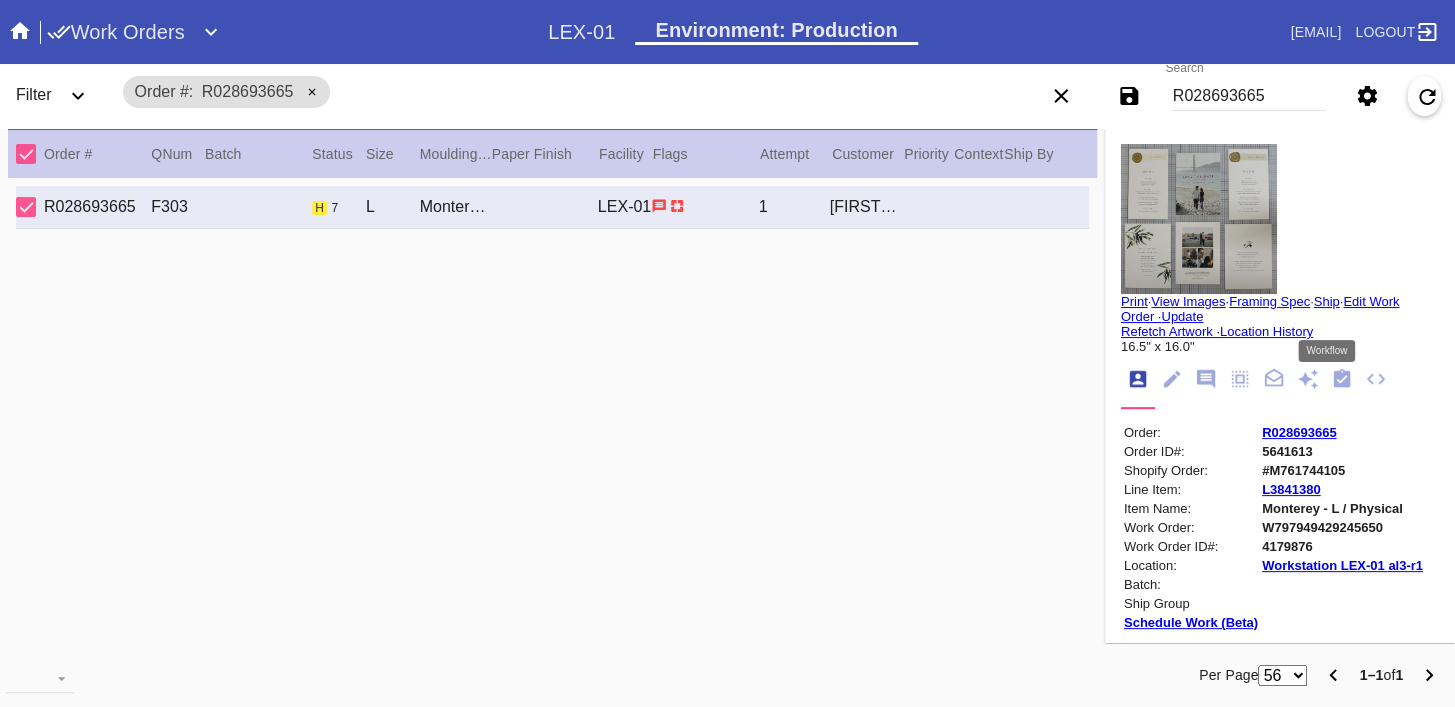 click 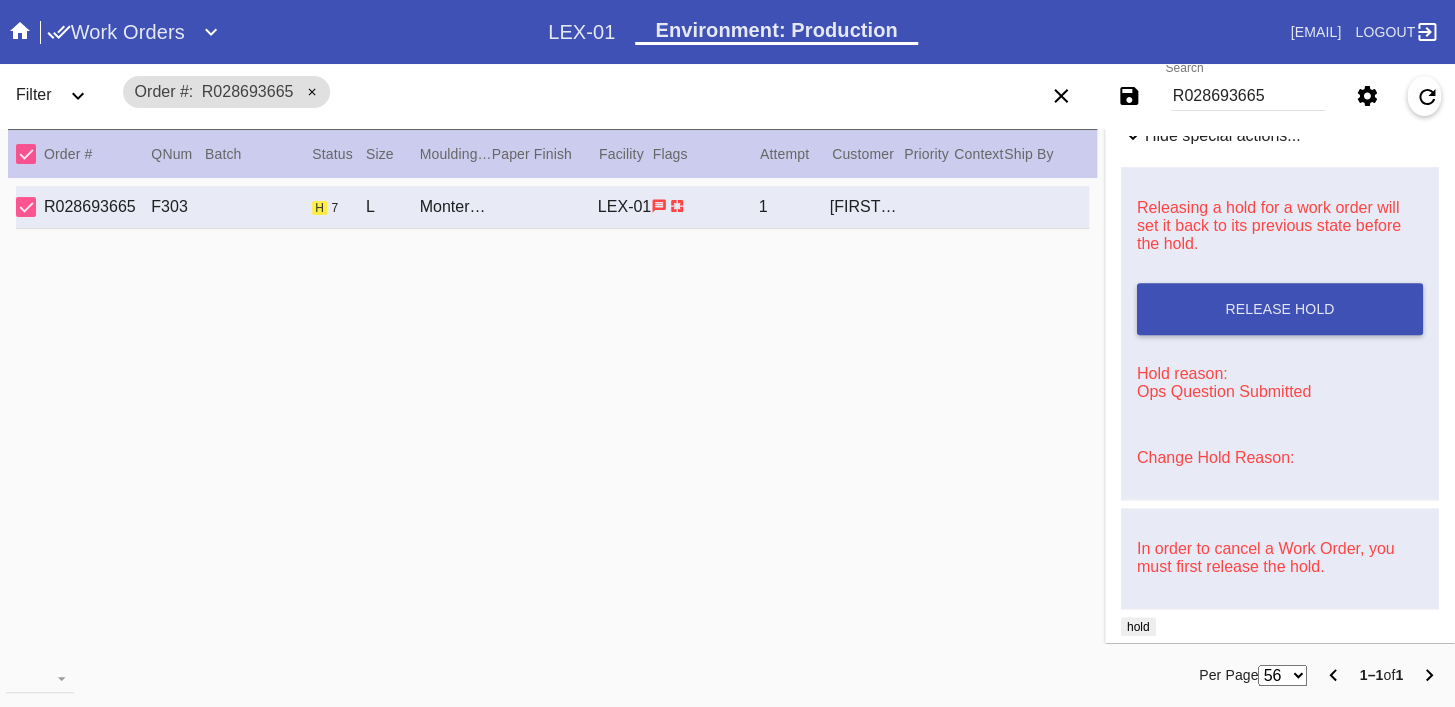 scroll, scrollTop: 885, scrollLeft: 0, axis: vertical 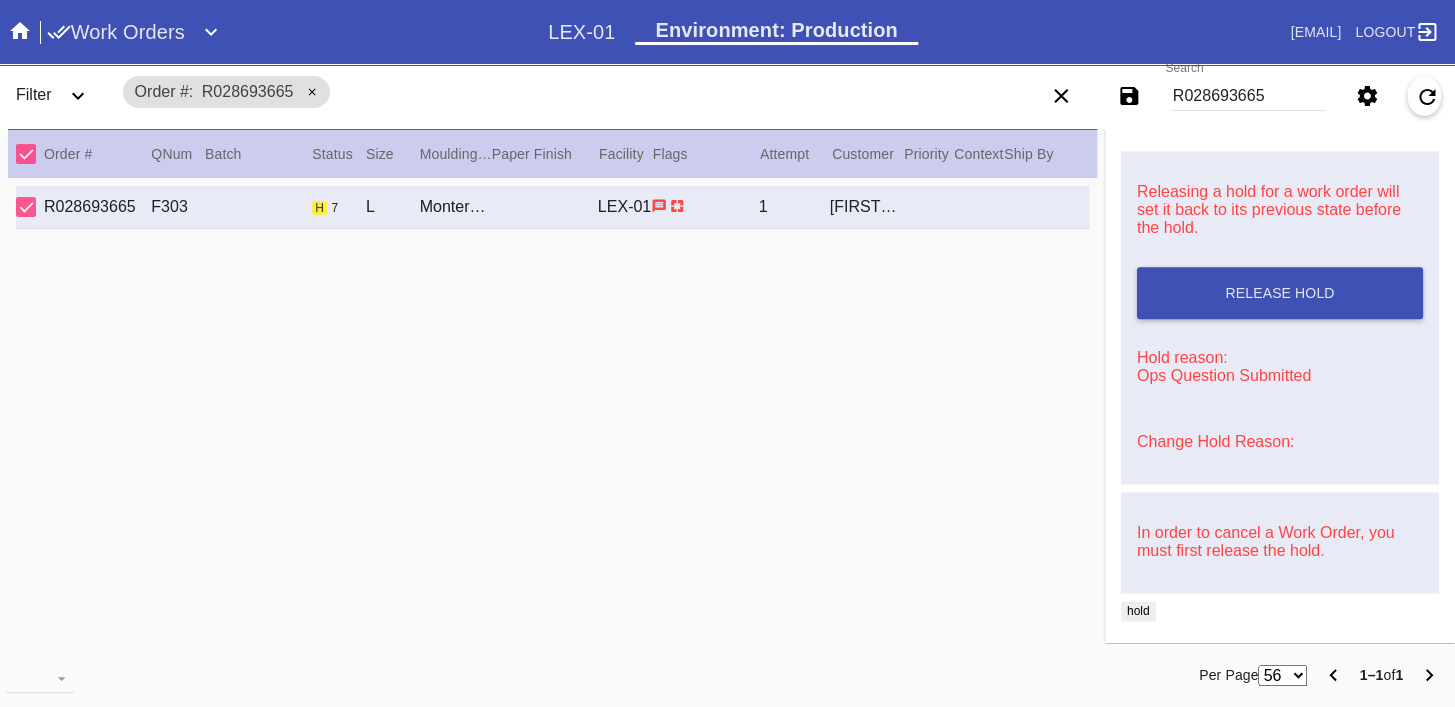 click on "Change Hold Reason:" at bounding box center (1215, 441) 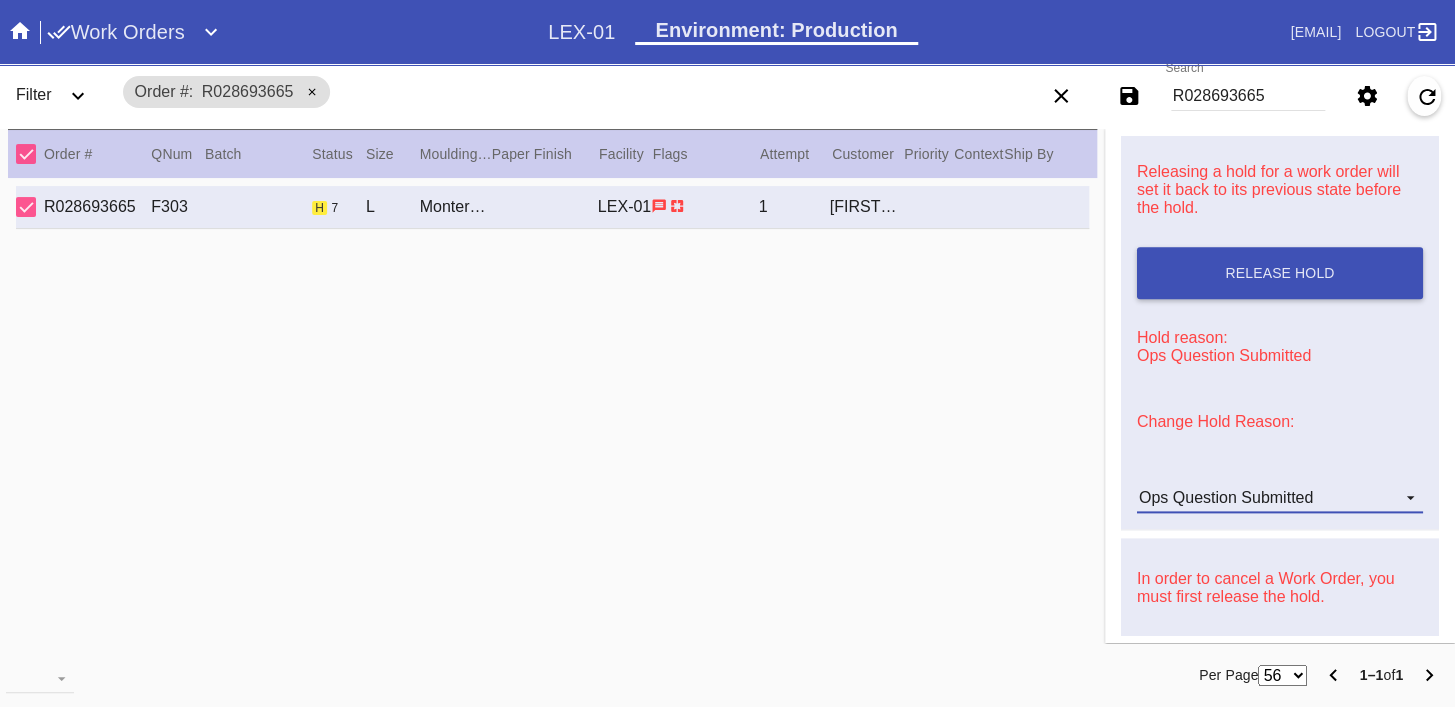 click on "Ops Question Submitted" at bounding box center (1226, 497) 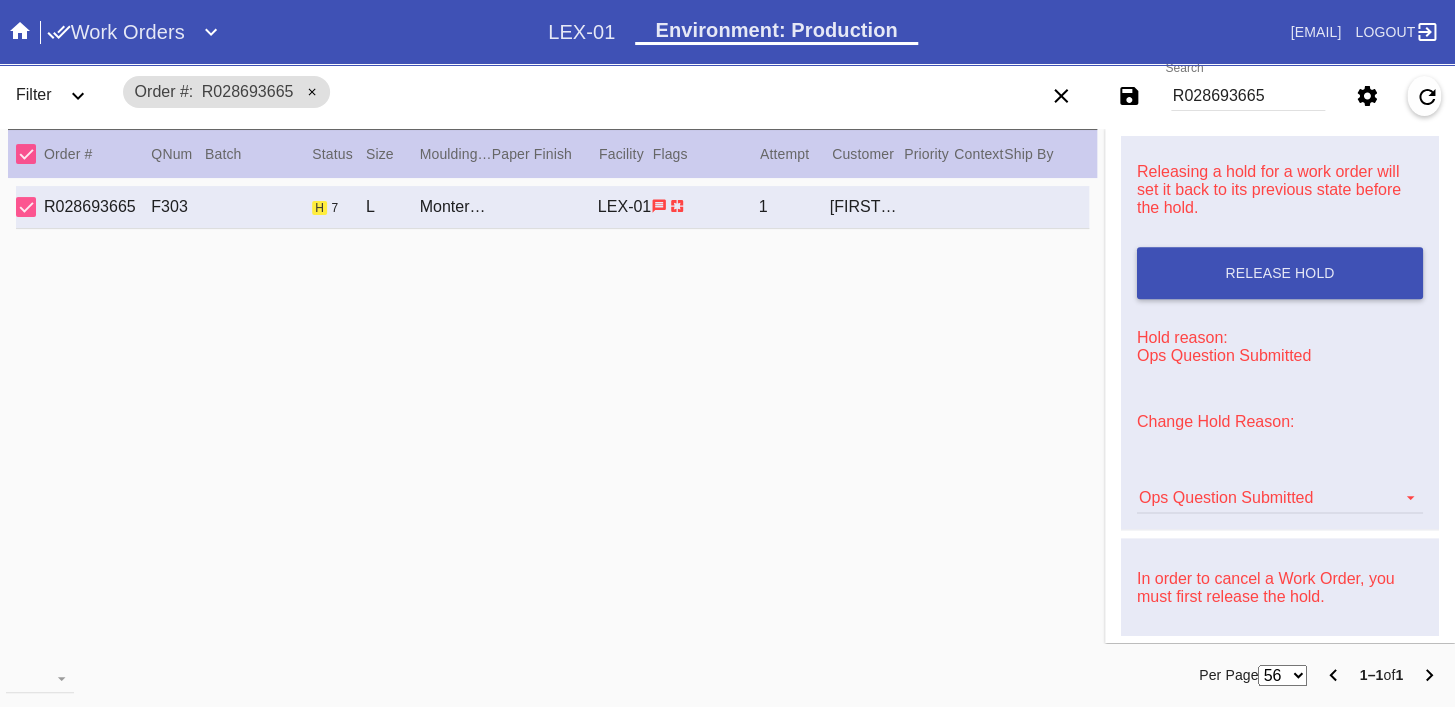 scroll, scrollTop: 376, scrollLeft: 0, axis: vertical 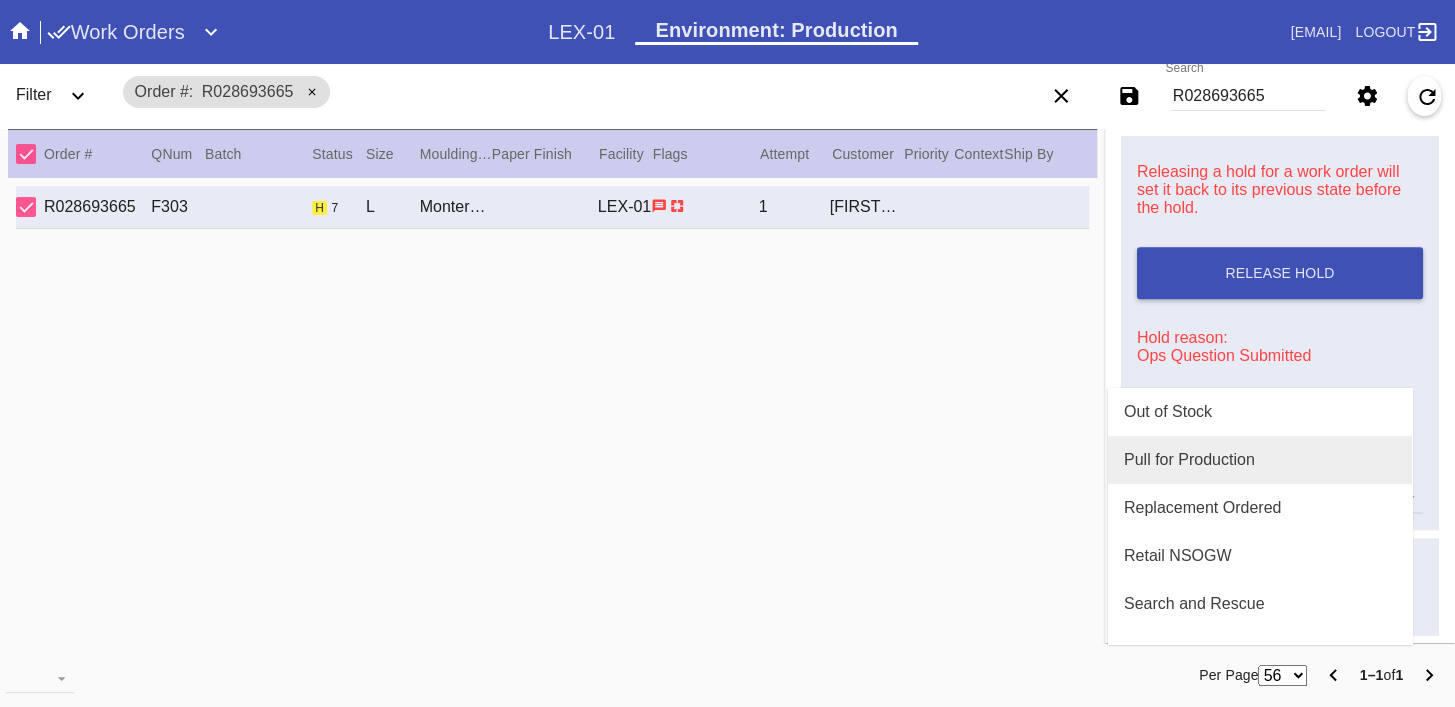 click on "Pull for Production" at bounding box center [1189, 460] 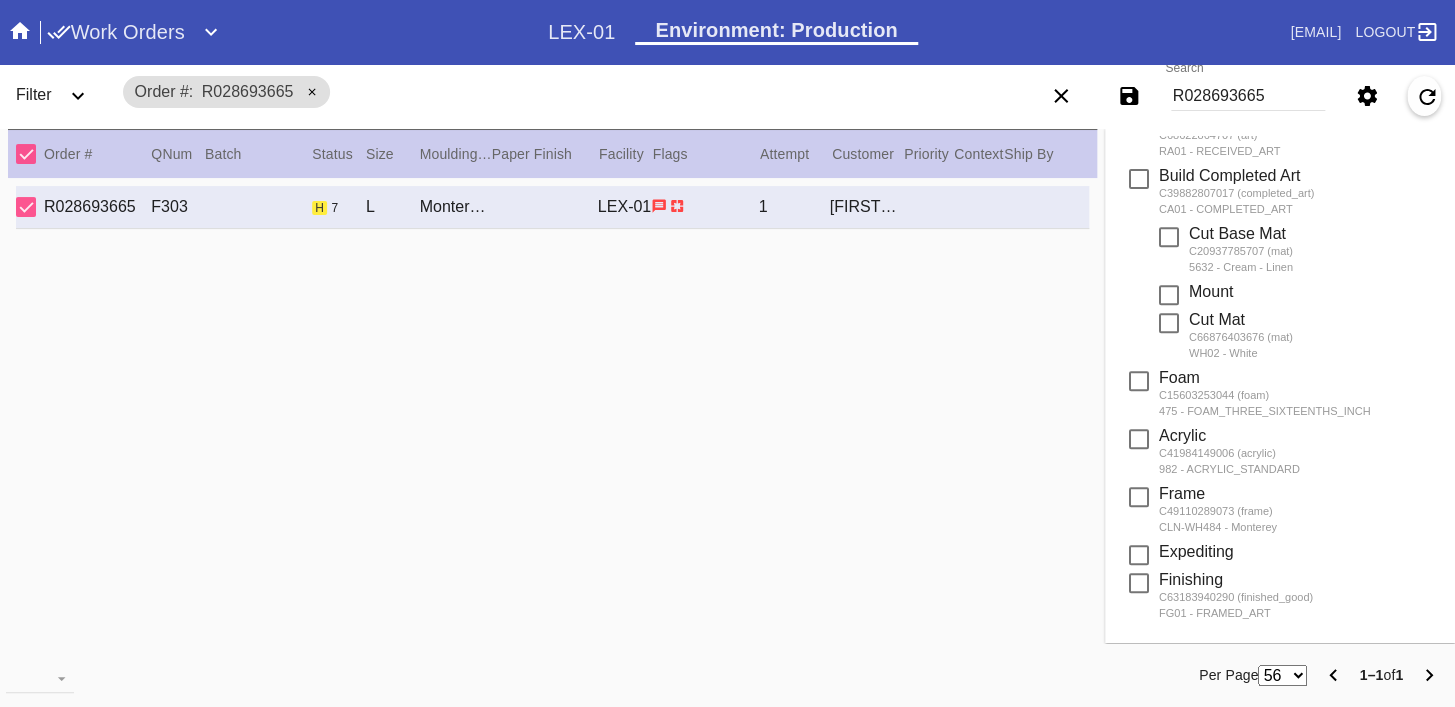 scroll, scrollTop: 0, scrollLeft: 0, axis: both 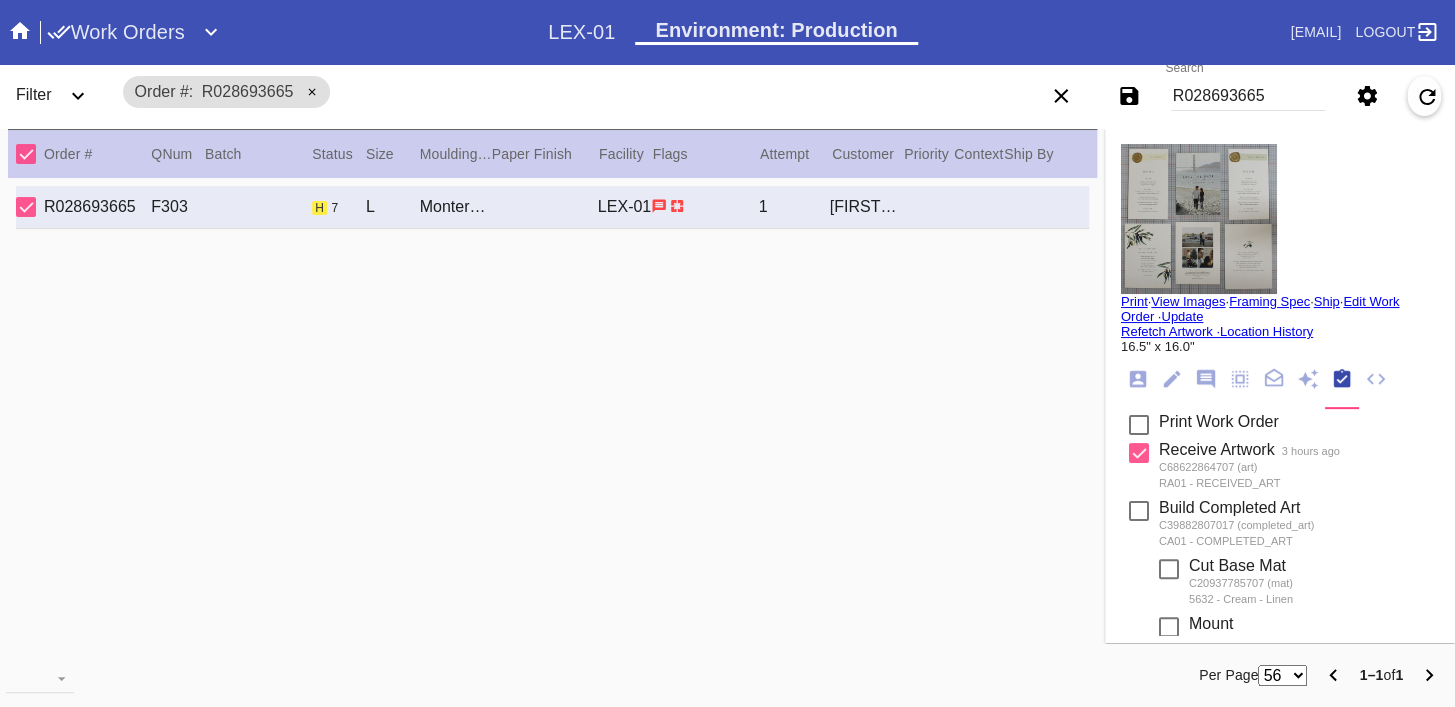 click 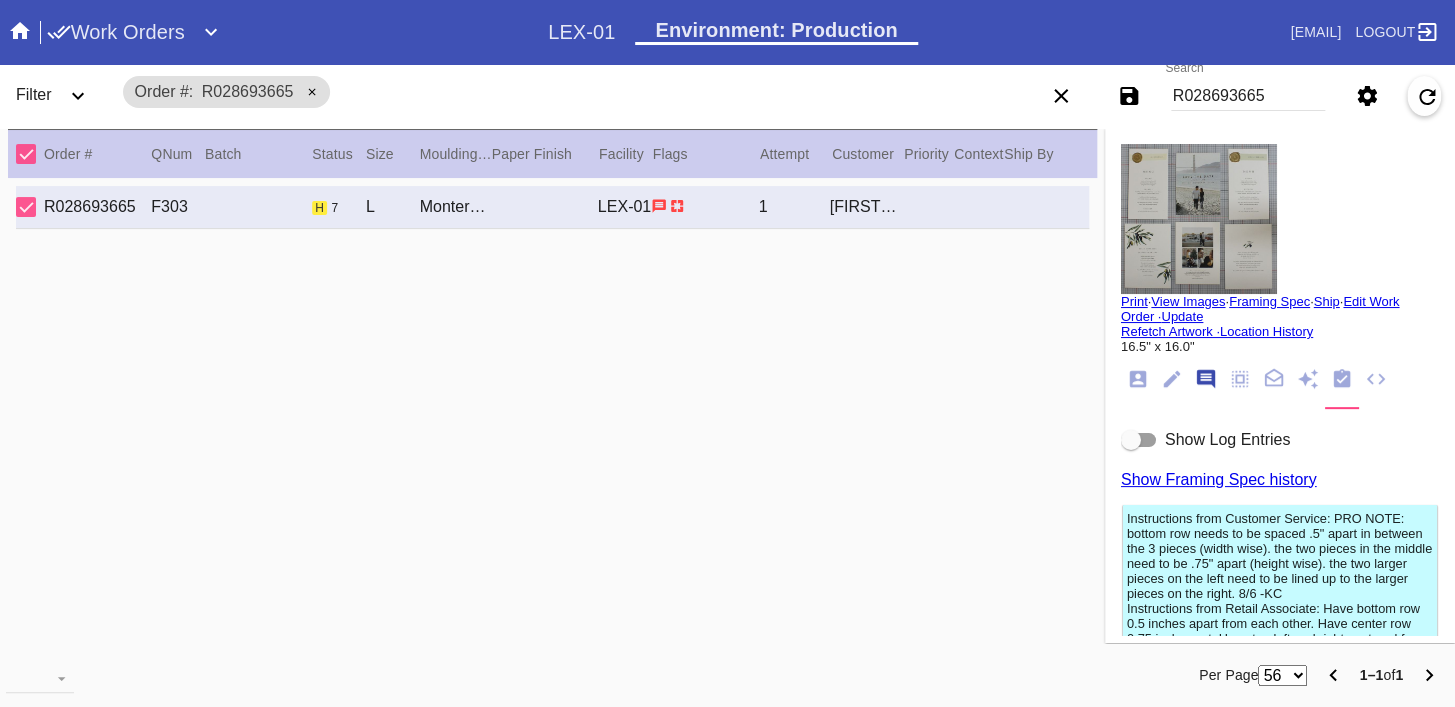 scroll, scrollTop: 123, scrollLeft: 0, axis: vertical 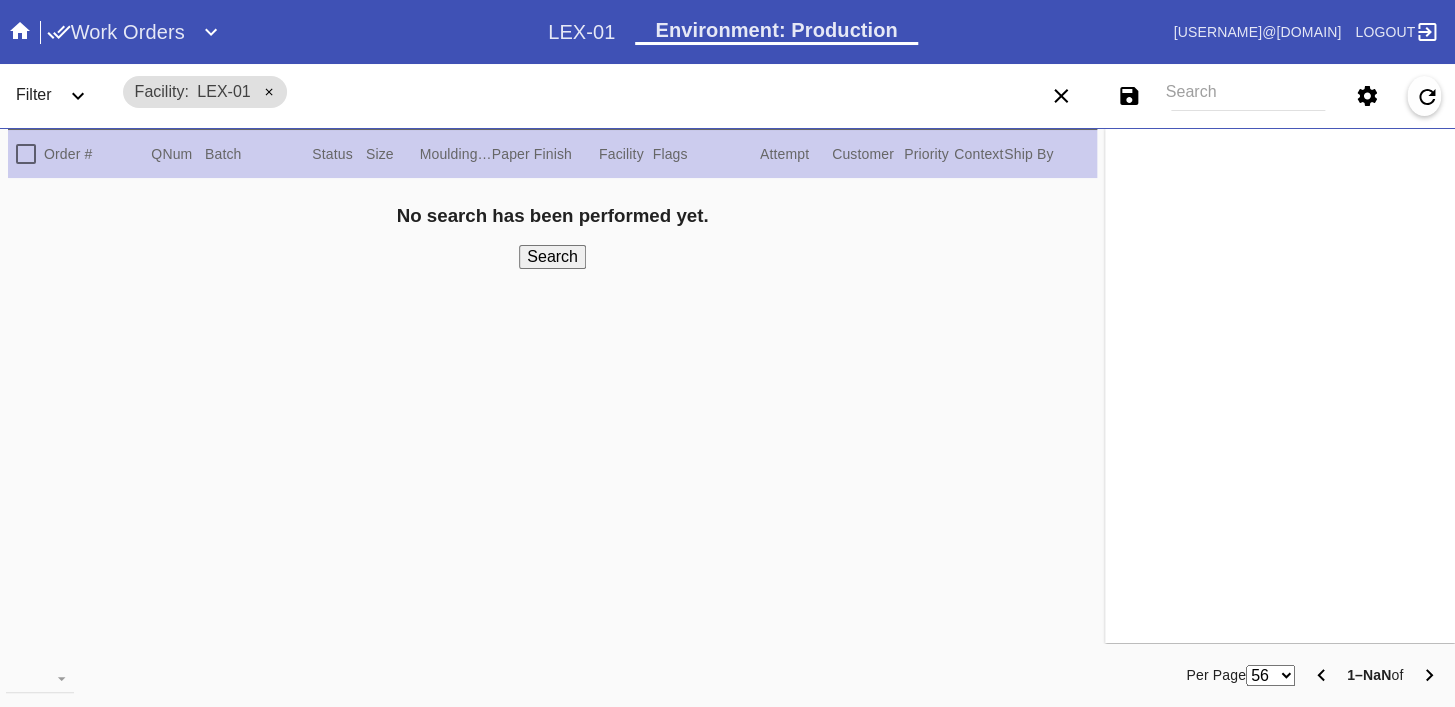 click on "Search" at bounding box center (1248, 96) 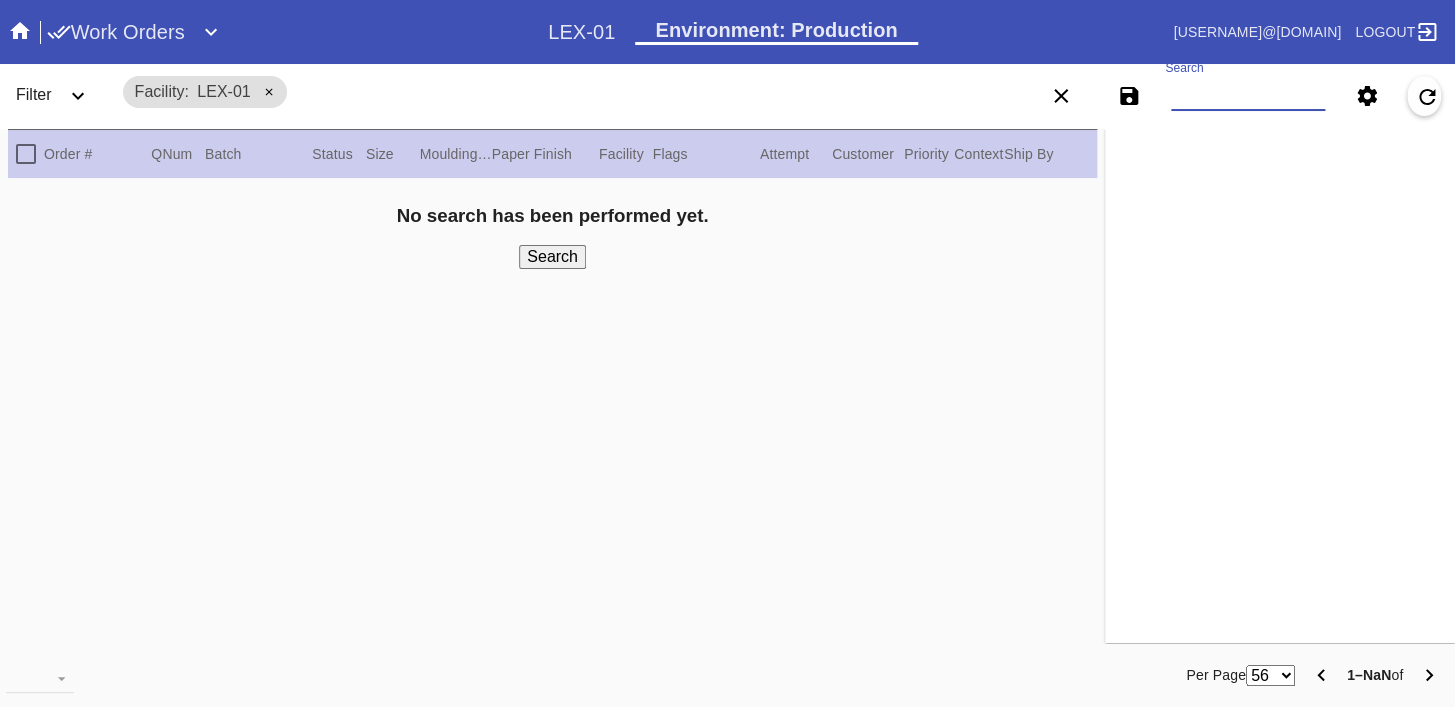 paste on "W141532750620755" 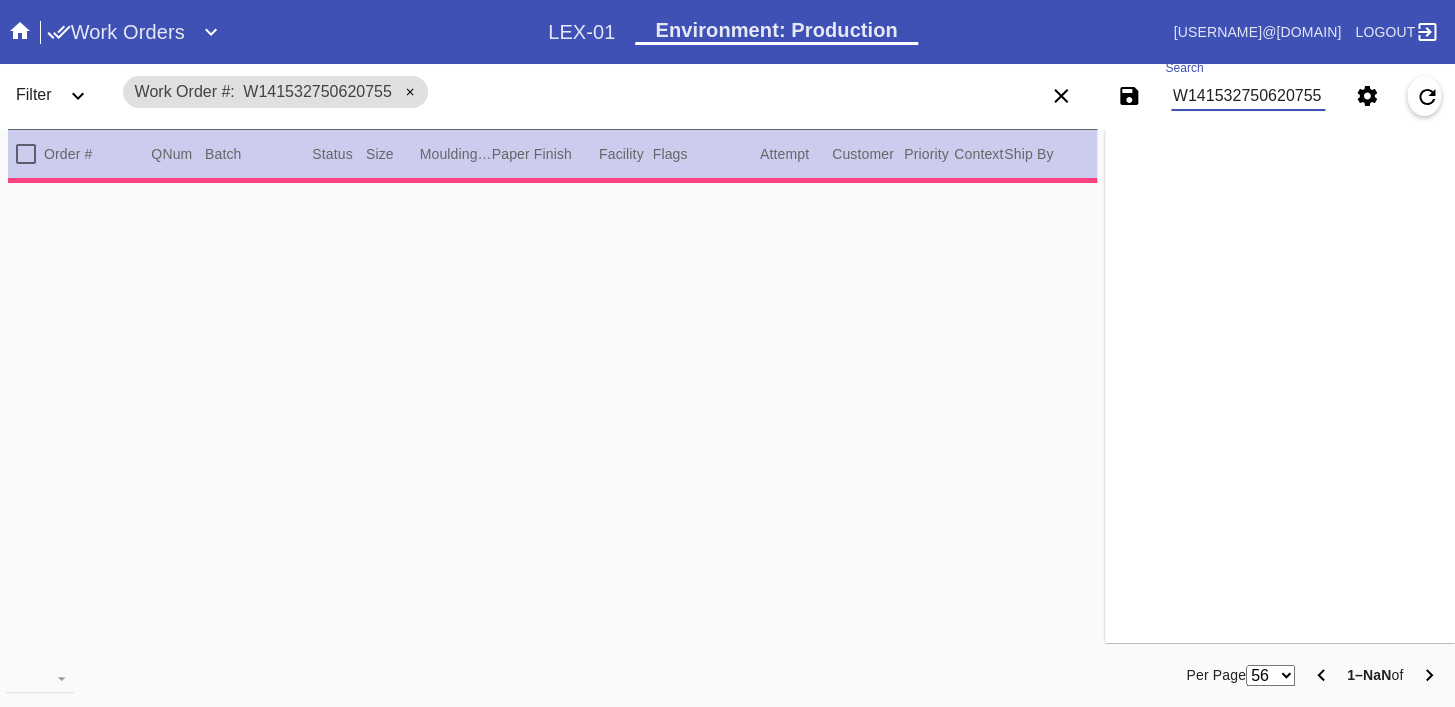 type on "0.0" 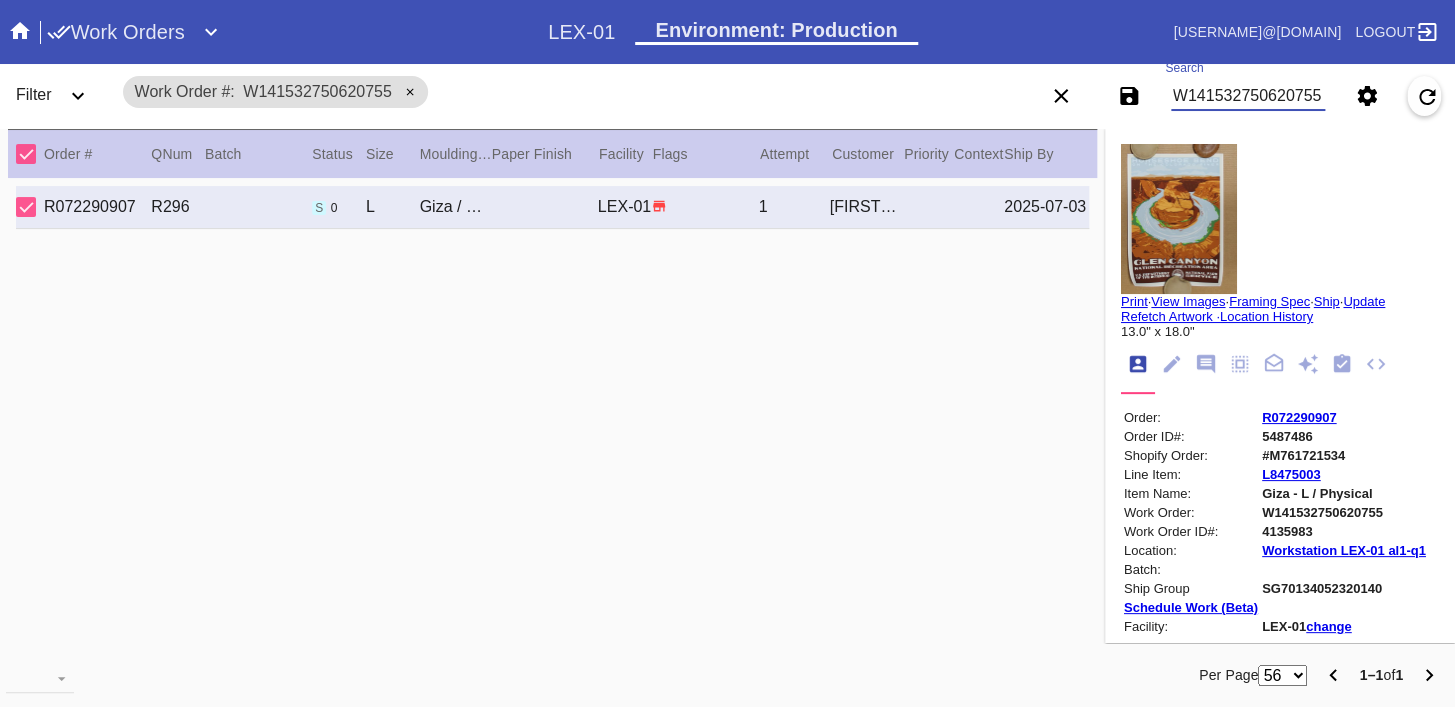 type on "W141532750620755" 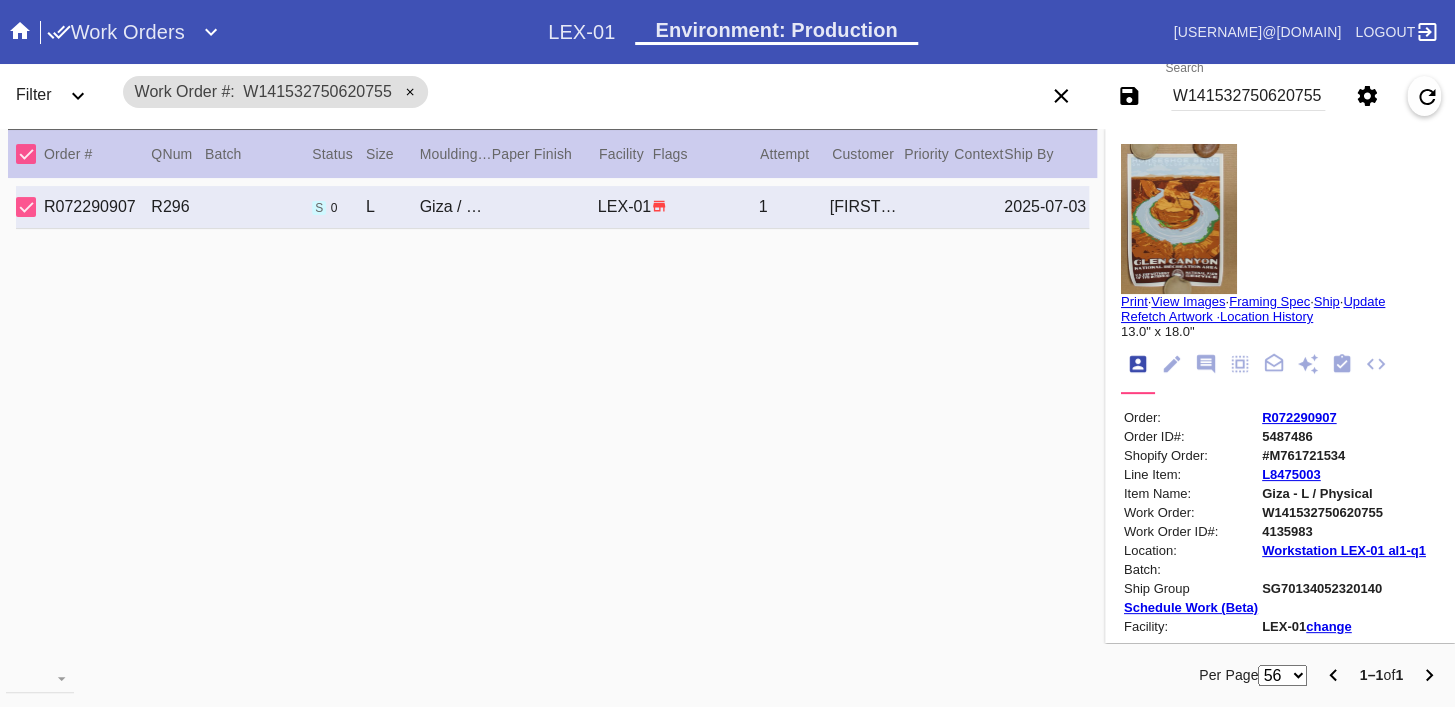 click at bounding box center (1179, 219) 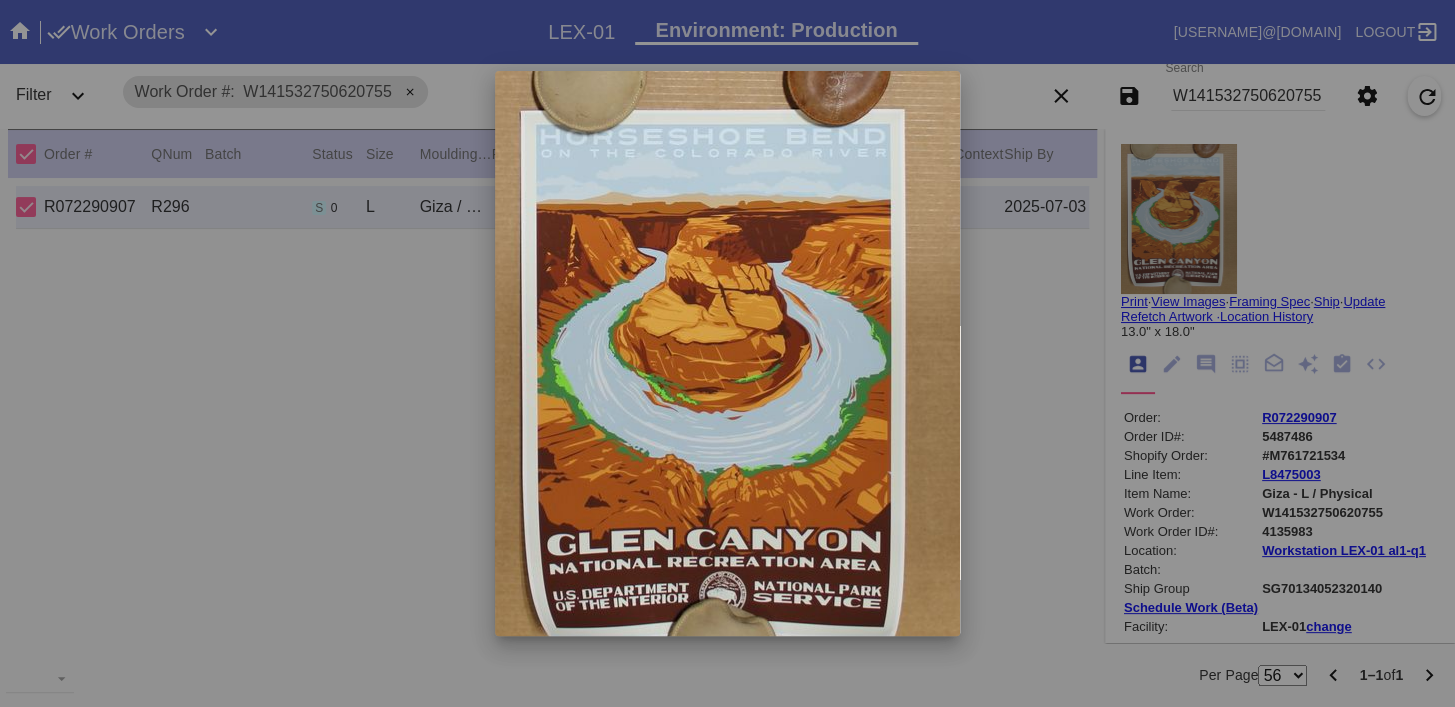 click at bounding box center (727, 353) 